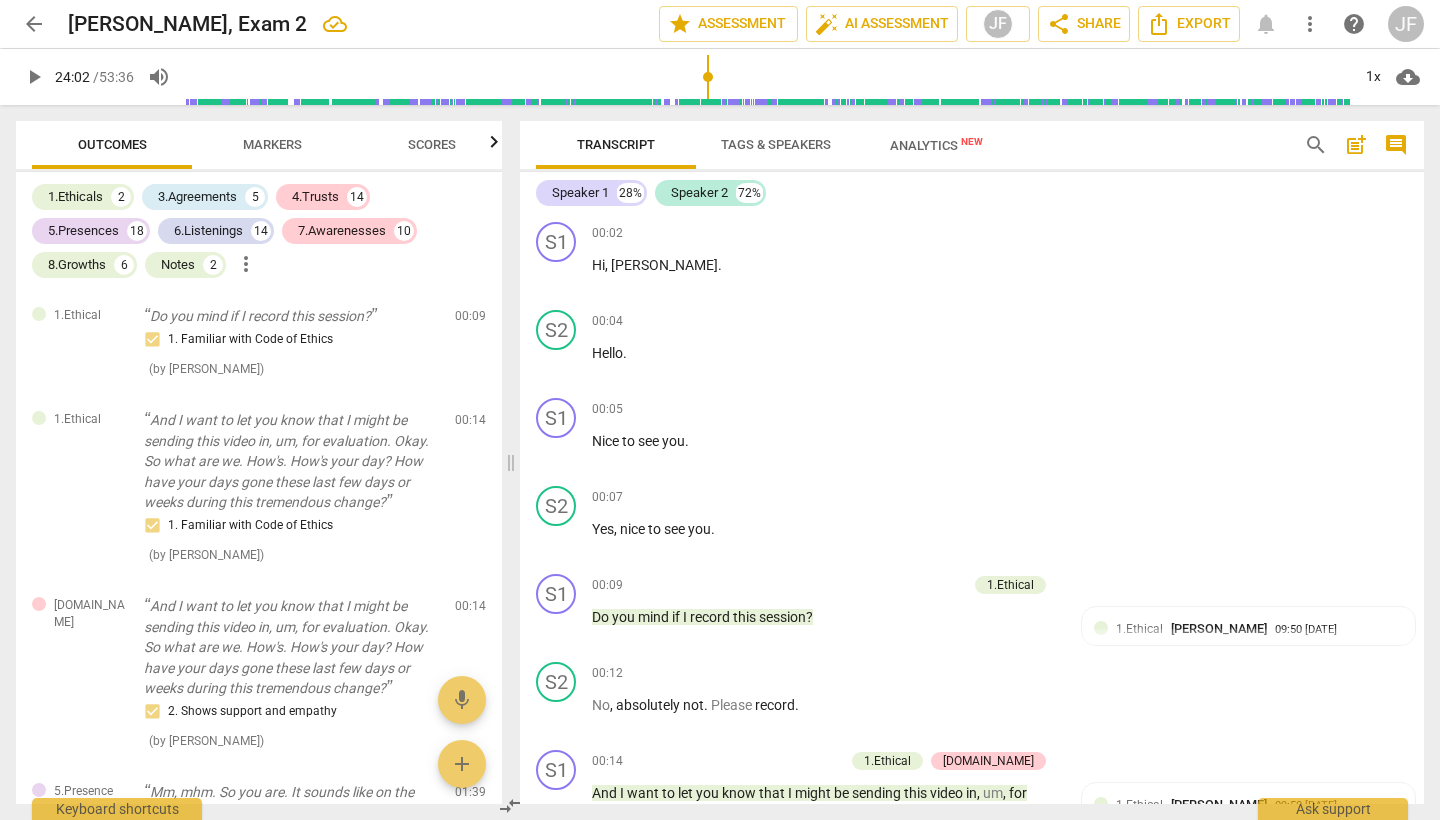 scroll, scrollTop: 0, scrollLeft: 0, axis: both 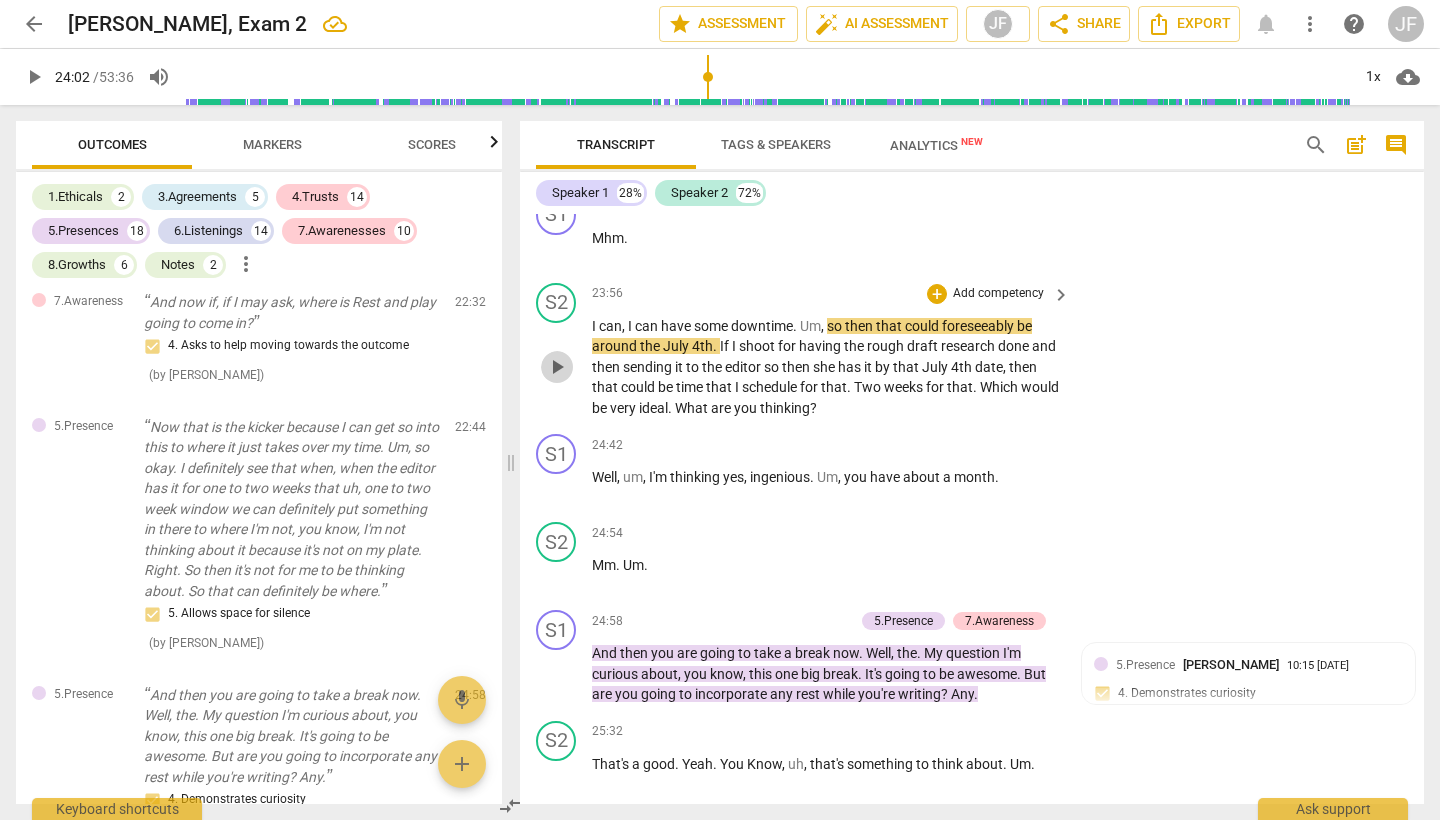 click on "play_arrow" at bounding box center (557, 367) 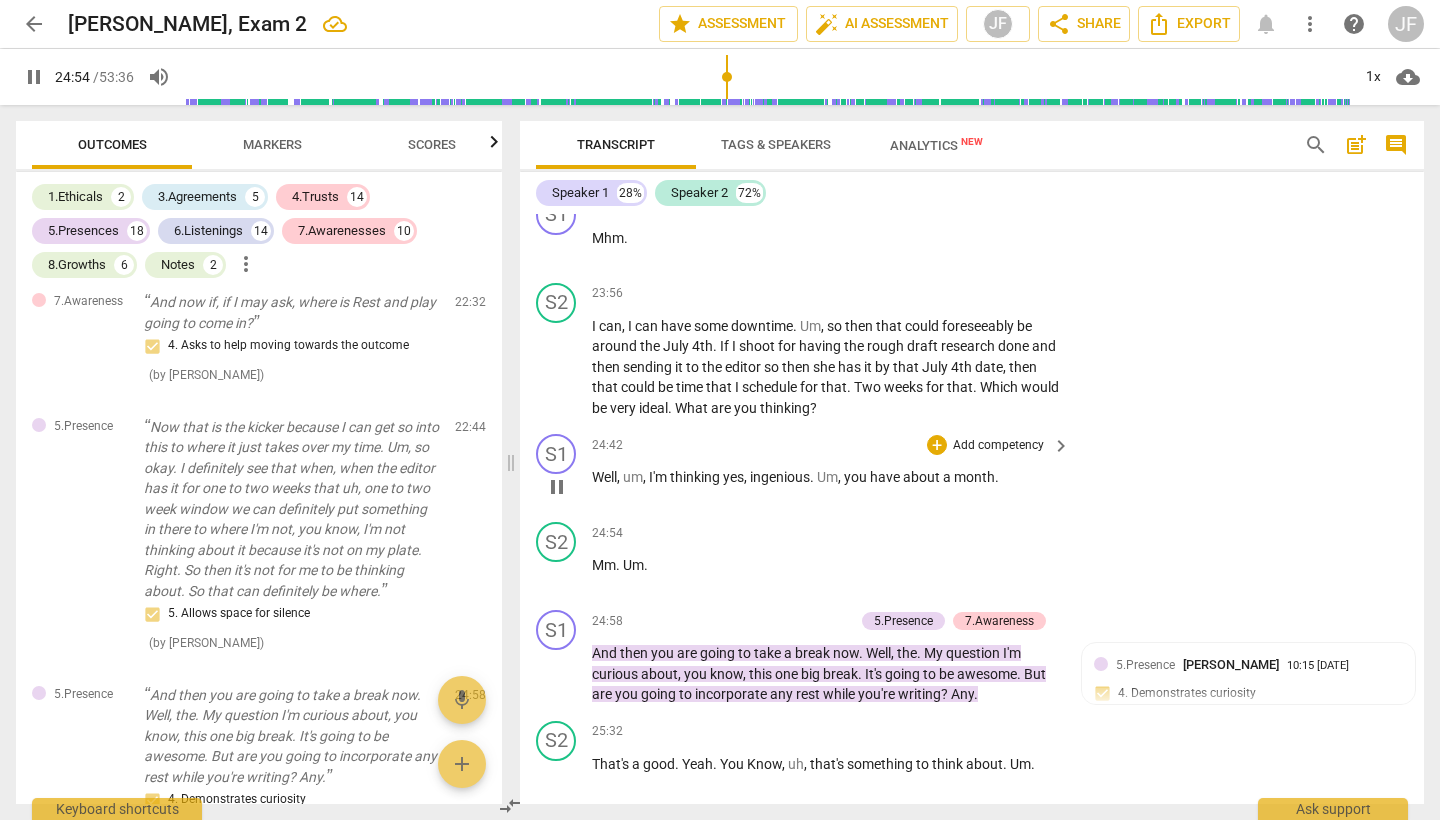 click on "pause" at bounding box center [557, 487] 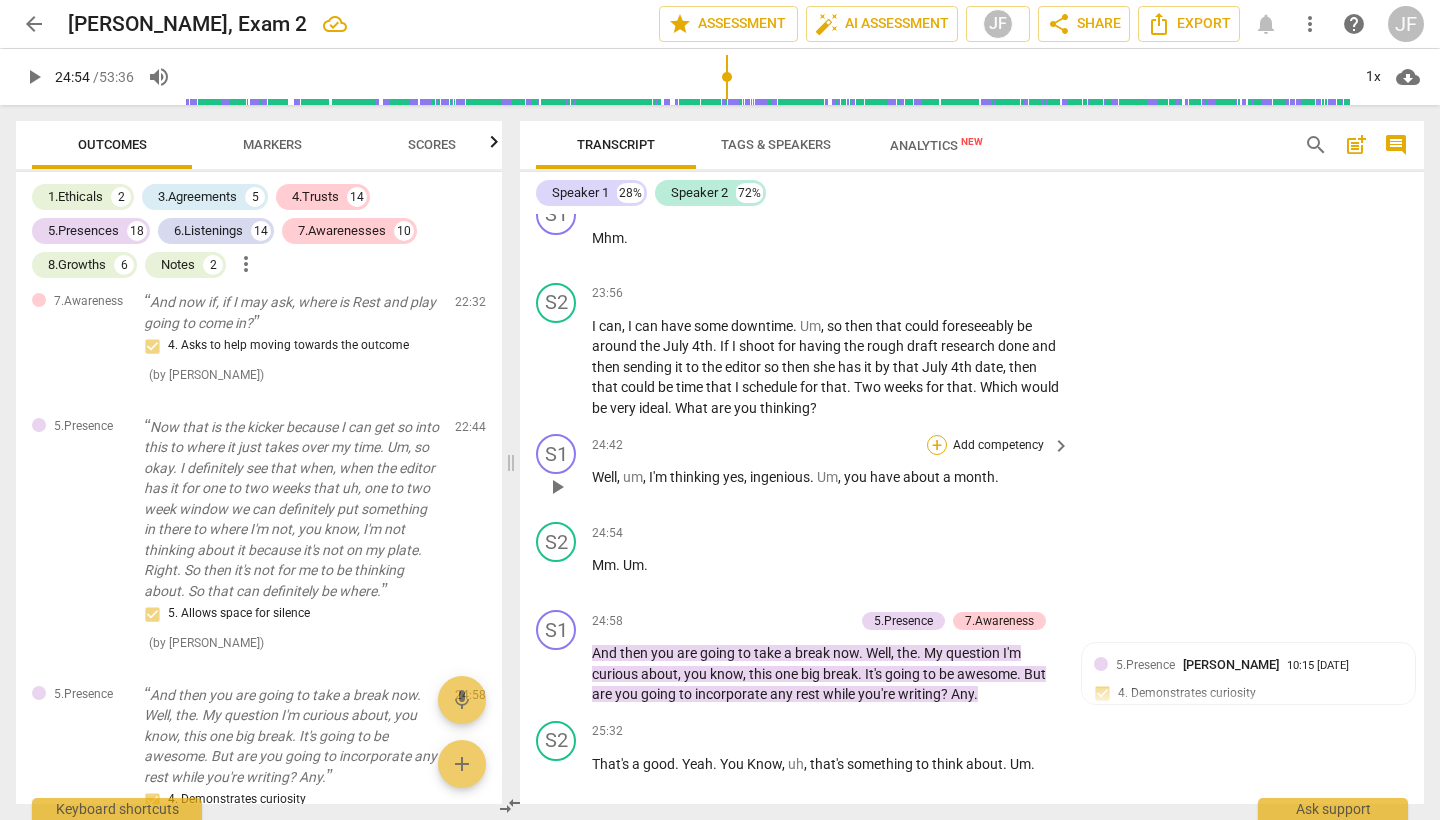 click on "+" at bounding box center [937, 445] 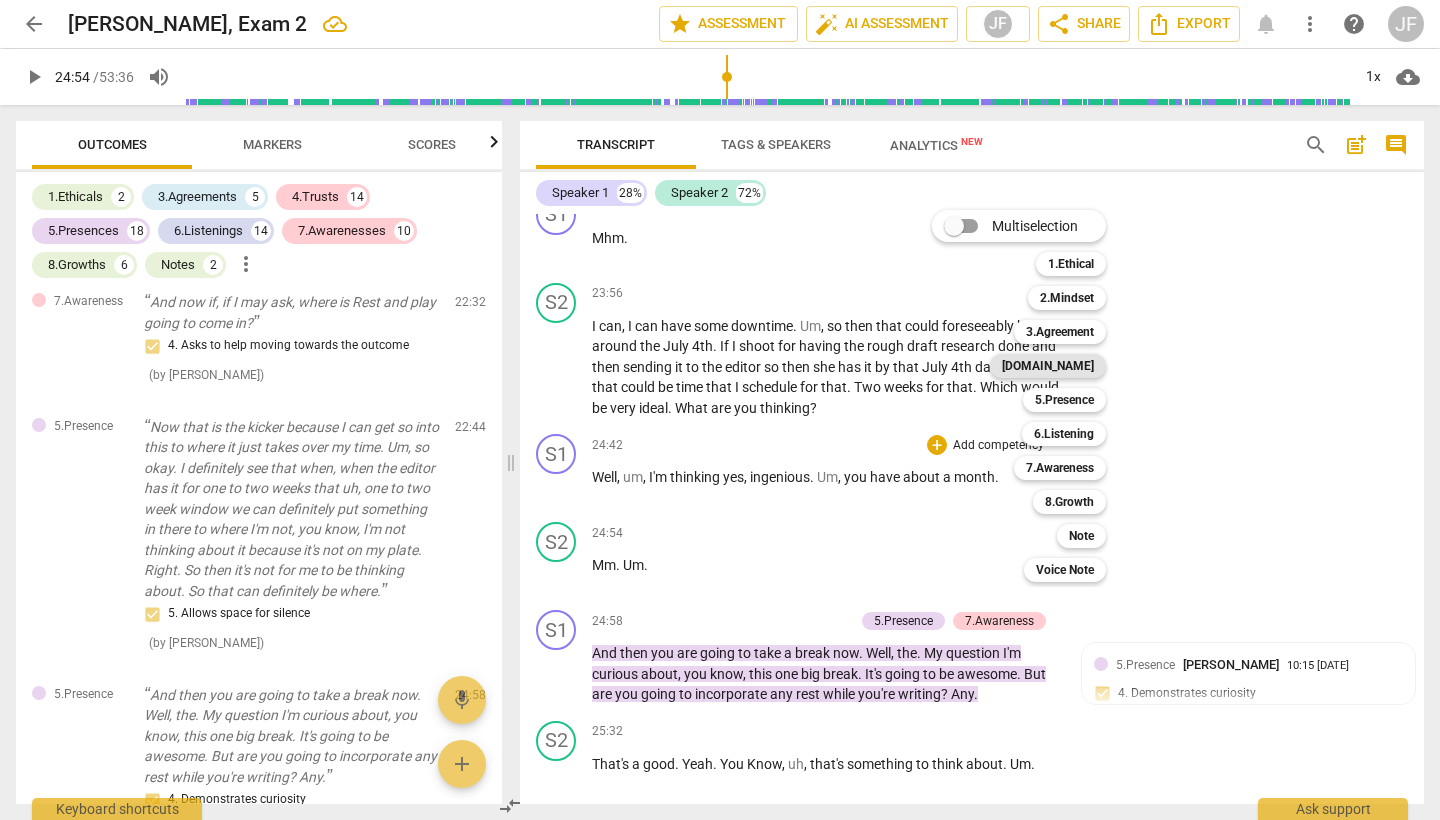 click on "[DOMAIN_NAME]" at bounding box center (1048, 366) 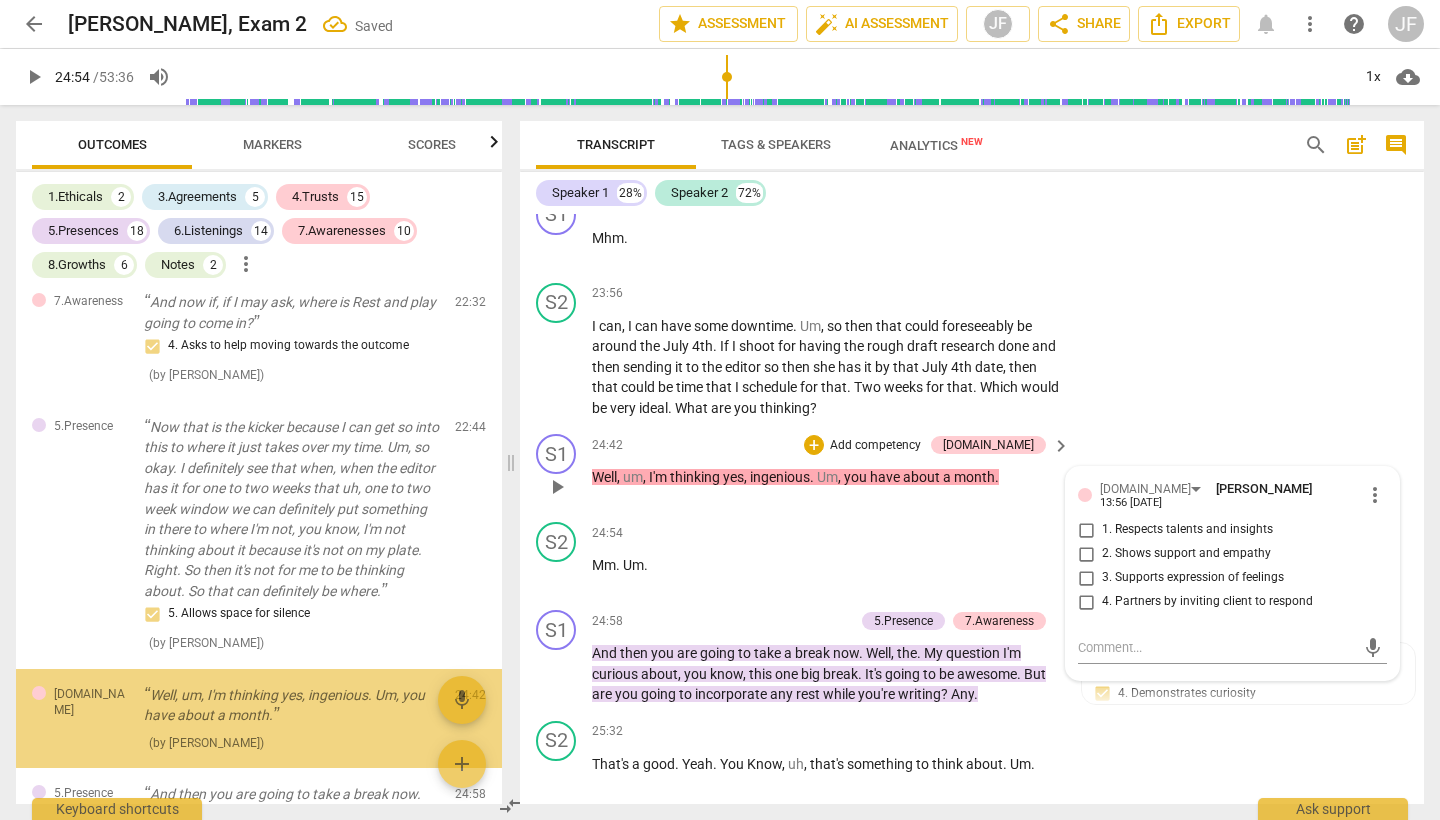scroll, scrollTop: 8893, scrollLeft: 0, axis: vertical 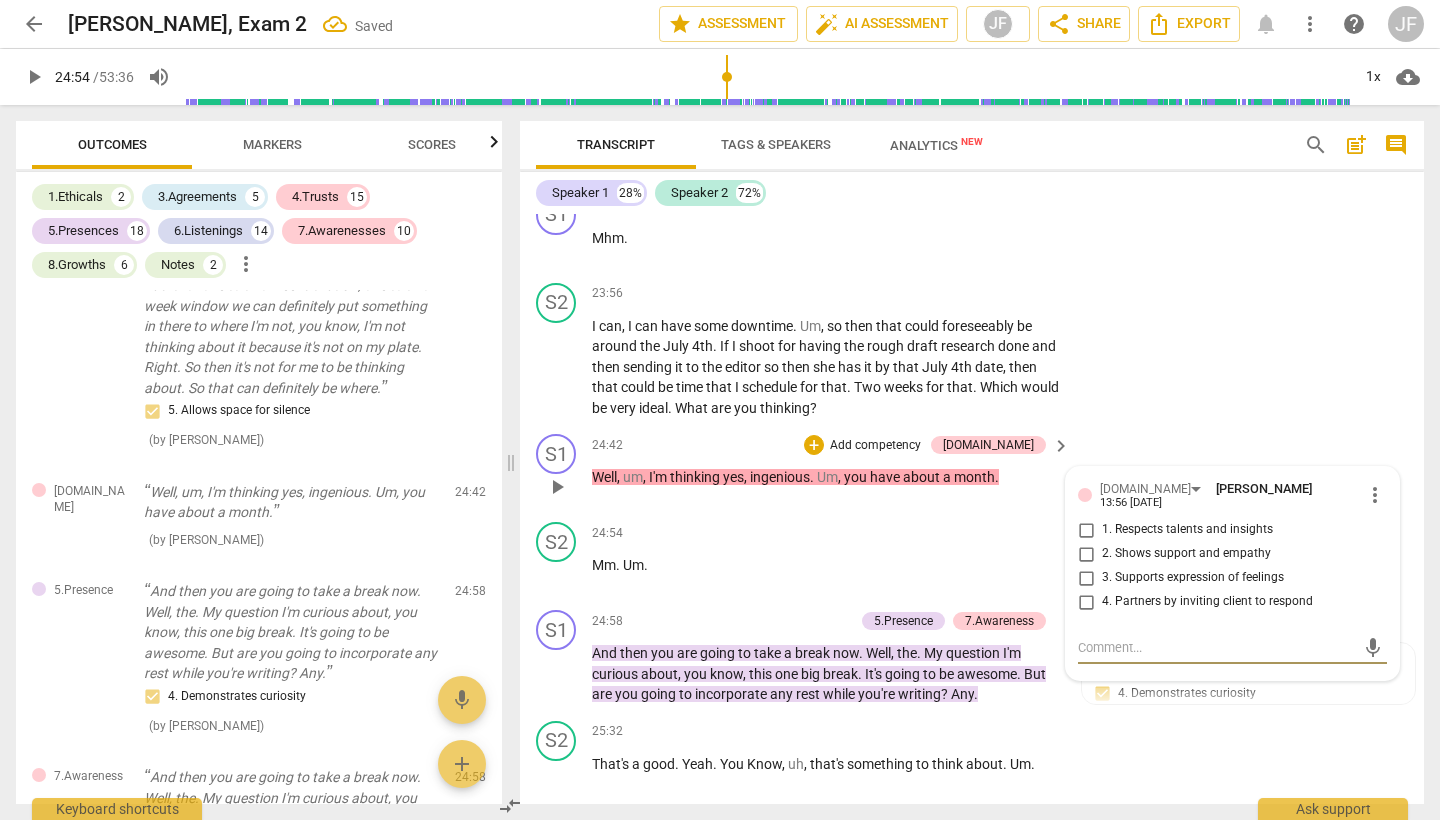 click on "2. Shows support and empathy" at bounding box center (1086, 554) 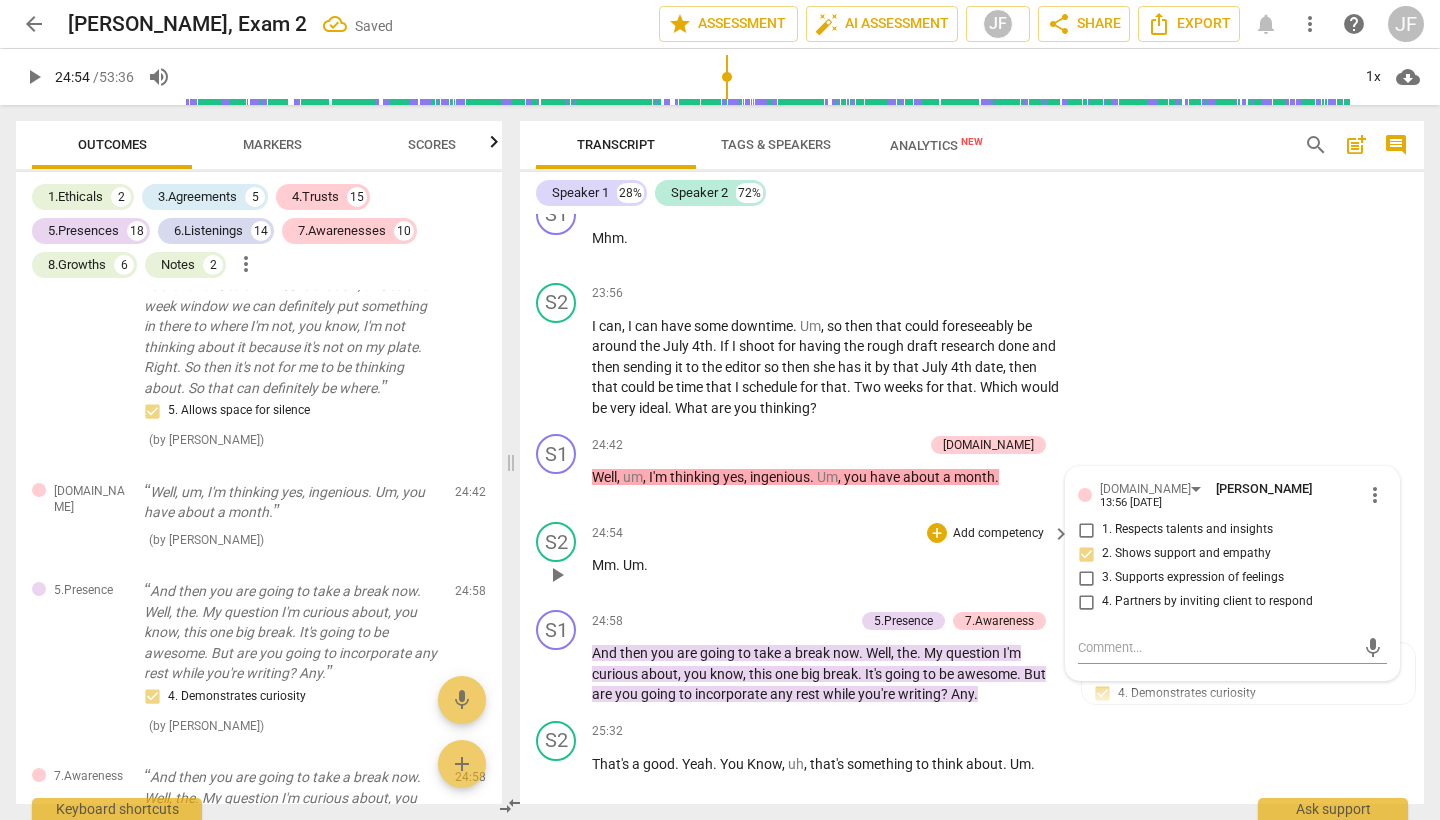 click on "play_arrow" at bounding box center [557, 575] 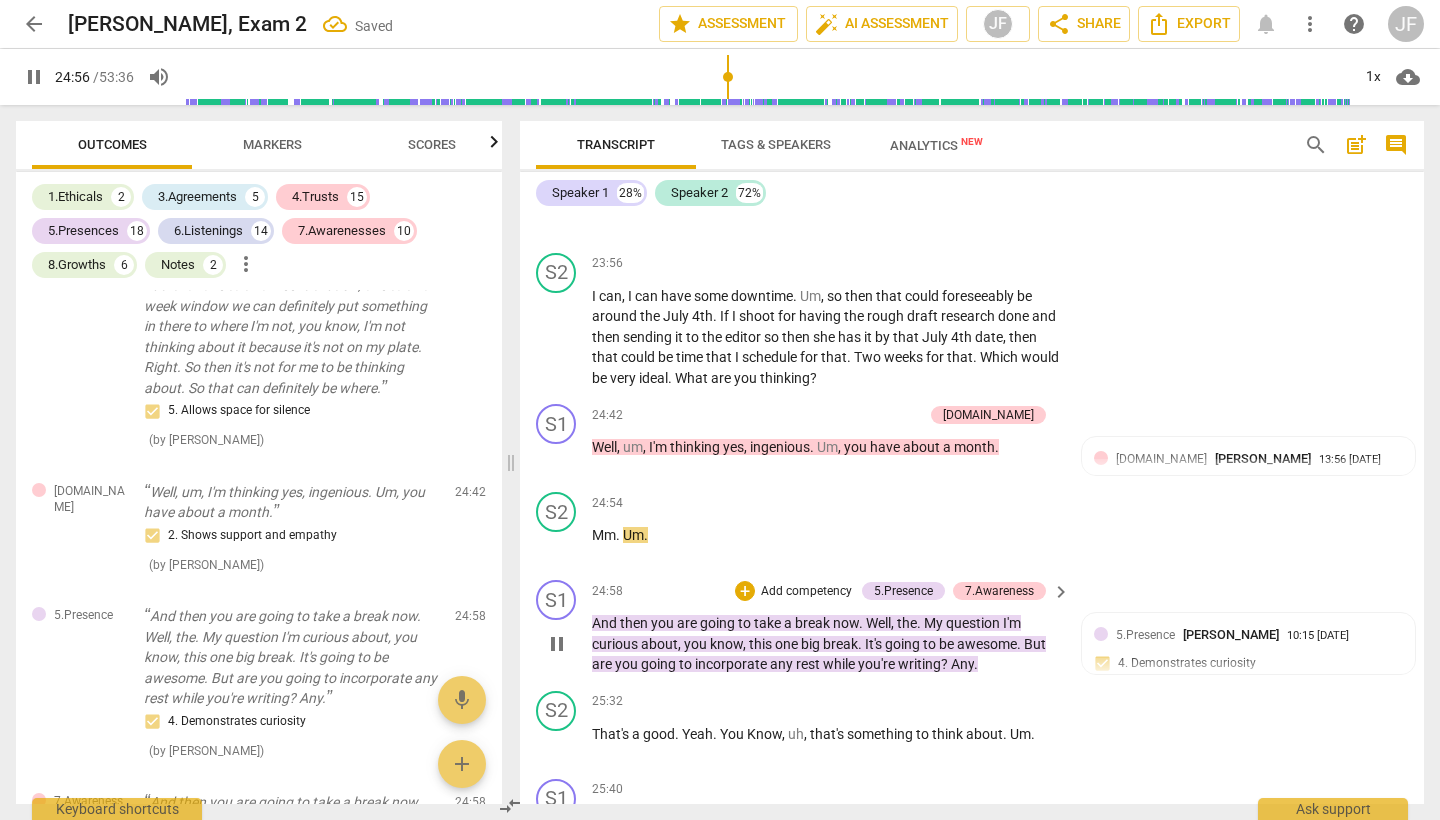 scroll, scrollTop: 8953, scrollLeft: 0, axis: vertical 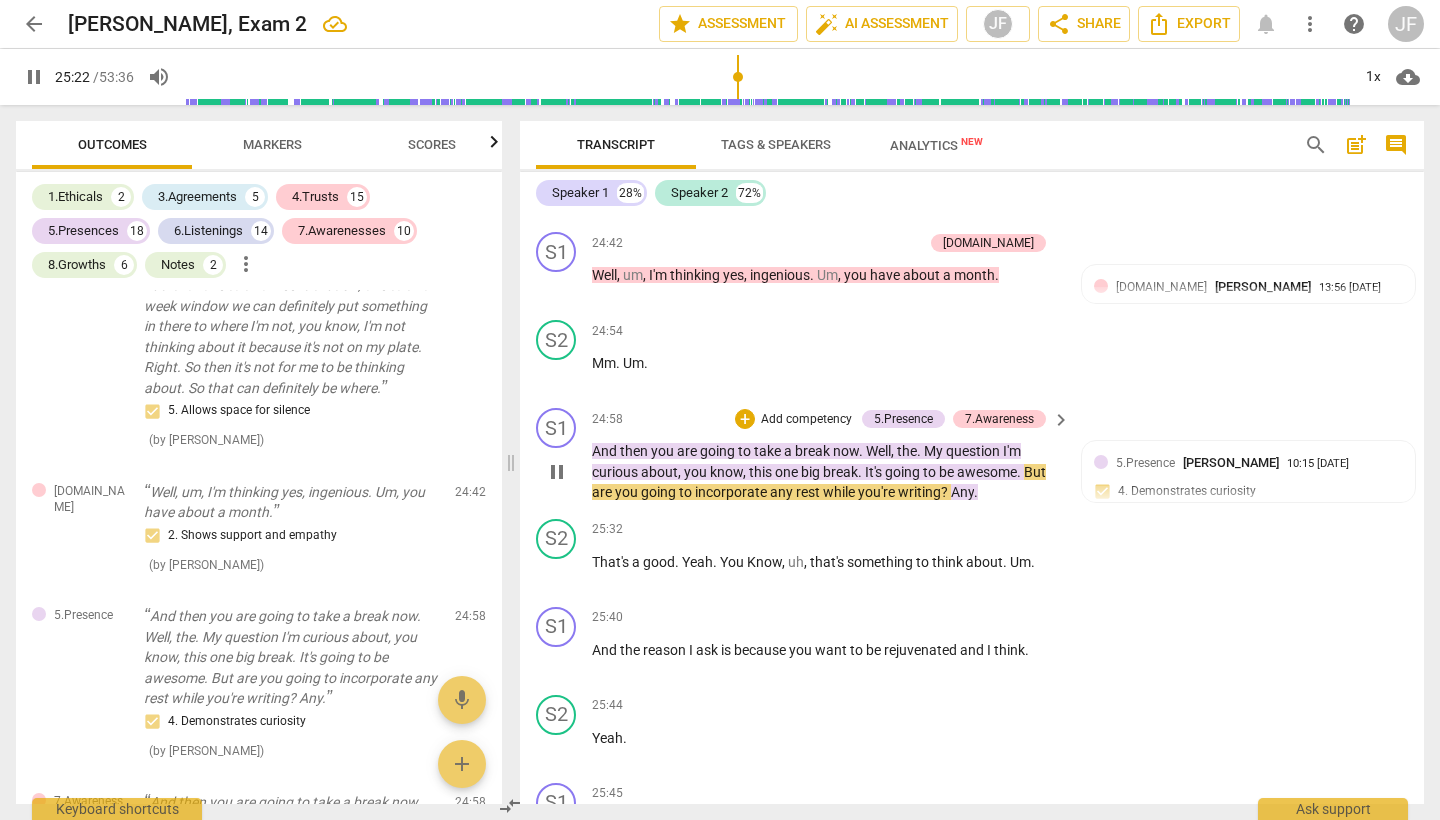 click on "pause" at bounding box center [557, 472] 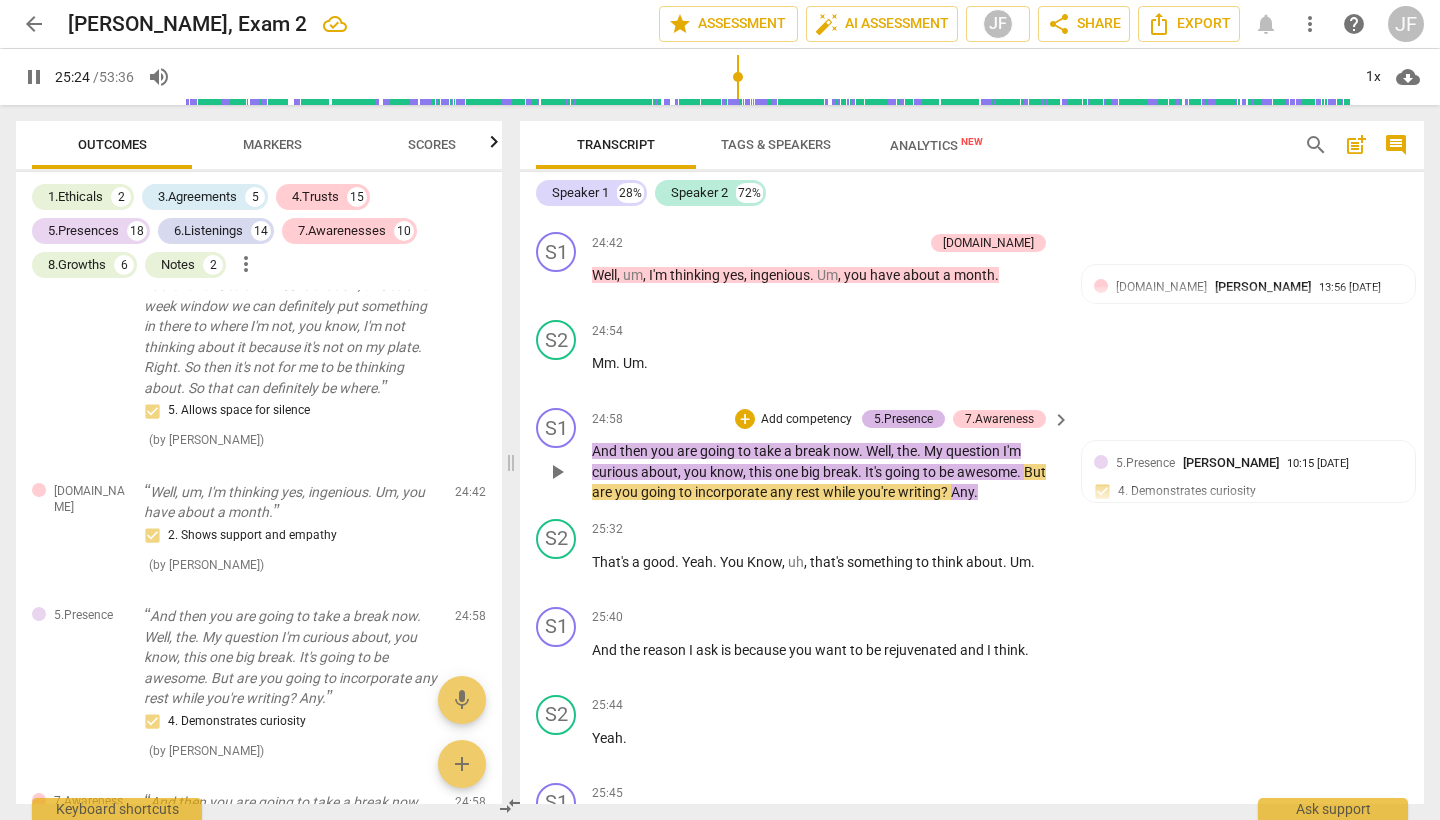 click on "5.Presence" at bounding box center [903, 419] 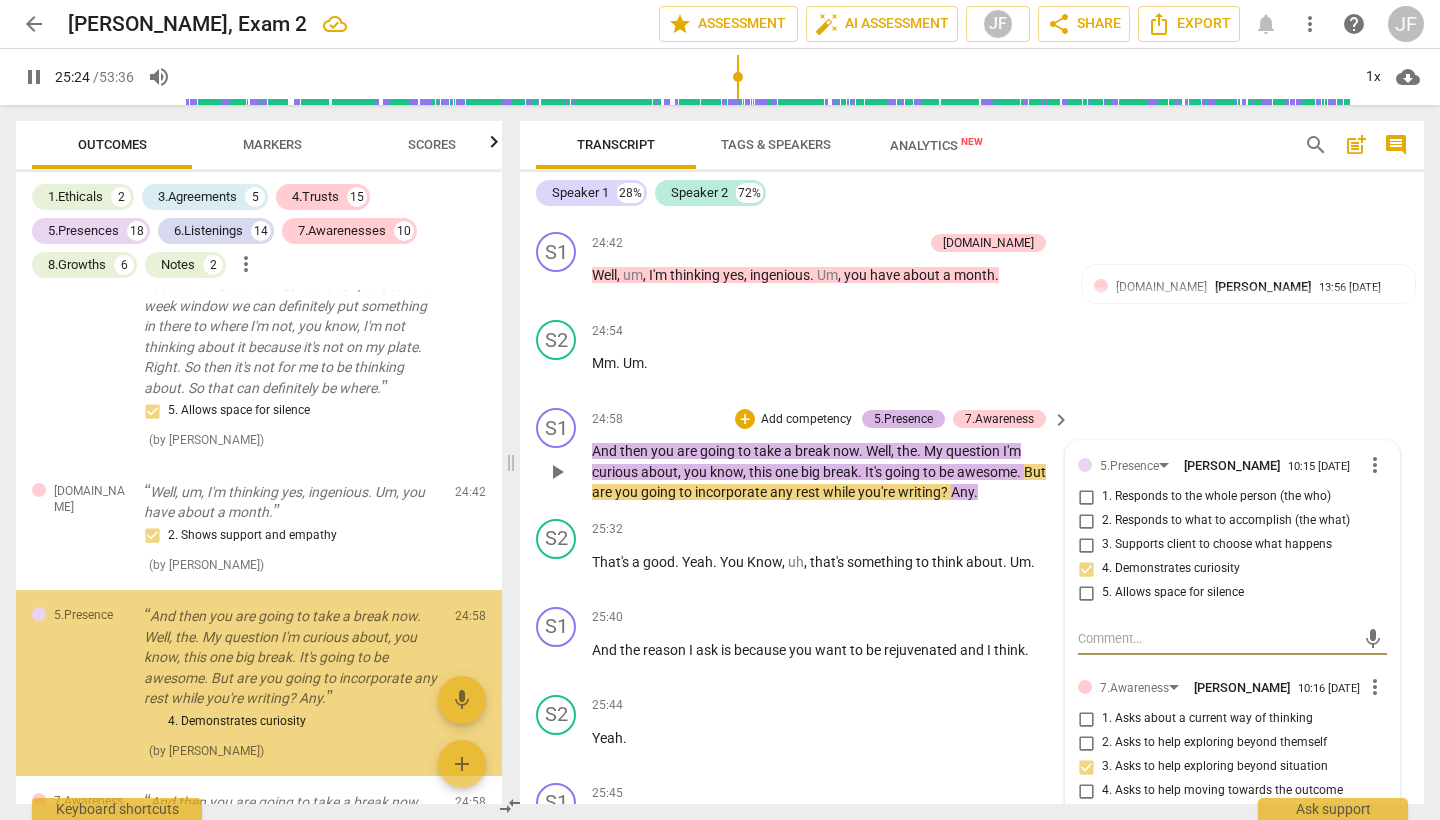 type on "1524" 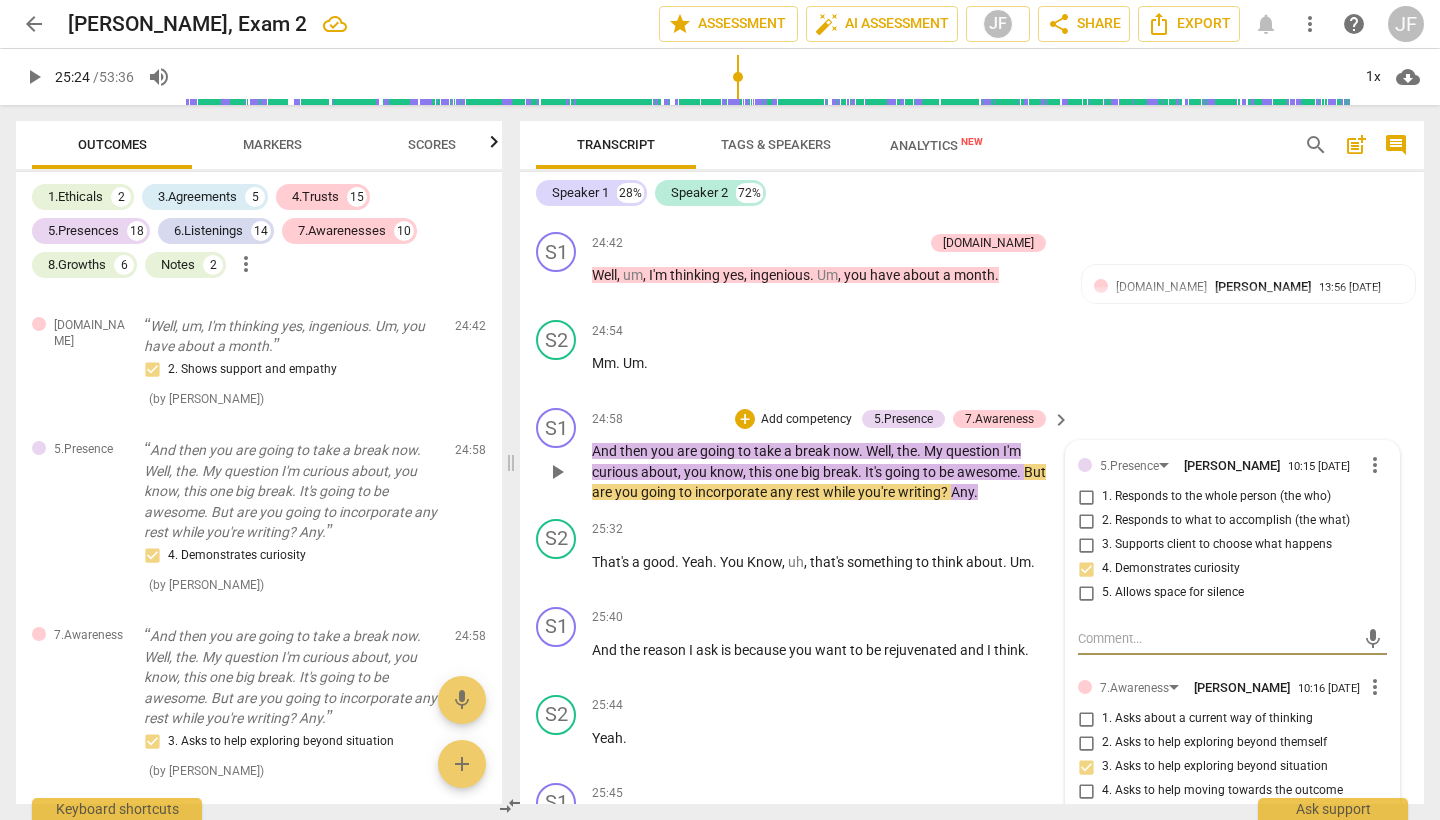 scroll, scrollTop: 8982, scrollLeft: 0, axis: vertical 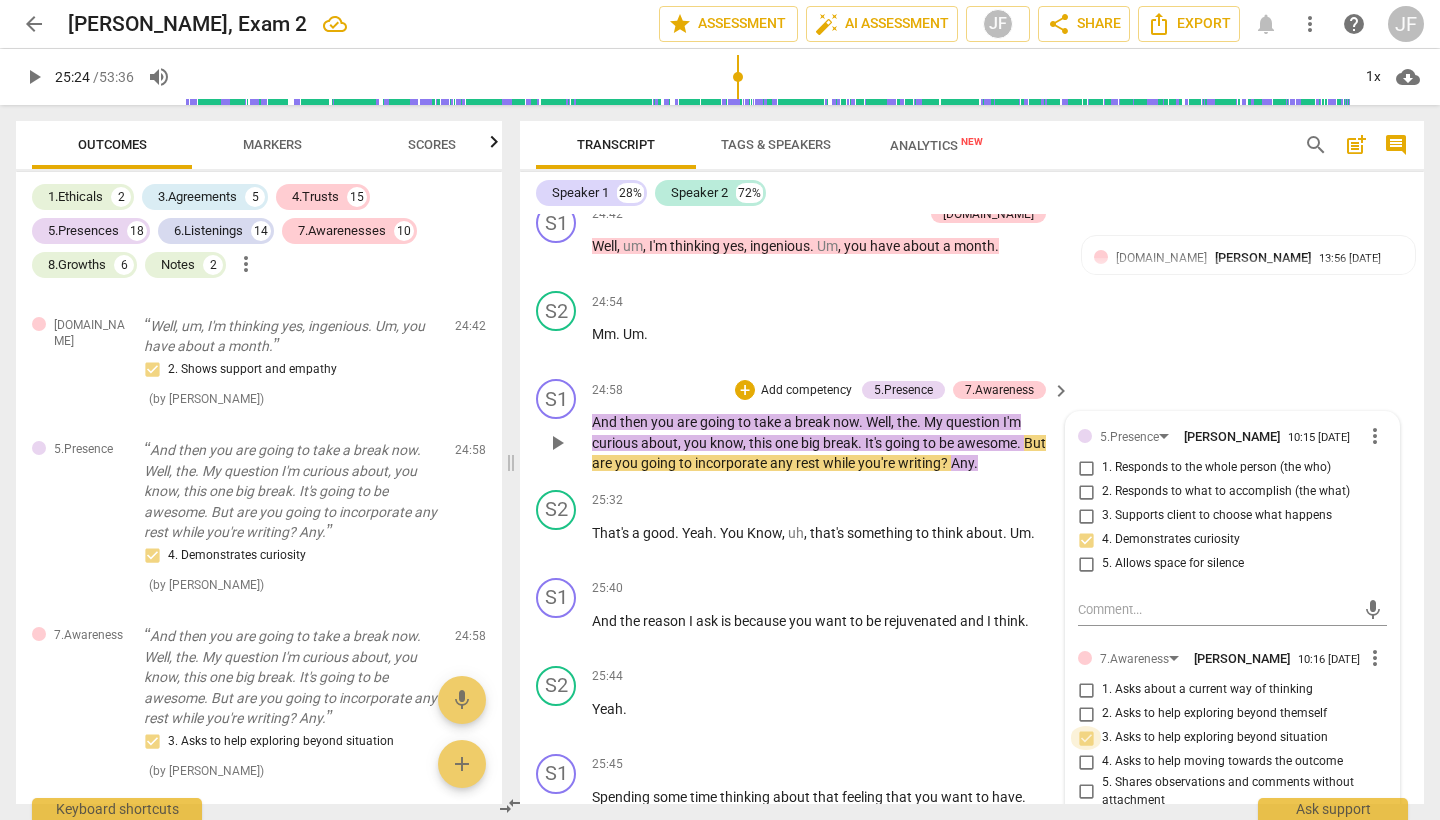 click on "3. Asks to help exploring beyond situation" at bounding box center (1086, 738) 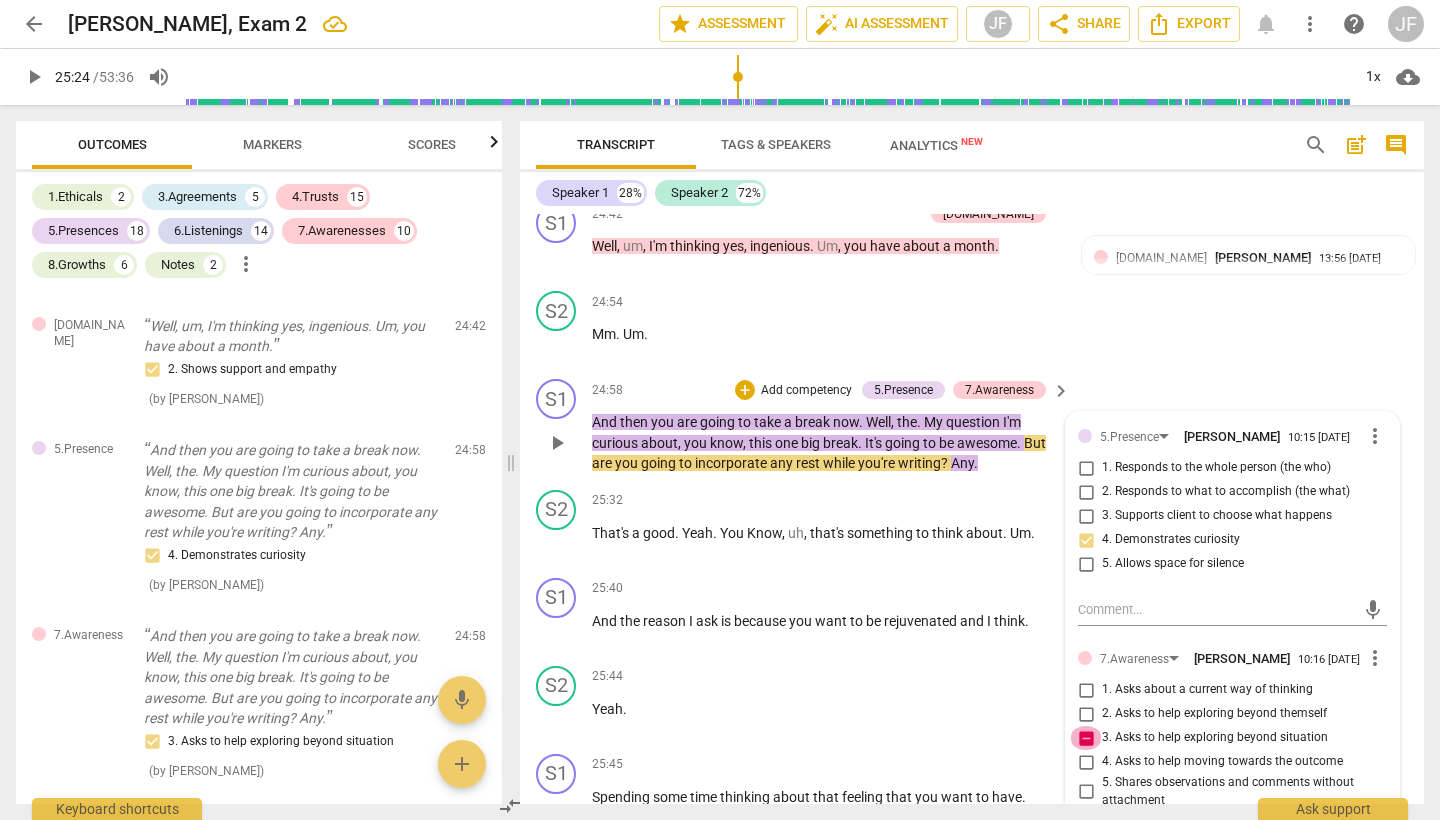 click on "3. Asks to help exploring beyond situation" at bounding box center [1086, 738] 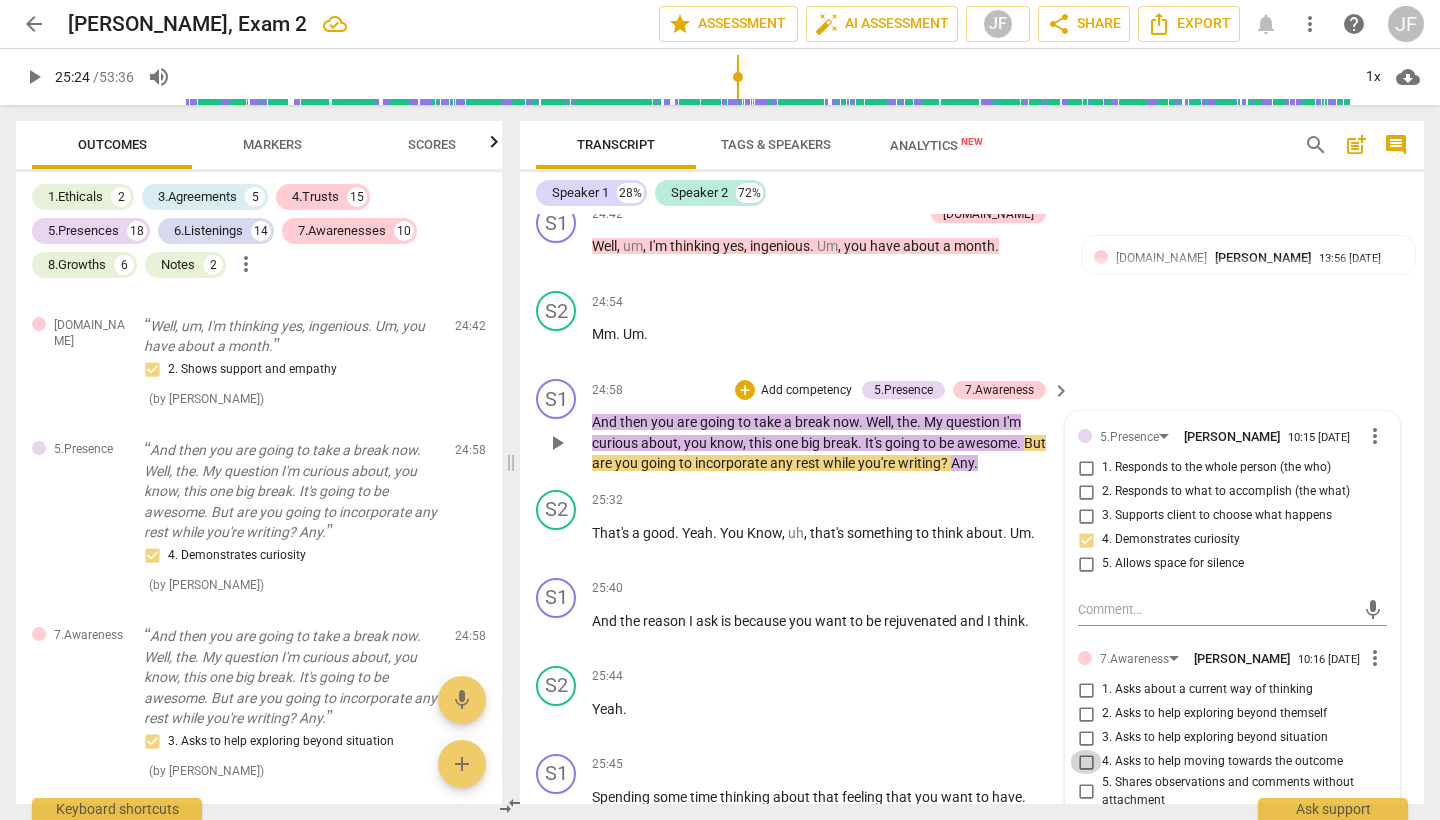 click on "4. Asks to help moving towards the outcome" at bounding box center [1086, 762] 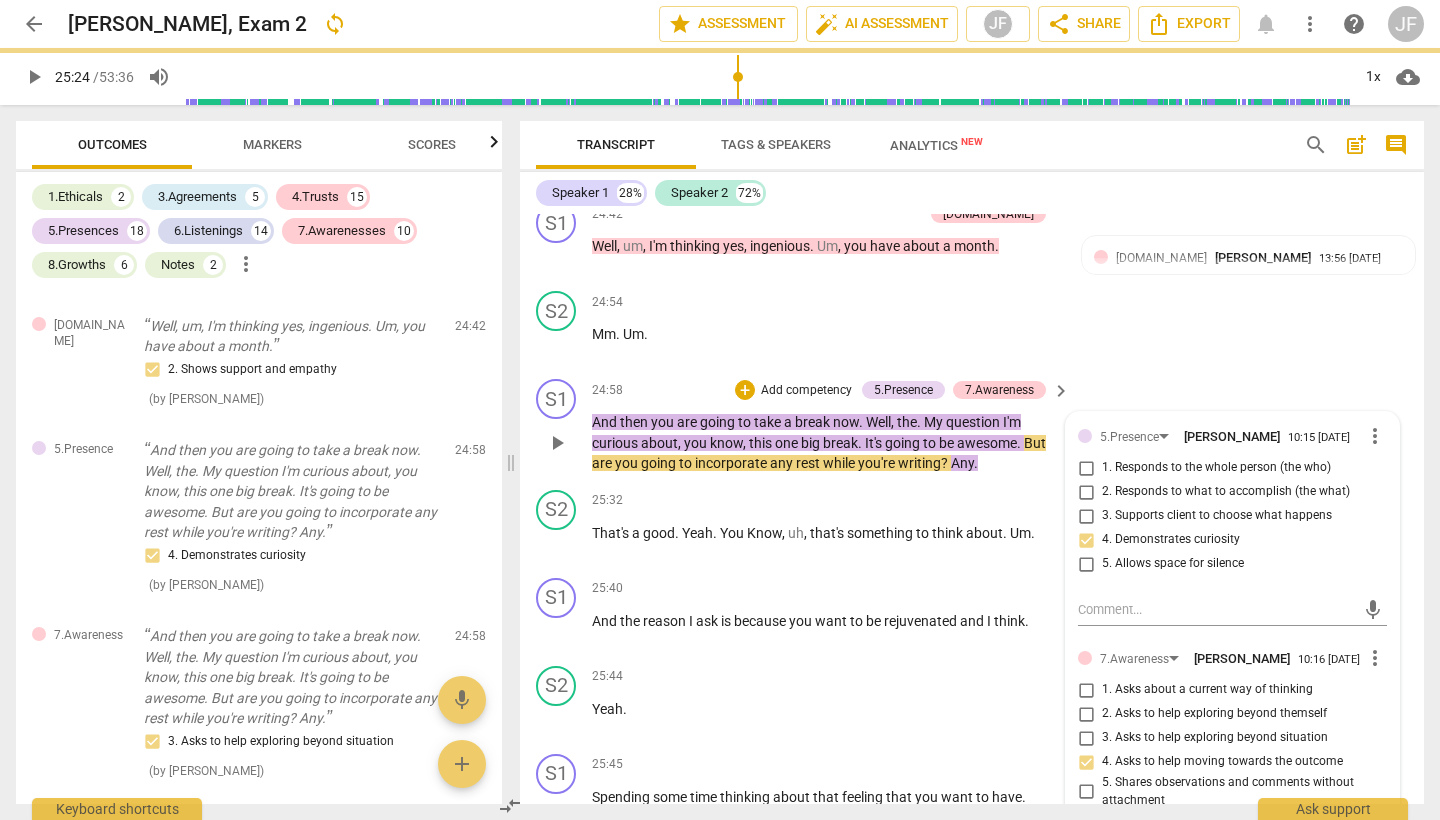 click on "play_arrow" at bounding box center (557, 443) 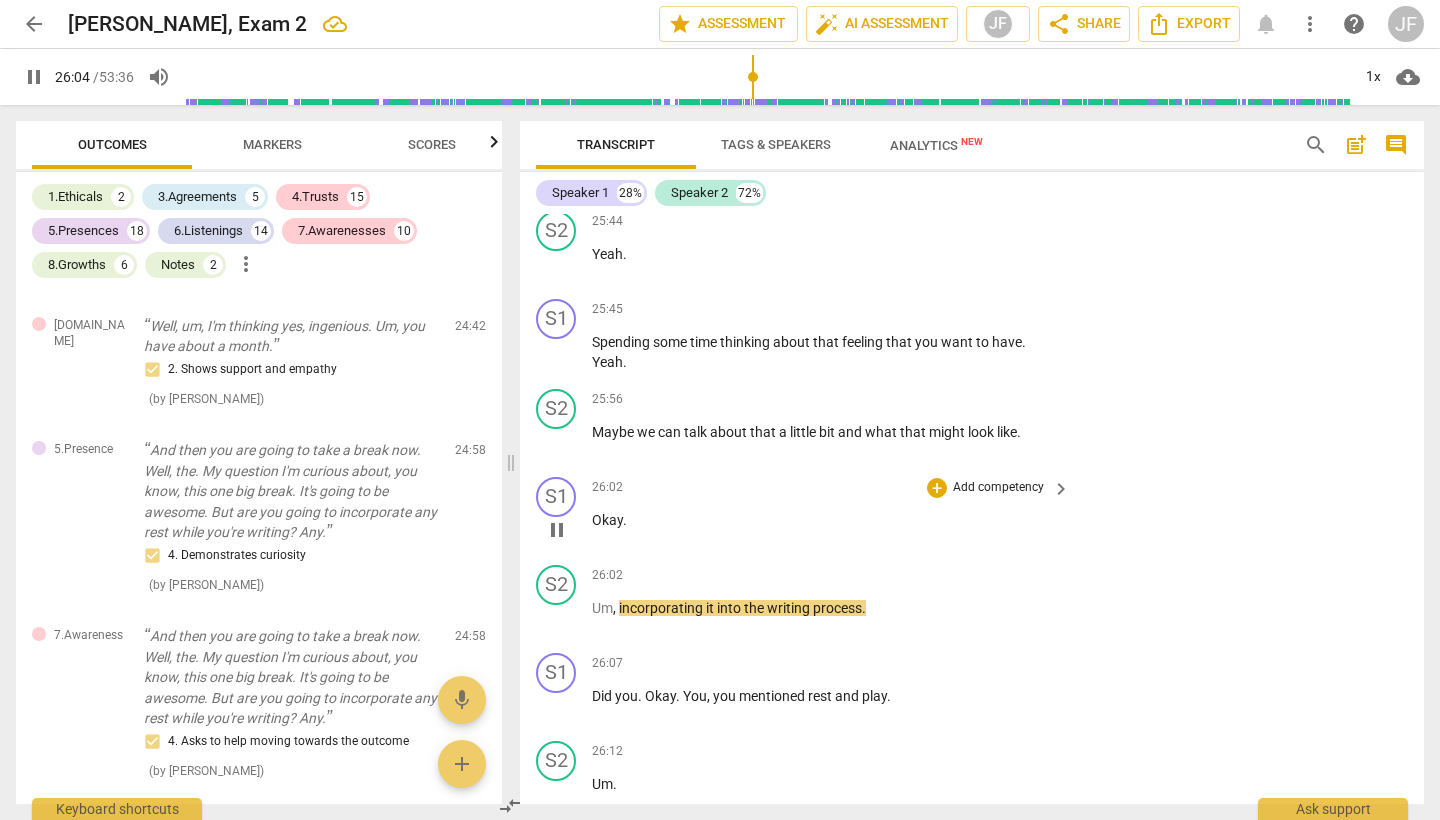scroll, scrollTop: 9463, scrollLeft: 0, axis: vertical 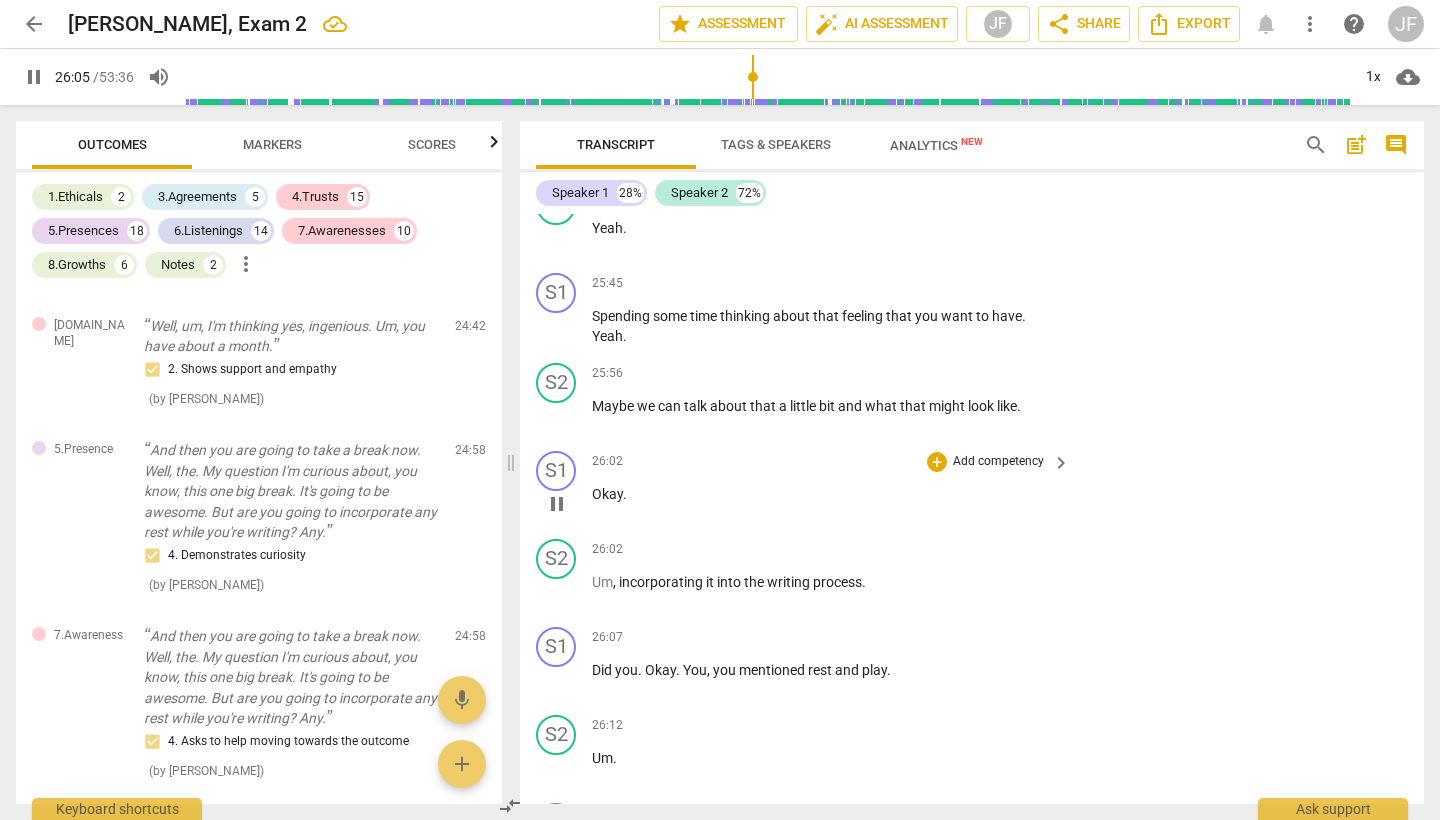 click on "pause" at bounding box center (557, 504) 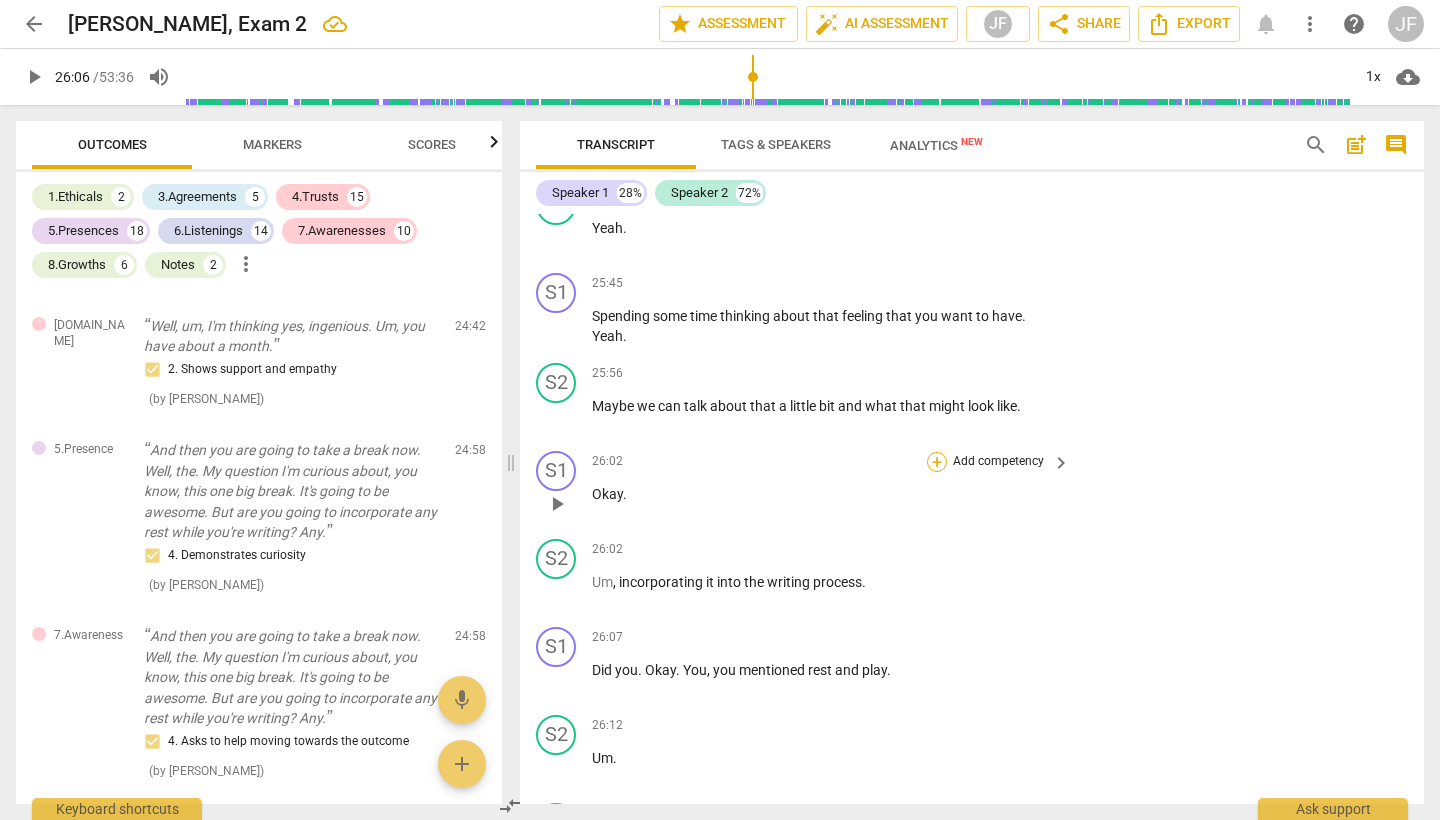 click on "+" at bounding box center (937, 462) 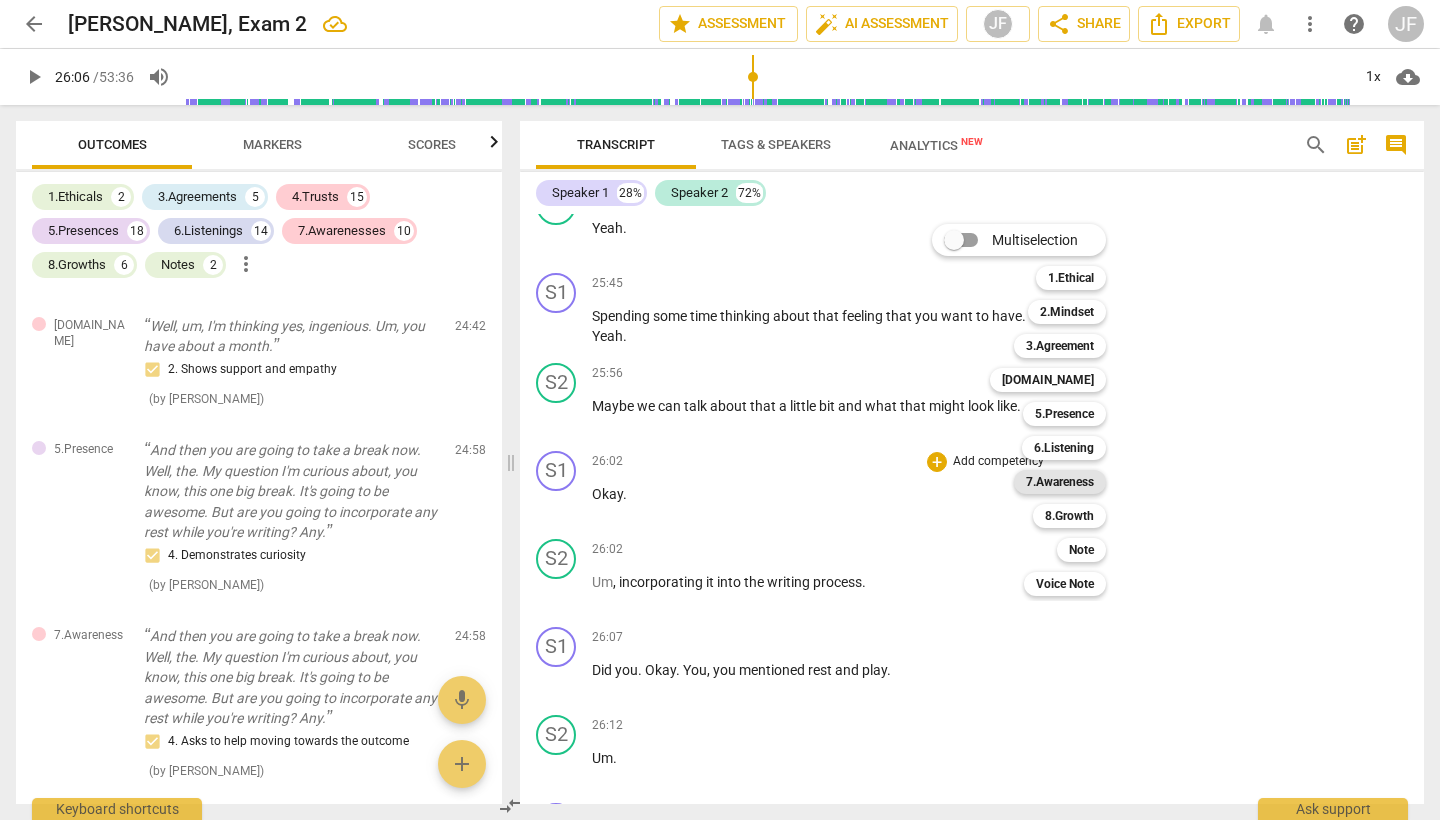 click on "7.Awareness" at bounding box center (1060, 482) 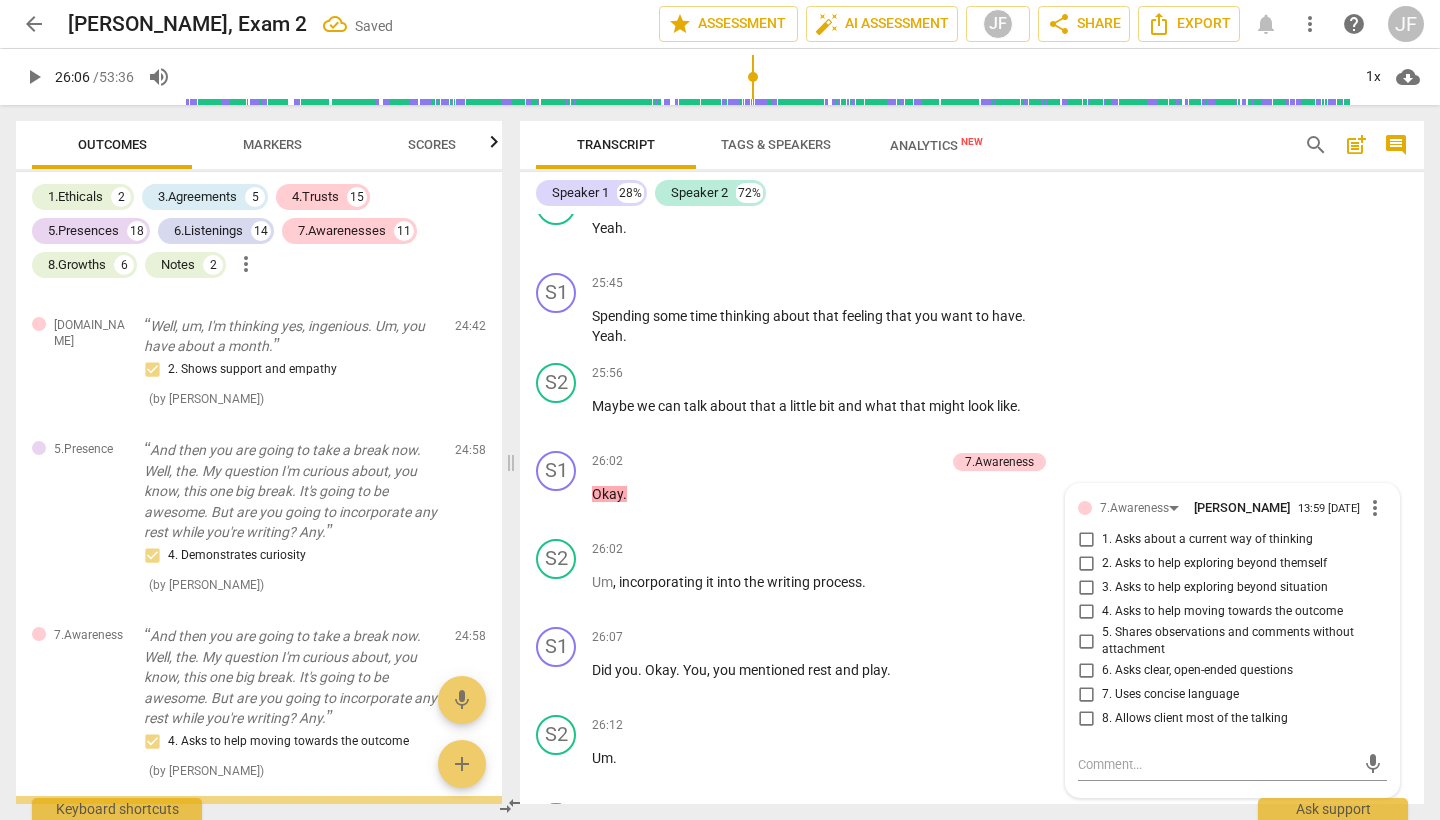scroll, scrollTop: 9372, scrollLeft: 0, axis: vertical 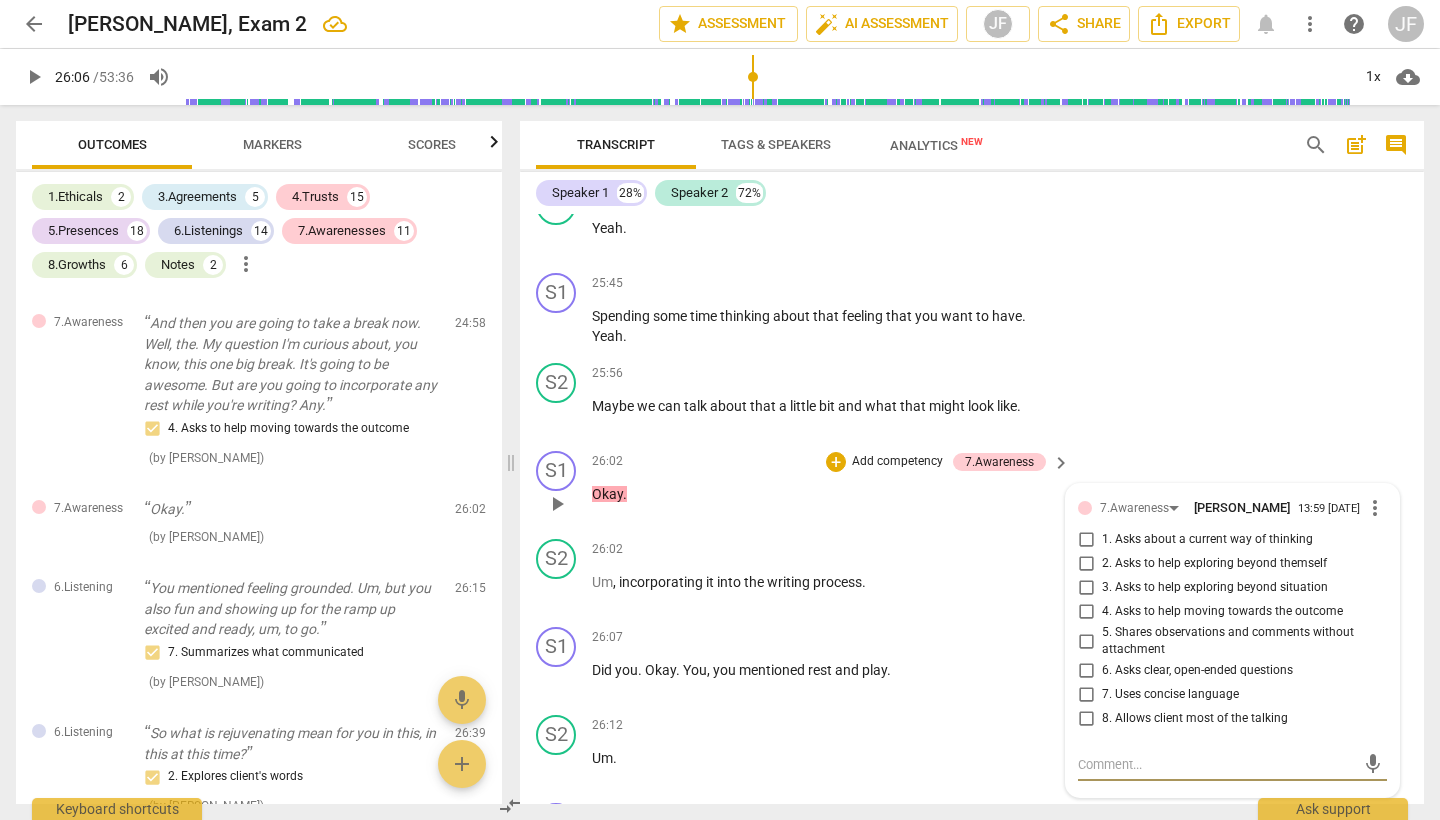 click on "5. Shares observations and comments without attachment" at bounding box center [1086, 641] 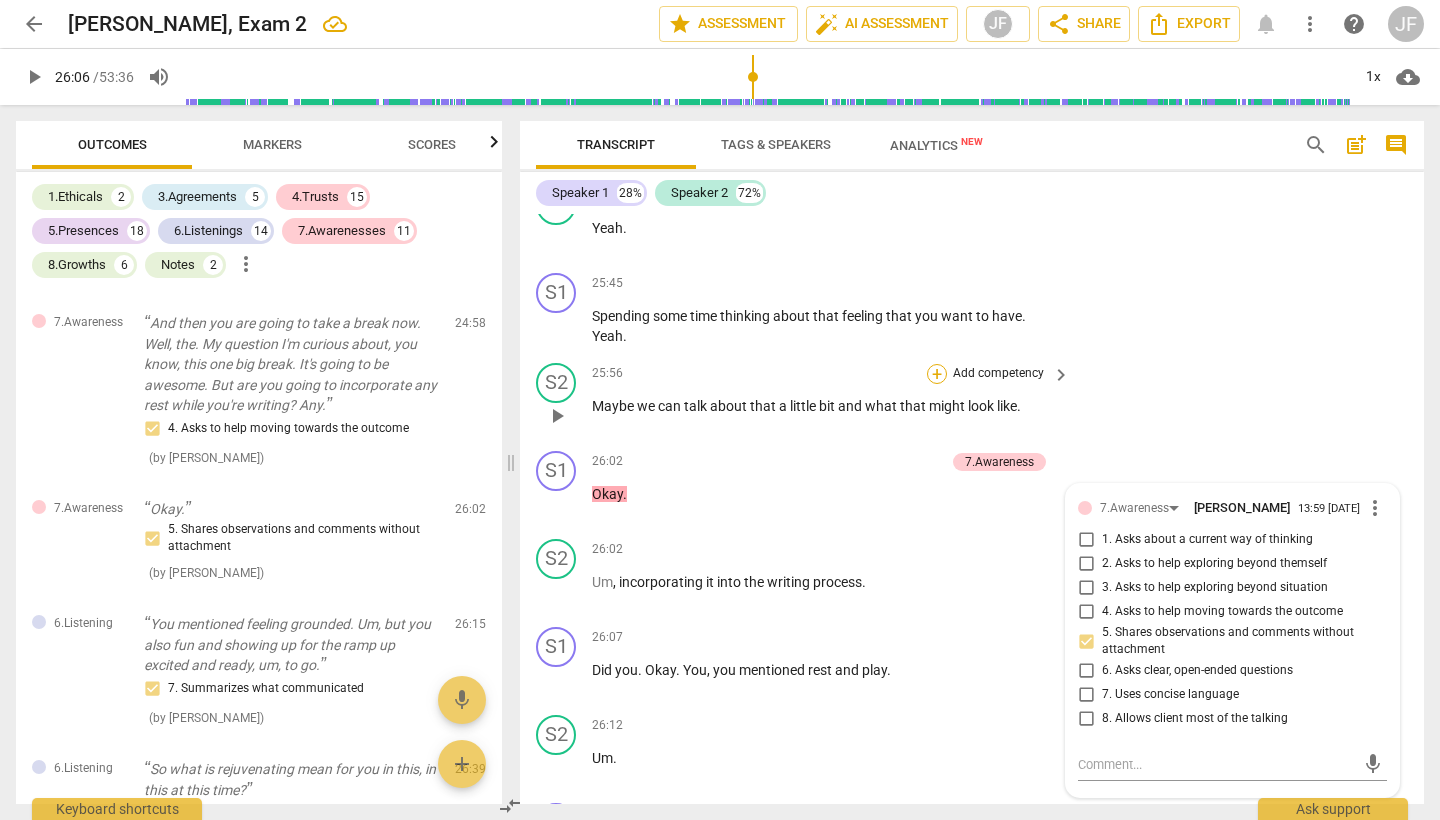 click on "+" at bounding box center [937, 374] 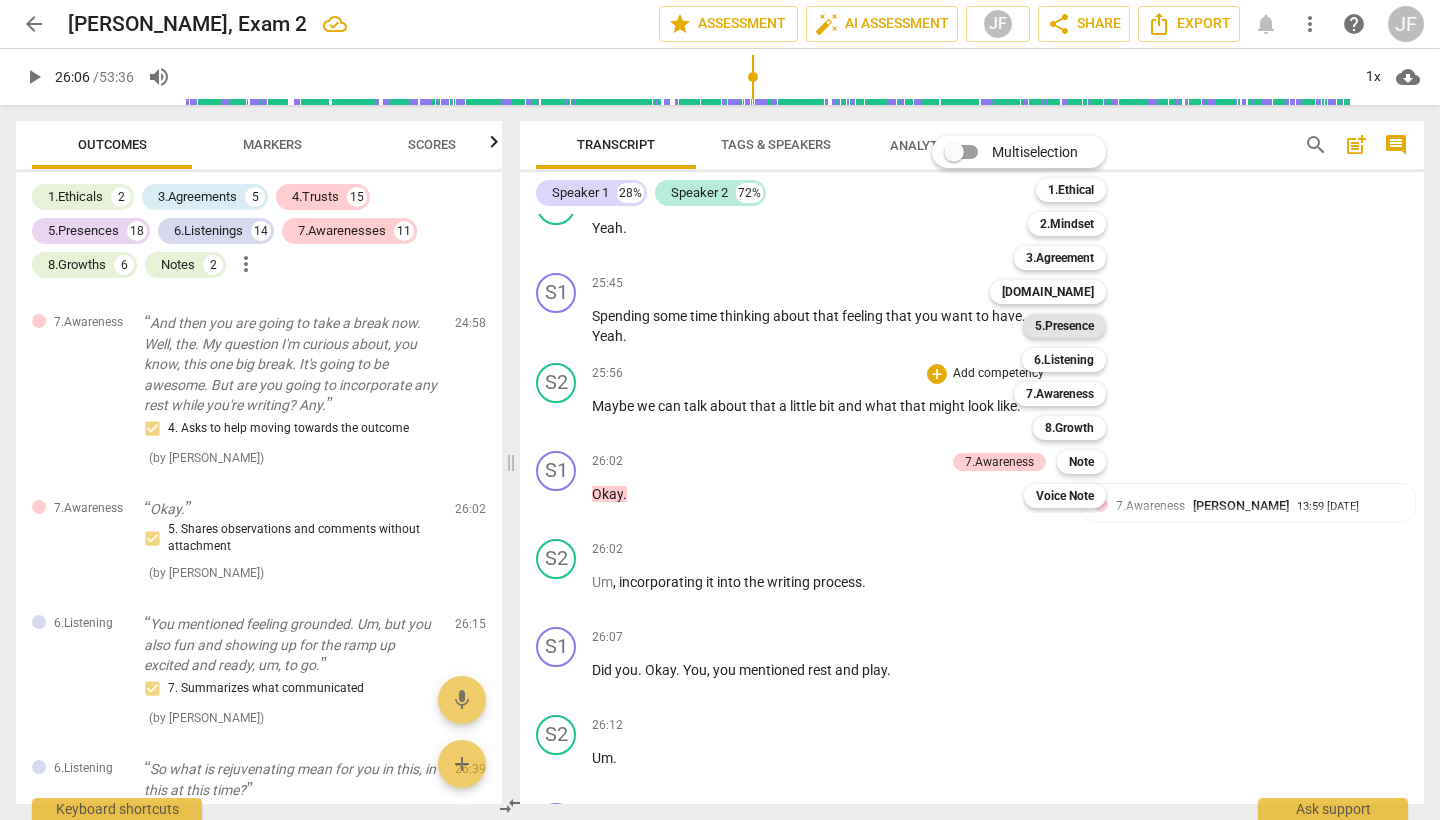 click on "5.Presence" at bounding box center (1064, 326) 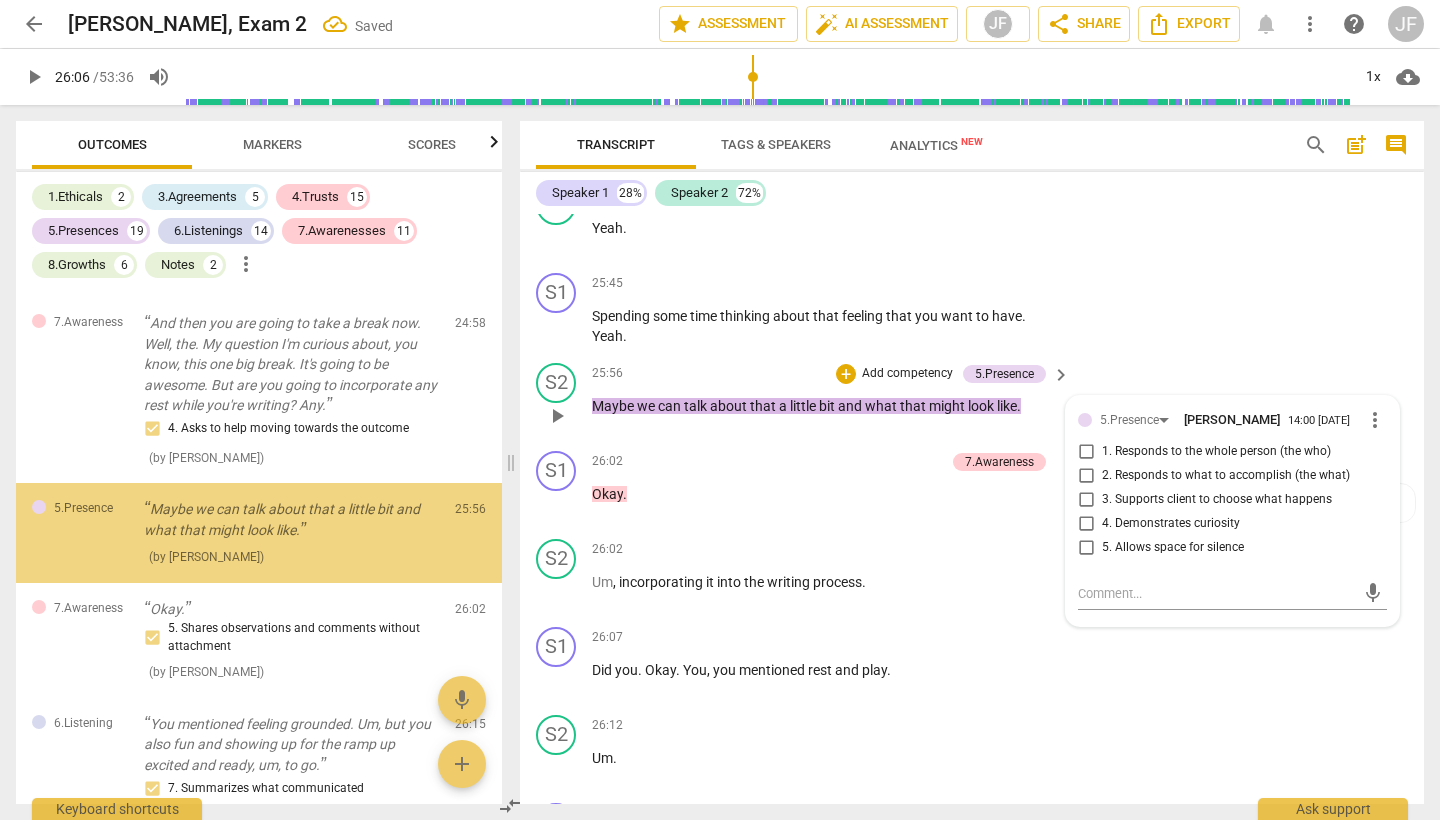 scroll, scrollTop: 9382, scrollLeft: 0, axis: vertical 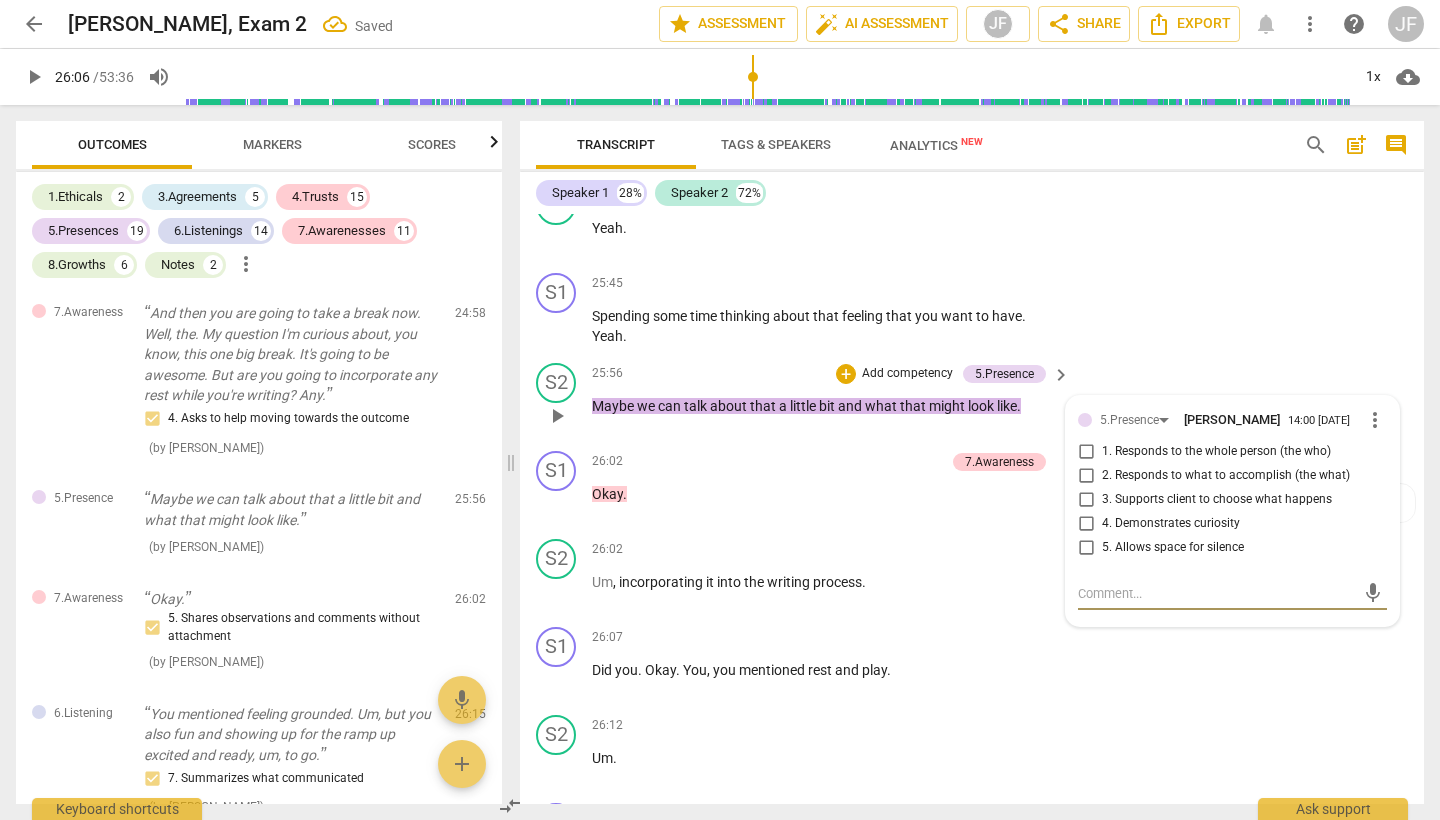 click on "3. Supports client to choose what happens" at bounding box center [1086, 500] 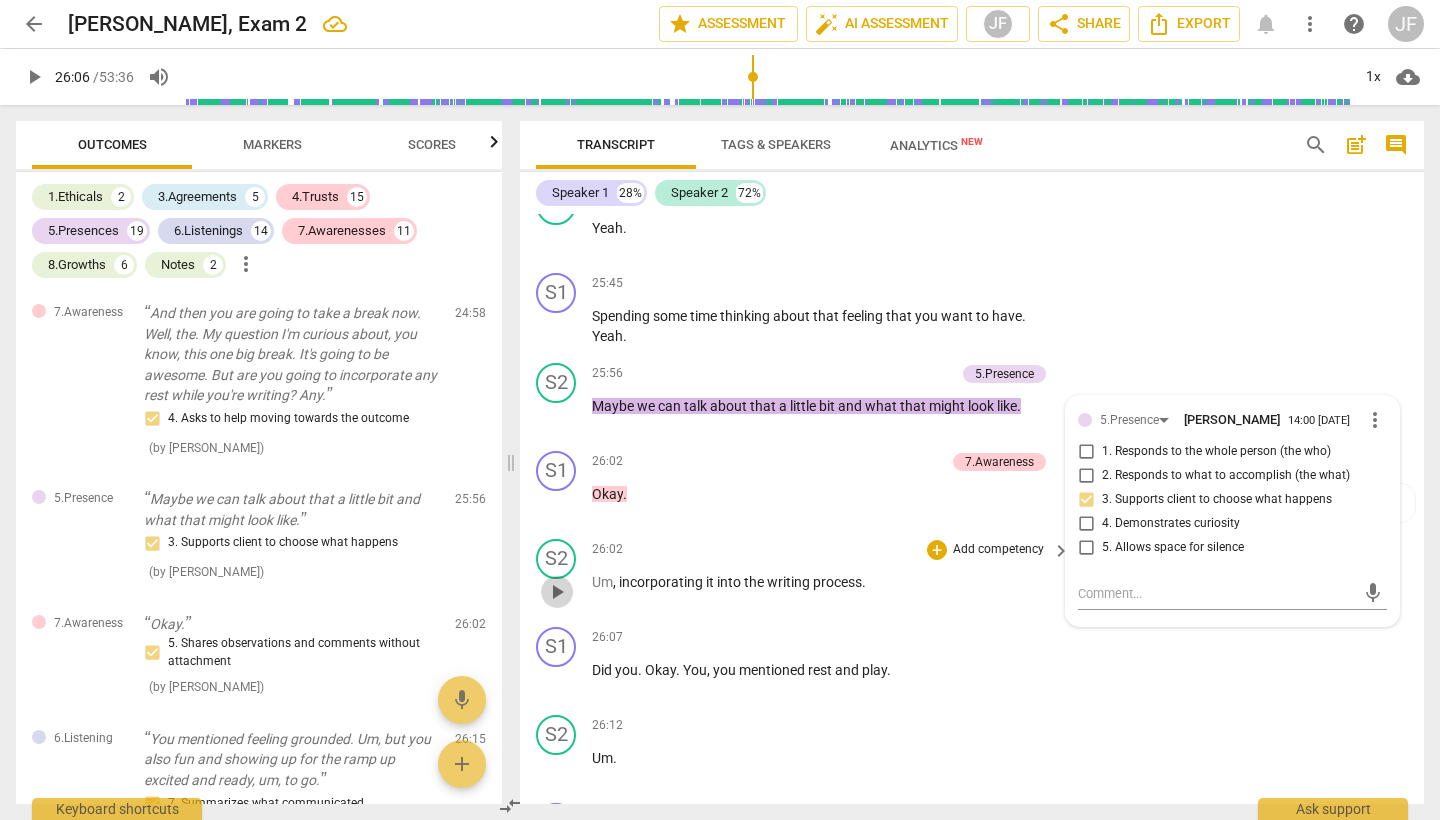 click on "play_arrow" at bounding box center [557, 592] 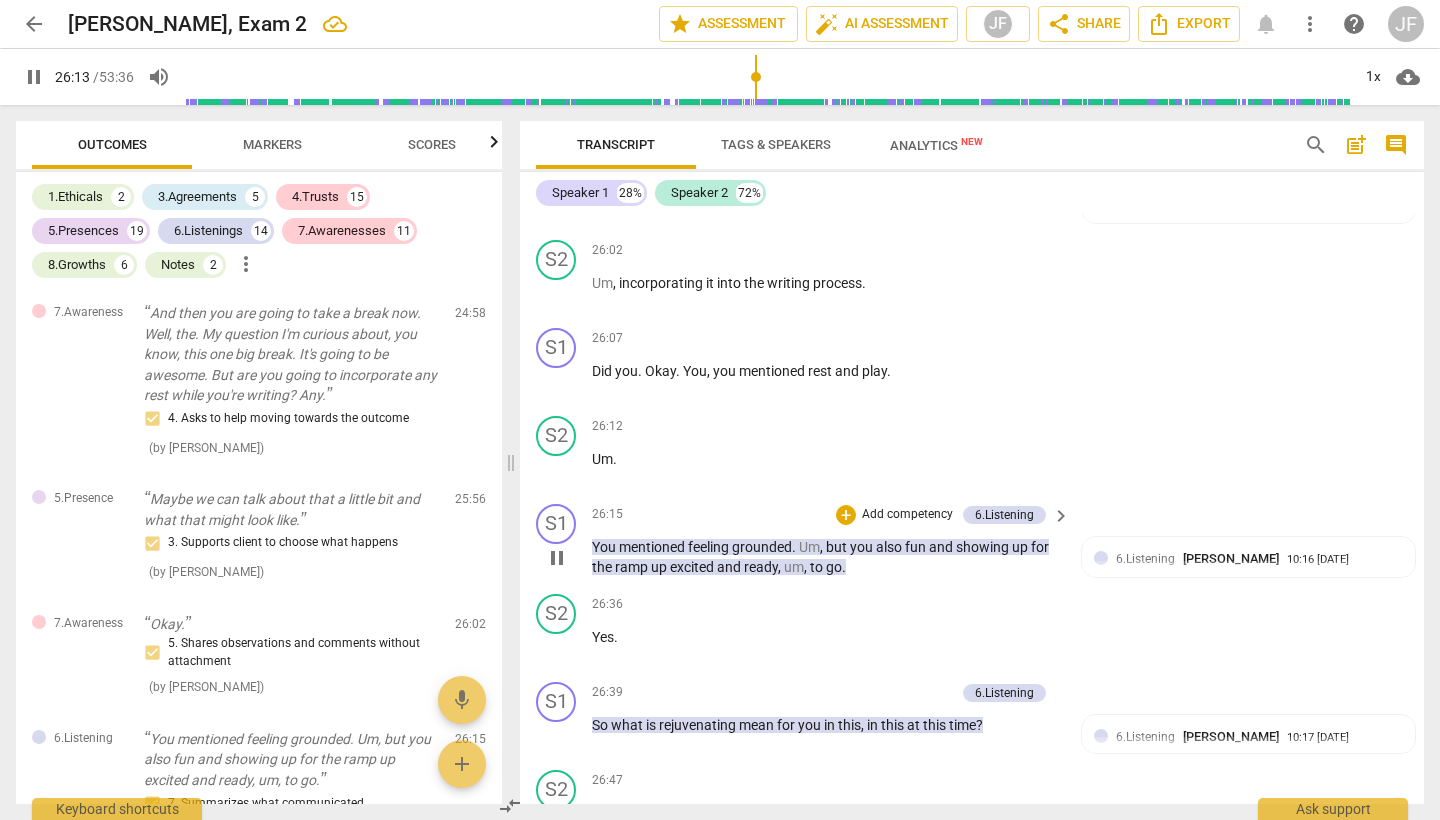 scroll, scrollTop: 9863, scrollLeft: 0, axis: vertical 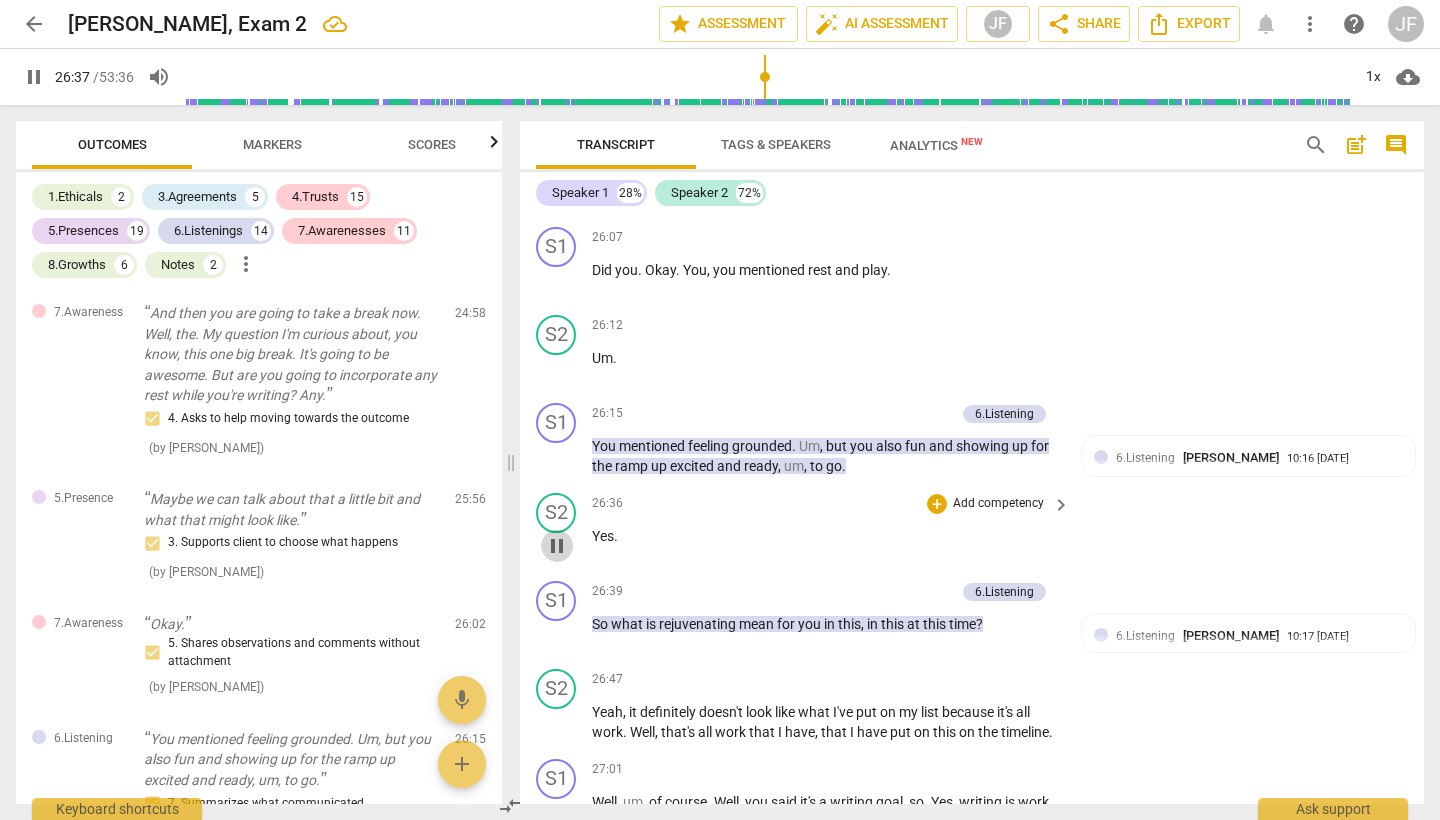 click on "pause" at bounding box center [557, 546] 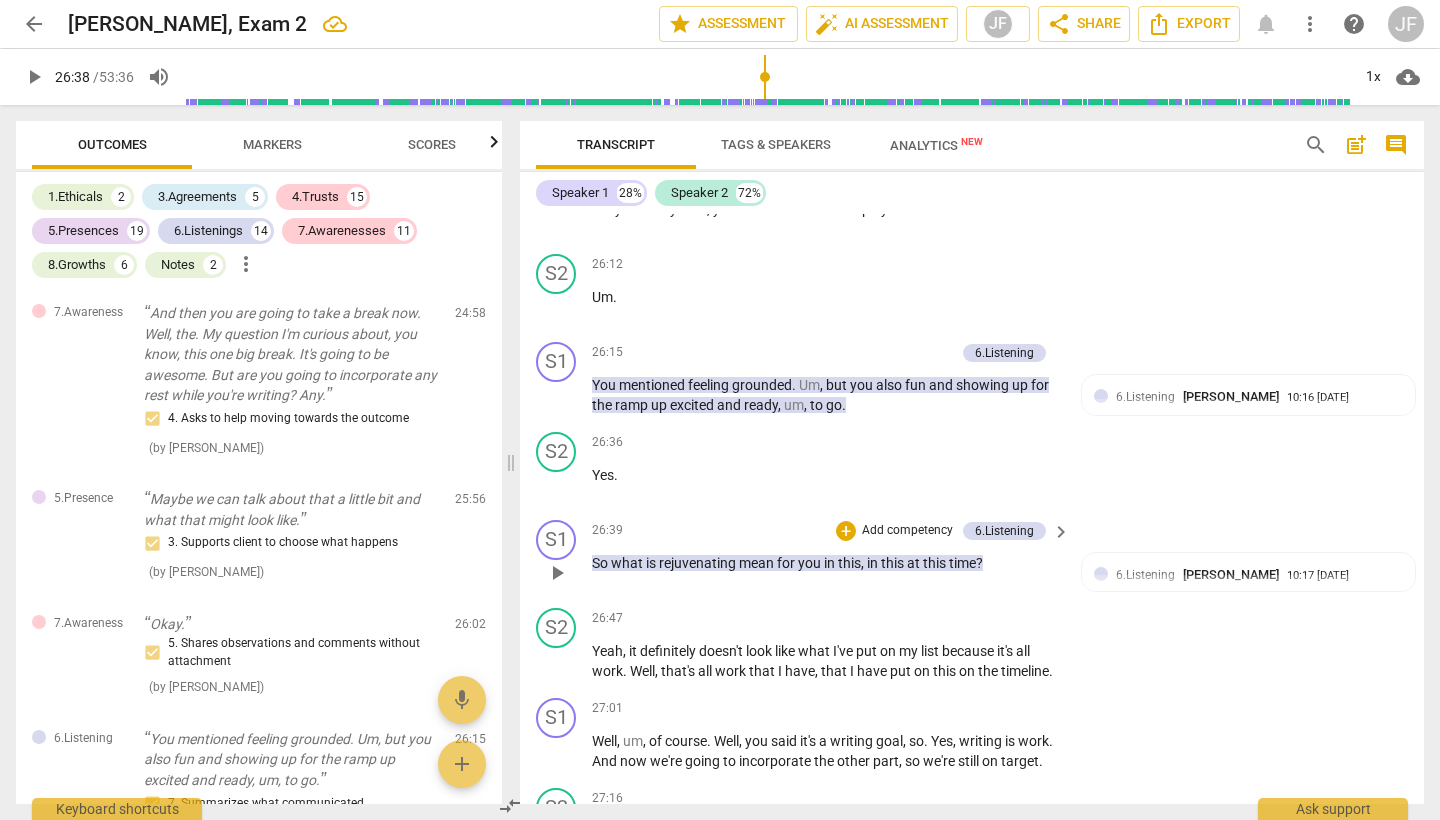 scroll, scrollTop: 9928, scrollLeft: 0, axis: vertical 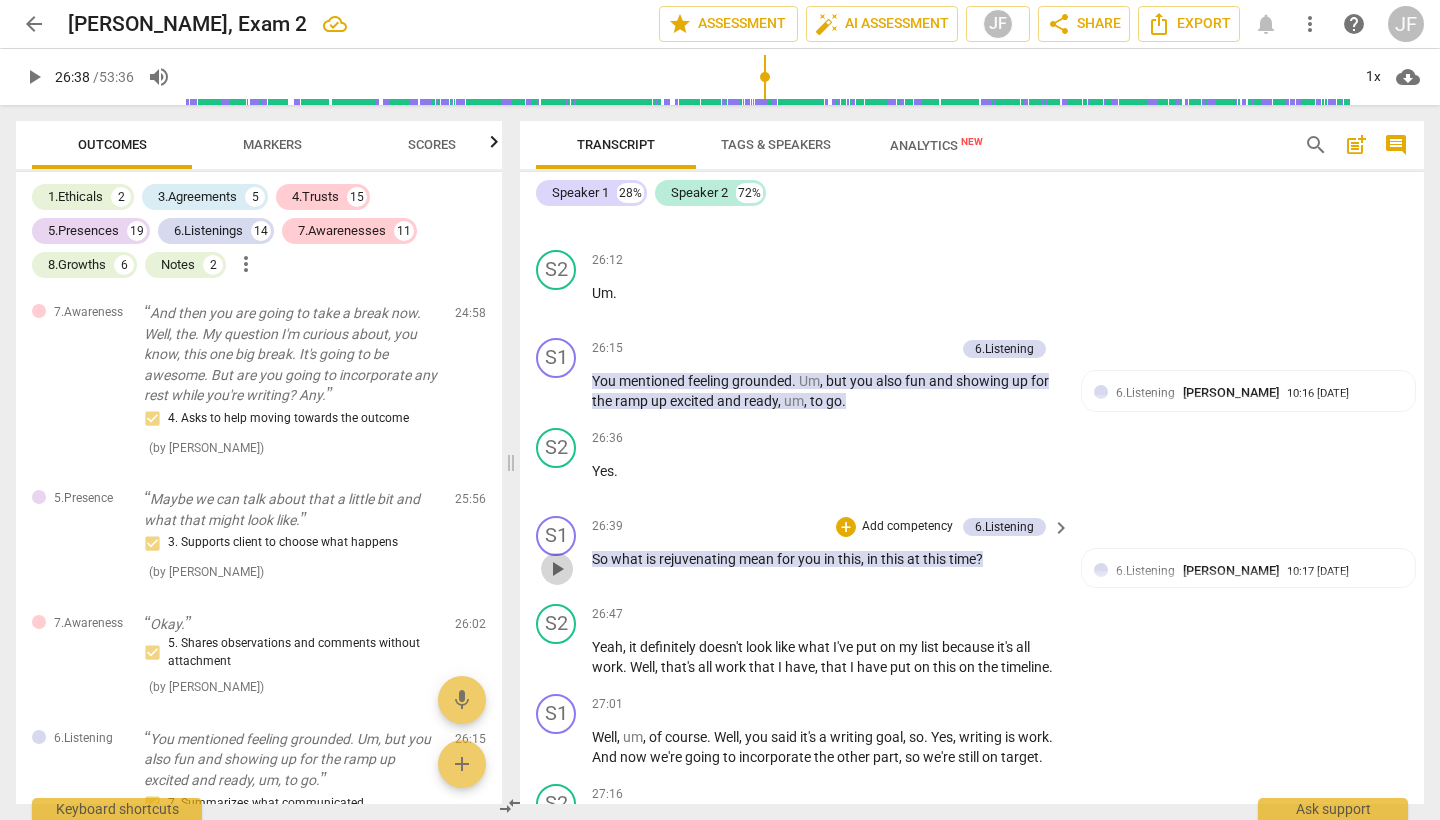 click on "play_arrow" at bounding box center (557, 569) 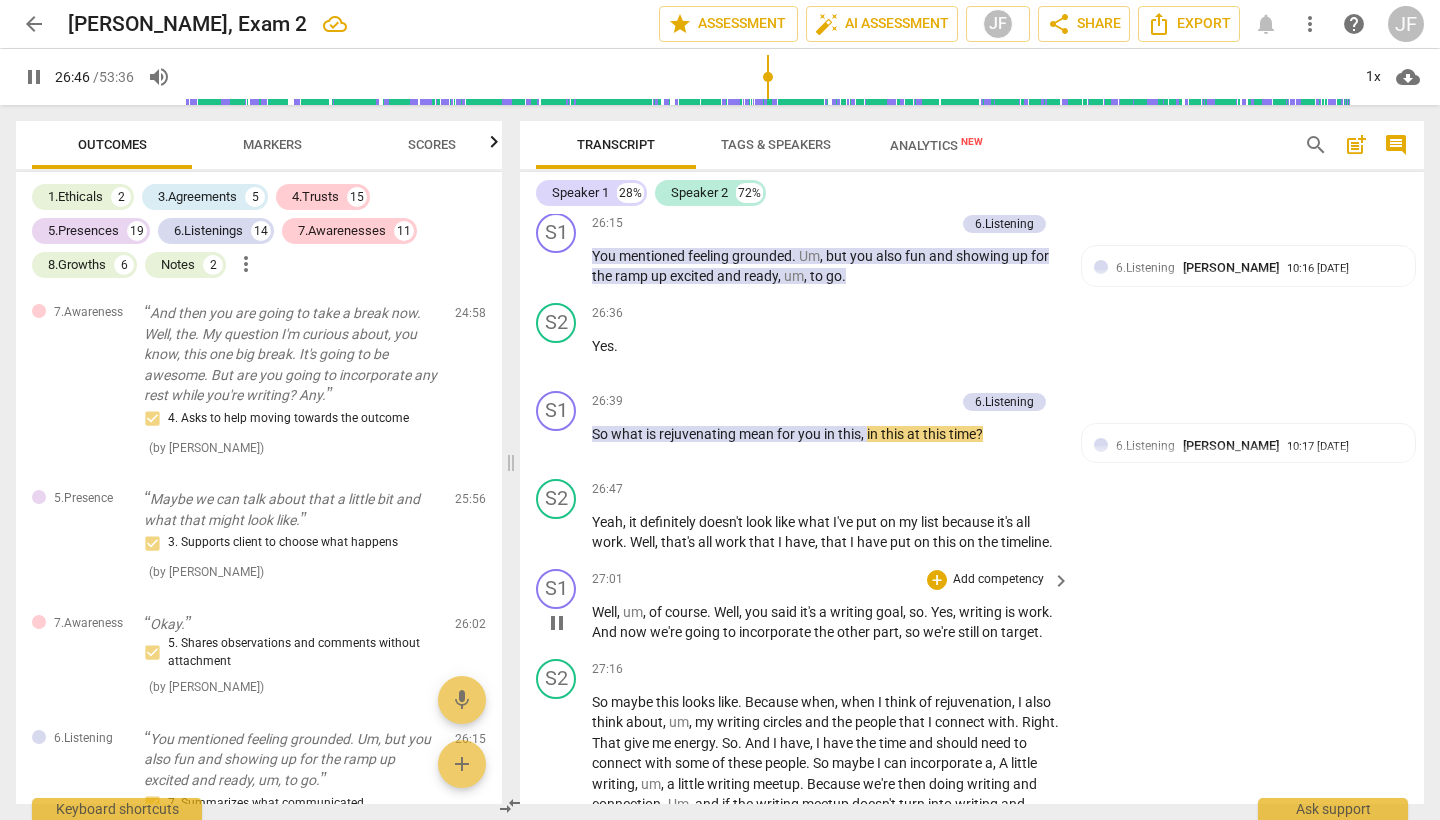scroll, scrollTop: 10115, scrollLeft: 0, axis: vertical 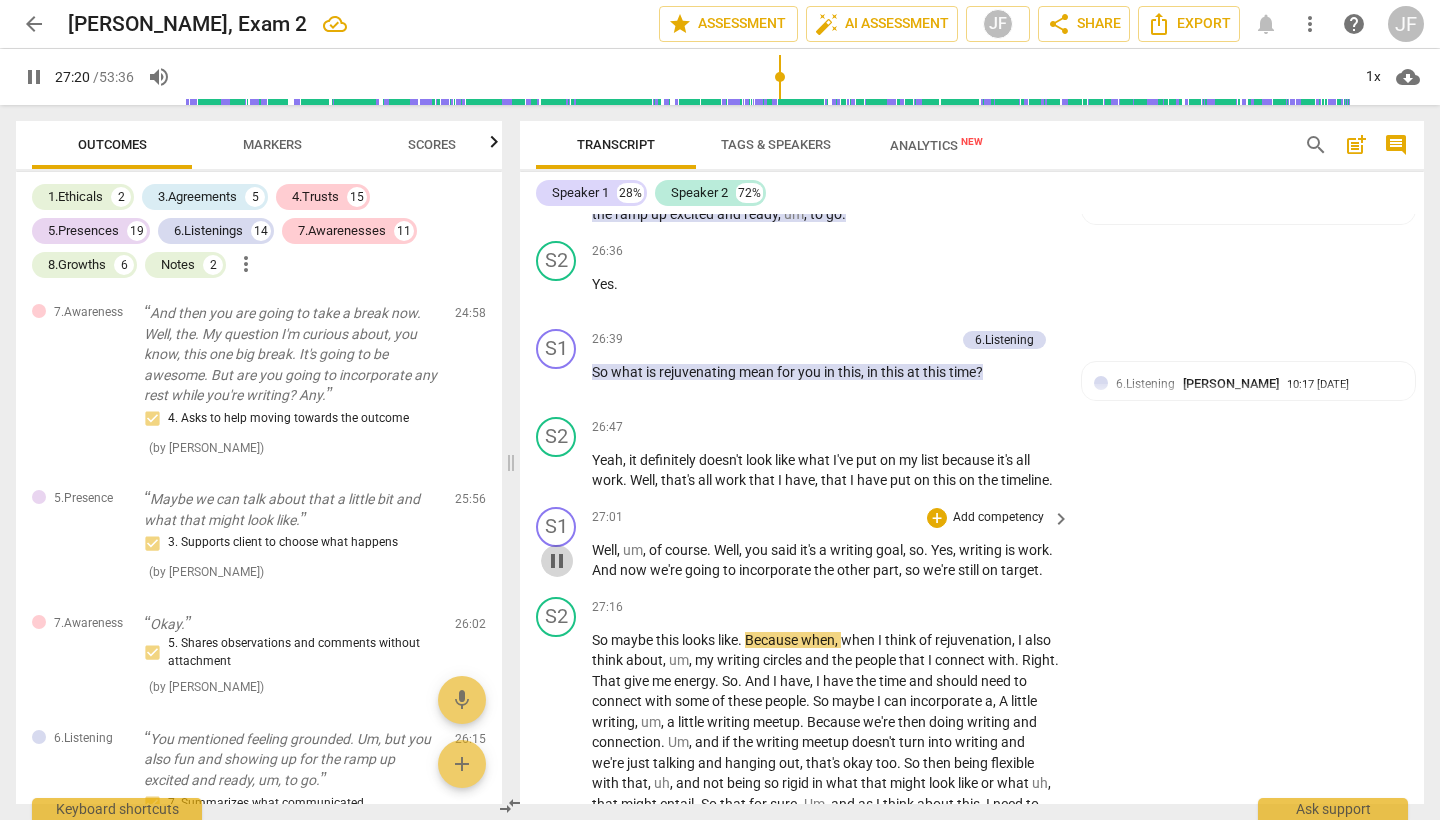 click on "pause" at bounding box center (557, 561) 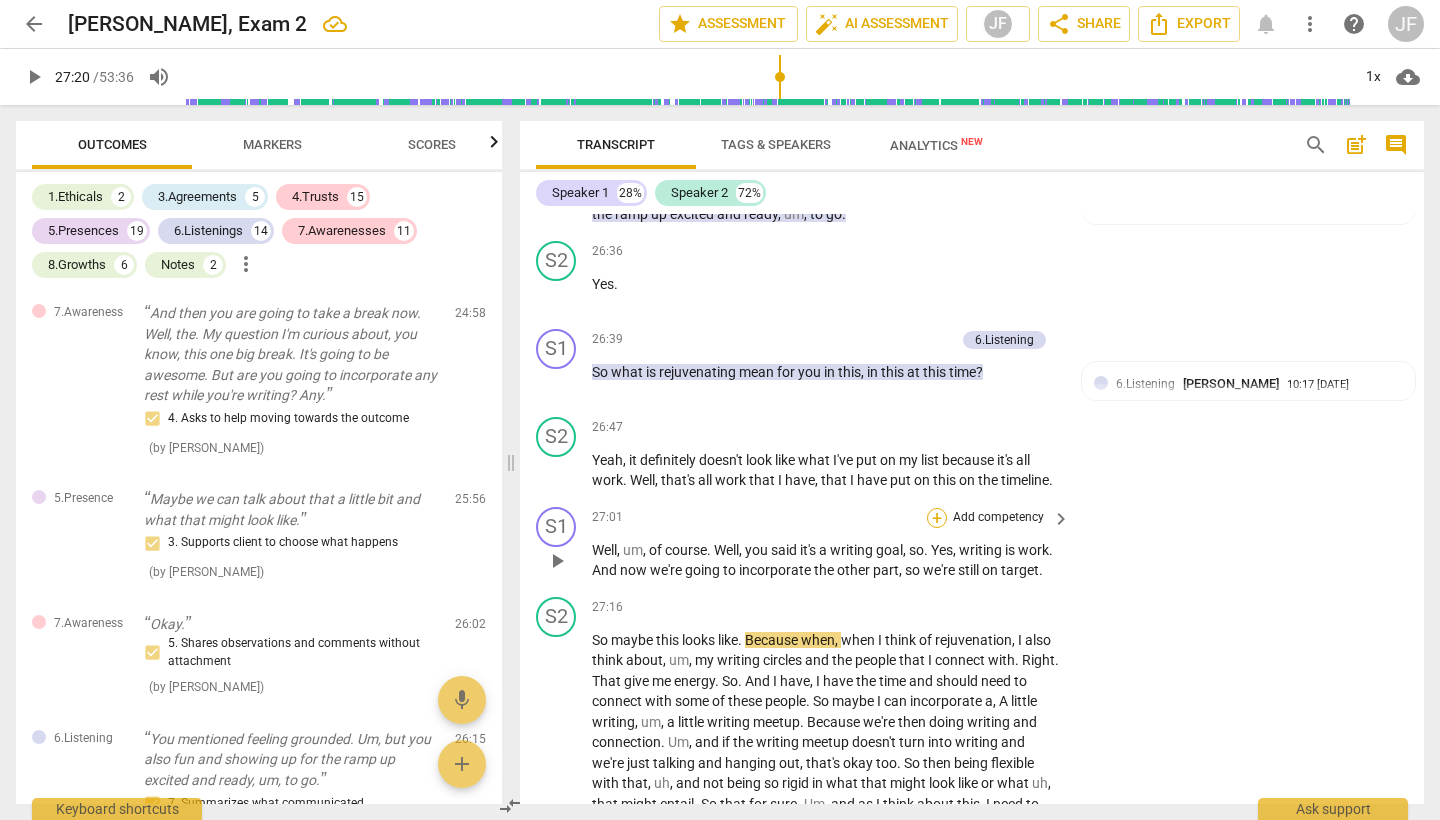 click on "+" at bounding box center (937, 518) 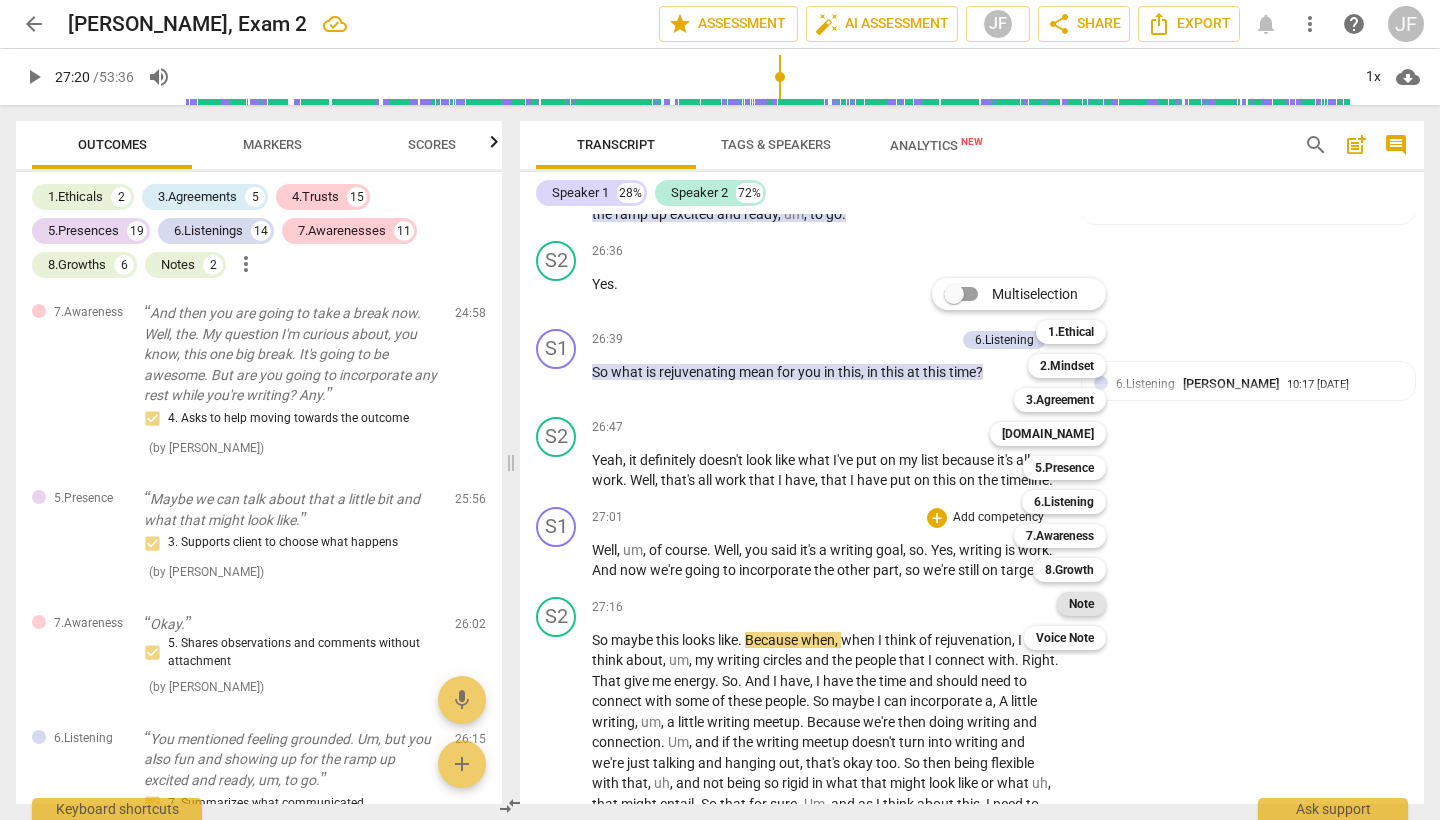click on "Note" at bounding box center (1081, 604) 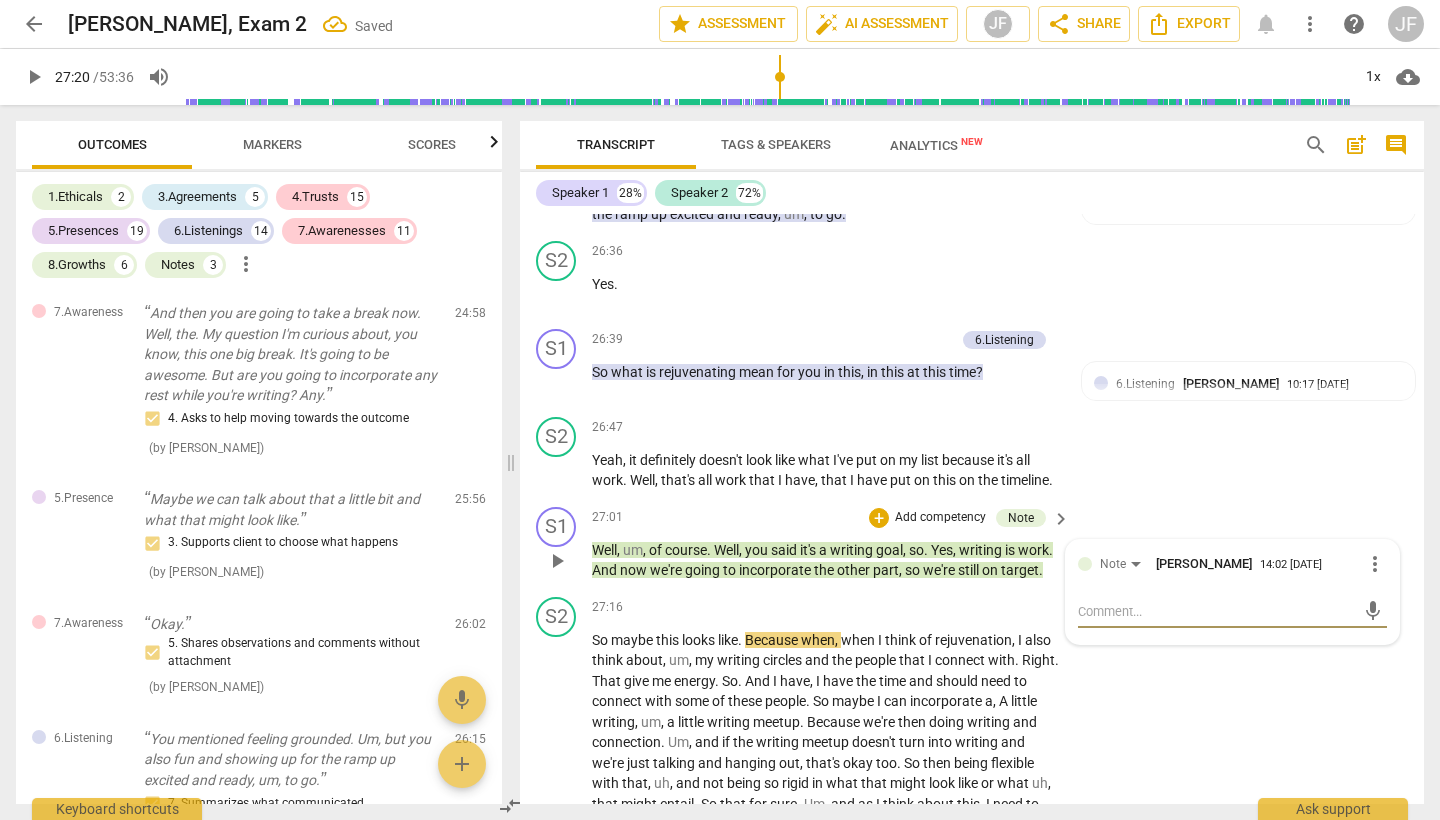 scroll, scrollTop: 9902, scrollLeft: 0, axis: vertical 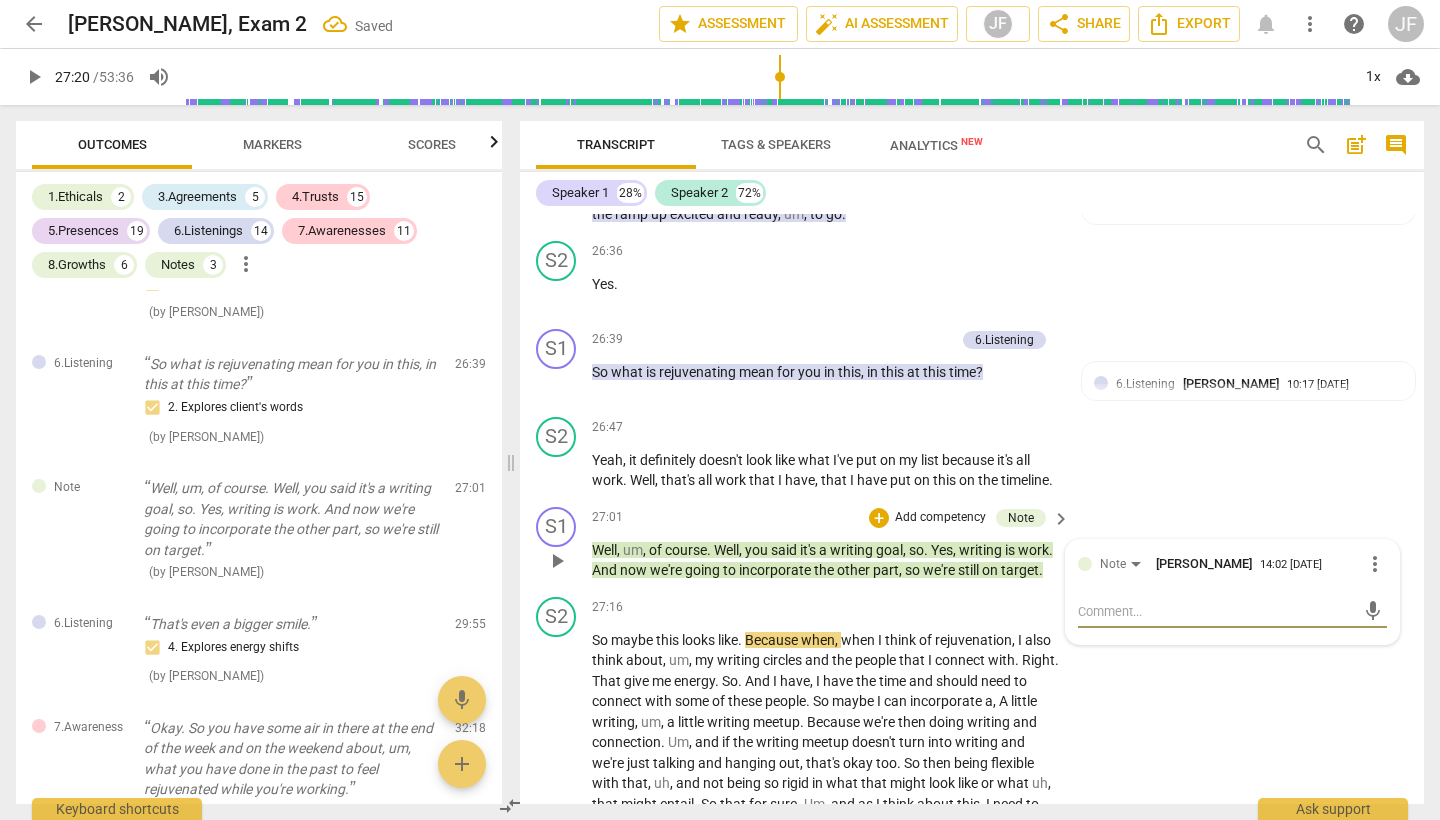 click at bounding box center (1216, 611) 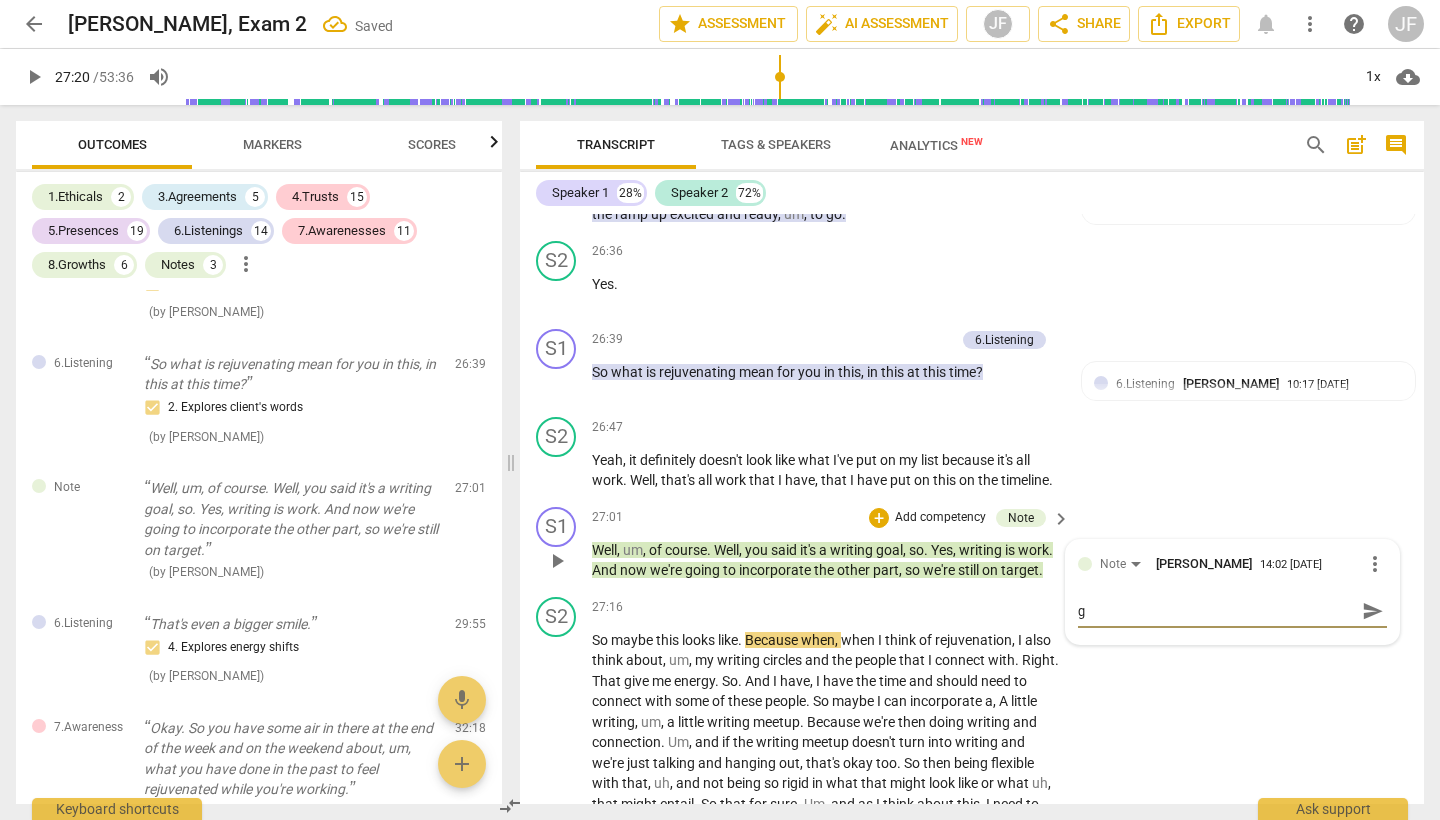 type on "gr" 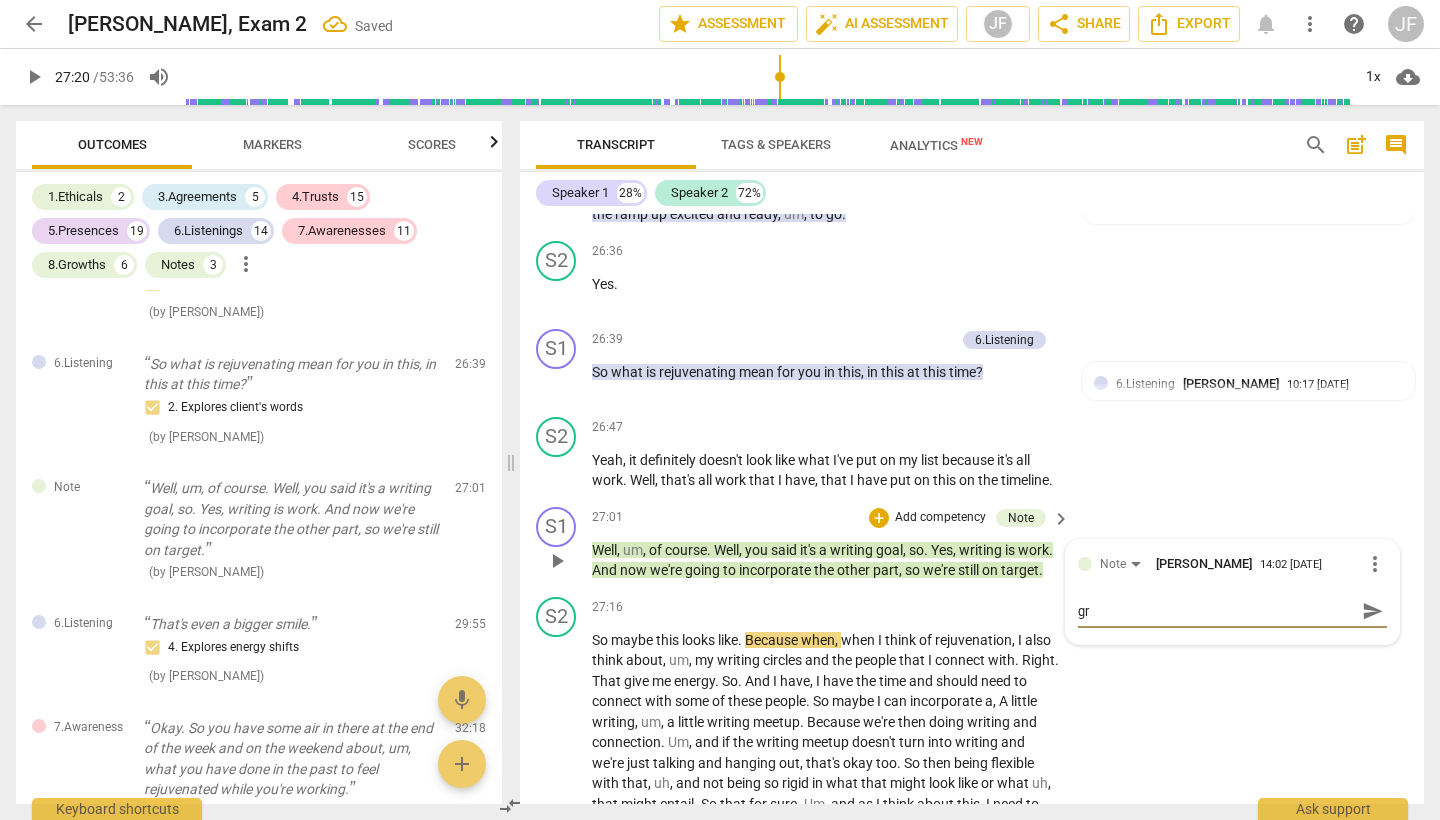 type on "gro" 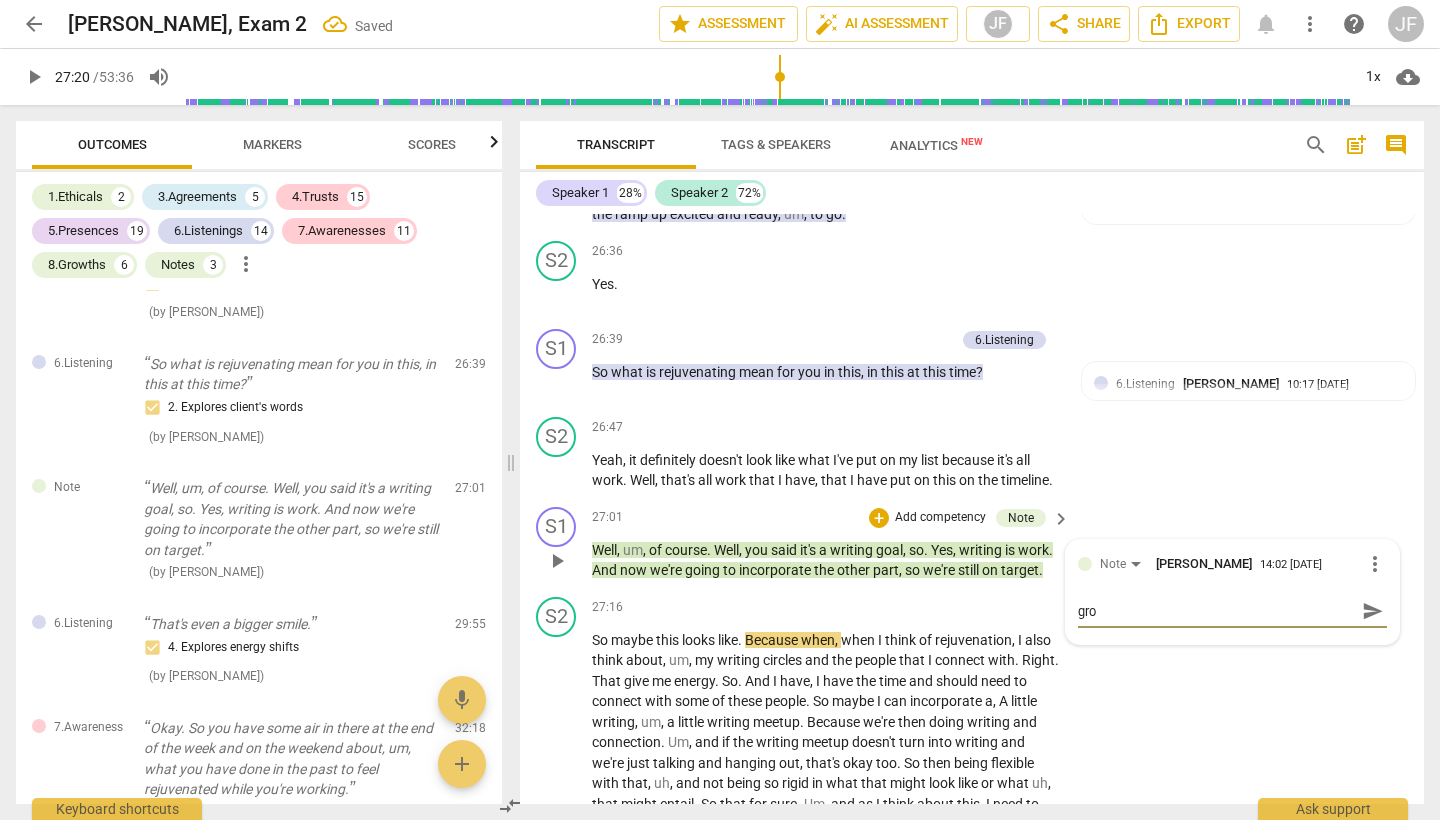type on "grow" 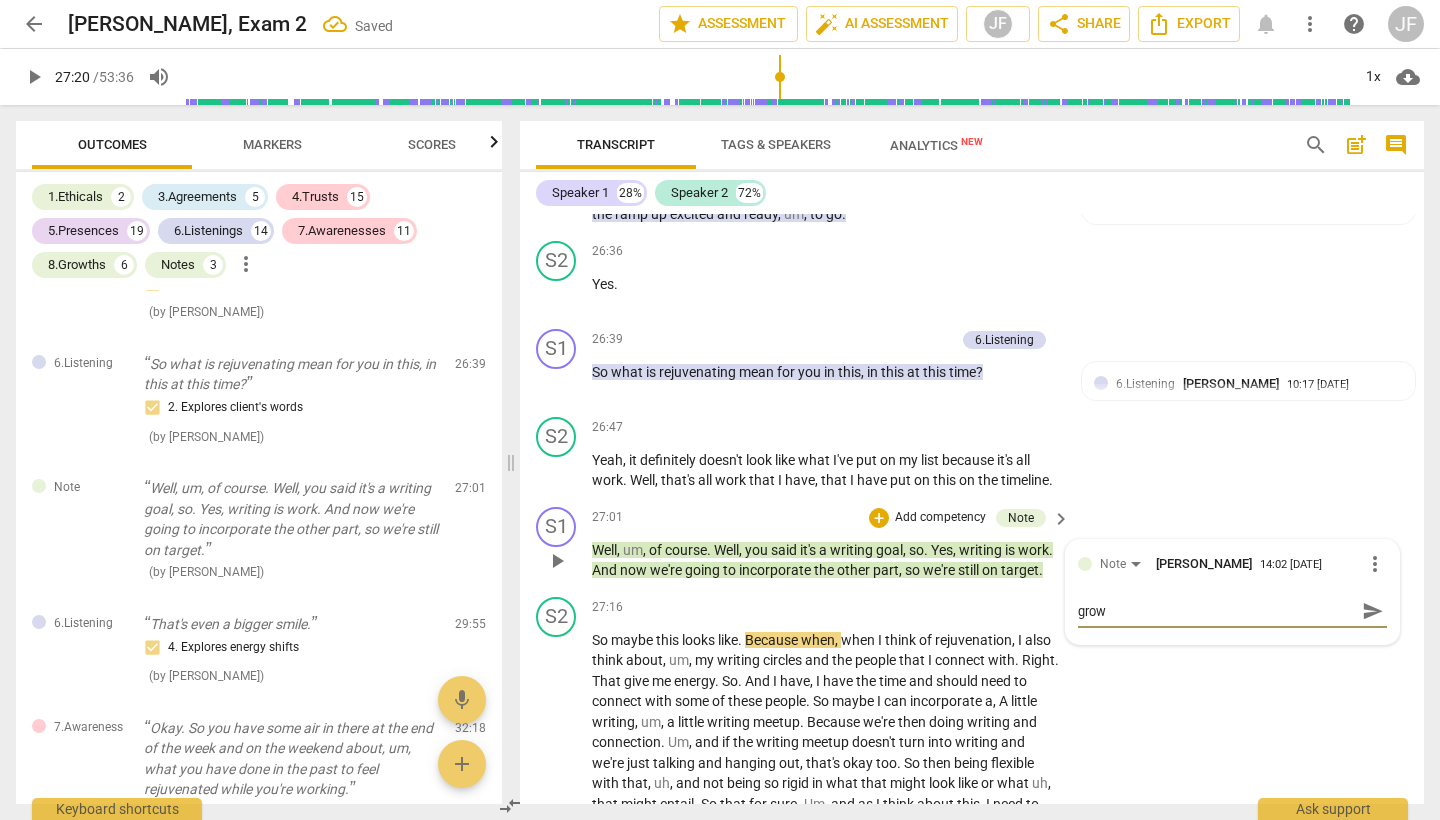 type on "growt" 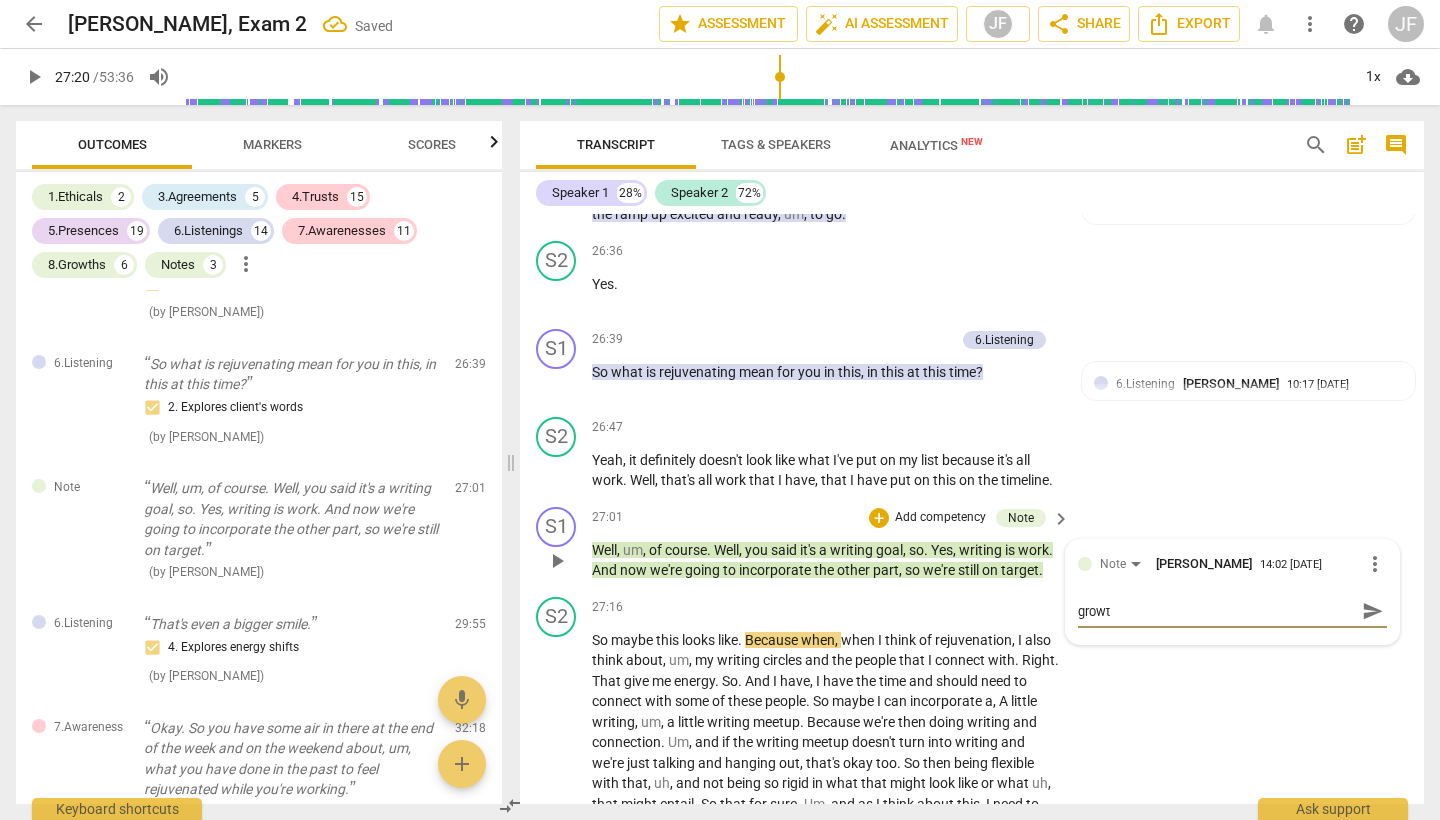 type on "growth" 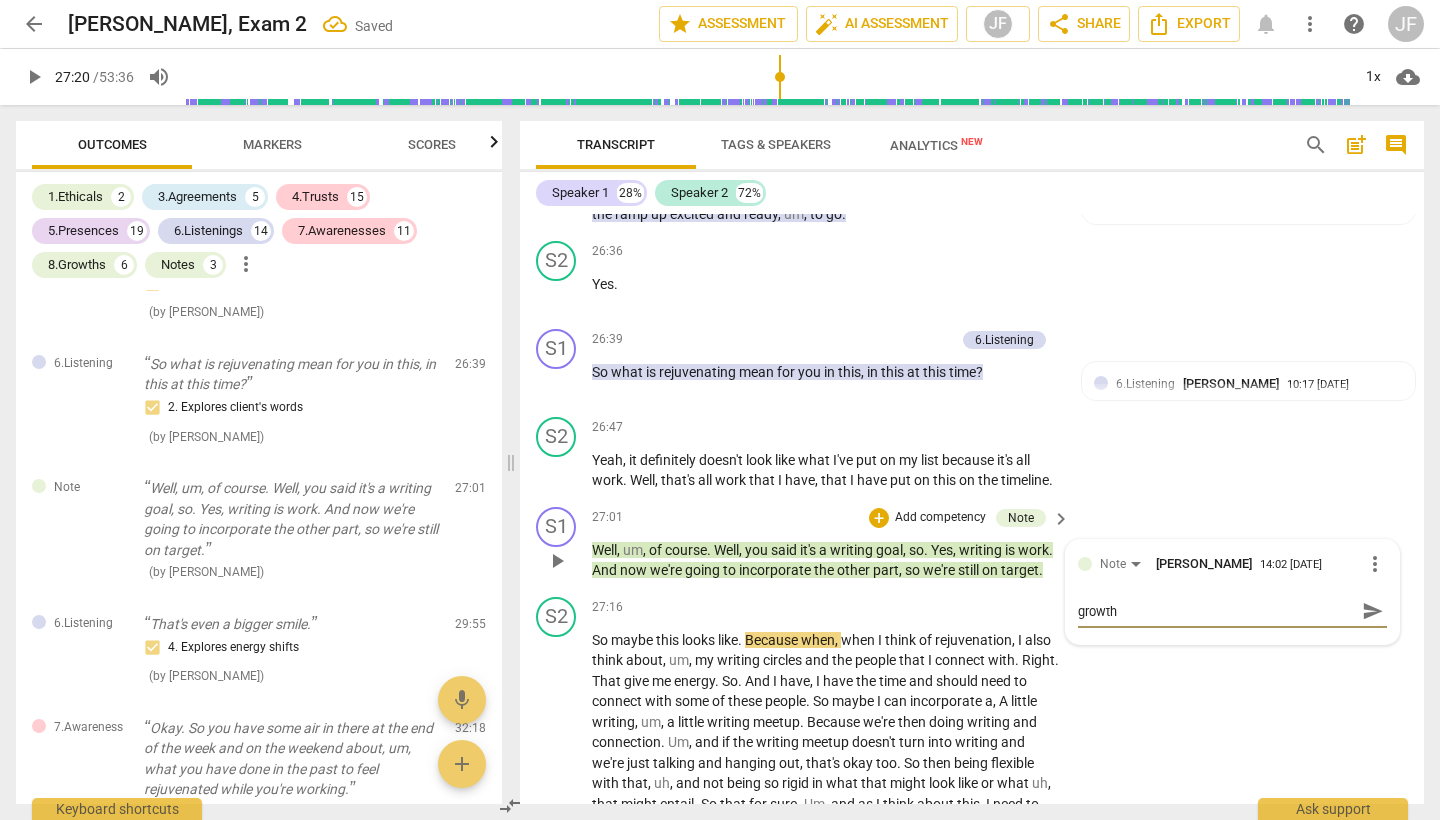 type on "growth" 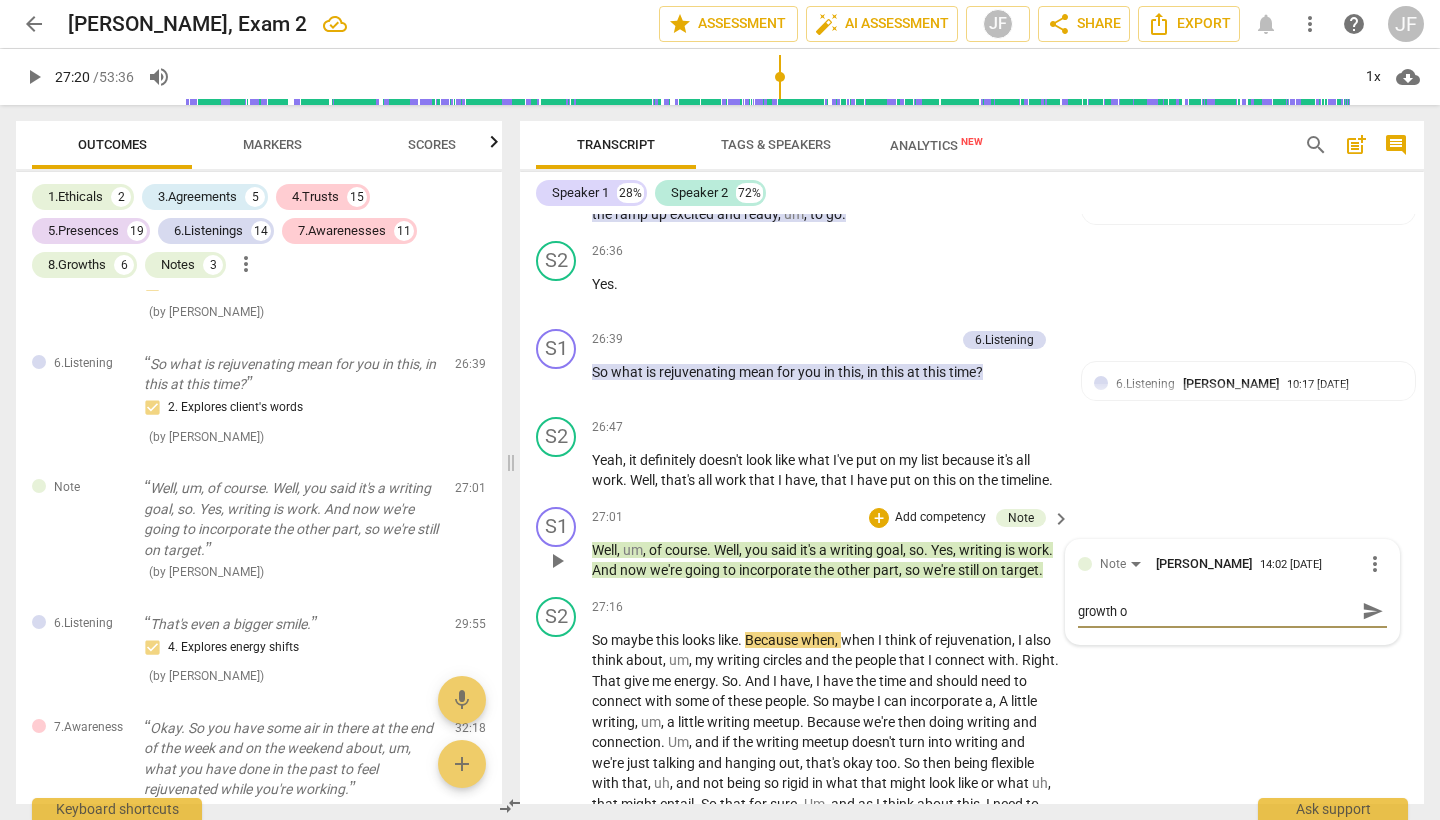 type on "growth op" 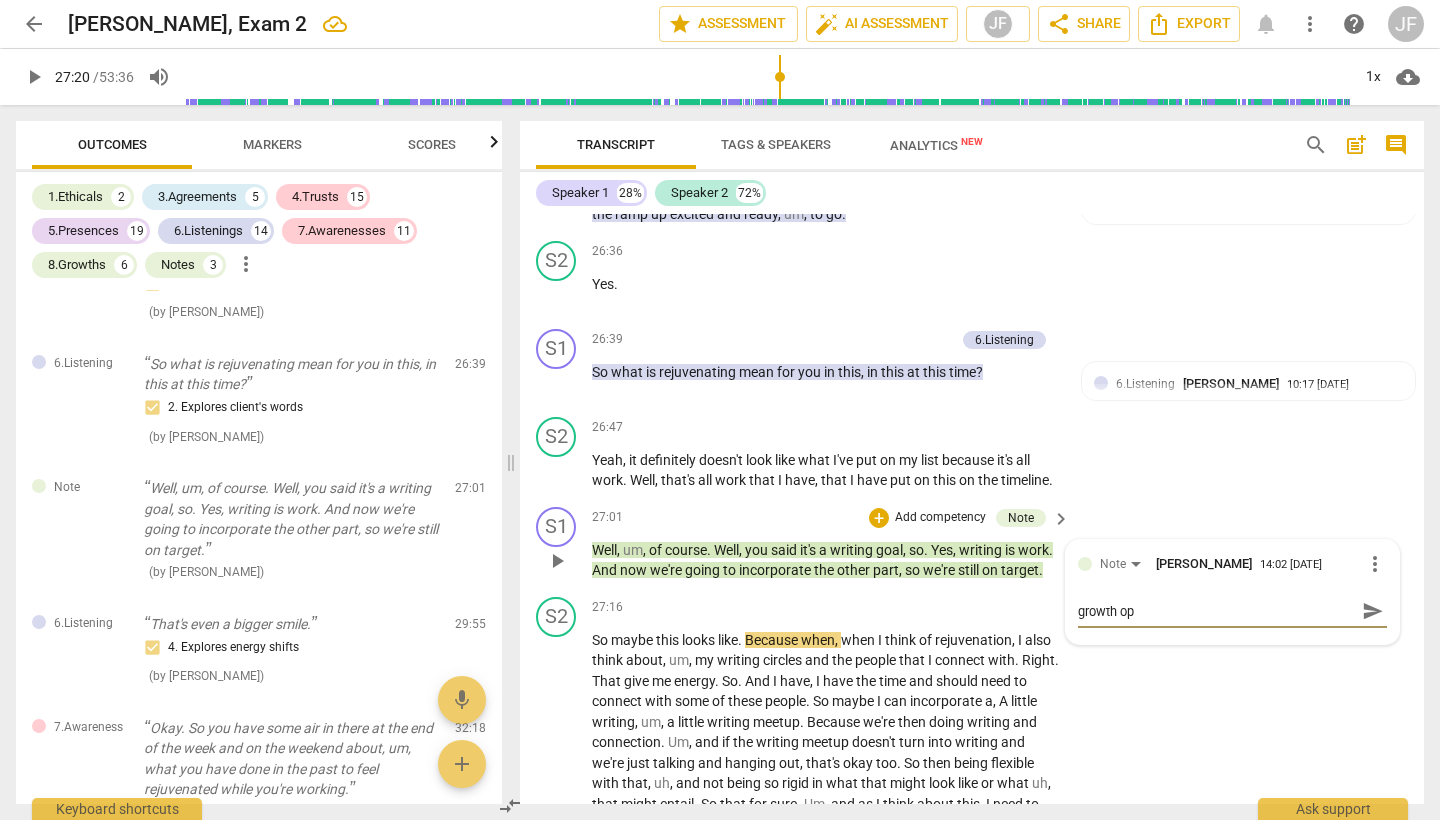 type on "growth opp" 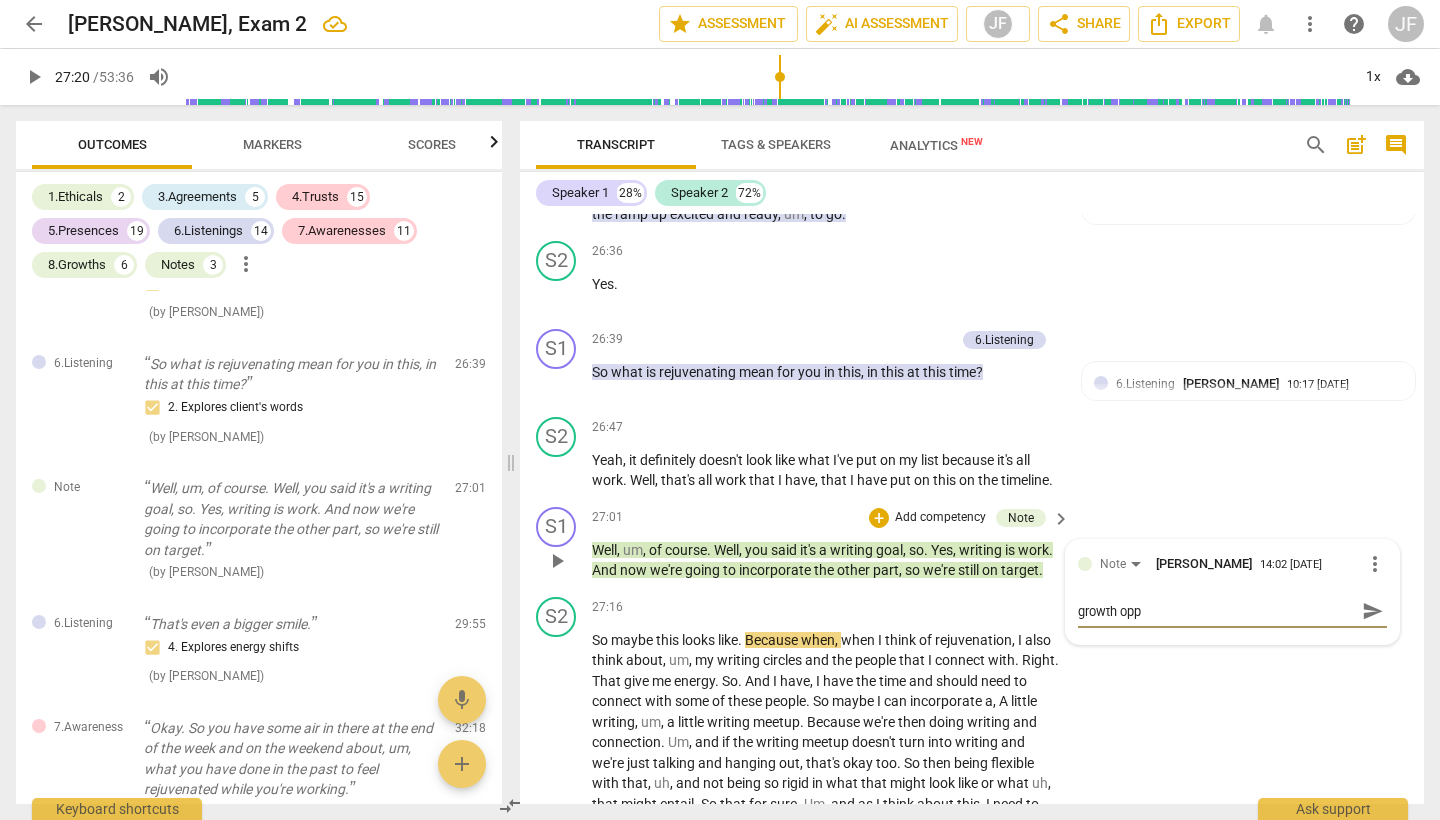 type on "growth oppo" 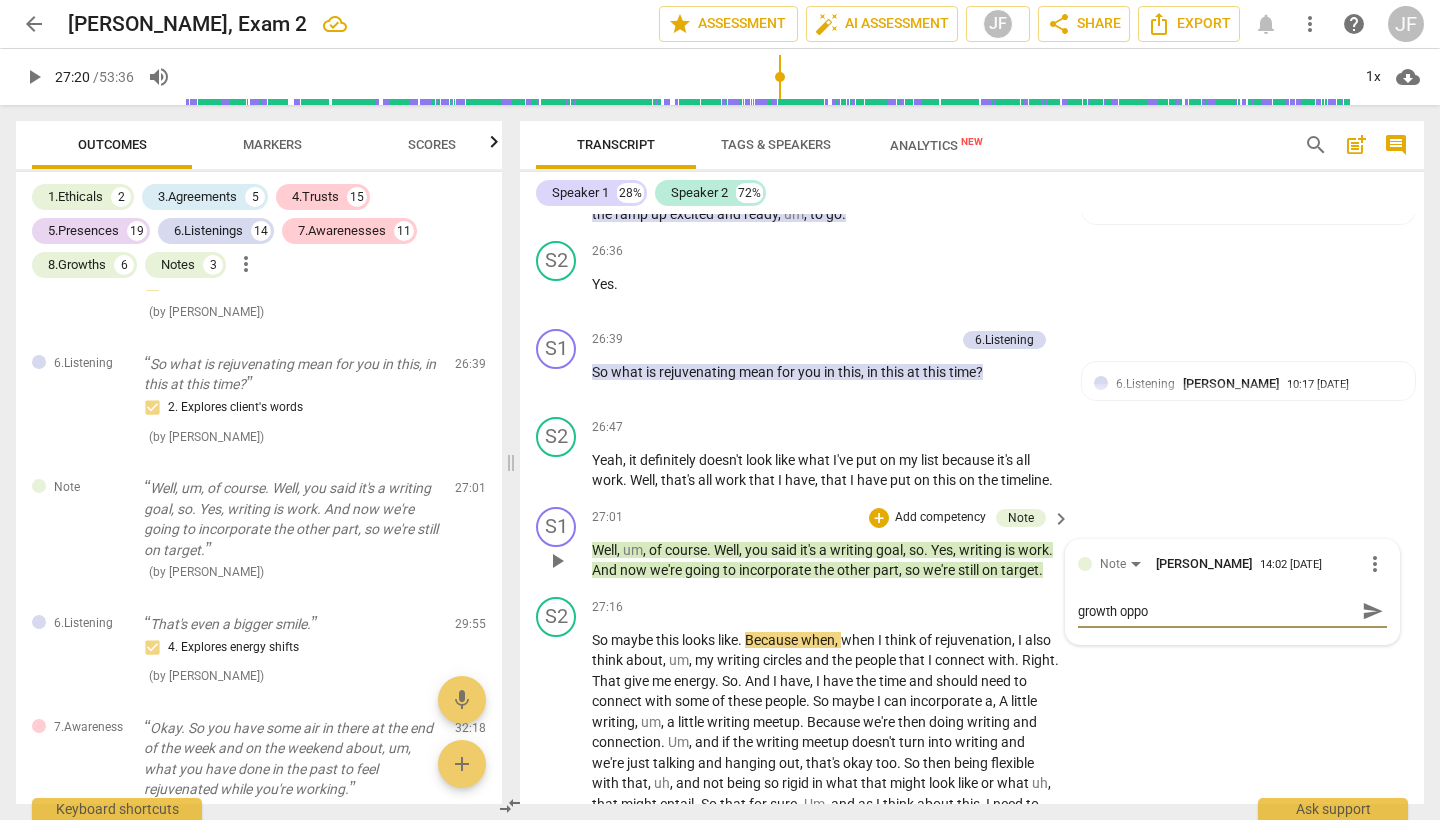 type on "growth oppor" 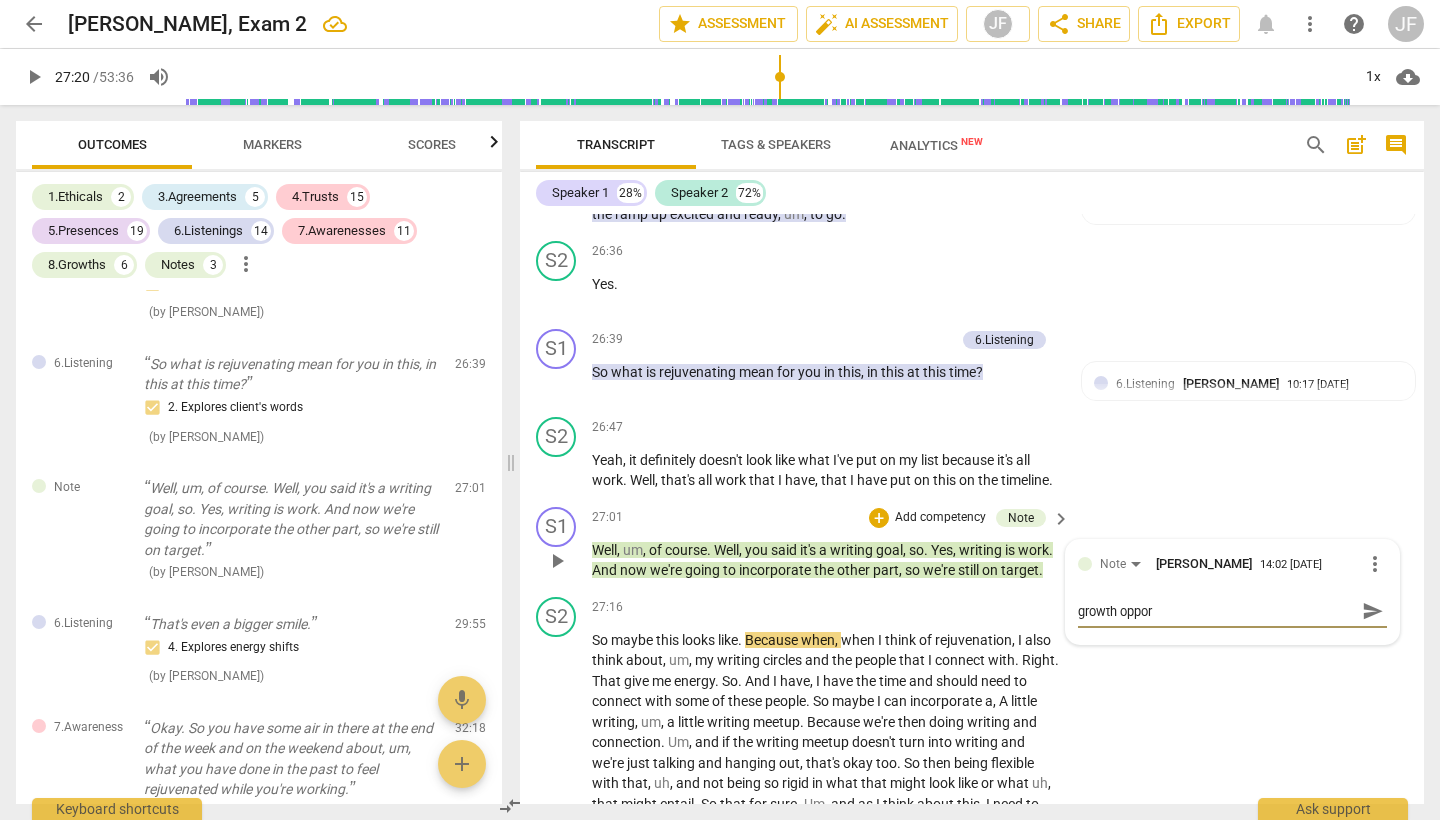 type on "growth opport" 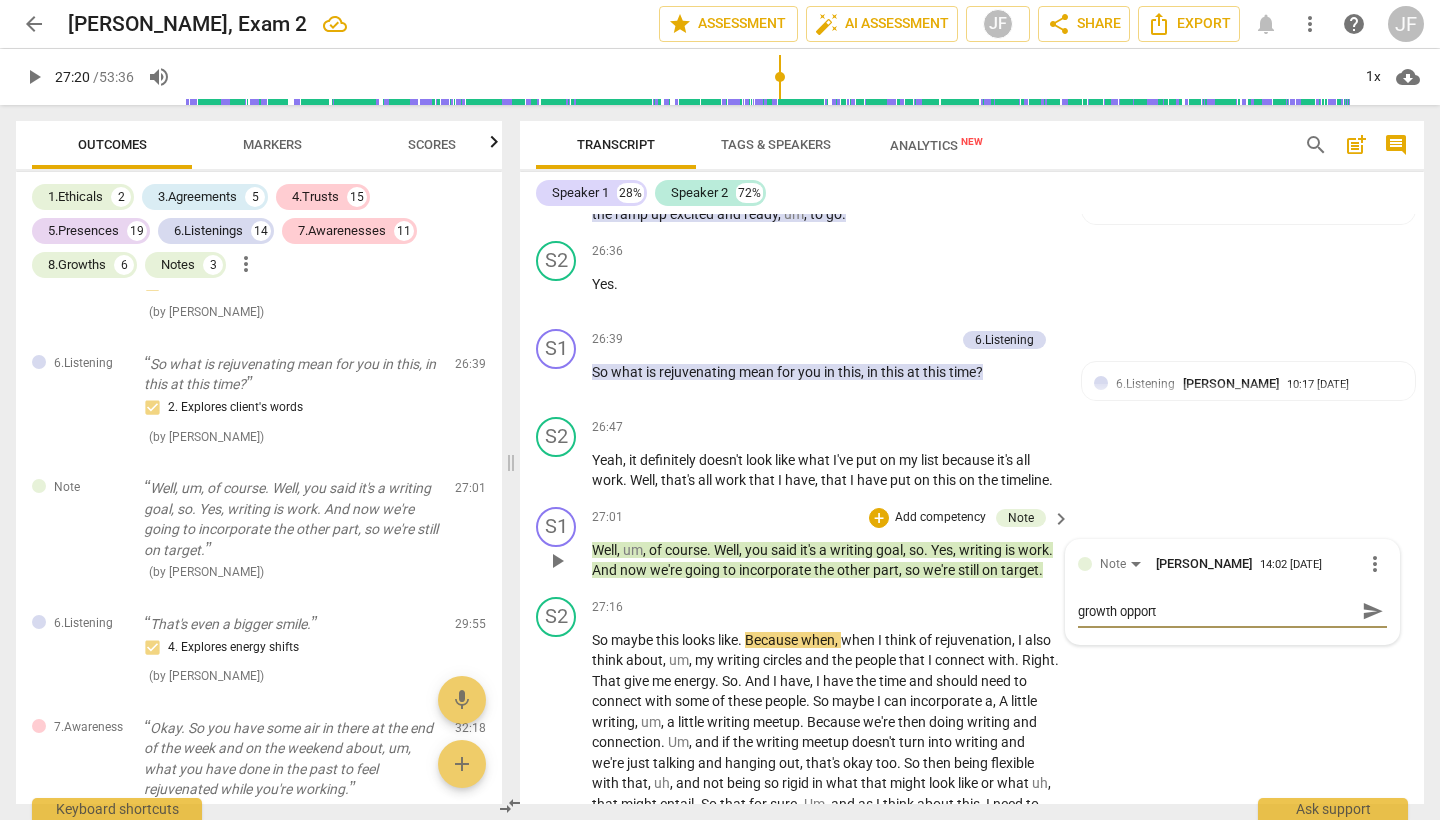 type on "growth opportu" 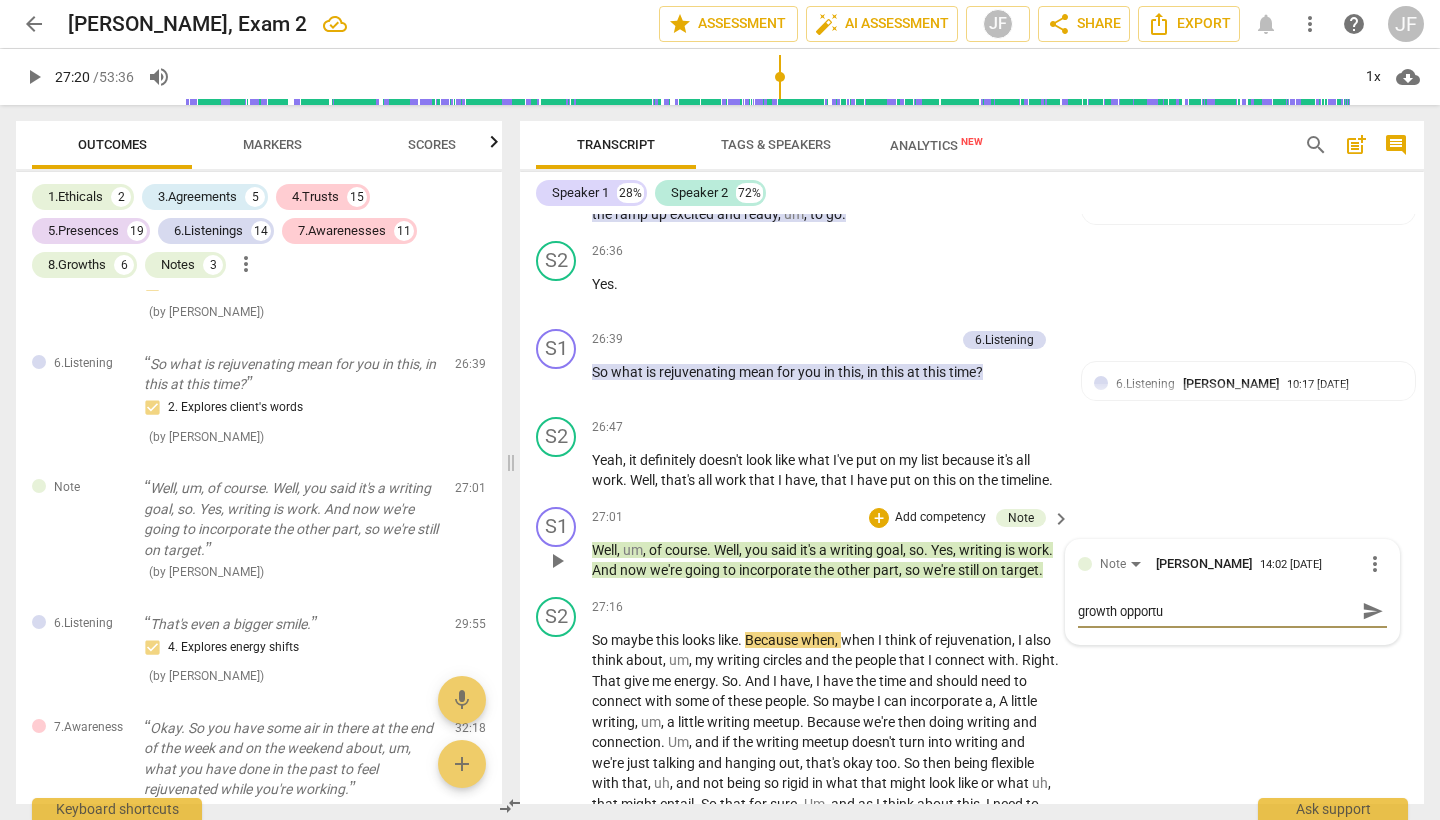 type on "growth opportun" 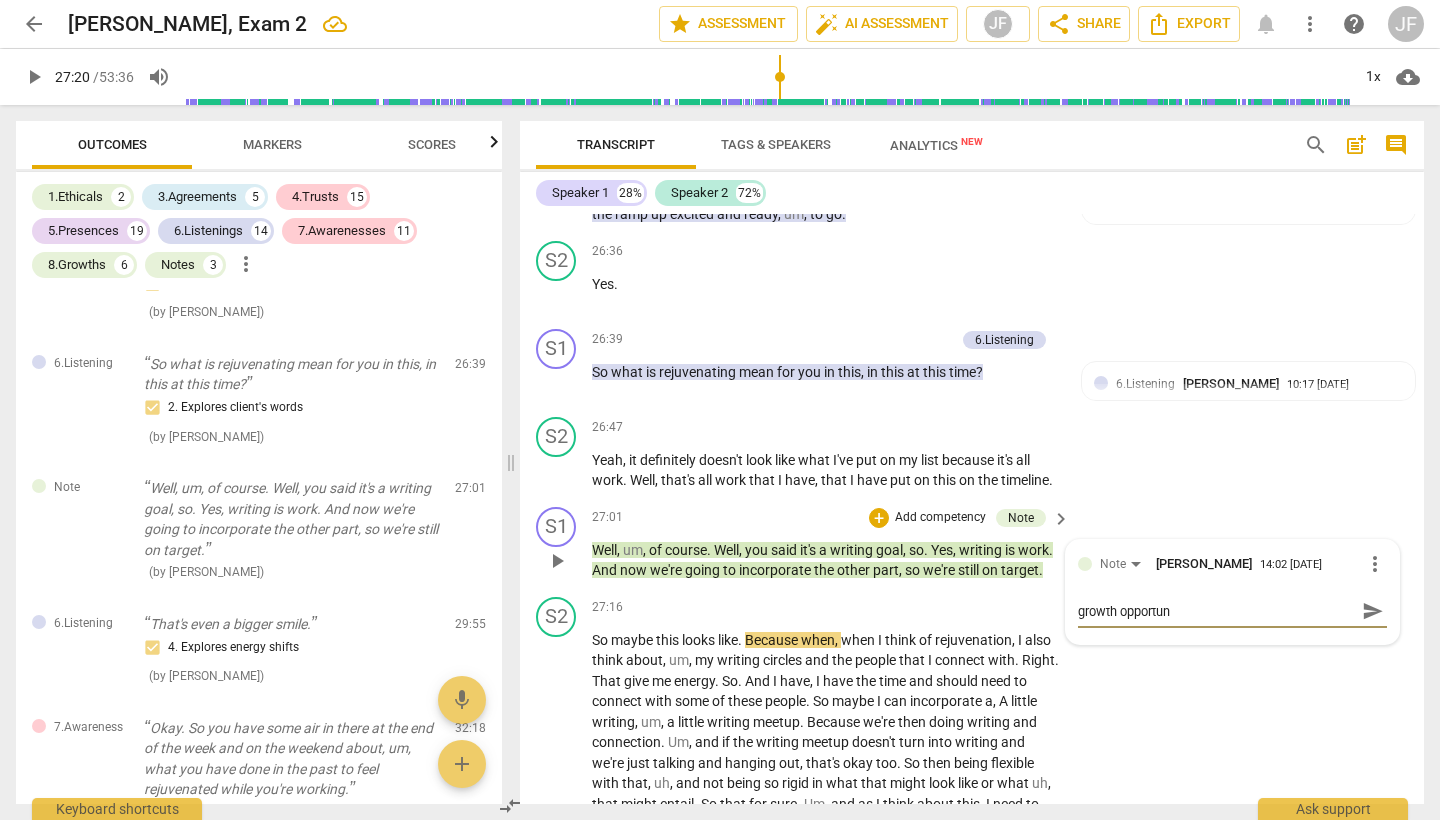 type on "growth opportuni" 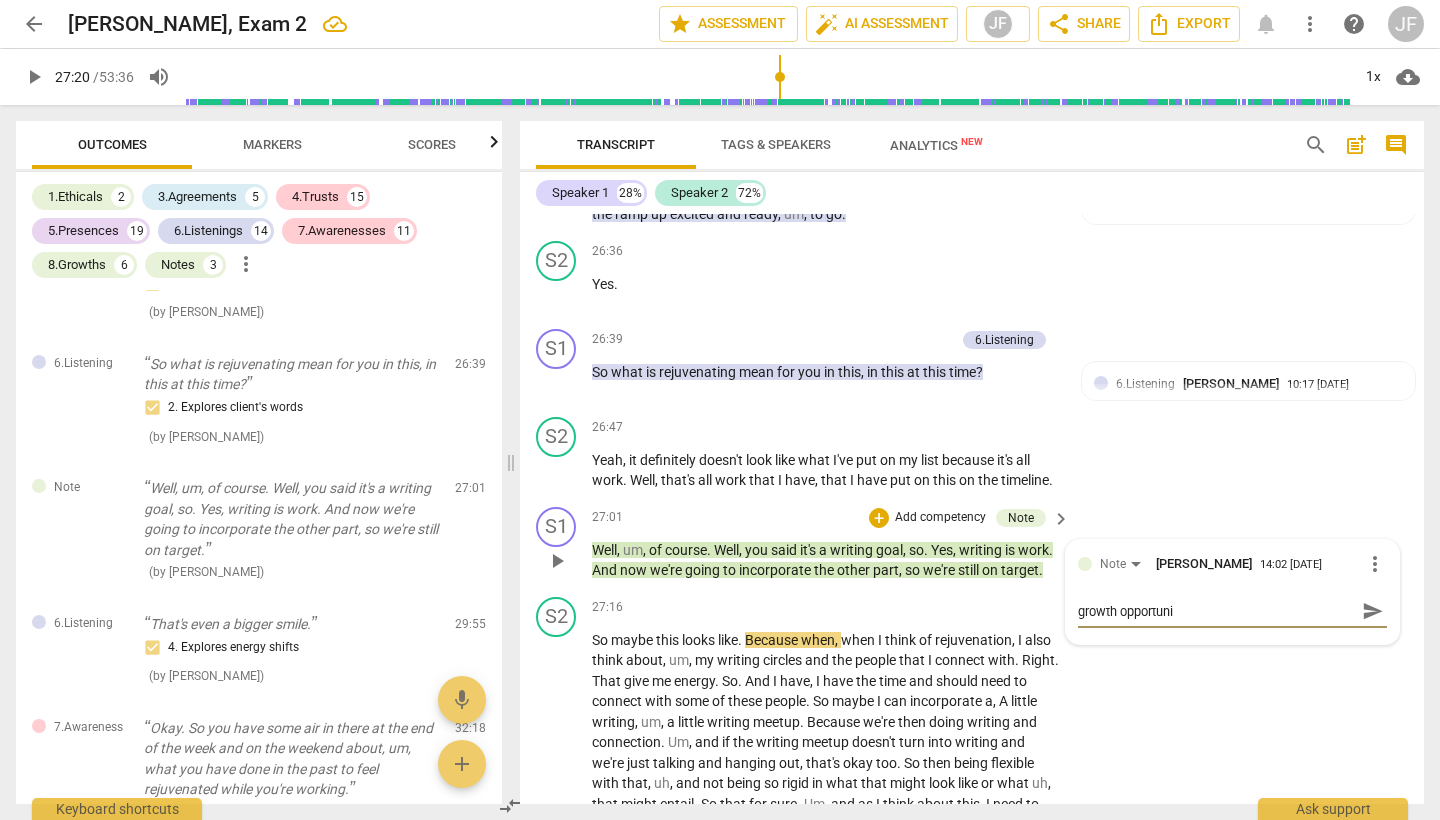 type on "growth opportunit" 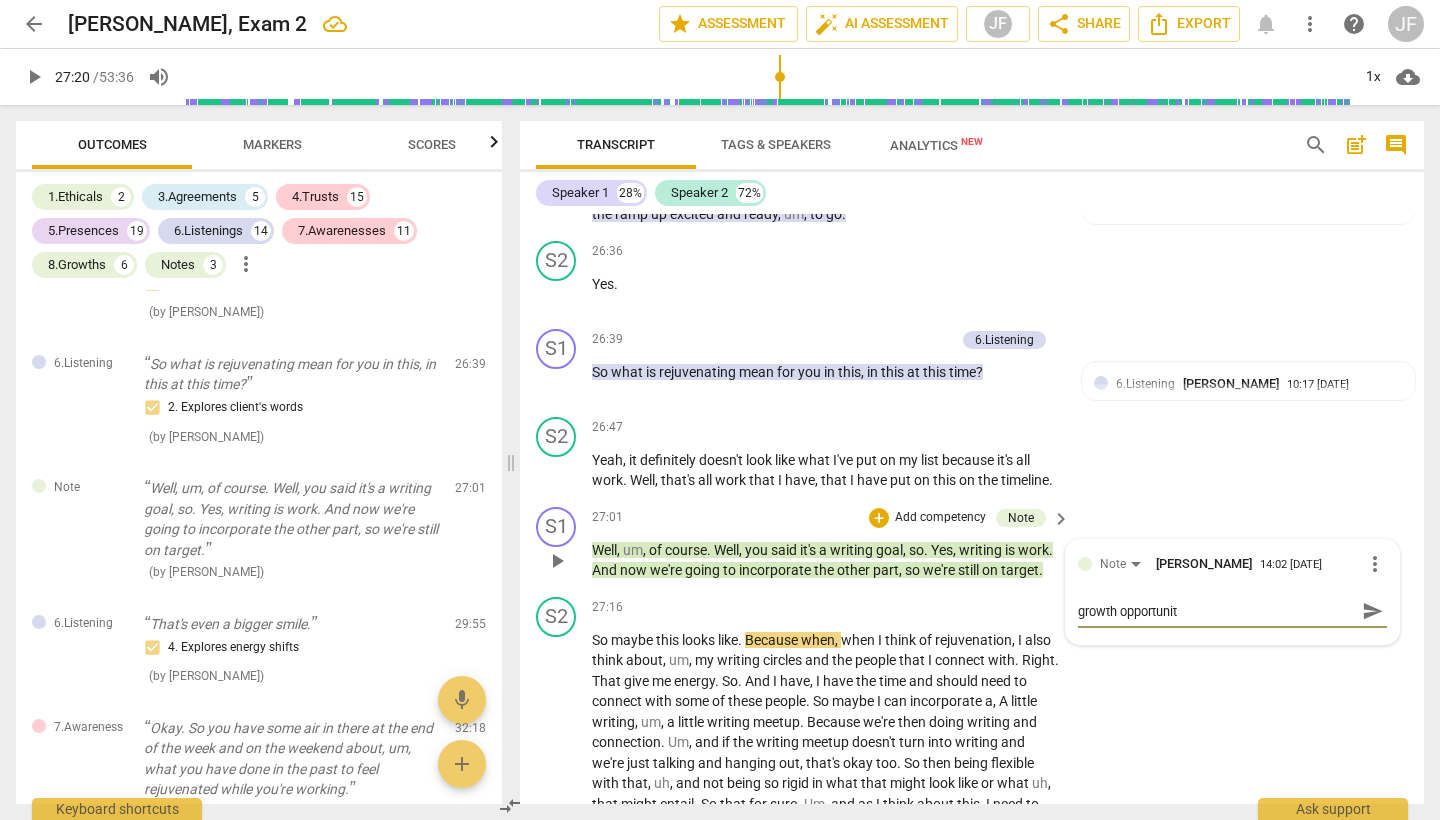type on "growth opportunity" 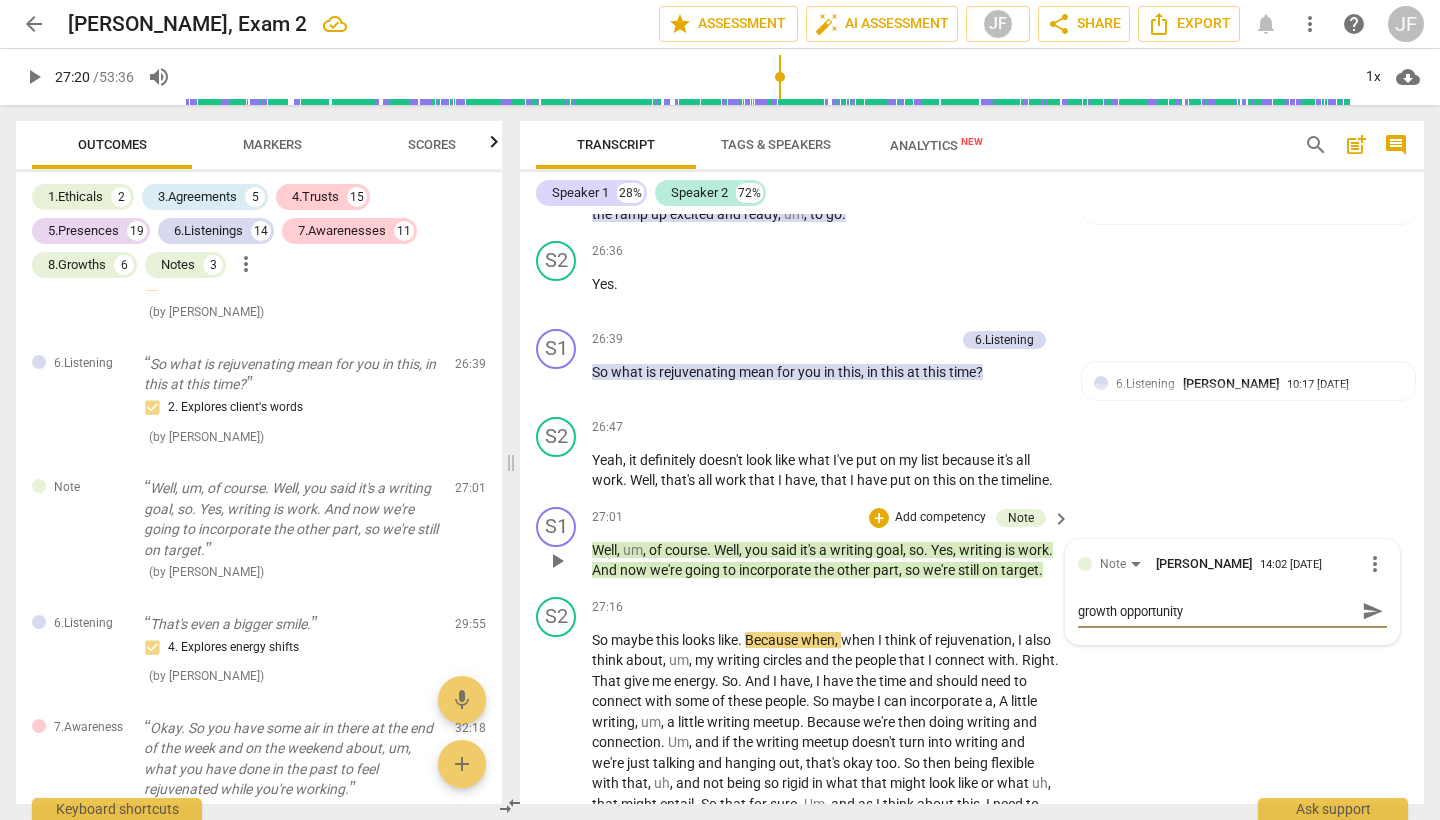 type on "growth opportunity-" 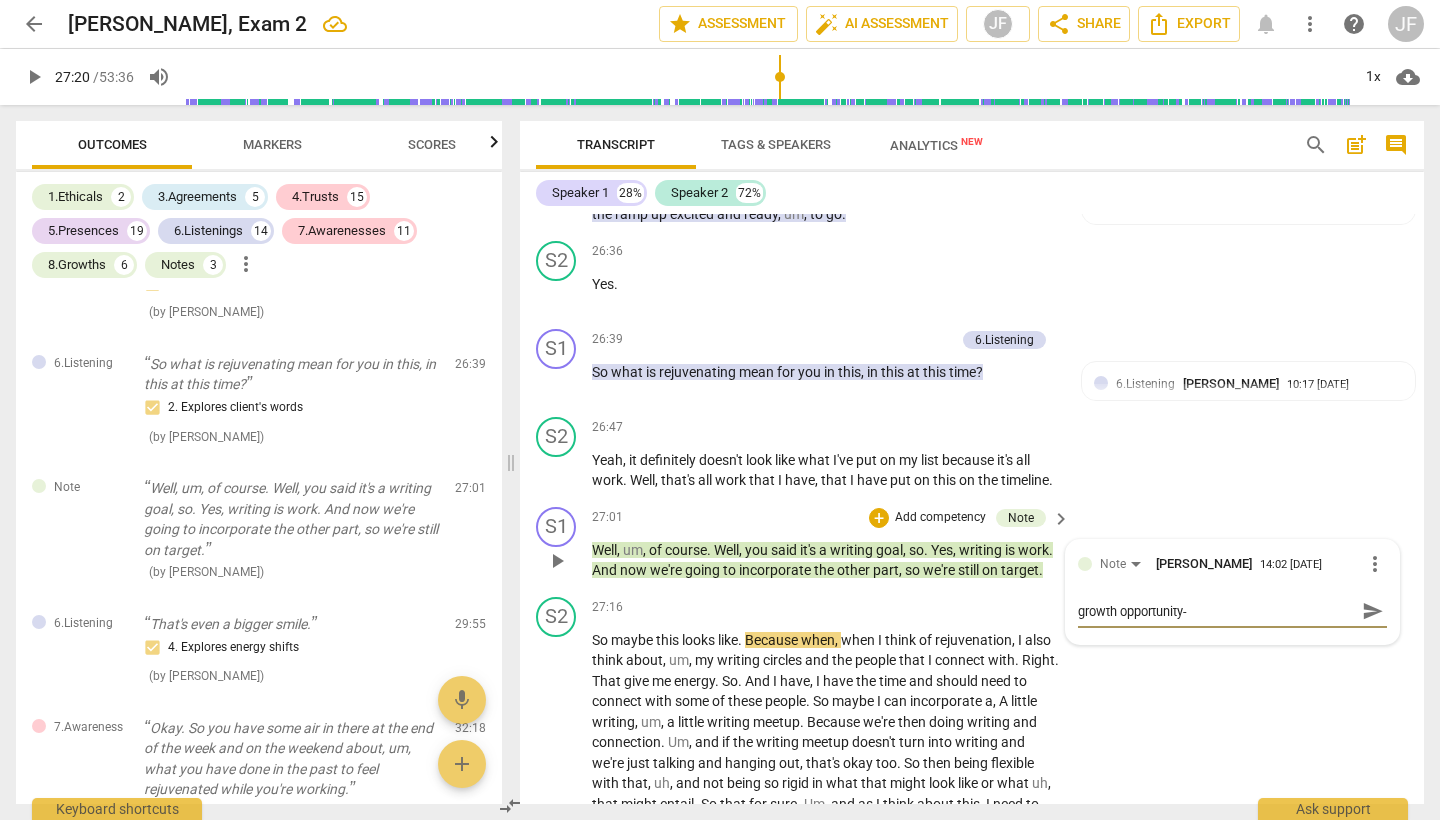 type on "growth opportunity-a" 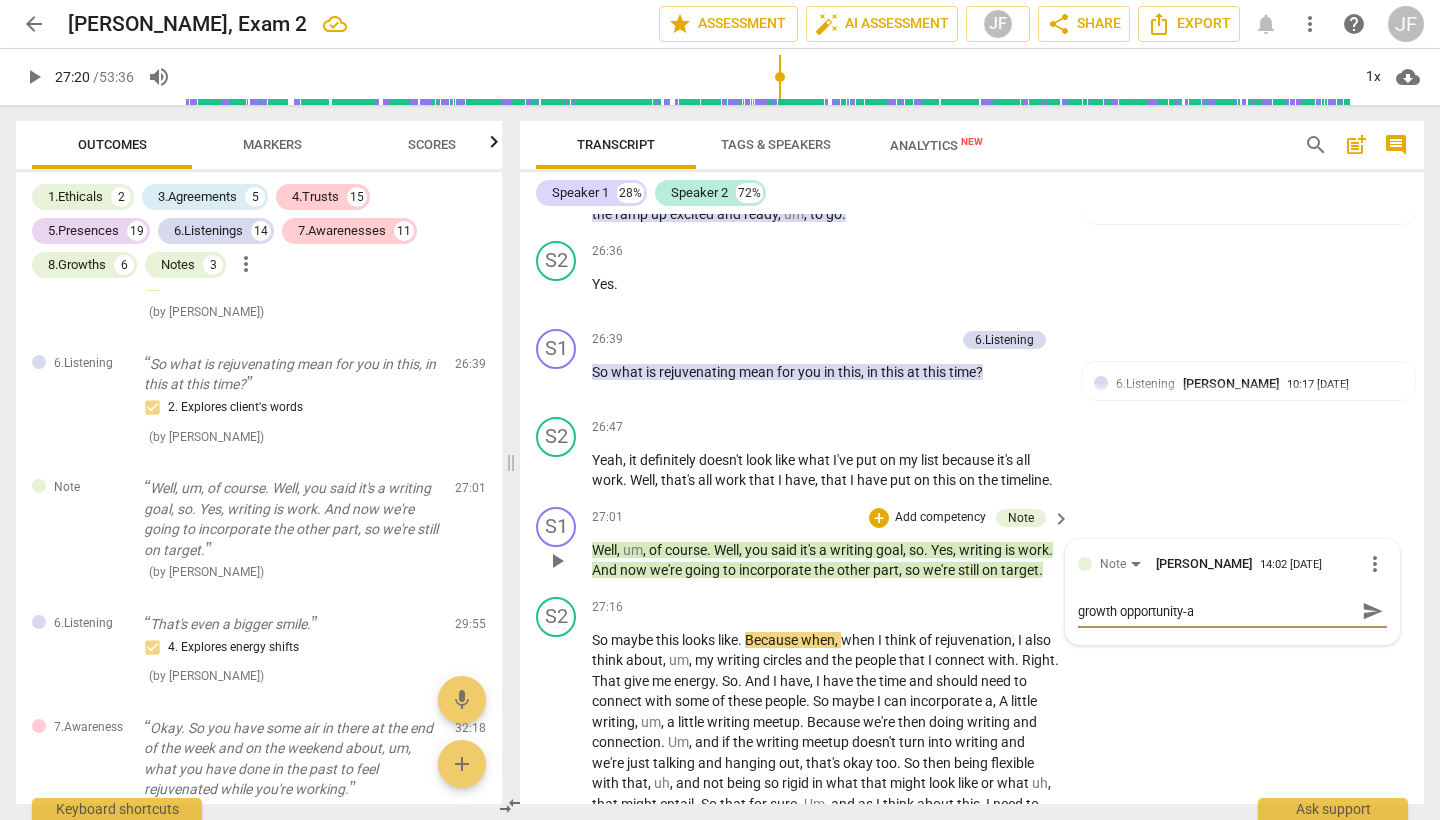 type on "growth opportunity-as" 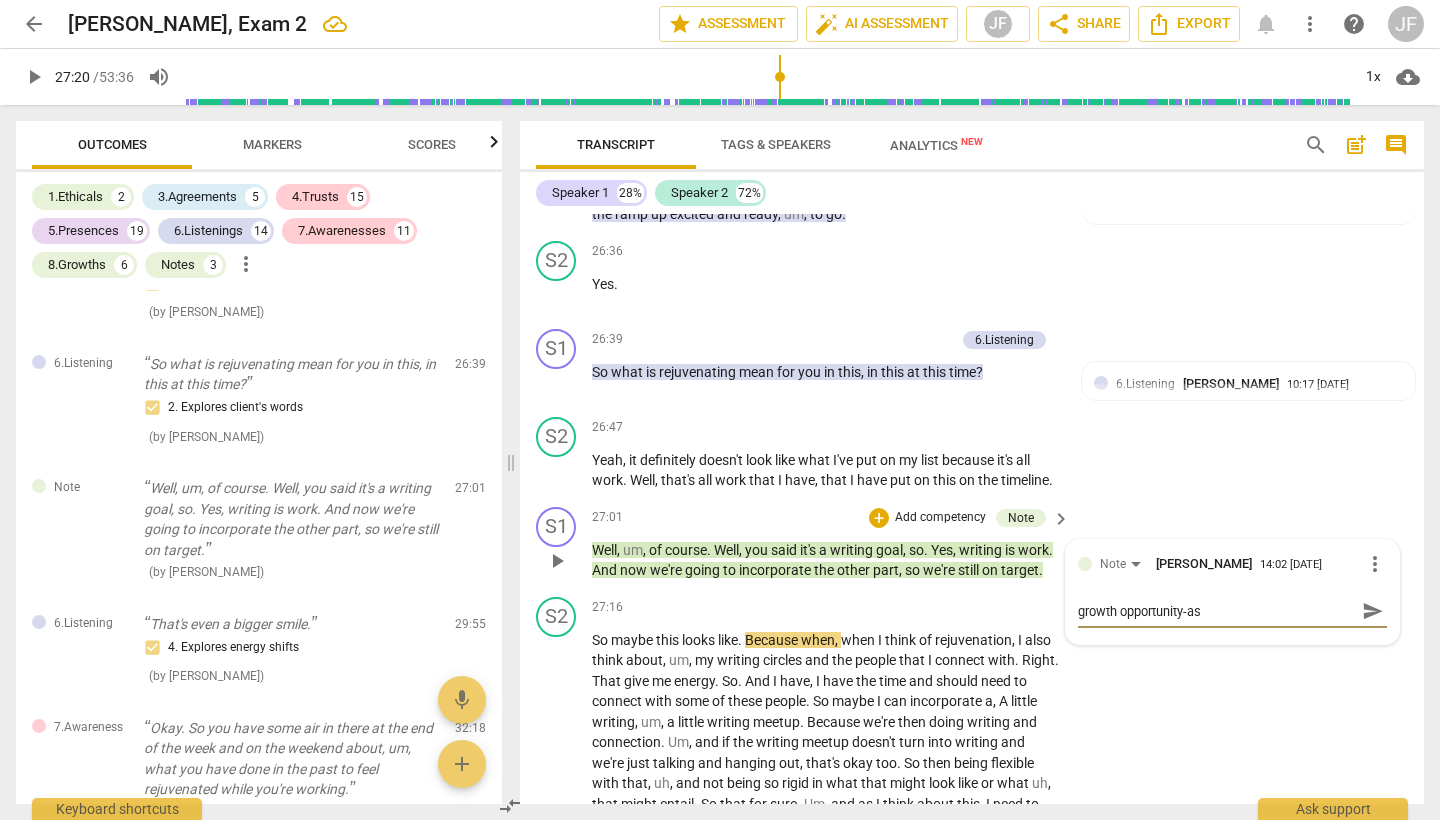 type on "growth opportunity-ask" 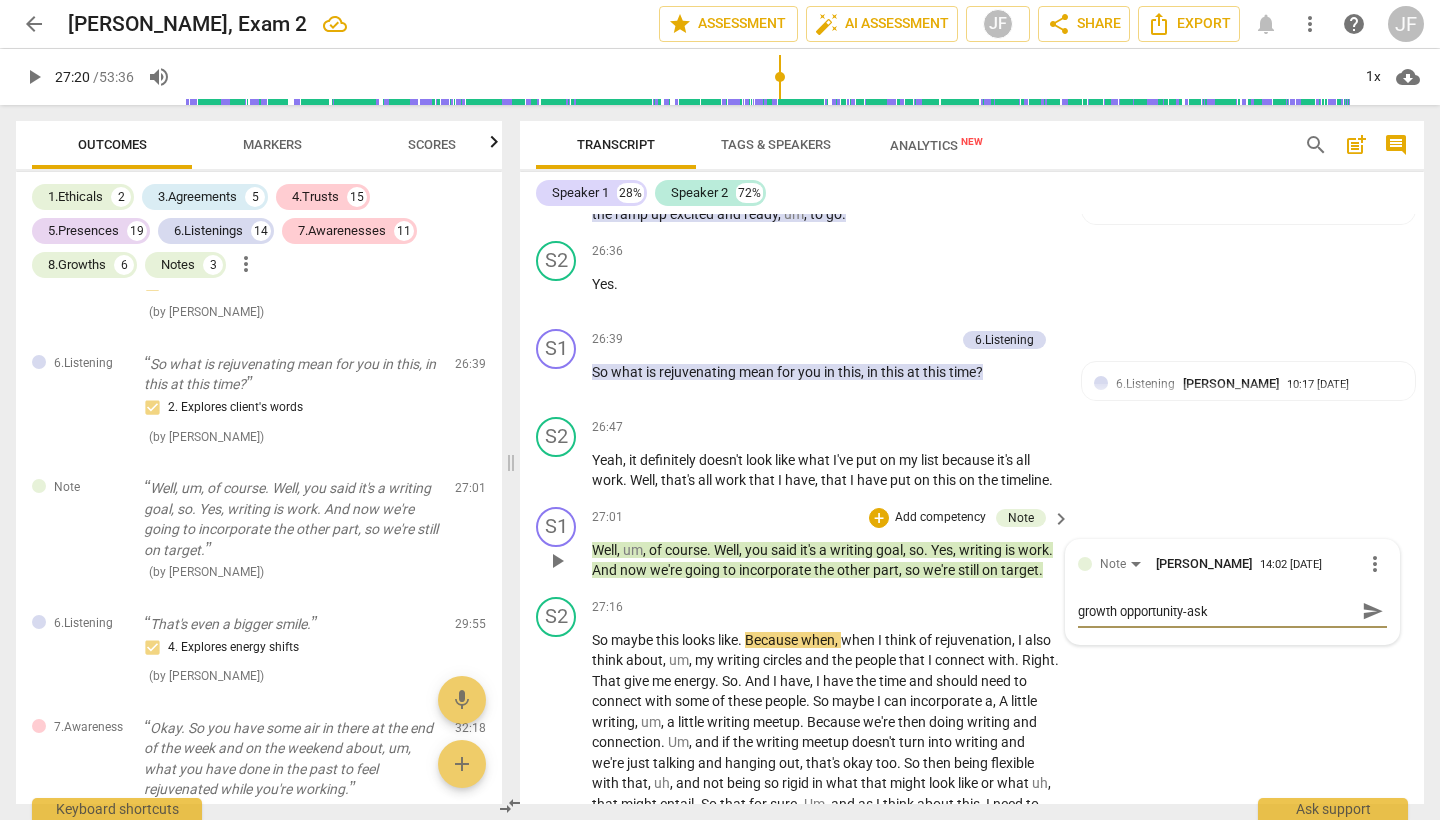 type on "growth opportunity-ask" 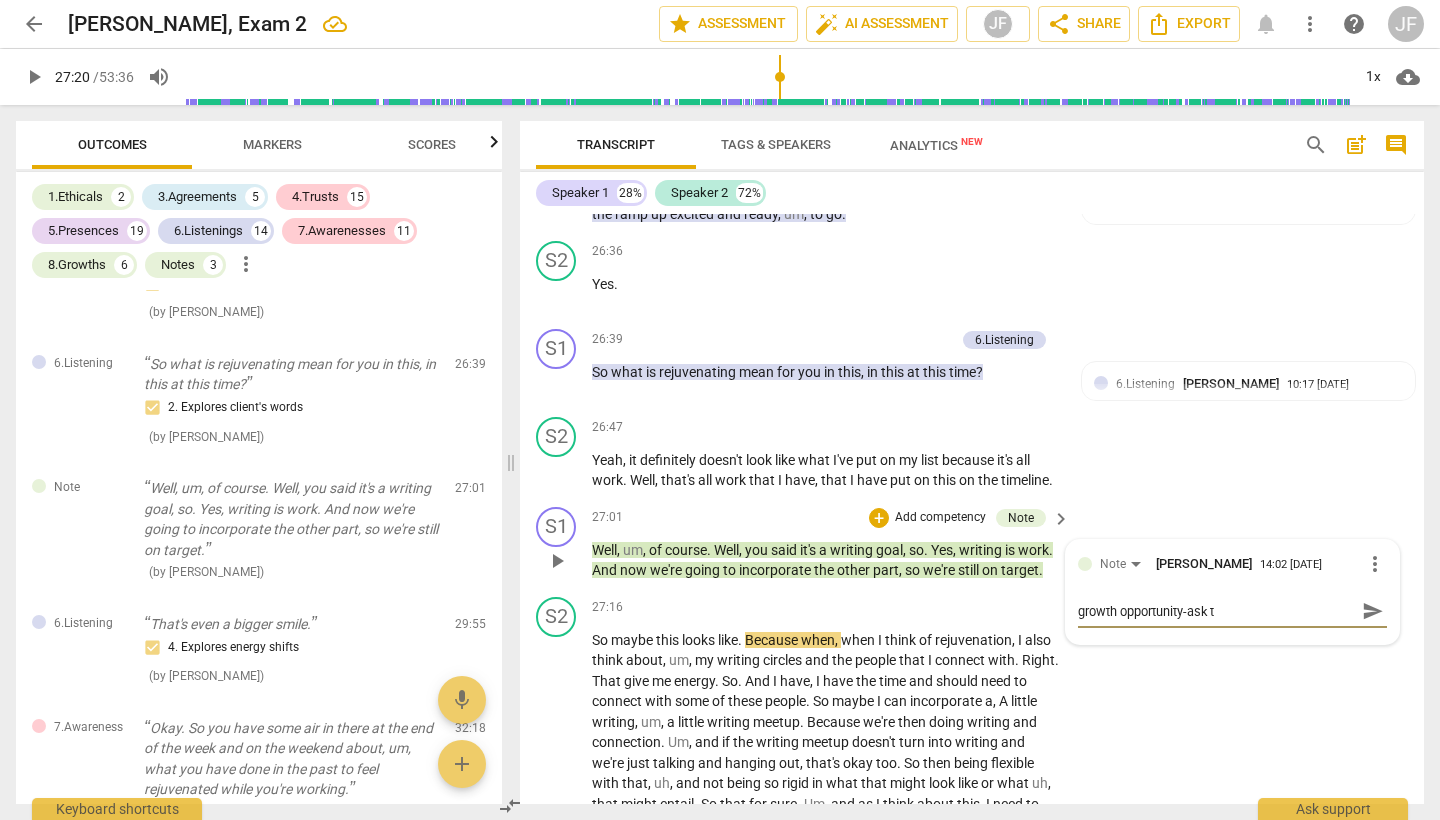 type on "growth opportunity-ask th" 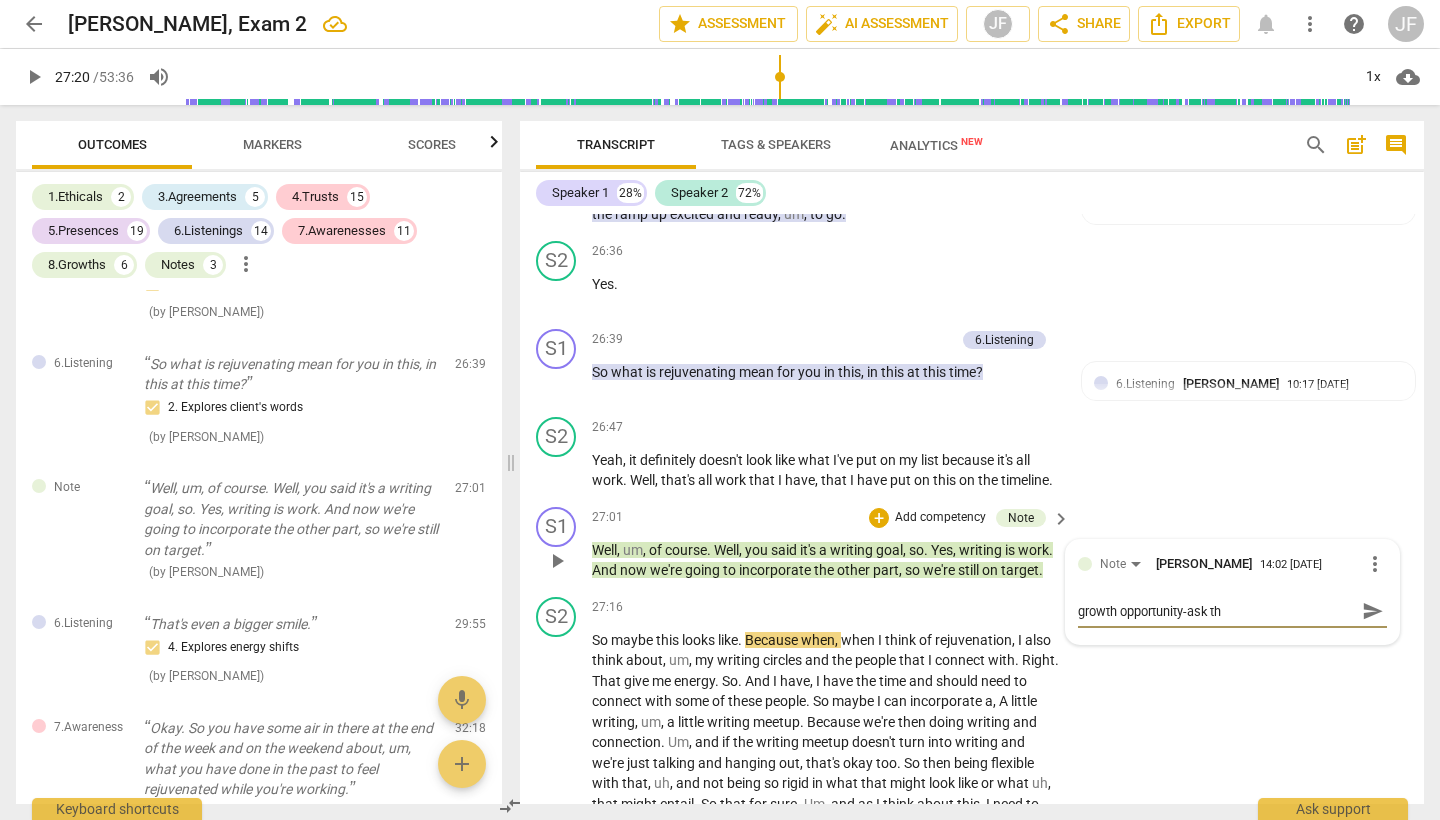 type on "growth opportunity-ask the" 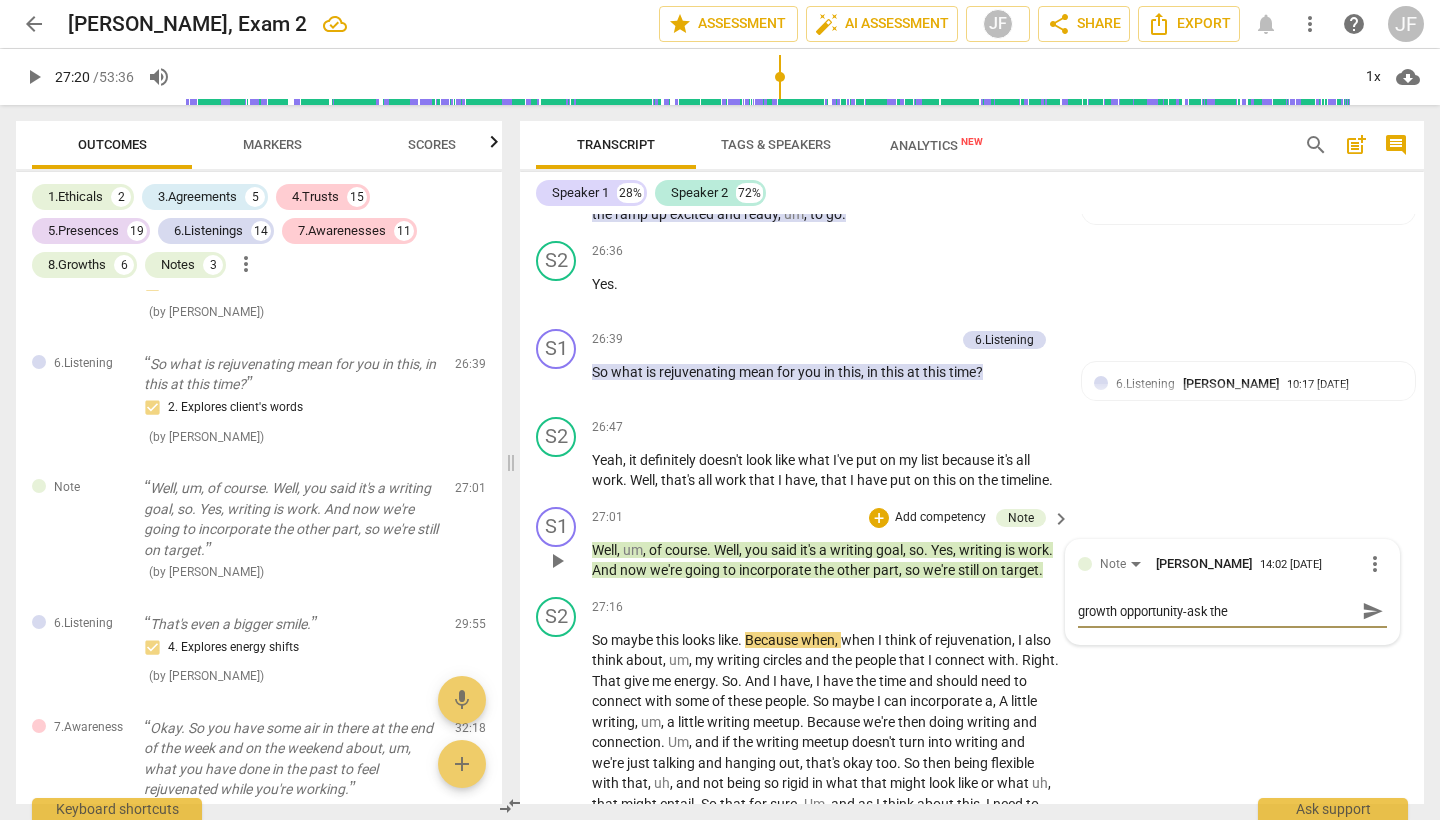 type on "growth opportunity-ask the" 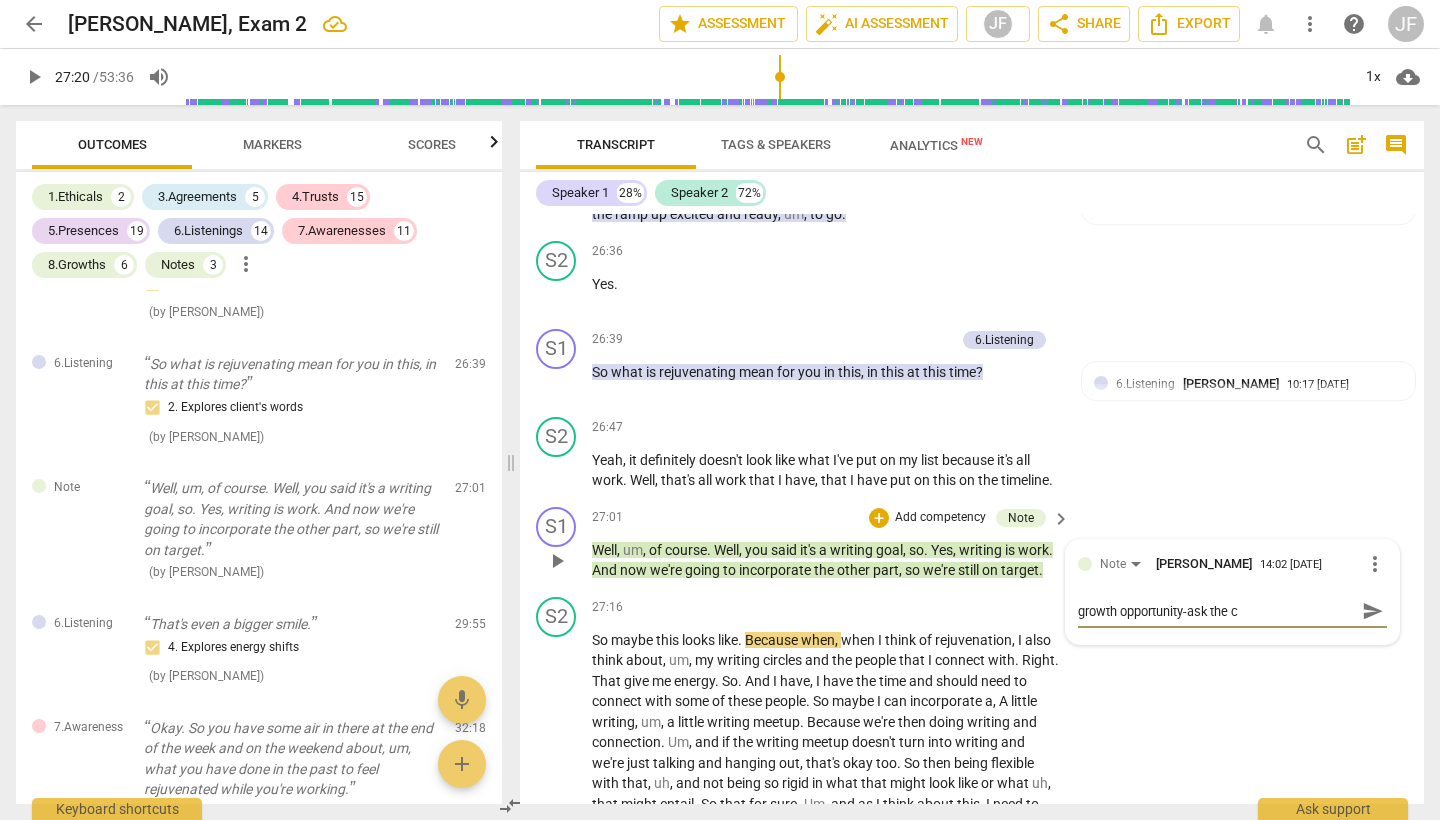 type on "growth opportunity-ask the cl" 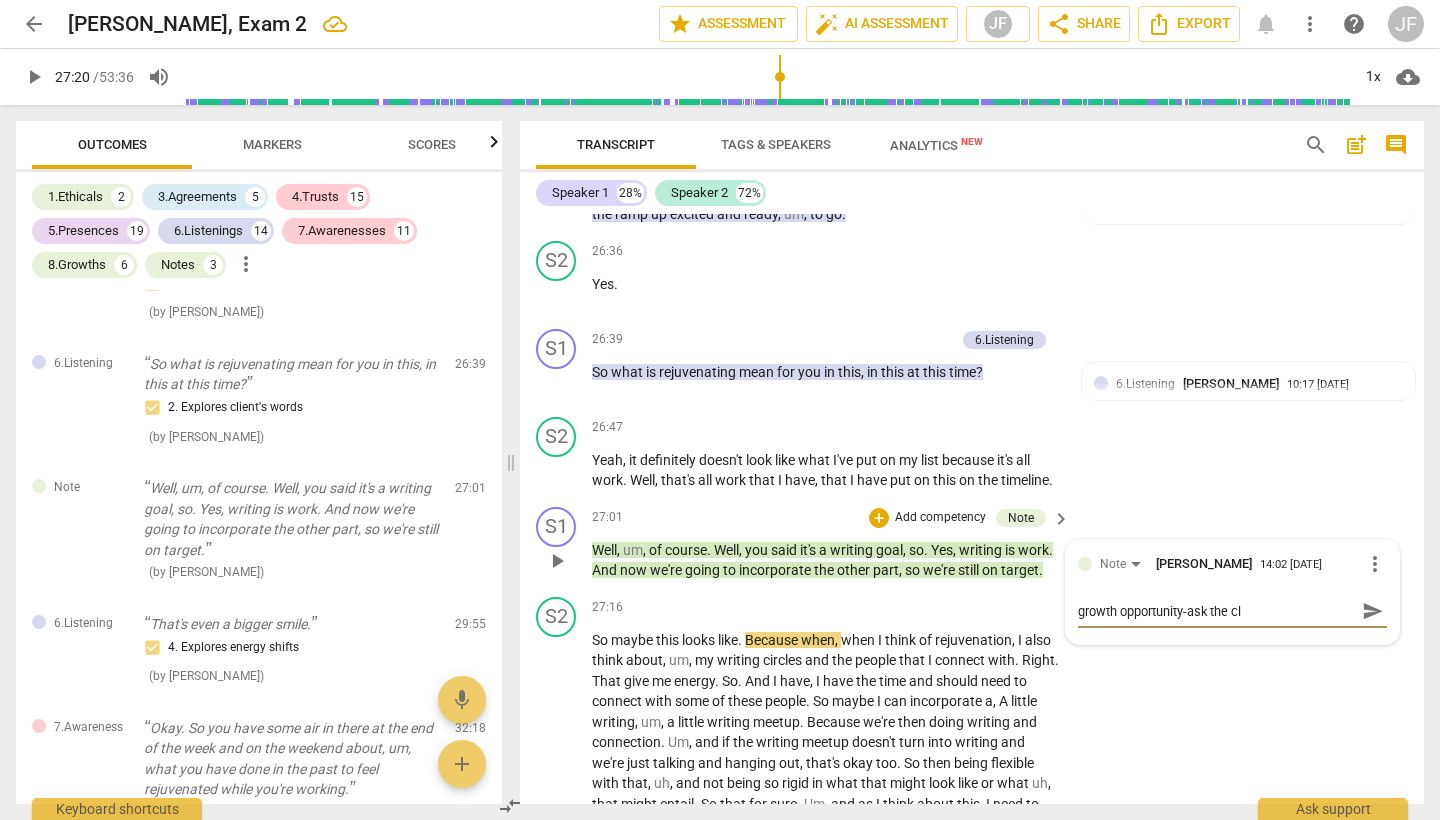 type on "growth opportunity-ask the cli" 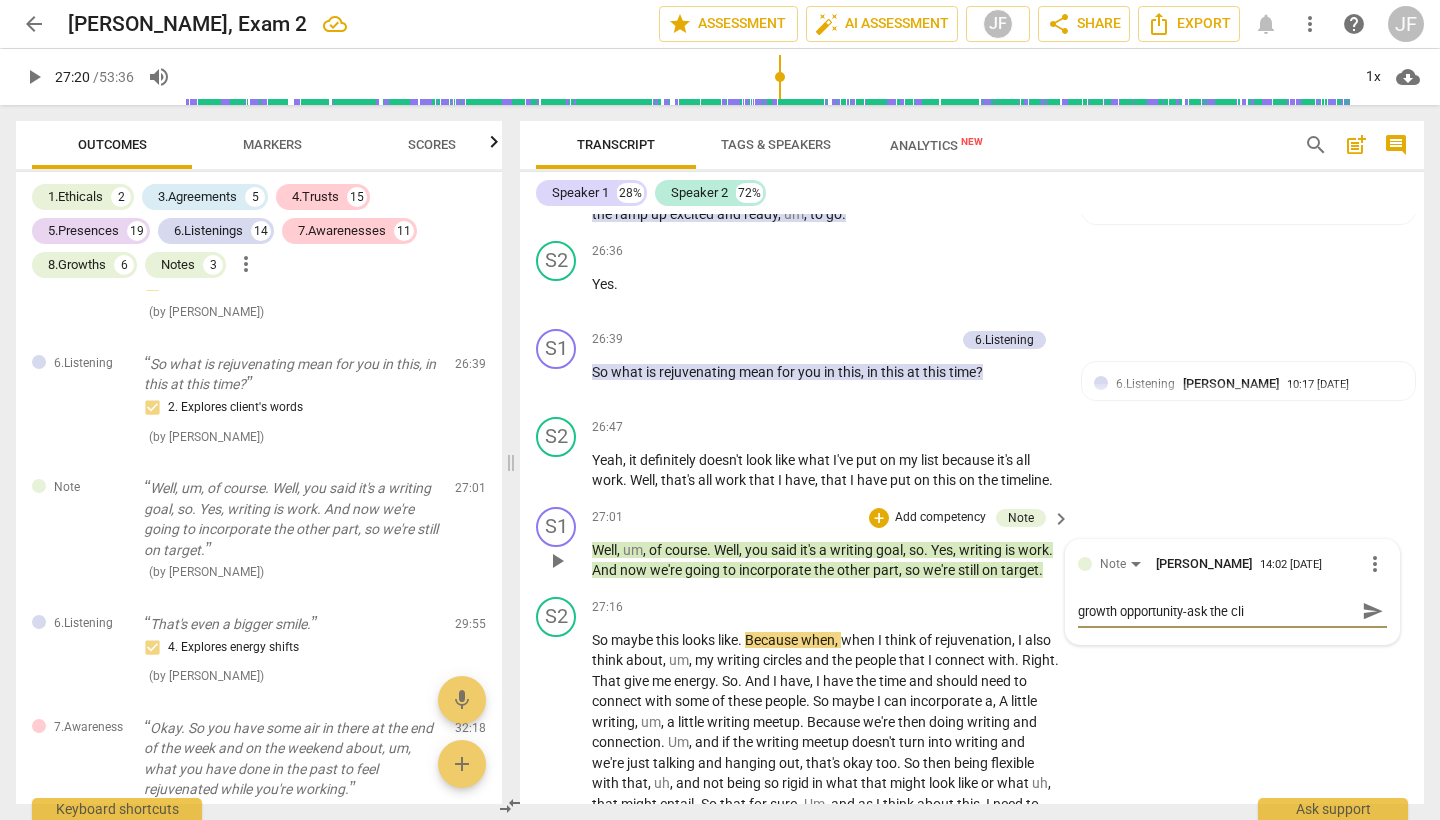 type on "growth opportunity-ask the clie" 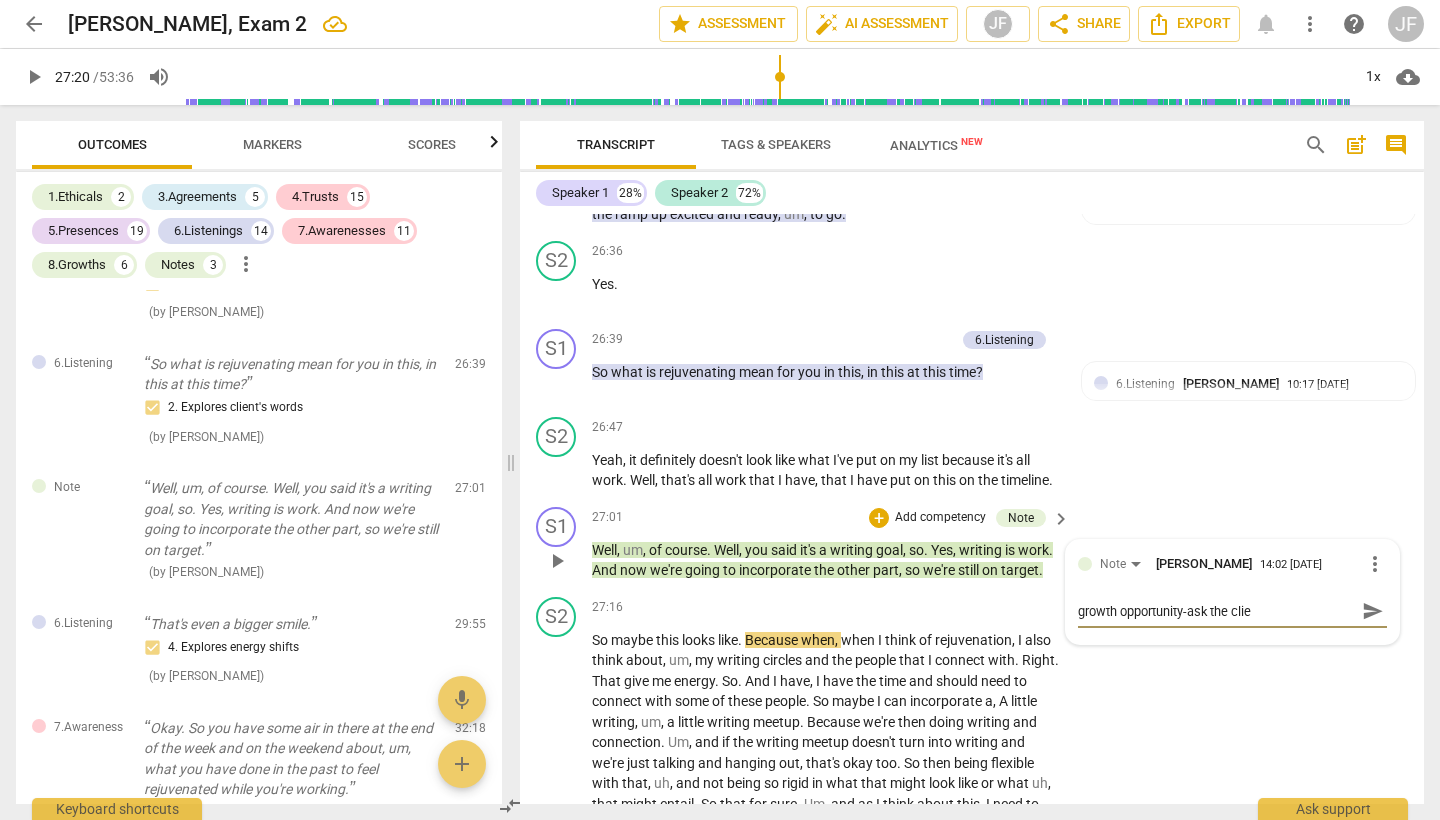 type on "growth opportunity-ask the clien" 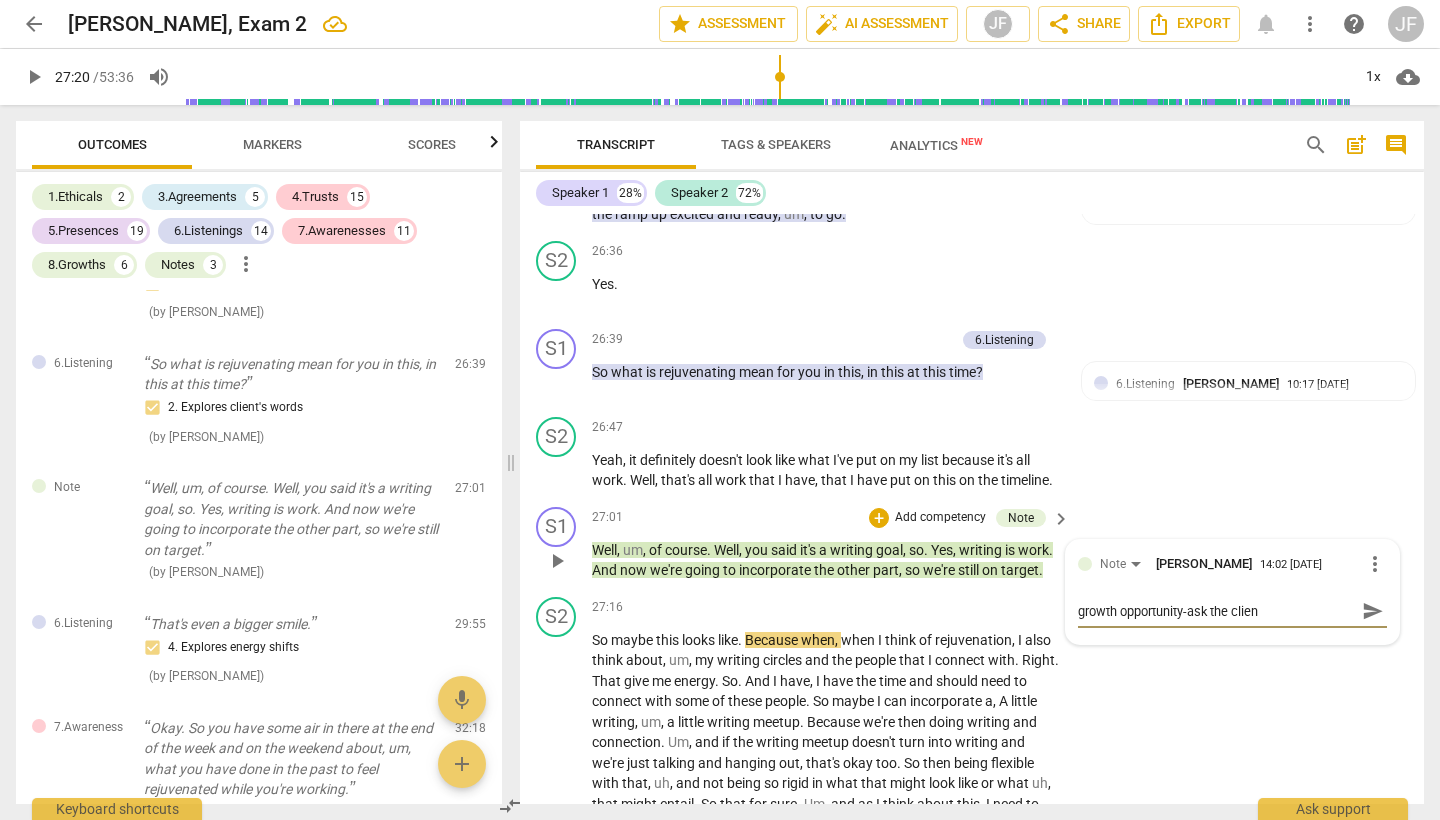 type on "growth opportunity-ask the client" 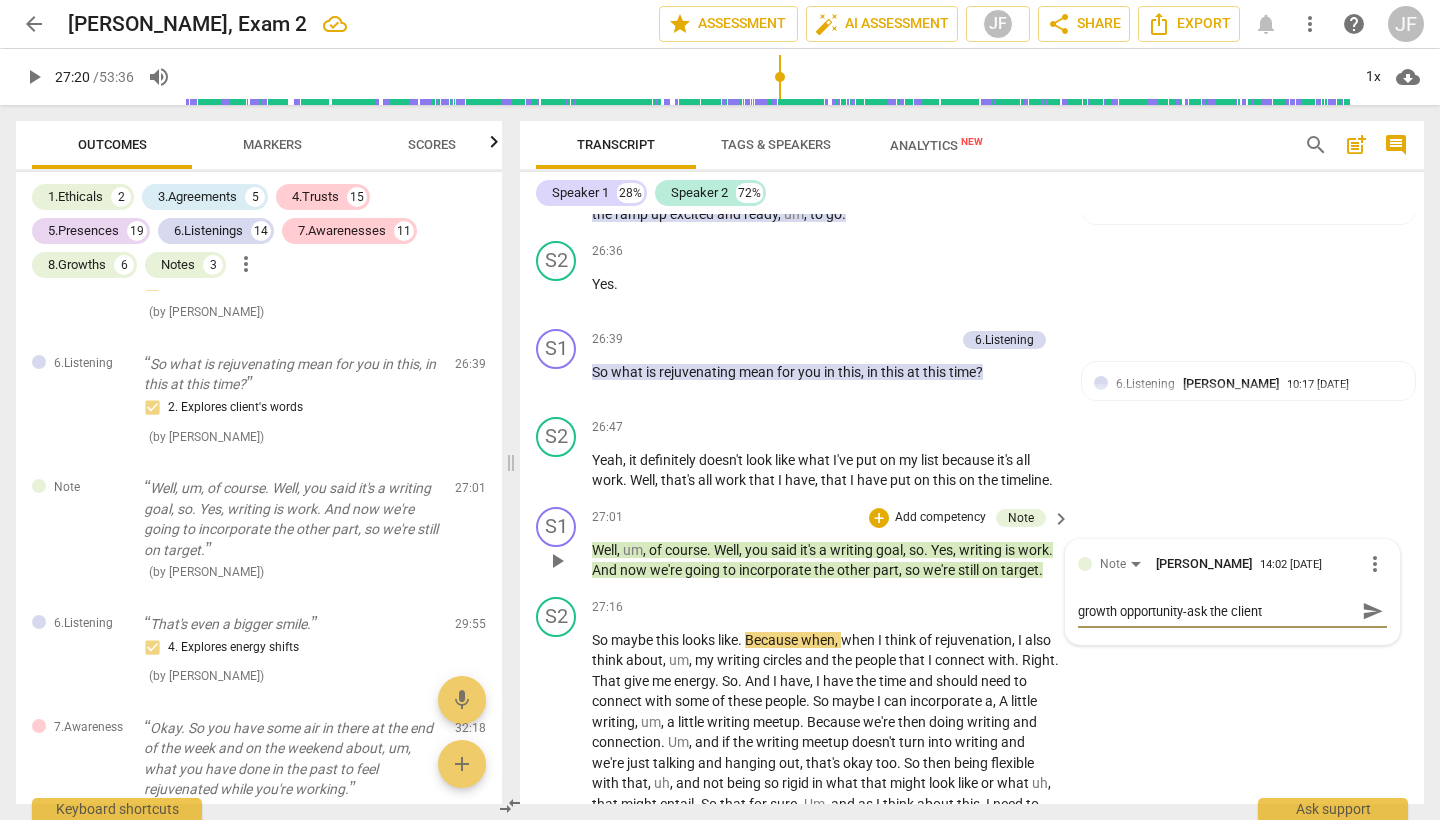 type on "growth opportunity-ask the client" 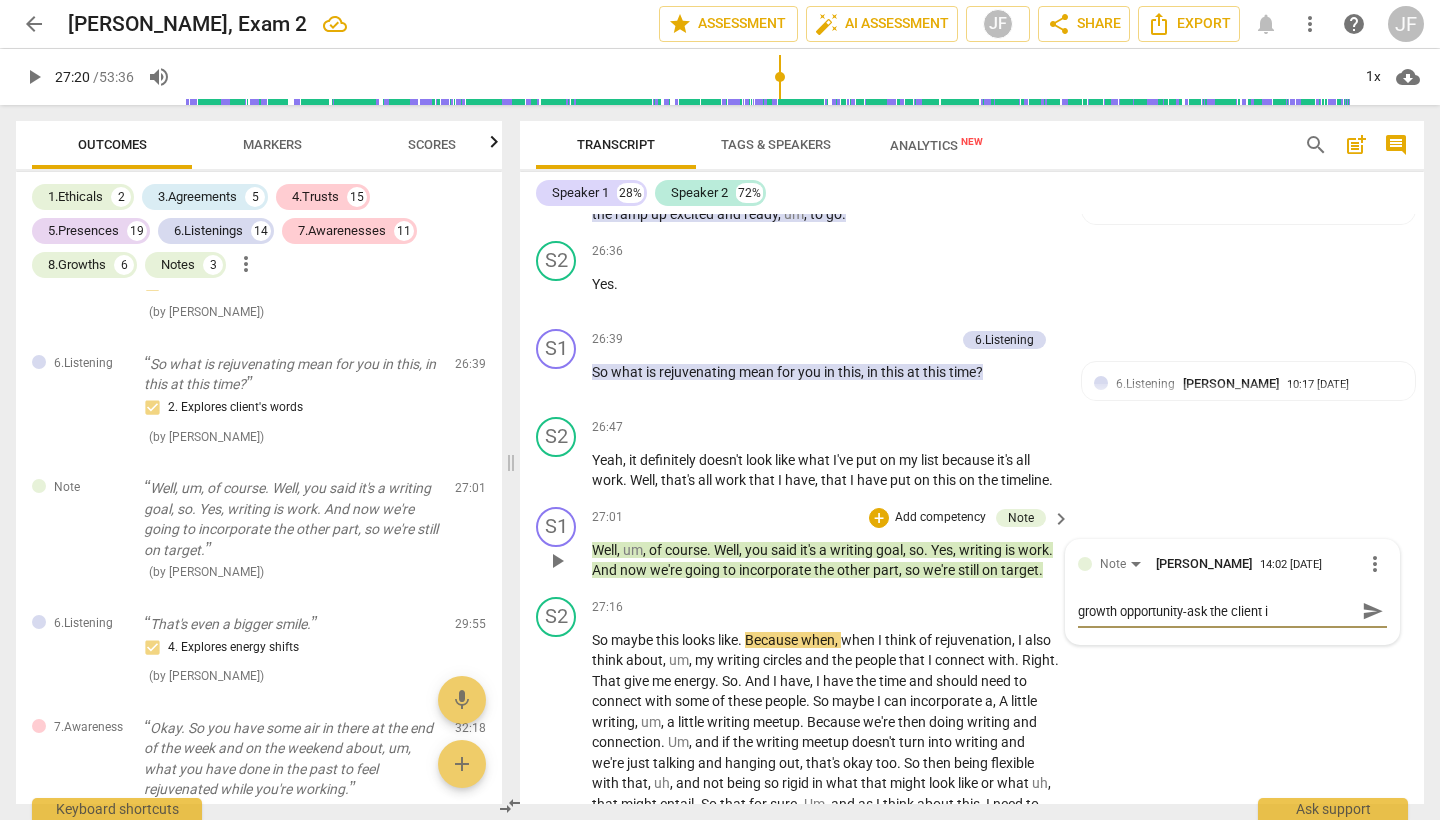 type on "growth opportunity-ask the client if" 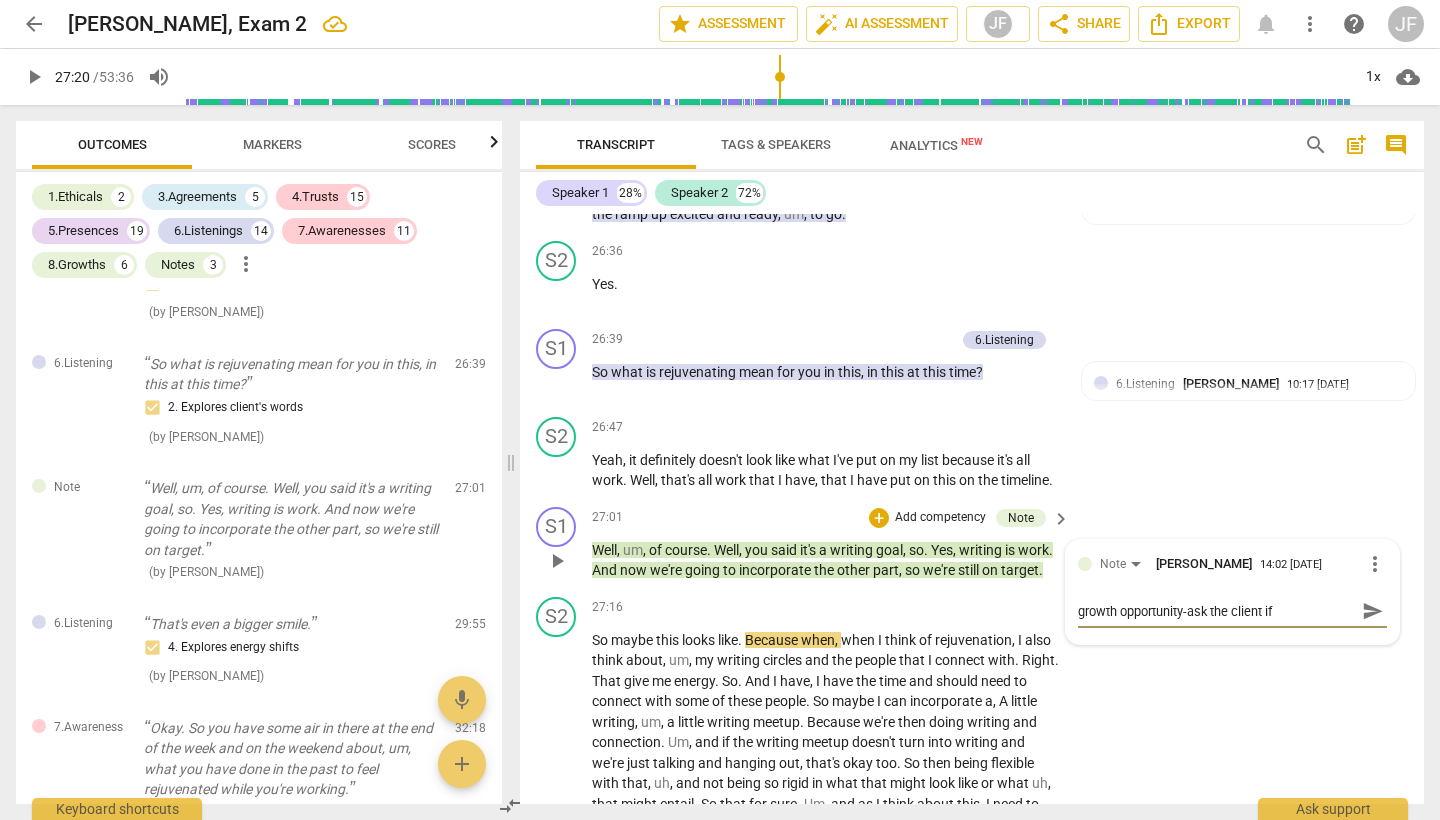 type on "growth opportunity-ask the client if" 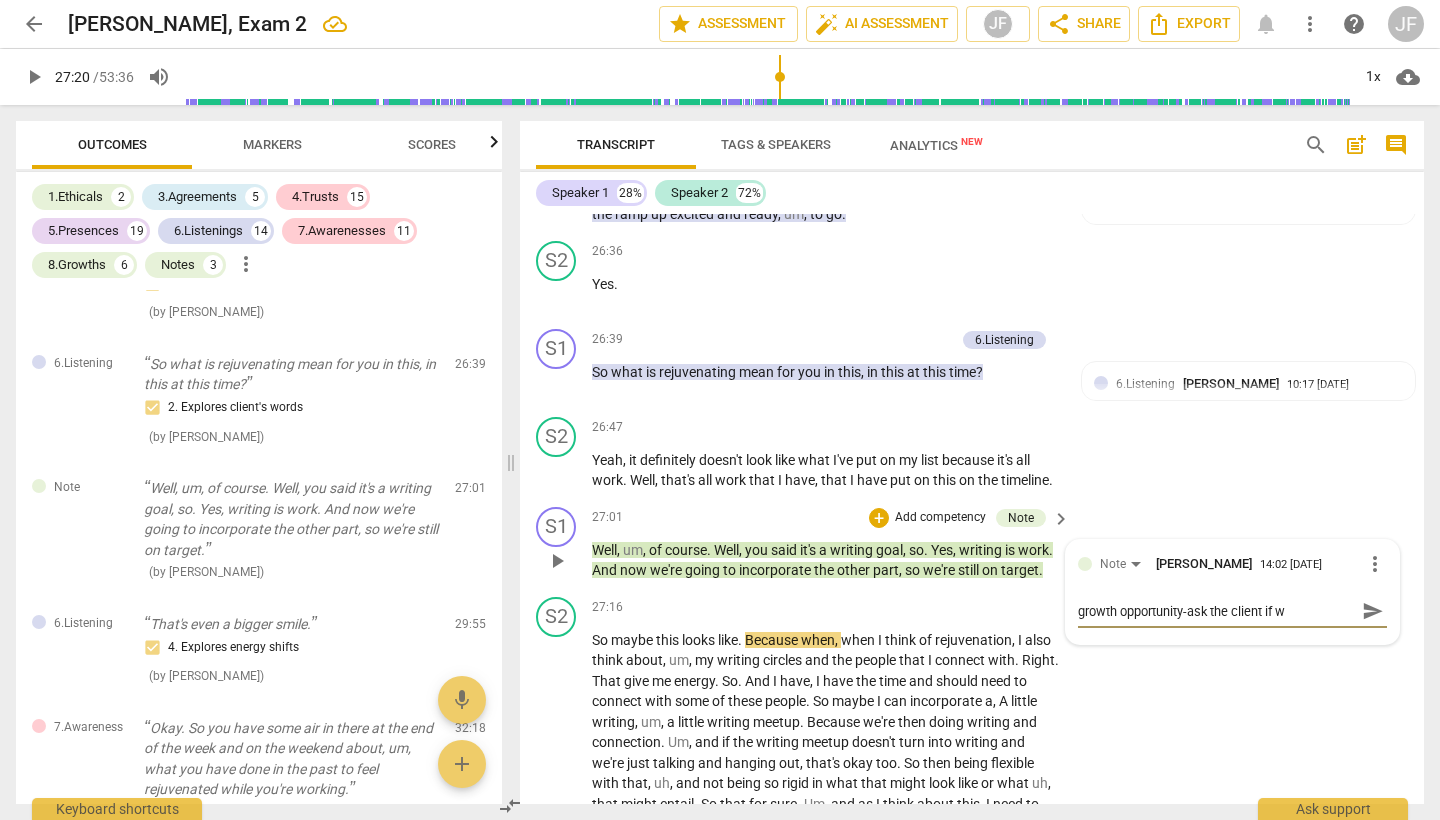 type on "growth opportunity-ask the client if we" 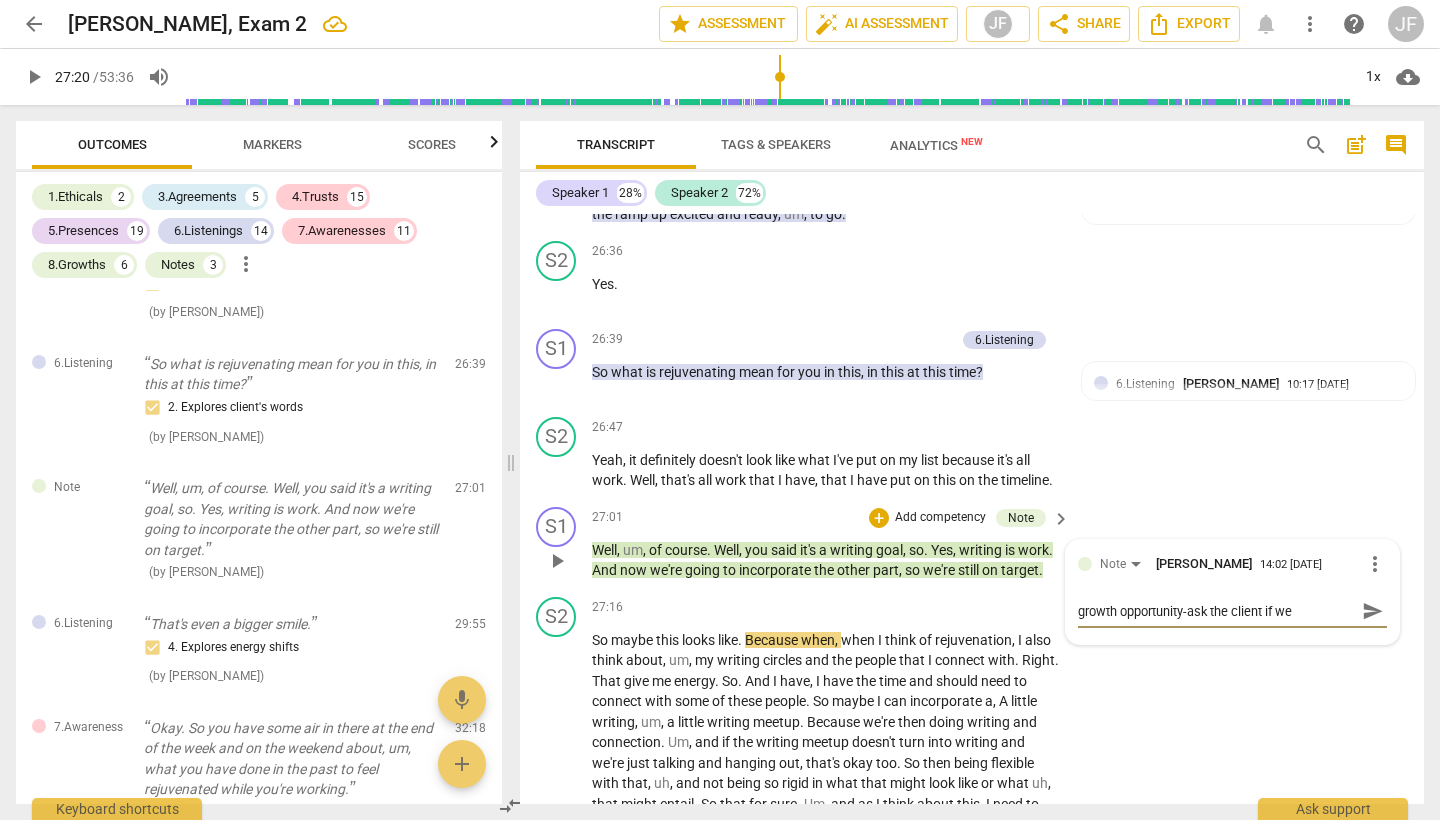 type on "growth opportunity-ask the client if we'" 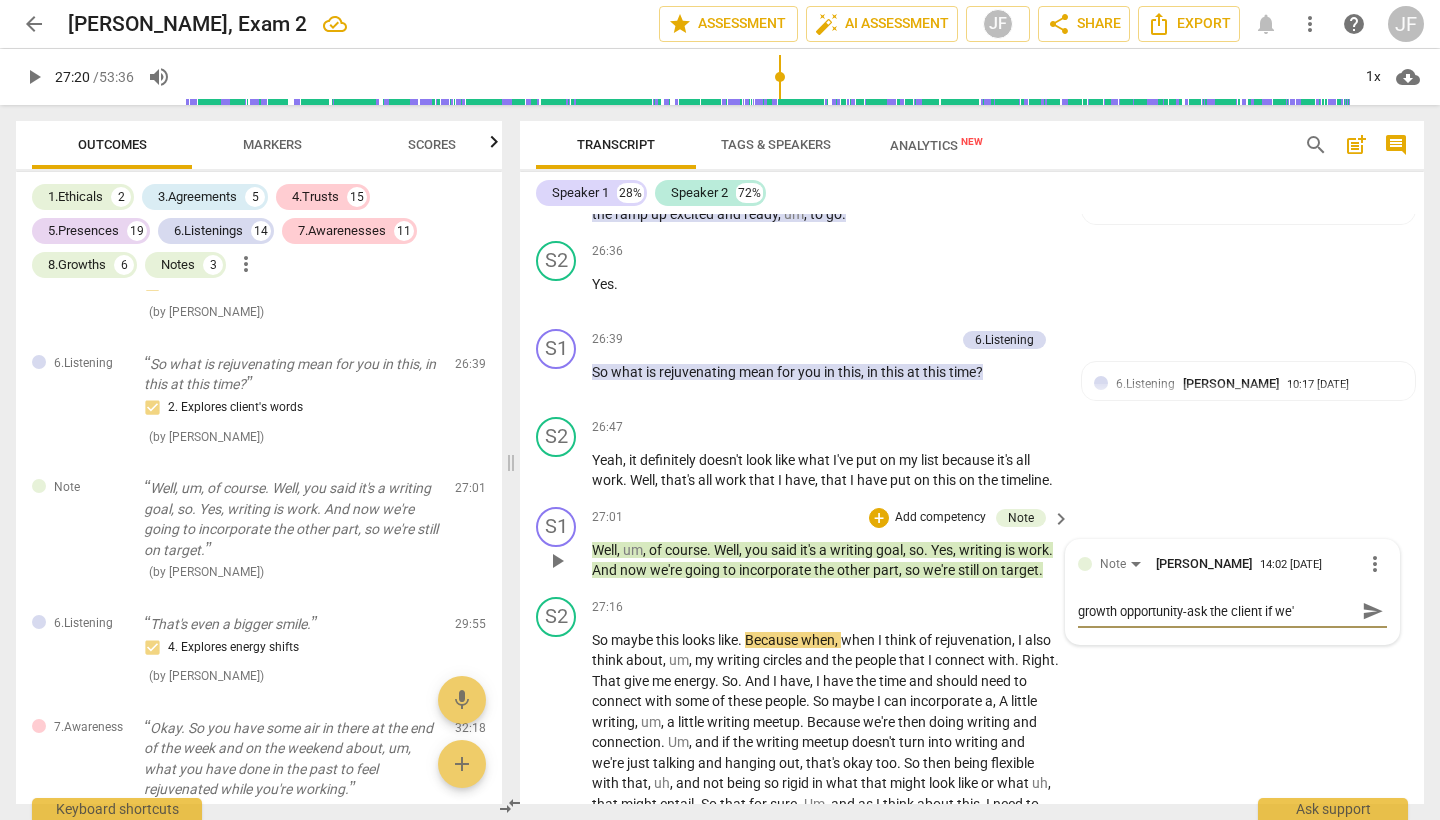 type on "growth opportunity-ask the client if we'r" 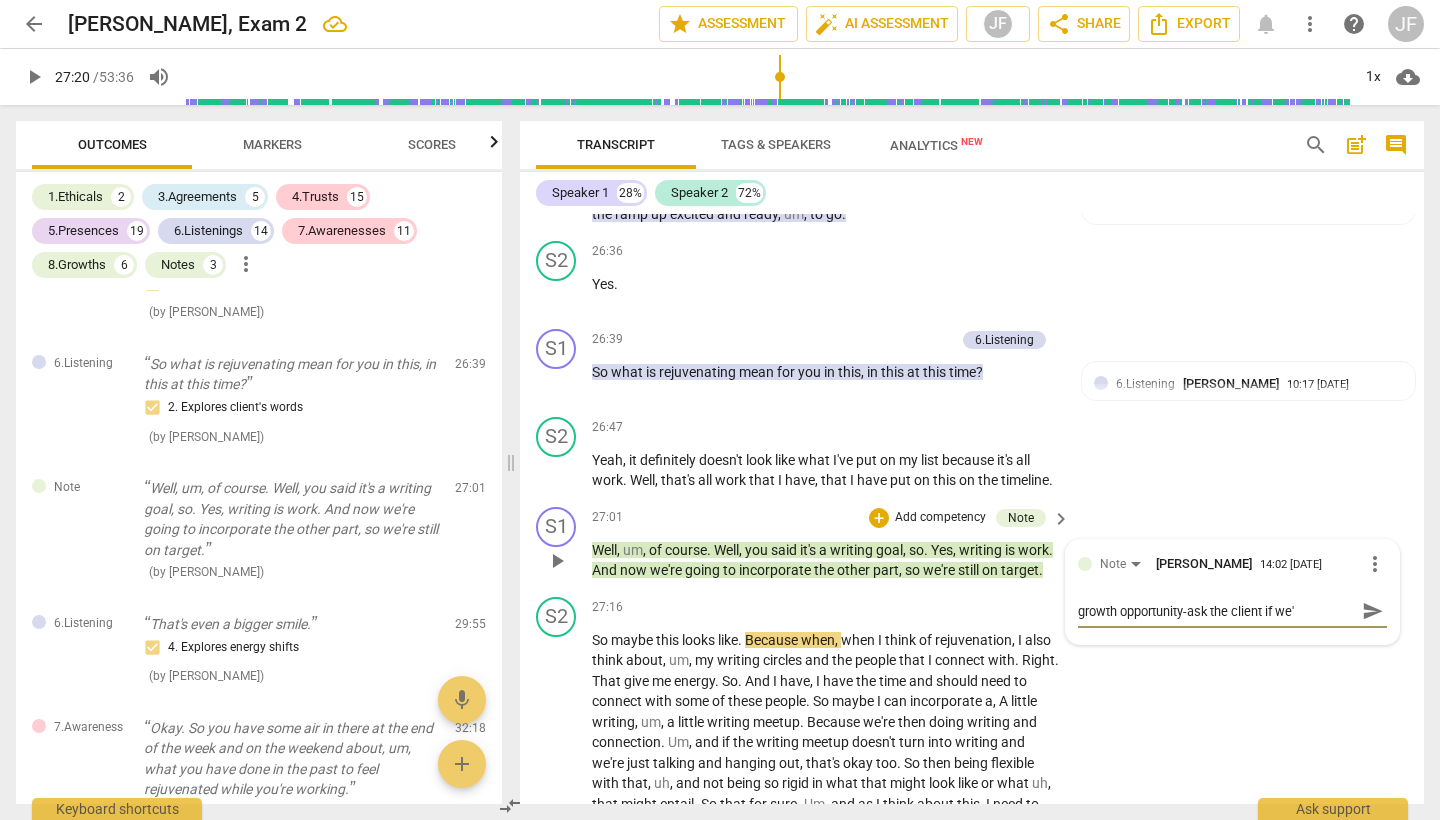 type on "growth opportunity-ask the client if we'r" 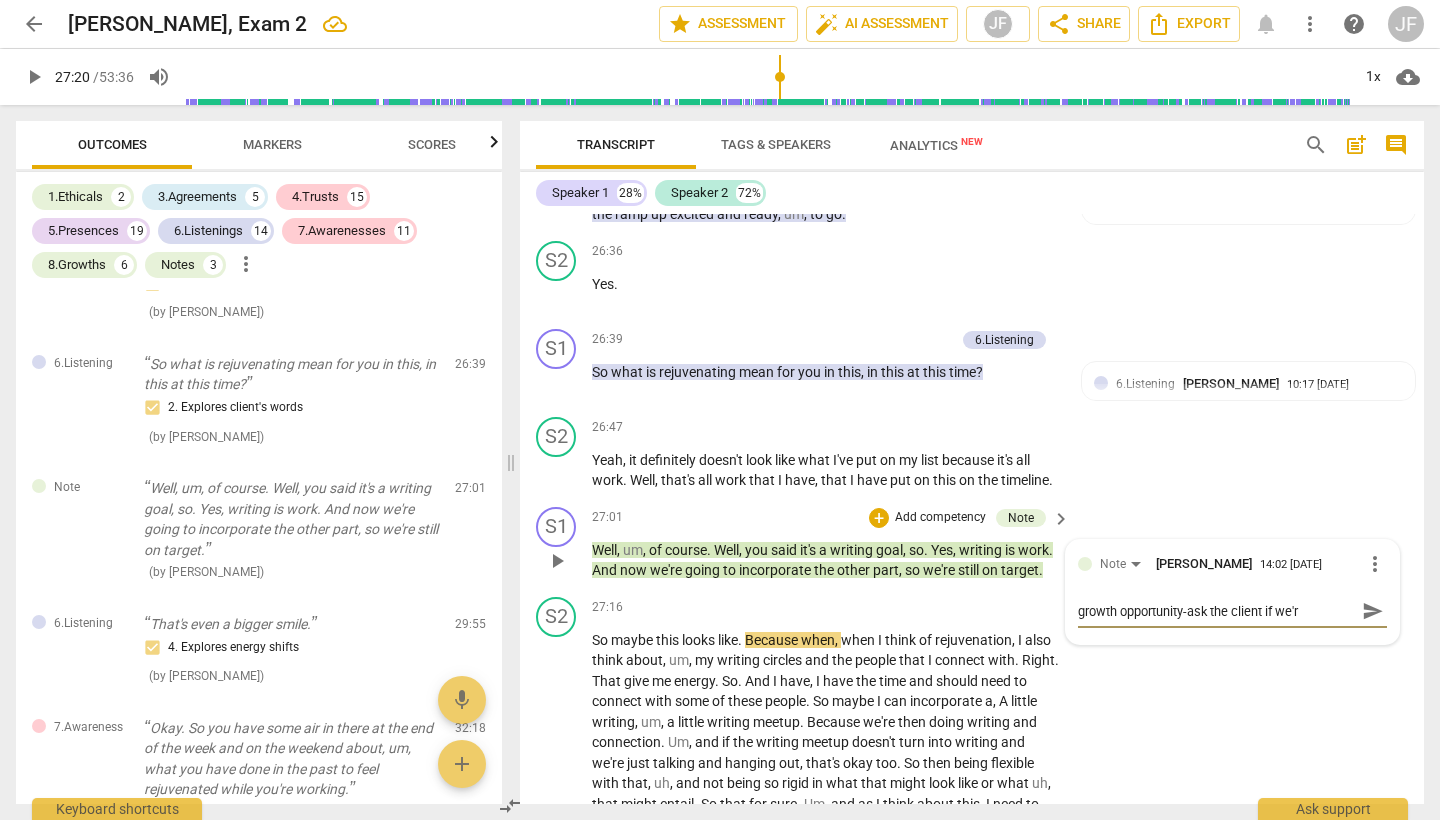 type on "growth opportunity-ask the client if we're" 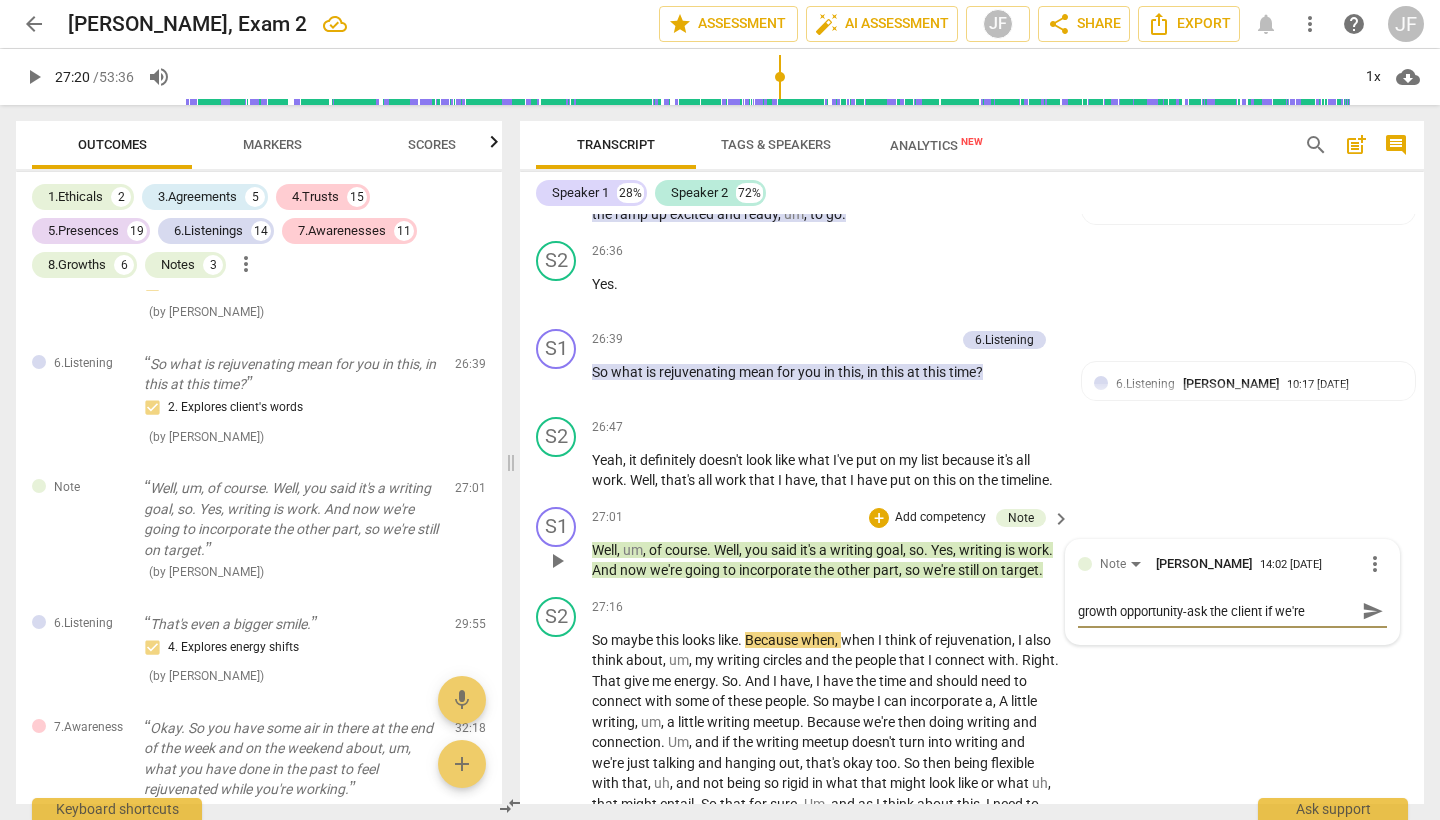 type on "growth opportunity-ask the client if we're" 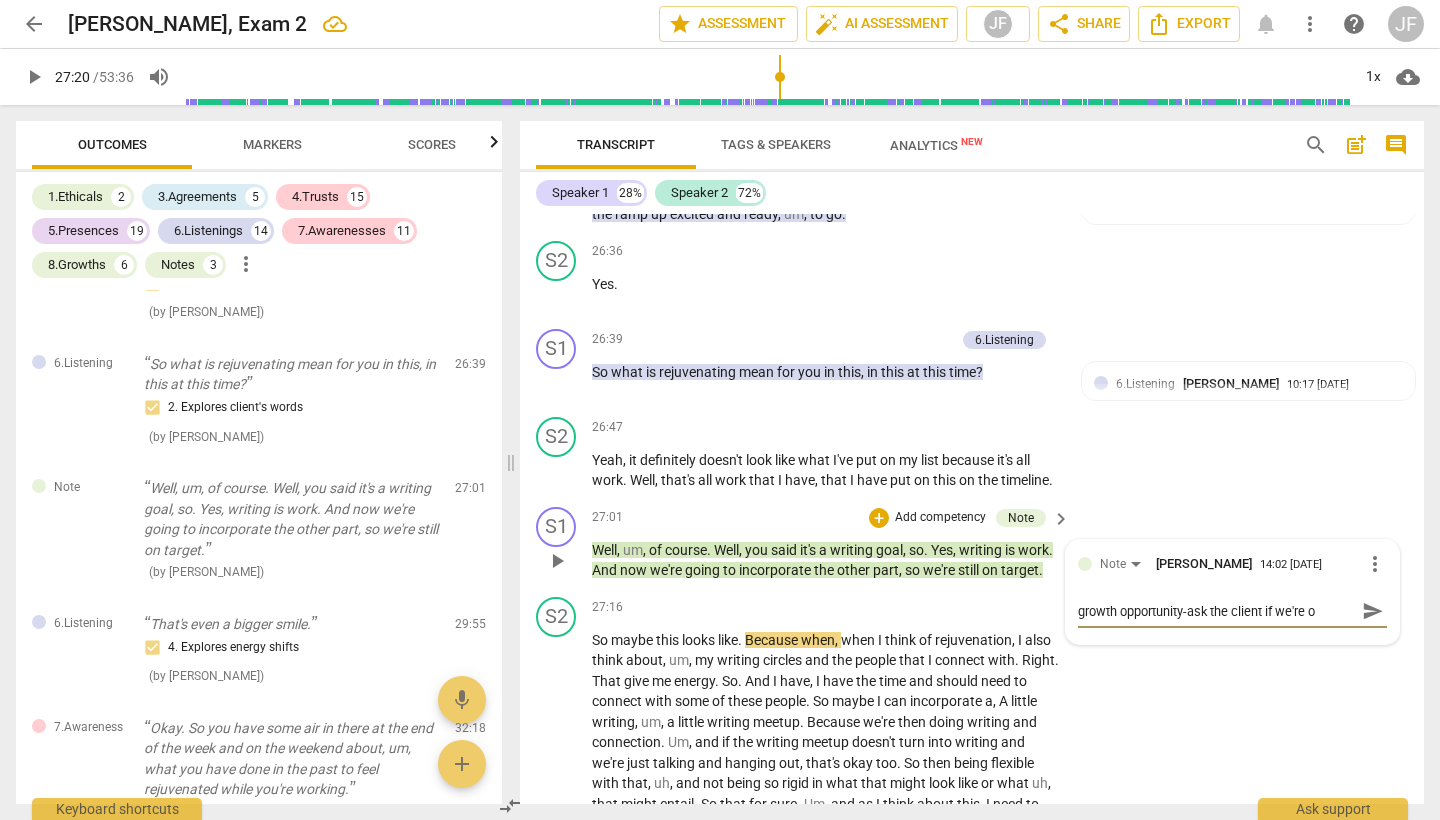 type on "growth opportunity-ask the client if we're on" 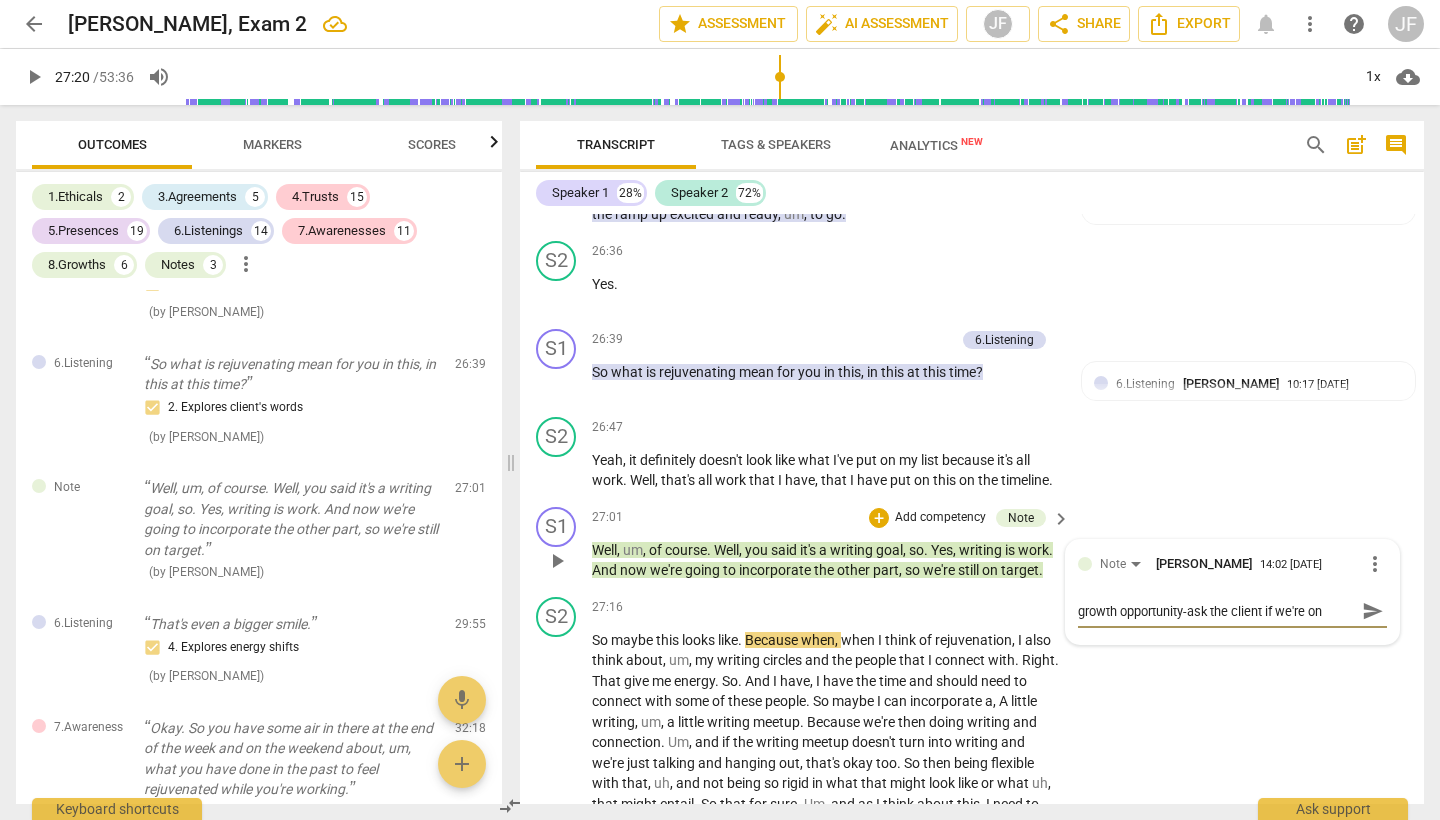 type on "growth opportunity-ask the client if we're on" 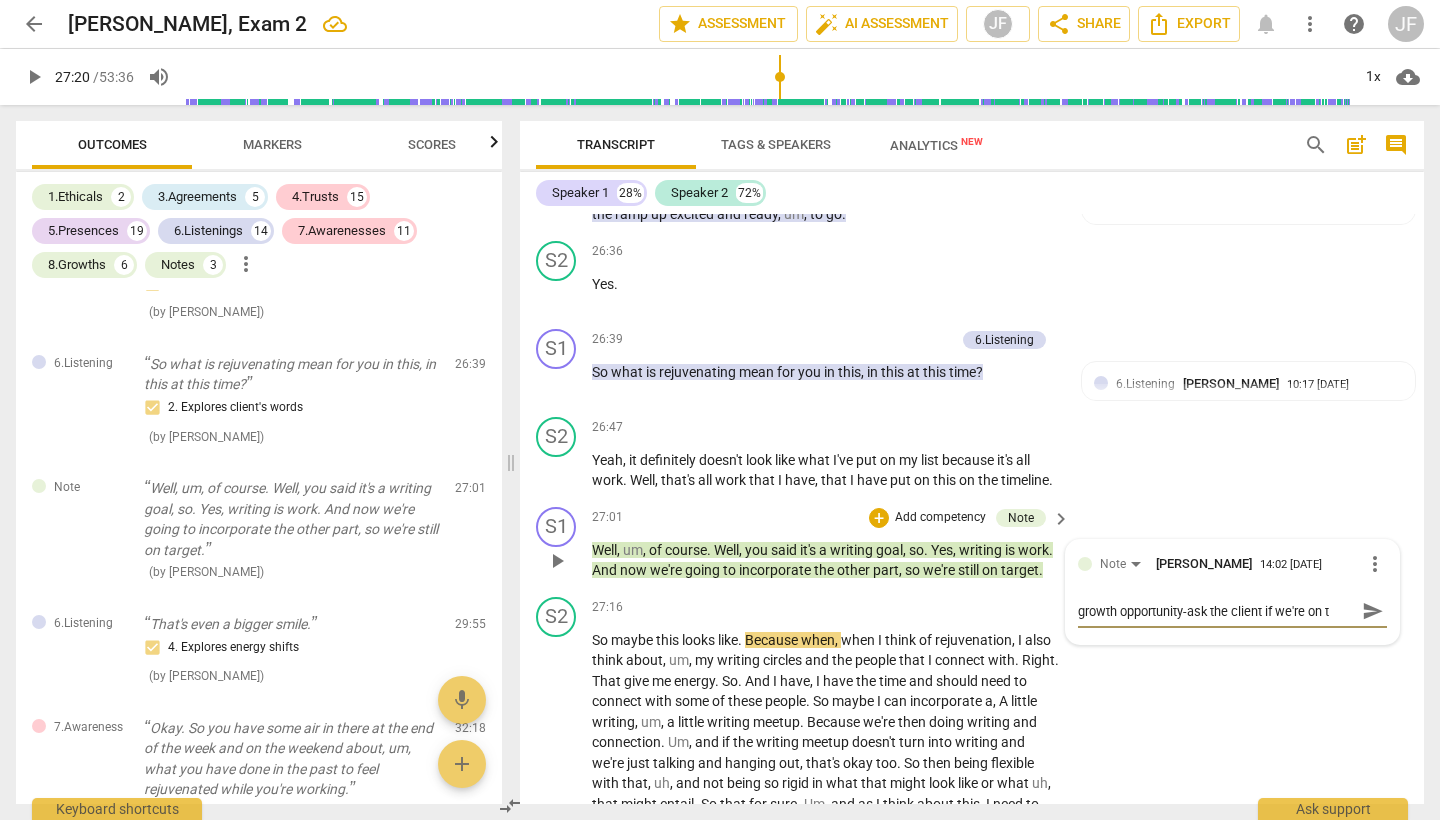 type on "growth opportunity-ask the client if we're on ta" 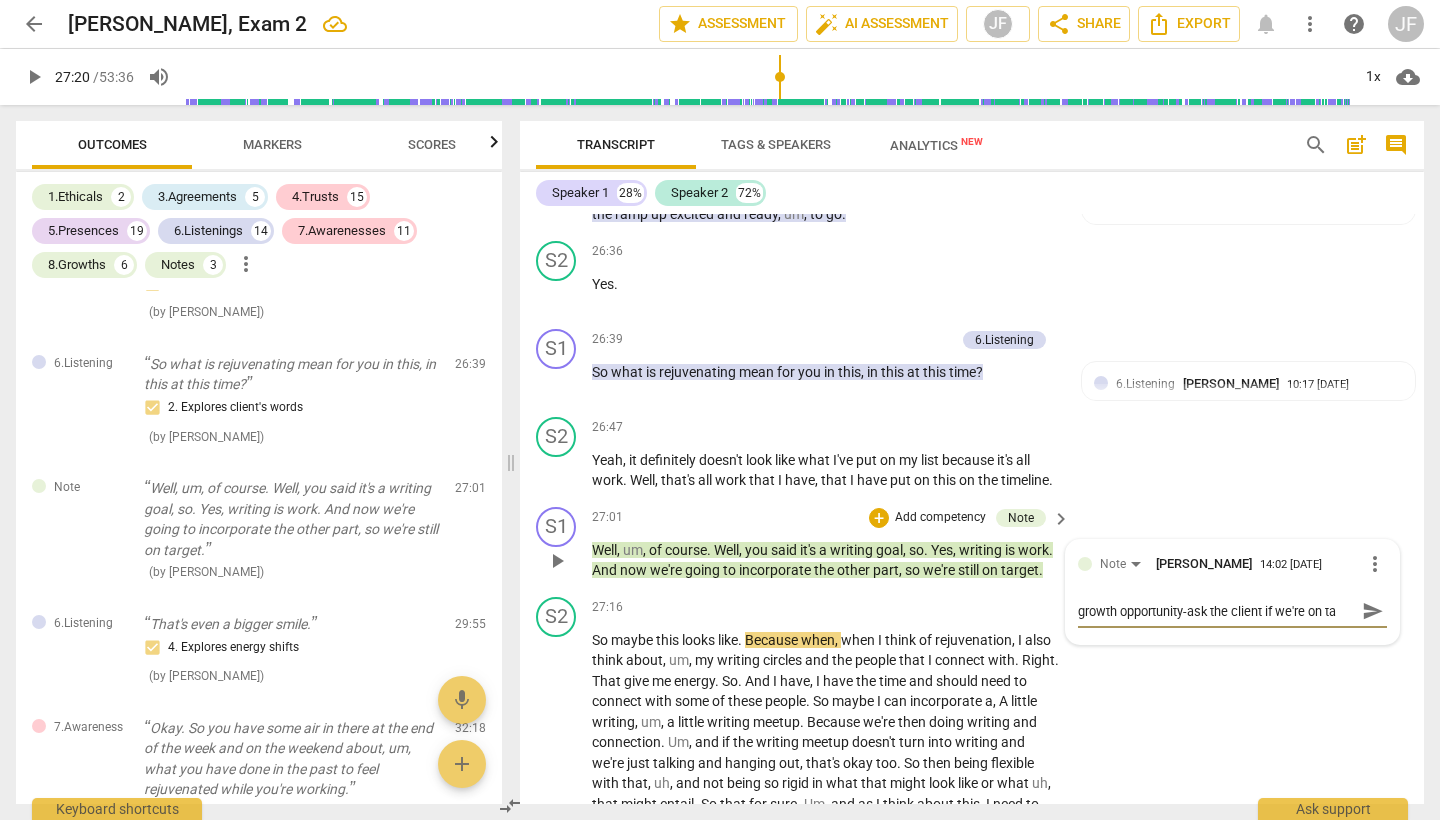 type on "growth opportunity-ask the client if we're on tar" 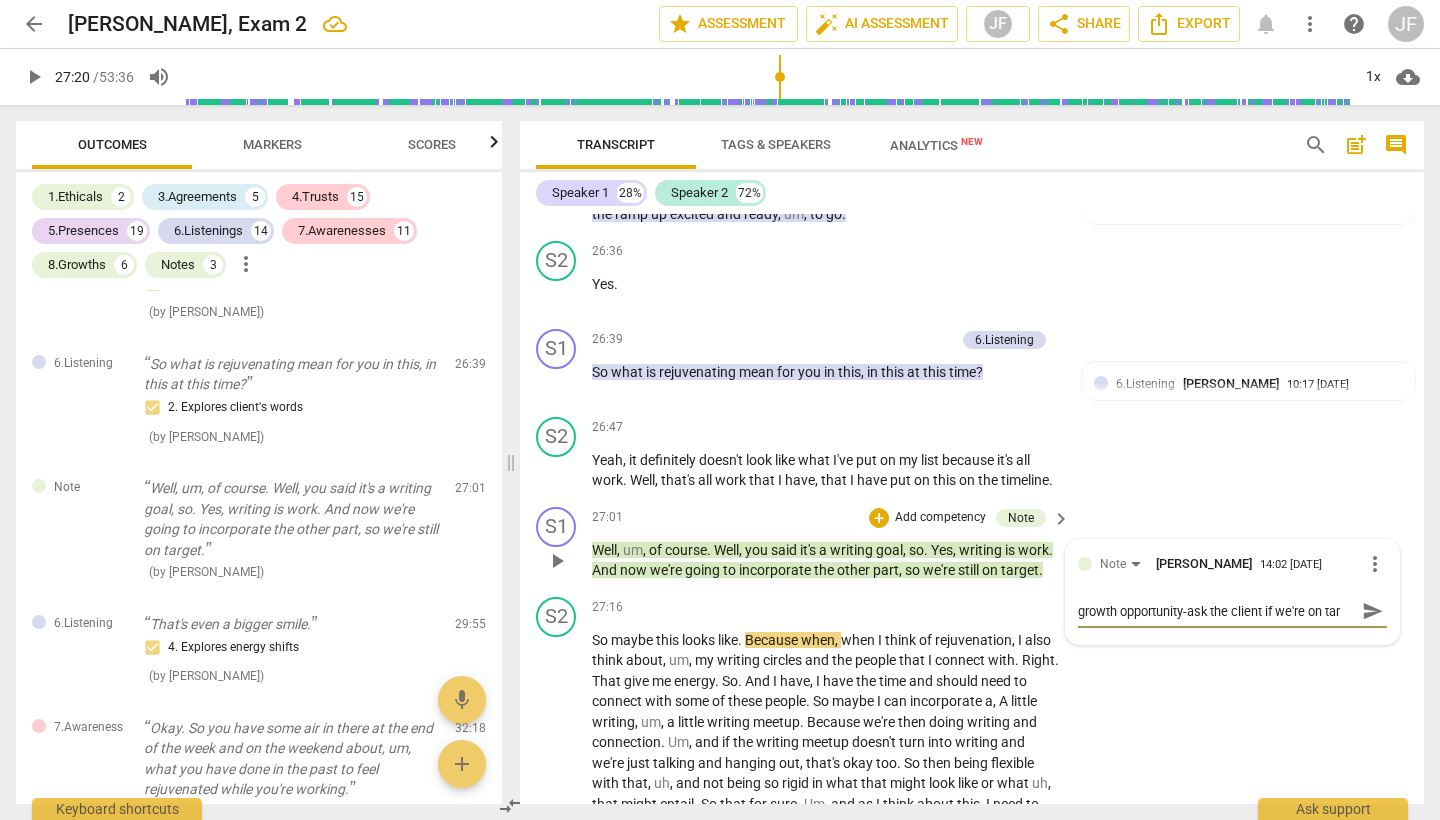 type on "growth opportunity-ask the client if we're on targ" 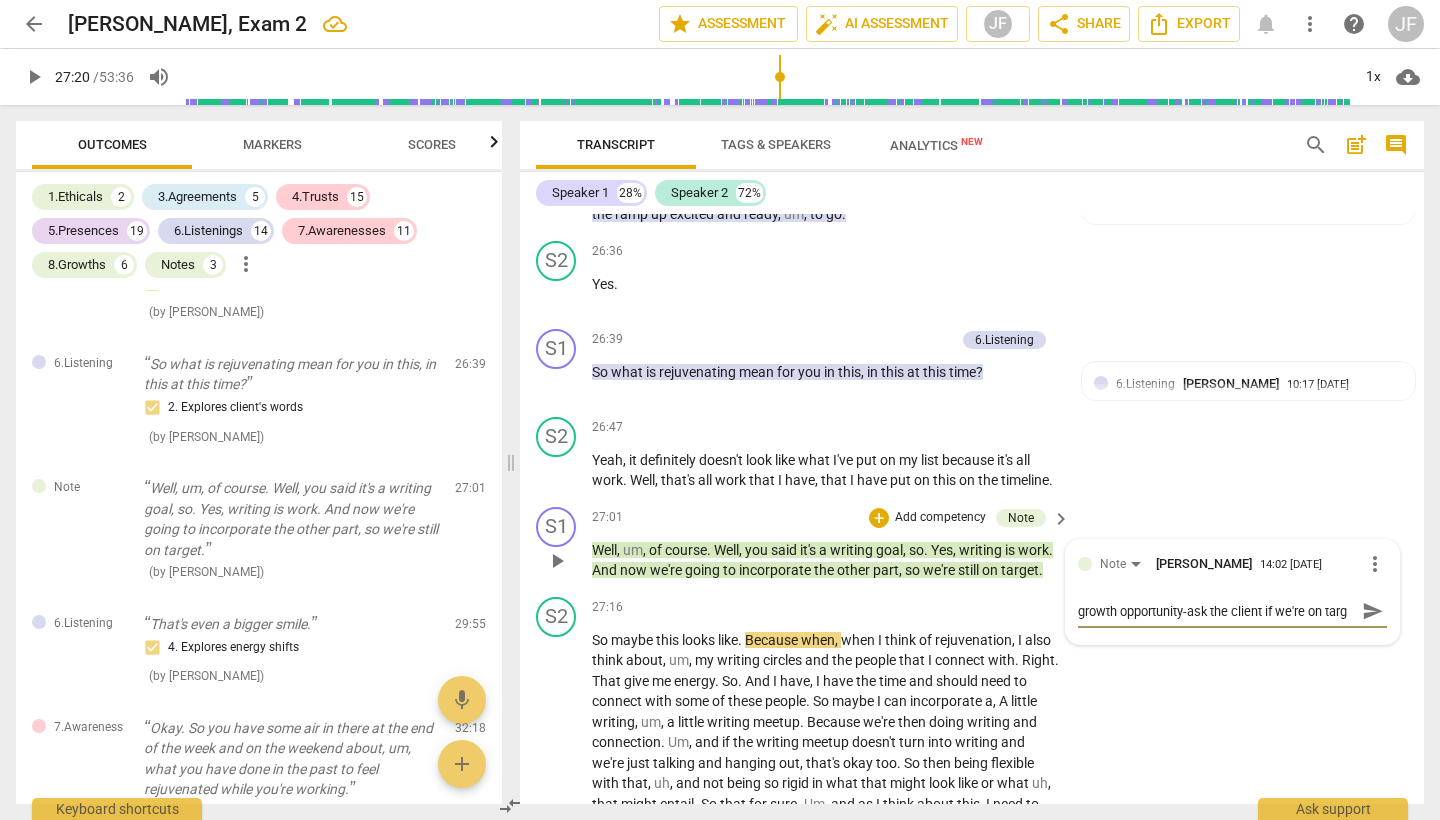 type on "growth opportunity-ask the client if we're on targe" 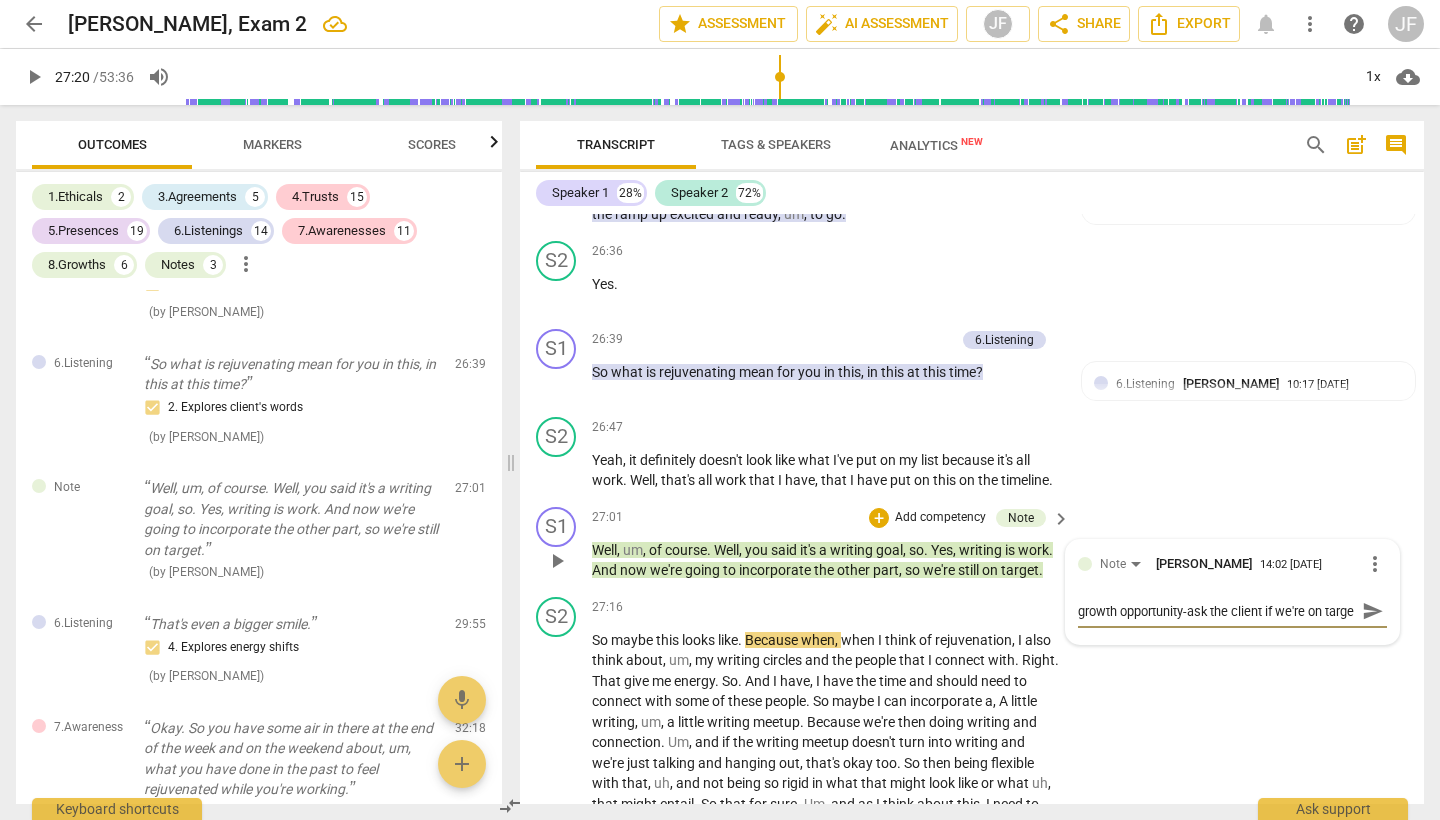 scroll, scrollTop: 17, scrollLeft: 0, axis: vertical 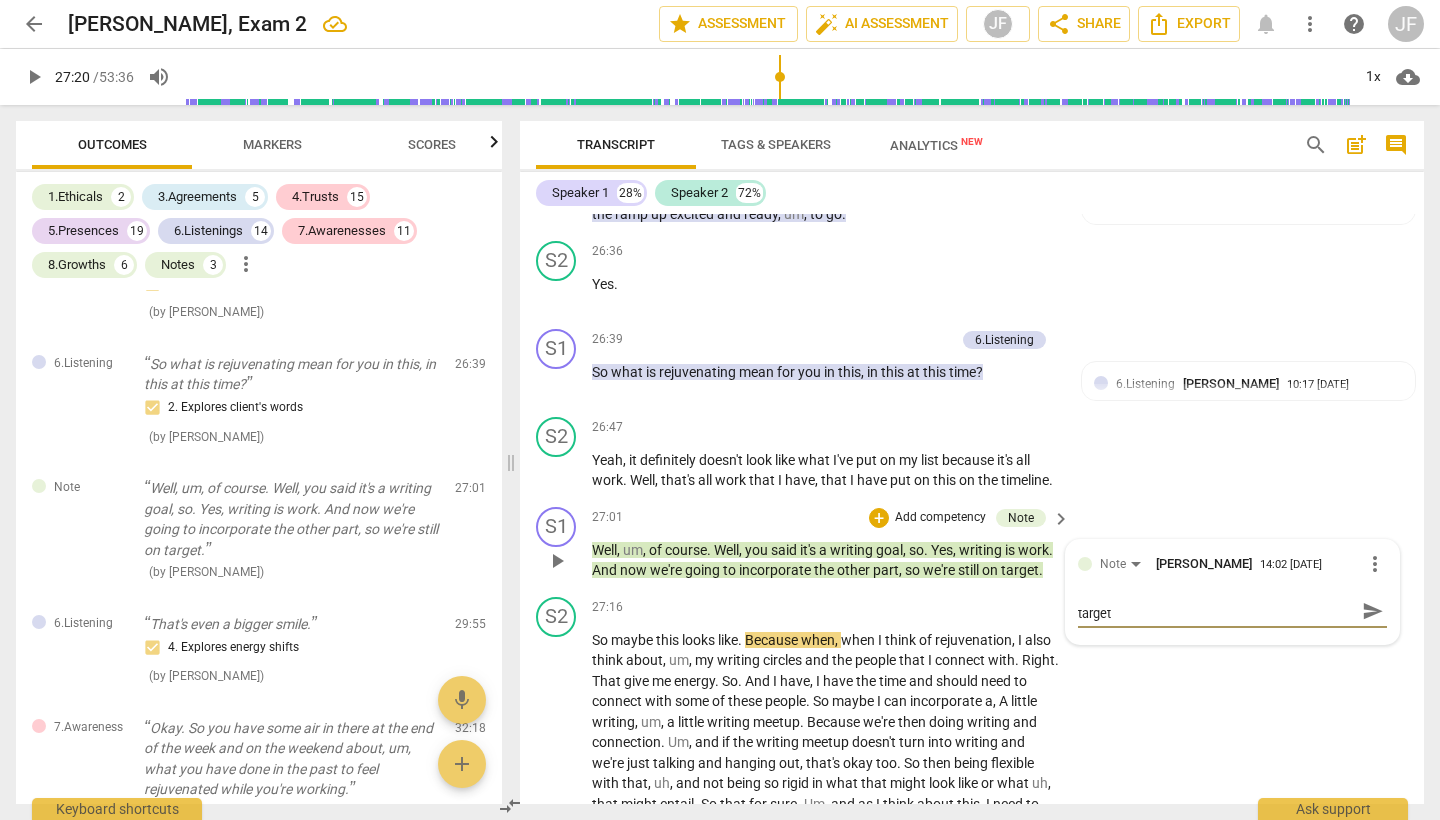 type on "growth opportunity-ask the client if we're on target." 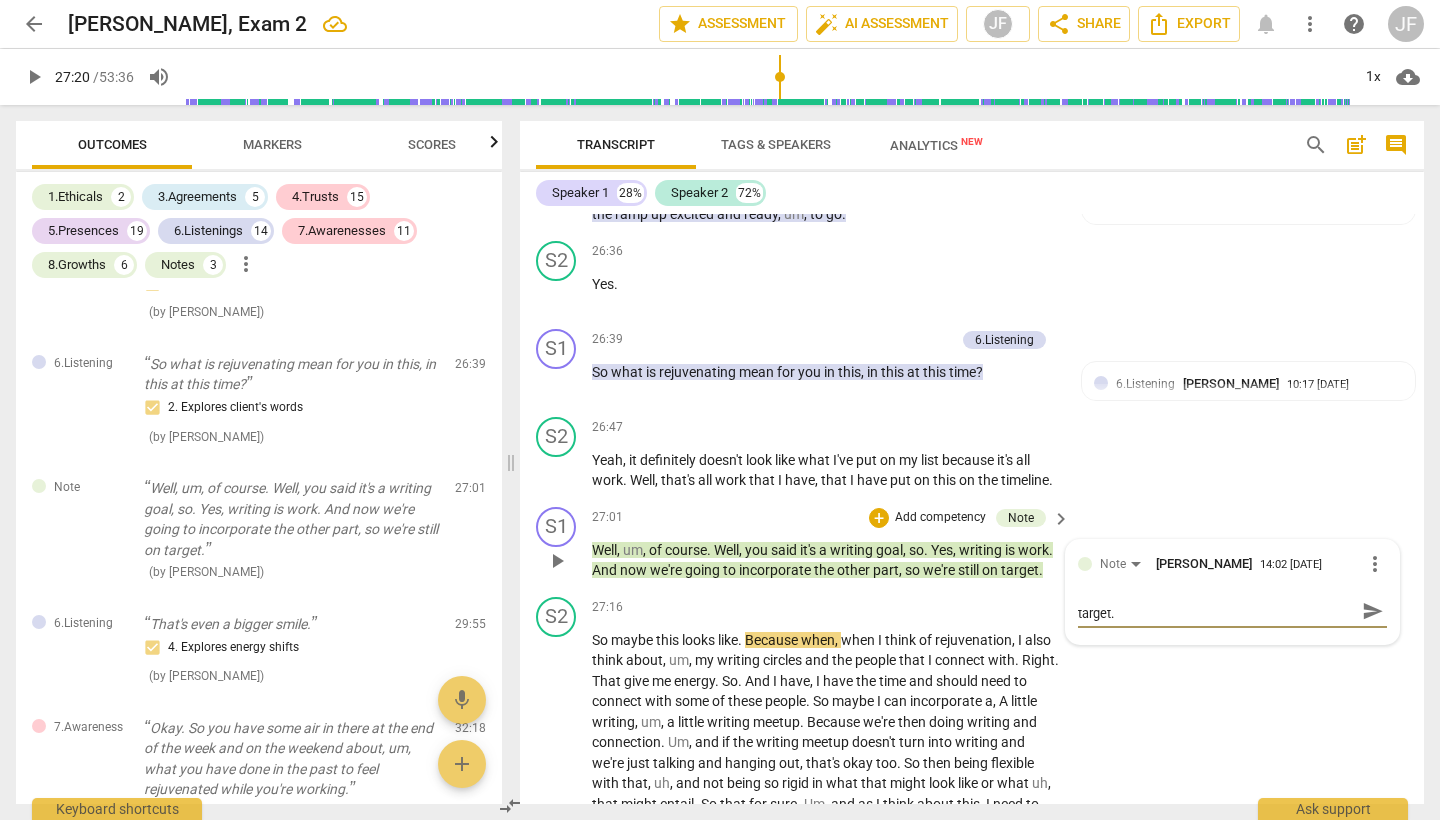 type on "growth opportunity-ask the client if we're on target.." 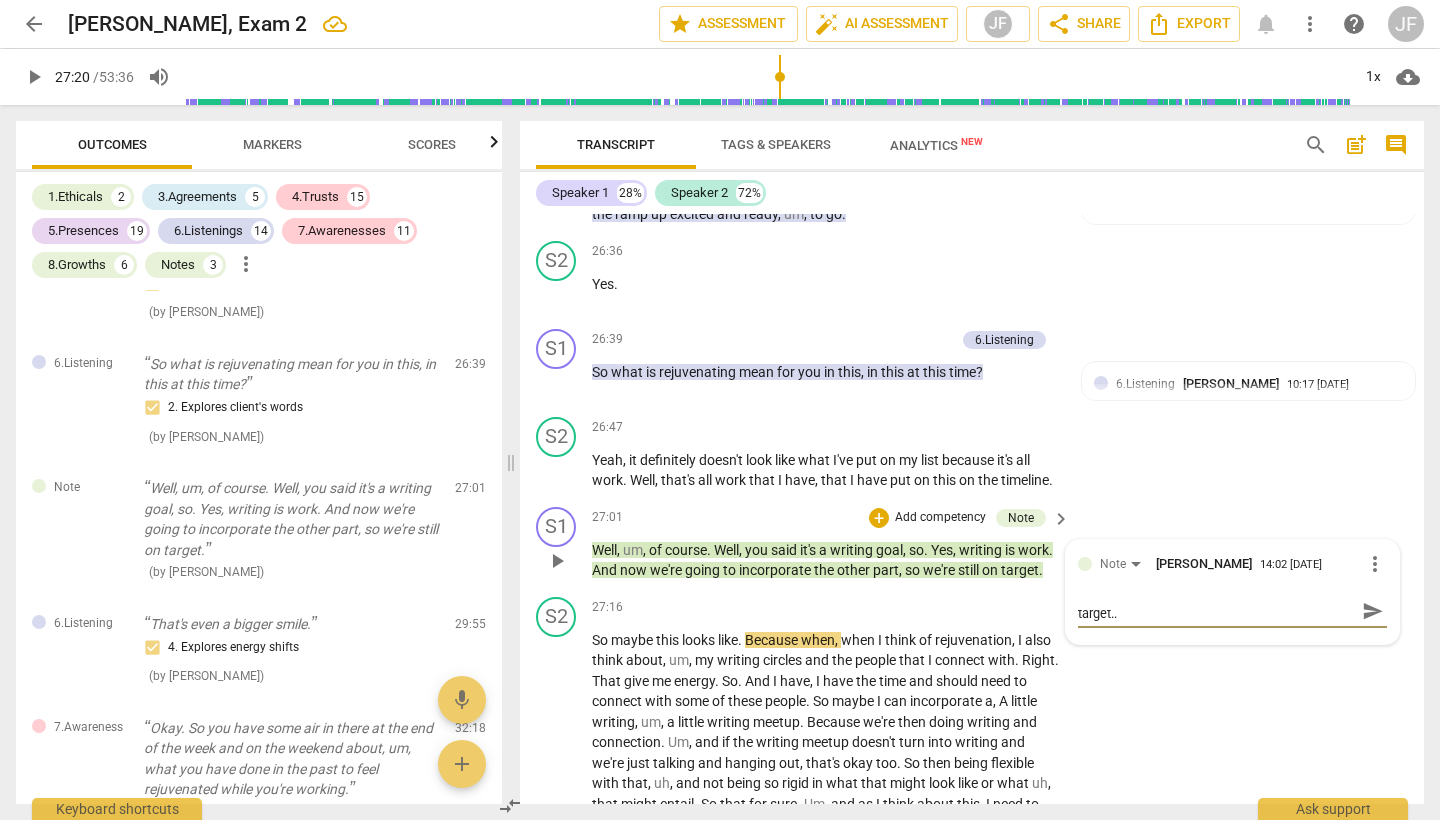 type on "growth opportunity-ask the client if we're on target..." 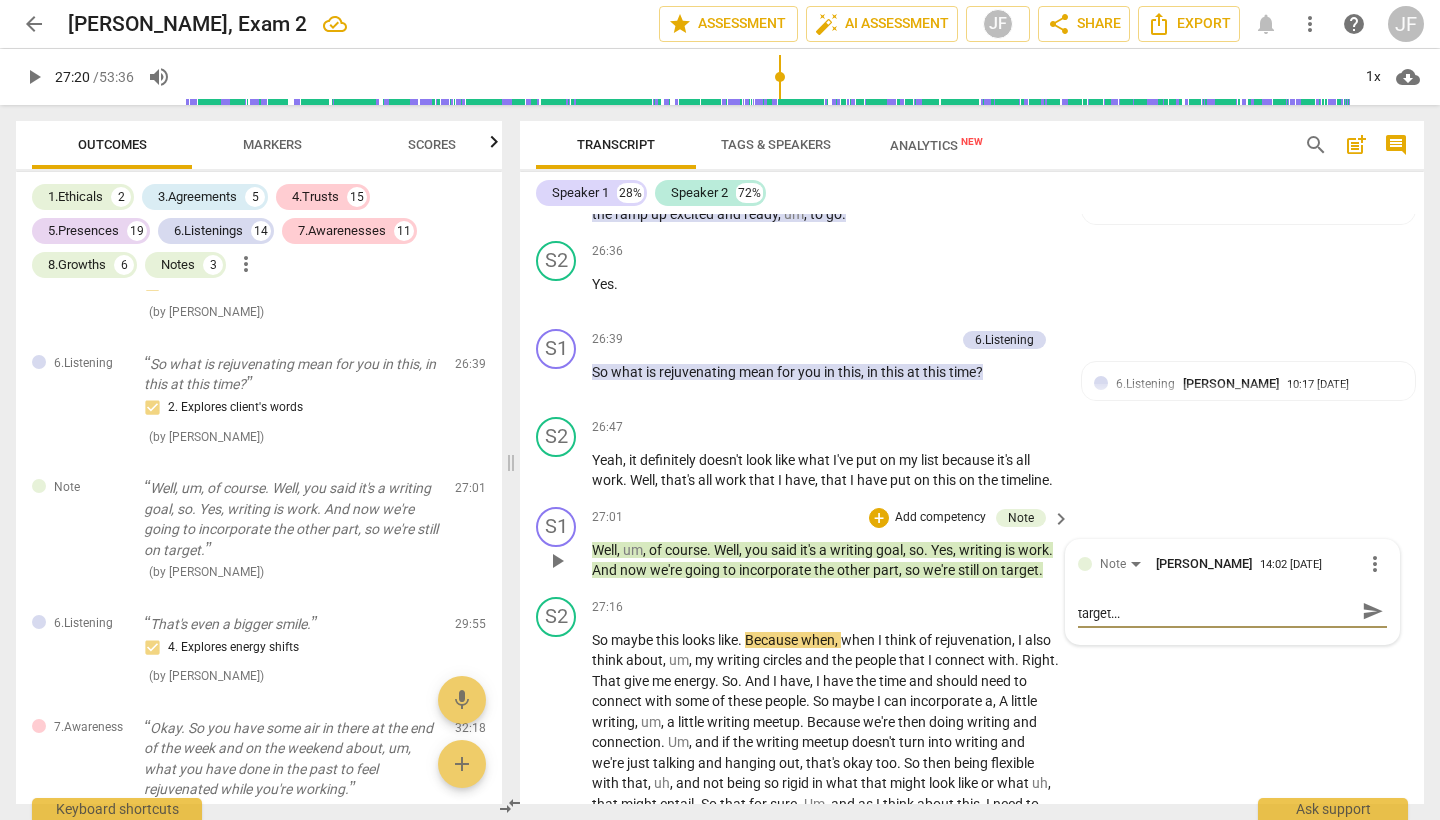 type on "growth opportunity-ask the client if we're on target...w" 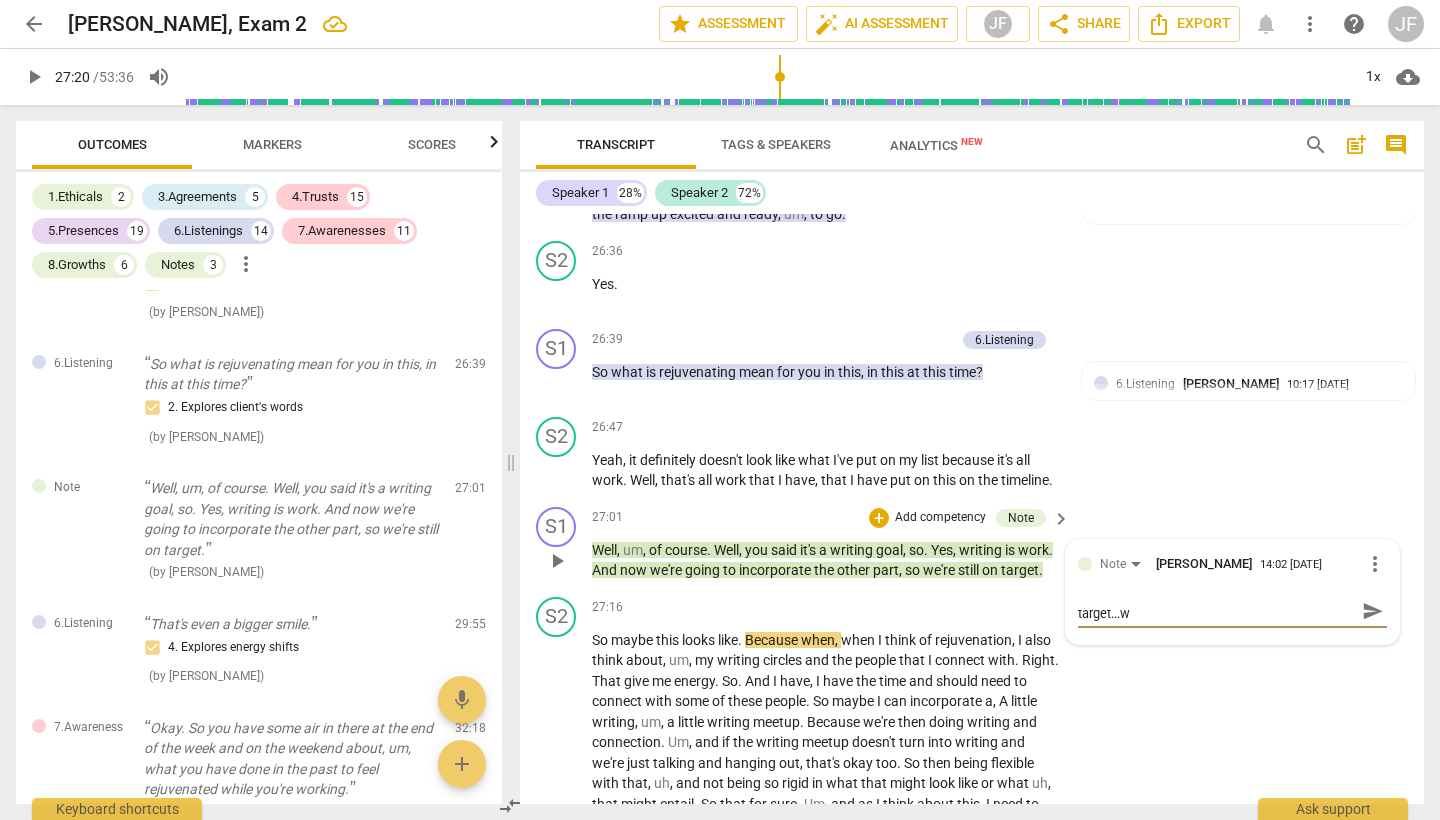 type on "growth opportunity-ask the client if we're on target...wh" 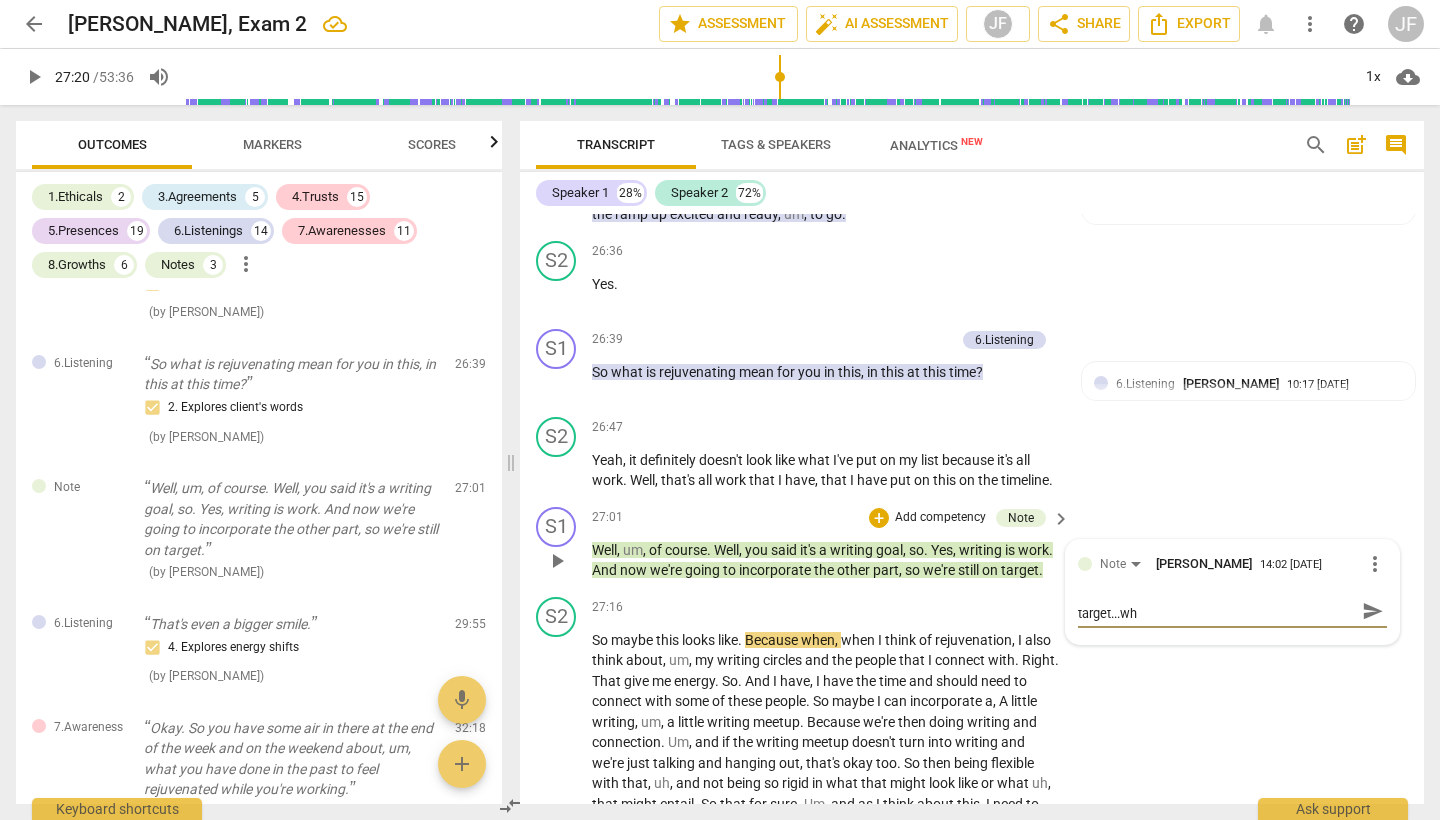 type on "growth opportunity-ask the client if we're on target...wha" 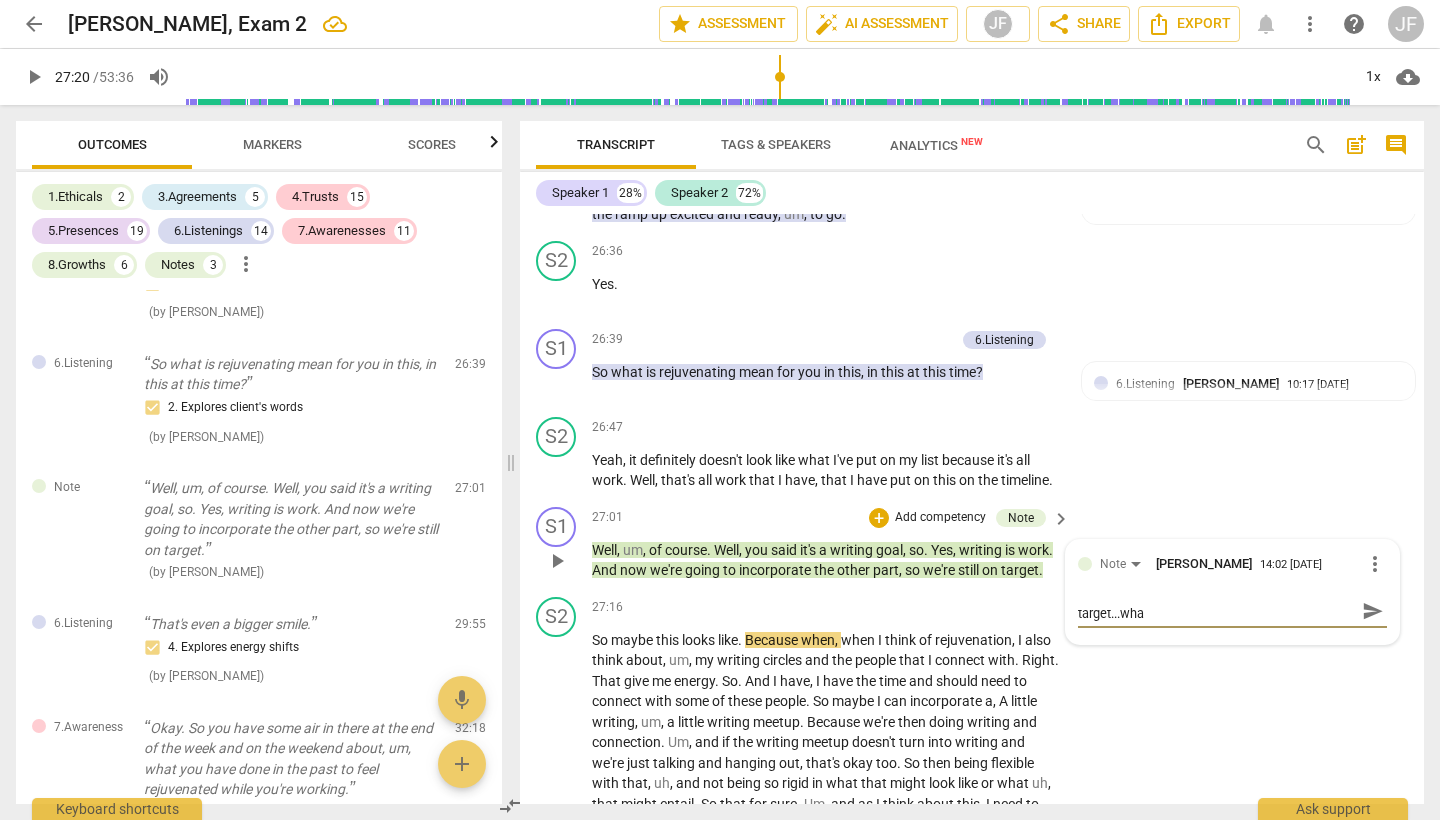 scroll, scrollTop: 0, scrollLeft: 0, axis: both 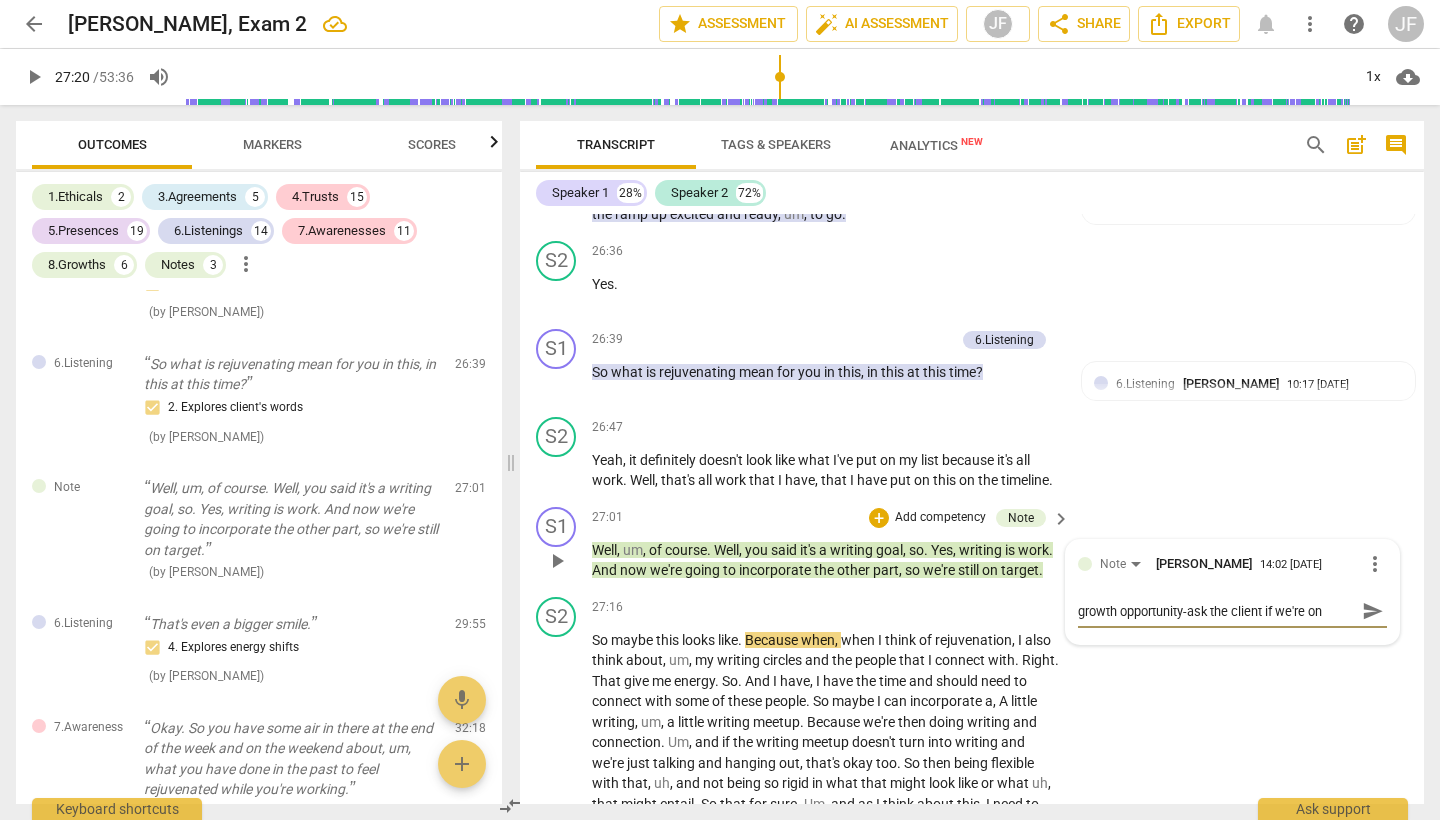 type on "growth opportunity-ask the client if we're on target...what" 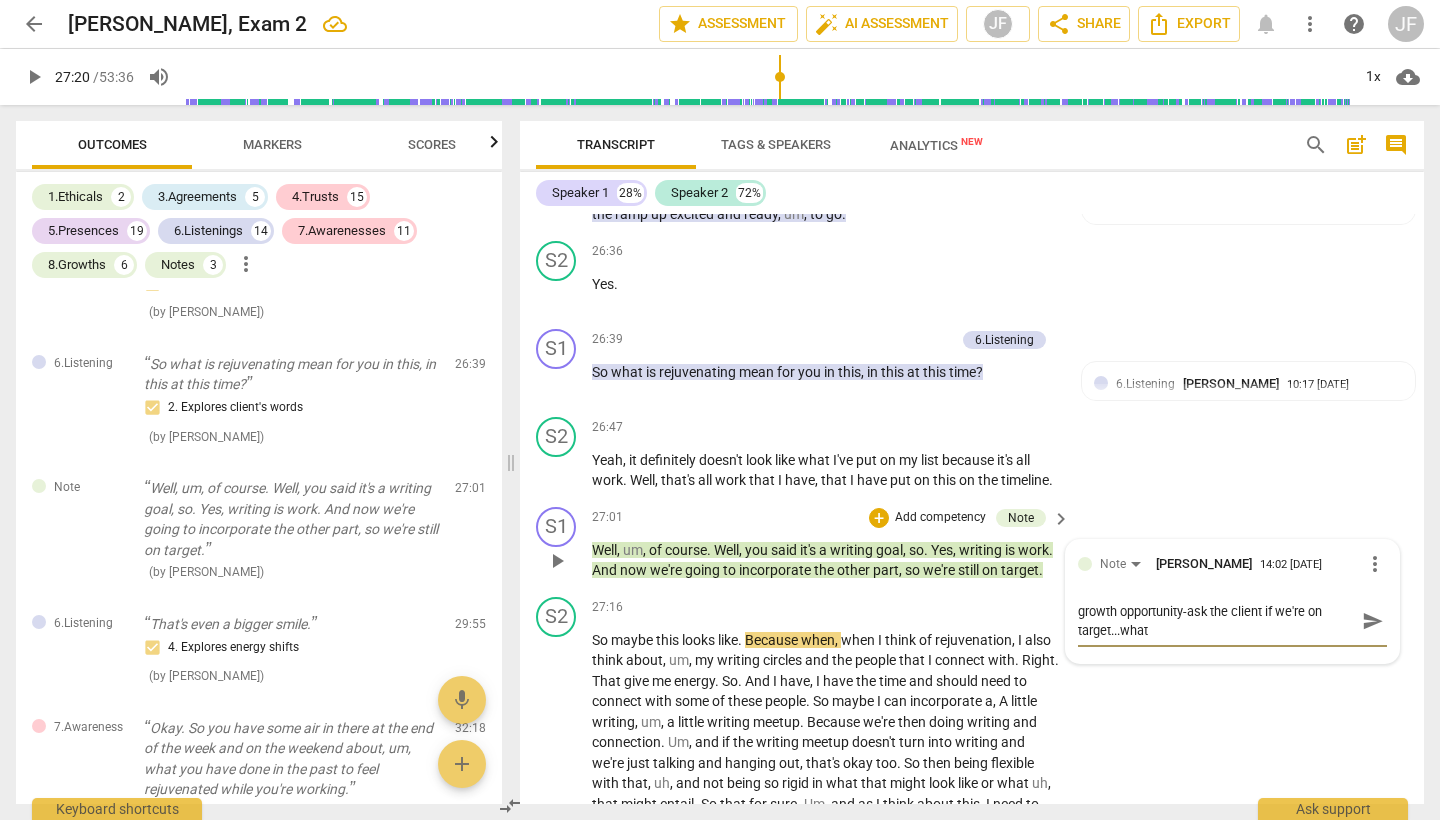type on "growth opportunity-ask the client if we're on target...what" 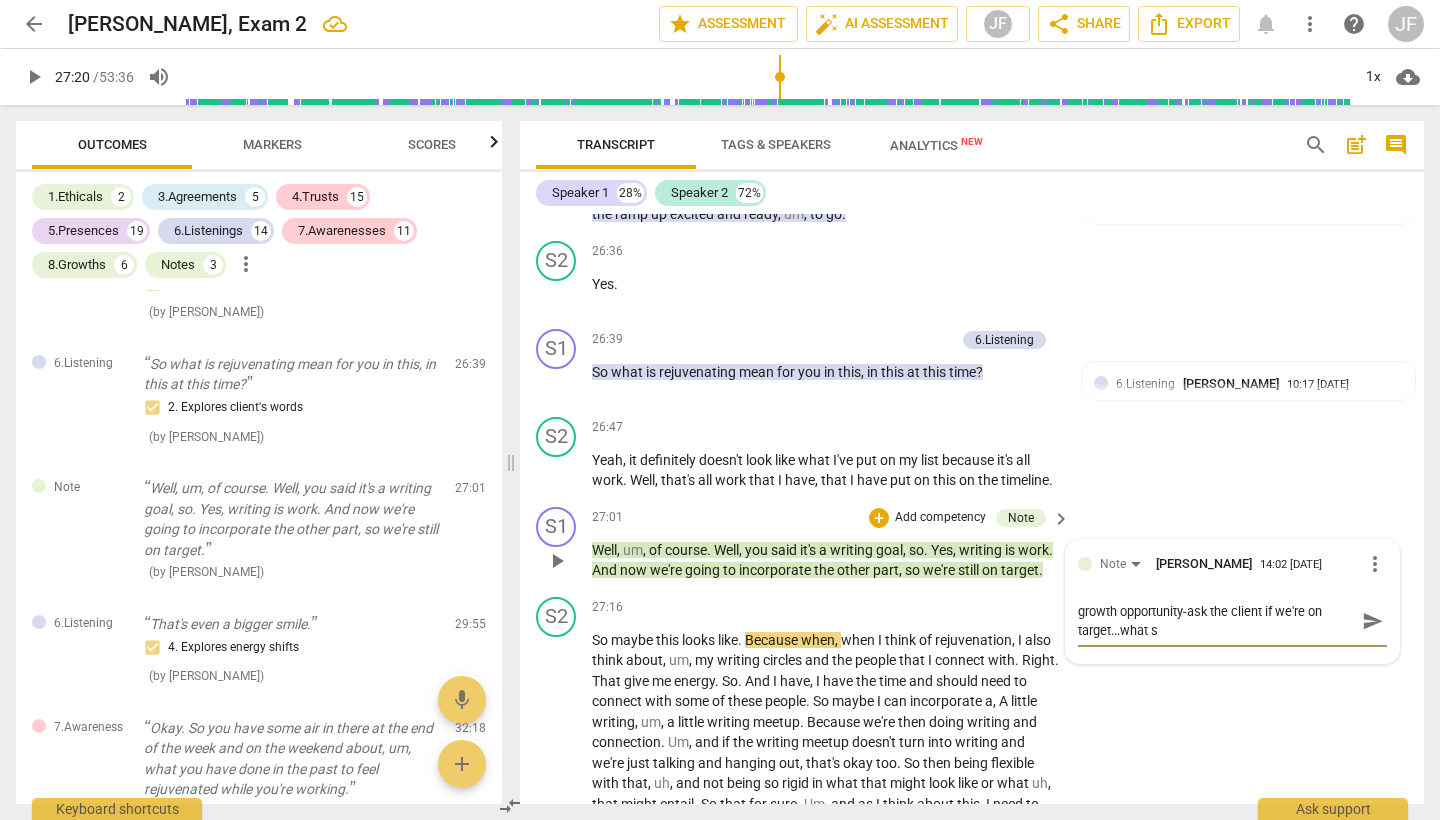 type on "growth opportunity-ask the client if we're on target...what sh" 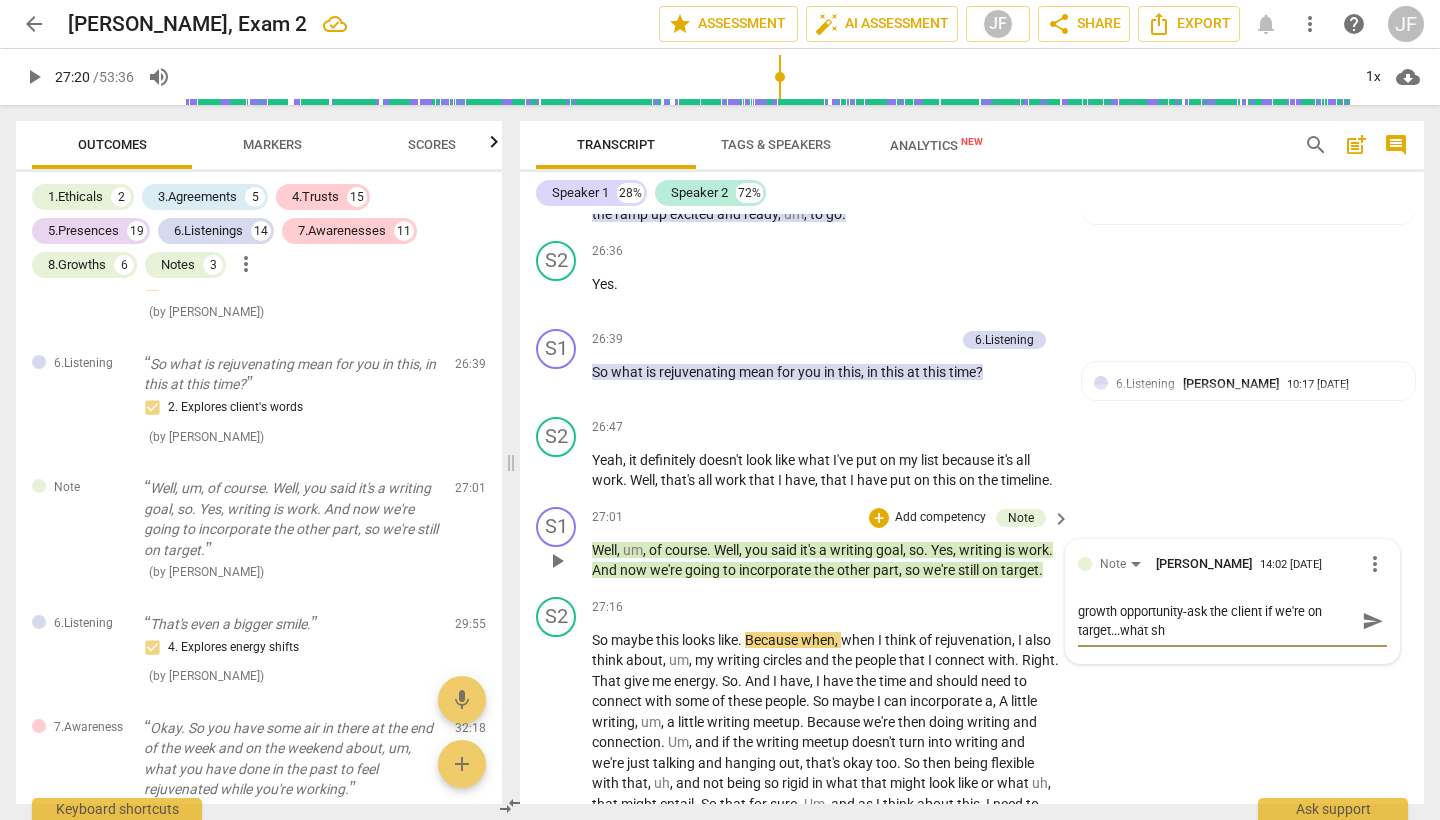 type on "growth opportunity-ask the client if we're on target...what she" 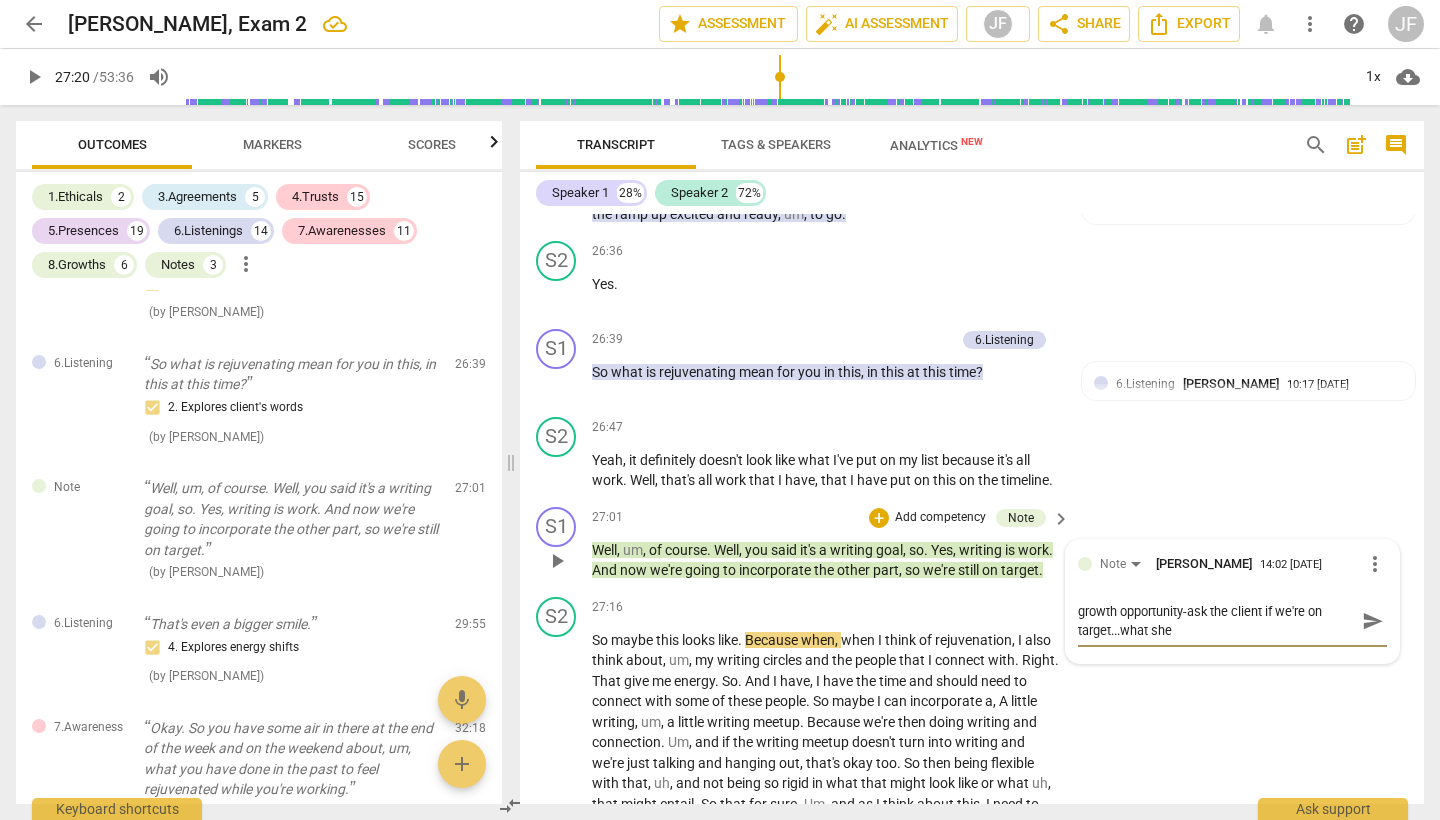 type on "growth opportunity-ask the client if we're on target...what she'" 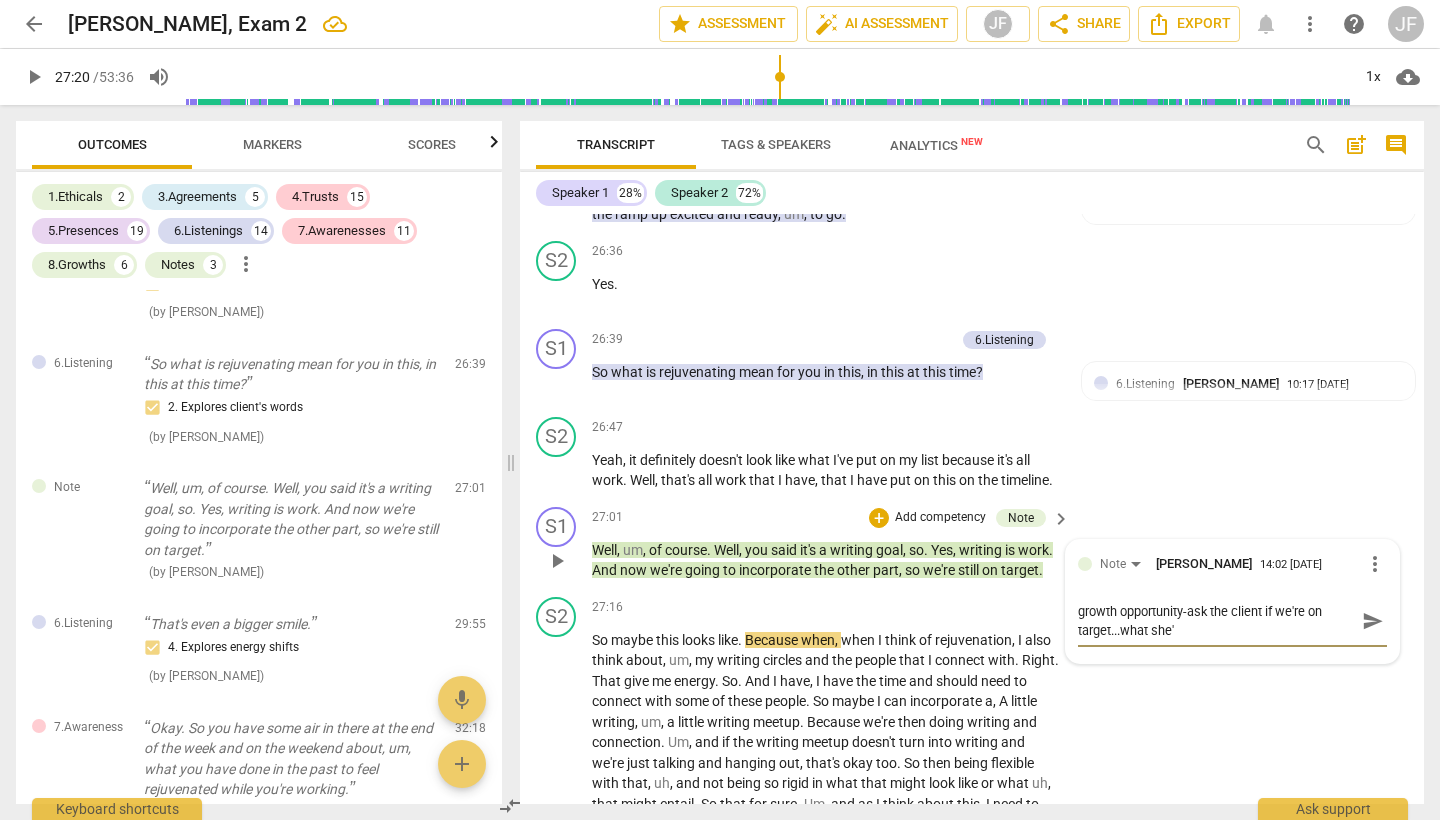 type on "growth opportunity-ask the client if we're on target...what she'd" 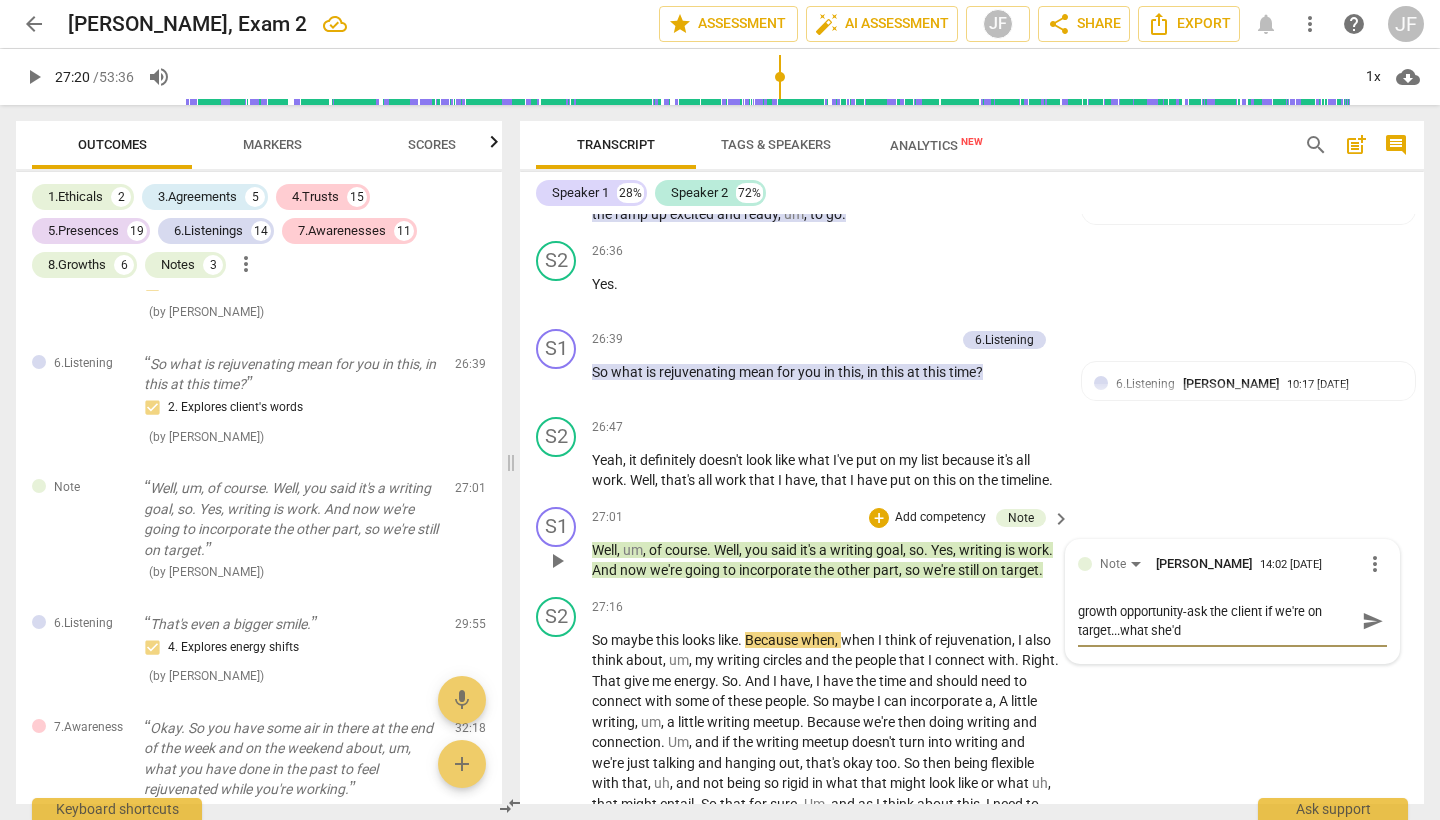 type on "growth opportunity-ask the client if we're on target...what she'd" 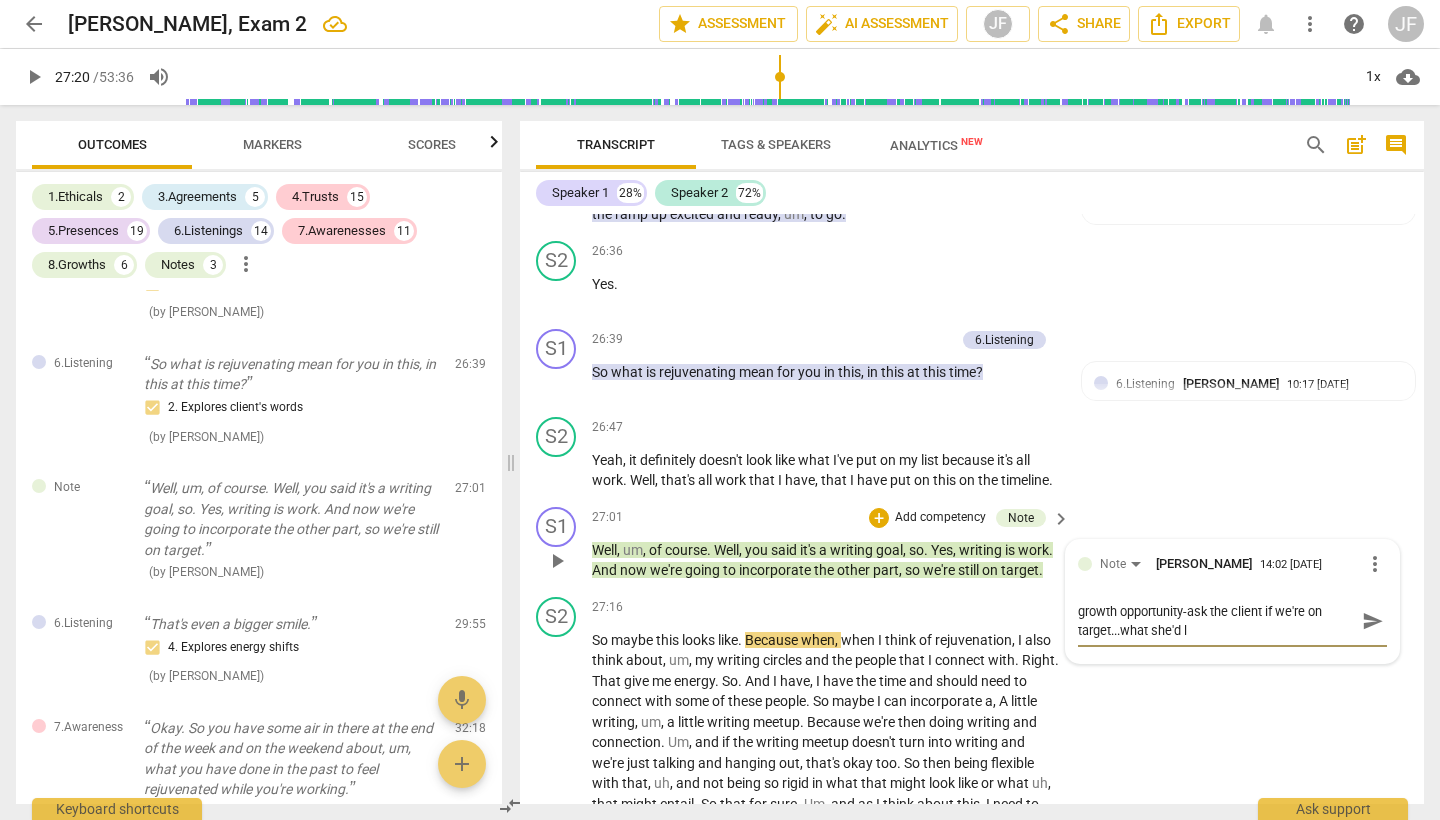 type on "growth opportunity-ask the client if we're on target...what she'd li" 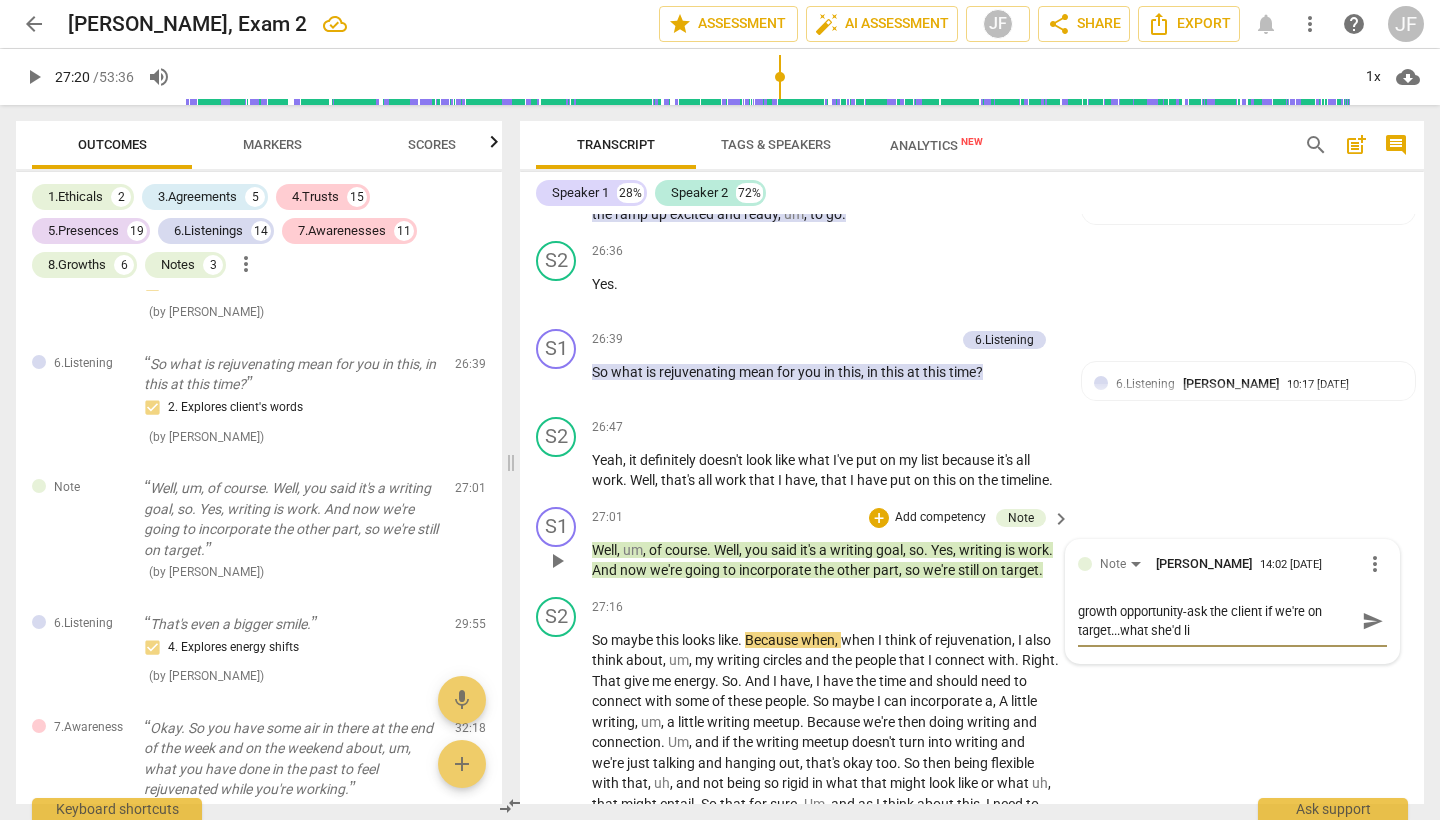 type on "growth opportunity-ask the client if we're on target...what she'd lik" 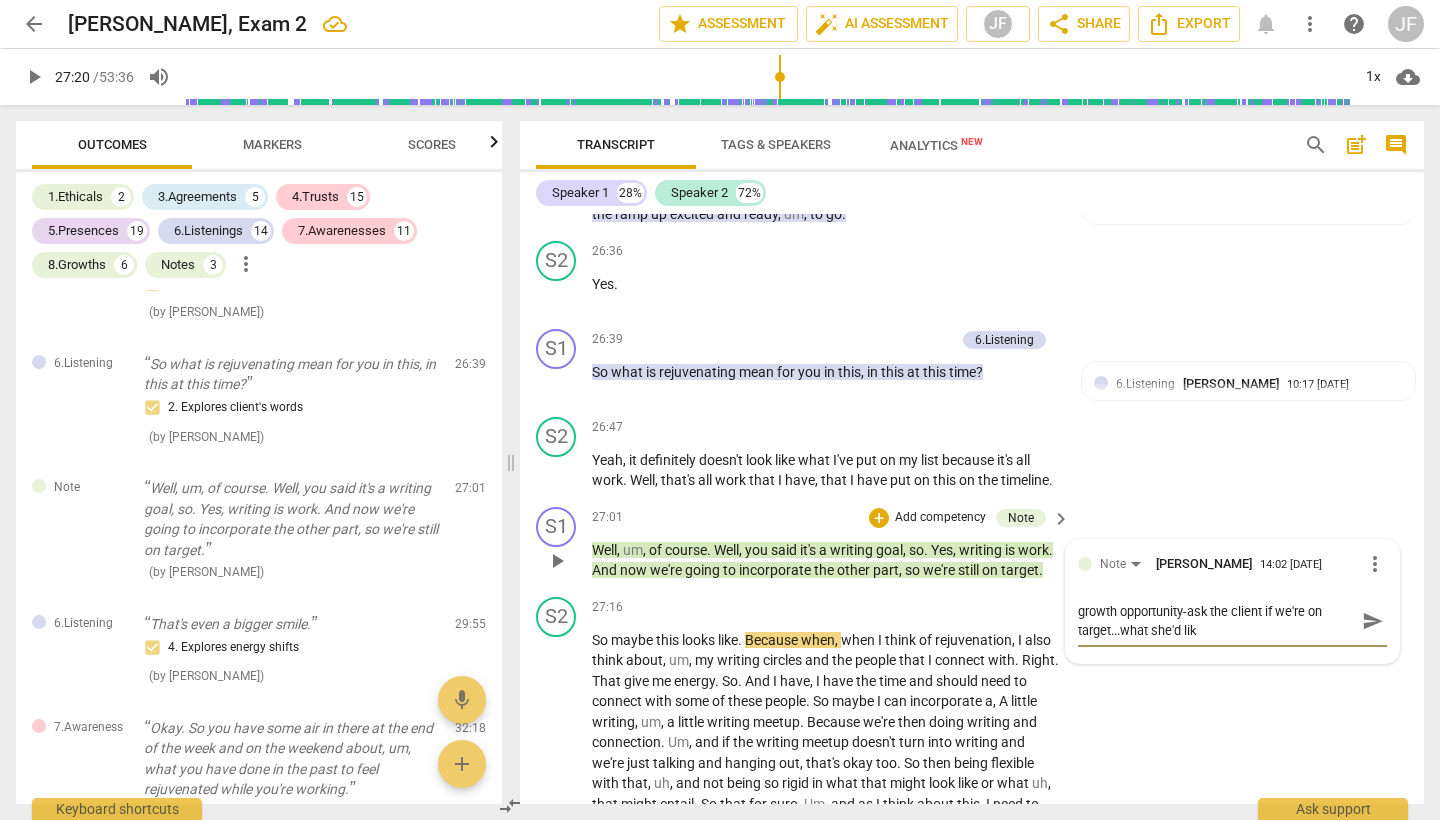 type on "growth opportunity-ask the client if we're on target...what she'd like" 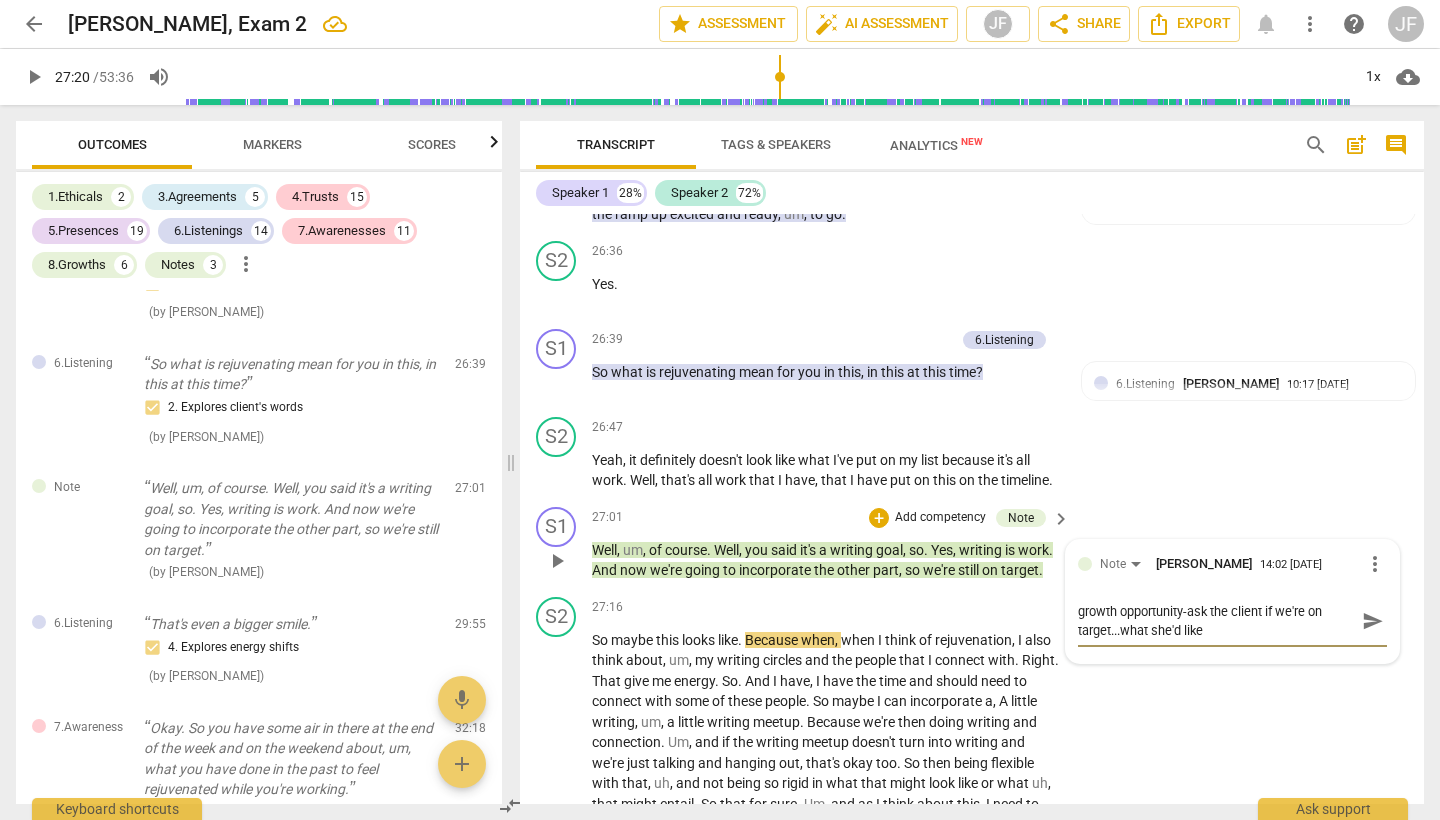 type on "growth opportunity-ask the client if we're on target...what she'd like" 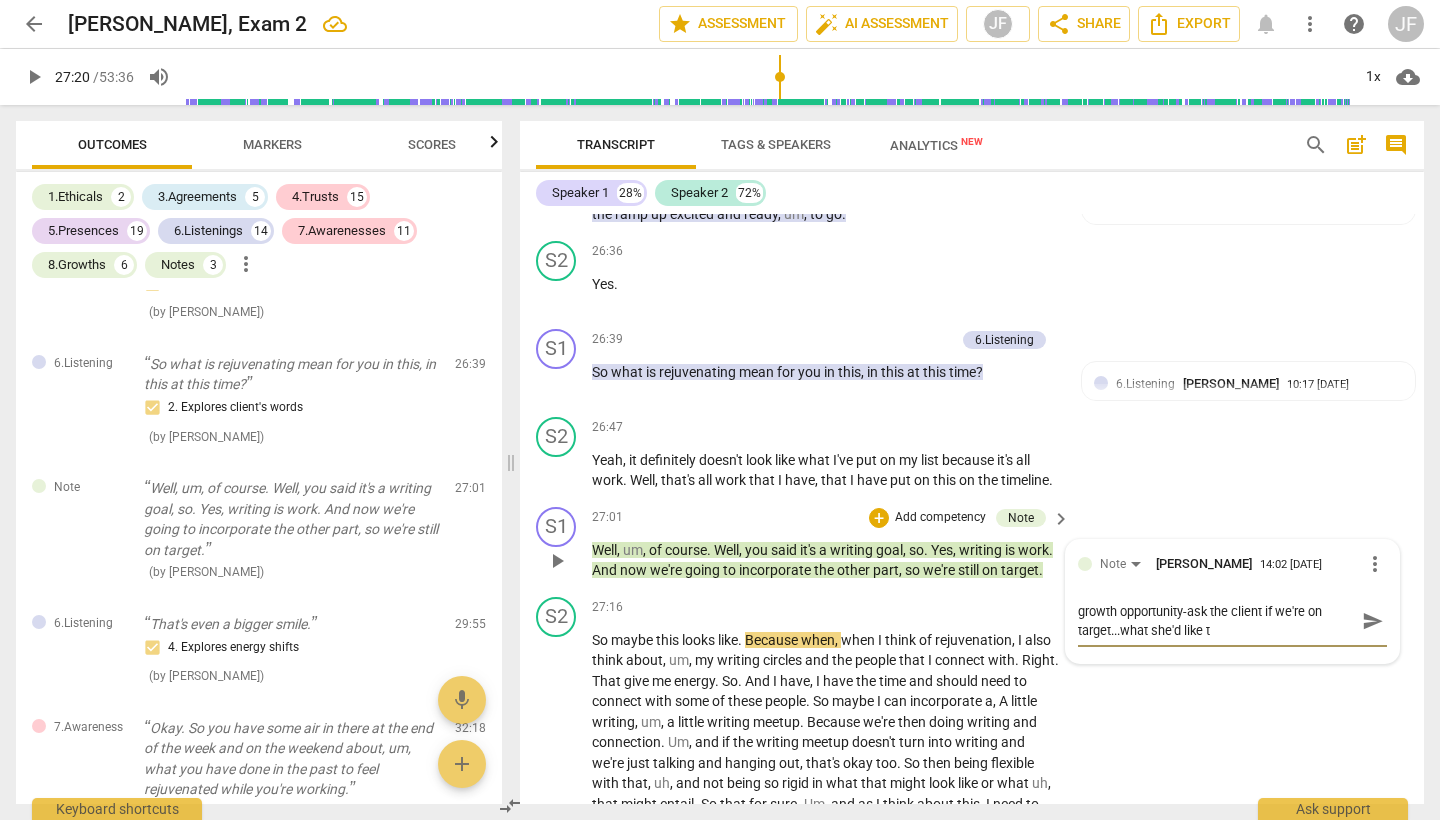 type on "growth opportunity-ask the client if we're on target...what she'd like to" 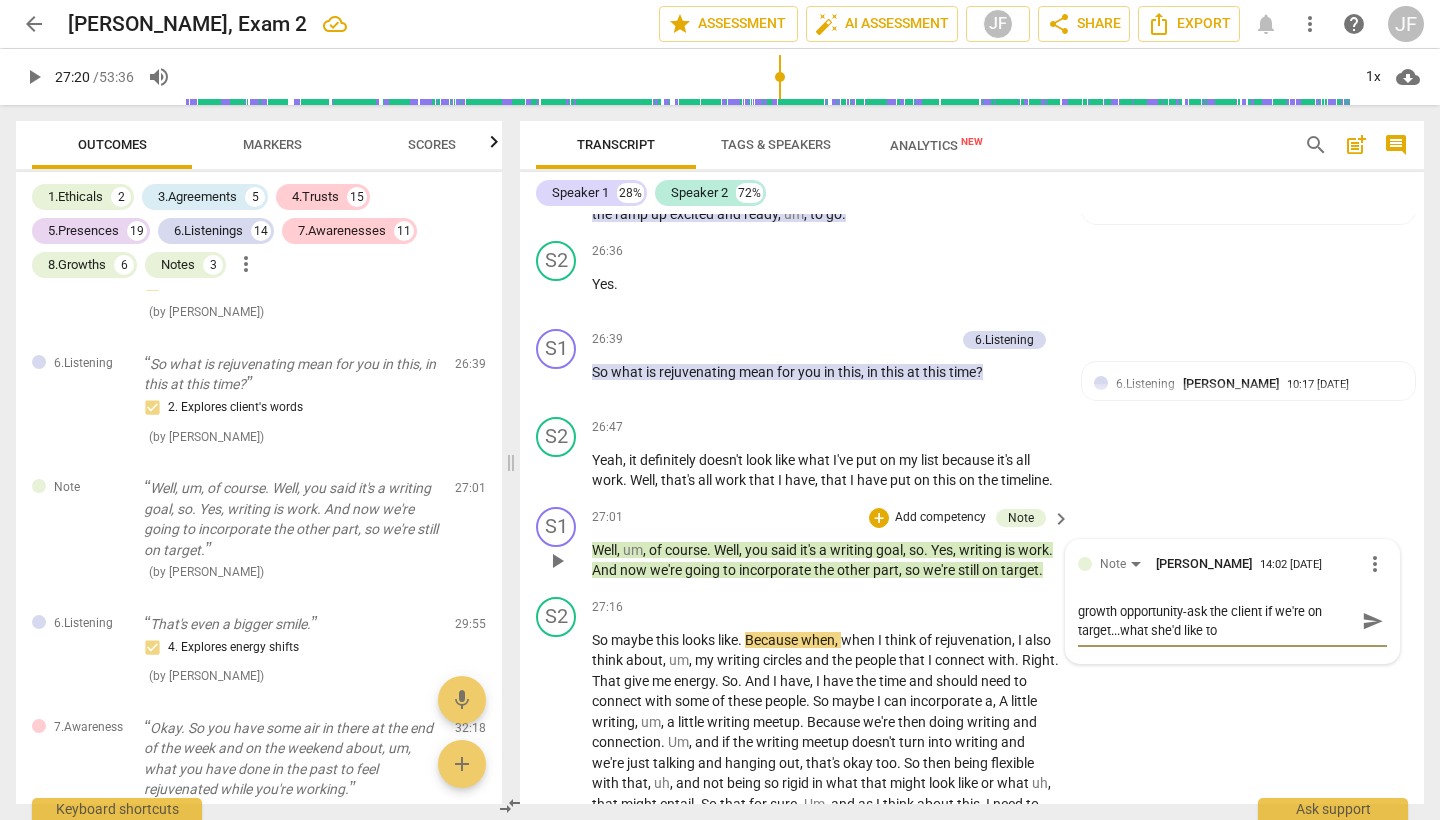 type on "growth opportunity-ask the client if we're on target...what she'd like to" 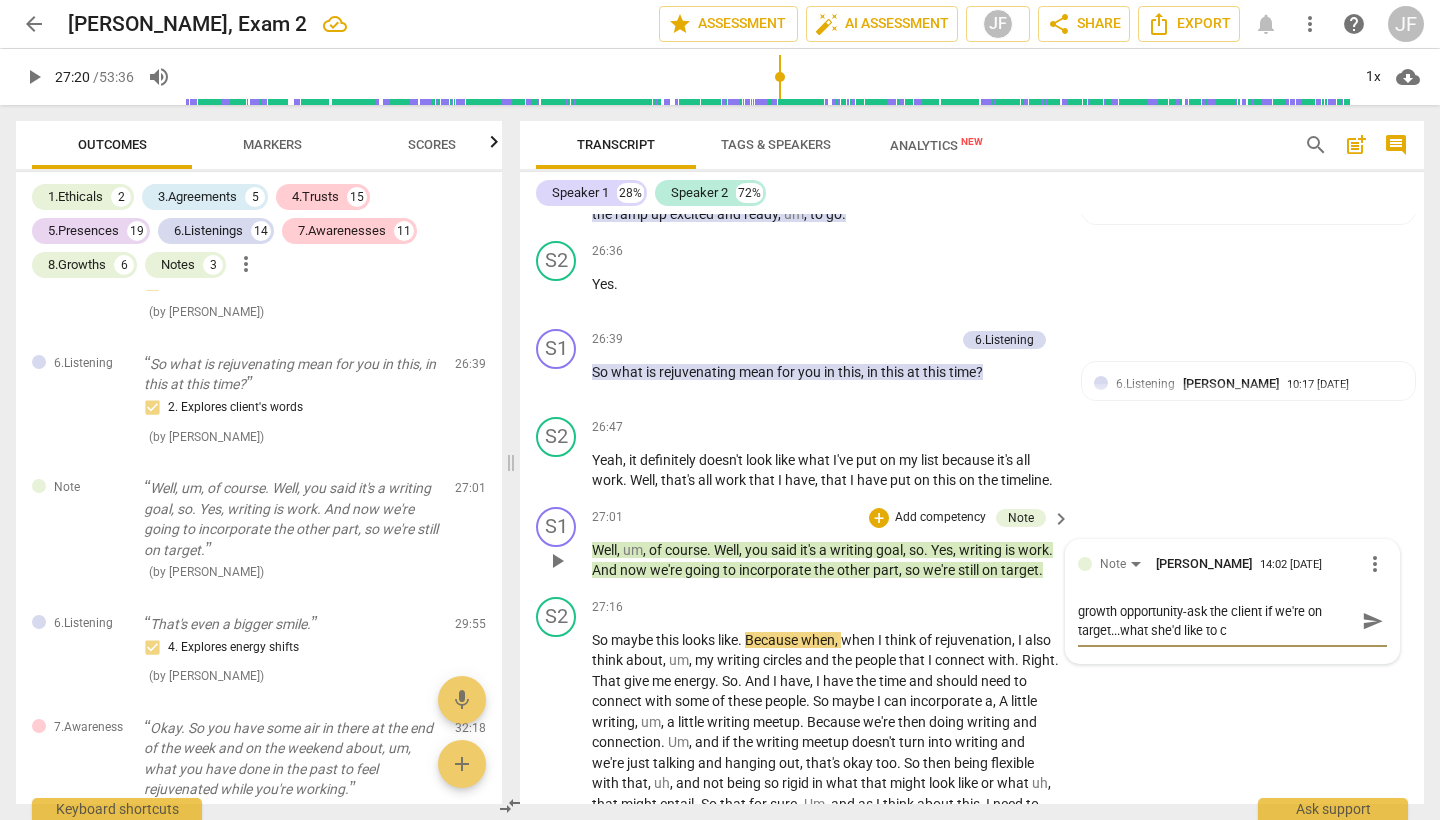 type on "growth opportunity-ask the client if we're on target...what she'd like to ch" 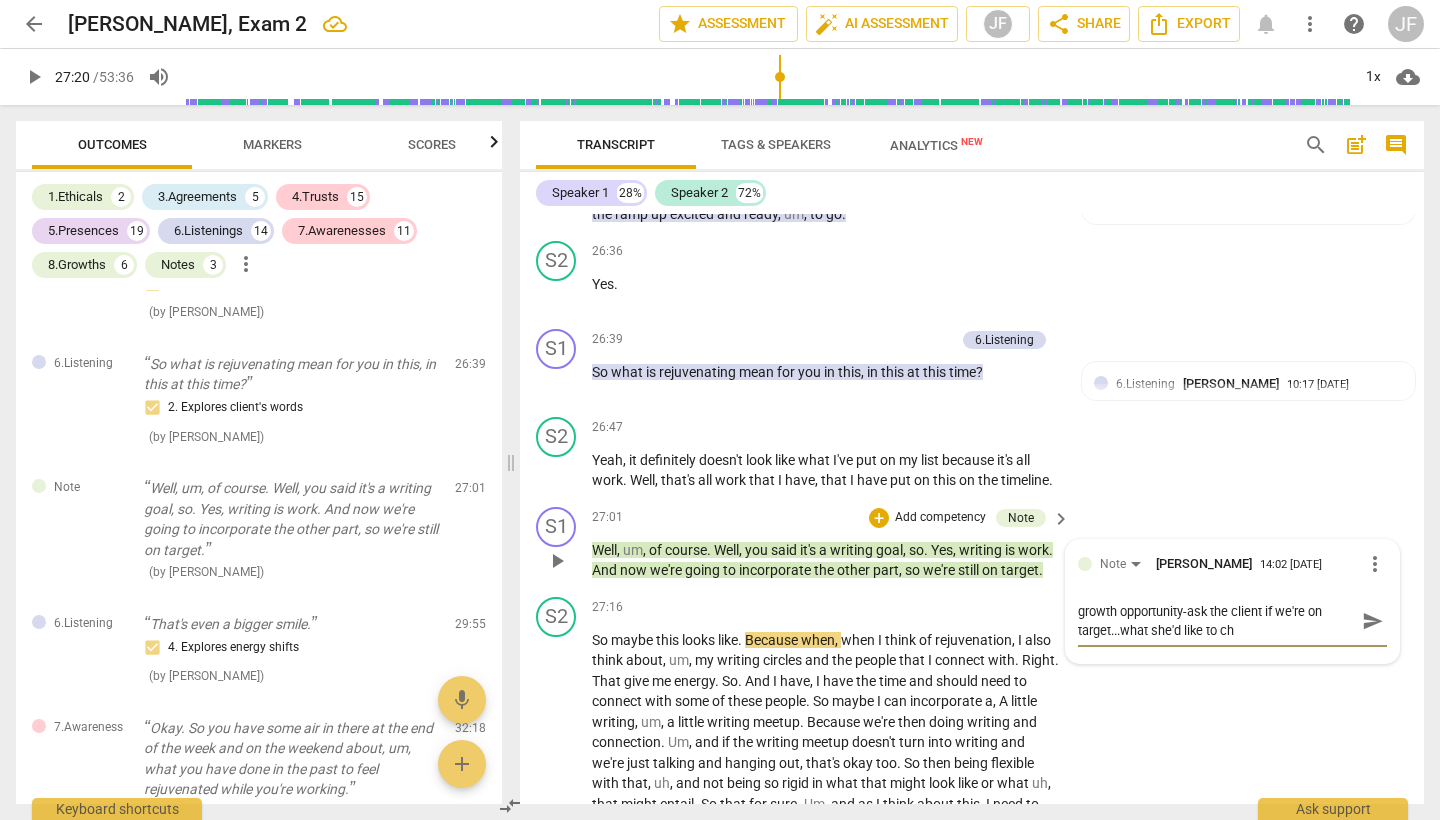 type on "growth opportunity-ask the client if we're on target...what she'd like to cha" 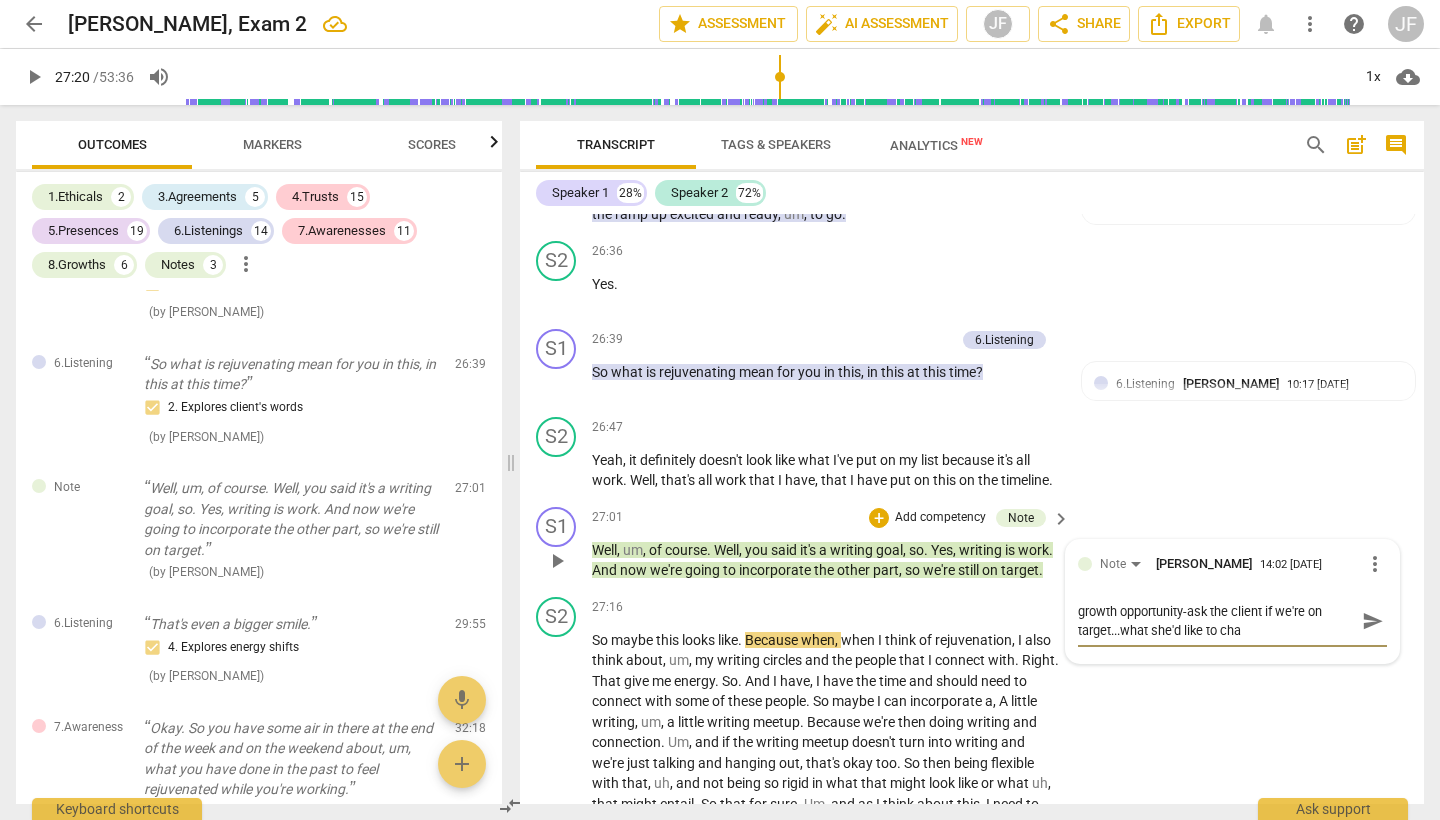 type on "growth opportunity-ask the client if we're on target...what she'd like to [PERSON_NAME]" 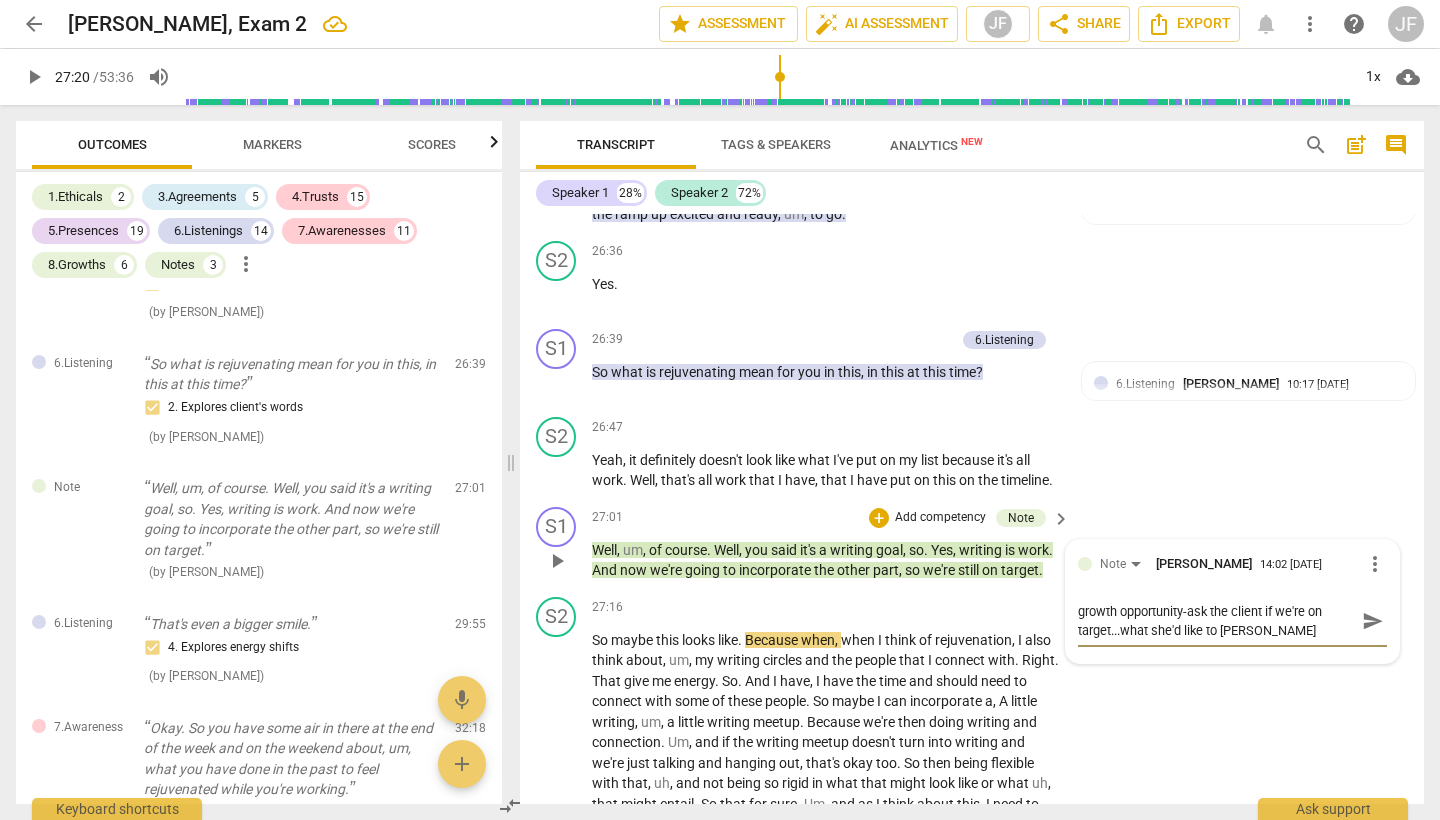 type on "growth opportunity-ask the client if we're on target...what she'd like to cha" 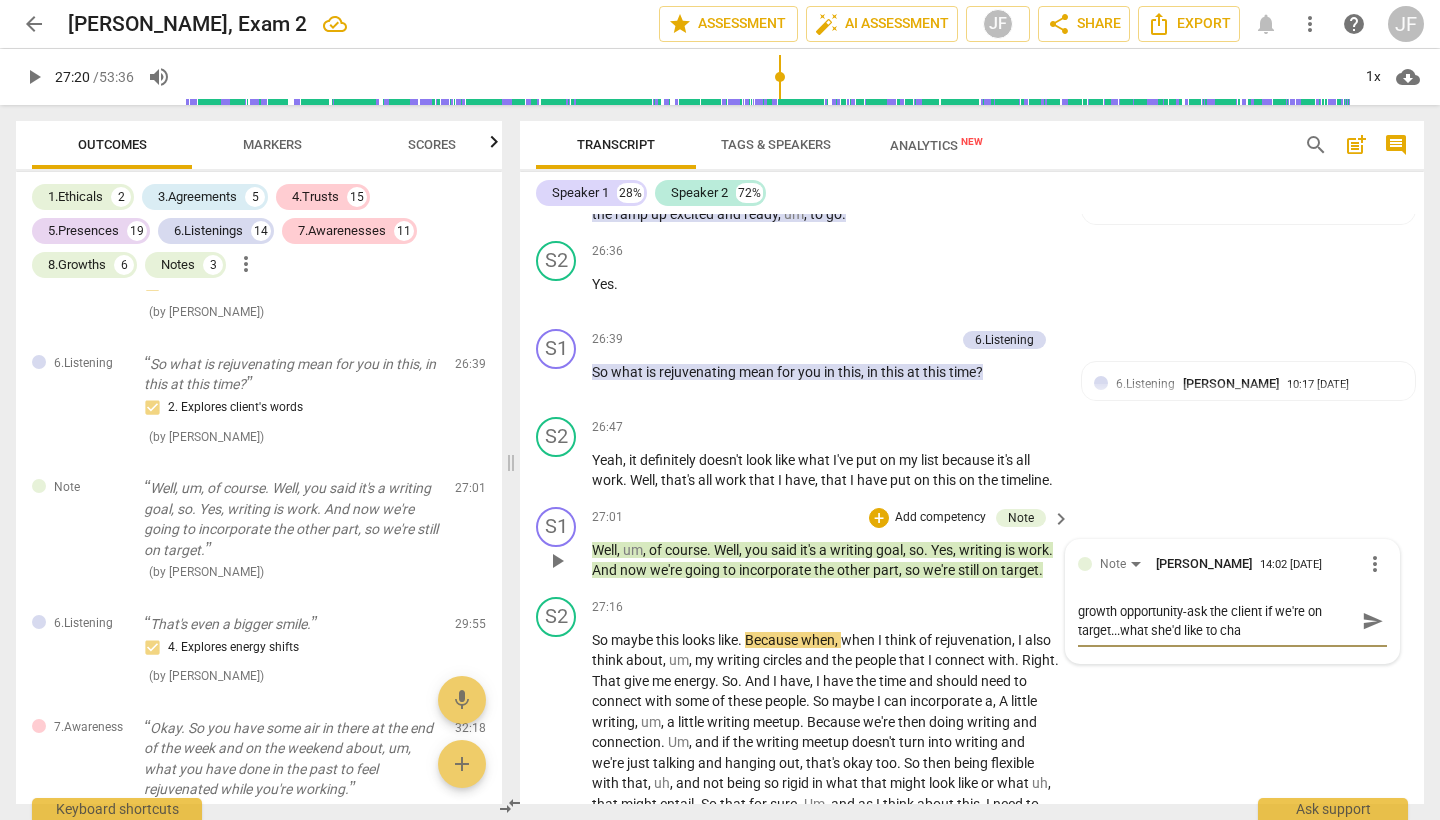 type on "growth opportunity-ask the client if we're on target...what she'd like to ch" 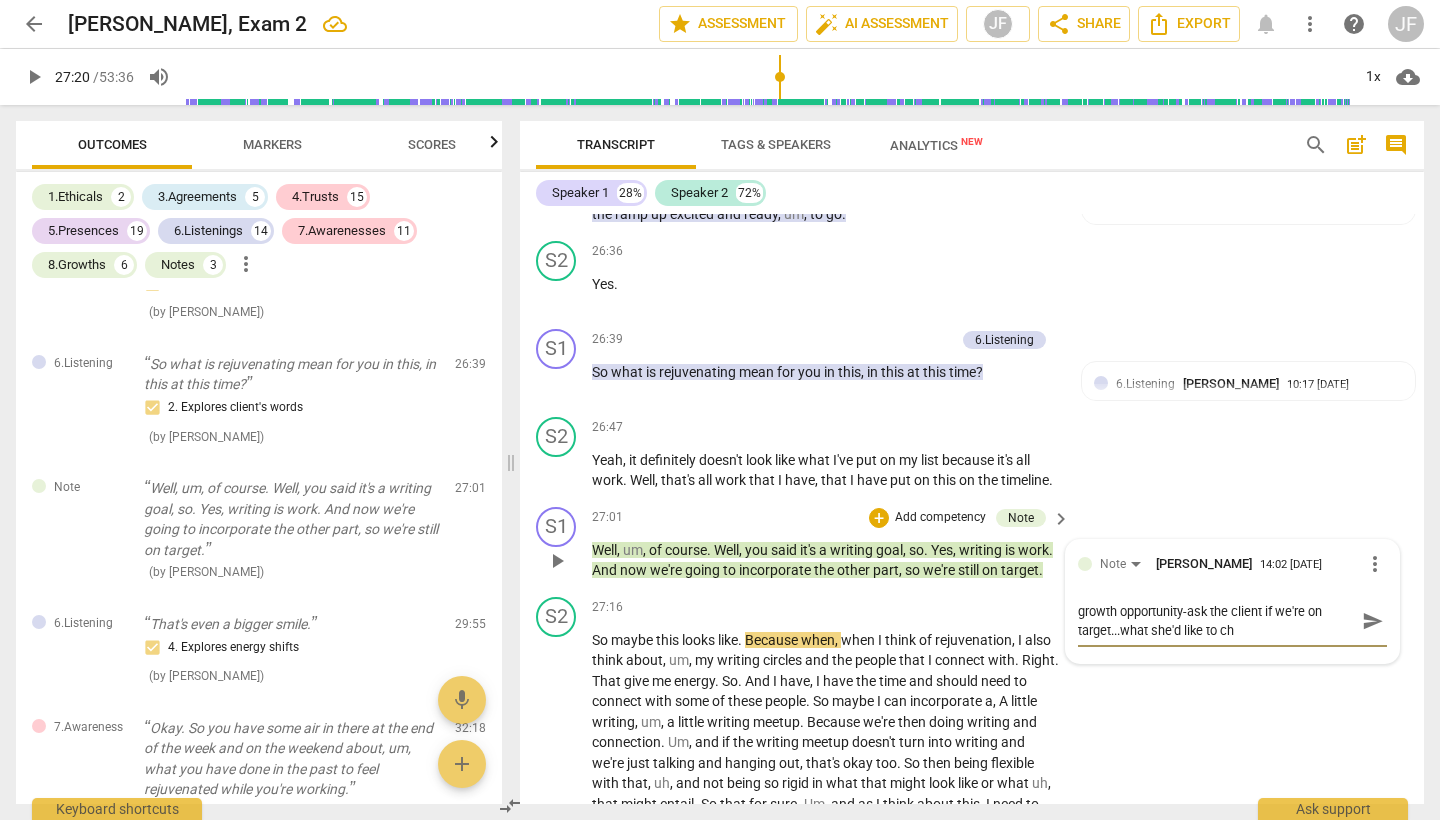 type on "growth opportunity-ask the client if we're on target...what she'd like to c" 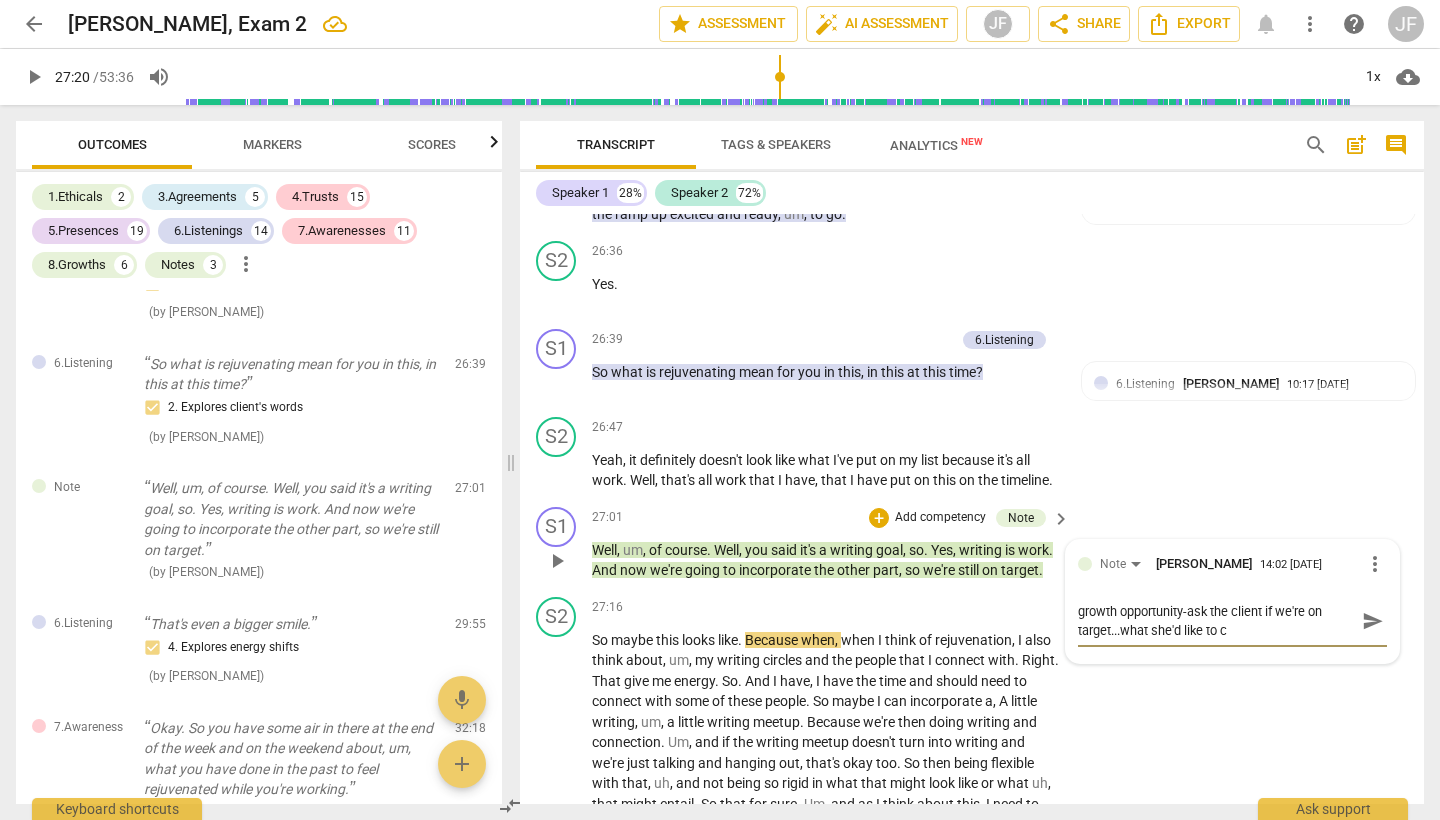 type on "growth opportunity-ask the client if we're on target...what she'd like to" 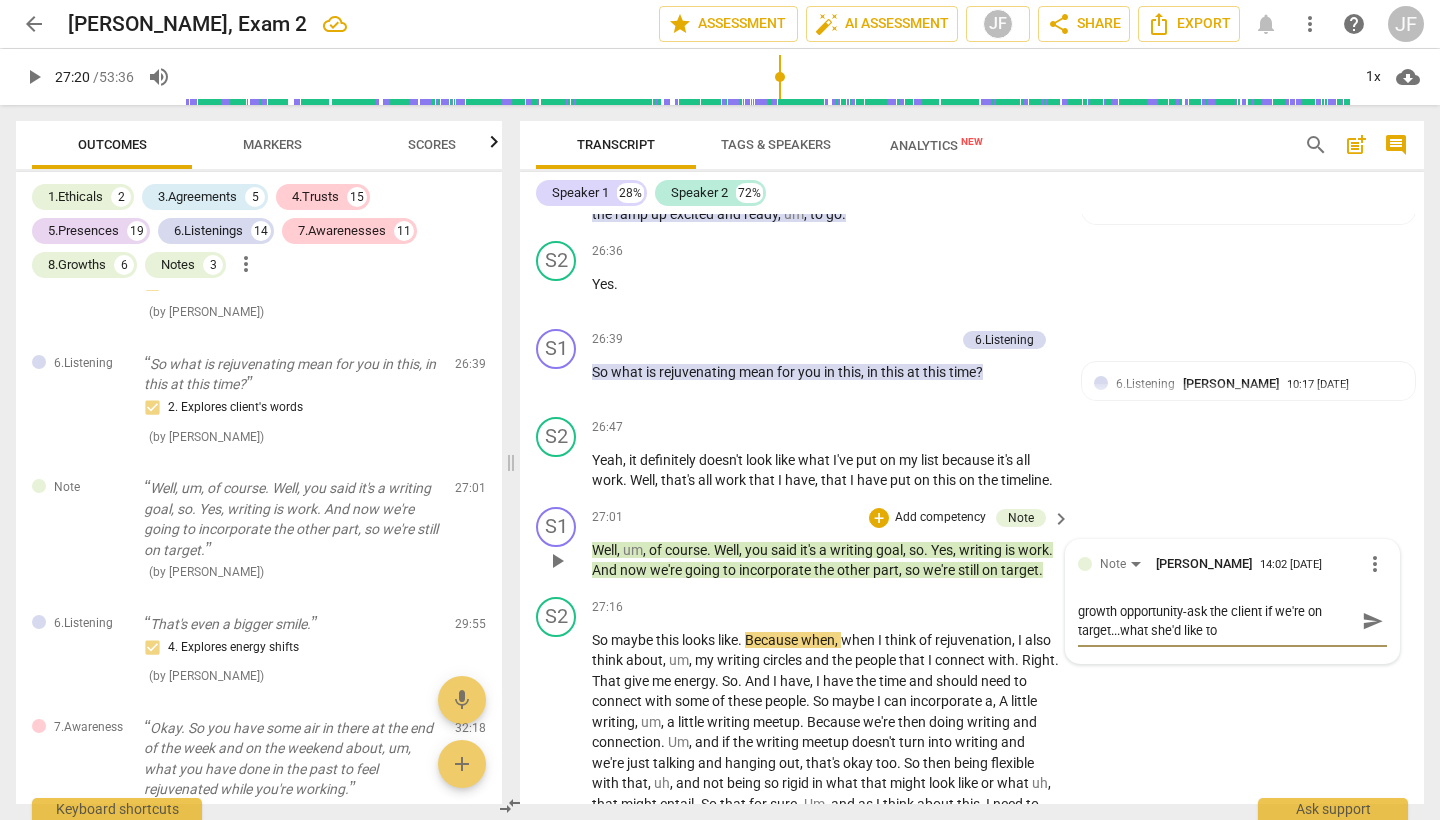 type on "growth opportunity-ask the client if we're on target...what she'd like to" 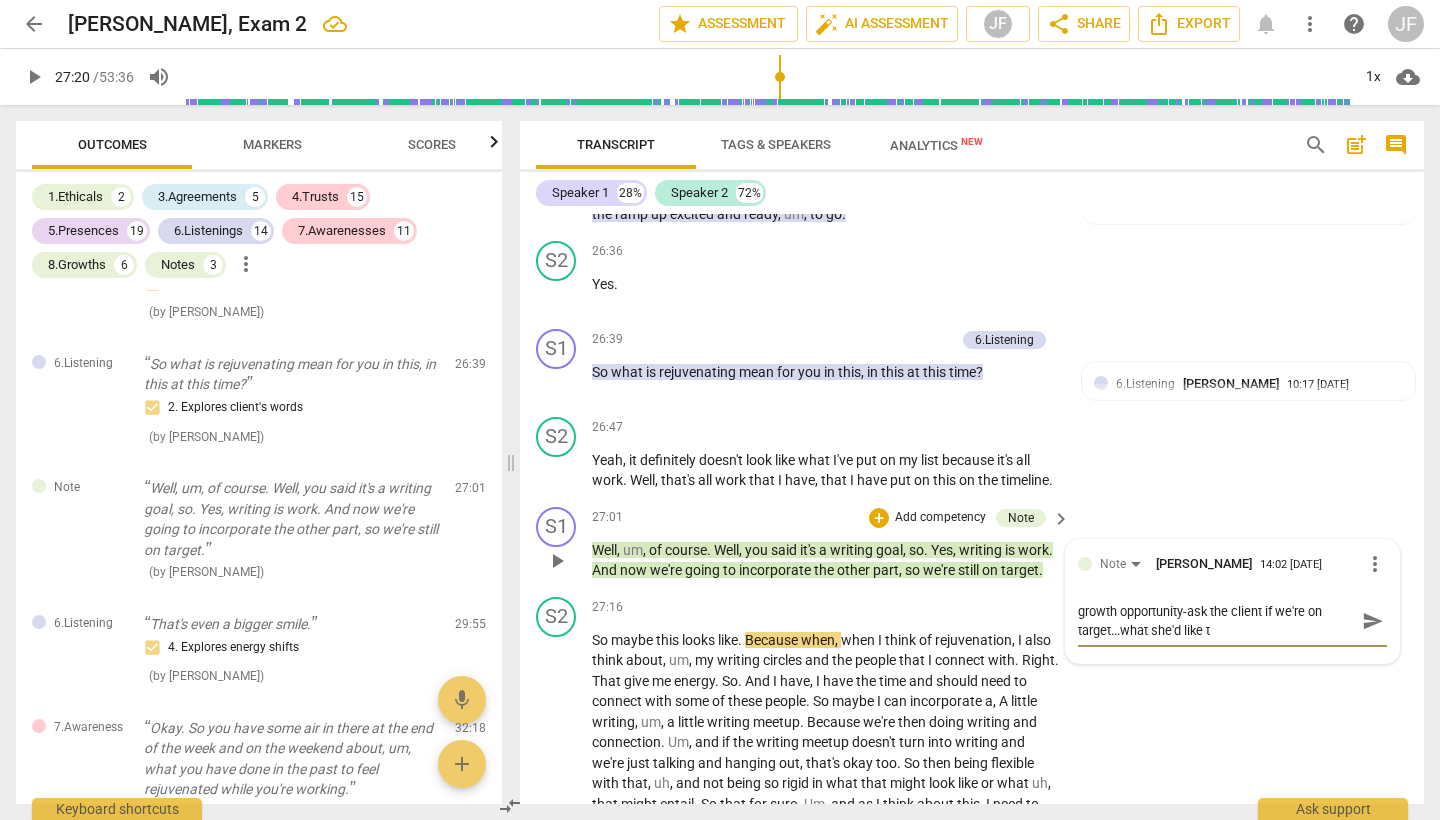 type on "growth opportunity-ask the client if we're on target...what she'd like" 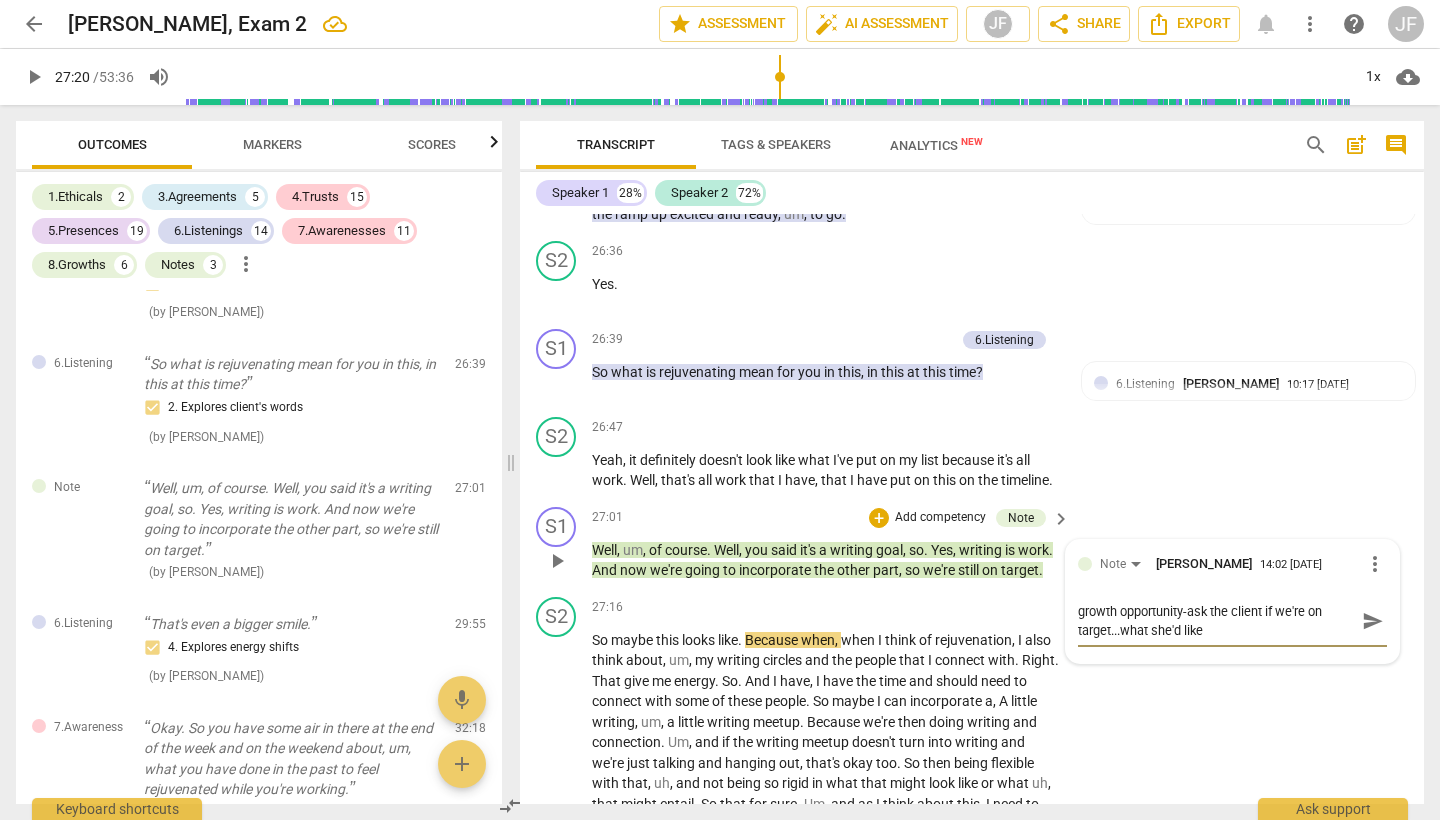 type on "growth opportunity-ask the client if we're on target...what she'd like" 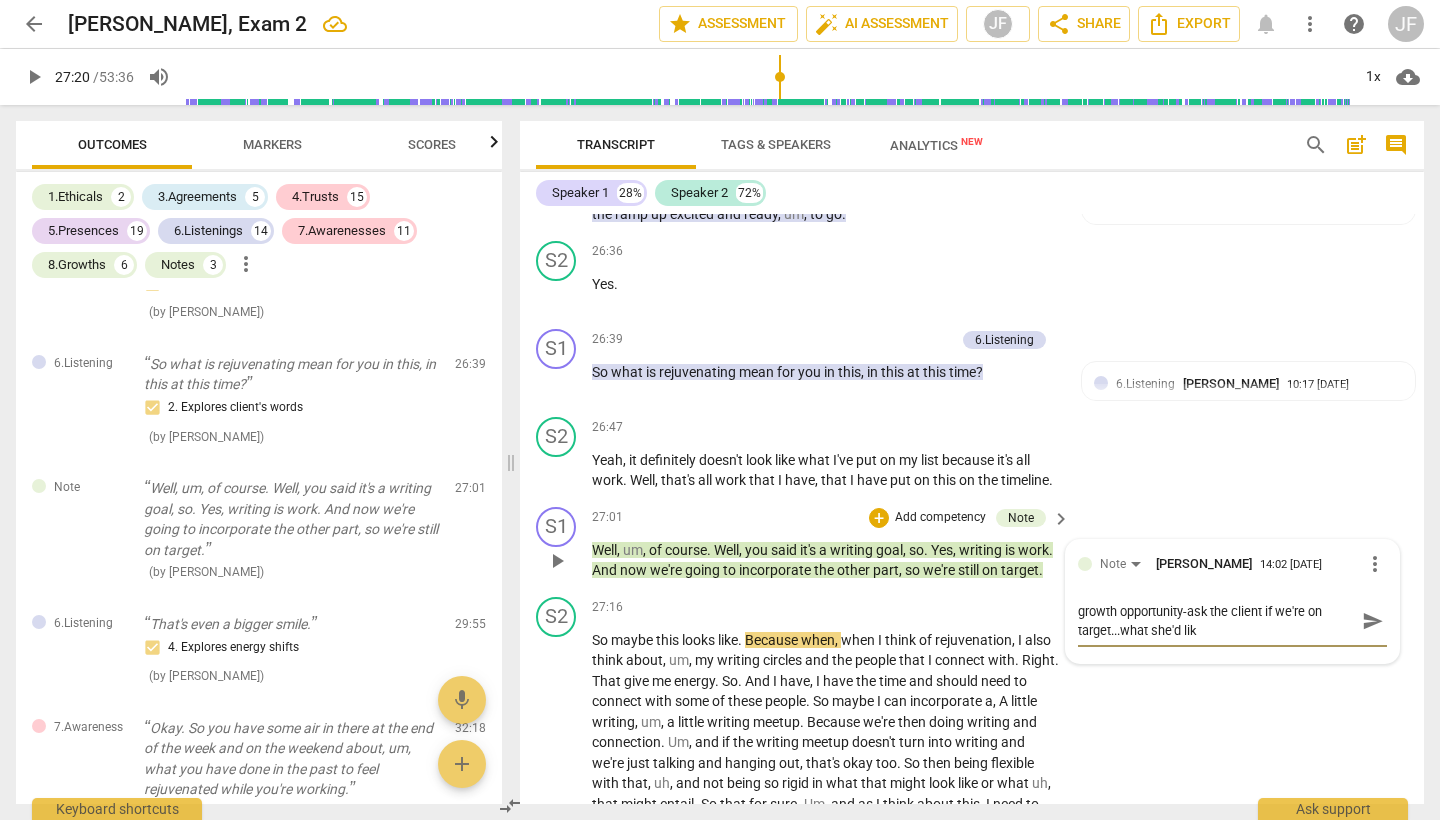 type on "growth opportunity-ask the client if we're on target...what she'd li" 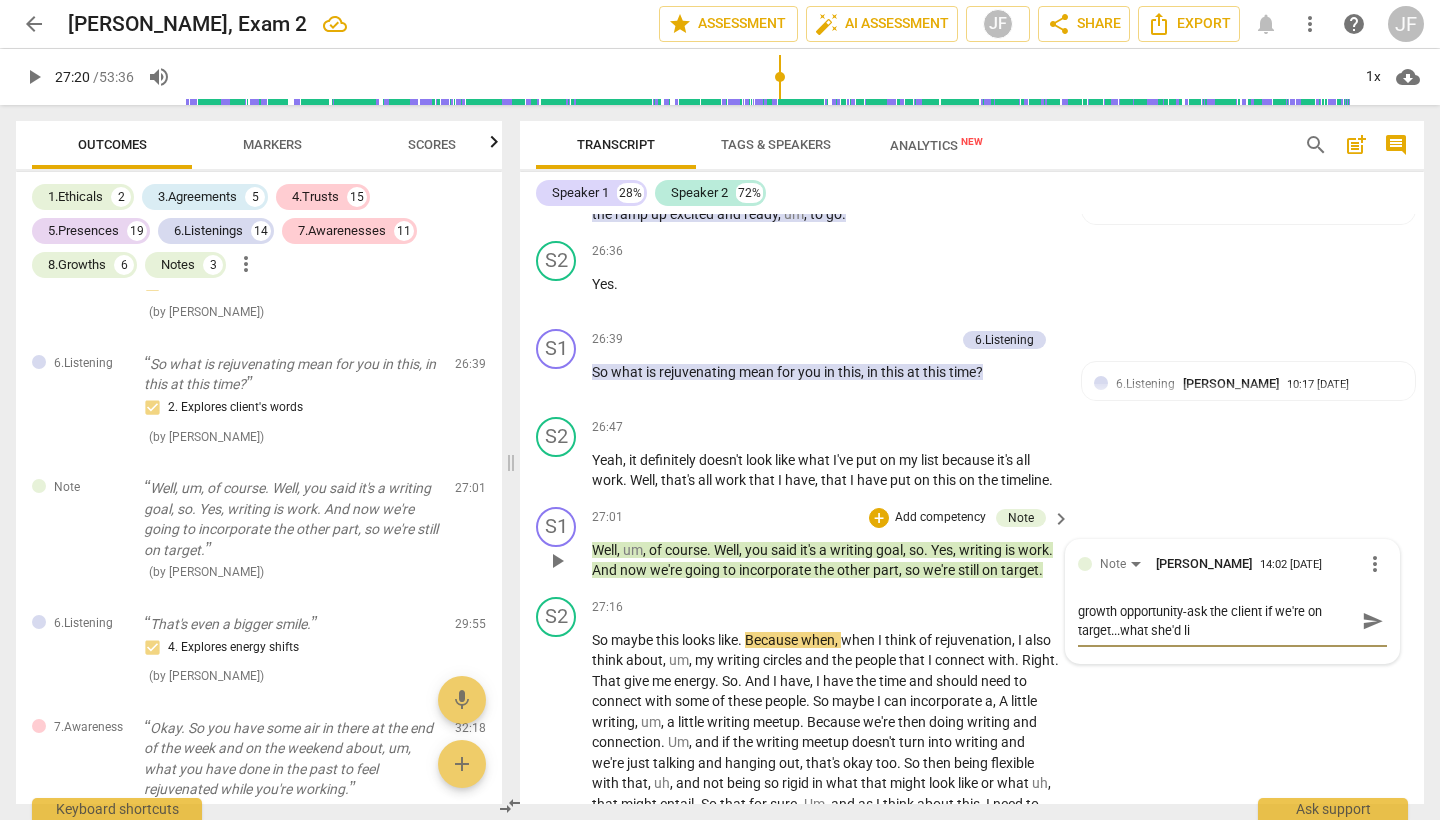 type on "growth opportunity-ask the client if we're on target...what she'd l" 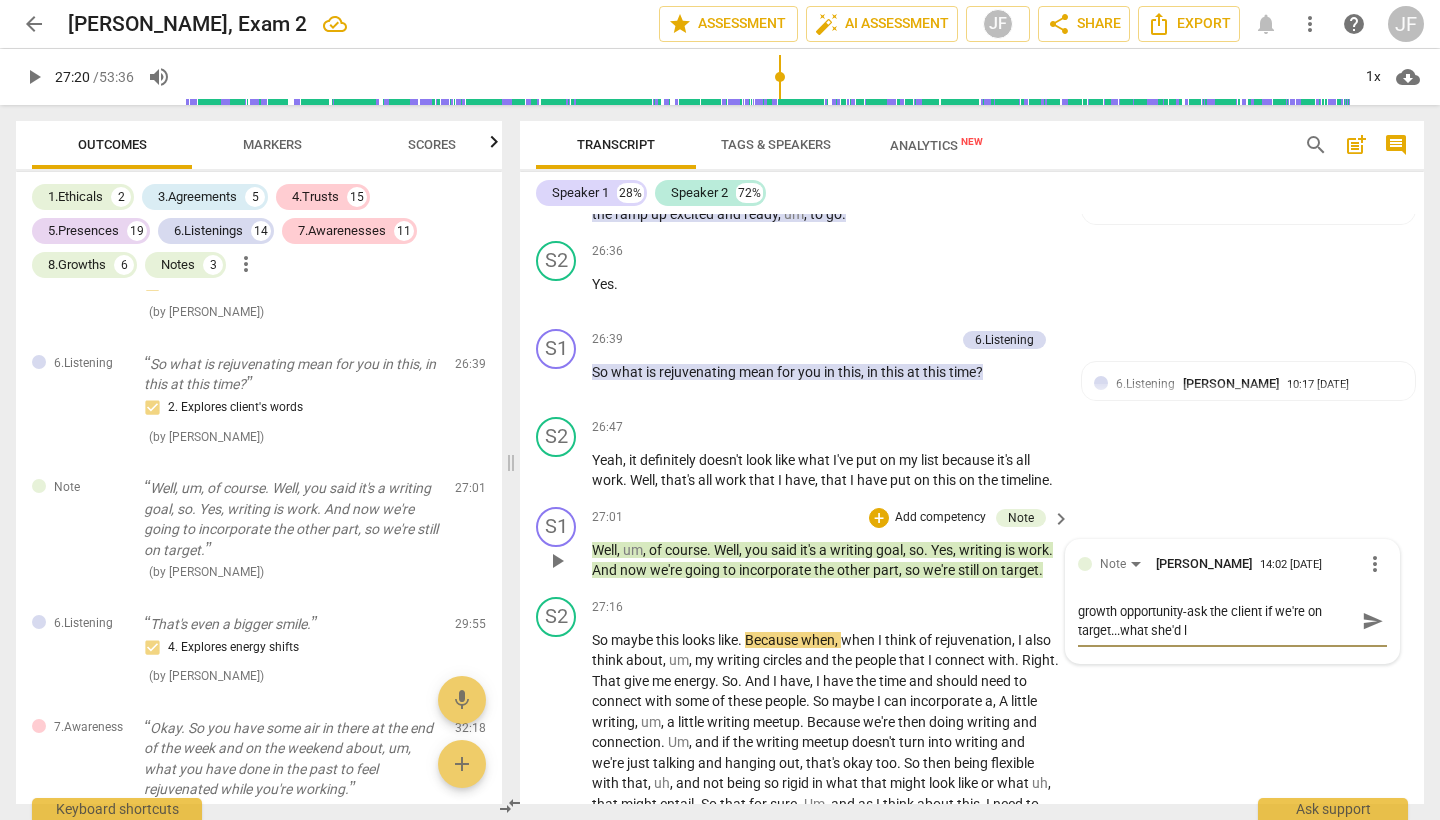 type on "growth opportunity-ask the client if we're on target...what she'd" 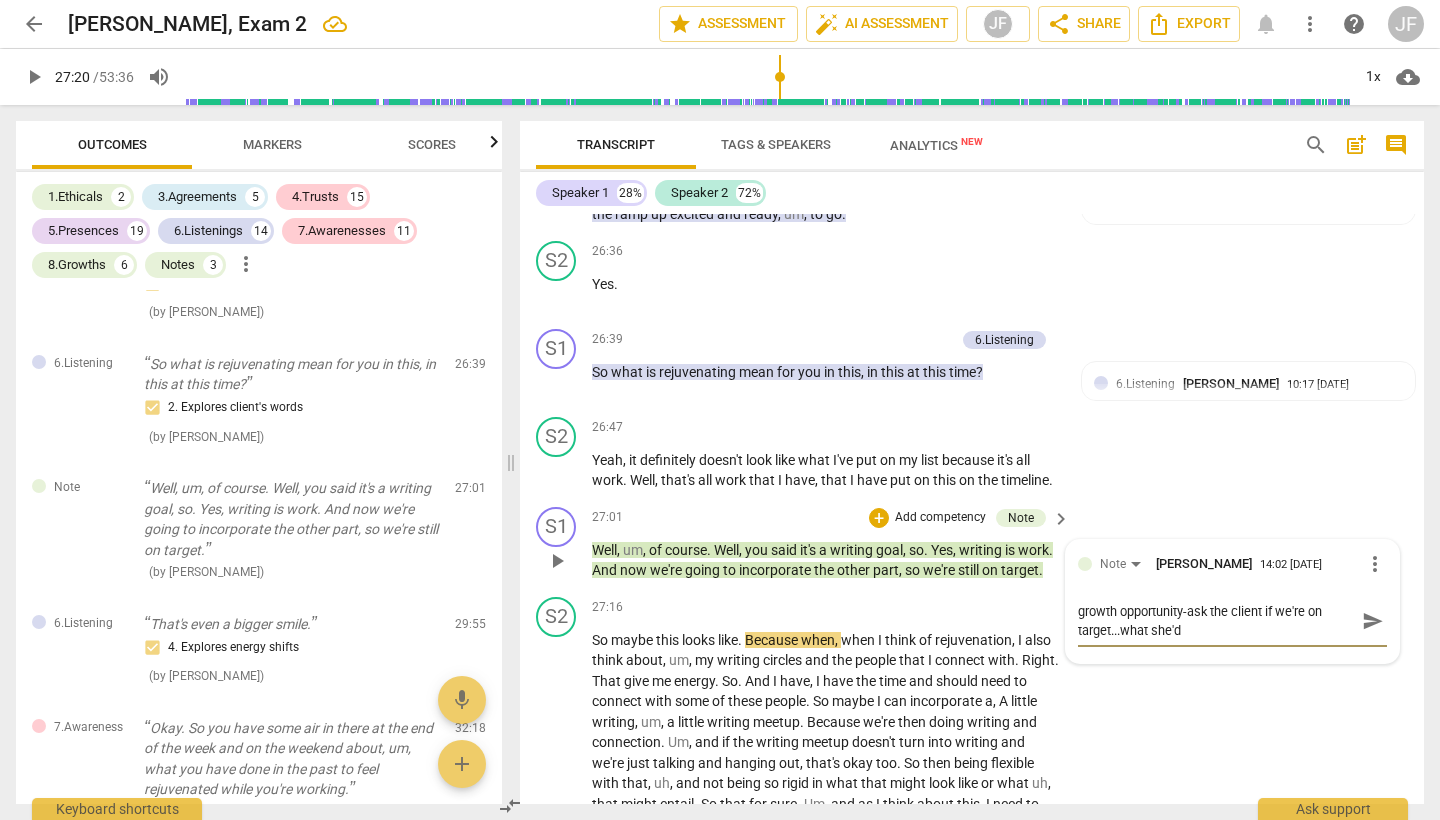 type on "growth opportunity-ask the client if we're on target...what she'd" 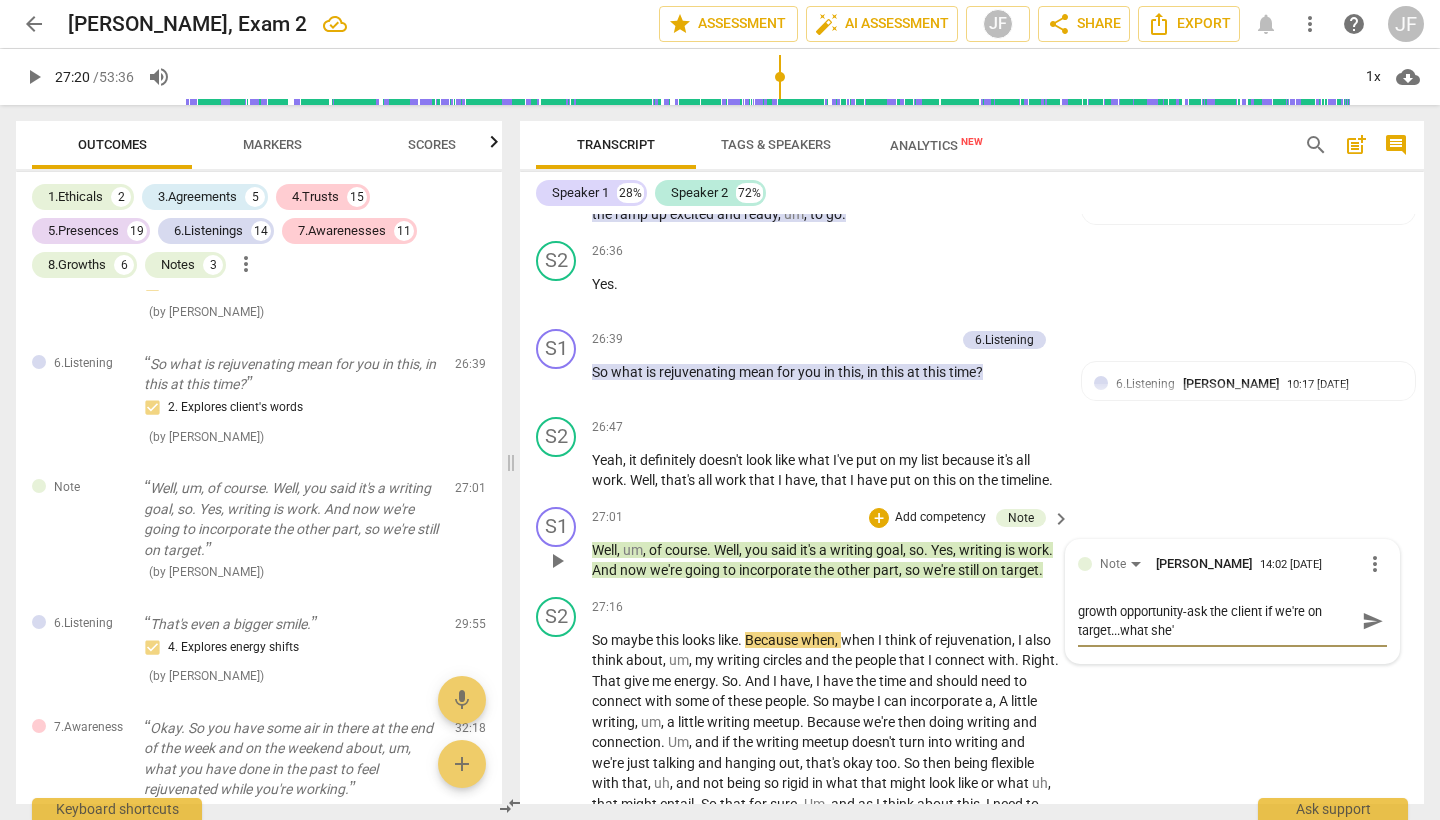 type on "growth opportunity-ask the client if we're on target...what she" 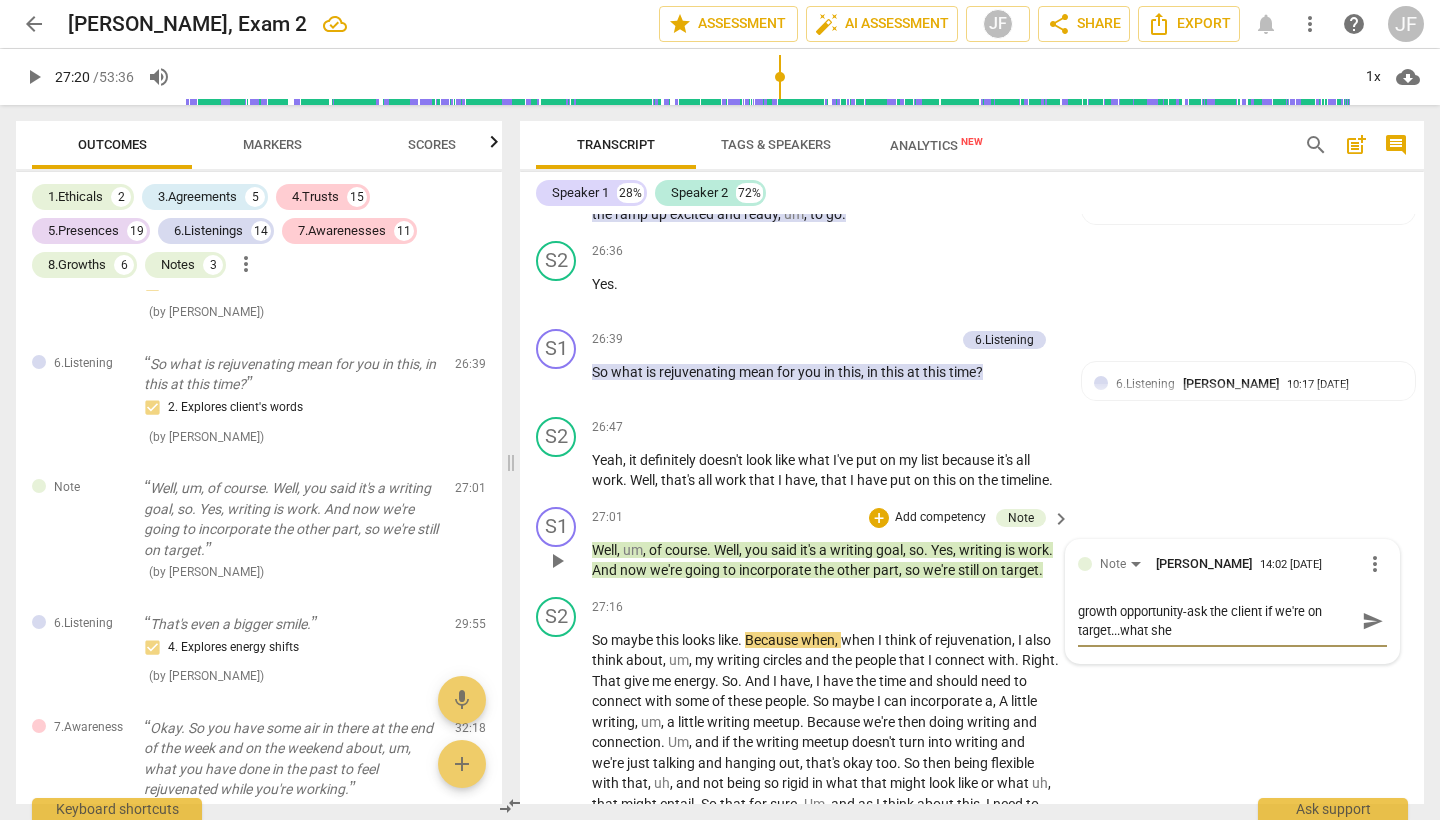 type on "growth opportunity-ask the client if we're on target...what sh" 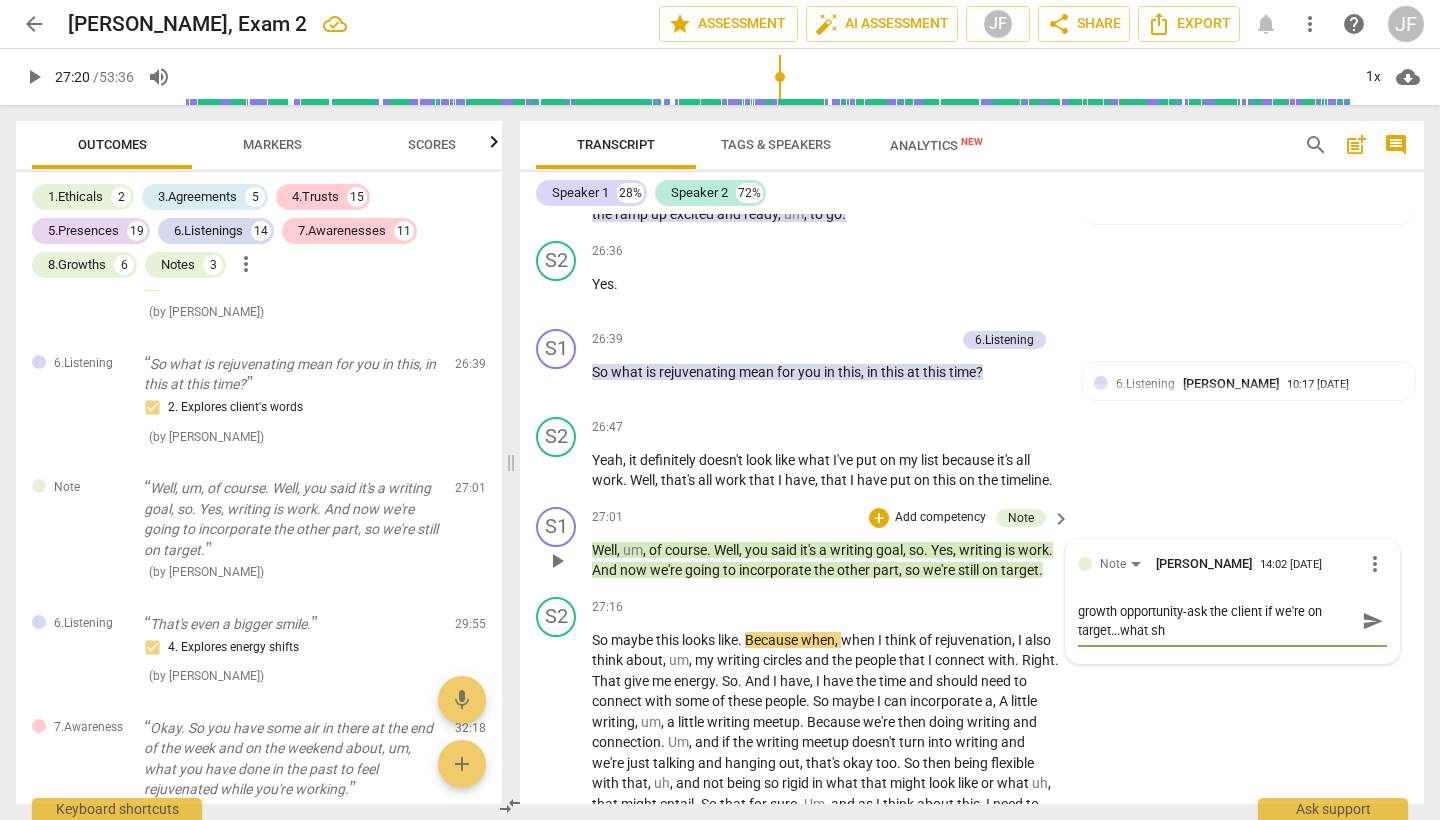 type on "growth opportunity-ask the client if we're on target...what s" 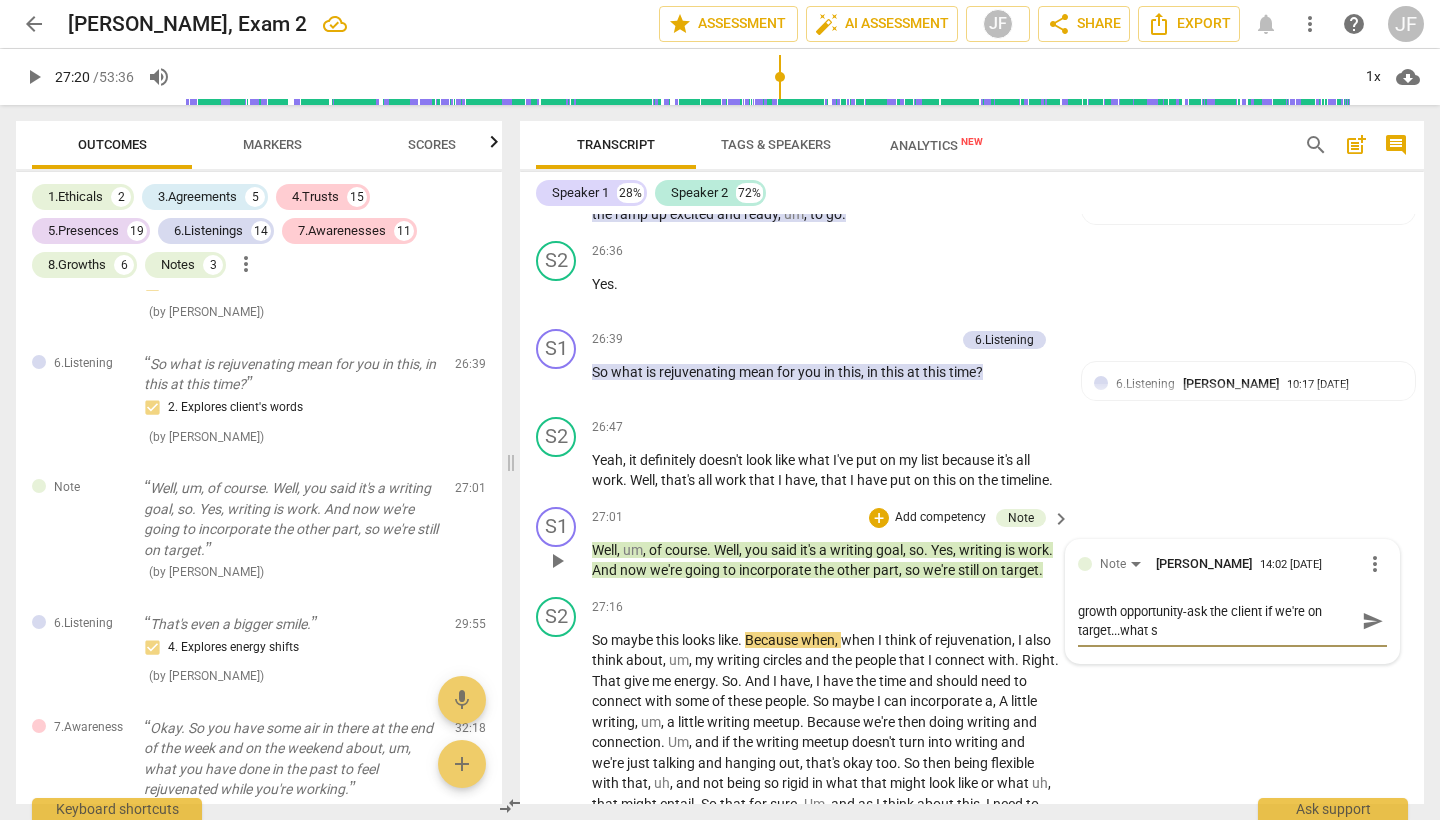 type on "growth opportunity-ask the client if we're on target...what" 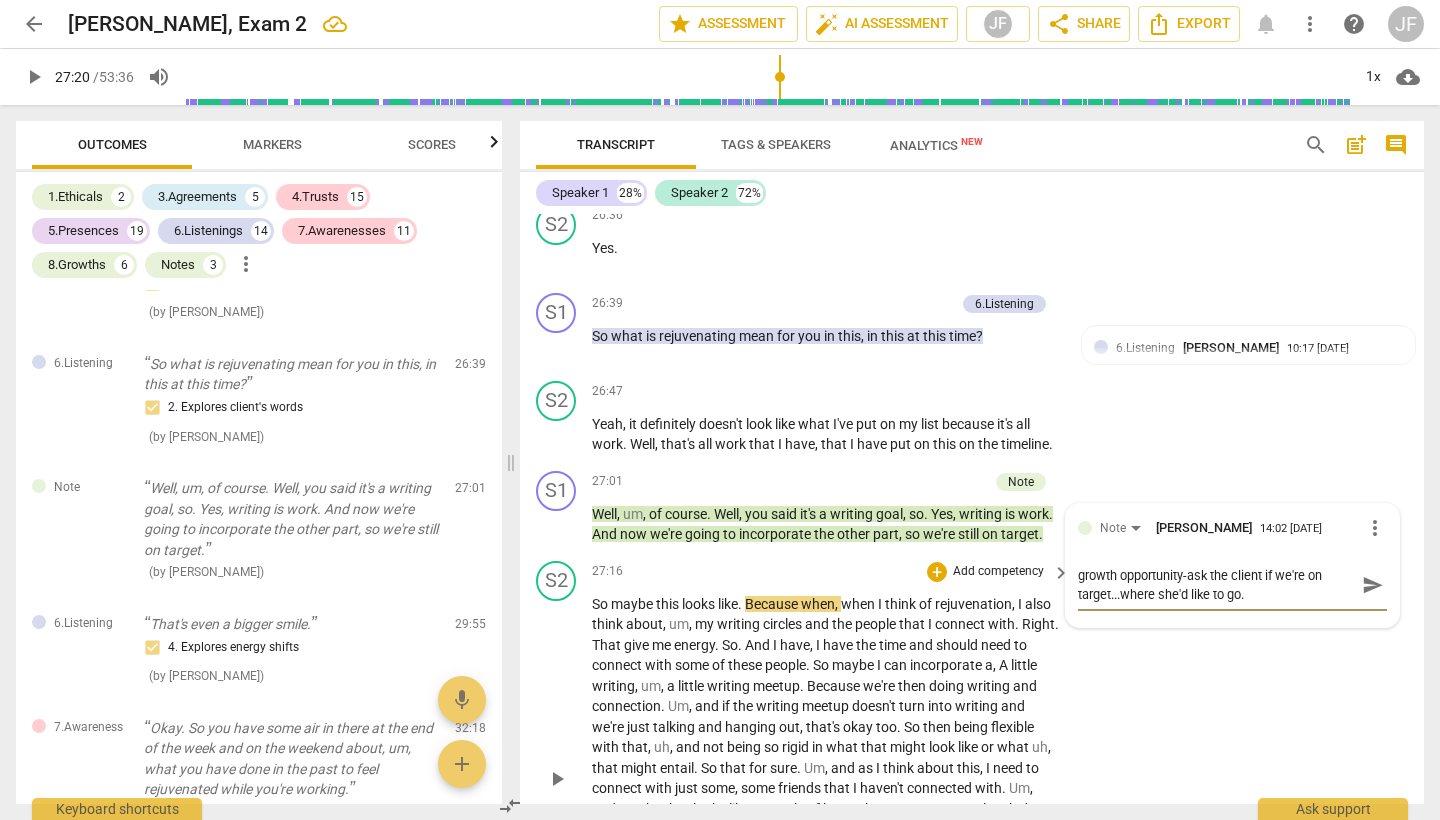 scroll, scrollTop: 10240, scrollLeft: 0, axis: vertical 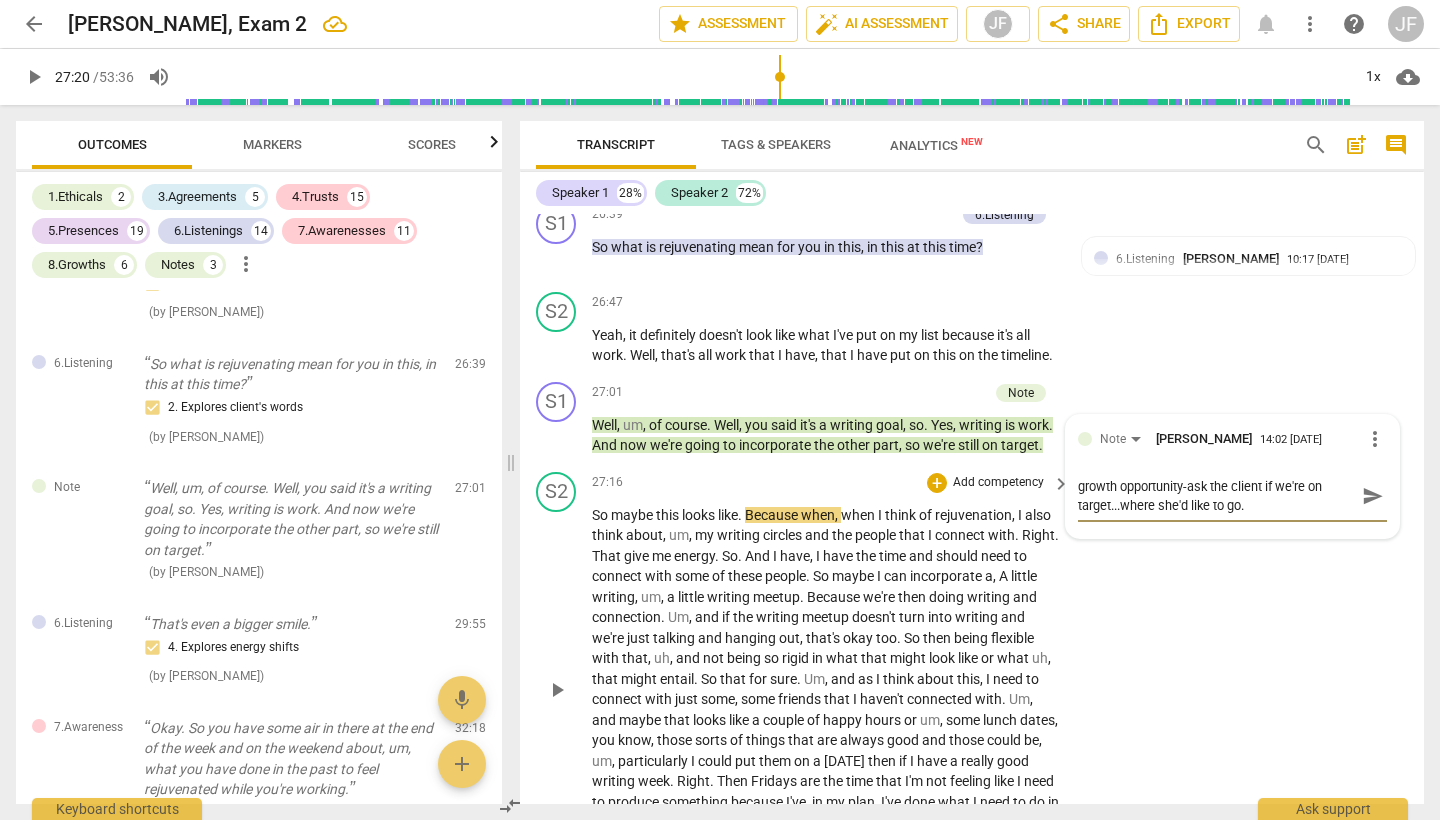 click on "play_arrow" at bounding box center (557, 690) 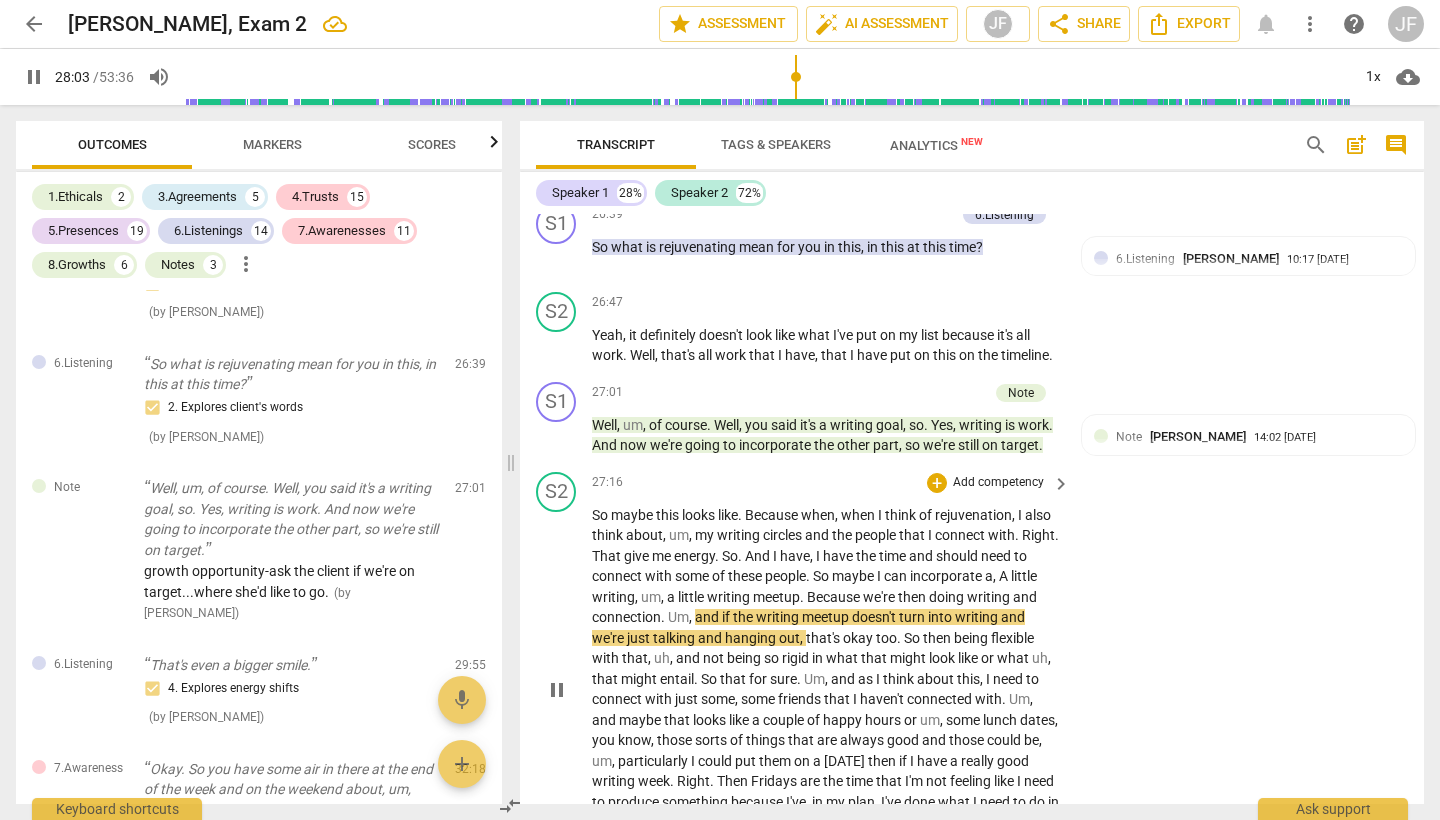 click on "pause" at bounding box center (557, 690) 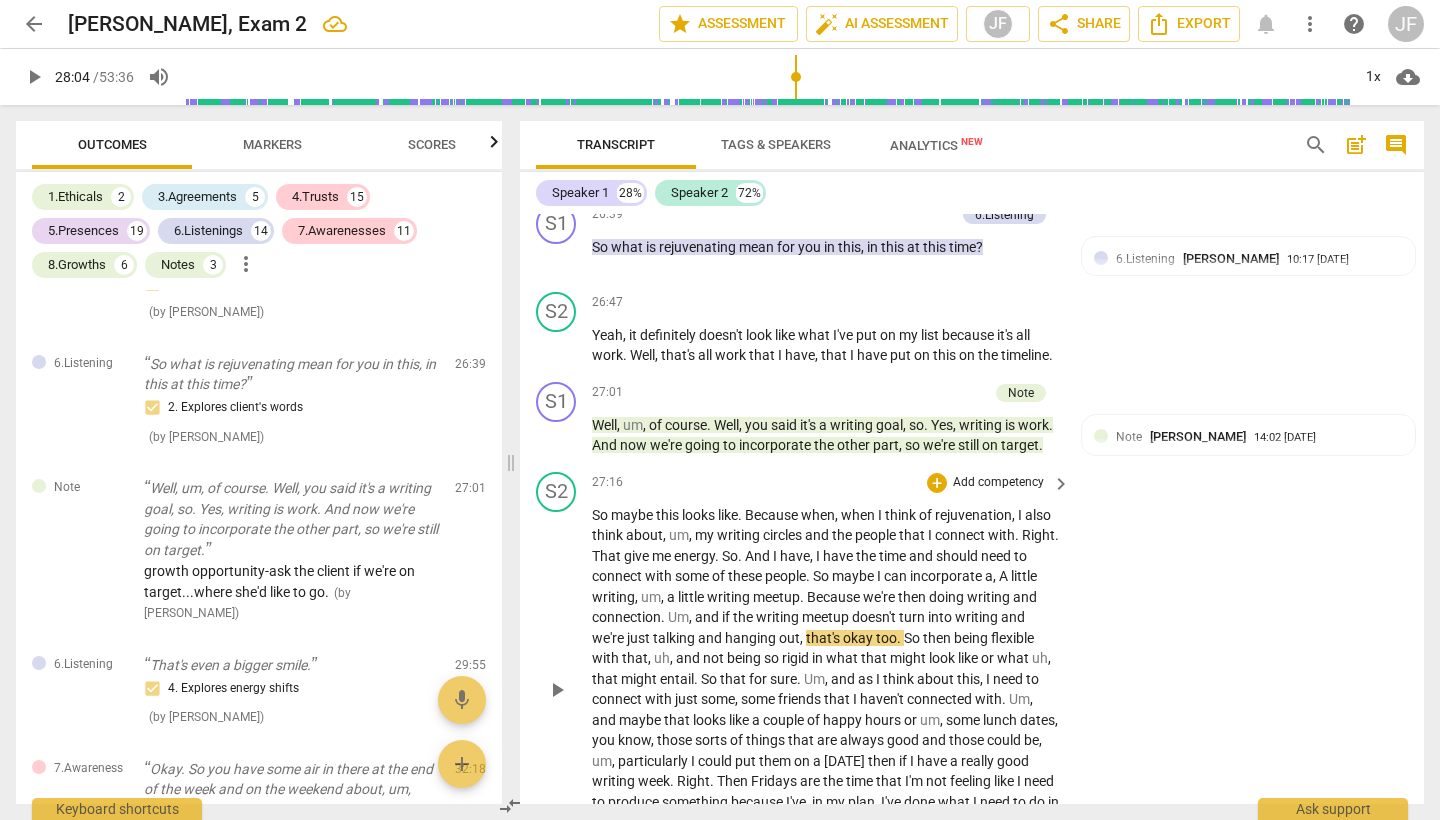 click on "play_arrow" at bounding box center (557, 690) 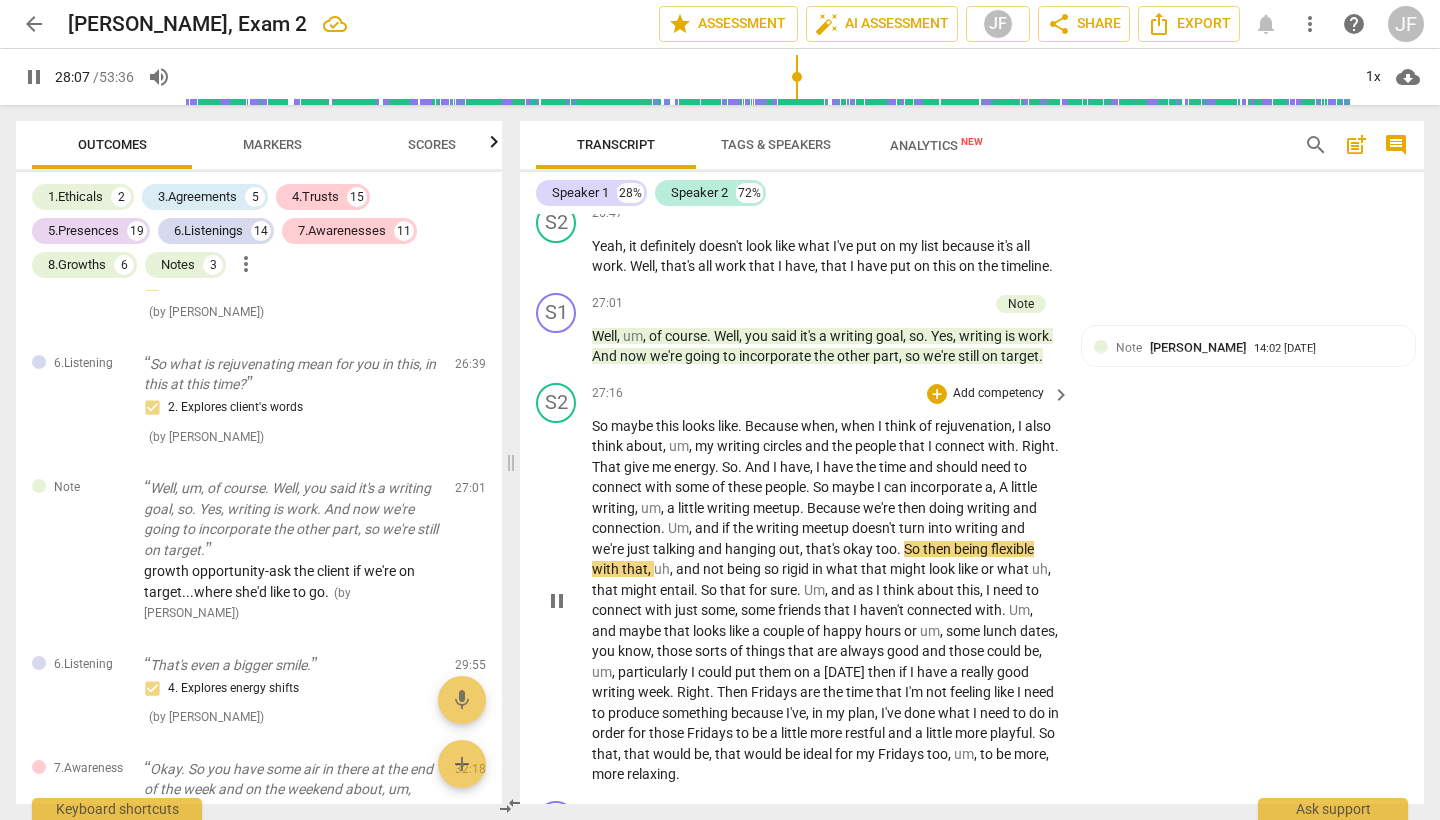scroll, scrollTop: 10355, scrollLeft: 0, axis: vertical 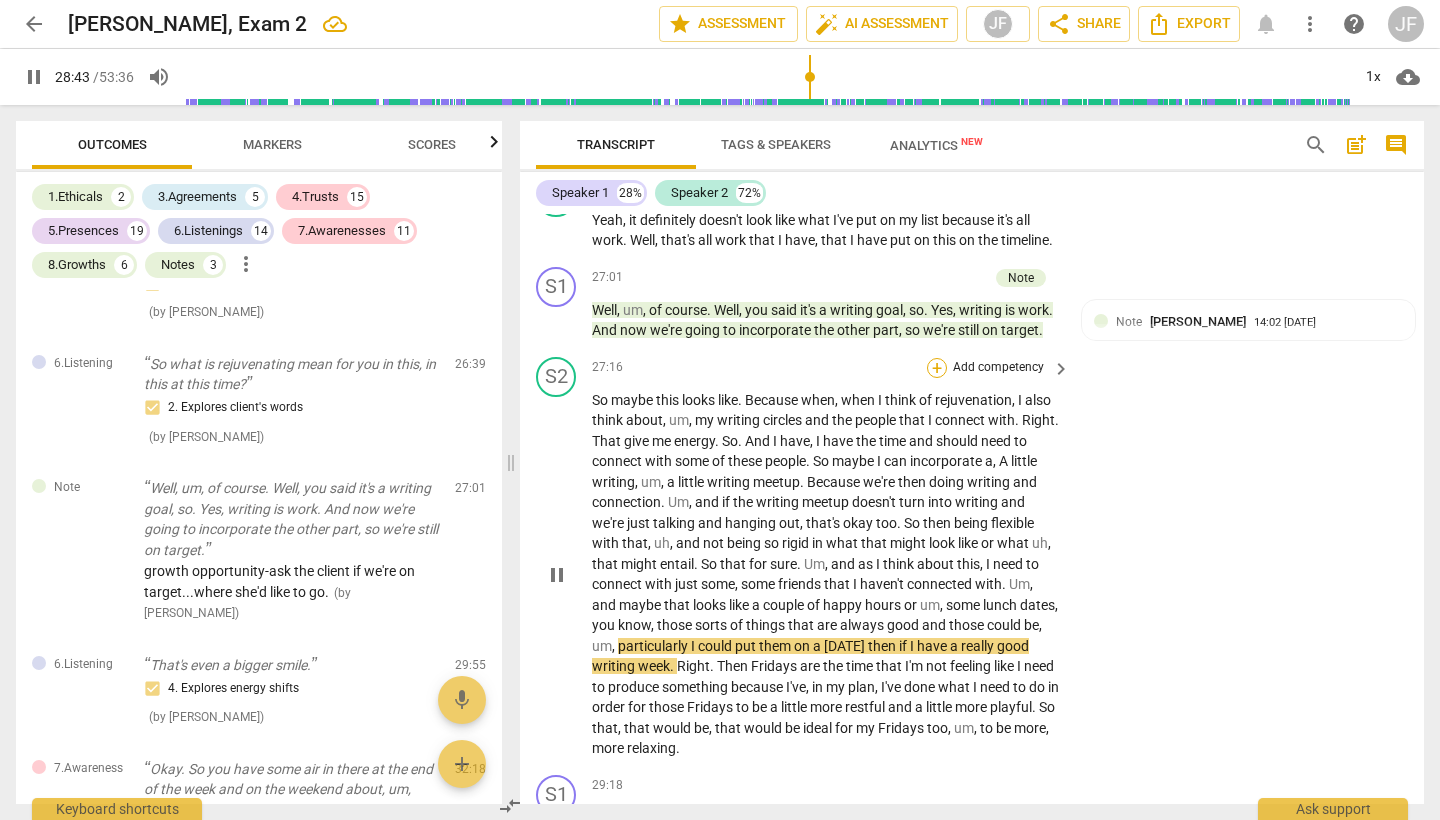 click on "+" at bounding box center [937, 368] 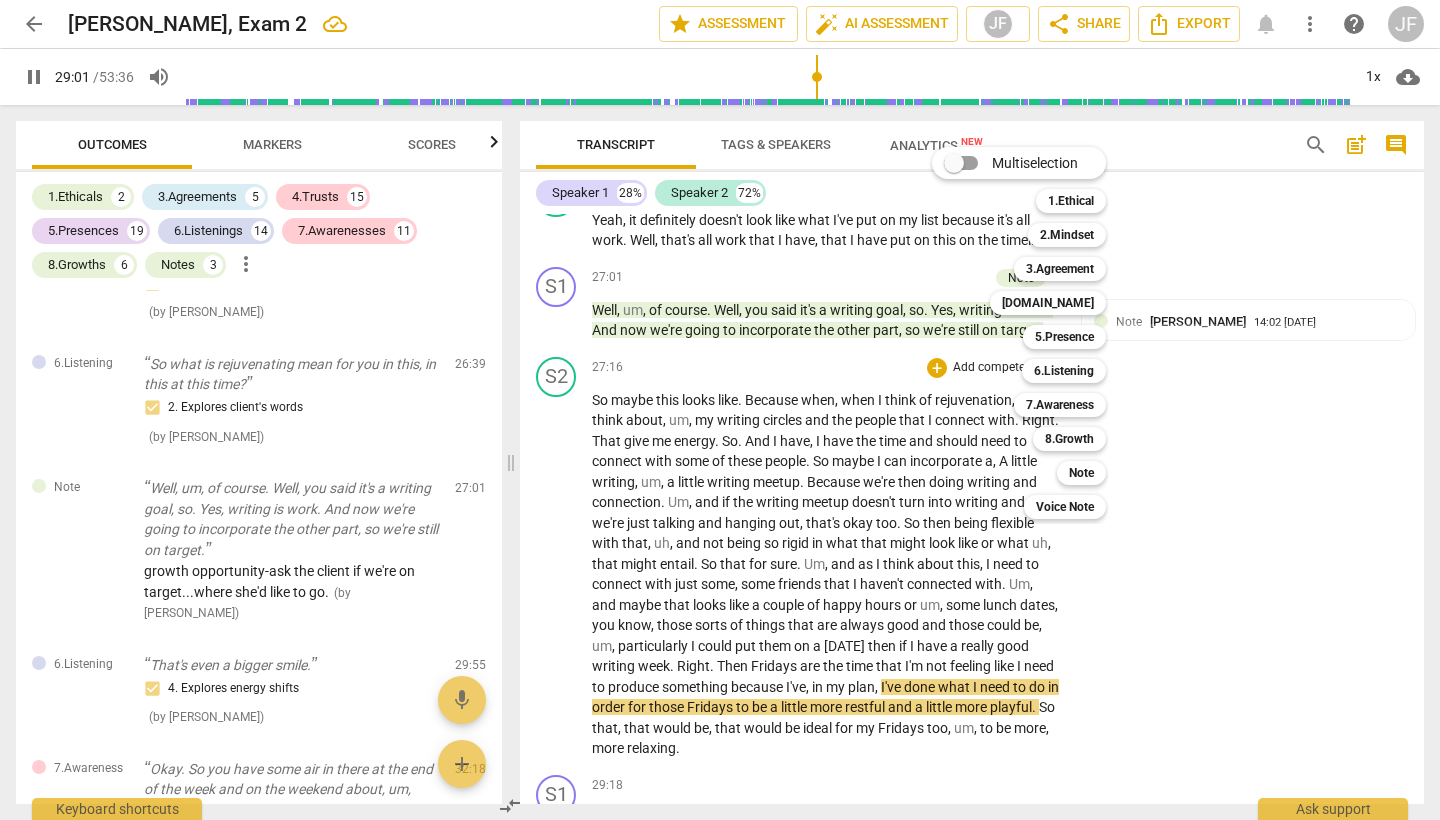 click at bounding box center (720, 410) 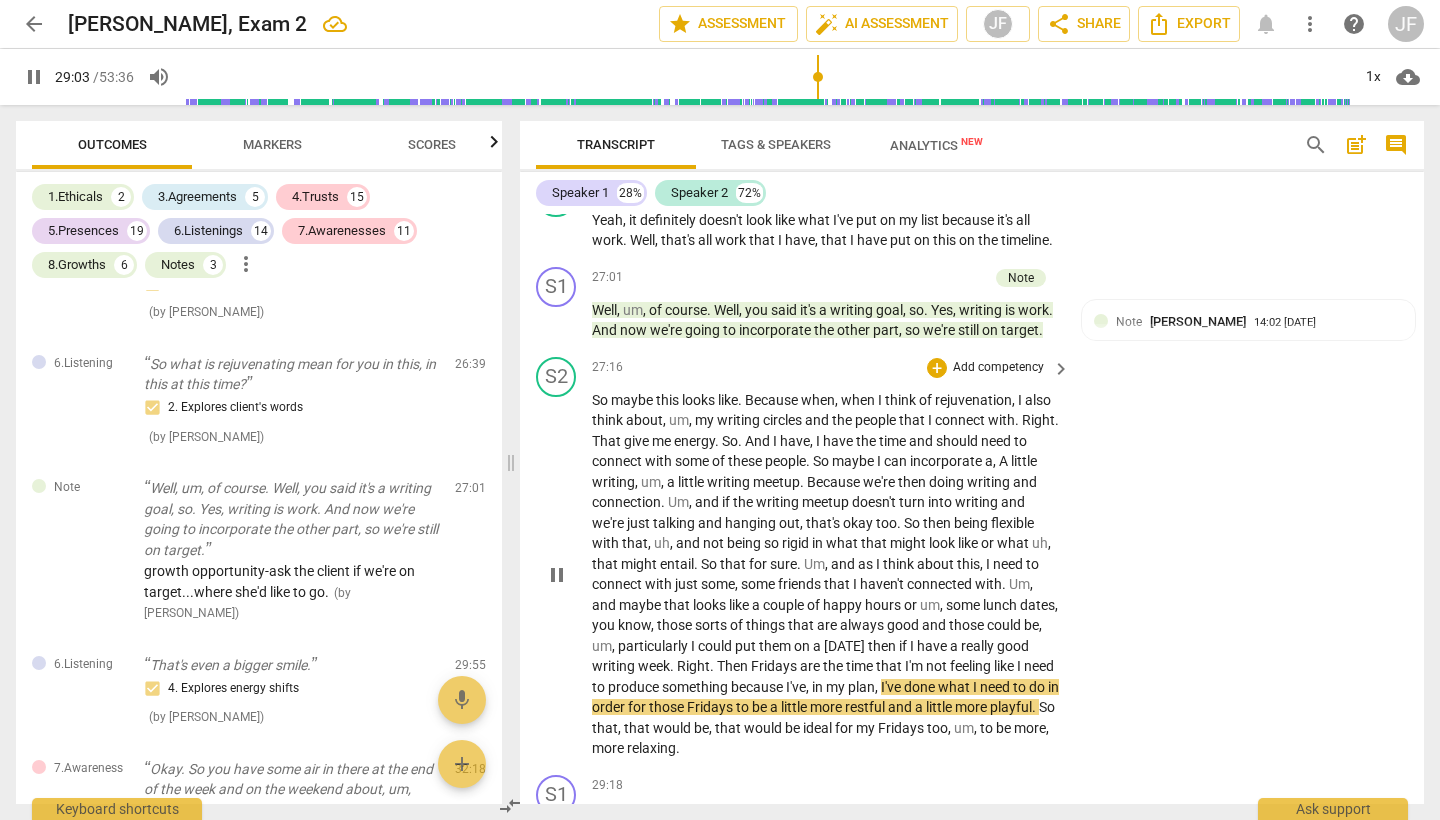 click on "pause" at bounding box center [557, 575] 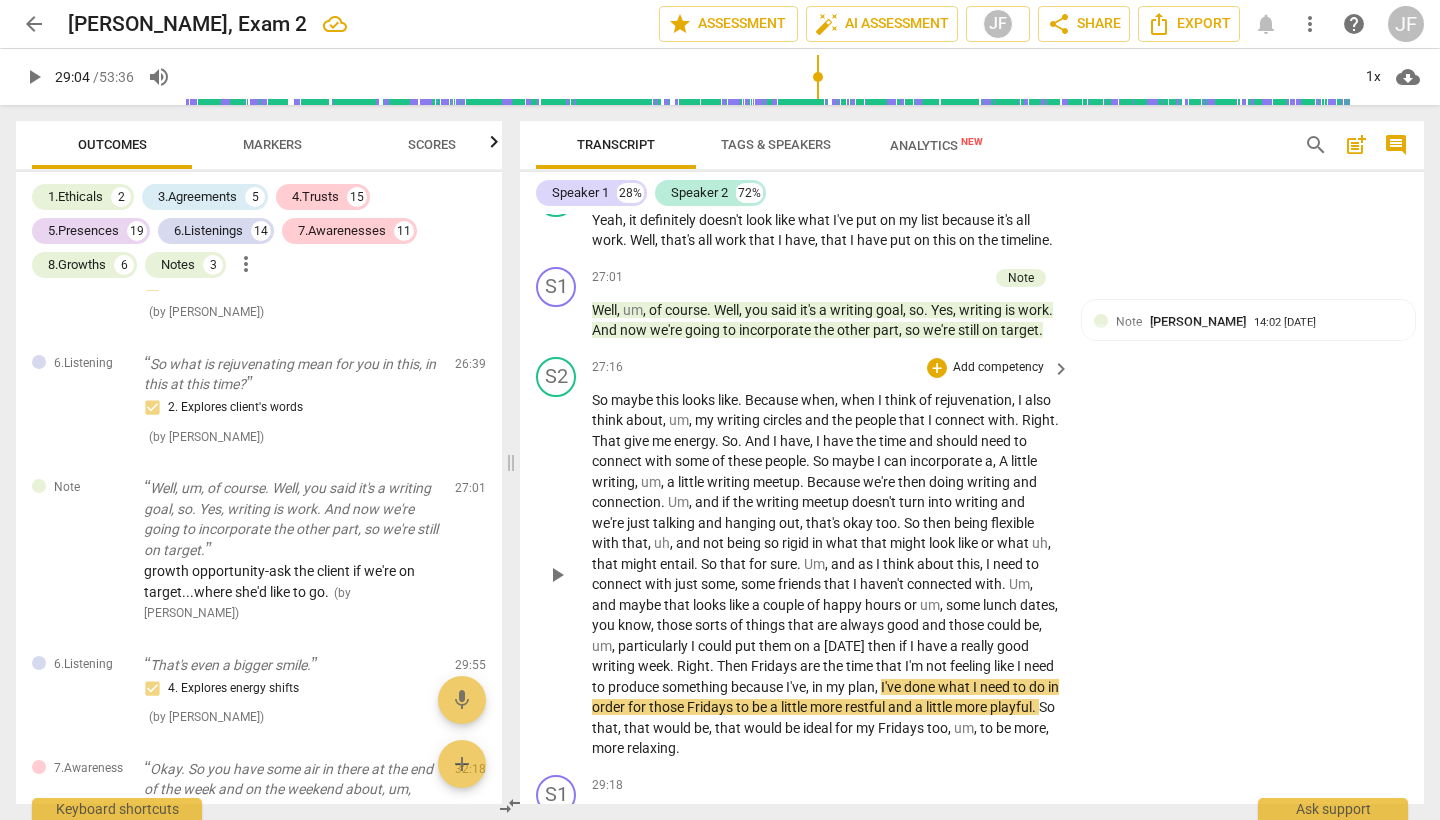 click on "play_arrow" at bounding box center (557, 575) 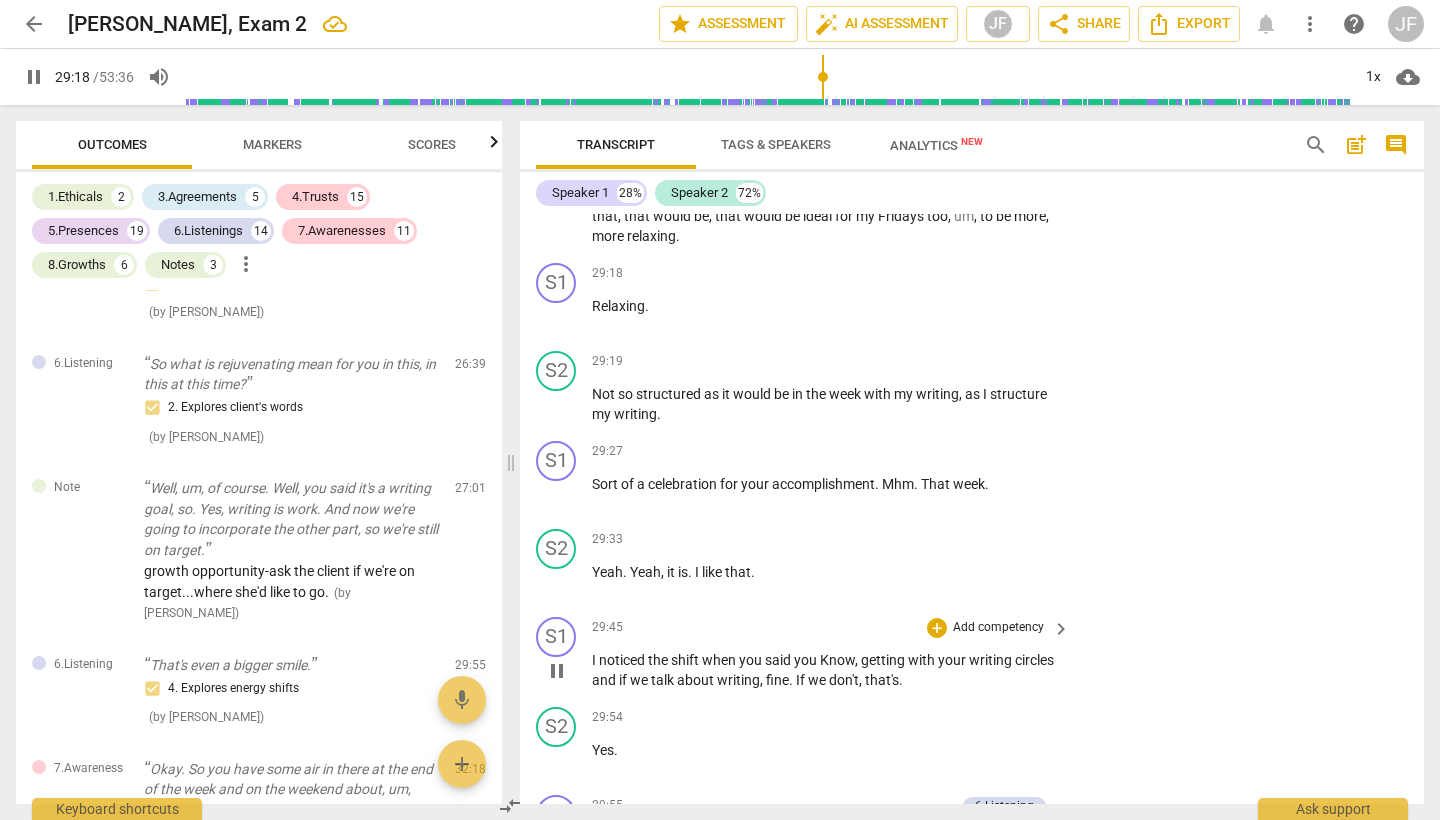 scroll, scrollTop: 10879, scrollLeft: 0, axis: vertical 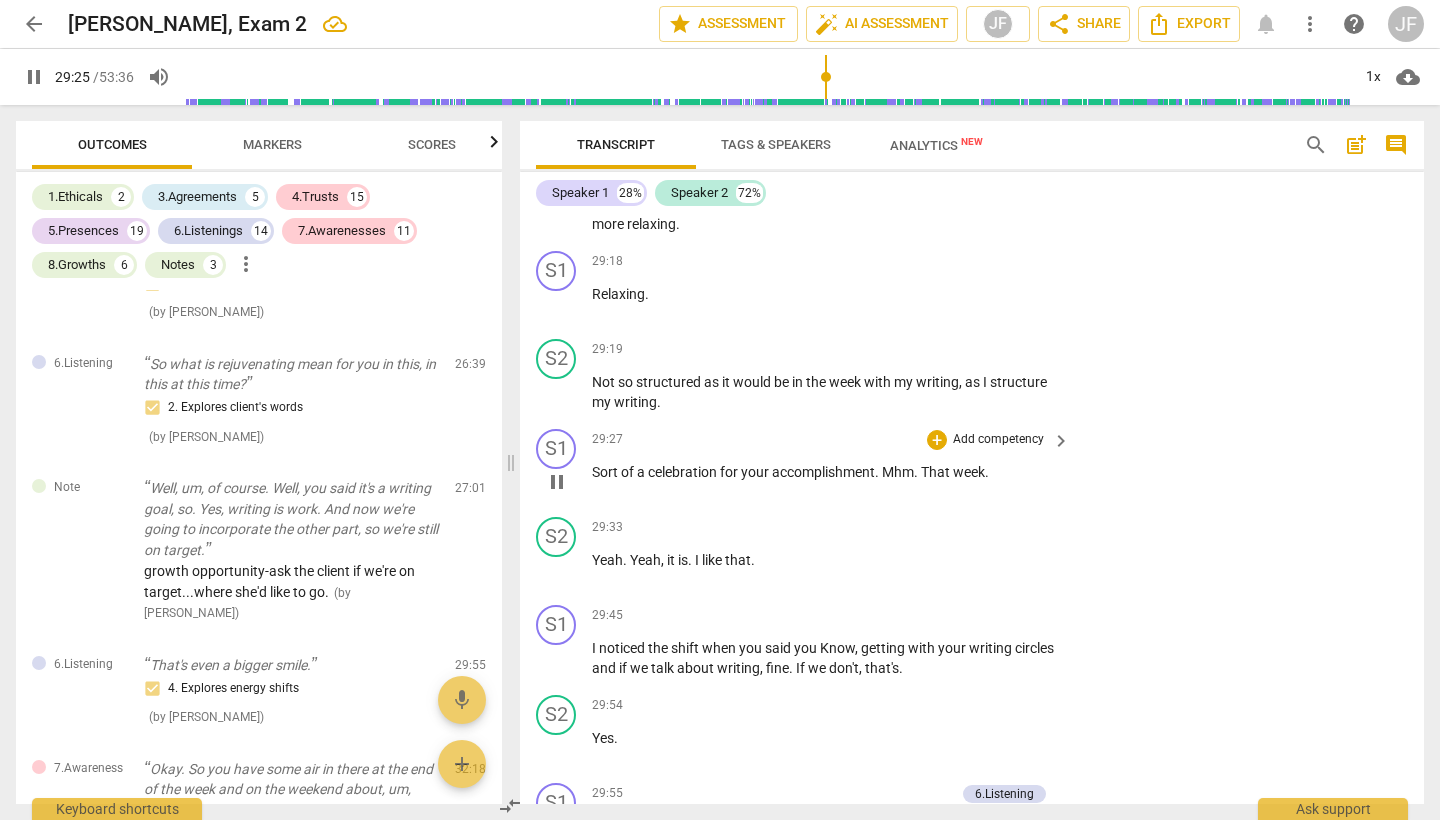click on "pause" at bounding box center (557, 482) 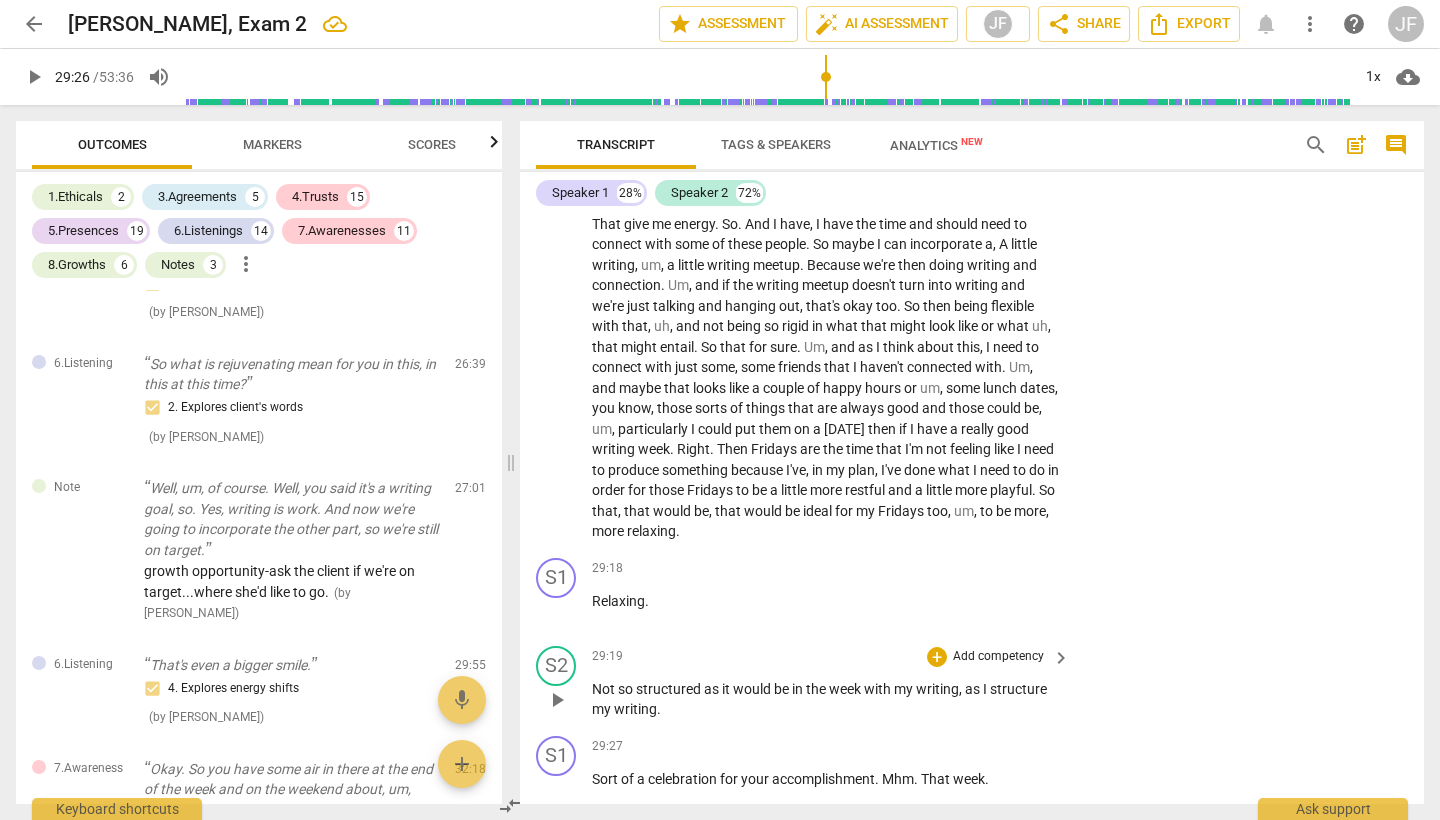scroll, scrollTop: 10635, scrollLeft: 0, axis: vertical 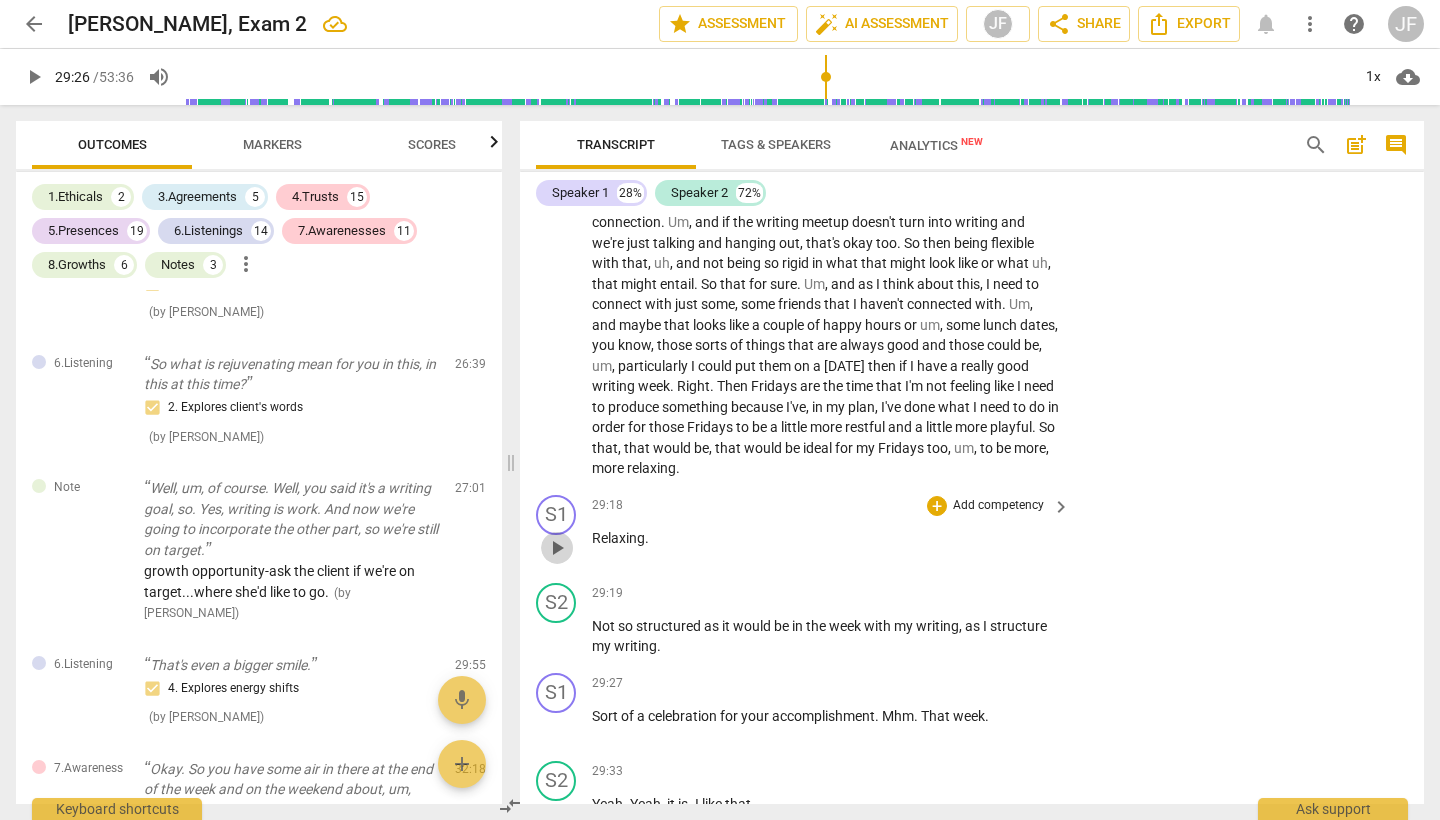 click on "play_arrow" at bounding box center (557, 548) 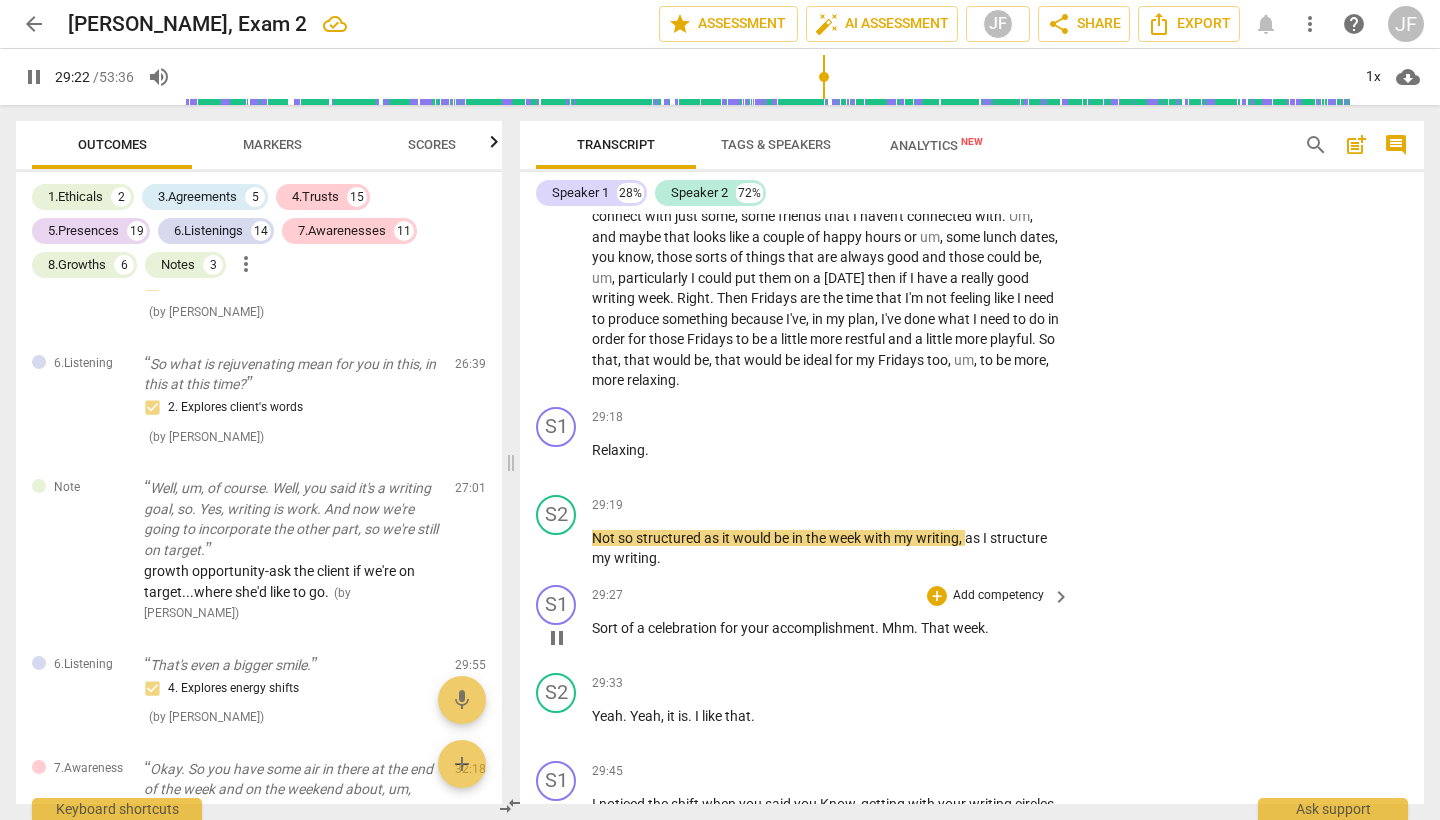 scroll, scrollTop: 10753, scrollLeft: 0, axis: vertical 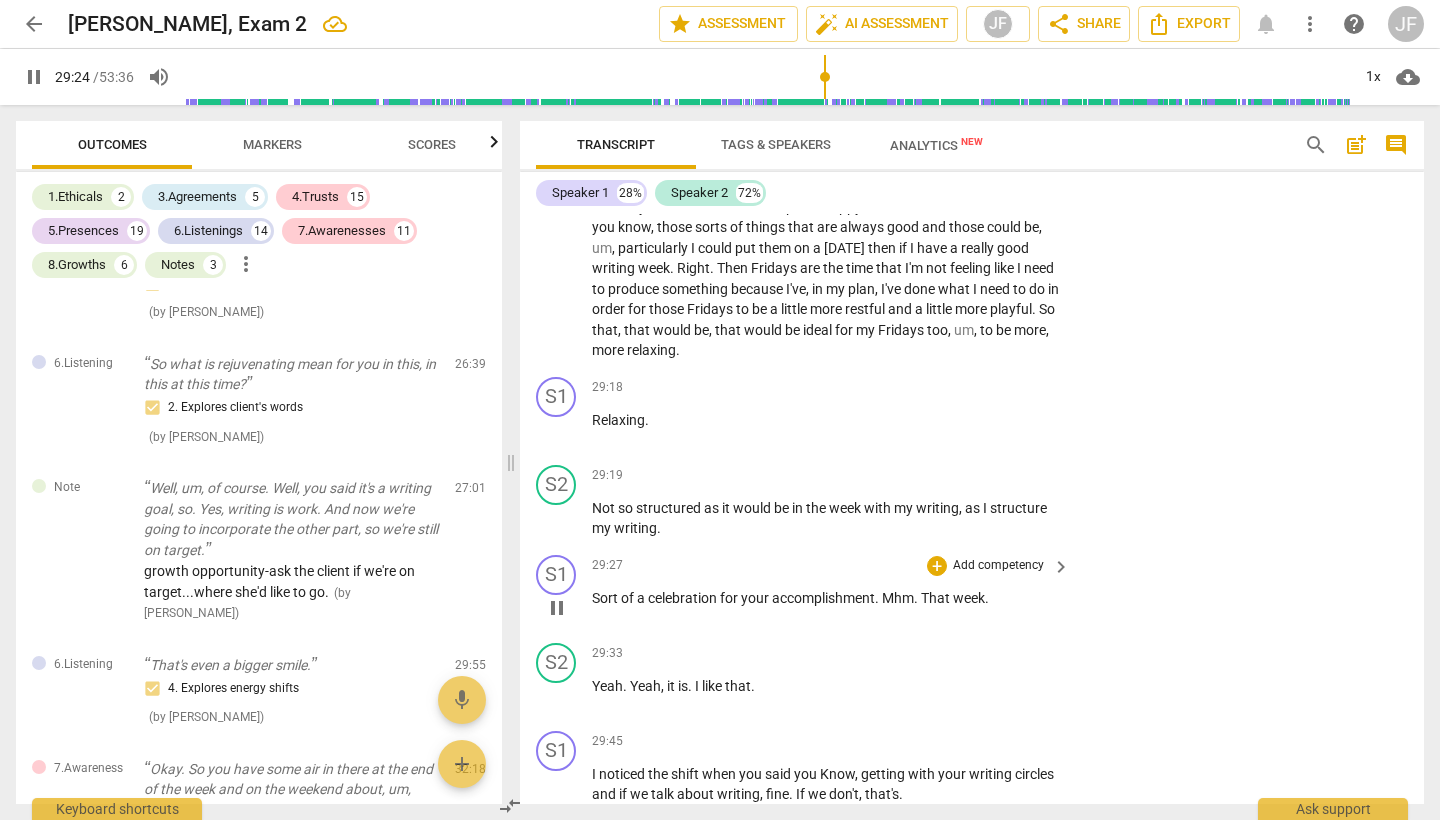 click on "pause" at bounding box center (557, 608) 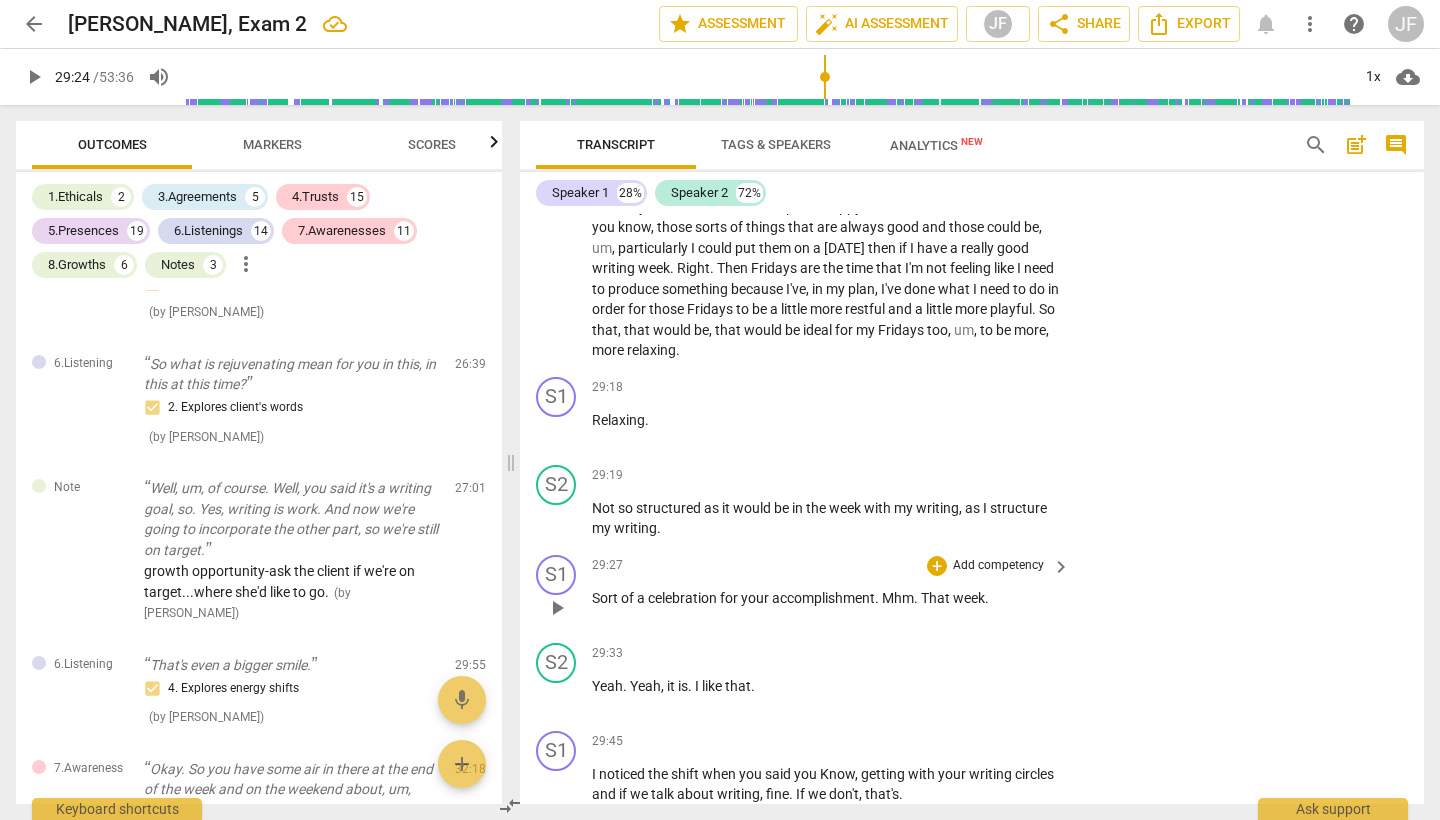 scroll, scrollTop: 10757, scrollLeft: 0, axis: vertical 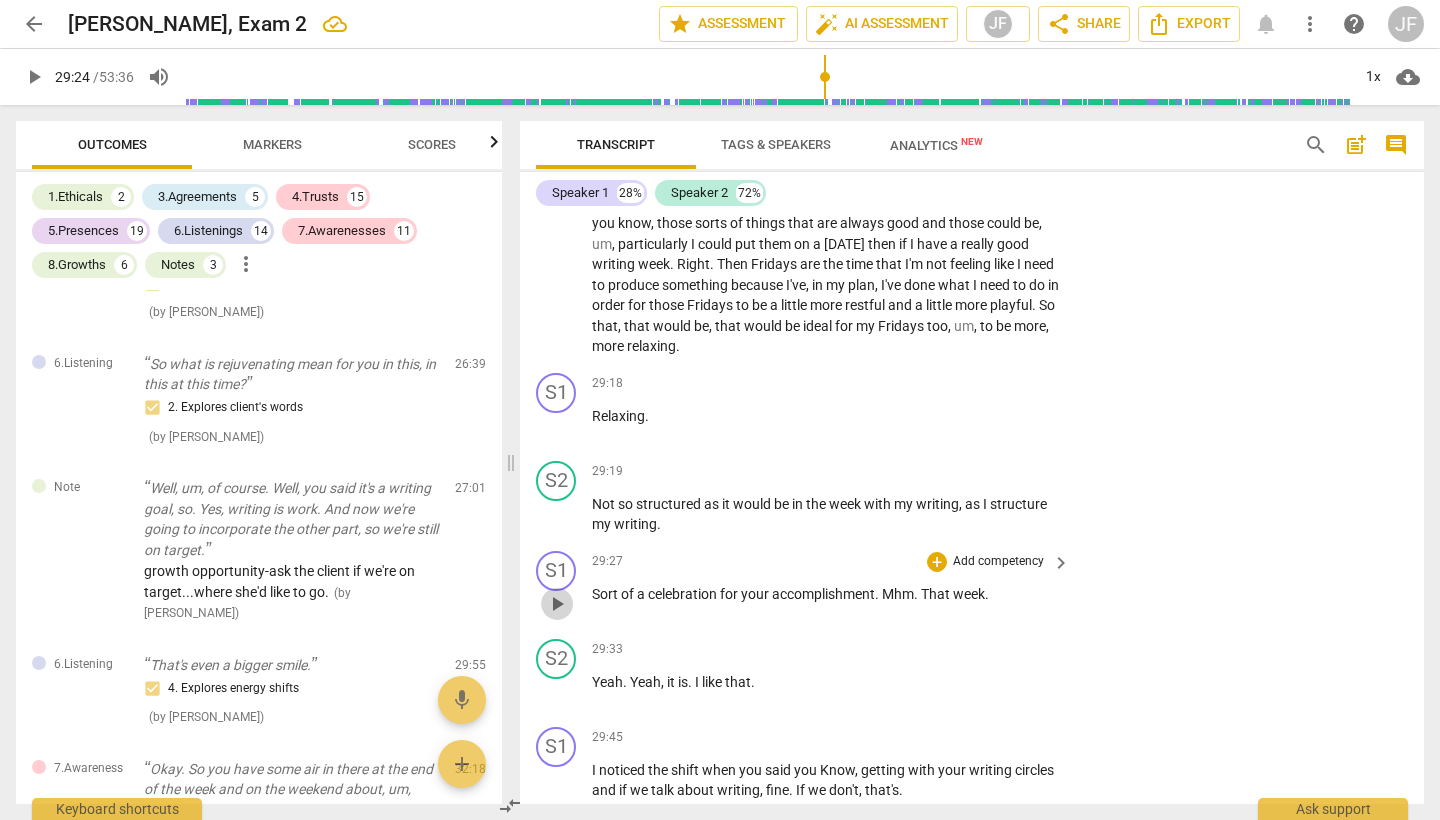 click on "play_arrow" at bounding box center [557, 604] 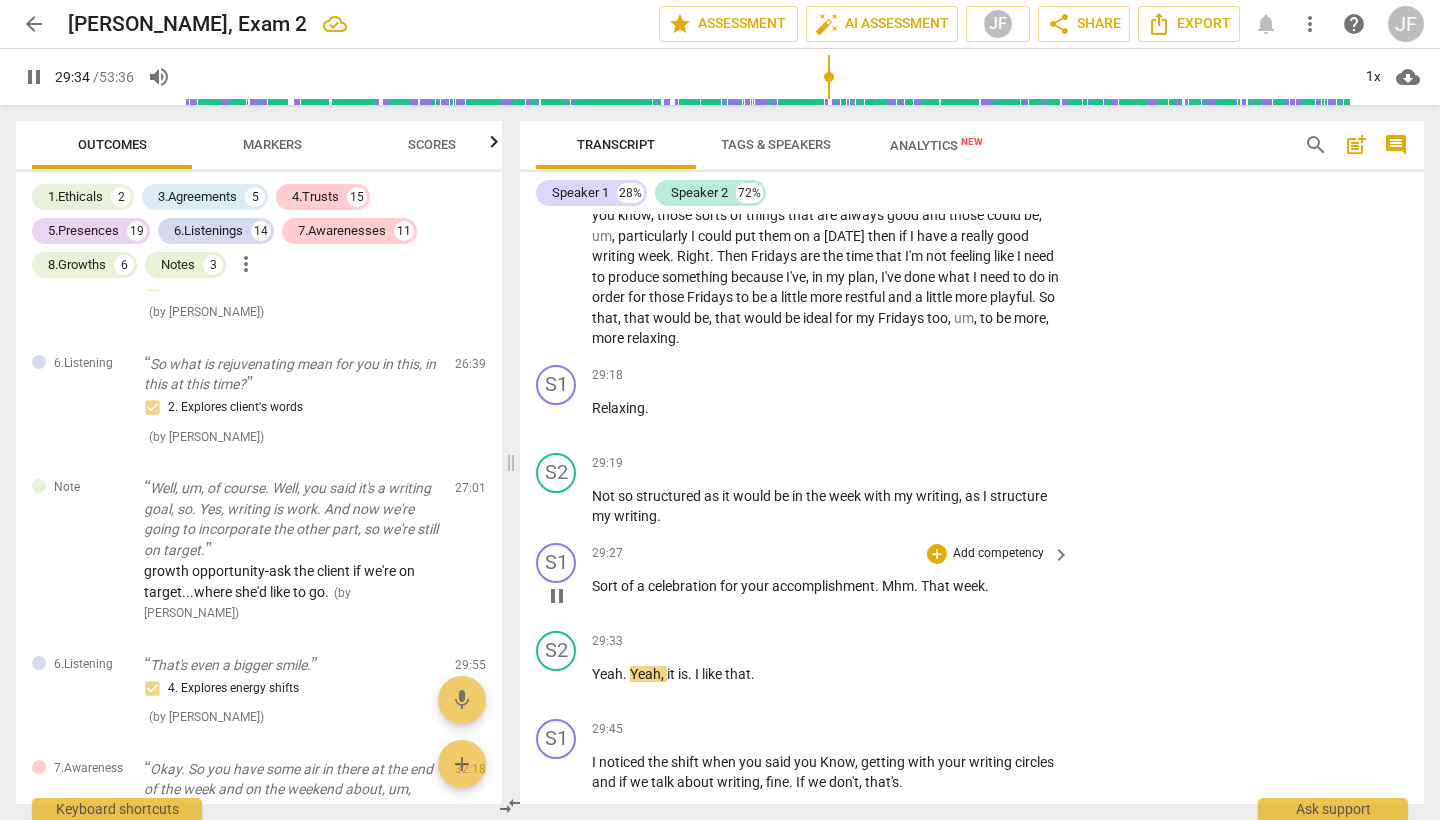 scroll, scrollTop: 10769, scrollLeft: 0, axis: vertical 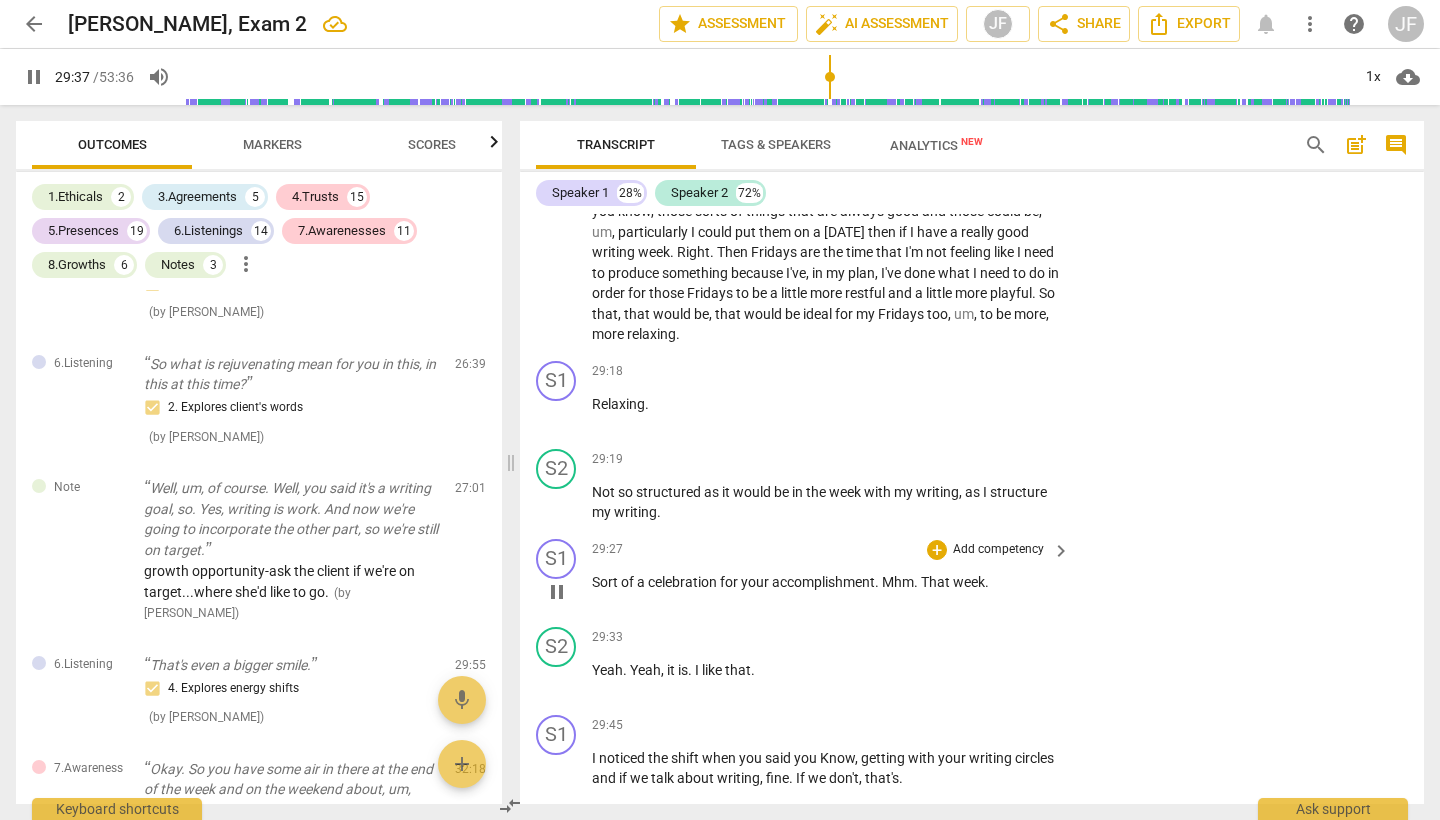 click on "pause" at bounding box center [557, 592] 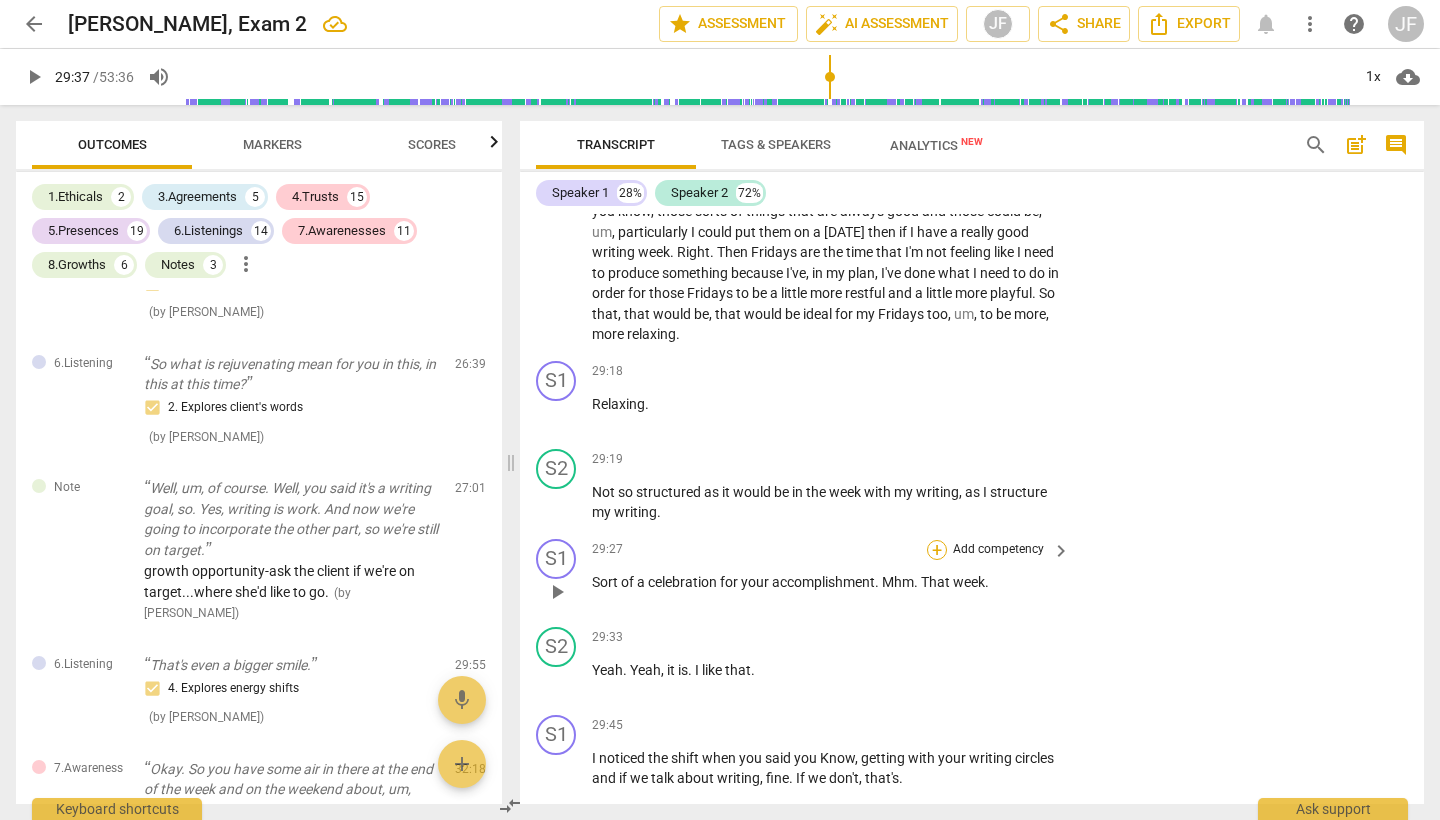 click on "+" at bounding box center (937, 550) 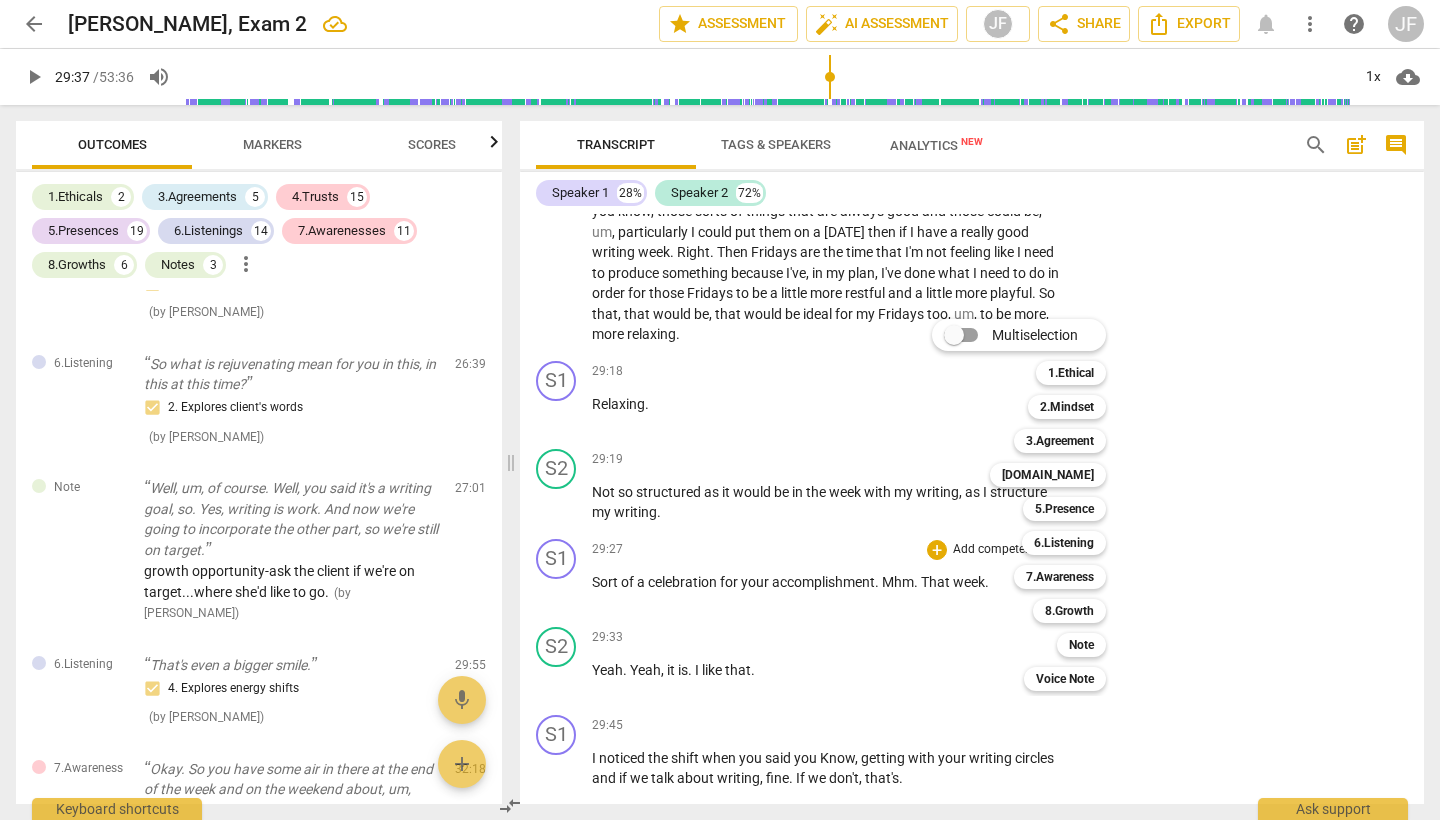 click on "Multiselection m 1.Ethical 1 2.Mindset 2 3.Agreement 3 [DOMAIN_NAME] 4 5.Presence 5 6.Listening 6 7.Awareness 7 8.Growth 8 Note 9 Voice Note 0" at bounding box center [1034, 505] 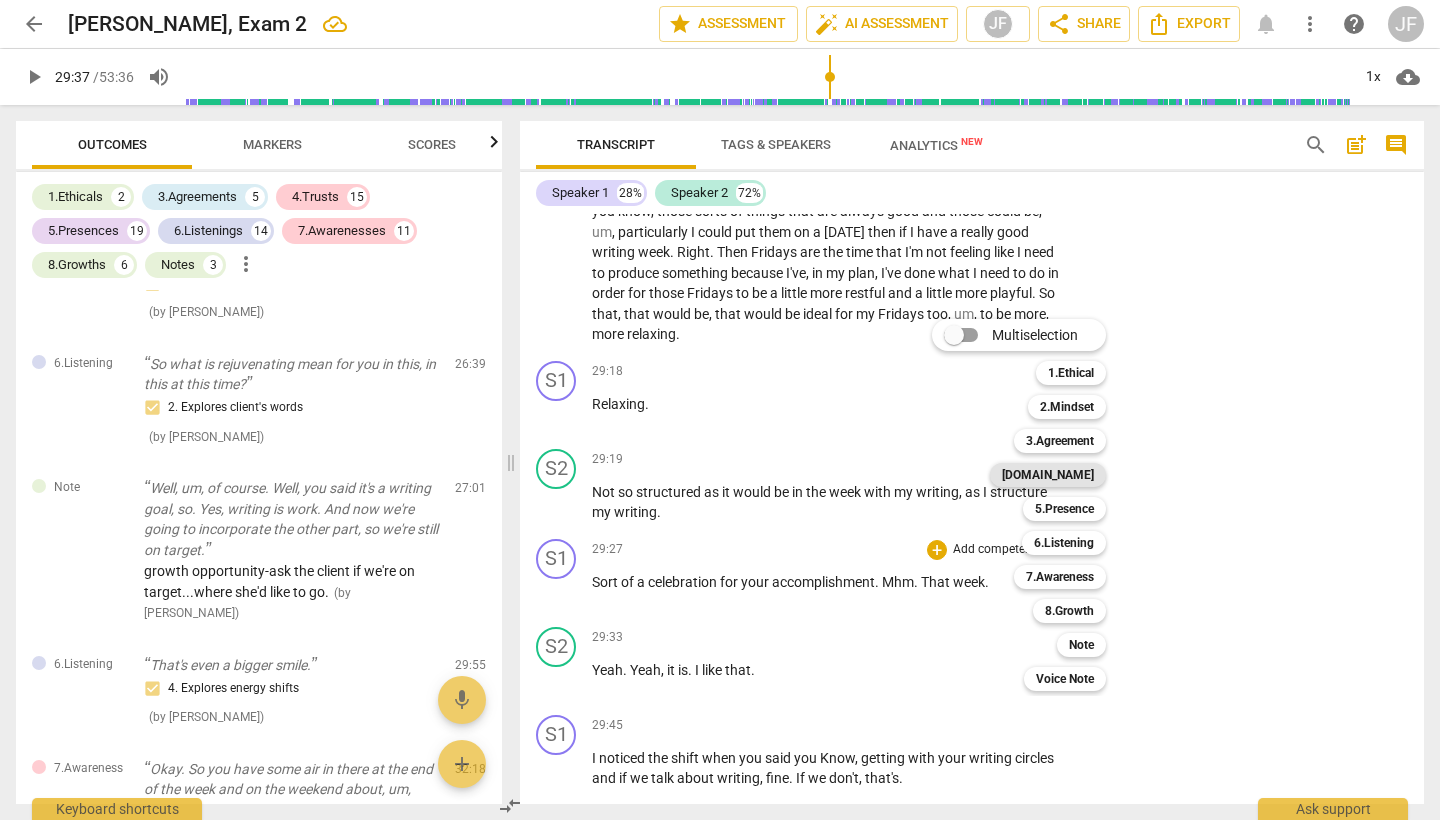 click on "[DOMAIN_NAME]" at bounding box center [1048, 475] 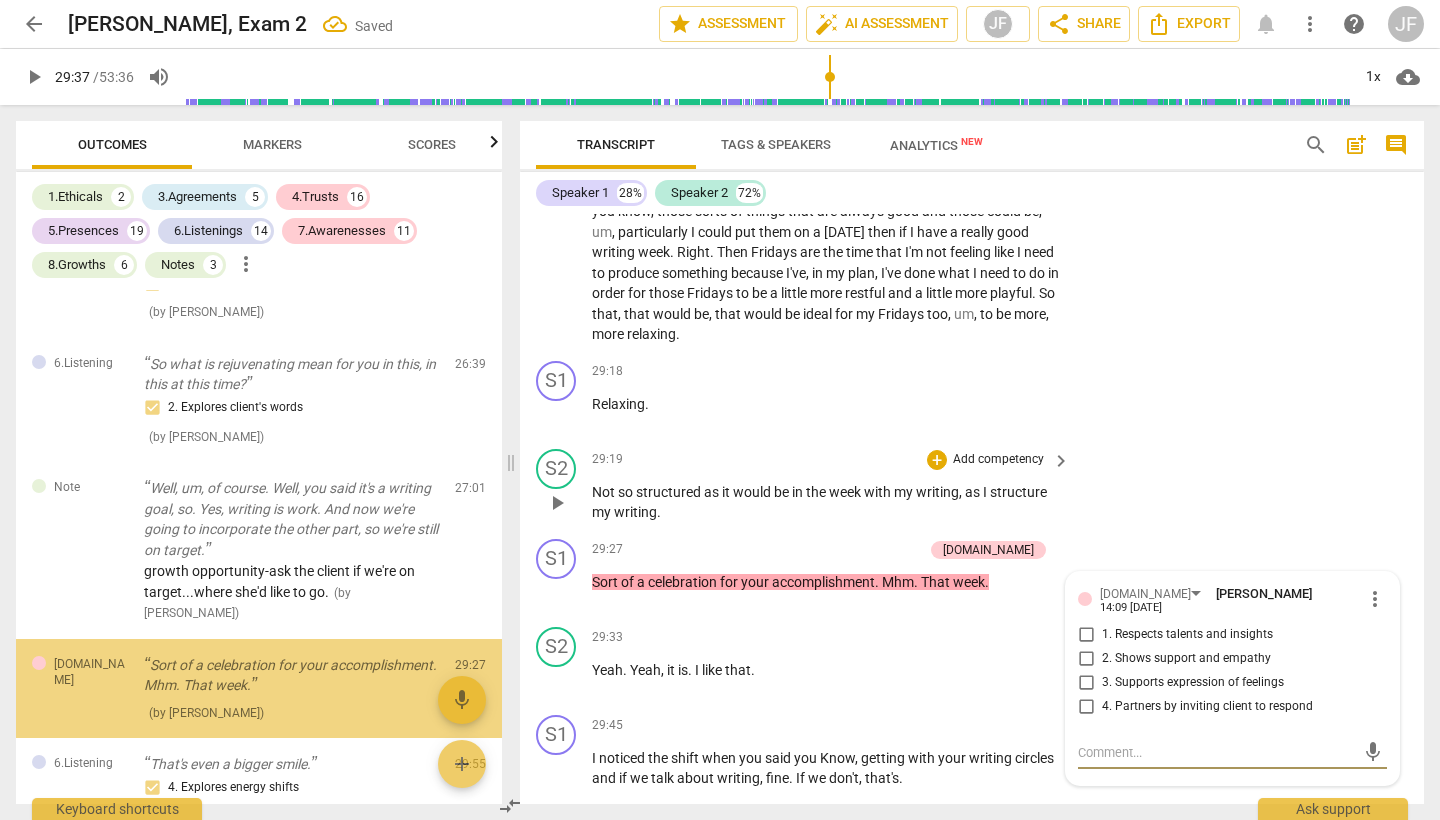 scroll, scrollTop: 10057, scrollLeft: 0, axis: vertical 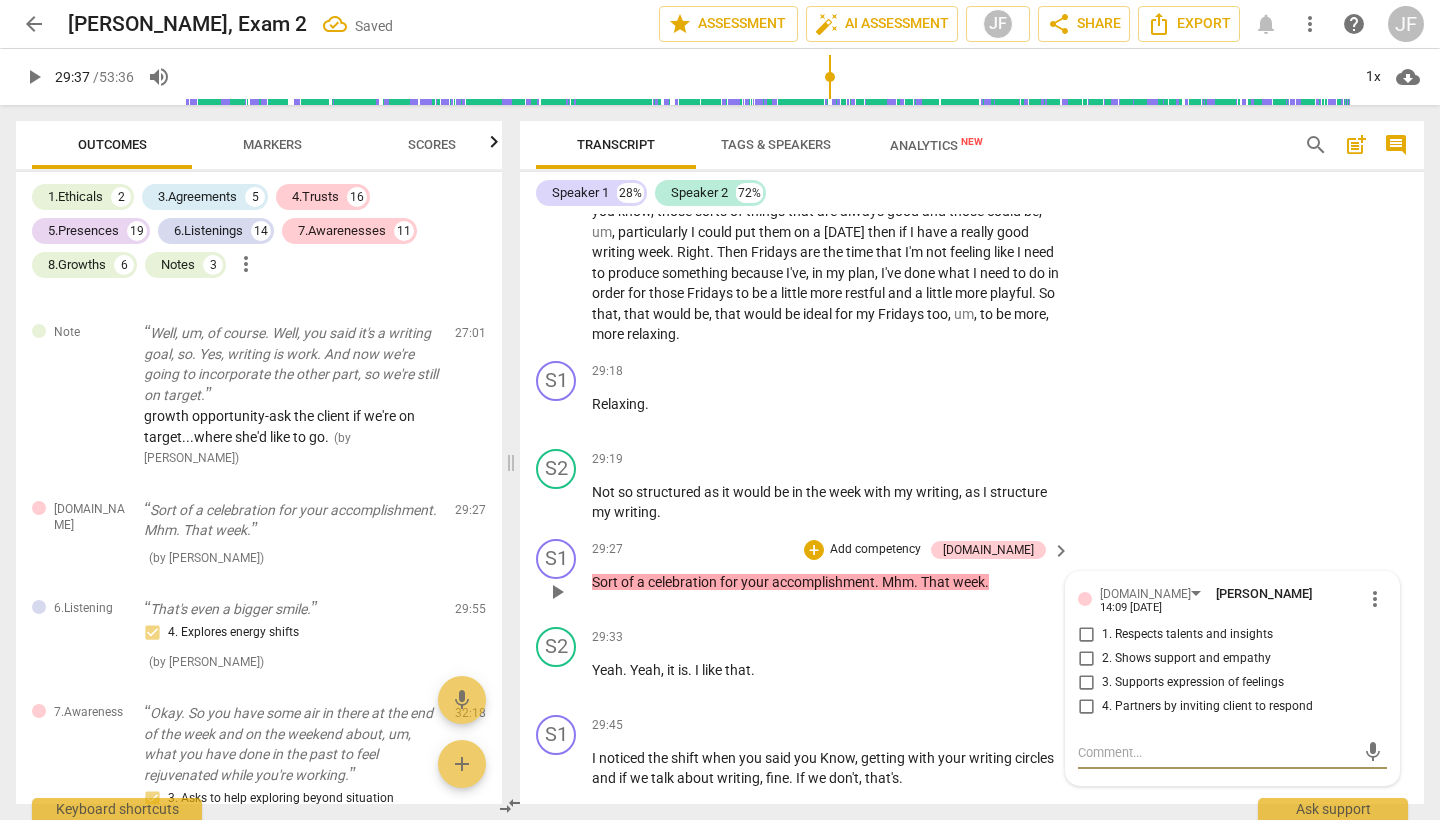 click on "1. Respects talents and insights" at bounding box center (1086, 635) 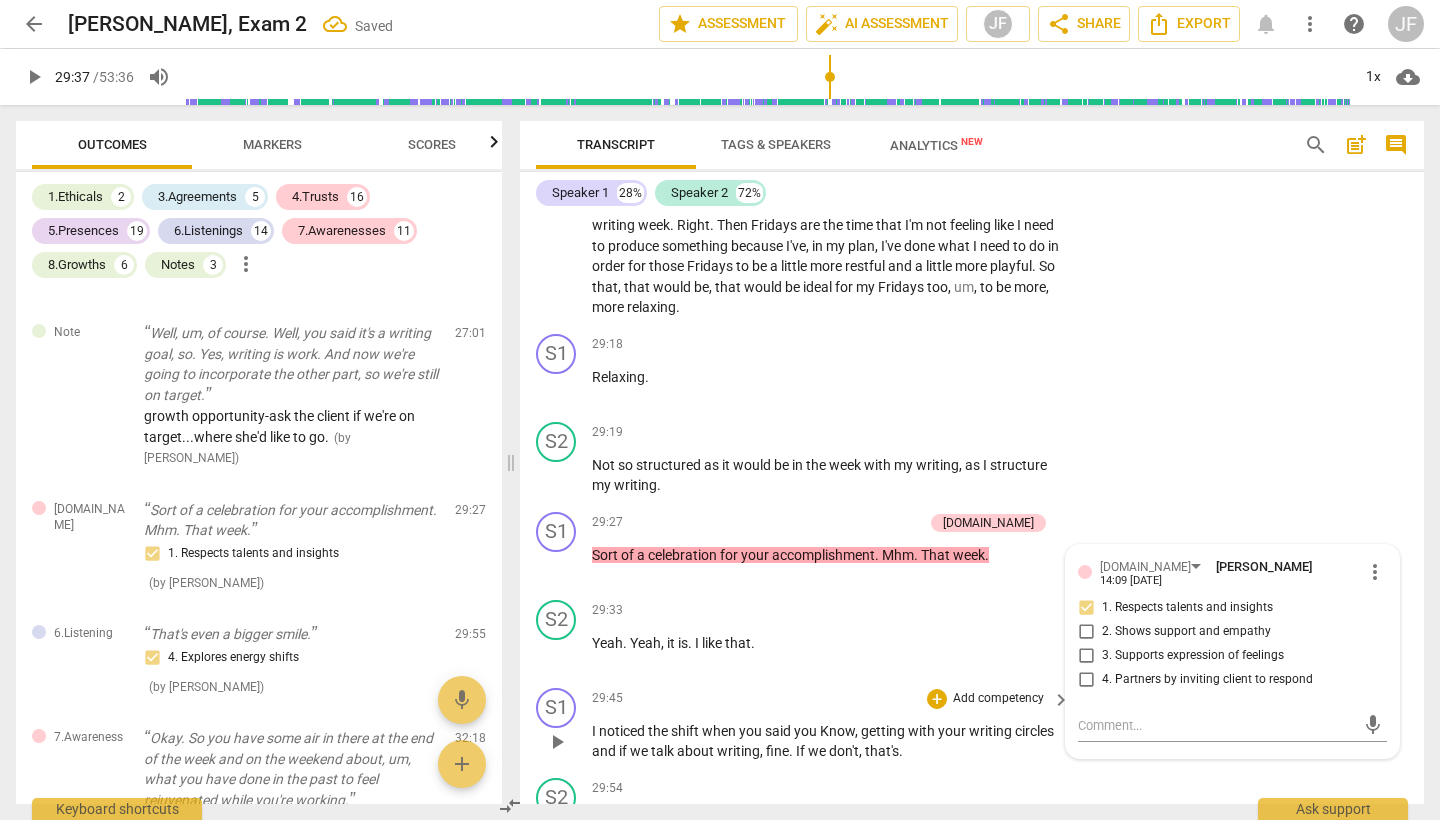 scroll, scrollTop: 10872, scrollLeft: 0, axis: vertical 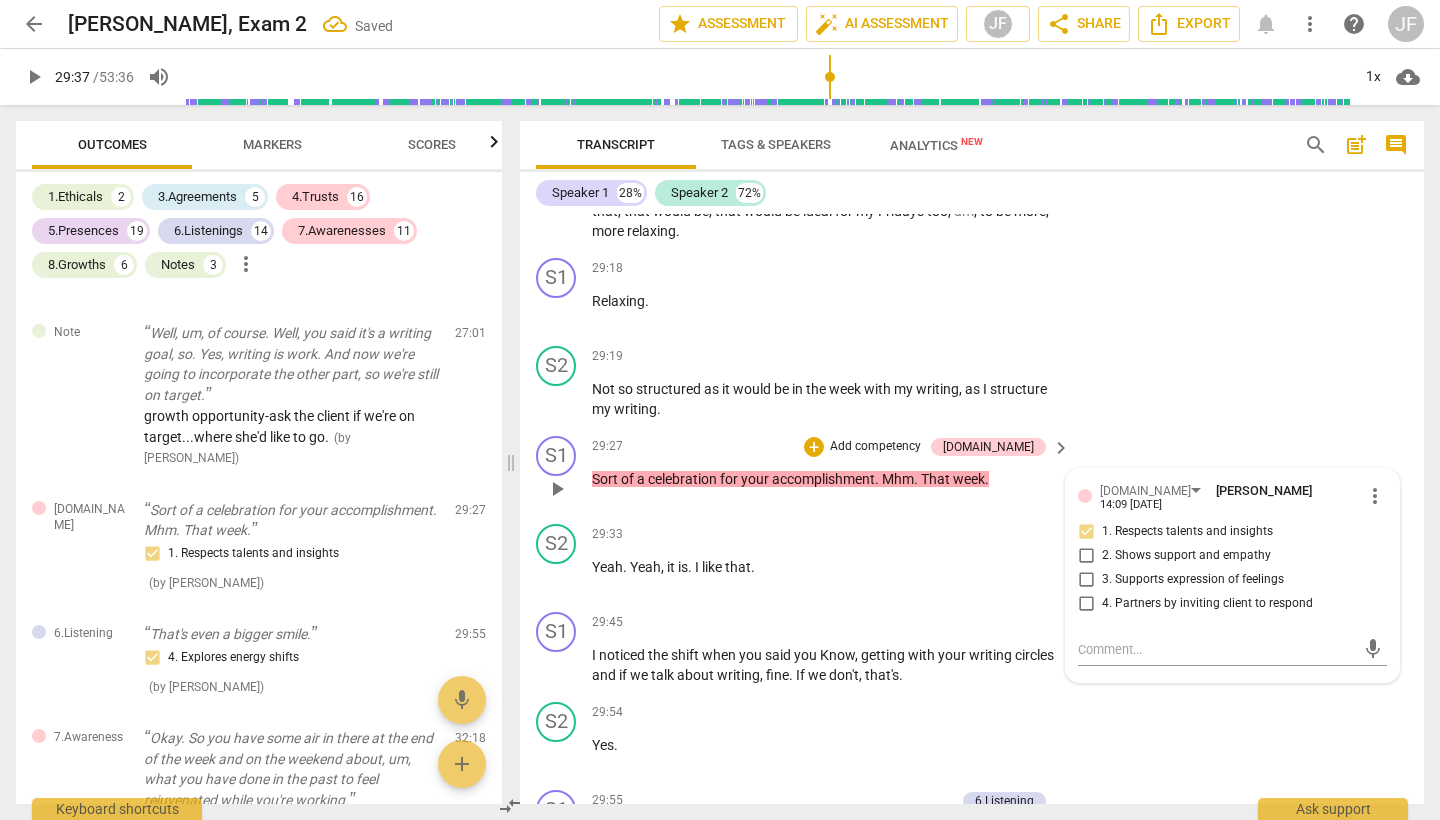 click on "play_arrow" at bounding box center [557, 489] 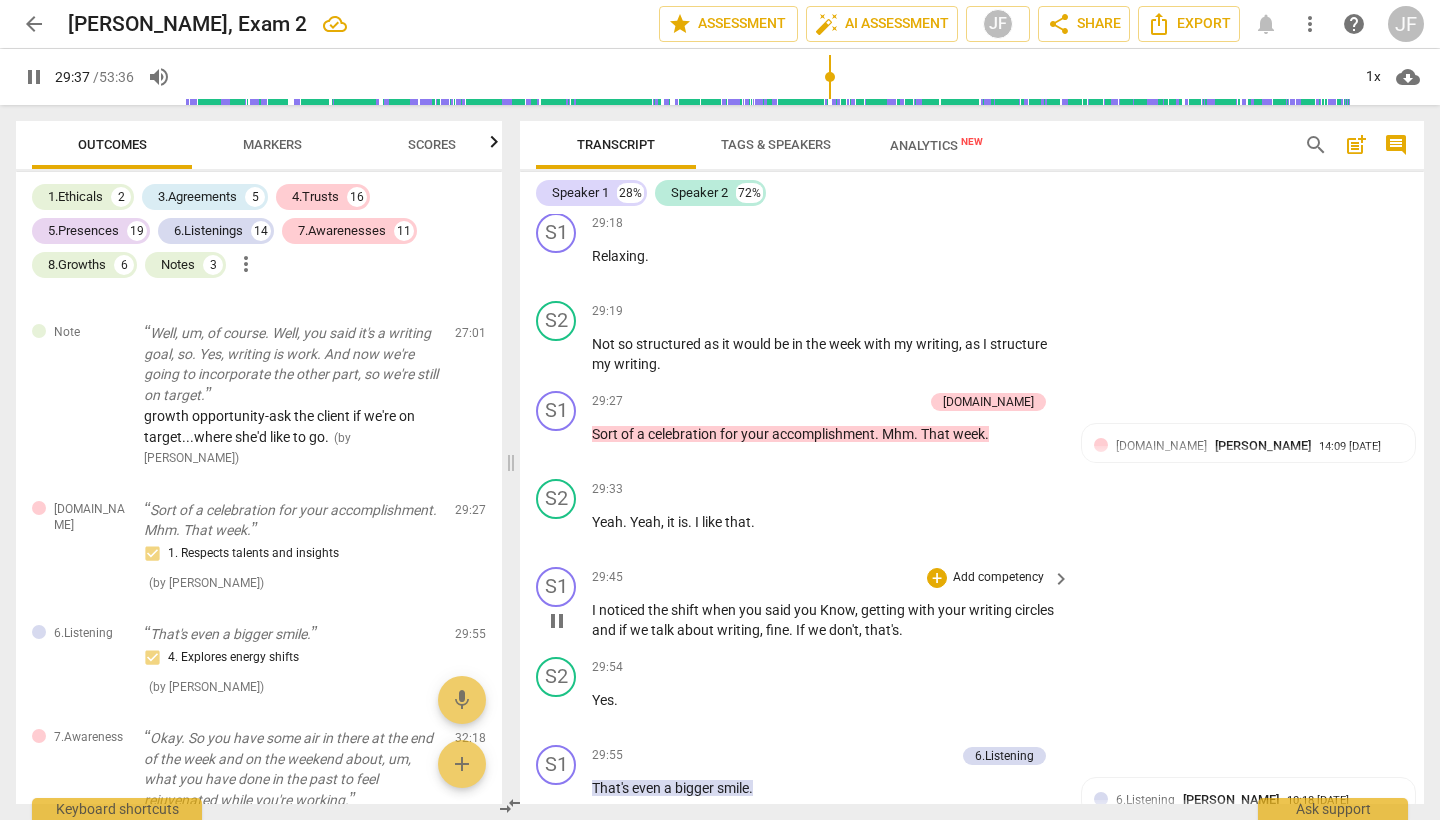 scroll, scrollTop: 11018, scrollLeft: 0, axis: vertical 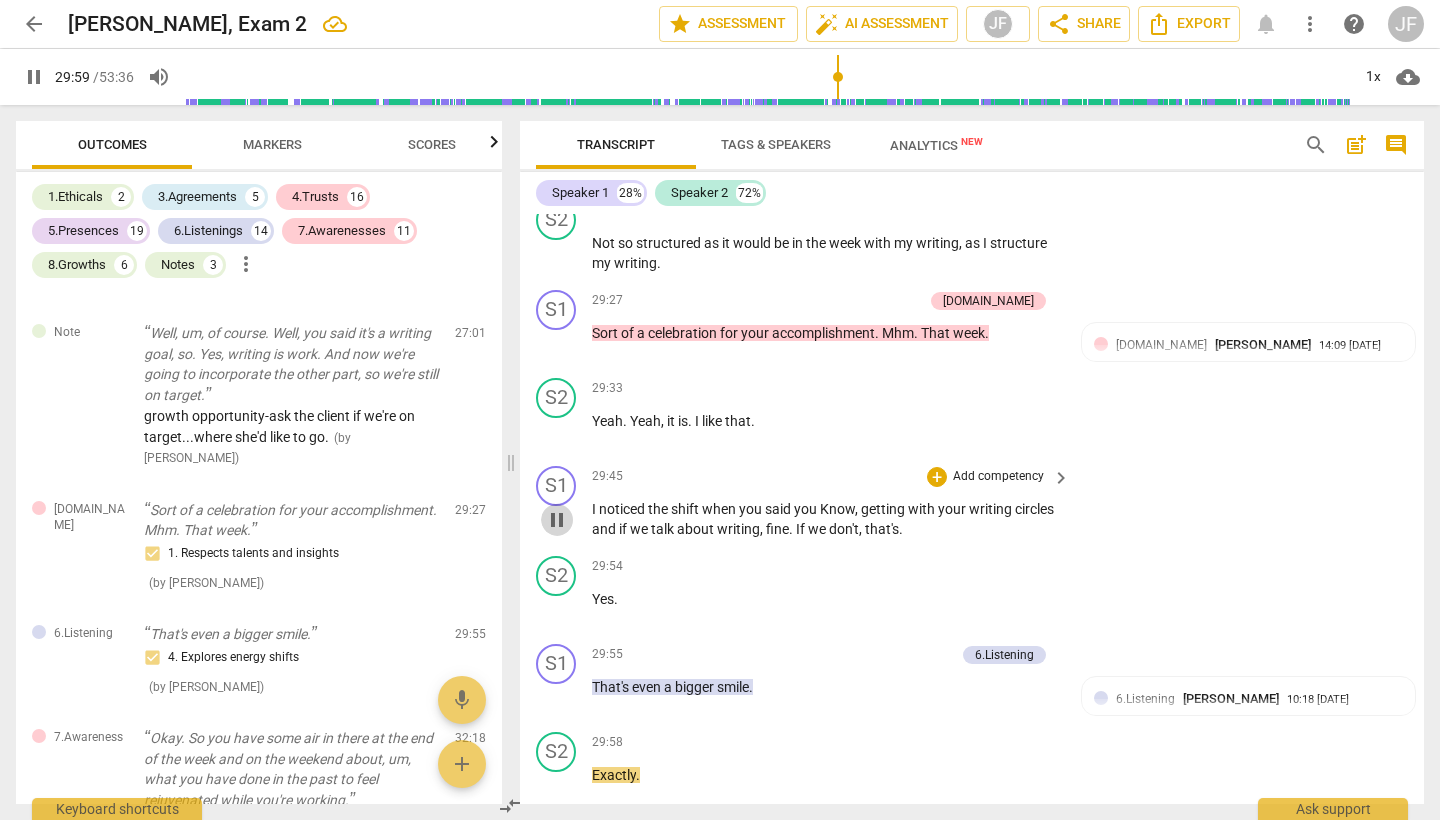 click on "pause" at bounding box center [557, 520] 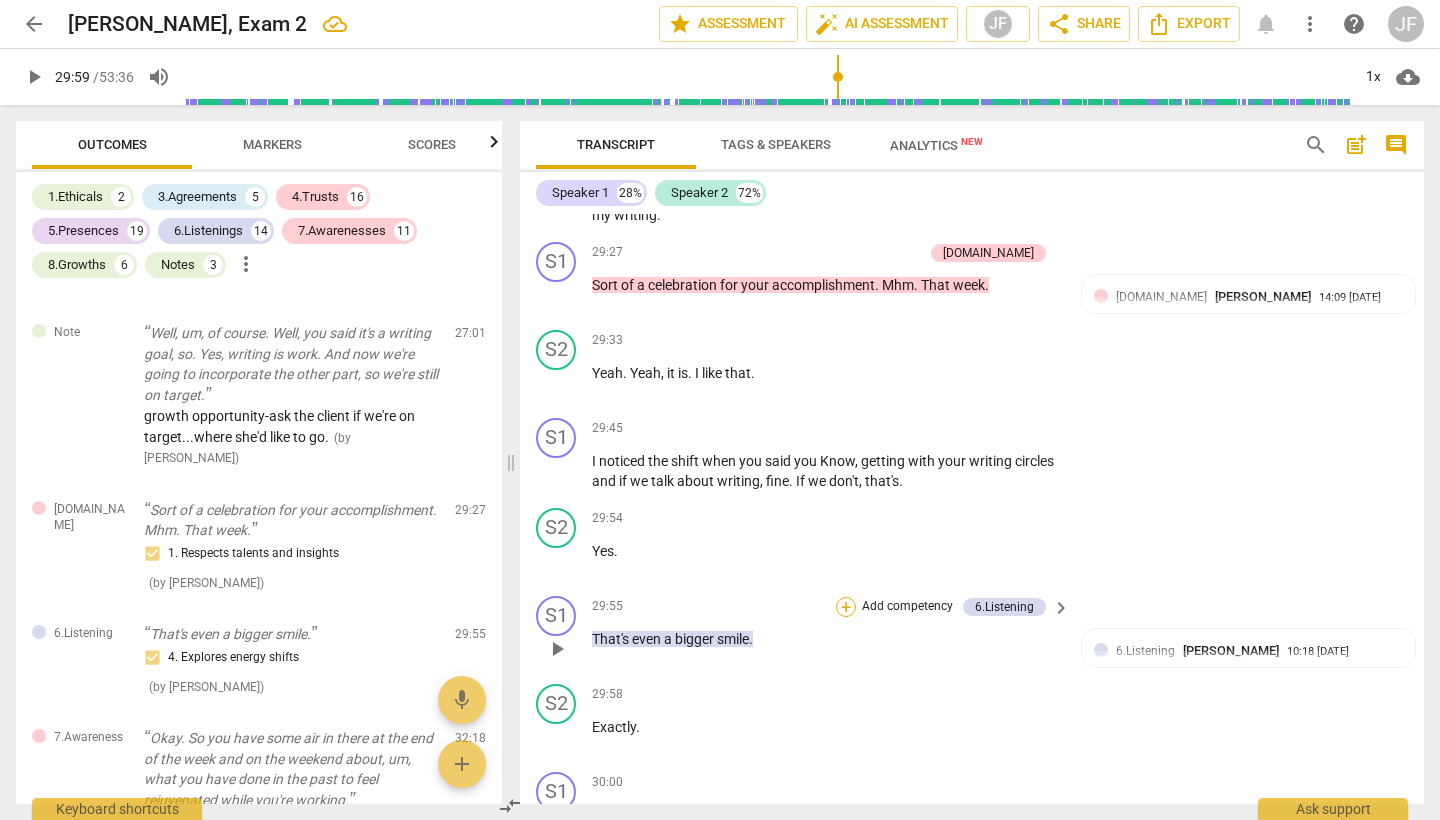 scroll, scrollTop: 11062, scrollLeft: 0, axis: vertical 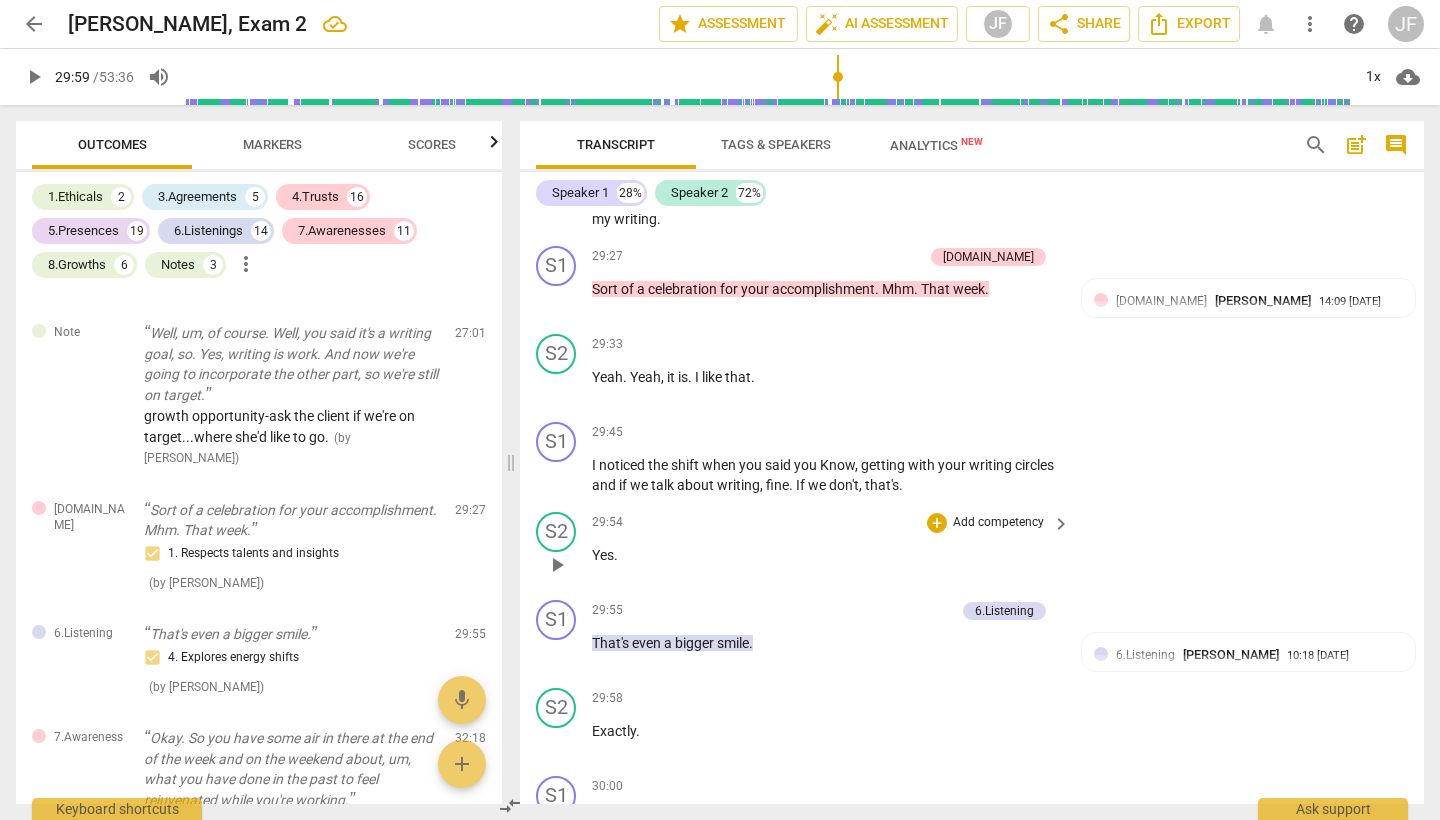 click on "play_arrow" at bounding box center [557, 565] 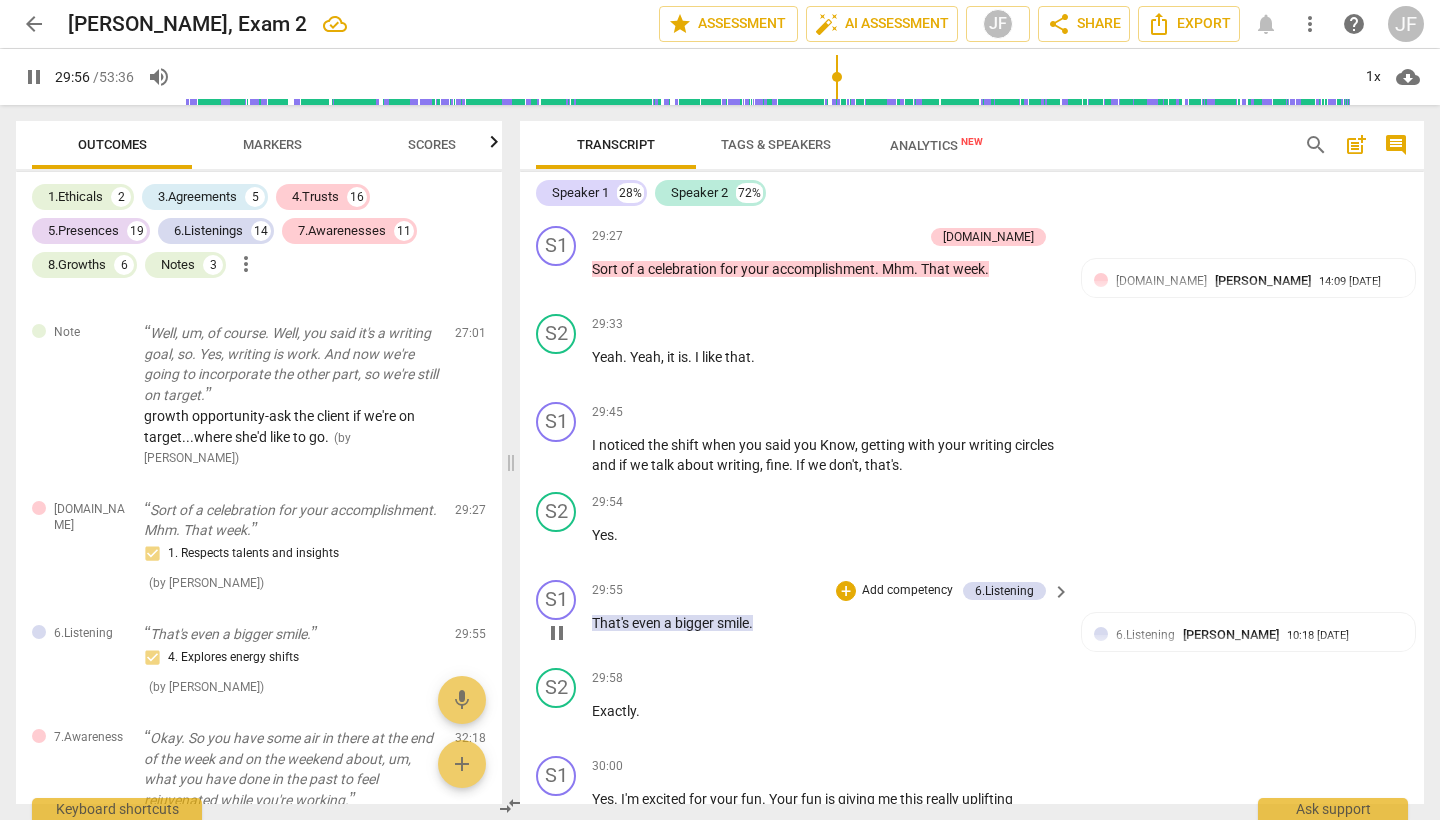 scroll, scrollTop: 11103, scrollLeft: 0, axis: vertical 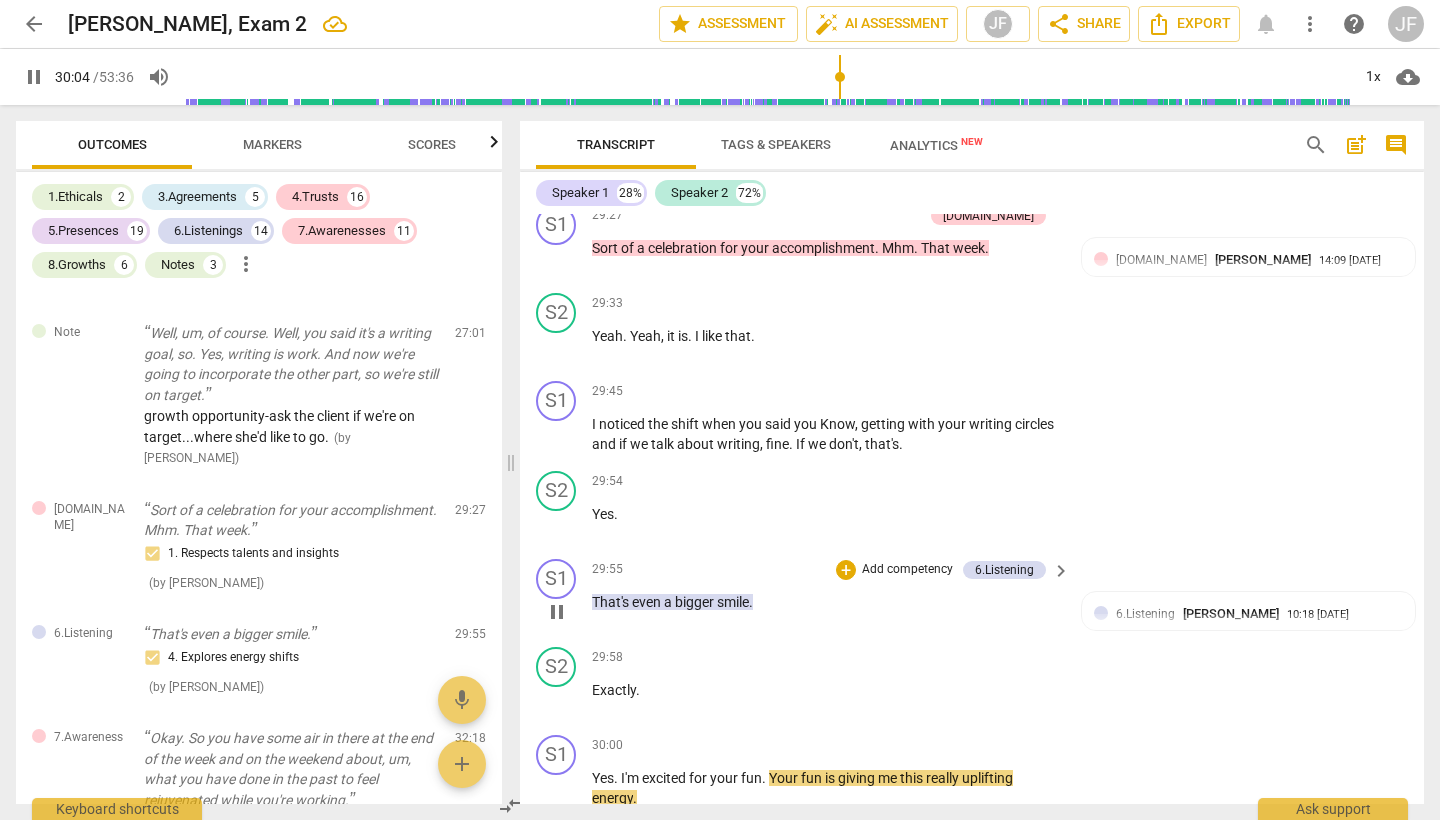 click on "pause" at bounding box center (557, 612) 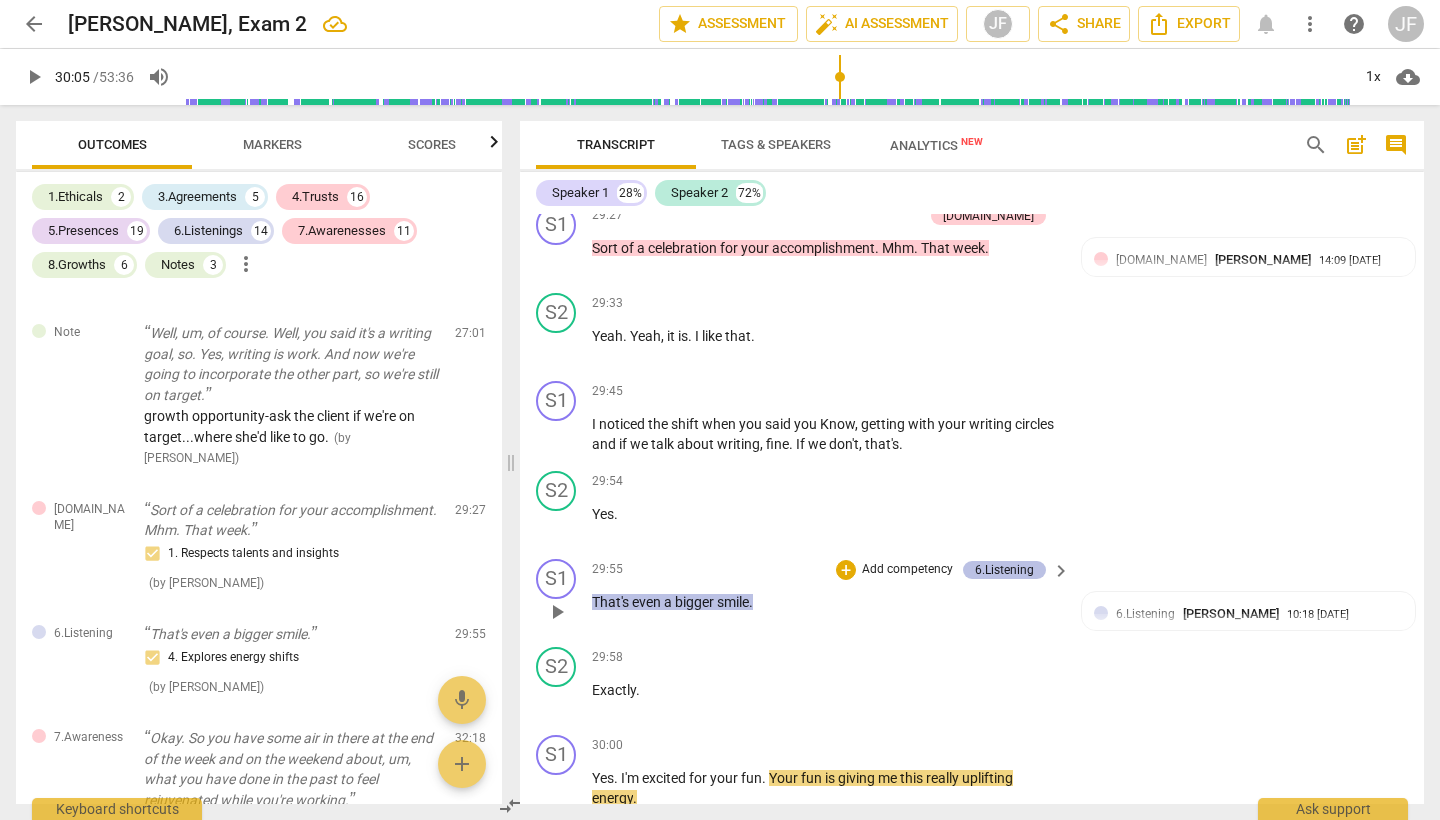 click on "6.Listening" at bounding box center (1004, 570) 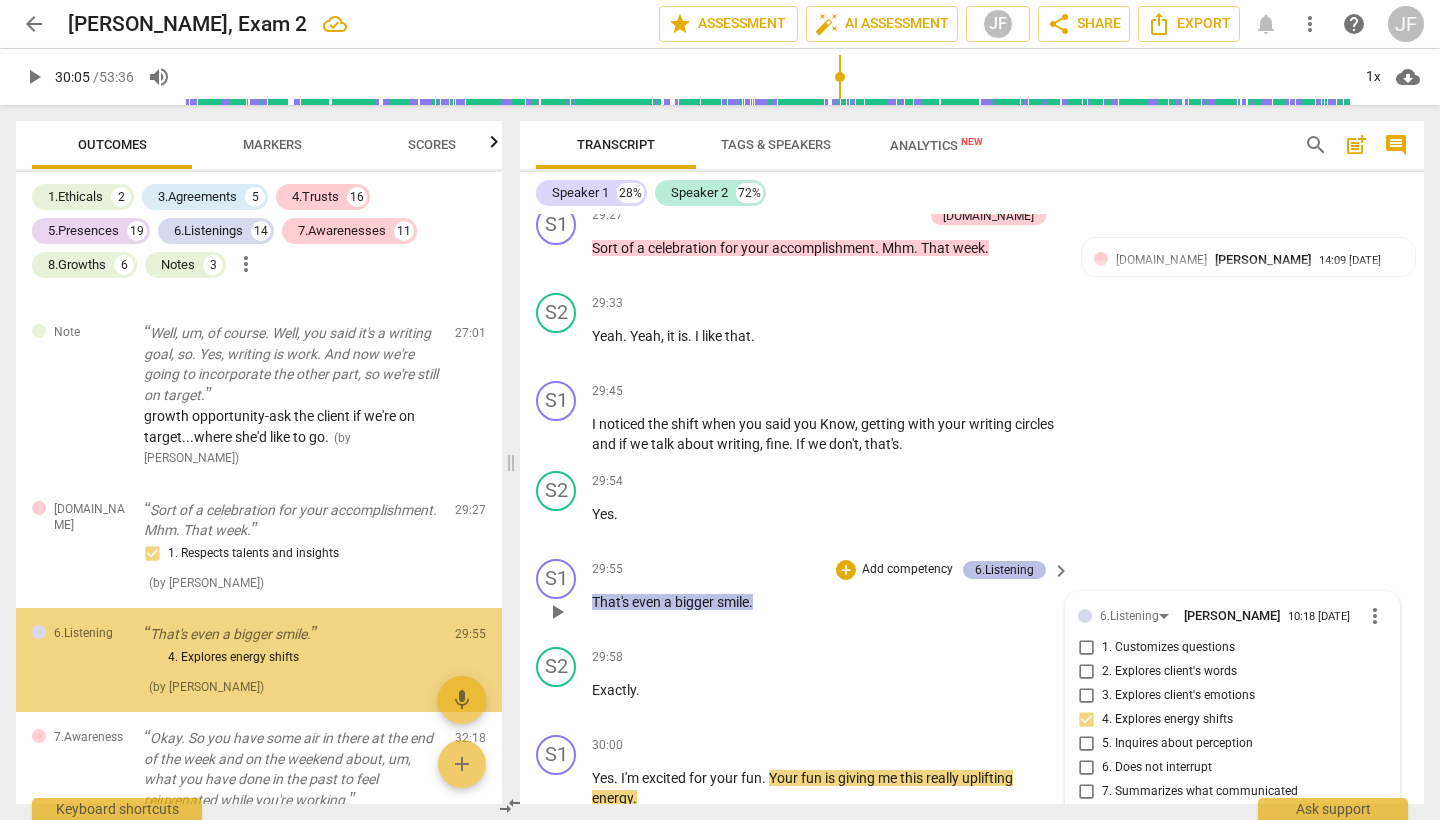 scroll, scrollTop: 10183, scrollLeft: 0, axis: vertical 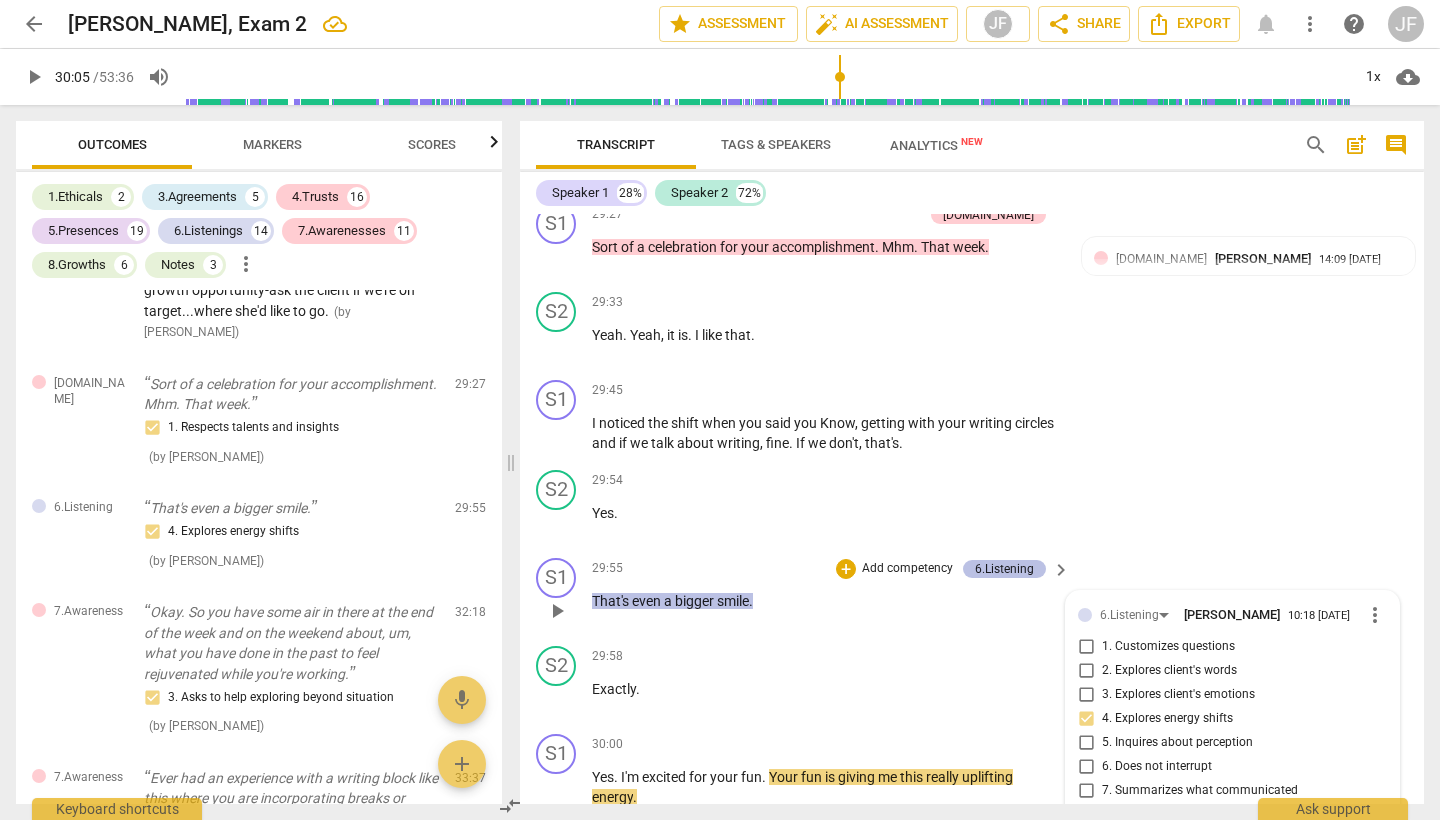 click on "6.Listening" at bounding box center [1004, 569] 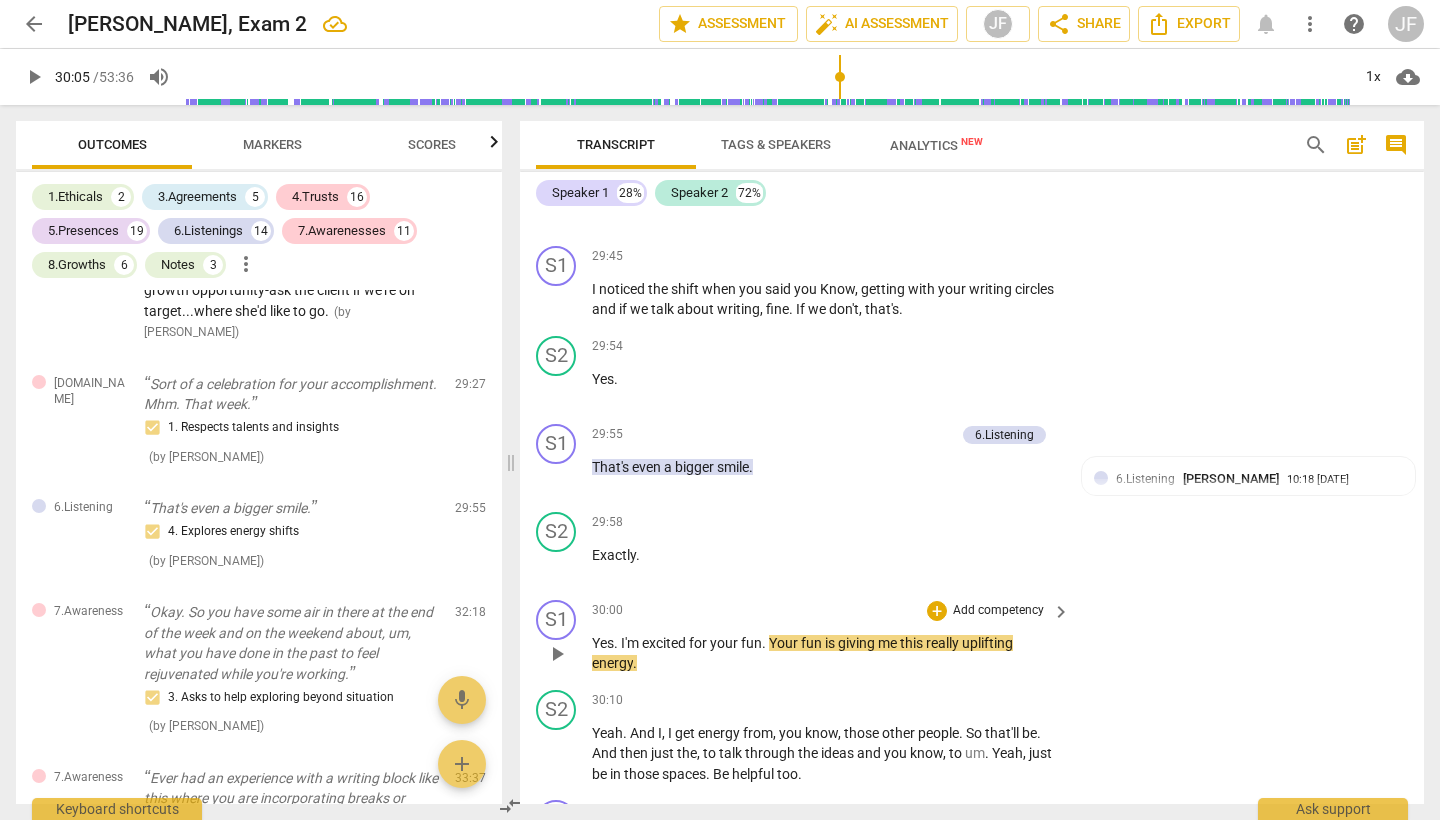 scroll, scrollTop: 11313, scrollLeft: 0, axis: vertical 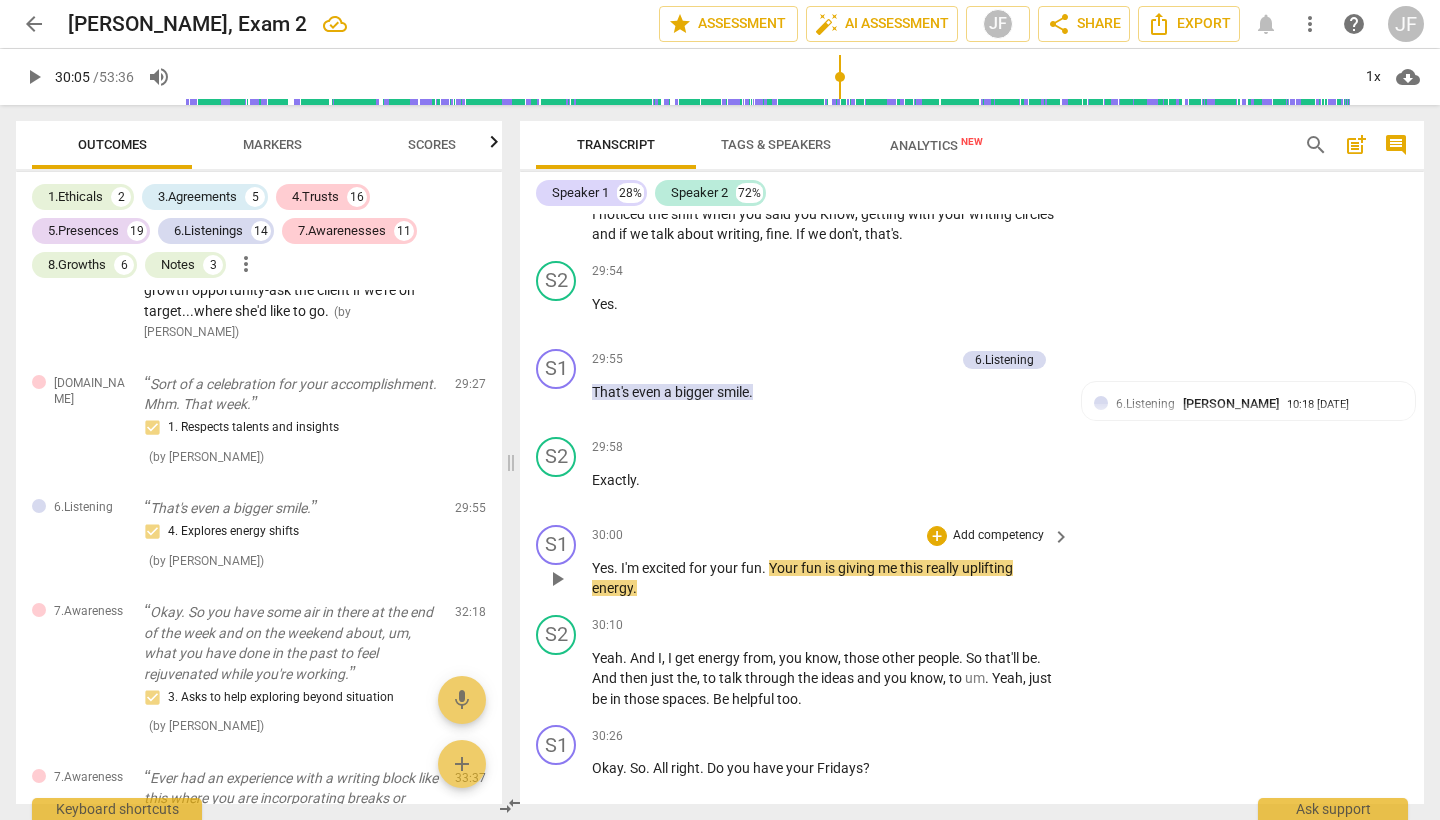 click on "play_arrow" at bounding box center [557, 579] 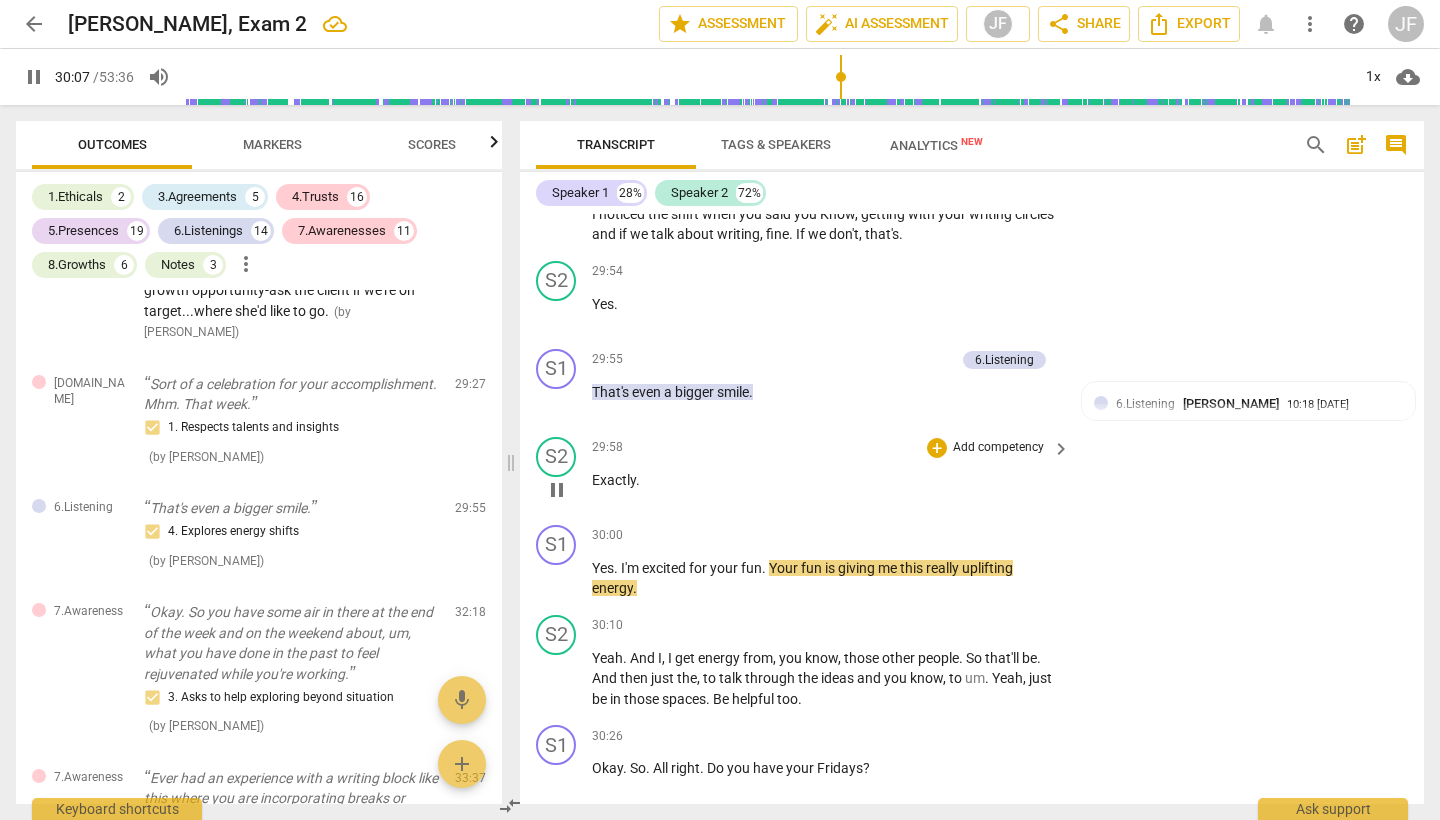 click on "pause" at bounding box center [557, 490] 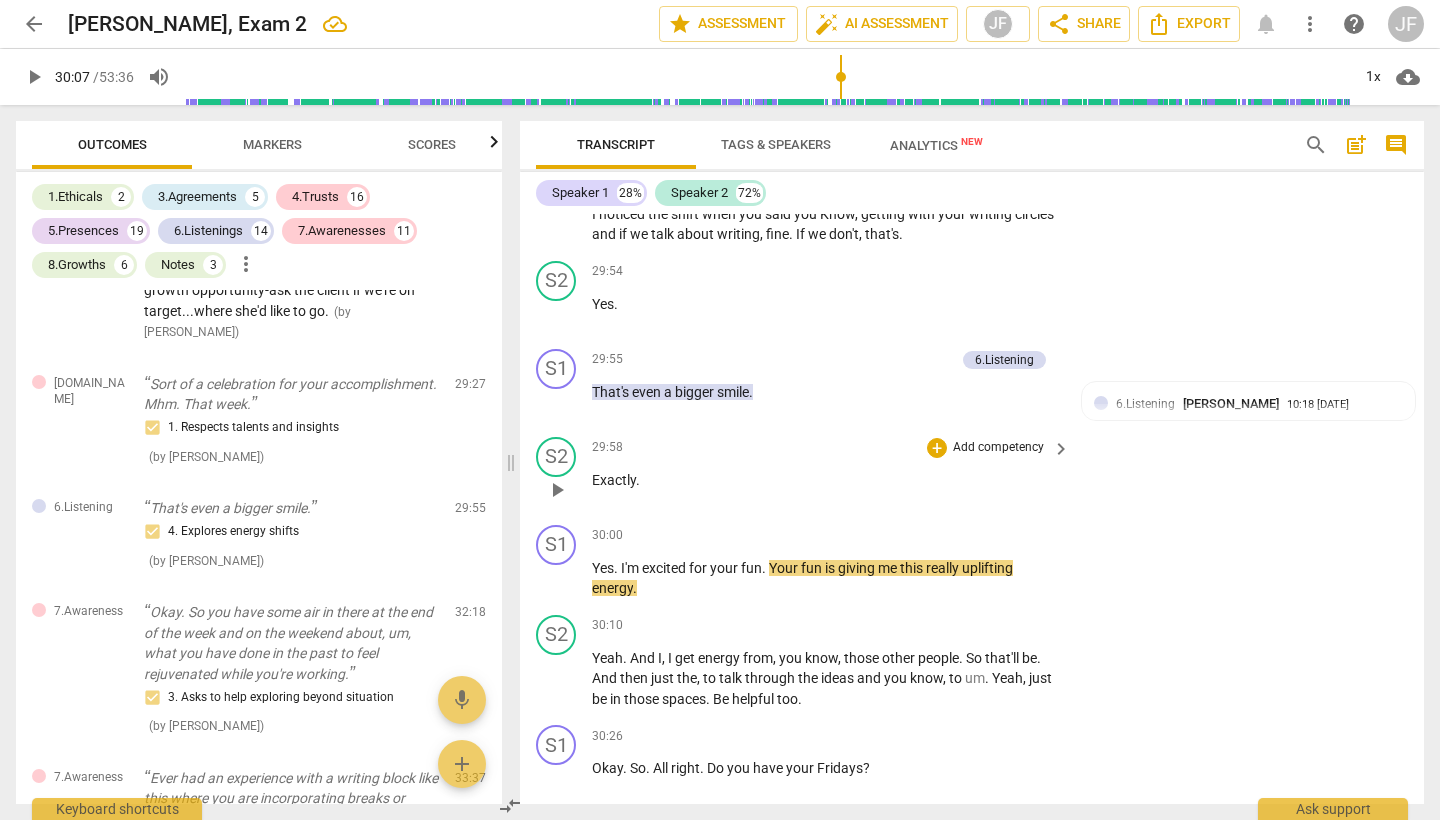 click on "play_arrow" at bounding box center [557, 490] 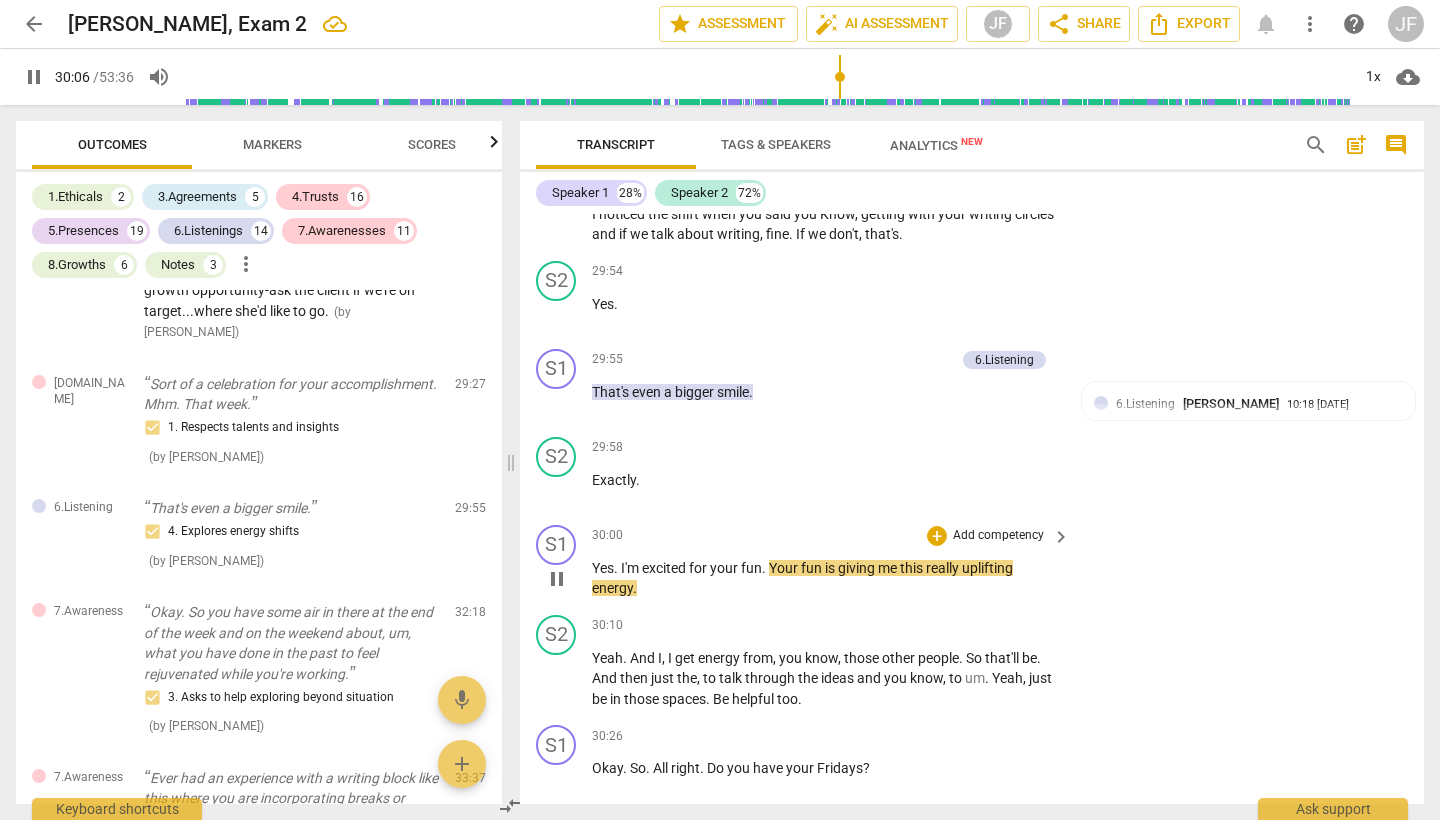 click on "pause" at bounding box center (557, 579) 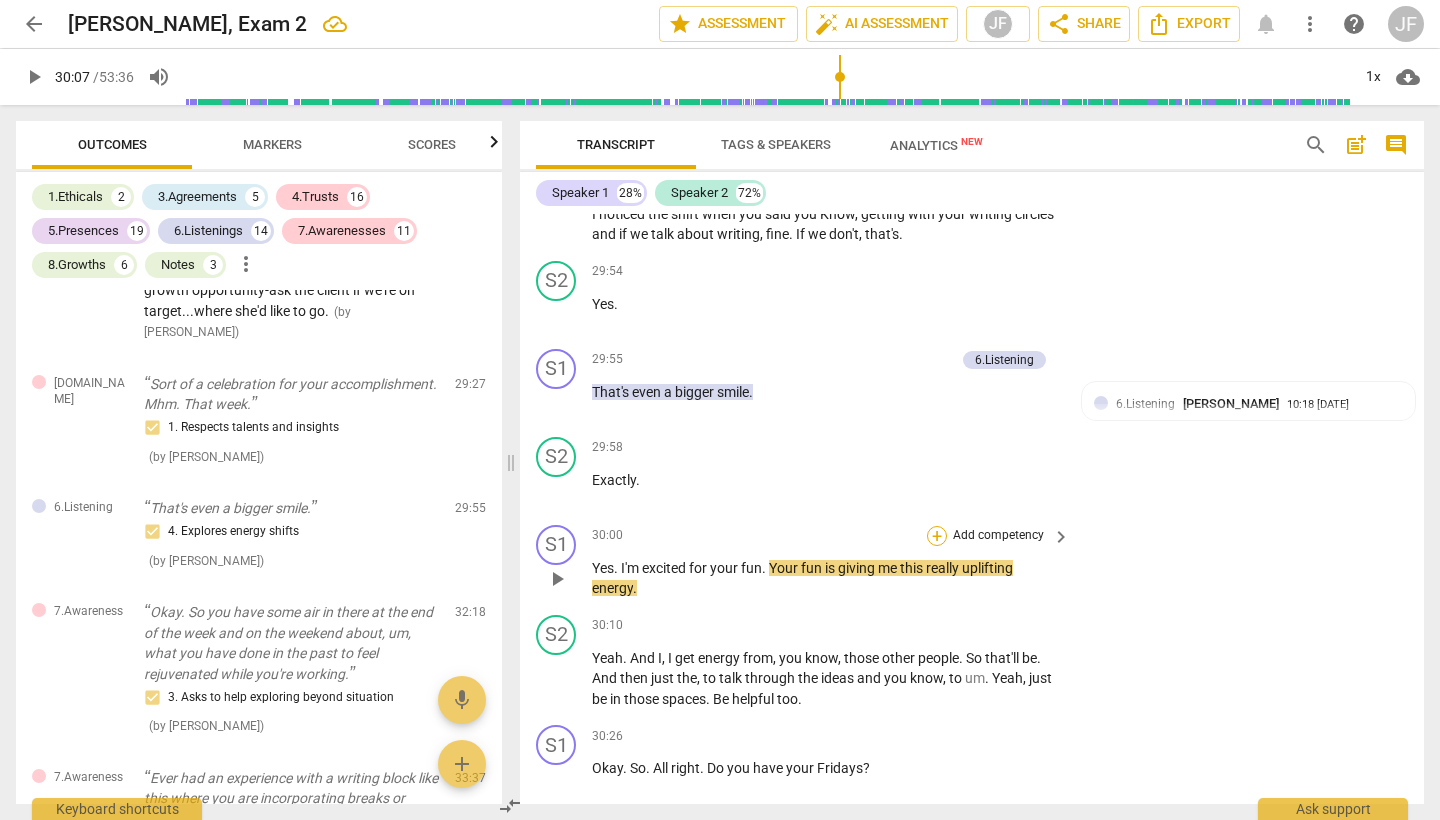 click on "+" at bounding box center (937, 536) 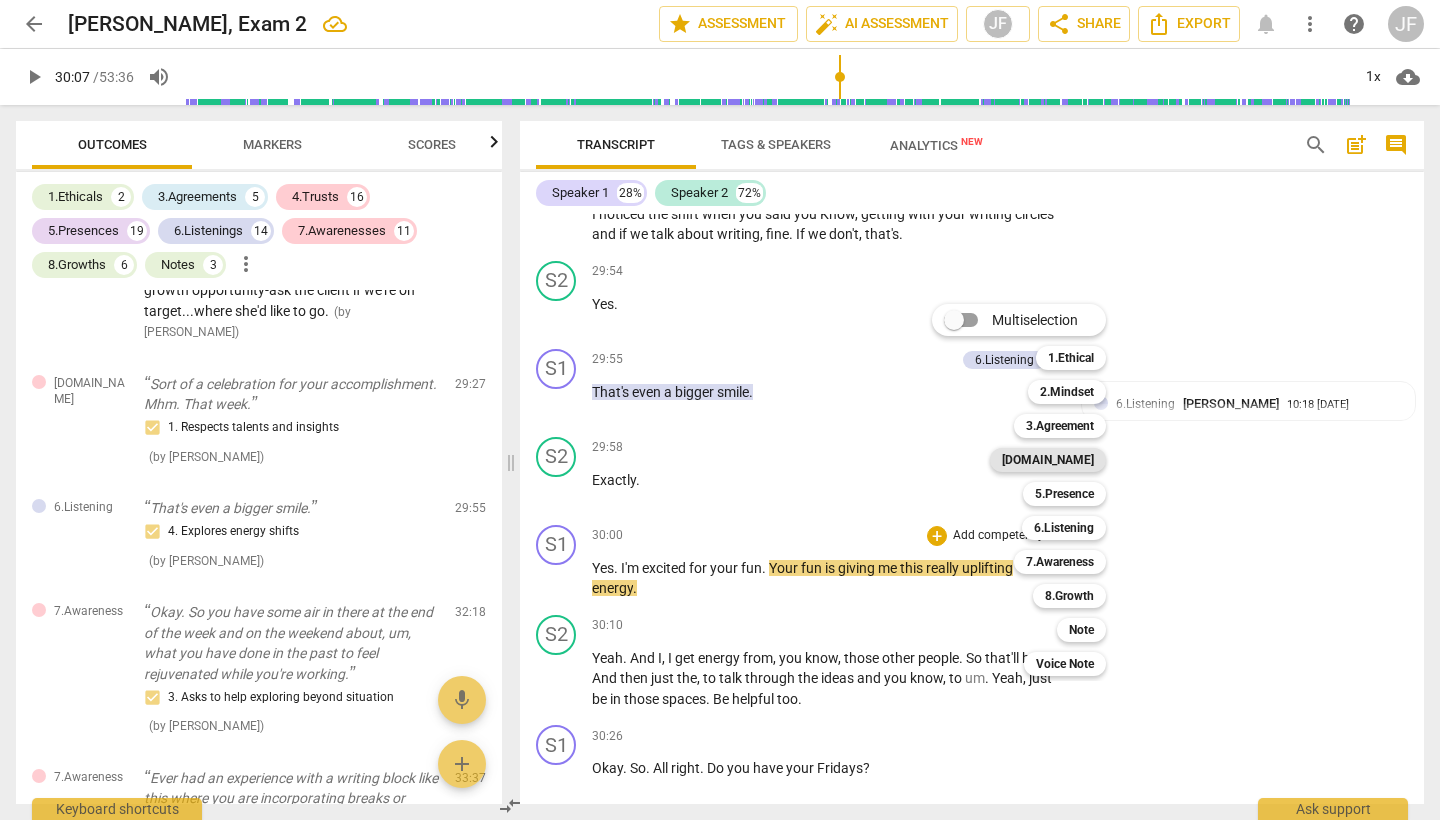 click on "[DOMAIN_NAME]" at bounding box center [1048, 460] 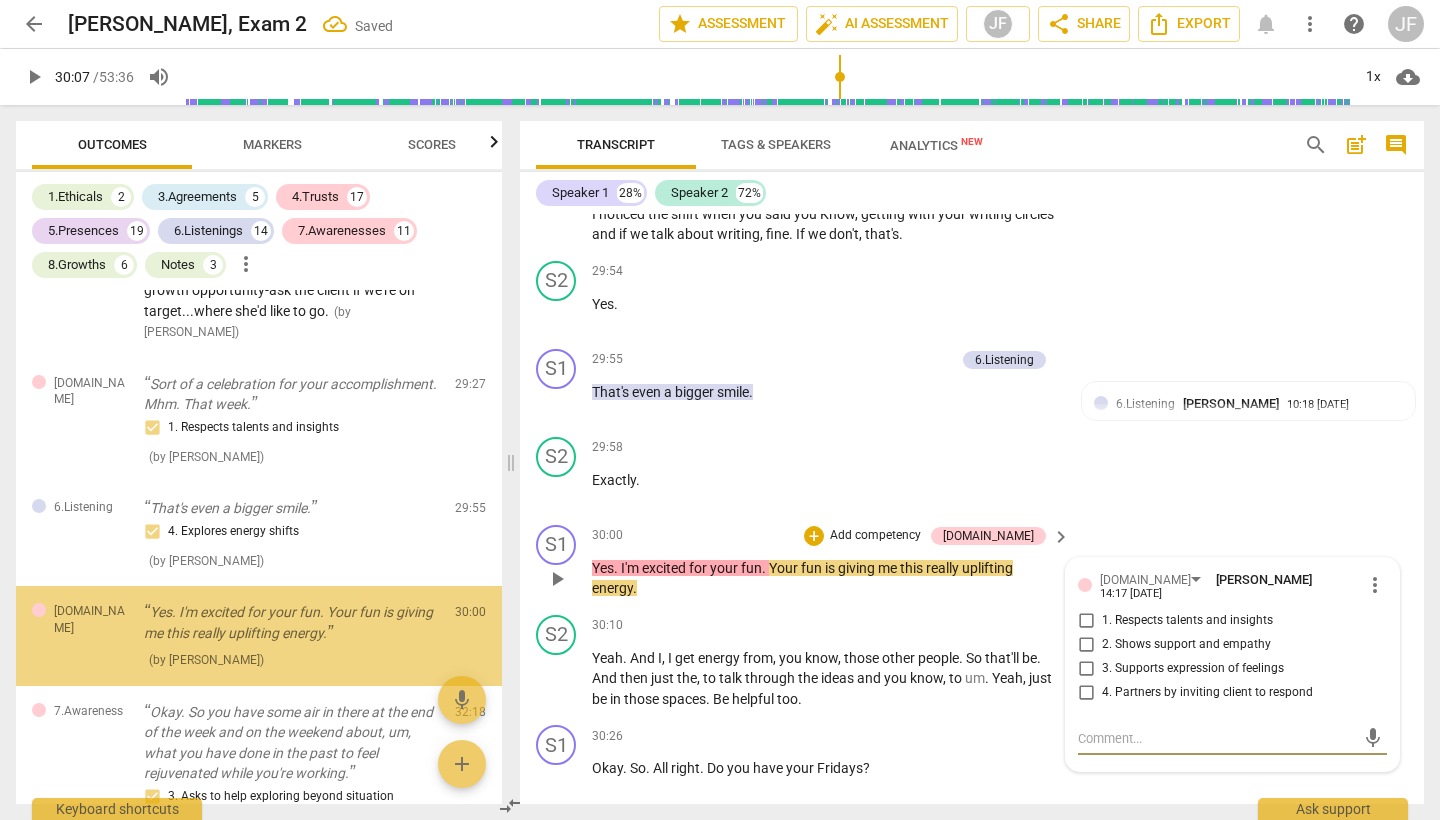 scroll, scrollTop: 10283, scrollLeft: 0, axis: vertical 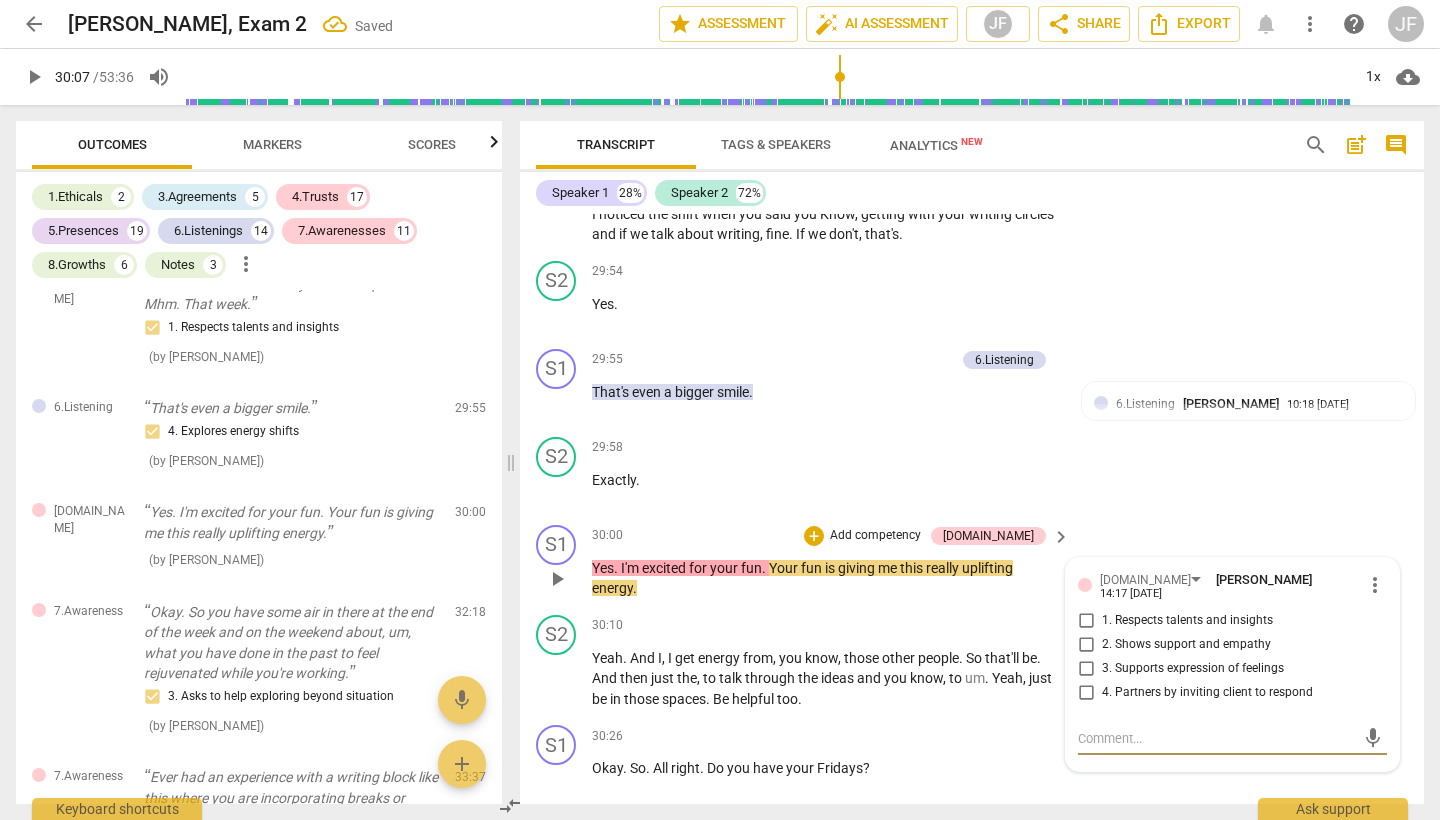 click on "2. Shows support and empathy" at bounding box center (1086, 645) 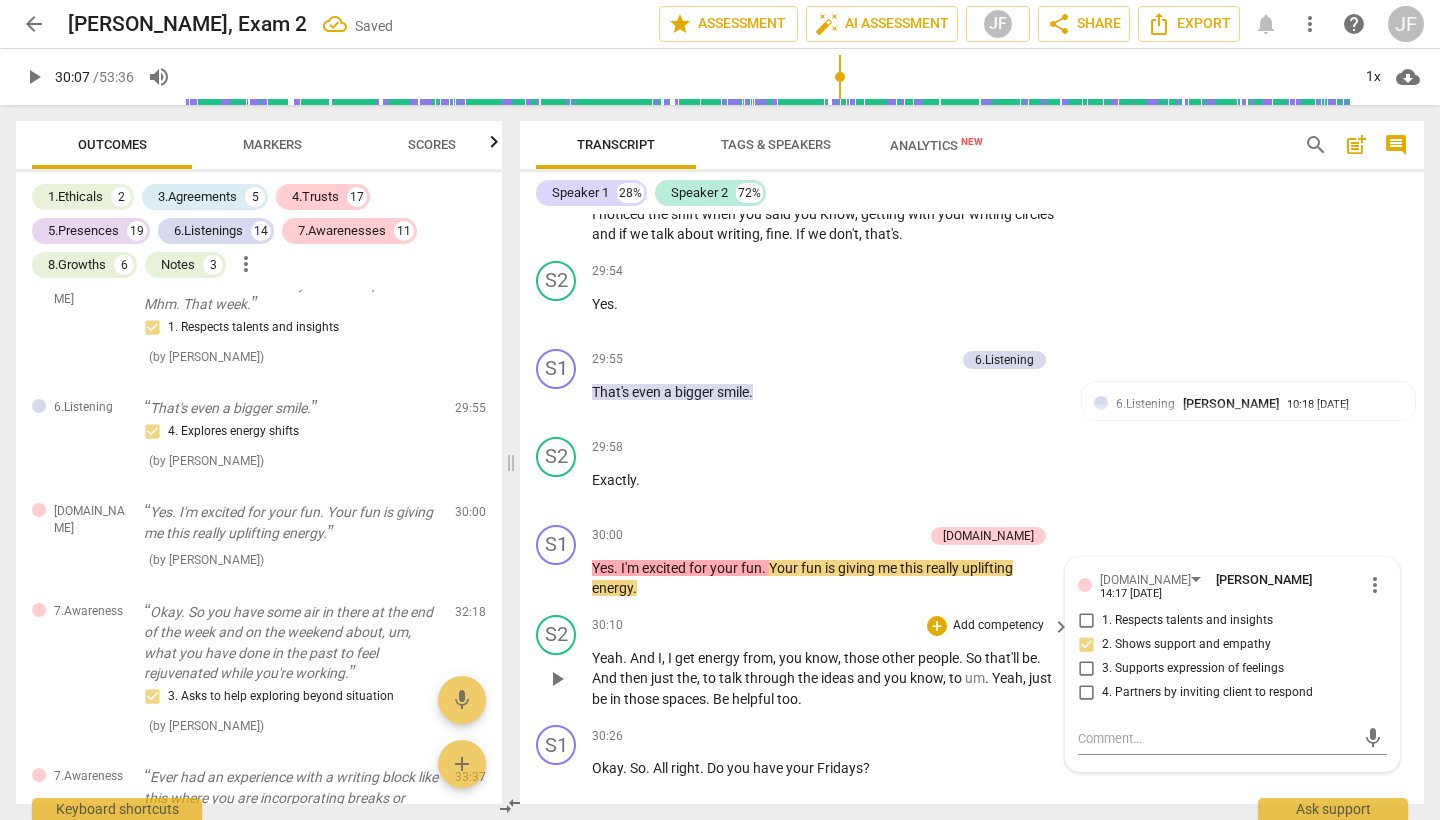 scroll, scrollTop: 11380, scrollLeft: 0, axis: vertical 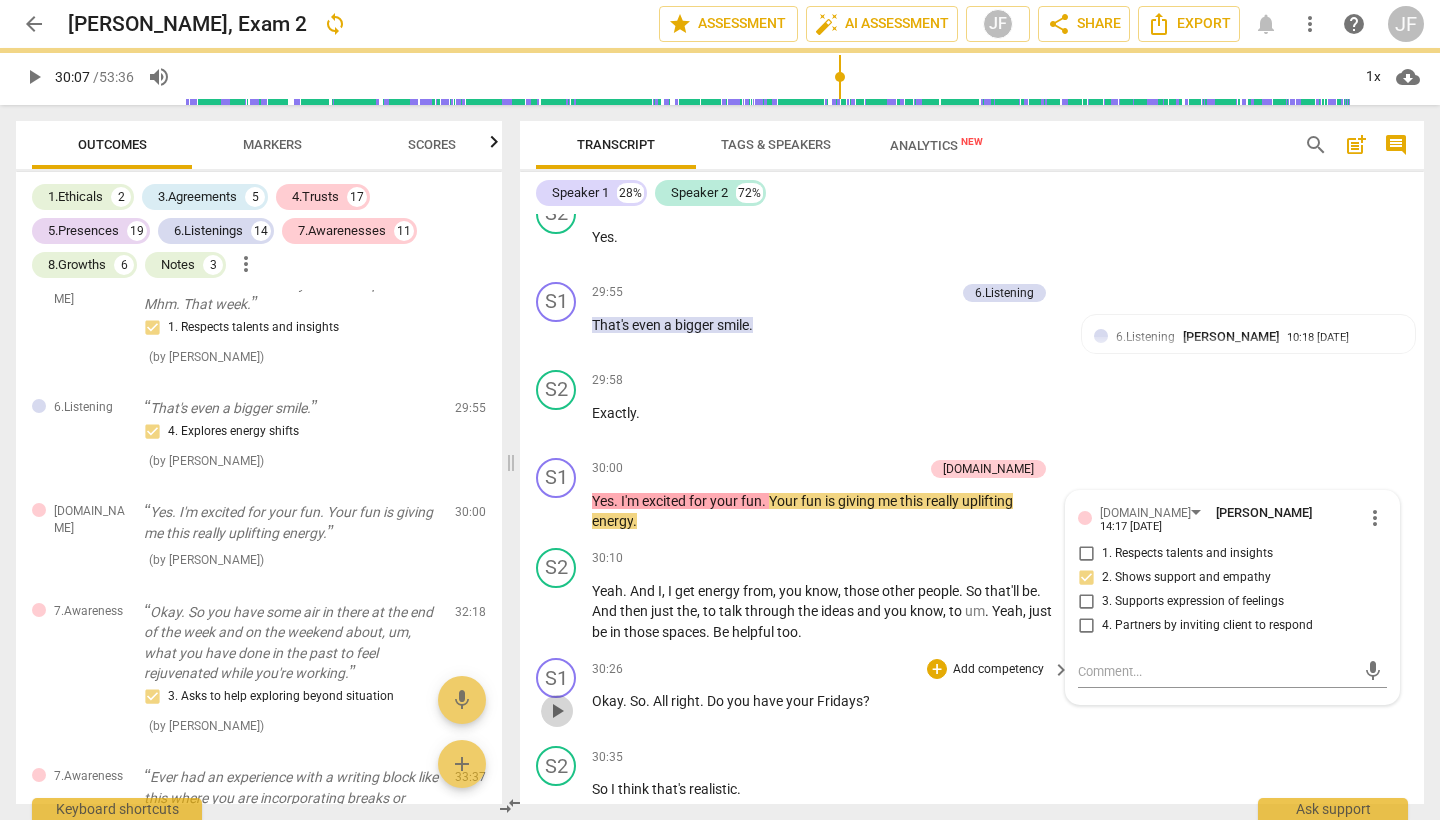 click on "play_arrow" at bounding box center [557, 711] 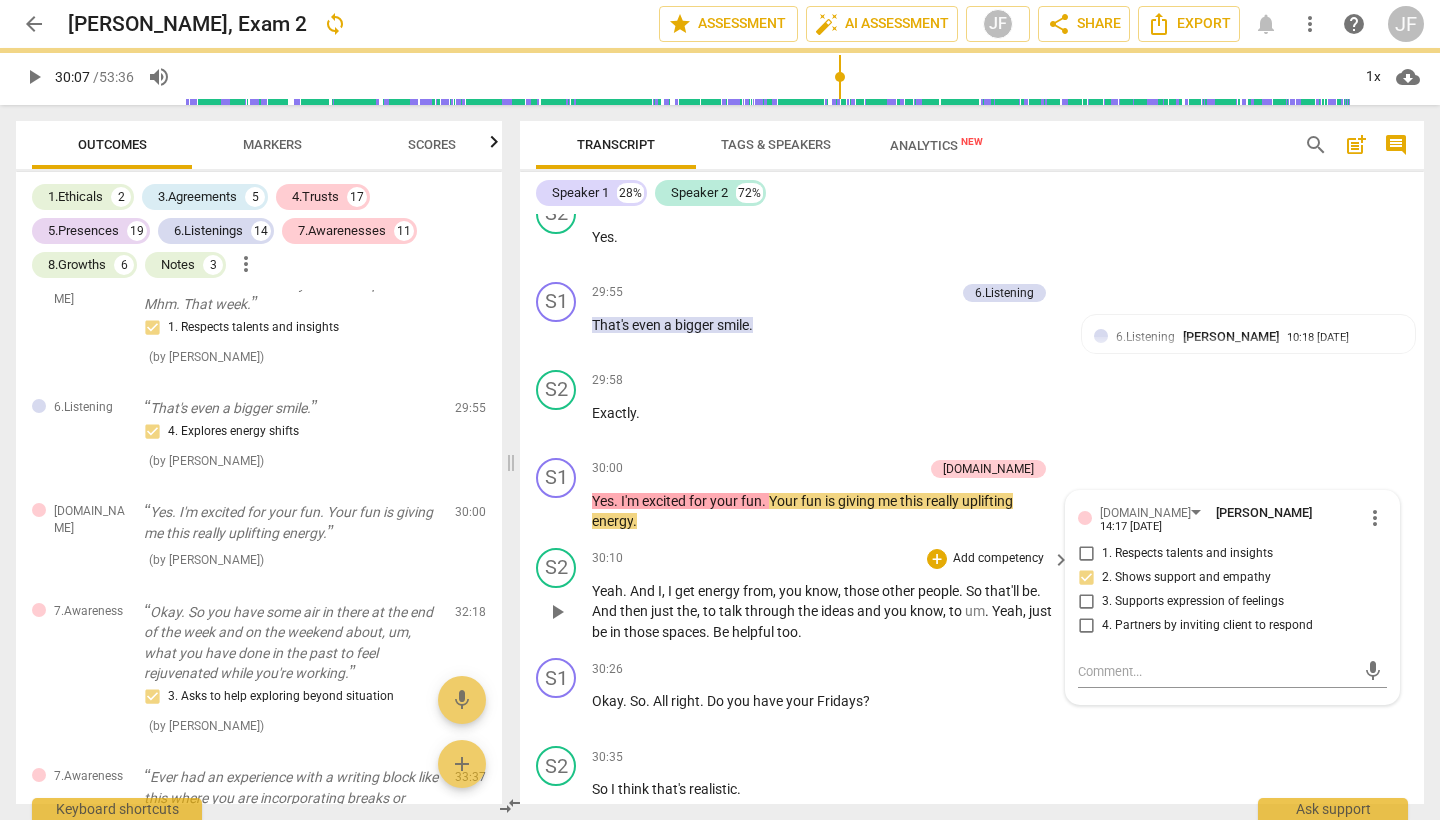 scroll, scrollTop: 11472, scrollLeft: 0, axis: vertical 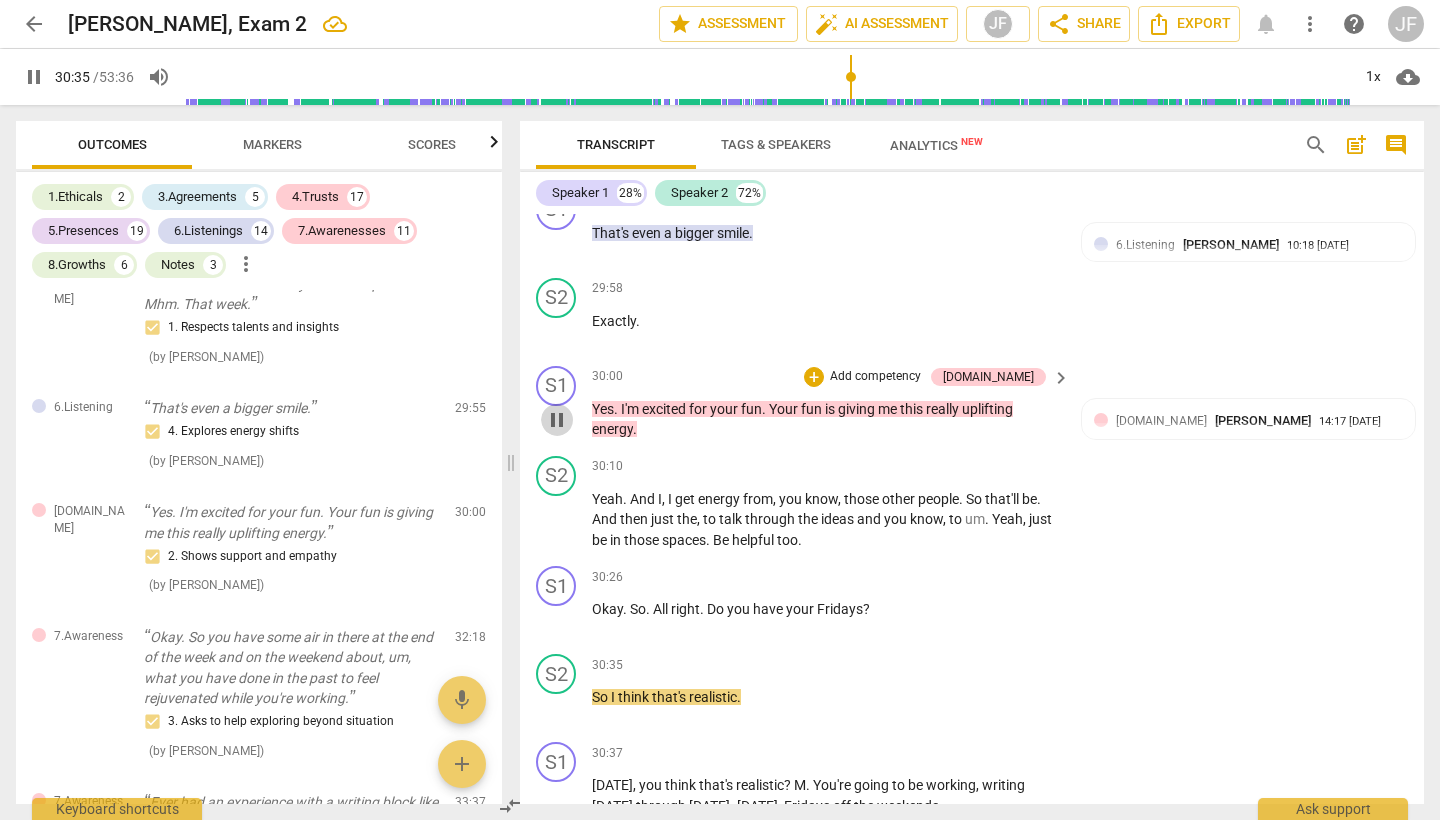 click on "pause" at bounding box center [557, 420] 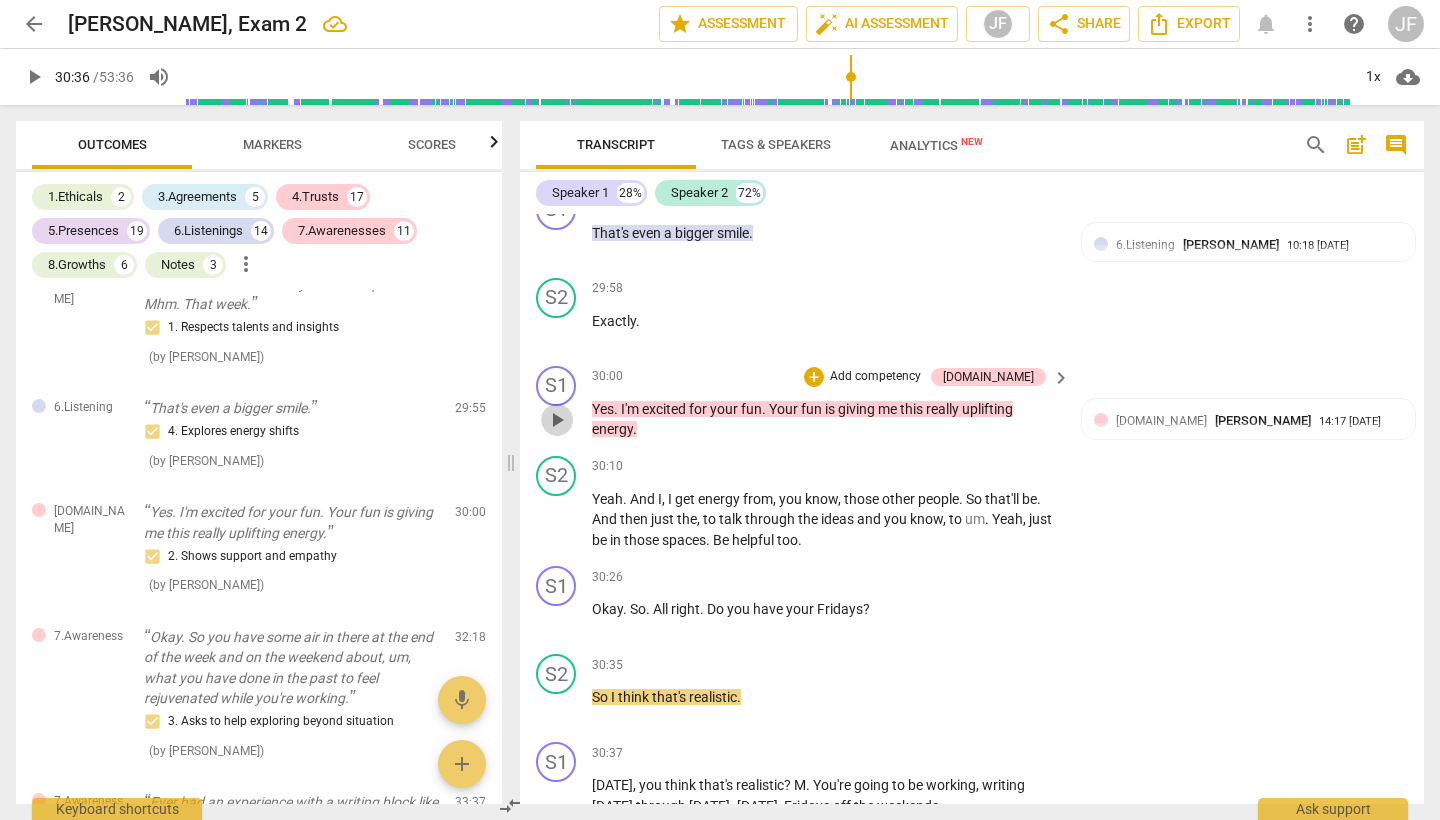 click on "play_arrow" at bounding box center (557, 420) 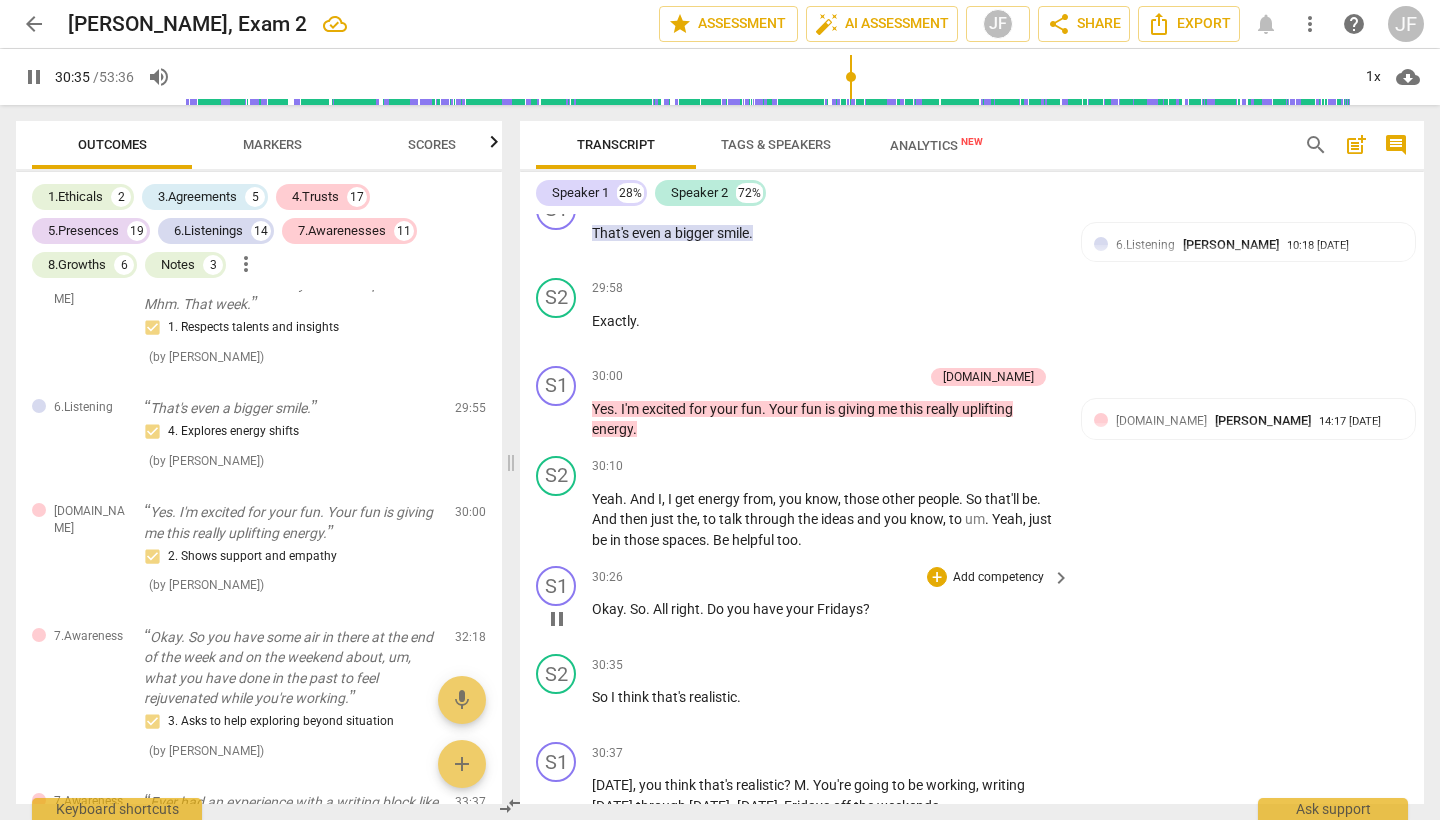 click on "pause" at bounding box center (557, 619) 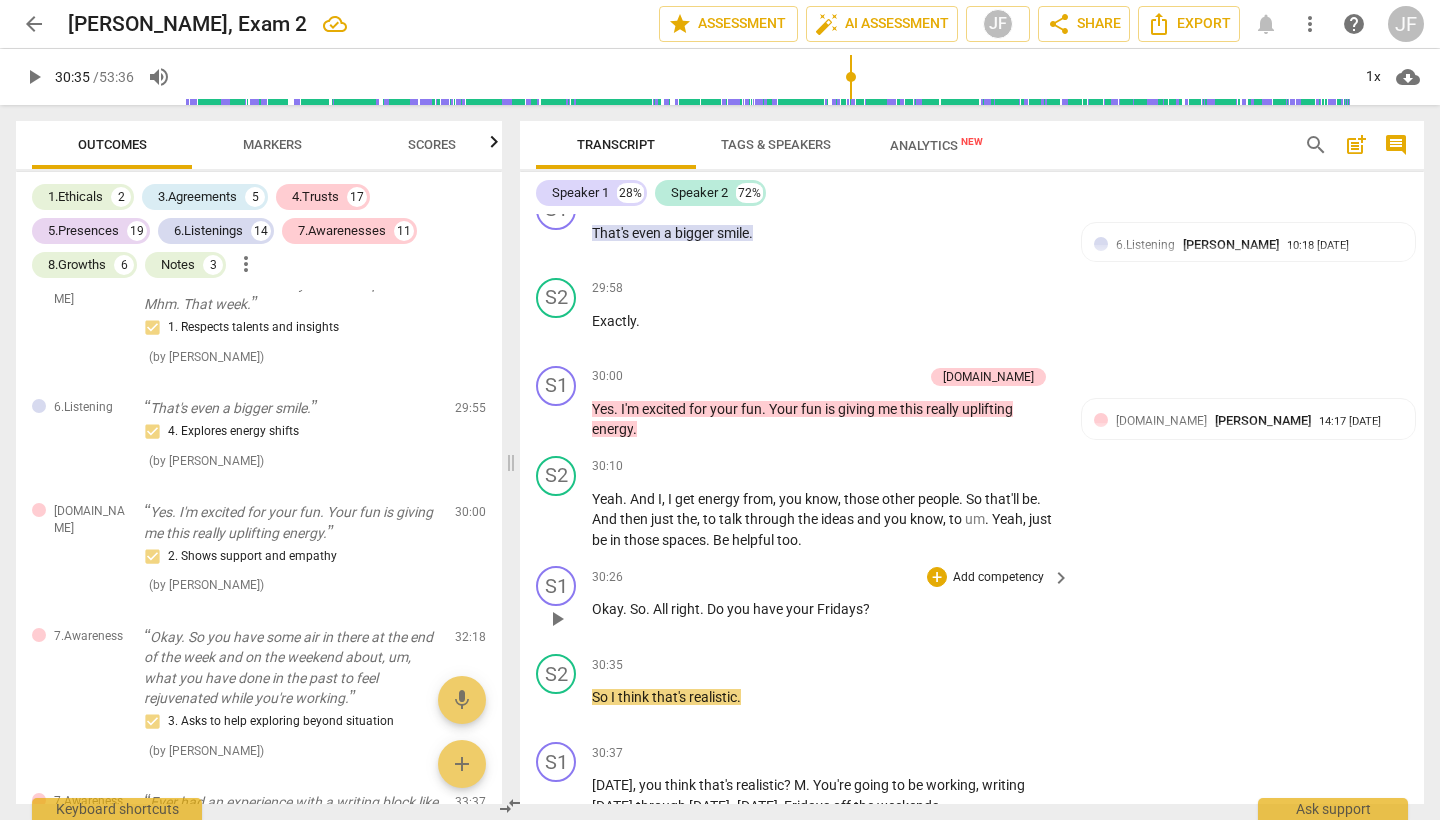 click on "you" at bounding box center (740, 609) 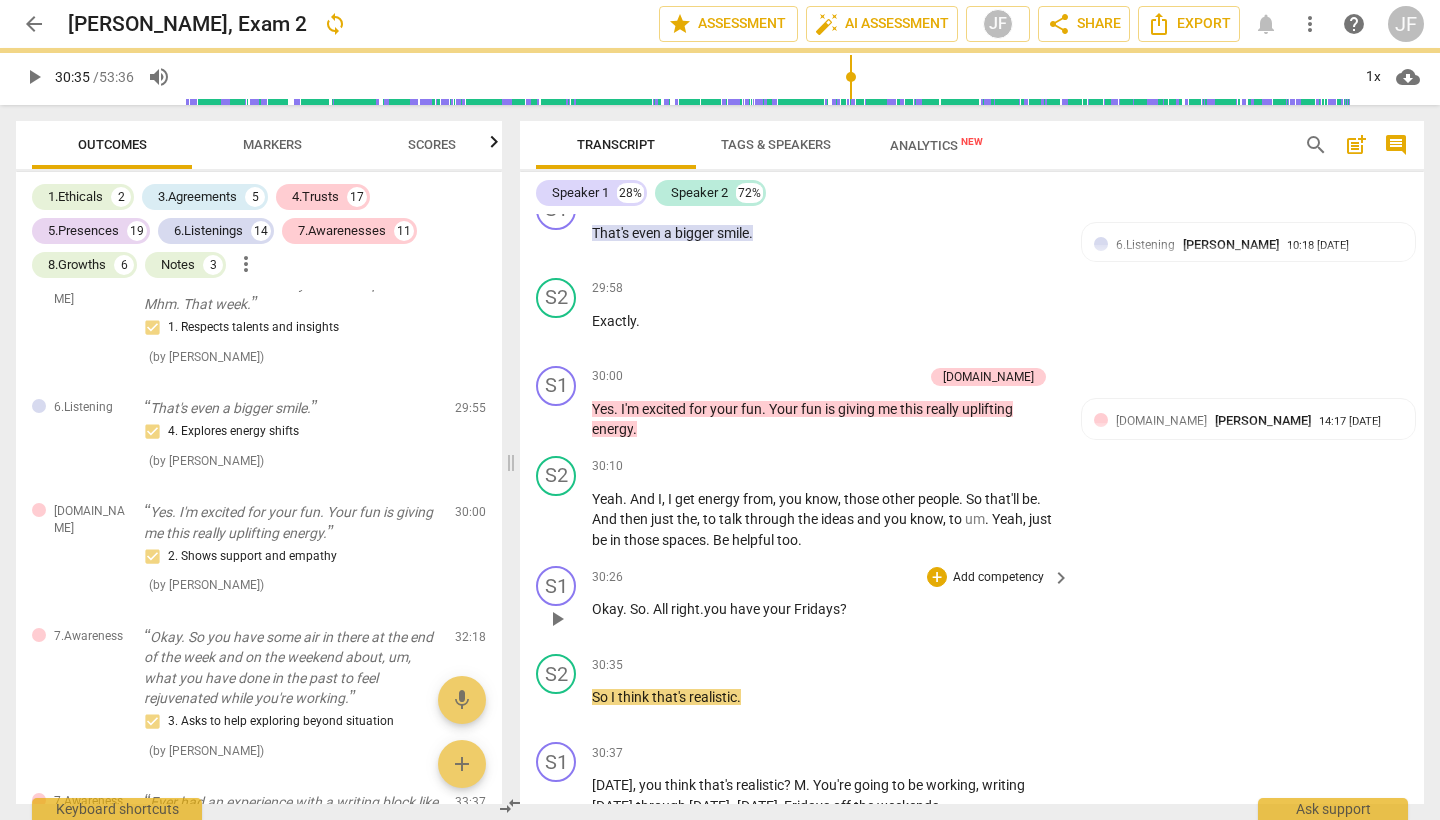 click on "play_arrow" at bounding box center [557, 619] 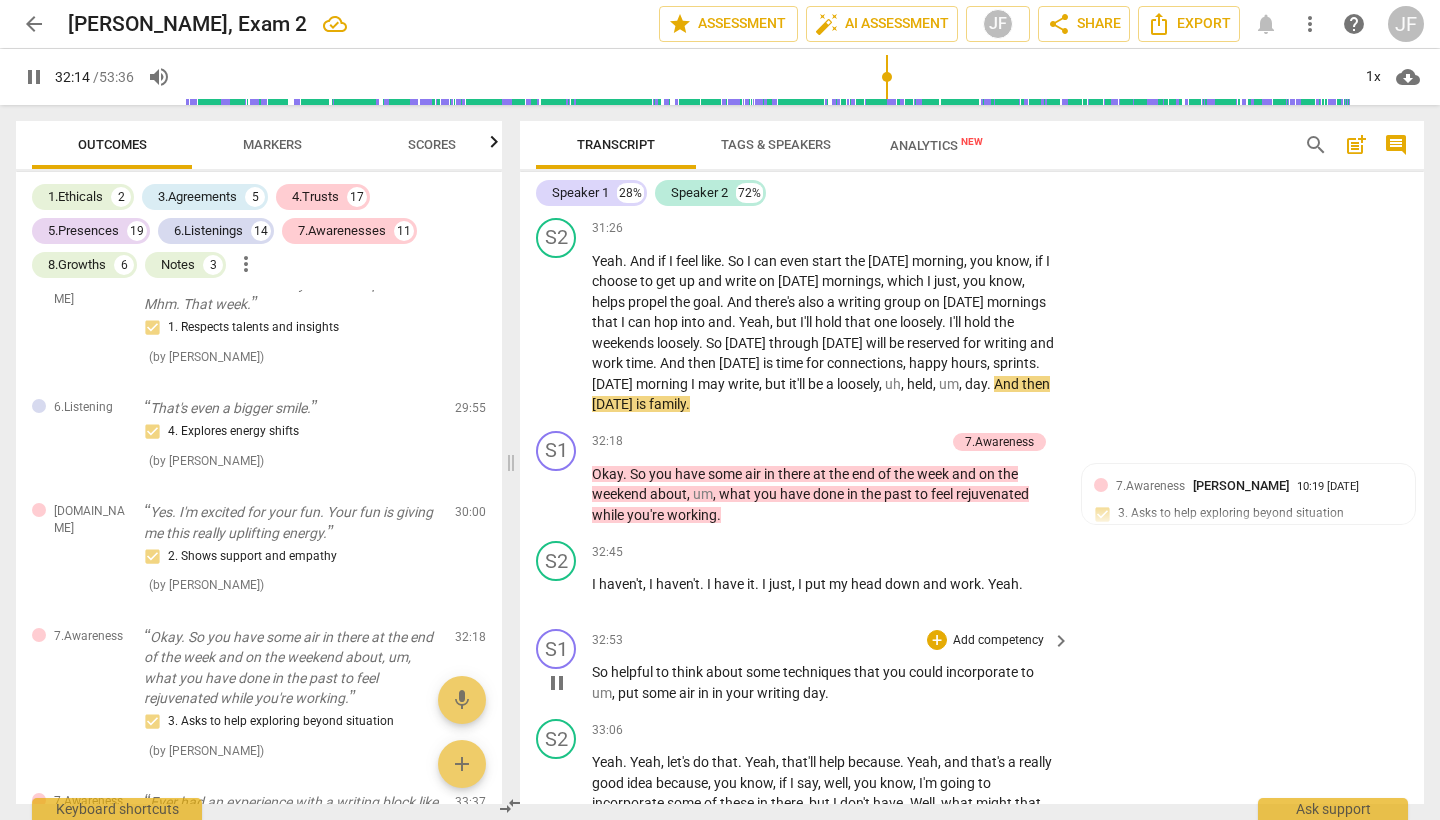 scroll, scrollTop: 12494, scrollLeft: 0, axis: vertical 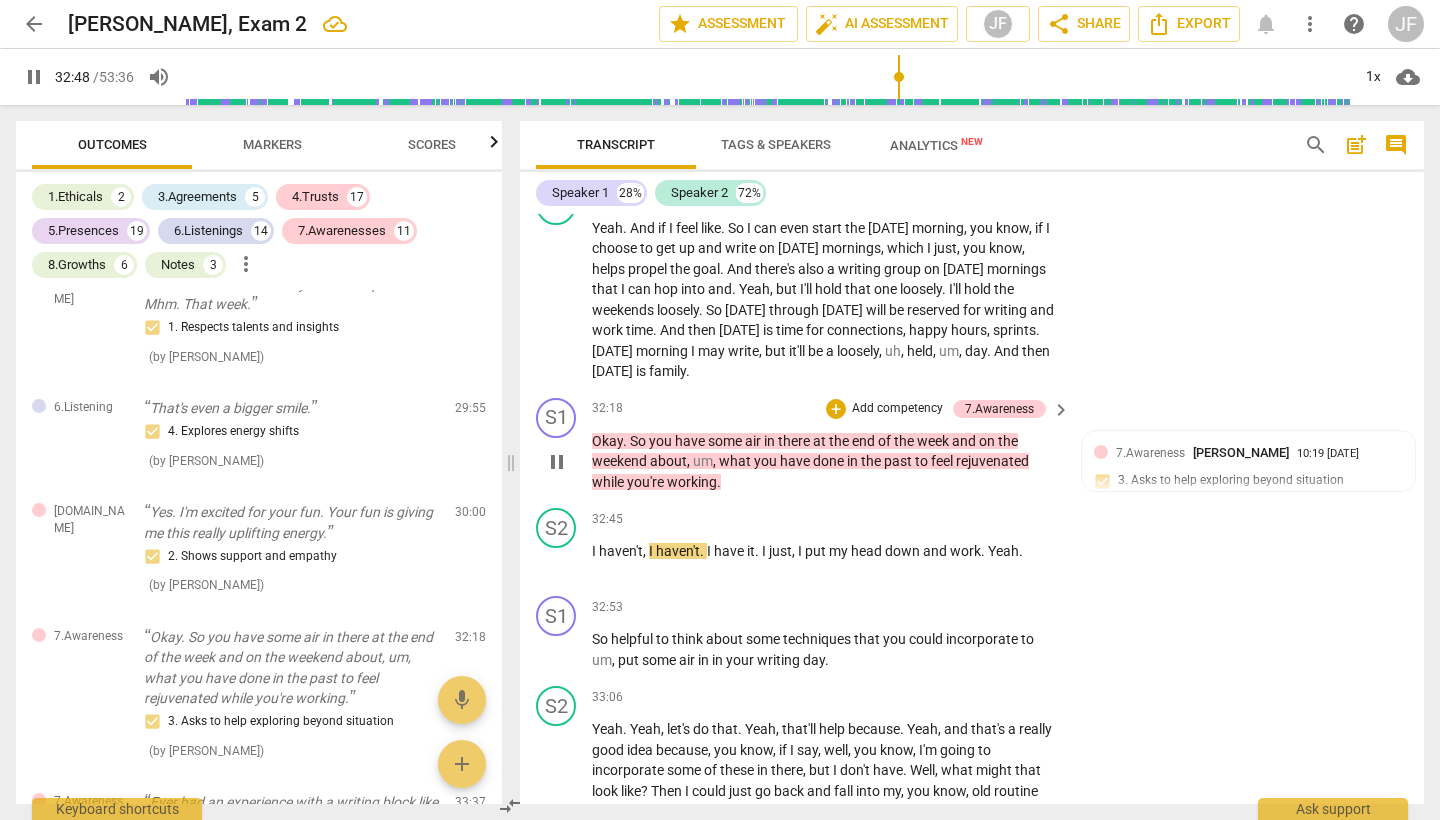 click on "pause" at bounding box center [557, 462] 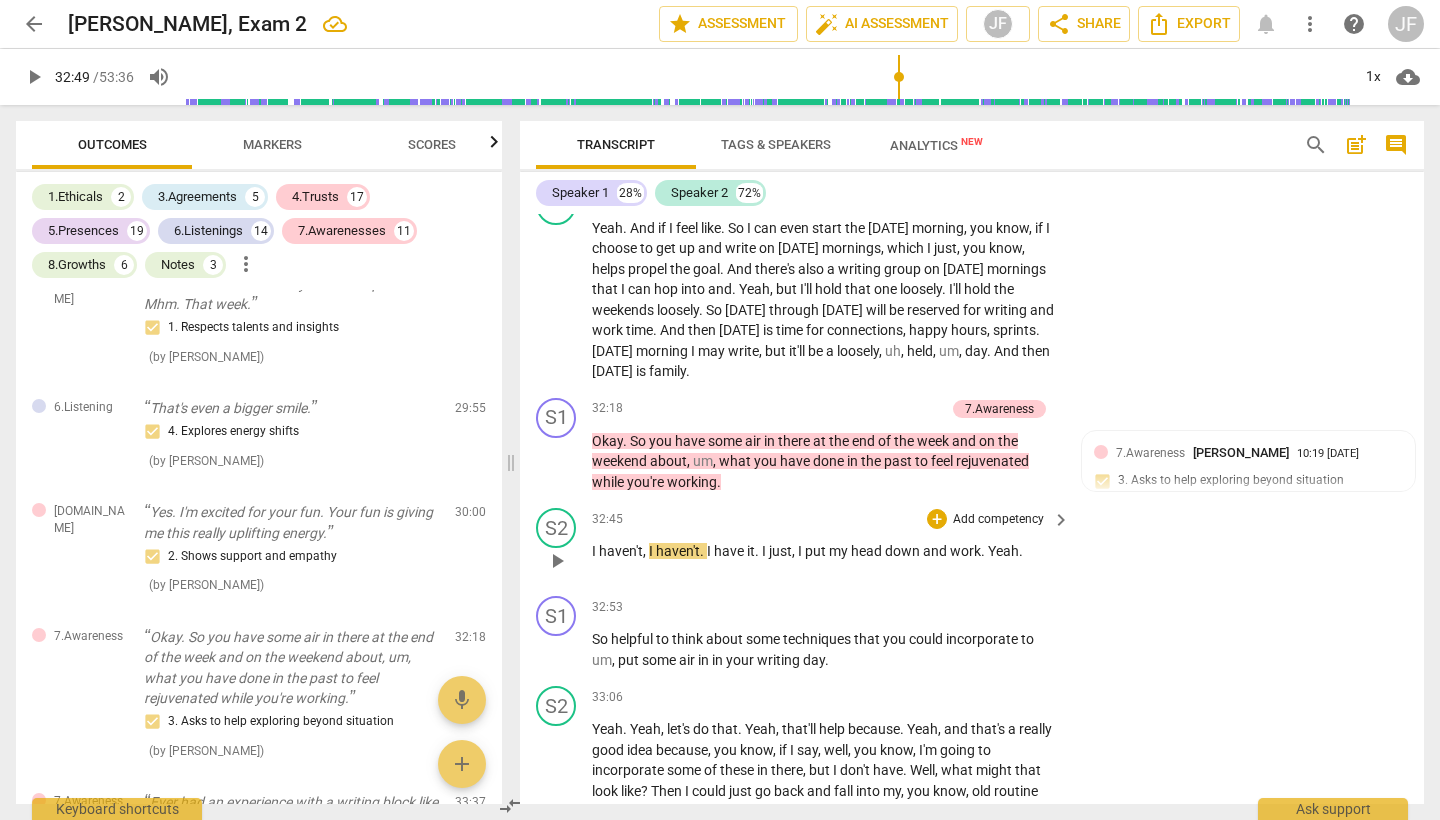 click on "play_arrow" at bounding box center (557, 561) 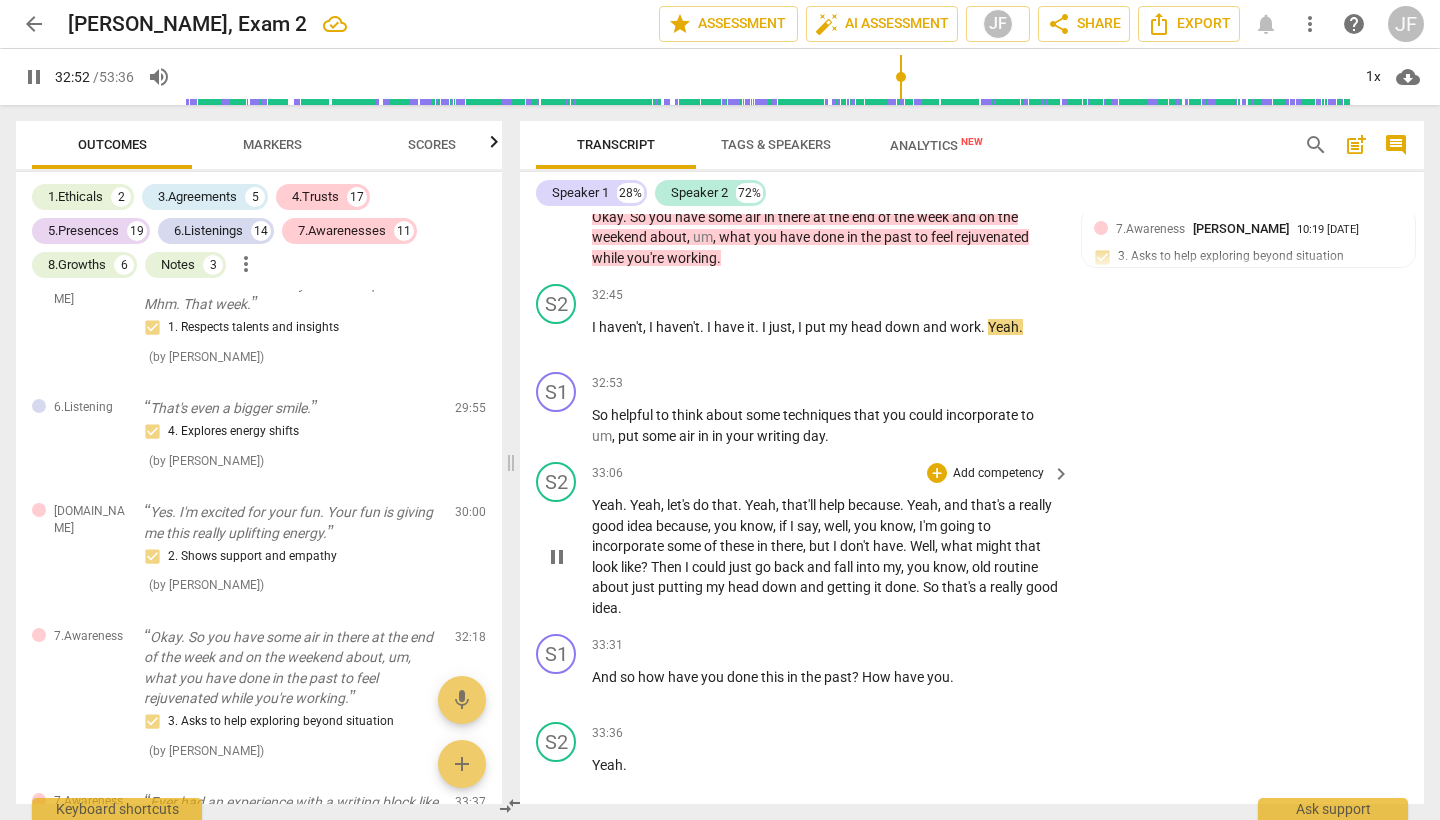 scroll, scrollTop: 12722, scrollLeft: 0, axis: vertical 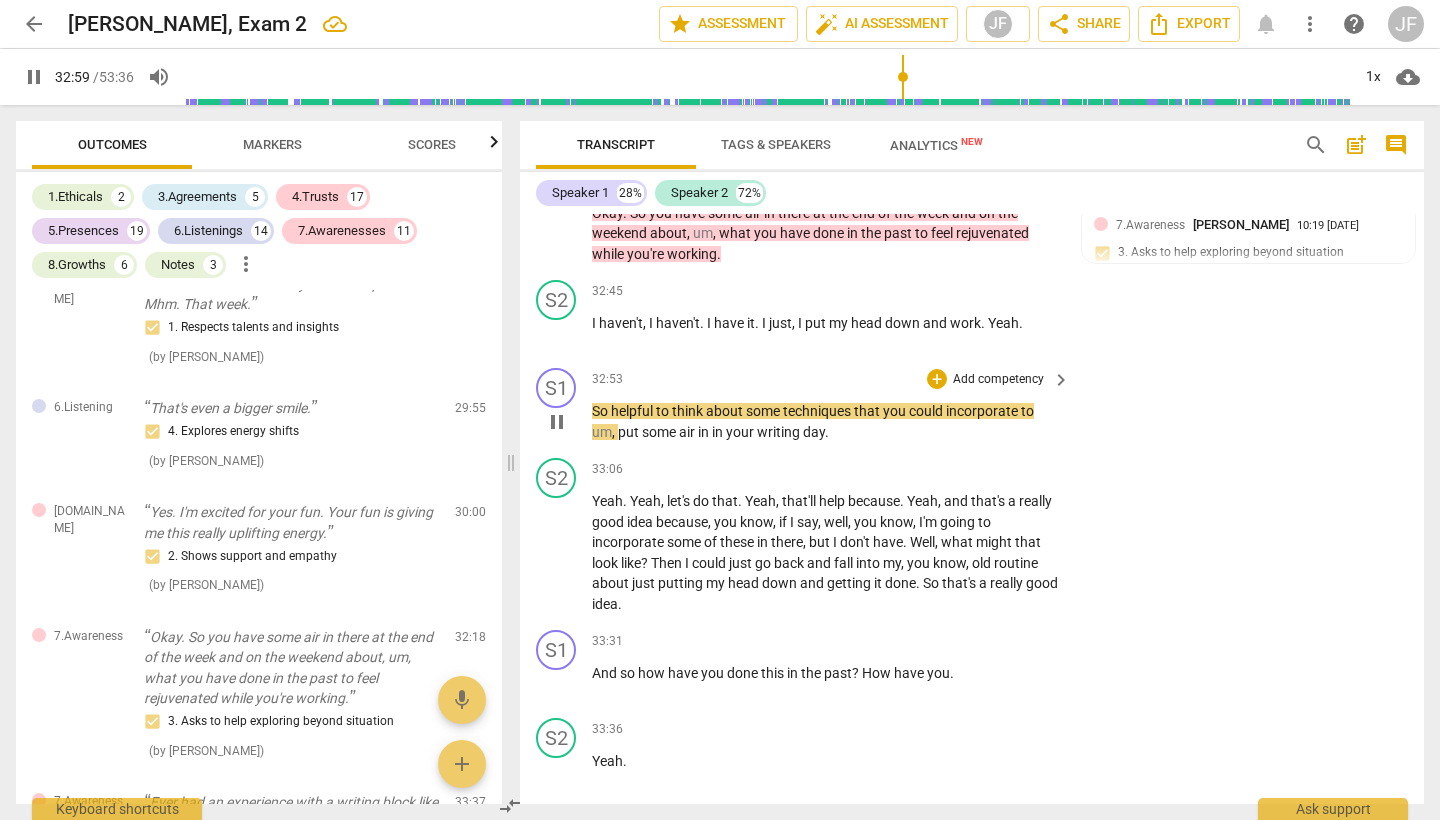 click on "pause" at bounding box center [557, 422] 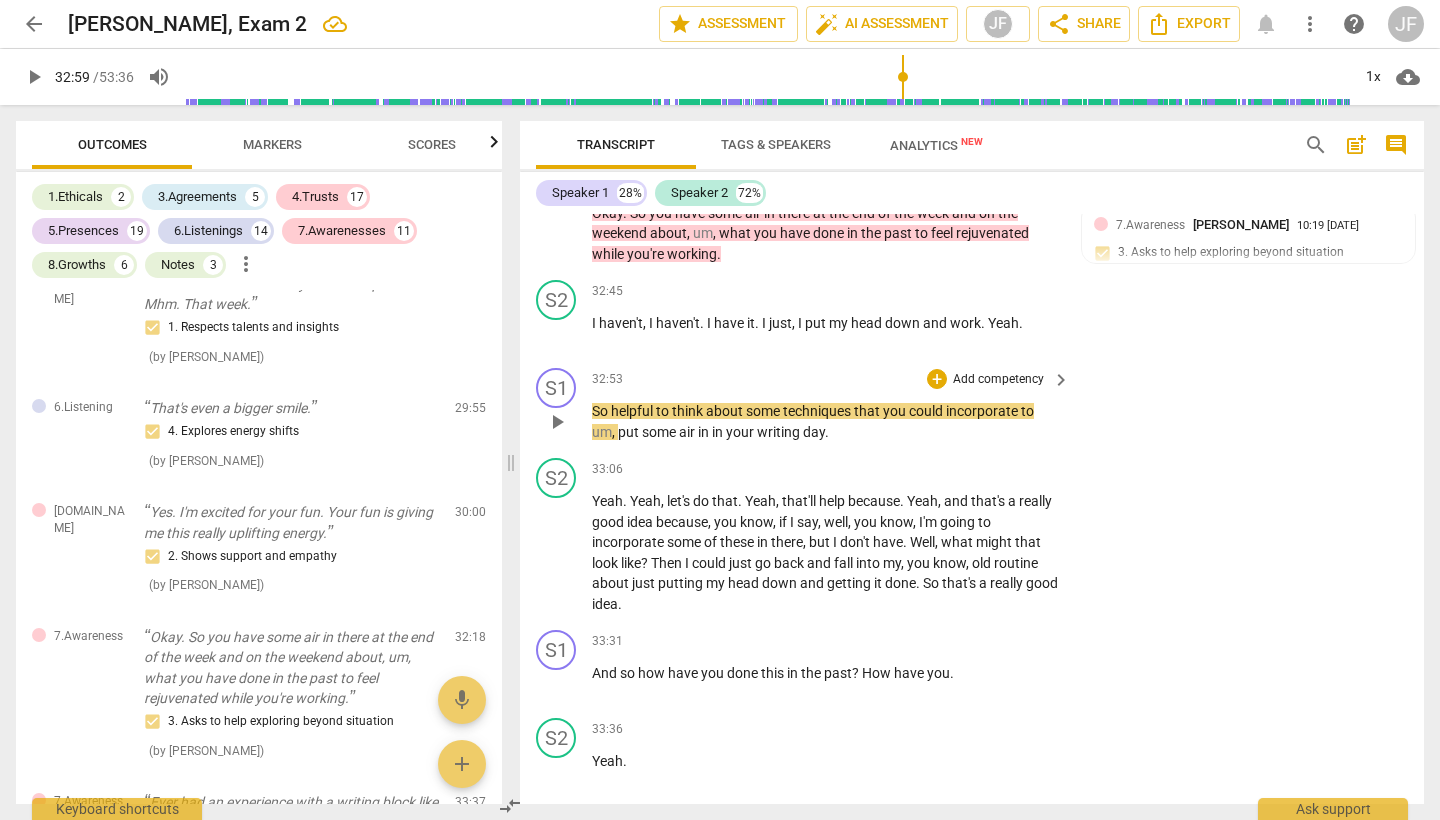 click on "helpful" at bounding box center (633, 411) 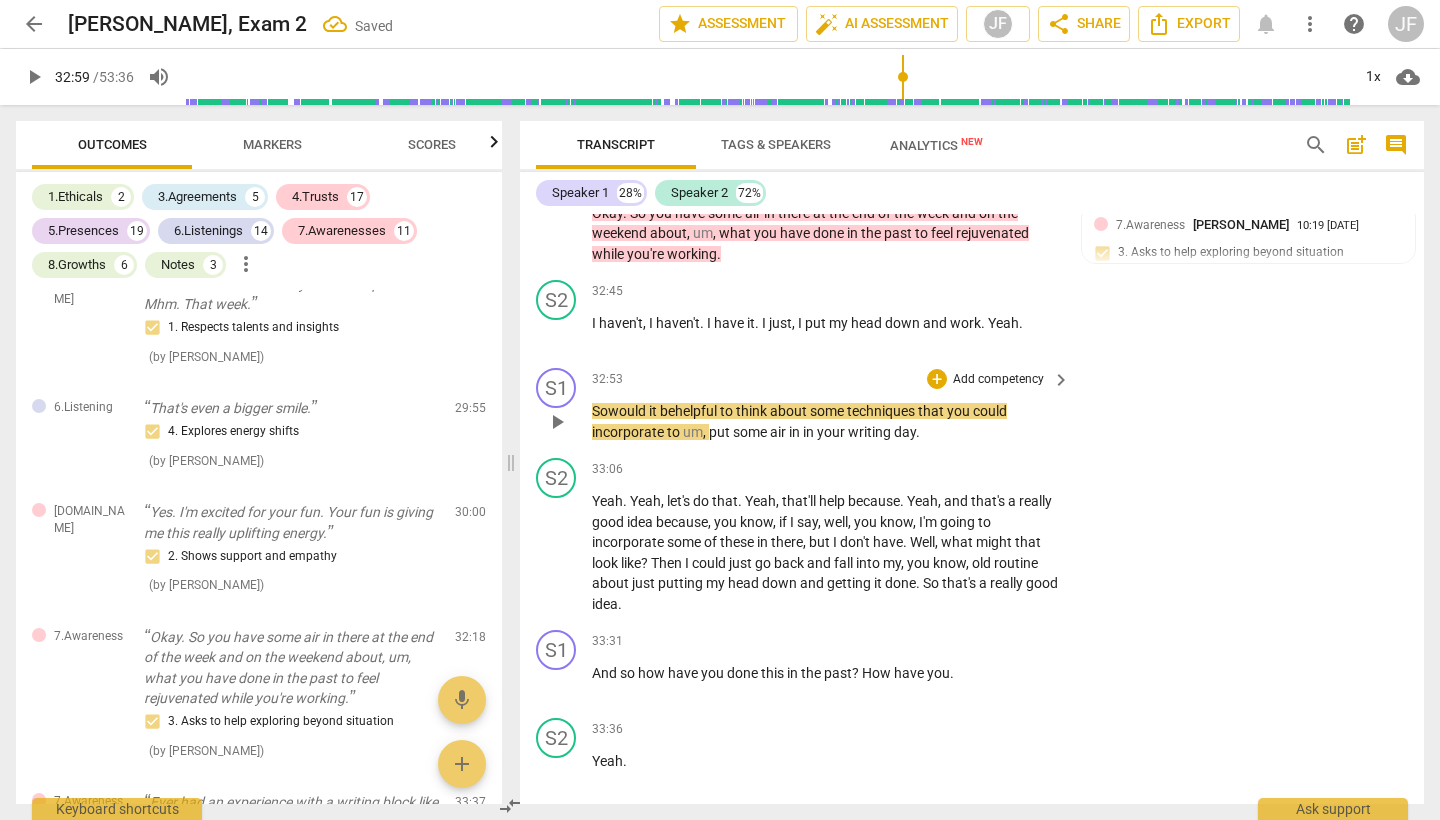 drag, startPoint x: 922, startPoint y: 381, endPoint x: 942, endPoint y: 385, distance: 20.396078 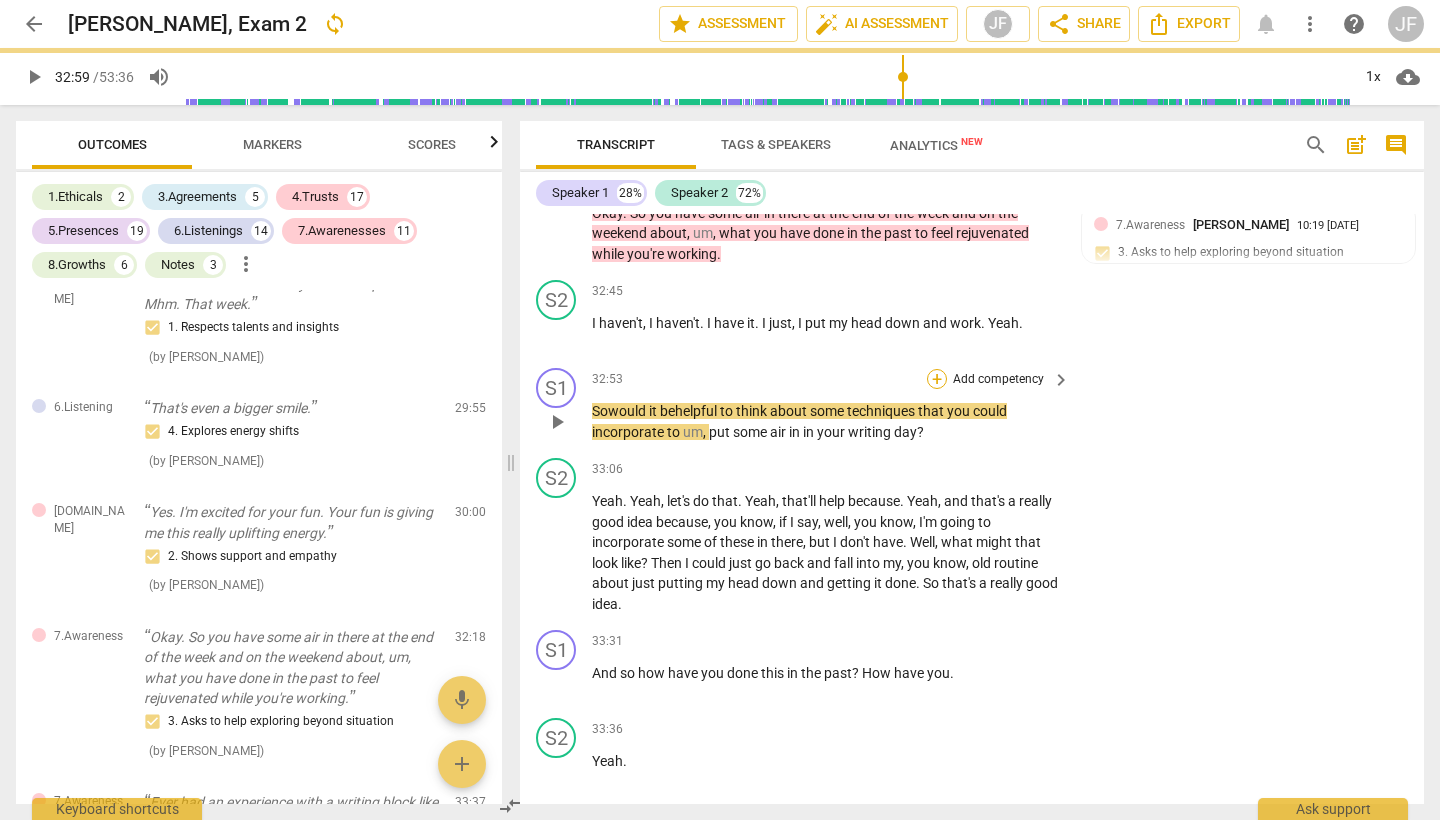 click on "+" at bounding box center (937, 379) 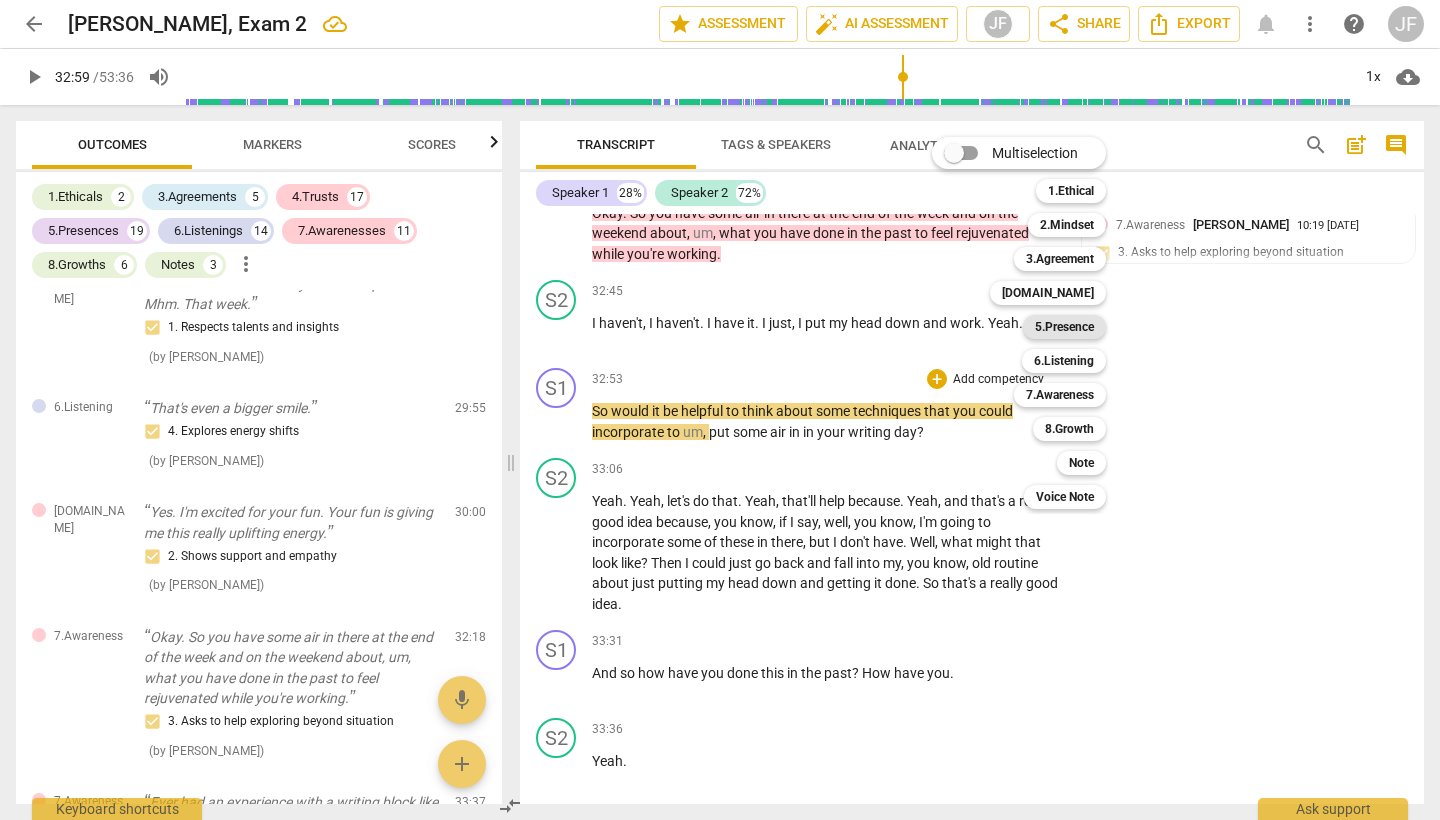 click on "5.Presence" at bounding box center [1064, 327] 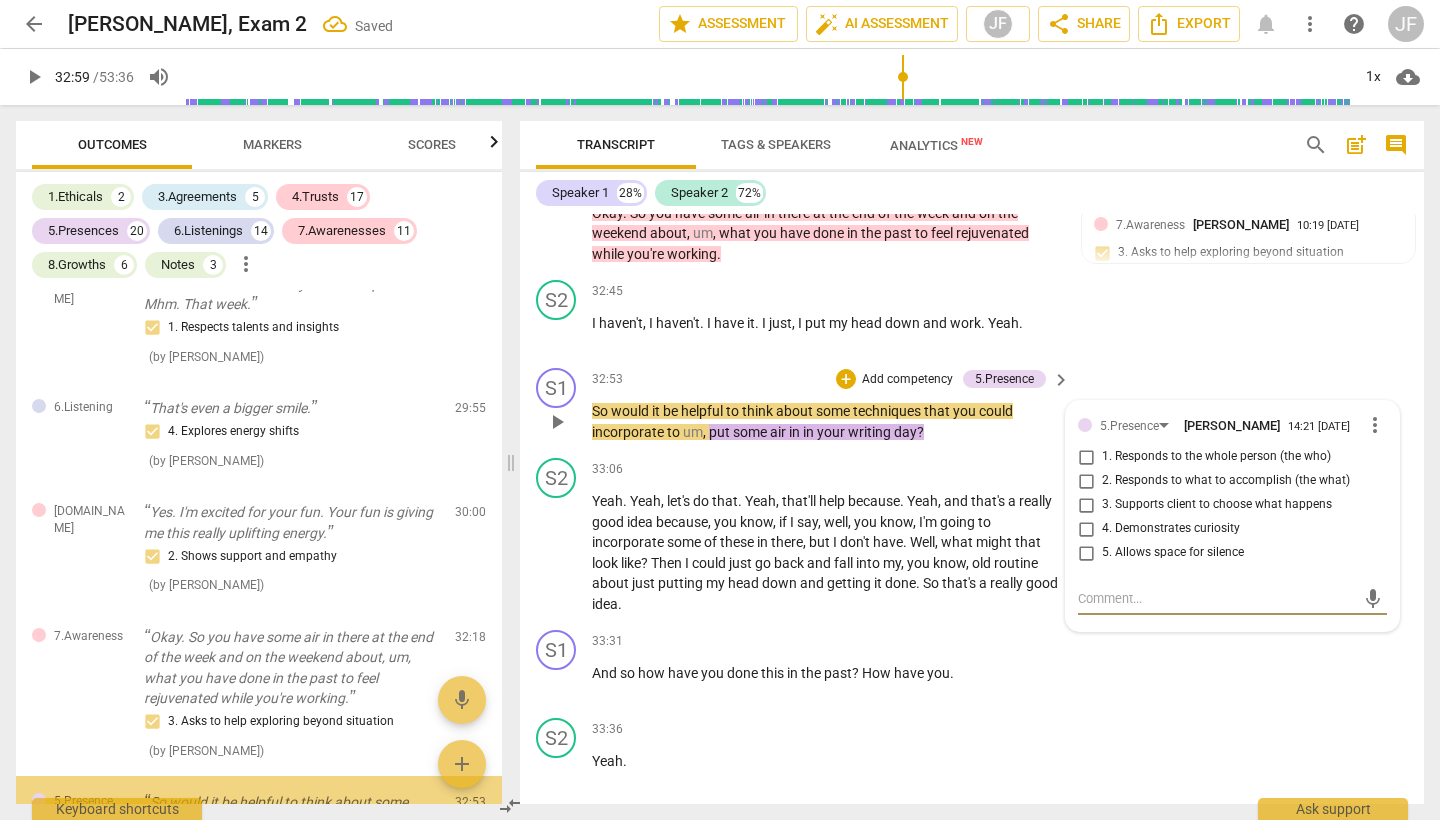 scroll, scrollTop: 10579, scrollLeft: 0, axis: vertical 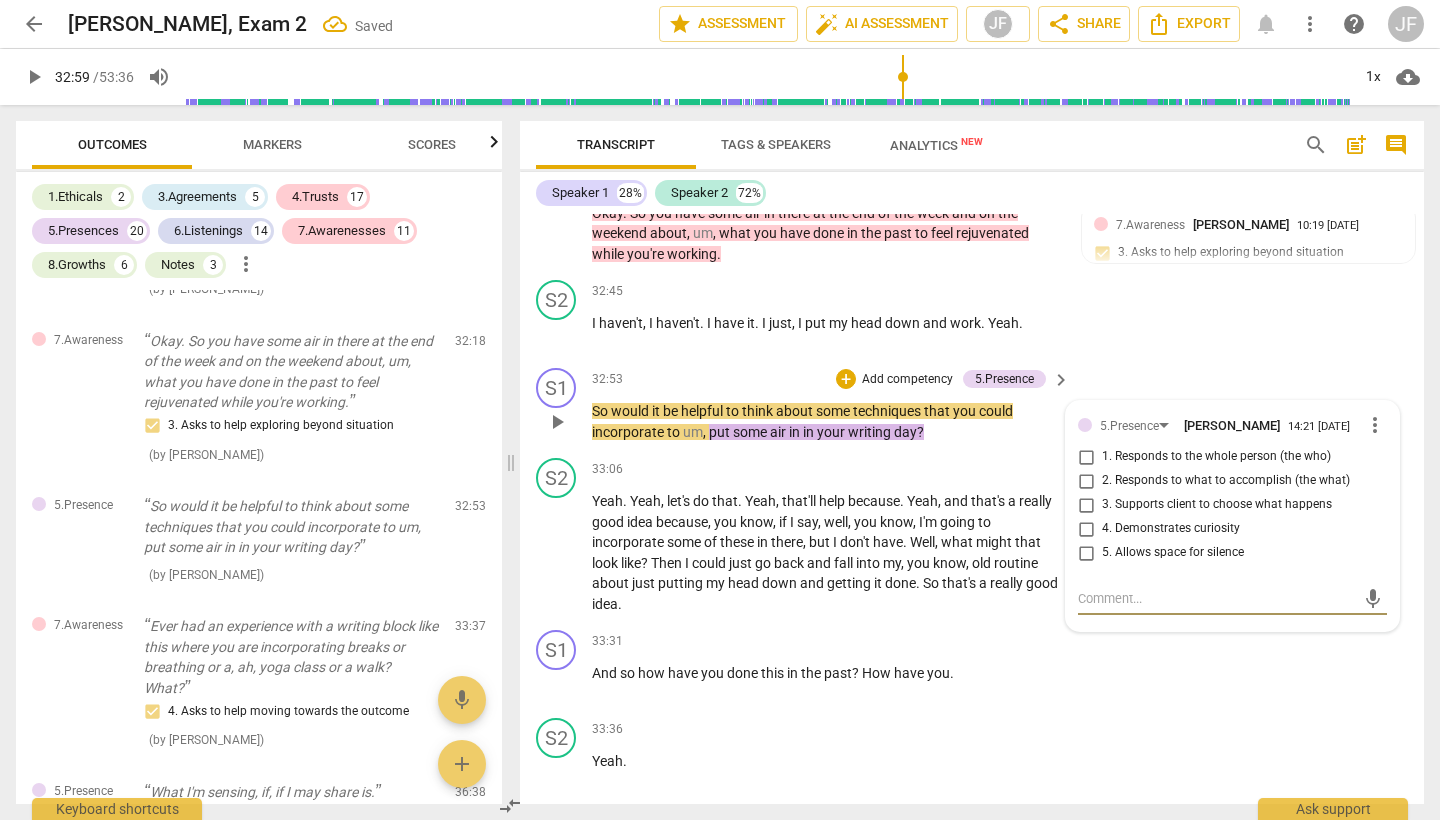 click on "3. Supports client to choose what happens" at bounding box center [1086, 505] 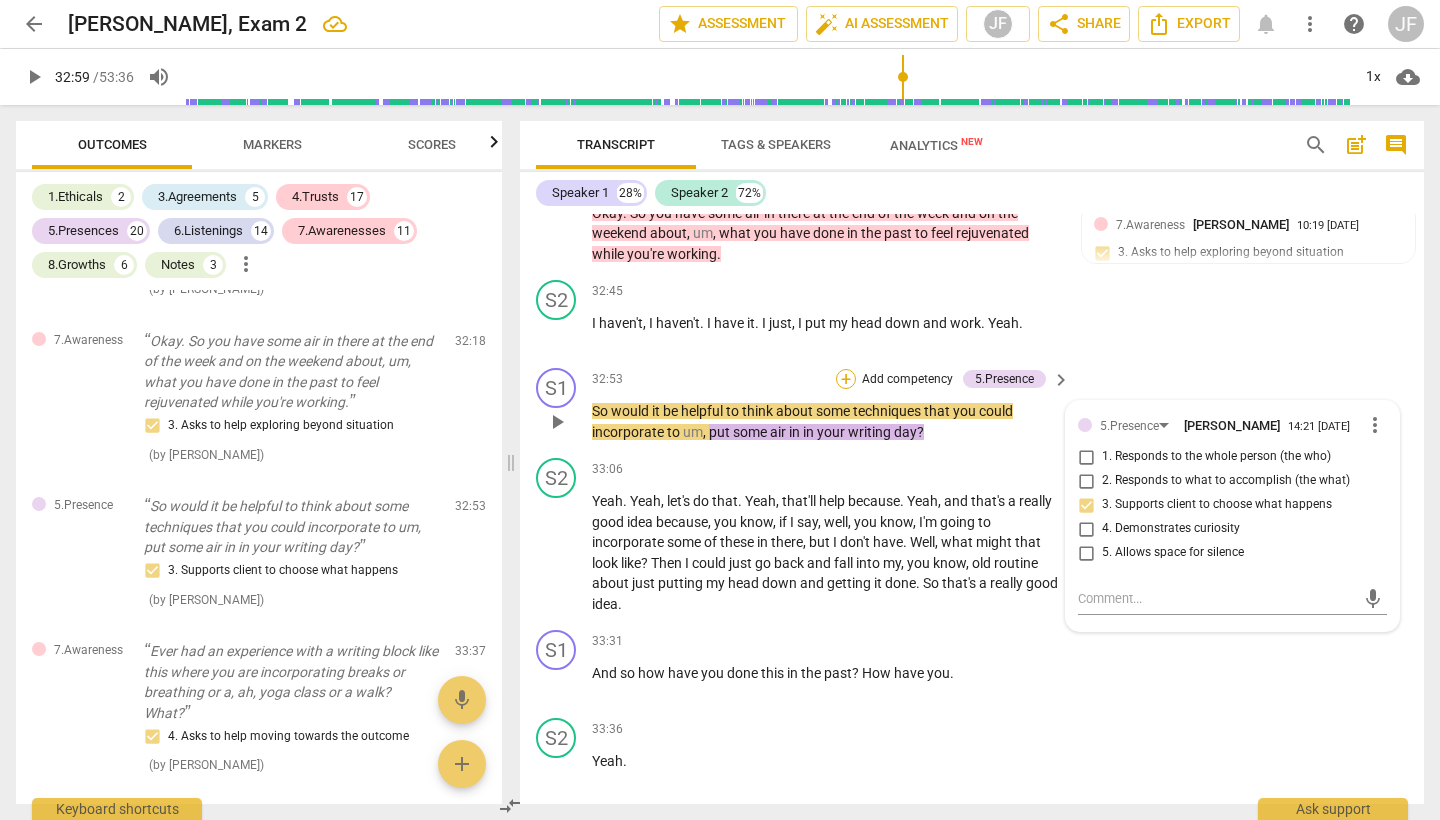 click on "+" at bounding box center [846, 379] 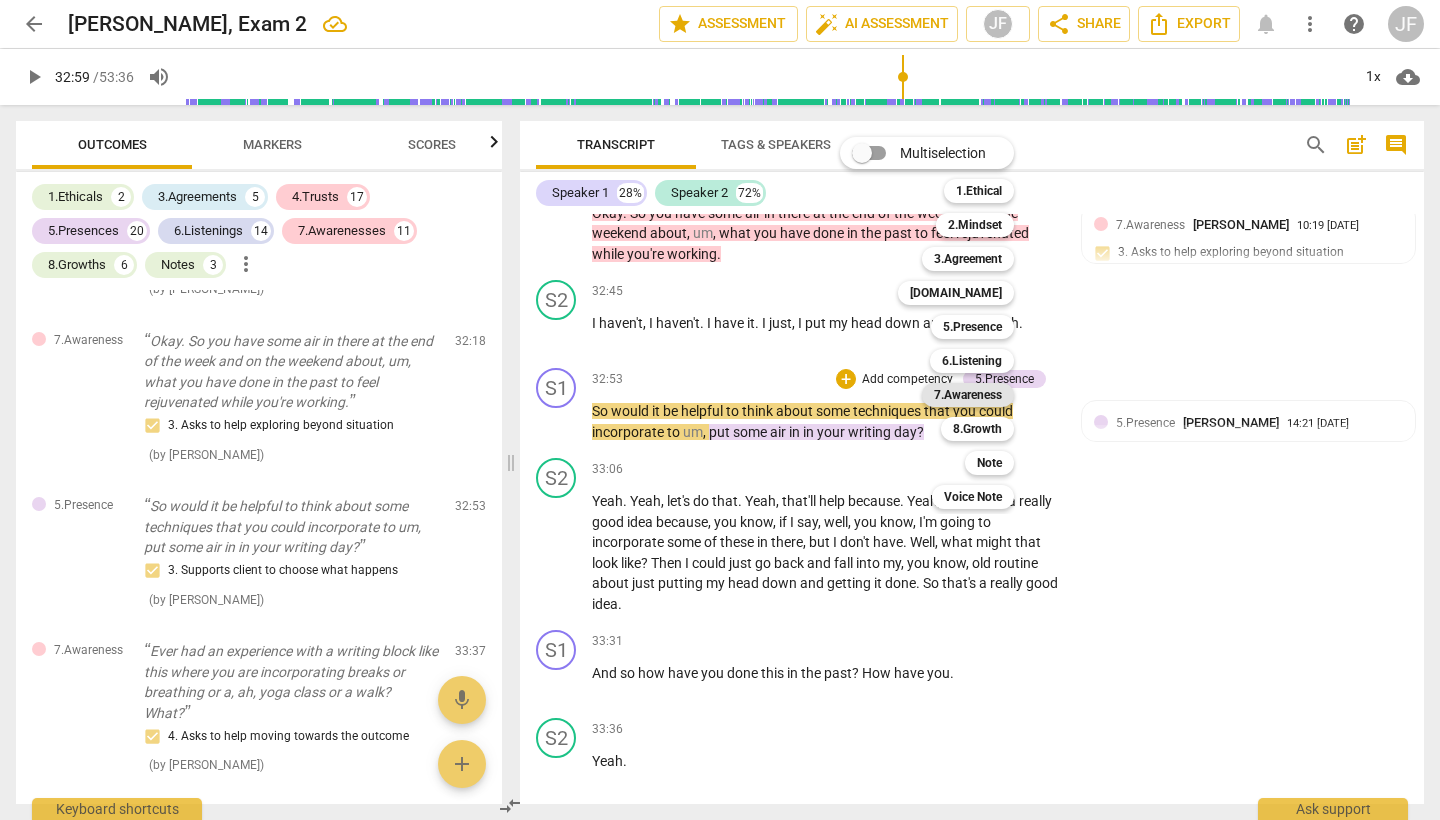click on "7.Awareness" at bounding box center (968, 395) 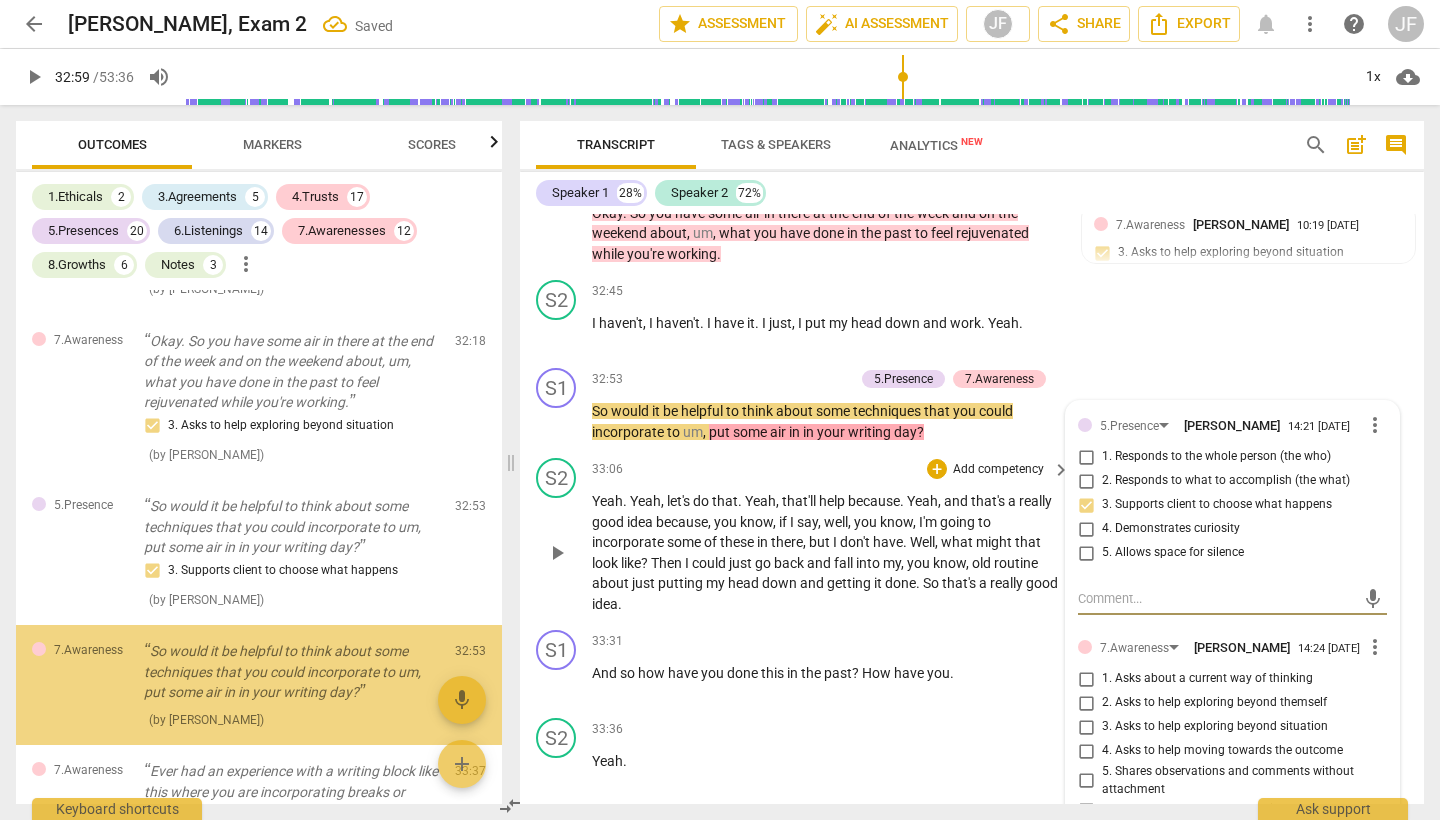 scroll, scrollTop: 10722, scrollLeft: 0, axis: vertical 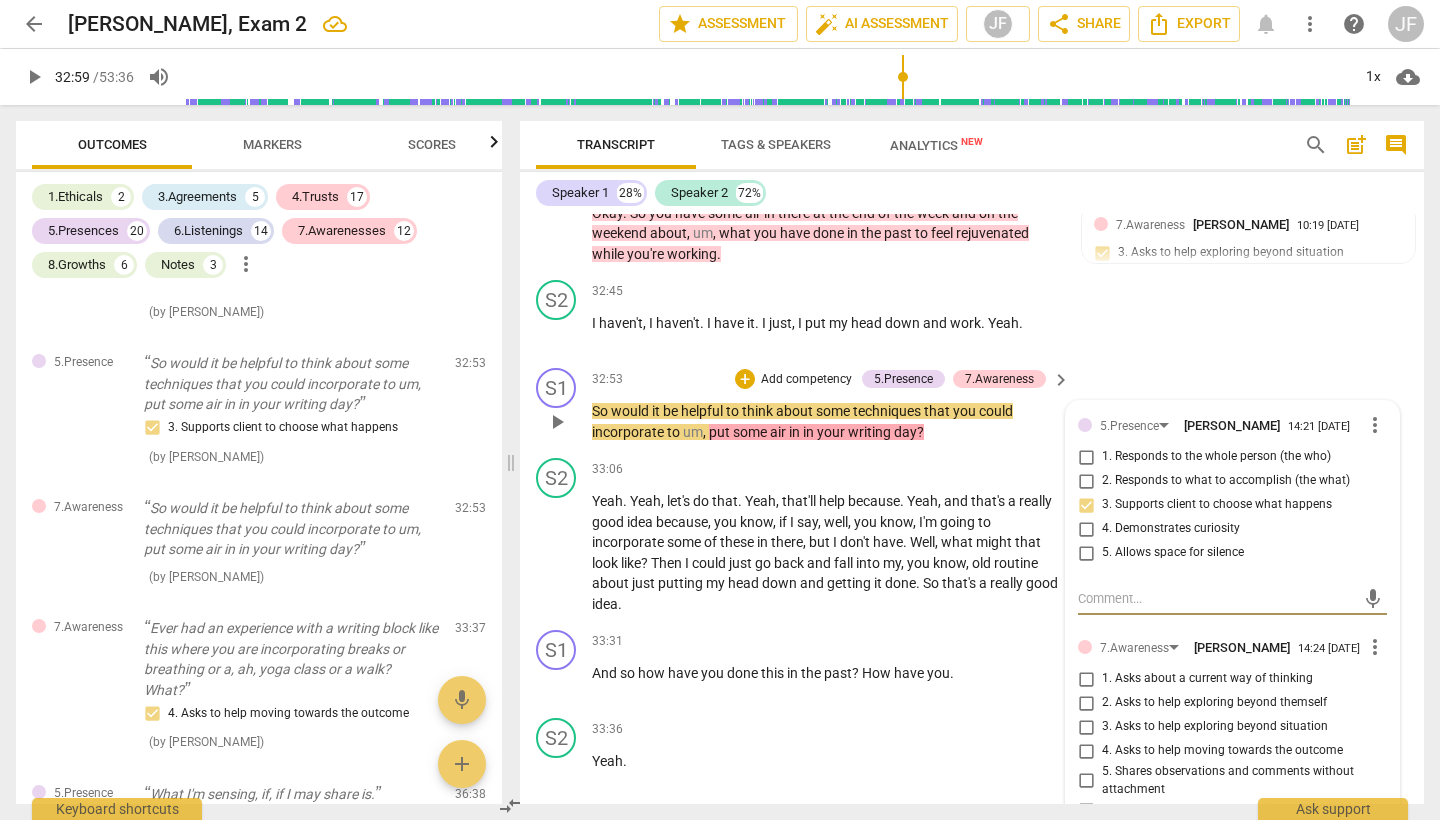 click on "4. Asks to help moving towards the outcome" at bounding box center (1086, 751) 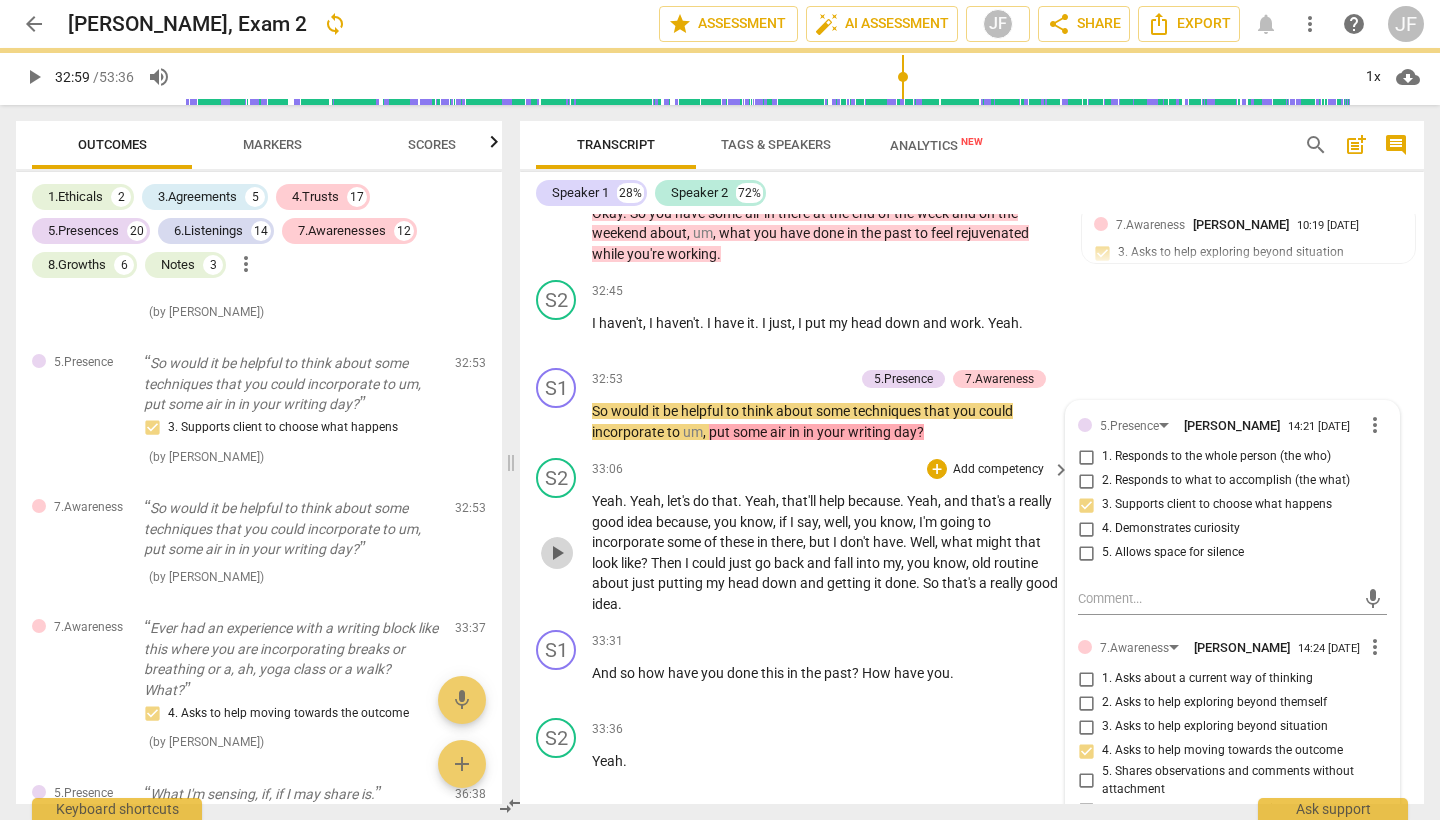 click on "play_arrow" at bounding box center [557, 553] 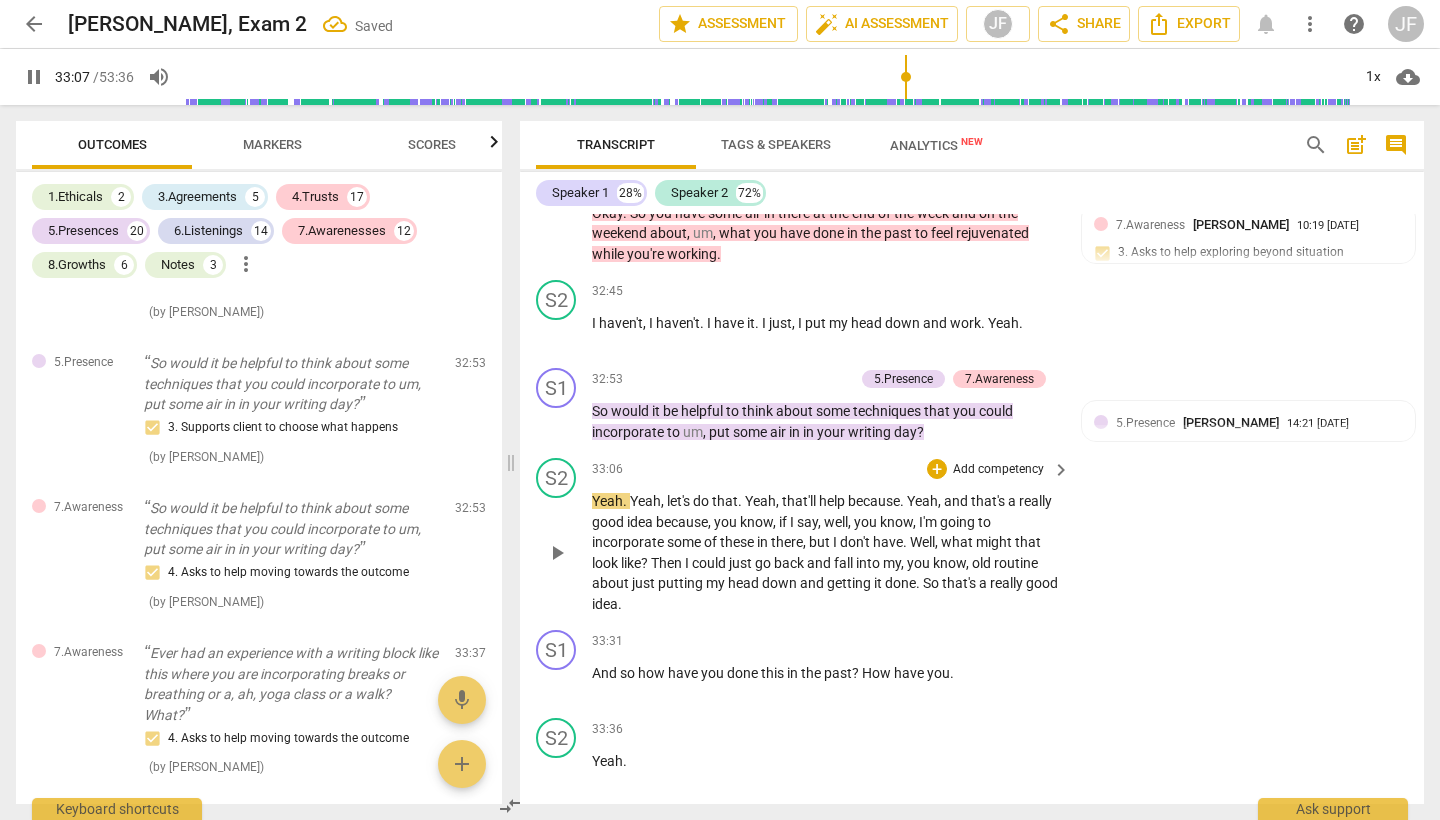 click on "pause" at bounding box center (0, 0) 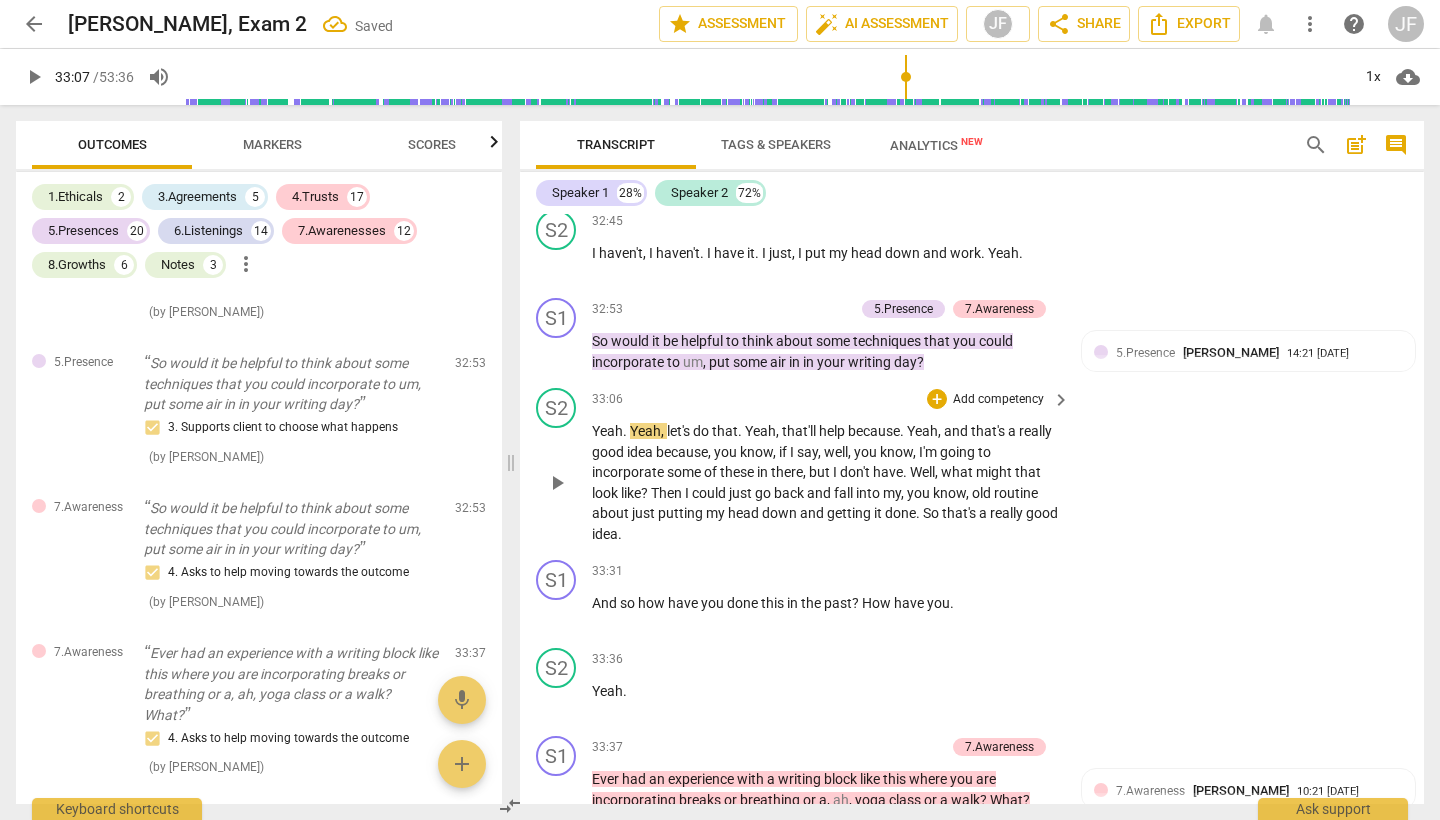 click on "play_arrow" at bounding box center (557, 483) 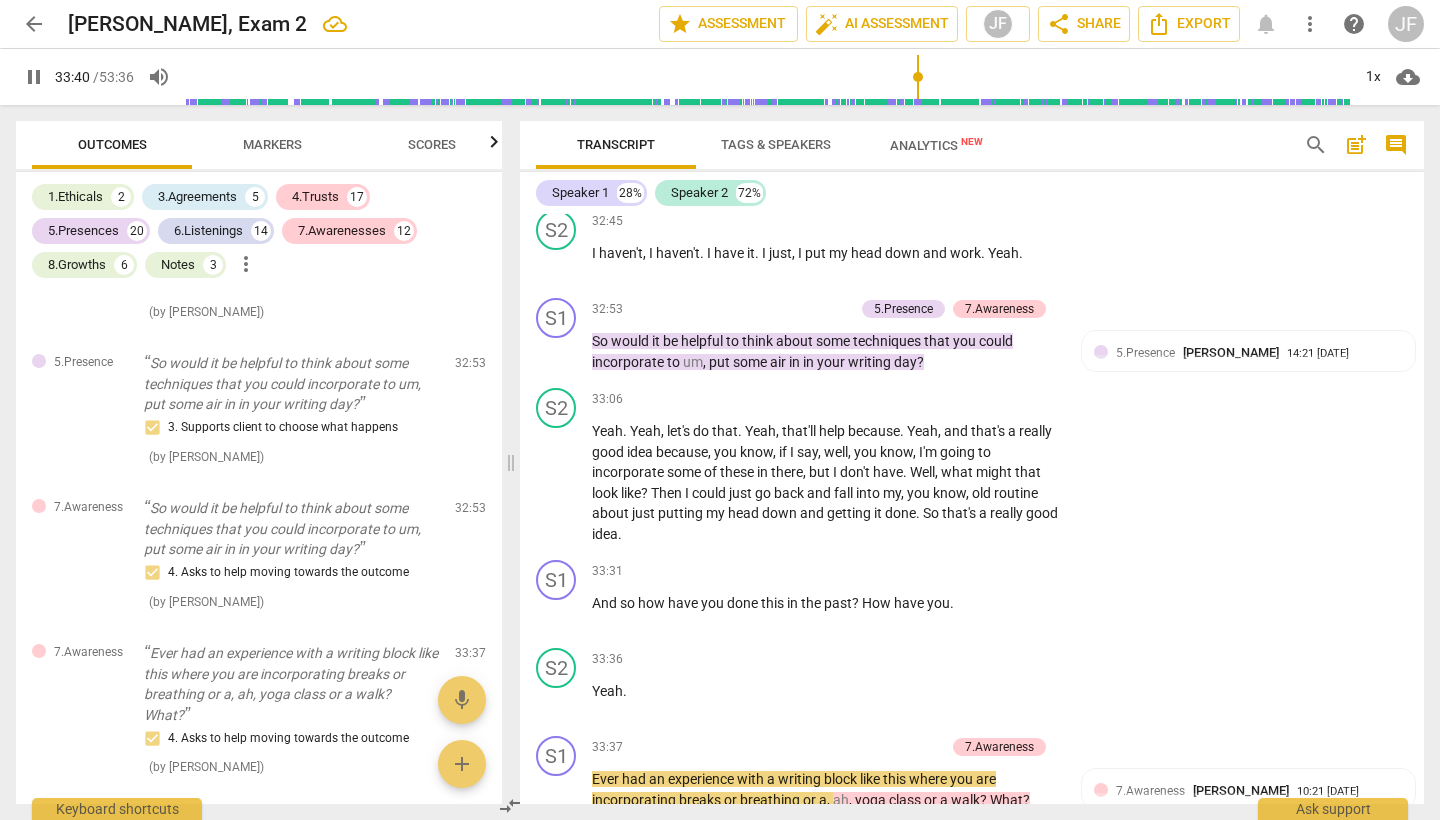 scroll, scrollTop: 12951, scrollLeft: 0, axis: vertical 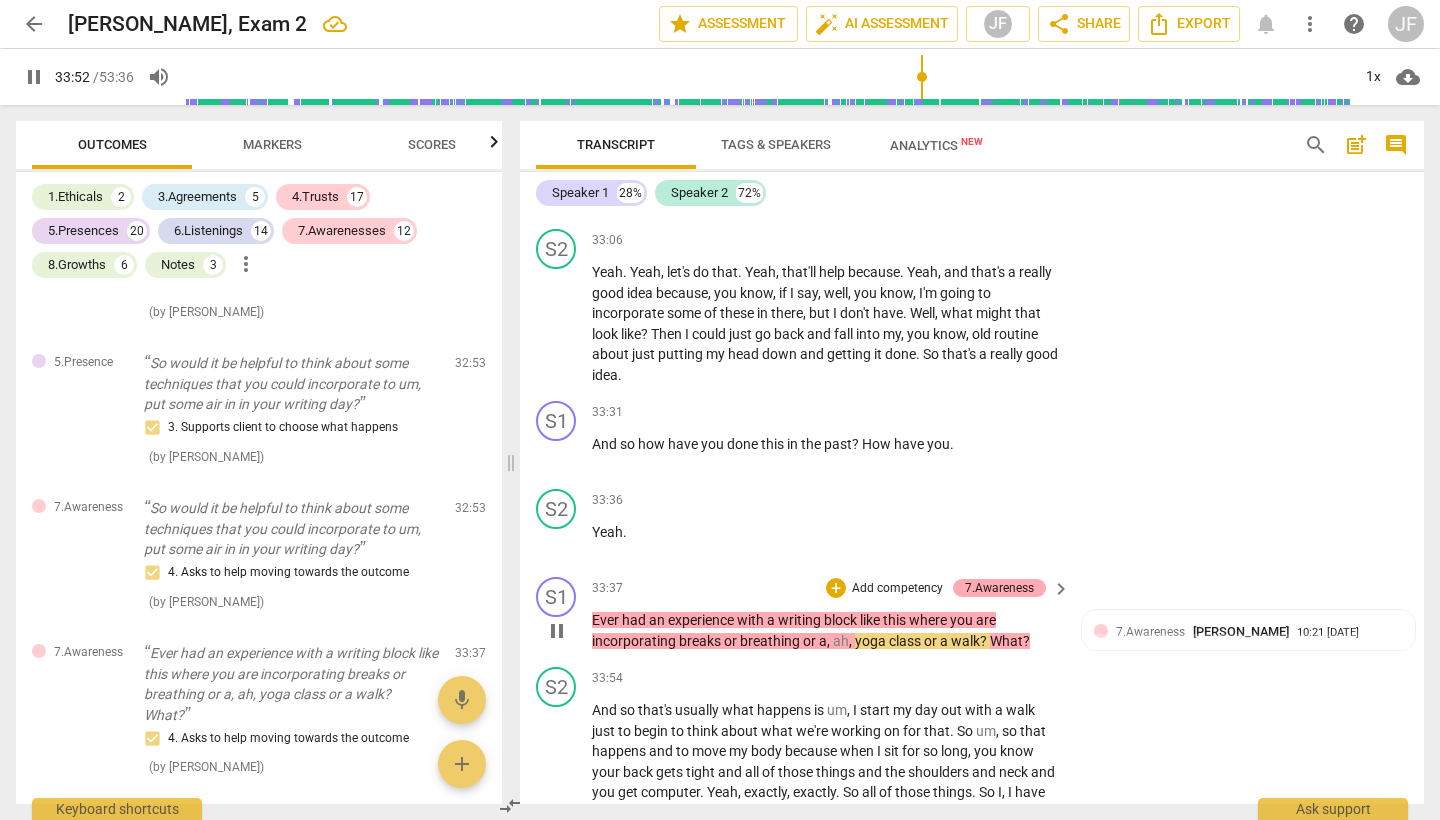 click on "7.Awareness" at bounding box center (999, 588) 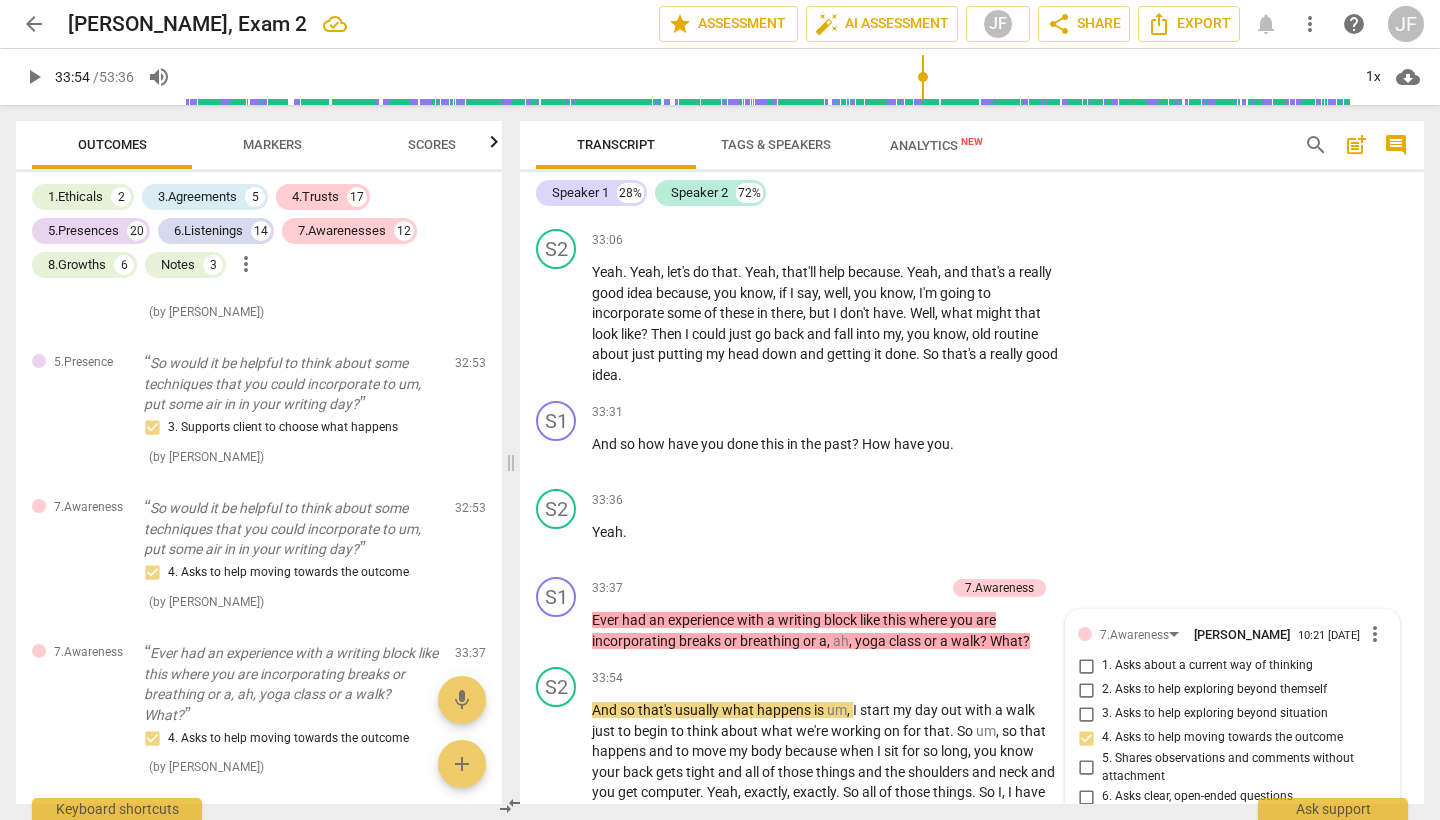 scroll, scrollTop: 13278, scrollLeft: 0, axis: vertical 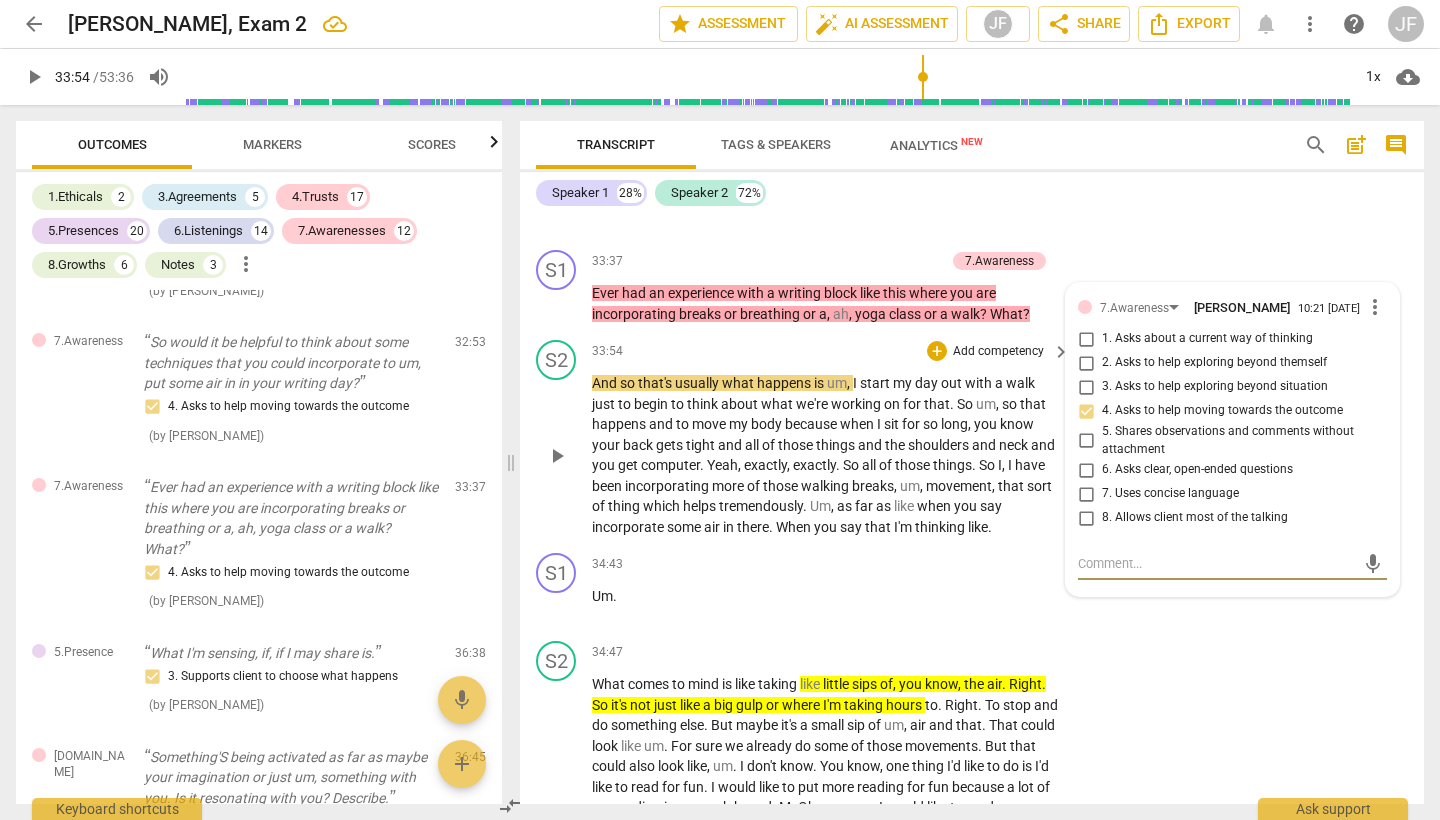 click on "play_arrow" at bounding box center (557, 456) 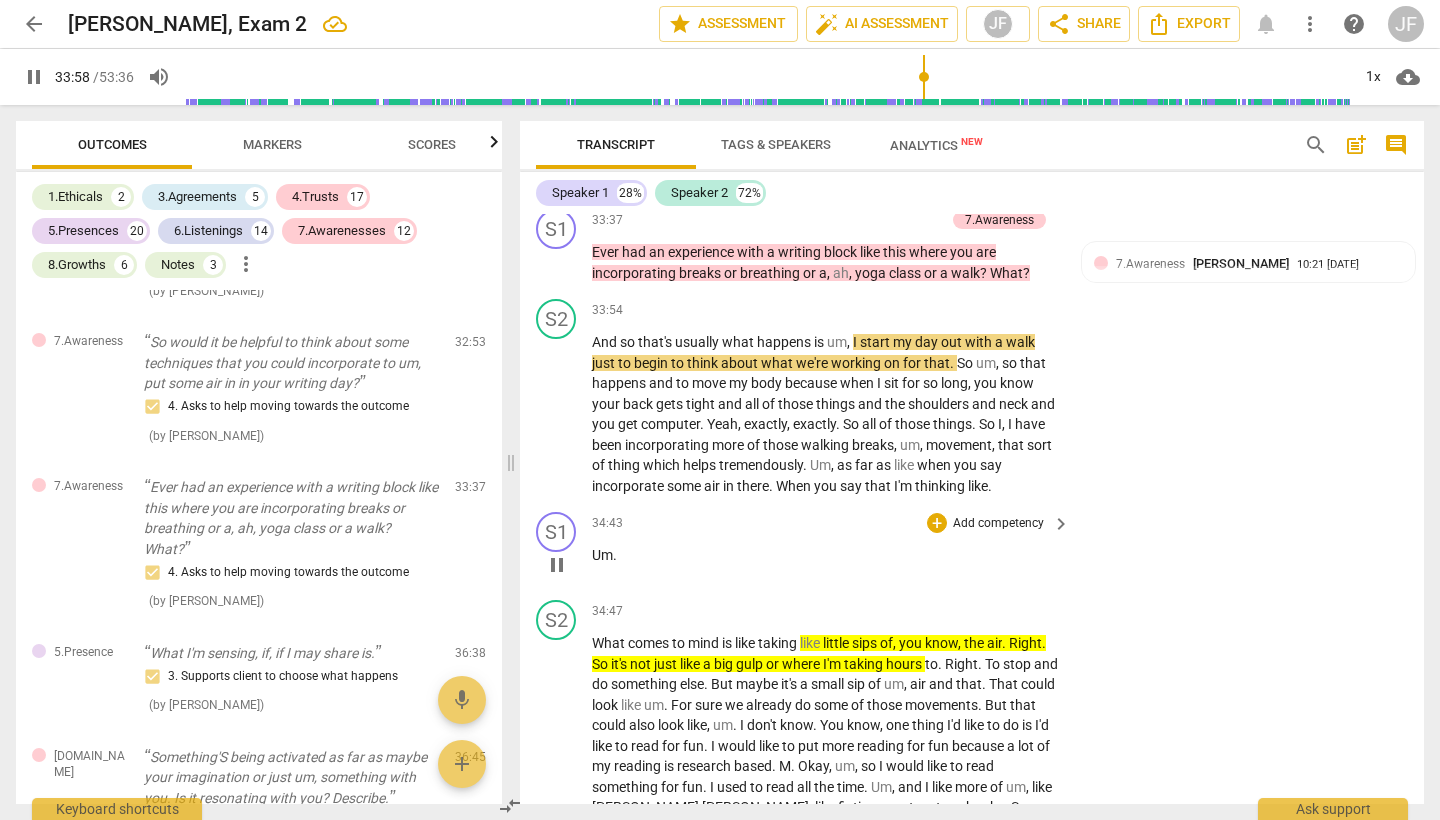 scroll, scrollTop: 13323, scrollLeft: 0, axis: vertical 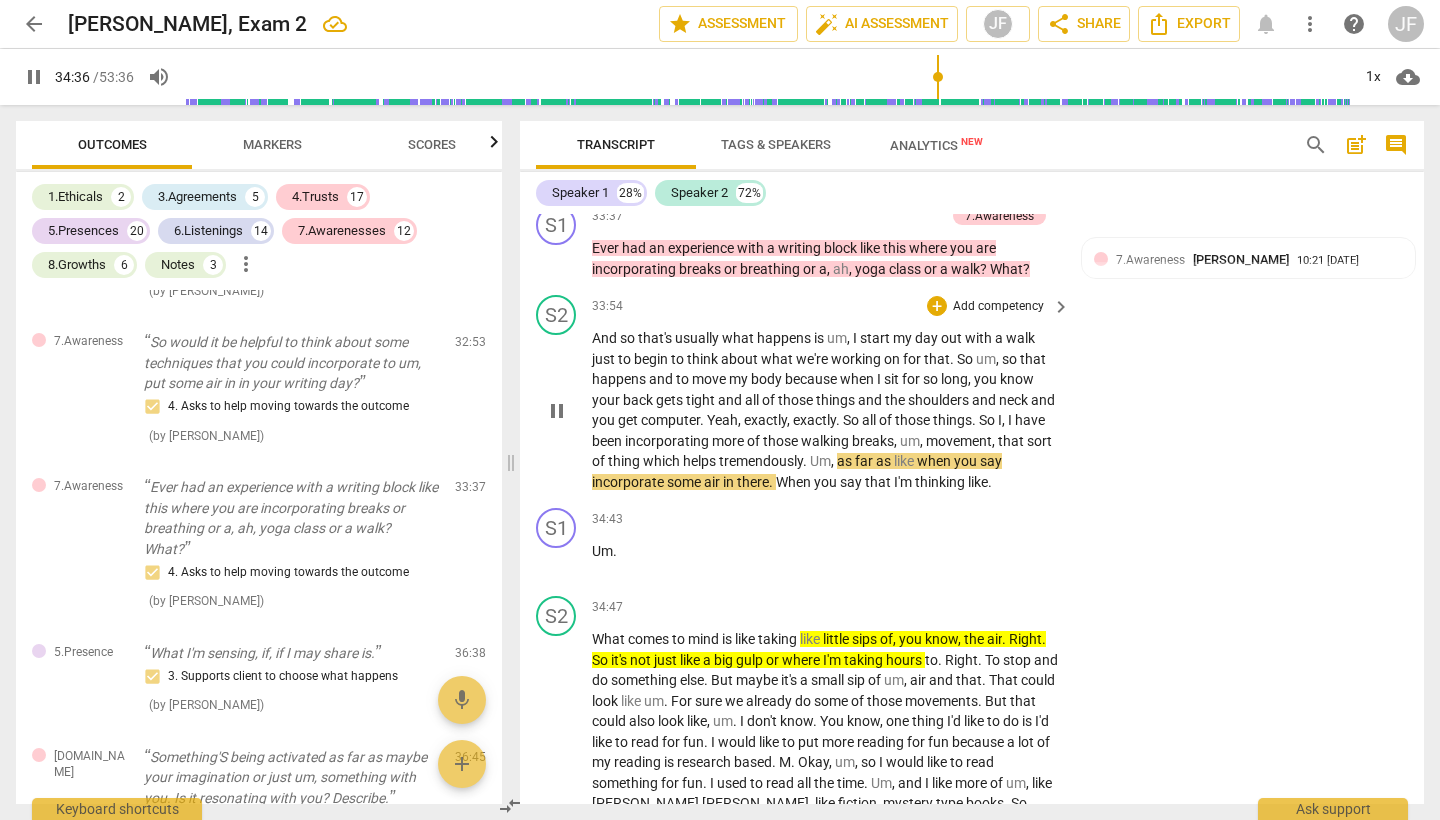 click on "pause" at bounding box center (557, 411) 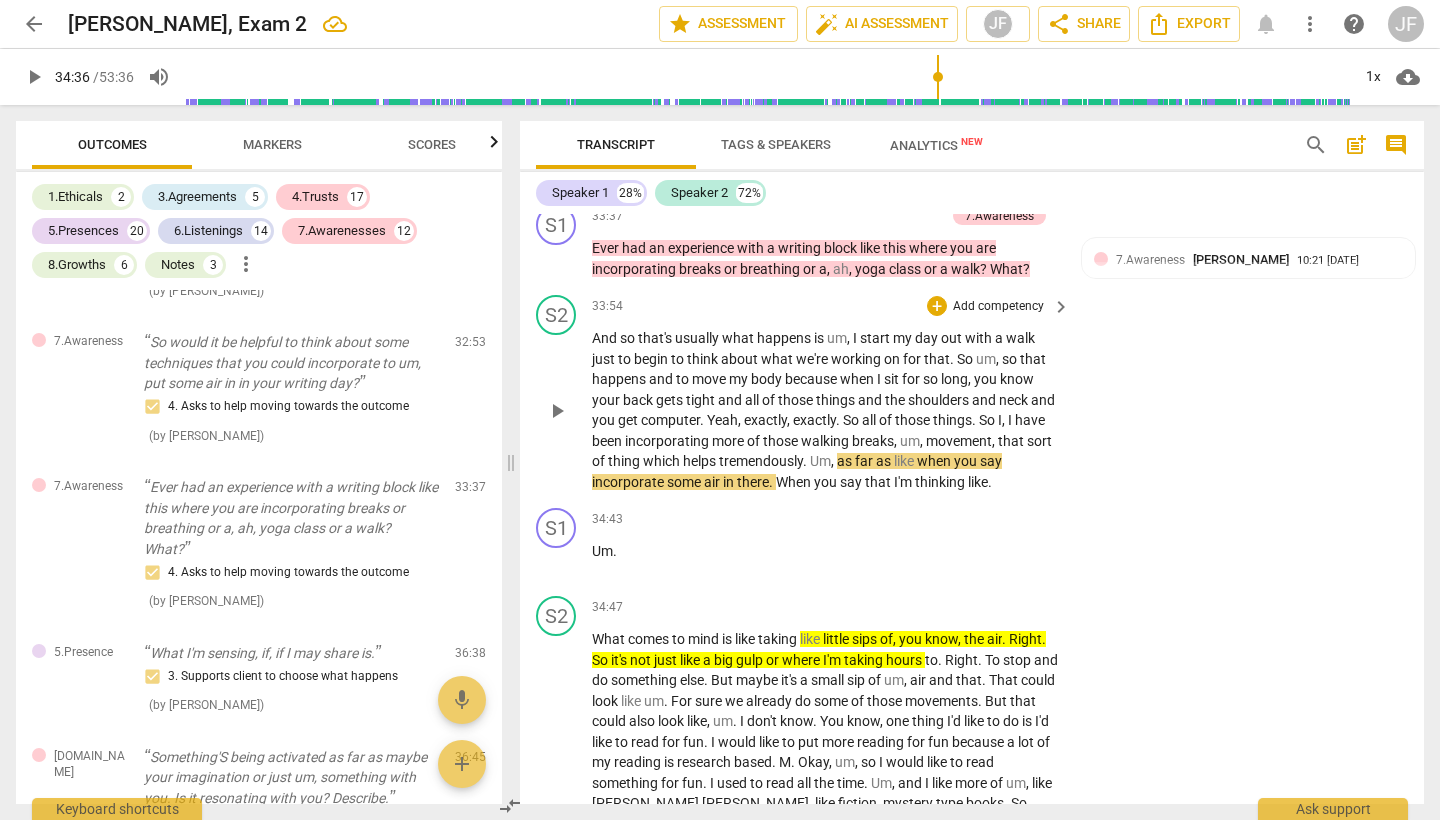 click on "play_arrow" at bounding box center (557, 411) 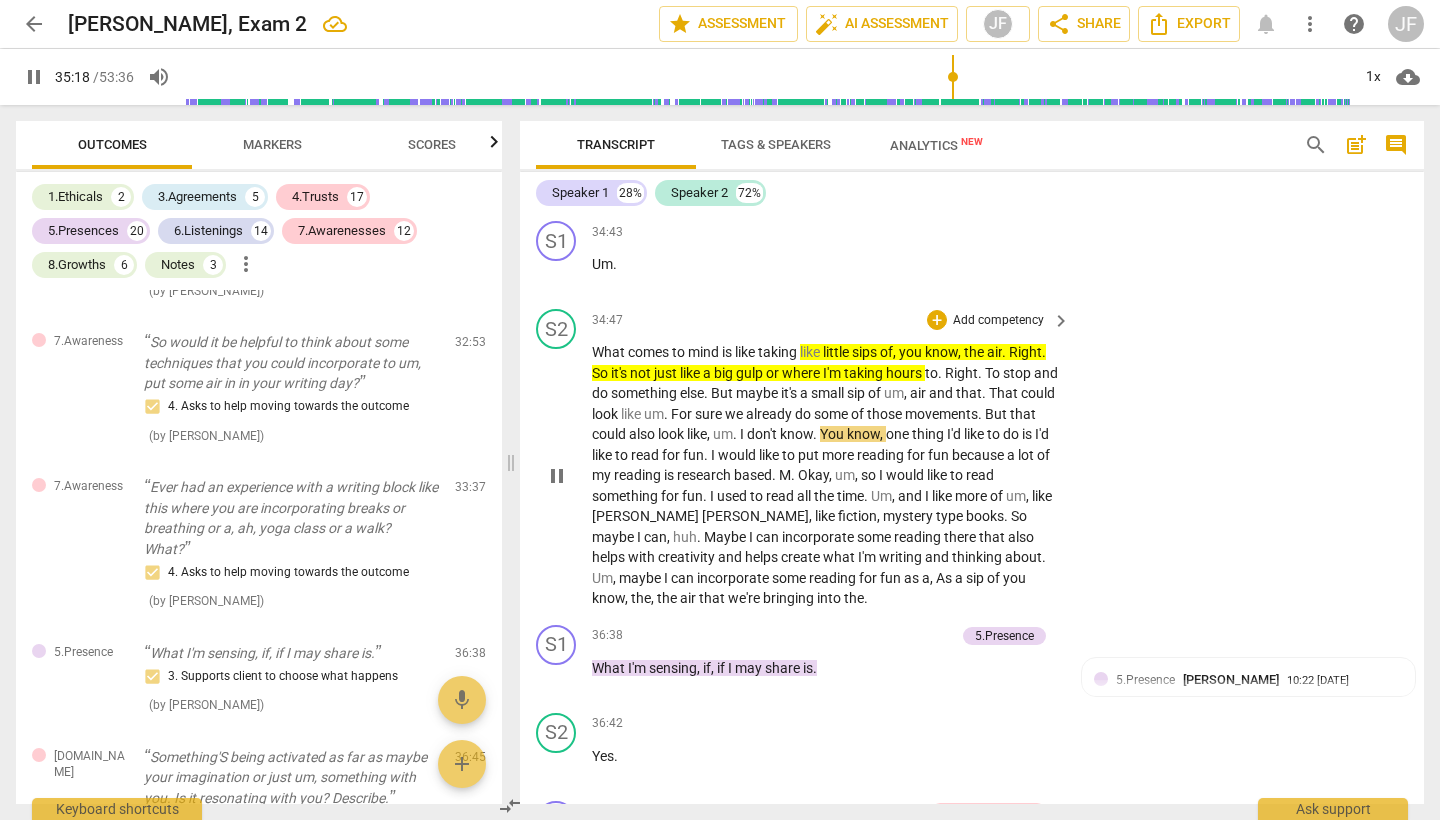 scroll, scrollTop: 13634, scrollLeft: 0, axis: vertical 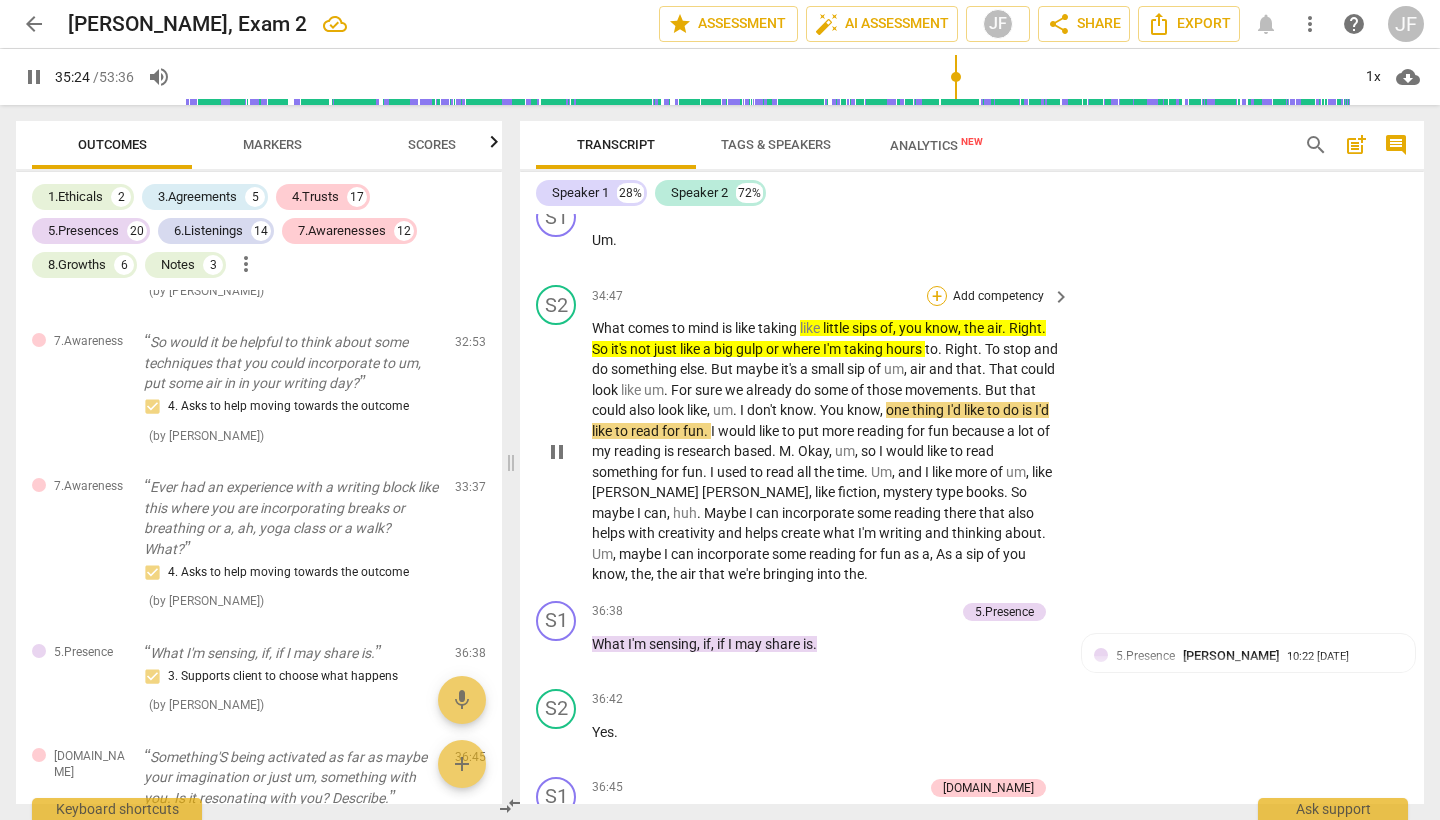 click on "+" at bounding box center (937, 296) 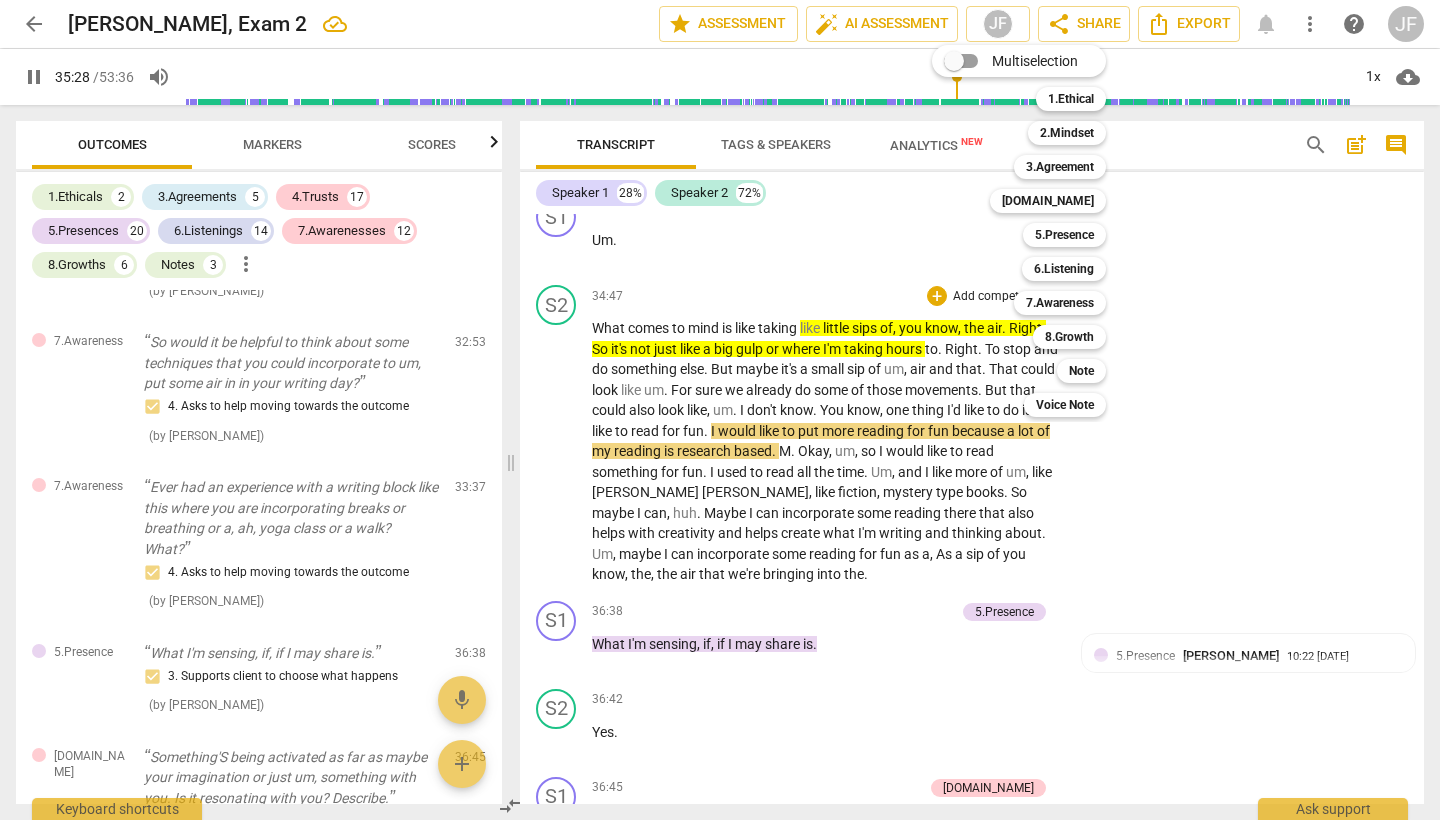 click at bounding box center [720, 410] 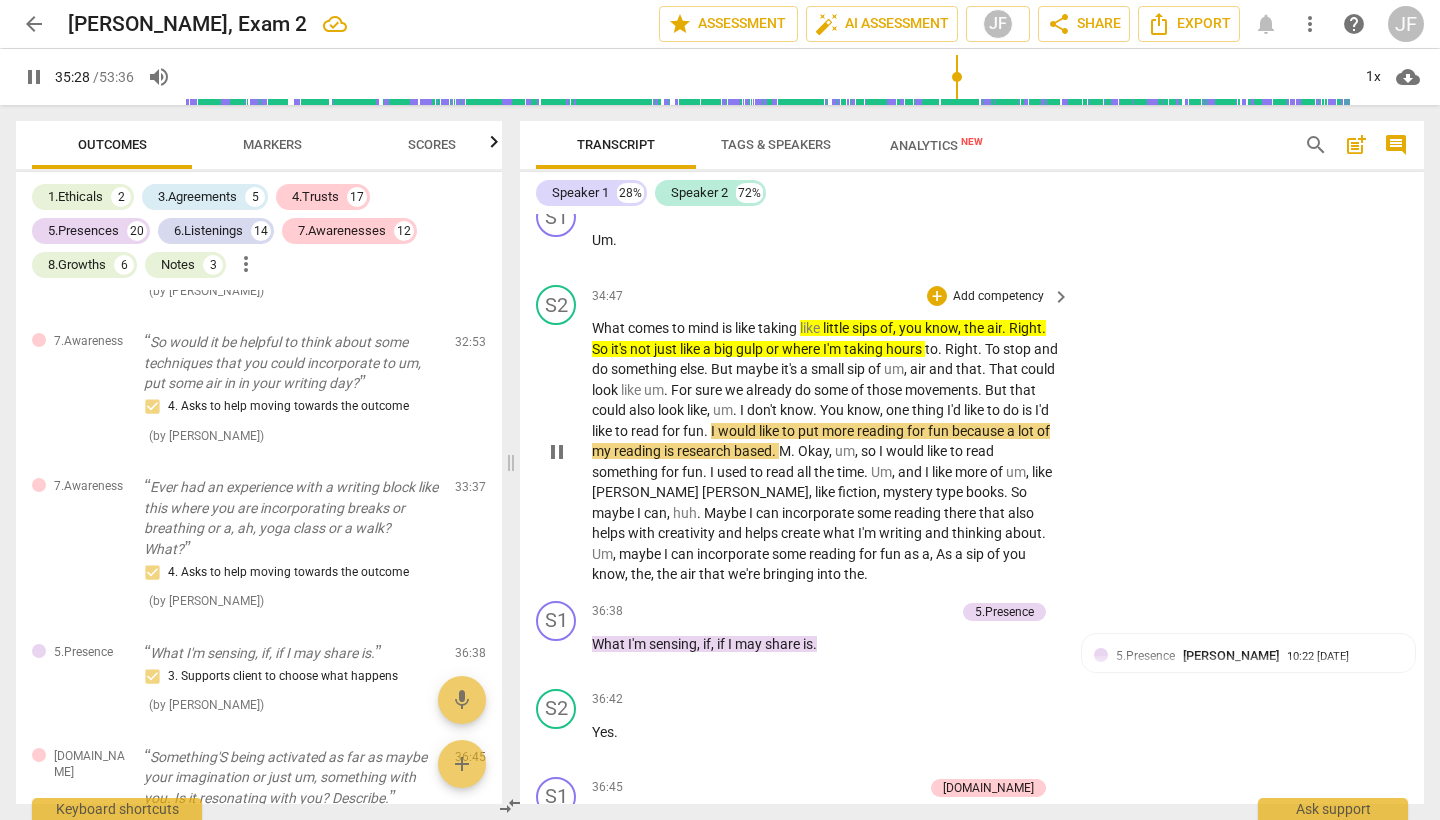 click on "pause" at bounding box center (557, 452) 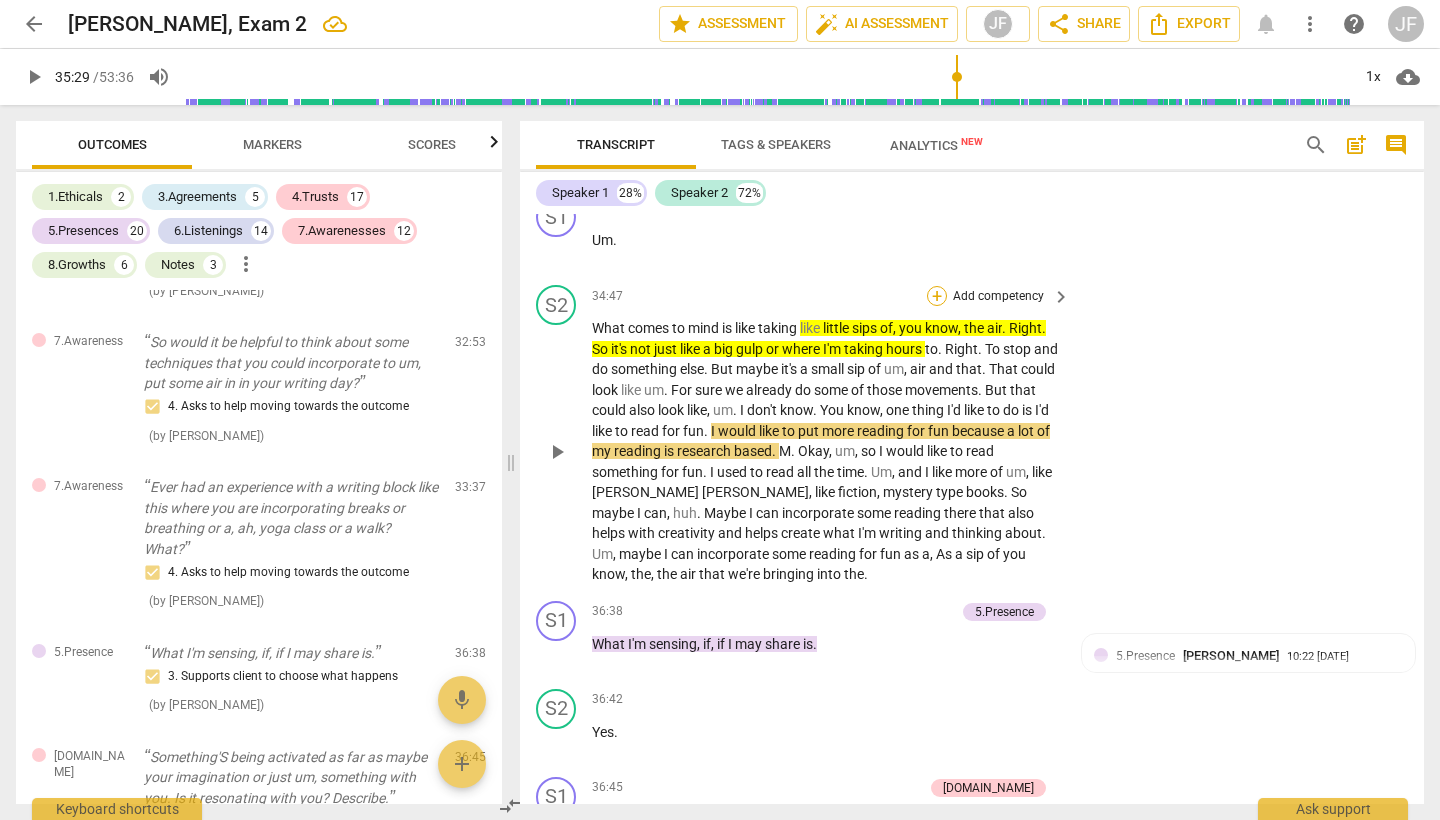 click on "+" at bounding box center [937, 296] 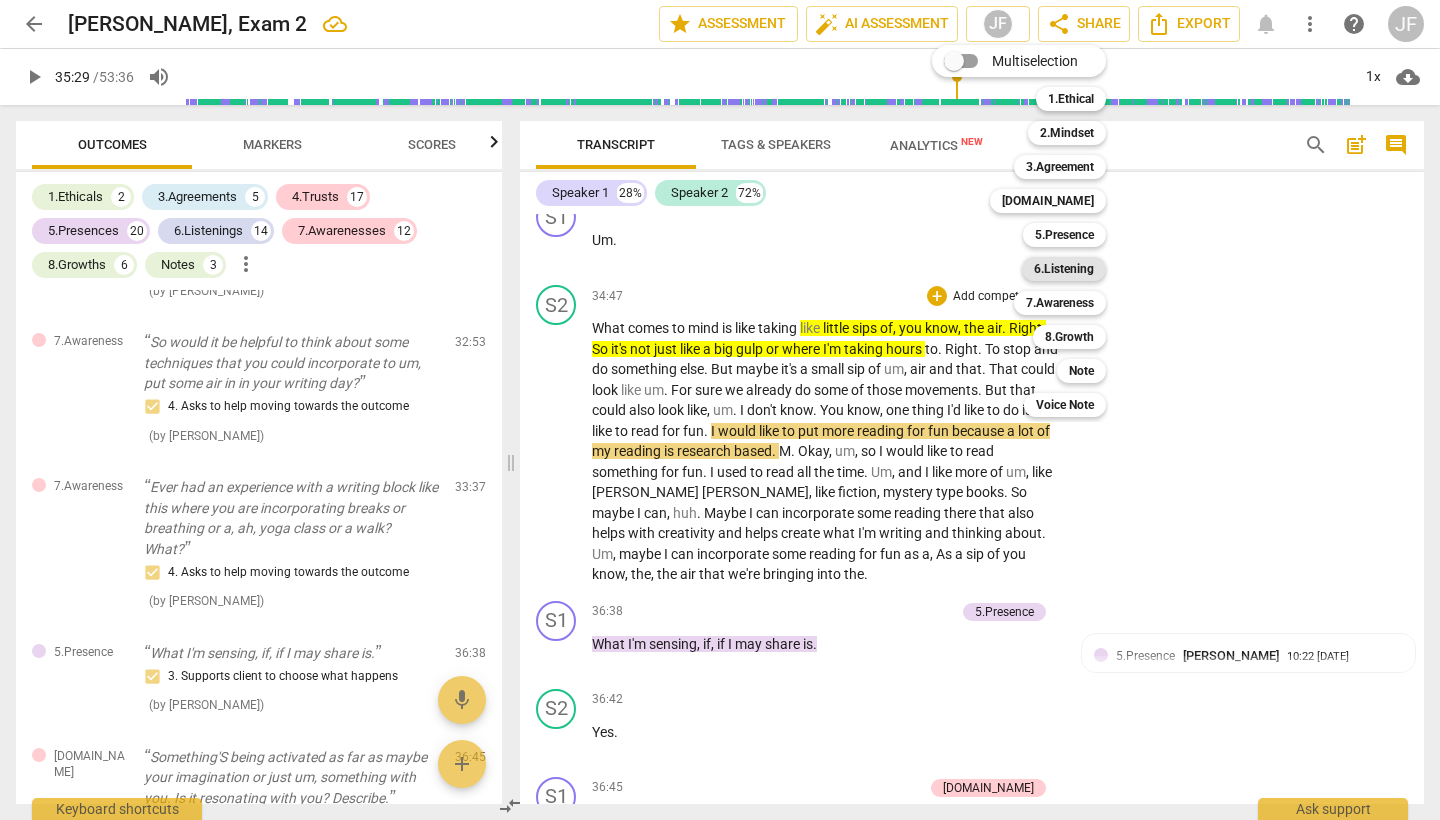 click on "6.Listening" at bounding box center (1064, 269) 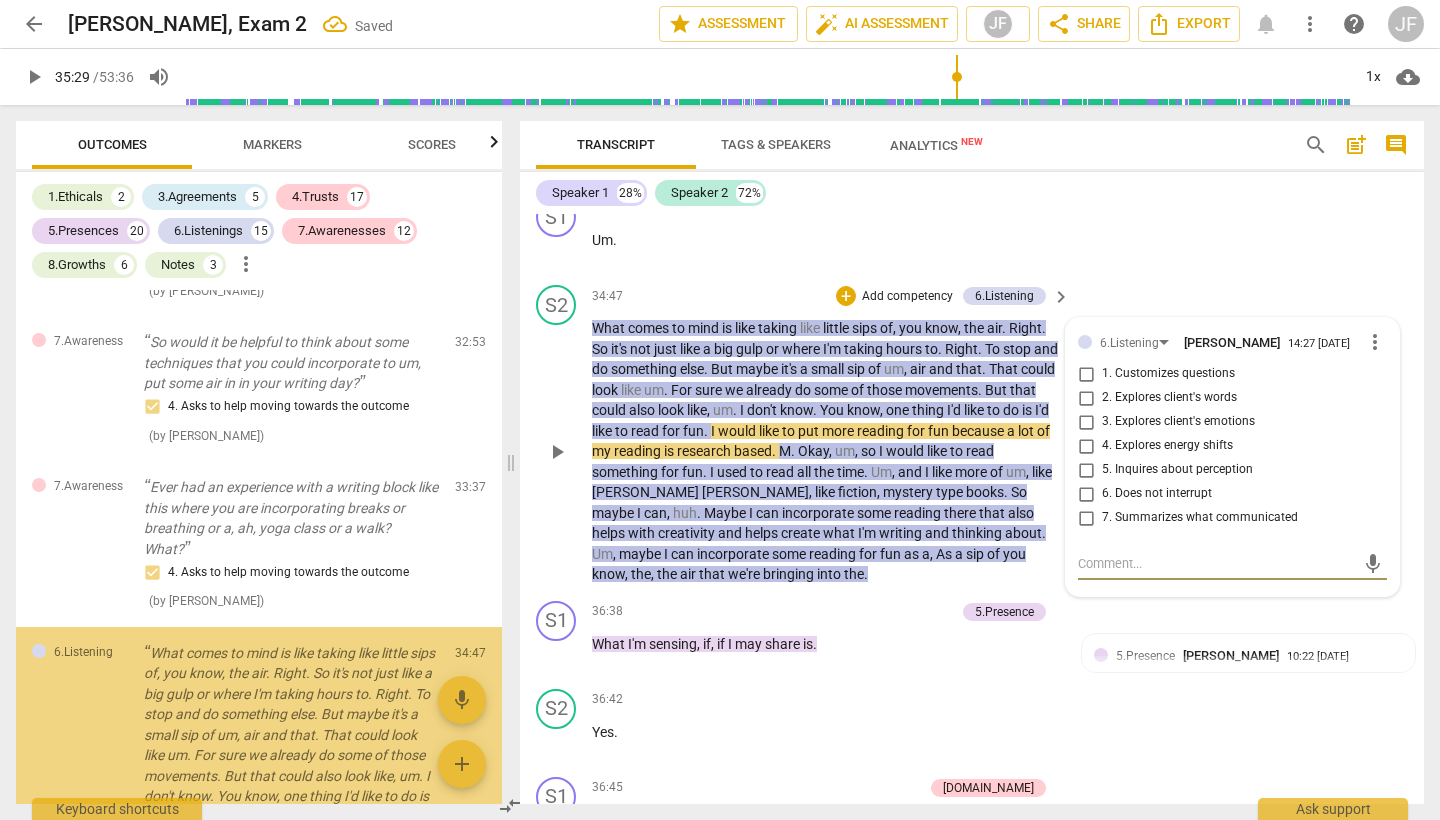scroll, scrollTop: 11208, scrollLeft: 0, axis: vertical 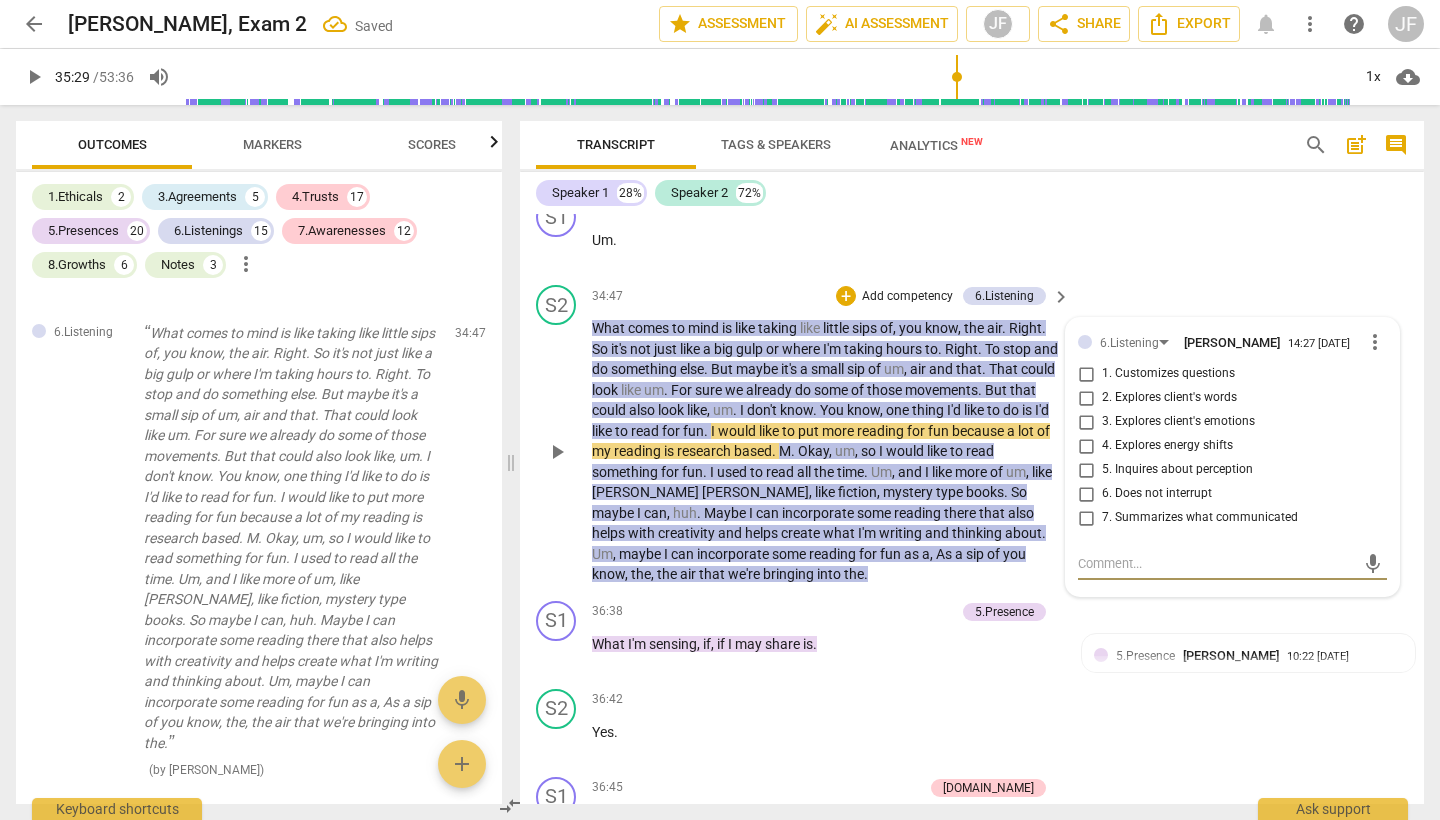click on "6. Does not interrupt" at bounding box center (1086, 494) 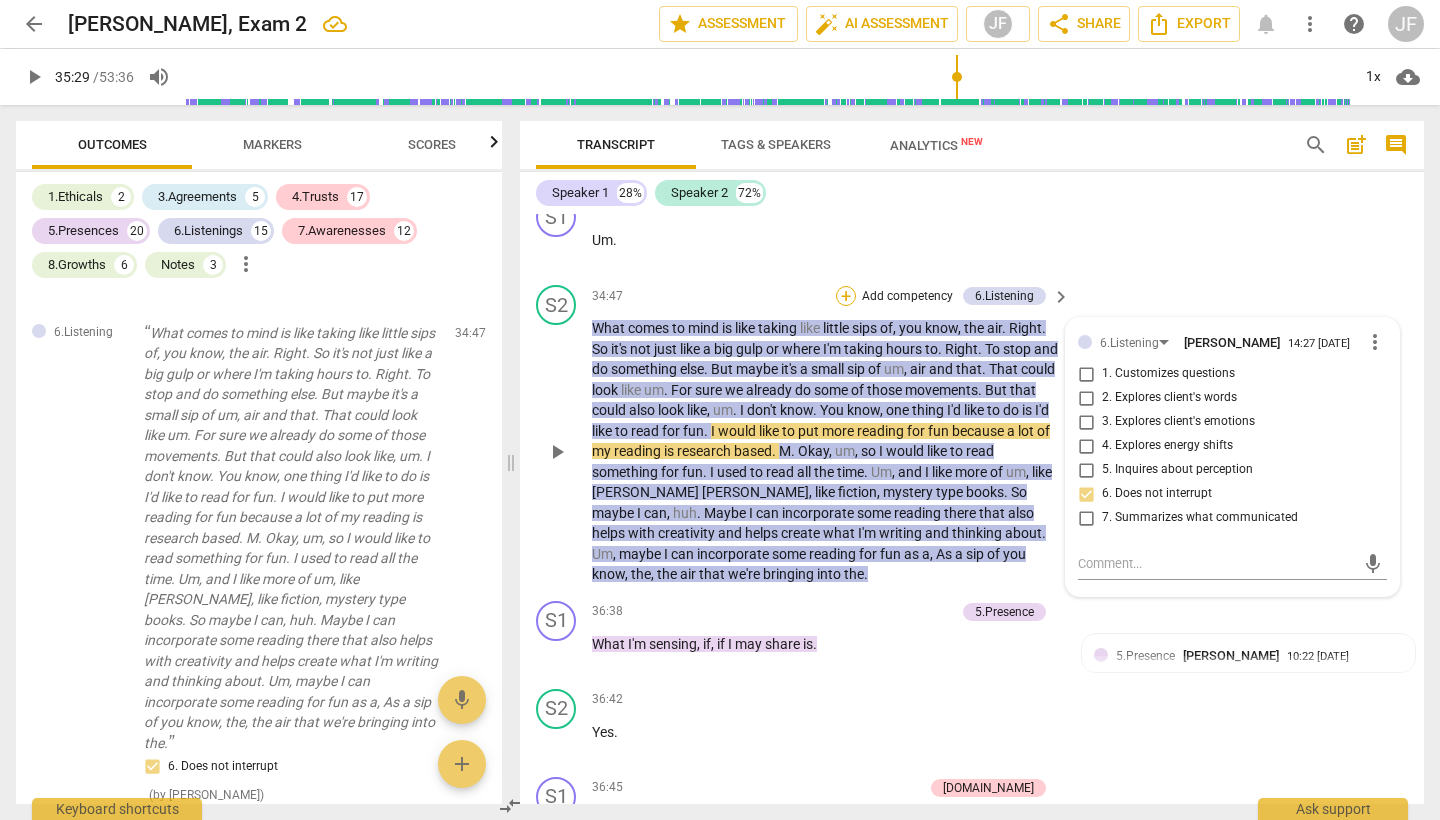 click on "+" at bounding box center (846, 296) 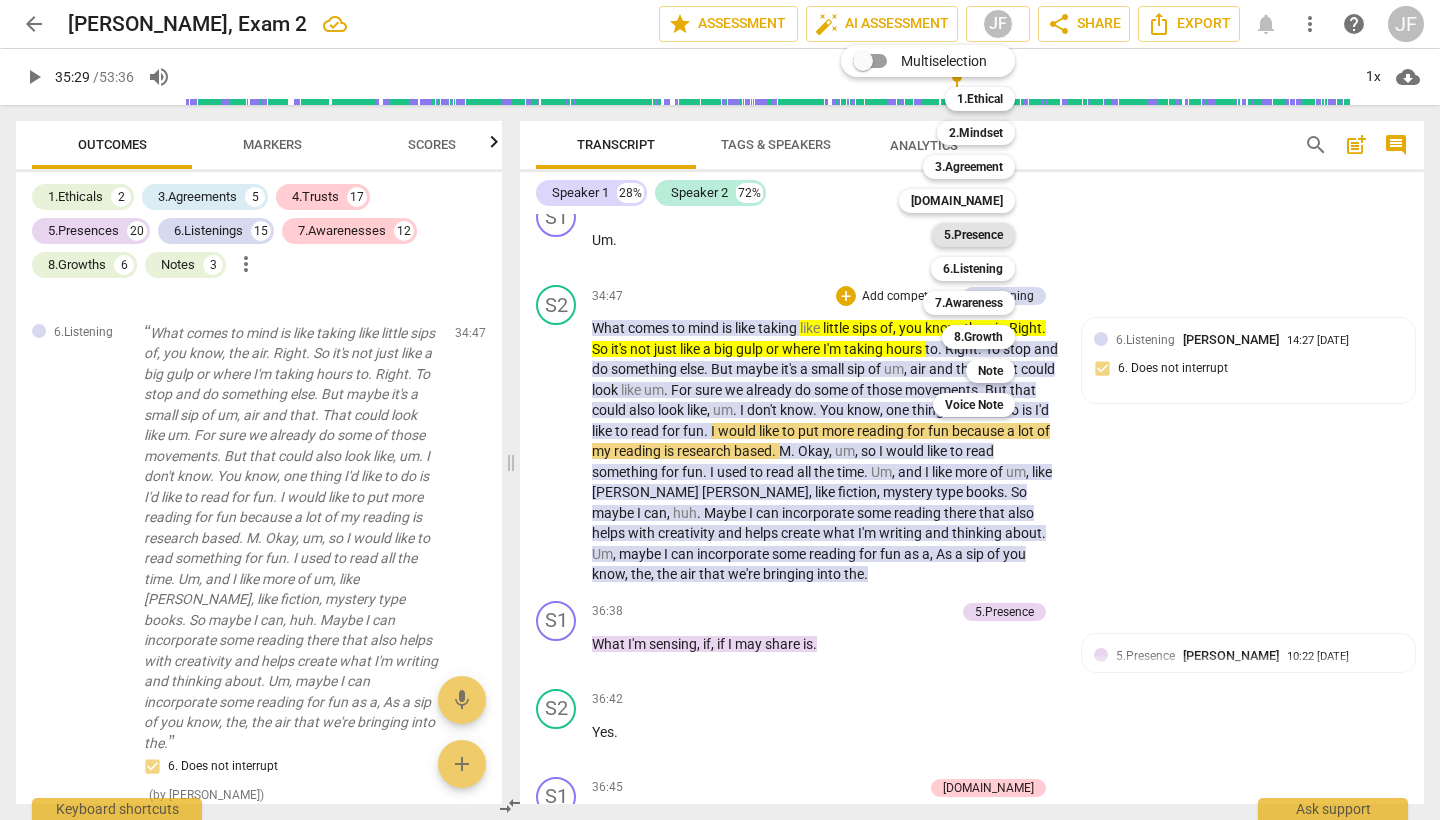 click on "5.Presence" at bounding box center [973, 235] 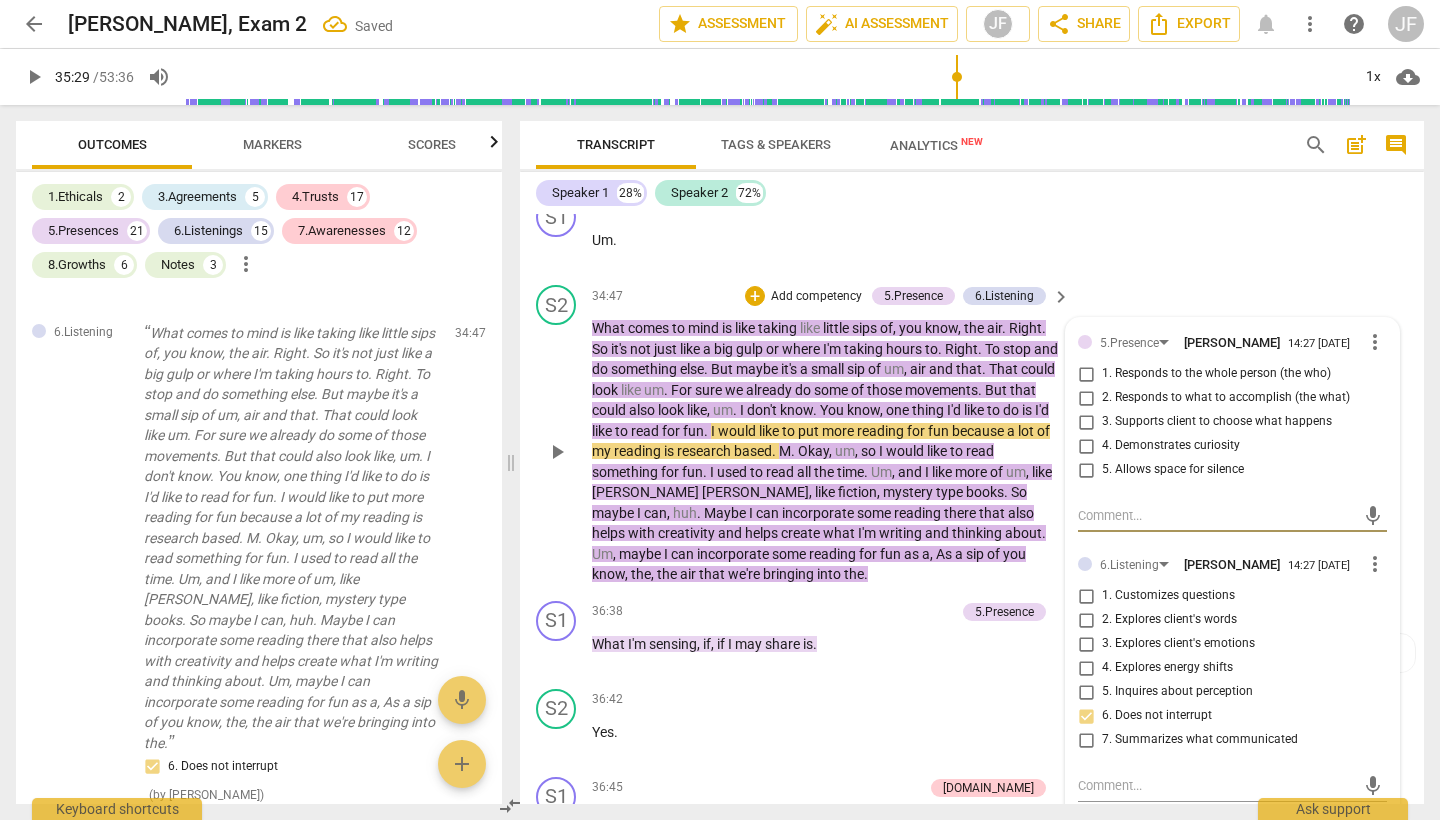 scroll, scrollTop: 11711, scrollLeft: 0, axis: vertical 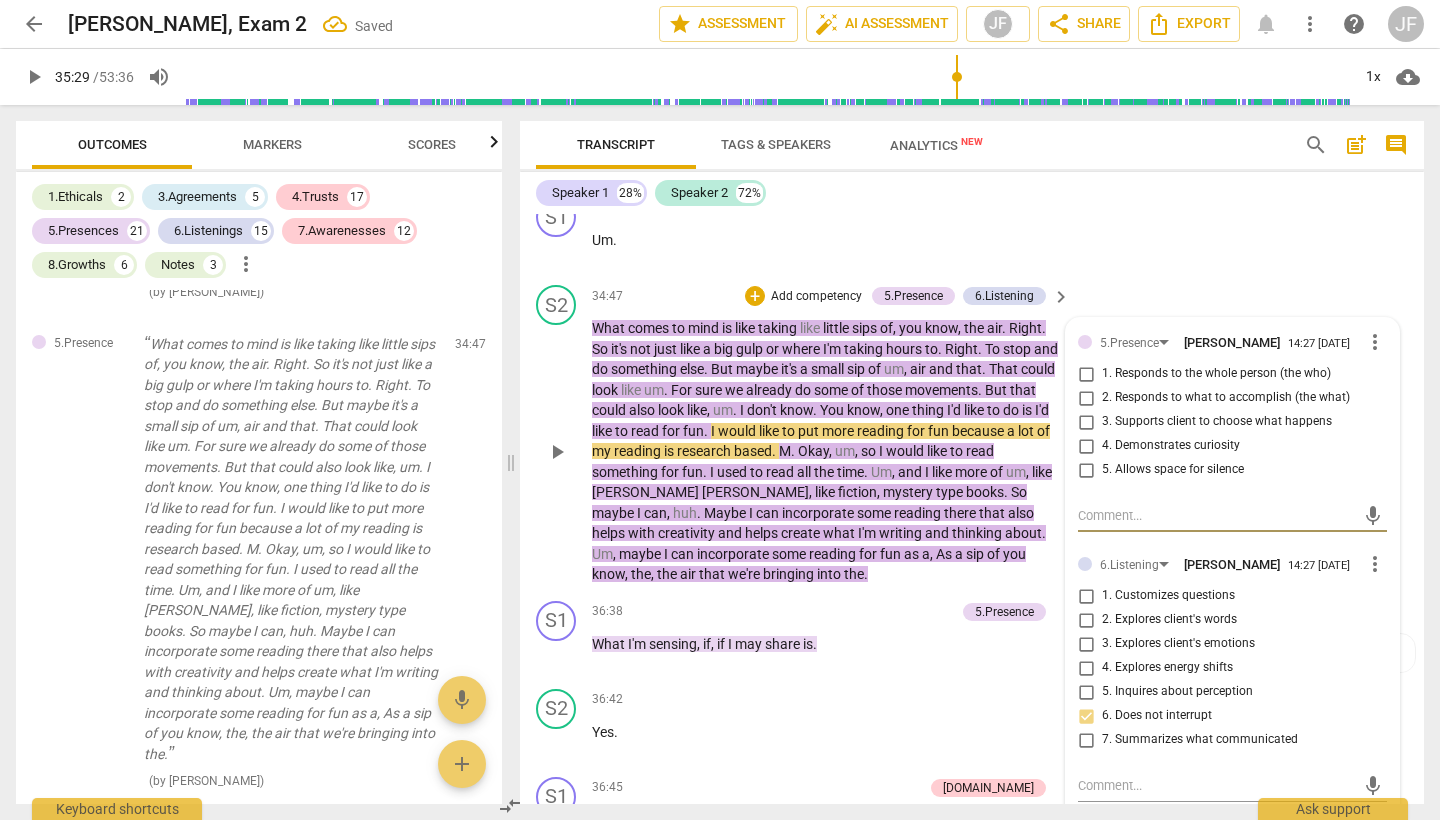 click on "5. Allows space for silence" at bounding box center [1086, 470] 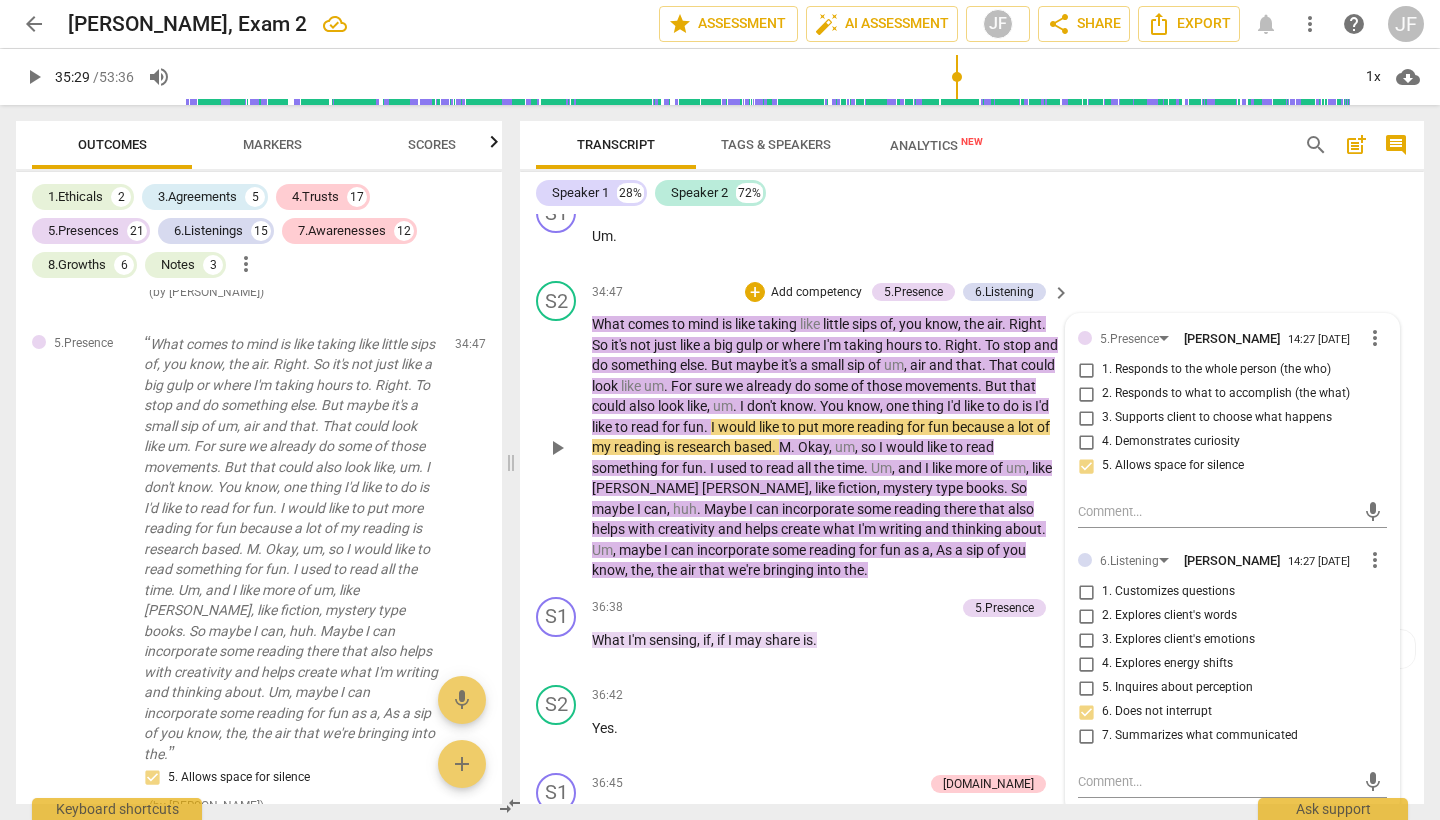 scroll, scrollTop: 13634, scrollLeft: 0, axis: vertical 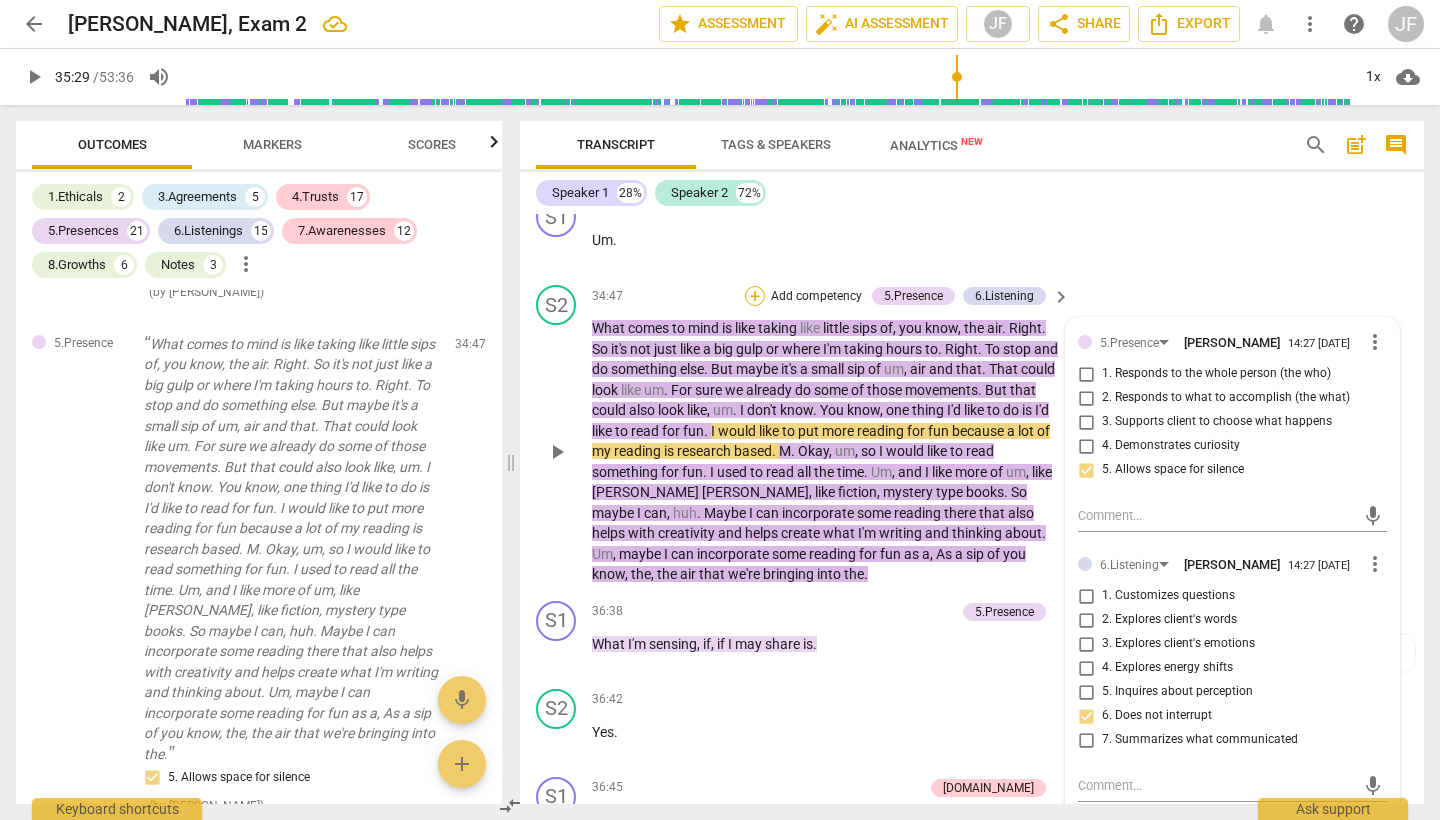 click on "+" at bounding box center [755, 296] 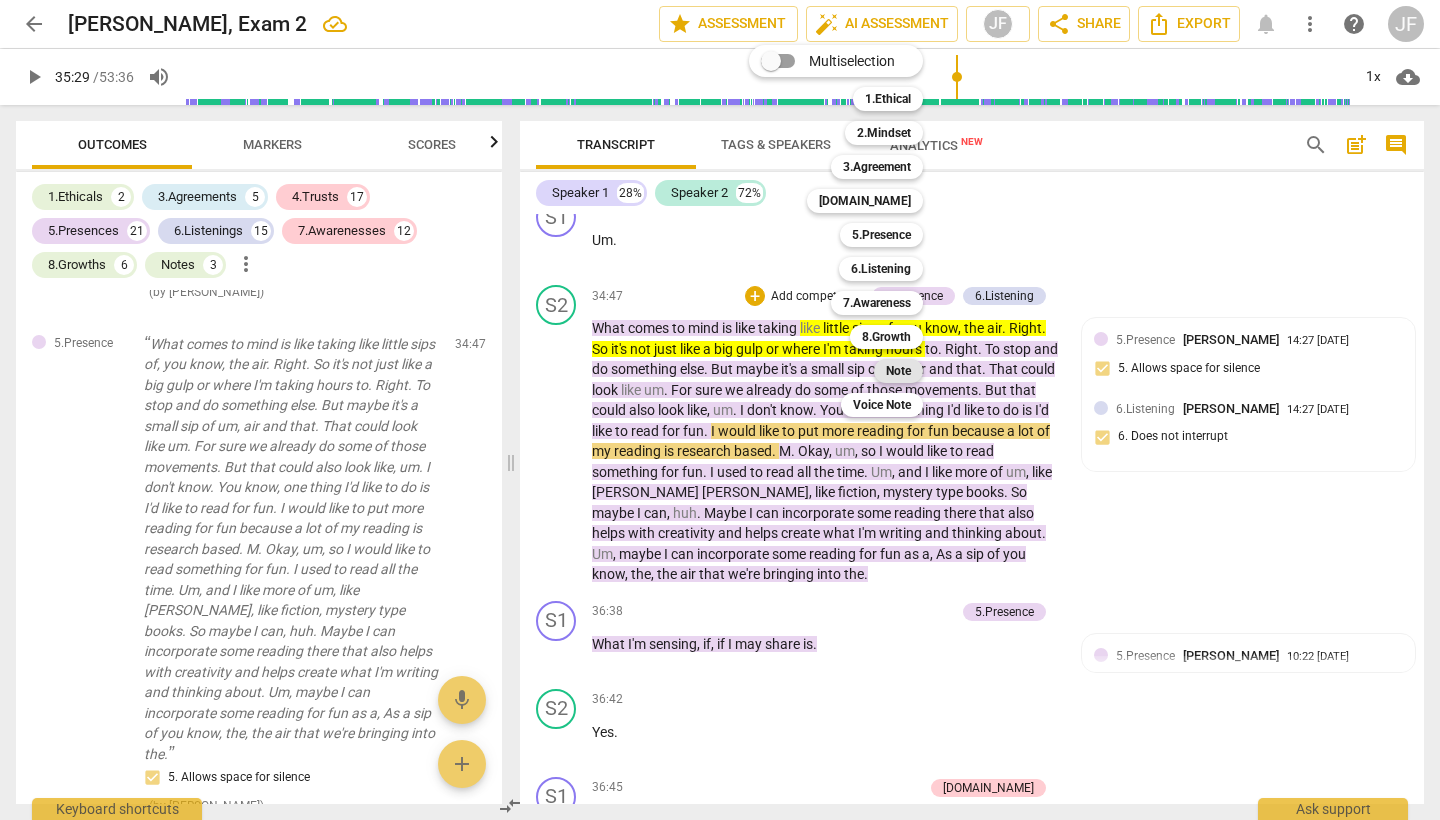 click on "Note" at bounding box center (898, 371) 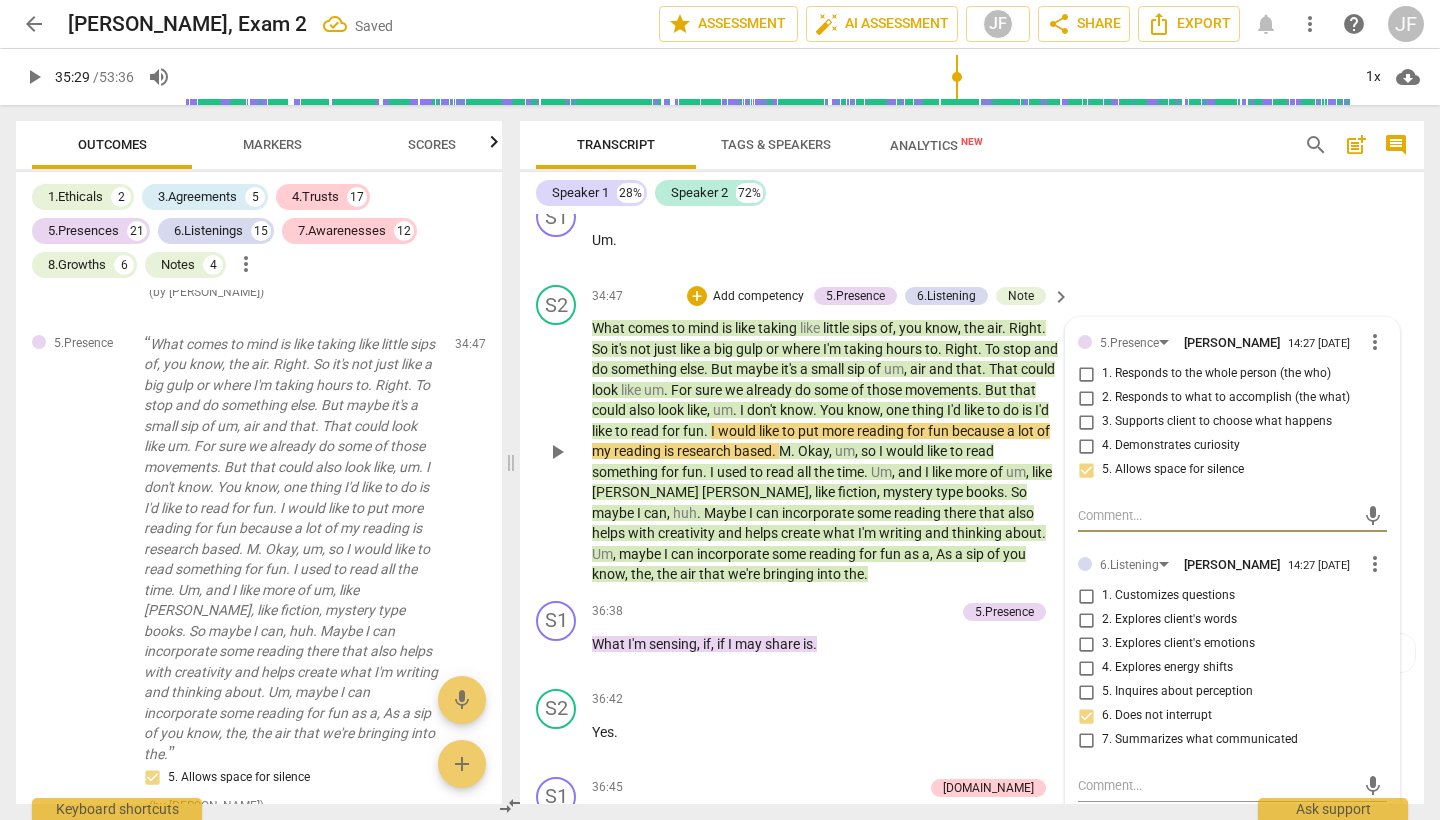 scroll, scrollTop: 12212, scrollLeft: 0, axis: vertical 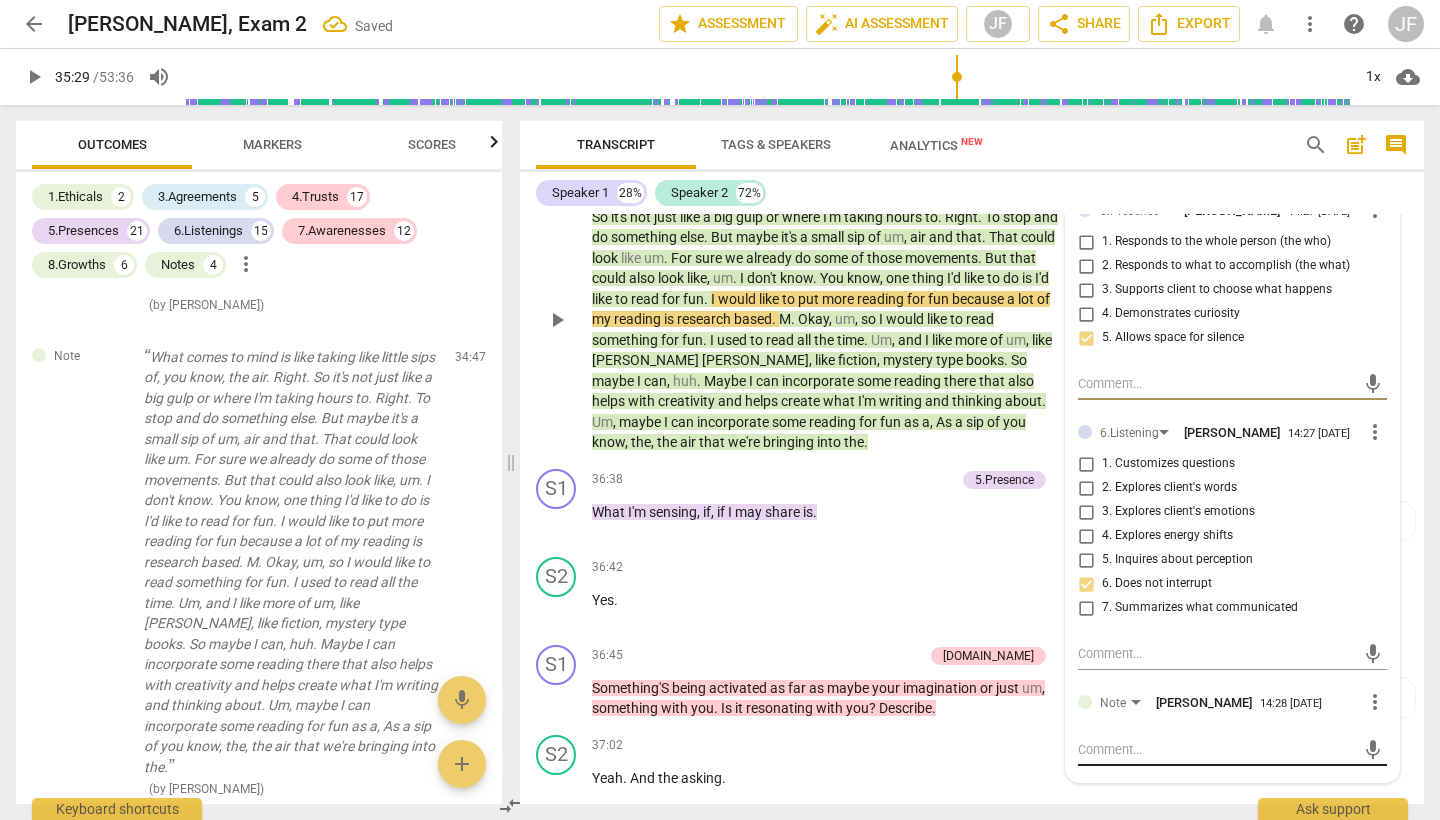 click at bounding box center [1216, 749] 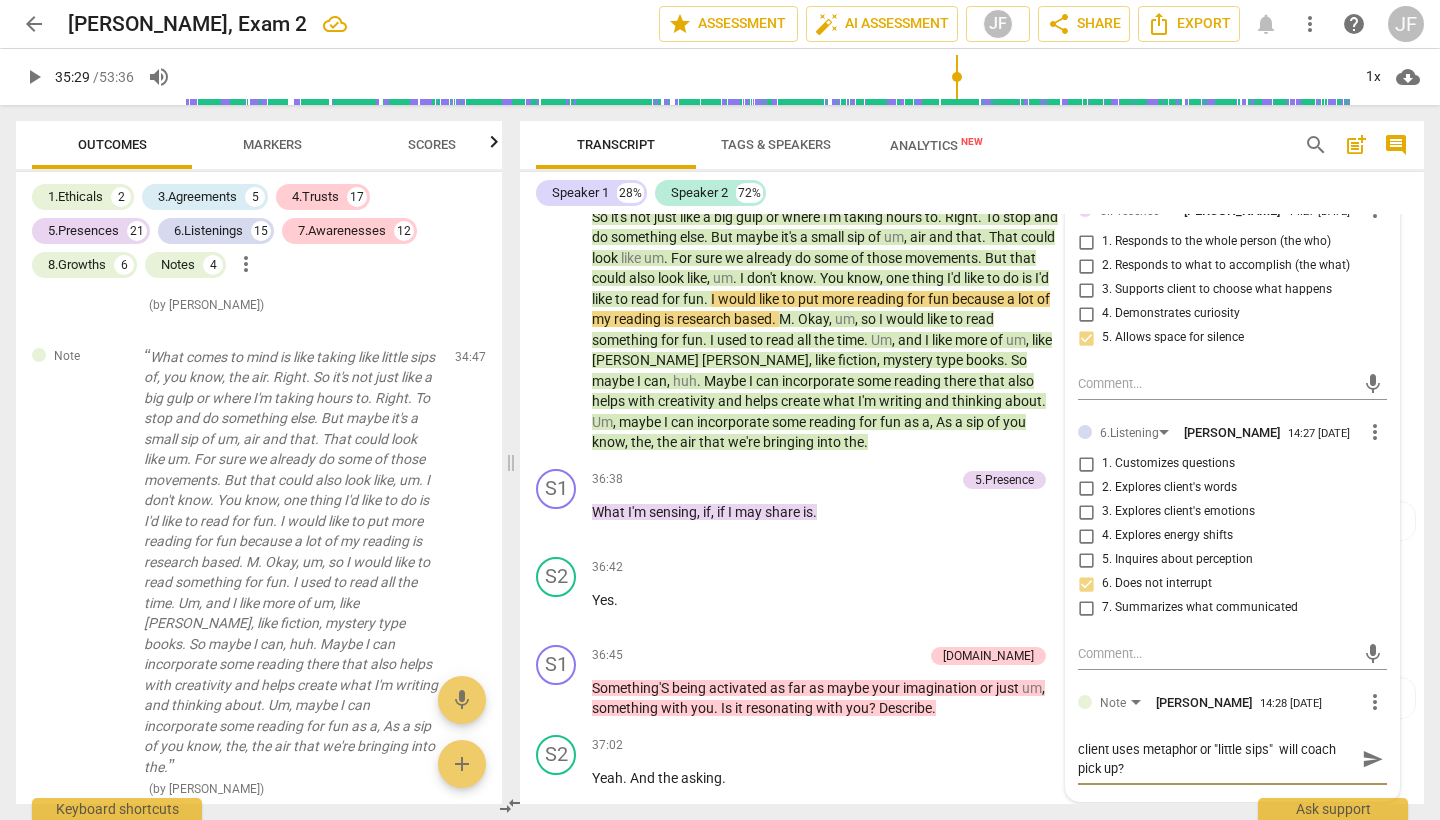 scroll, scrollTop: 0, scrollLeft: 0, axis: both 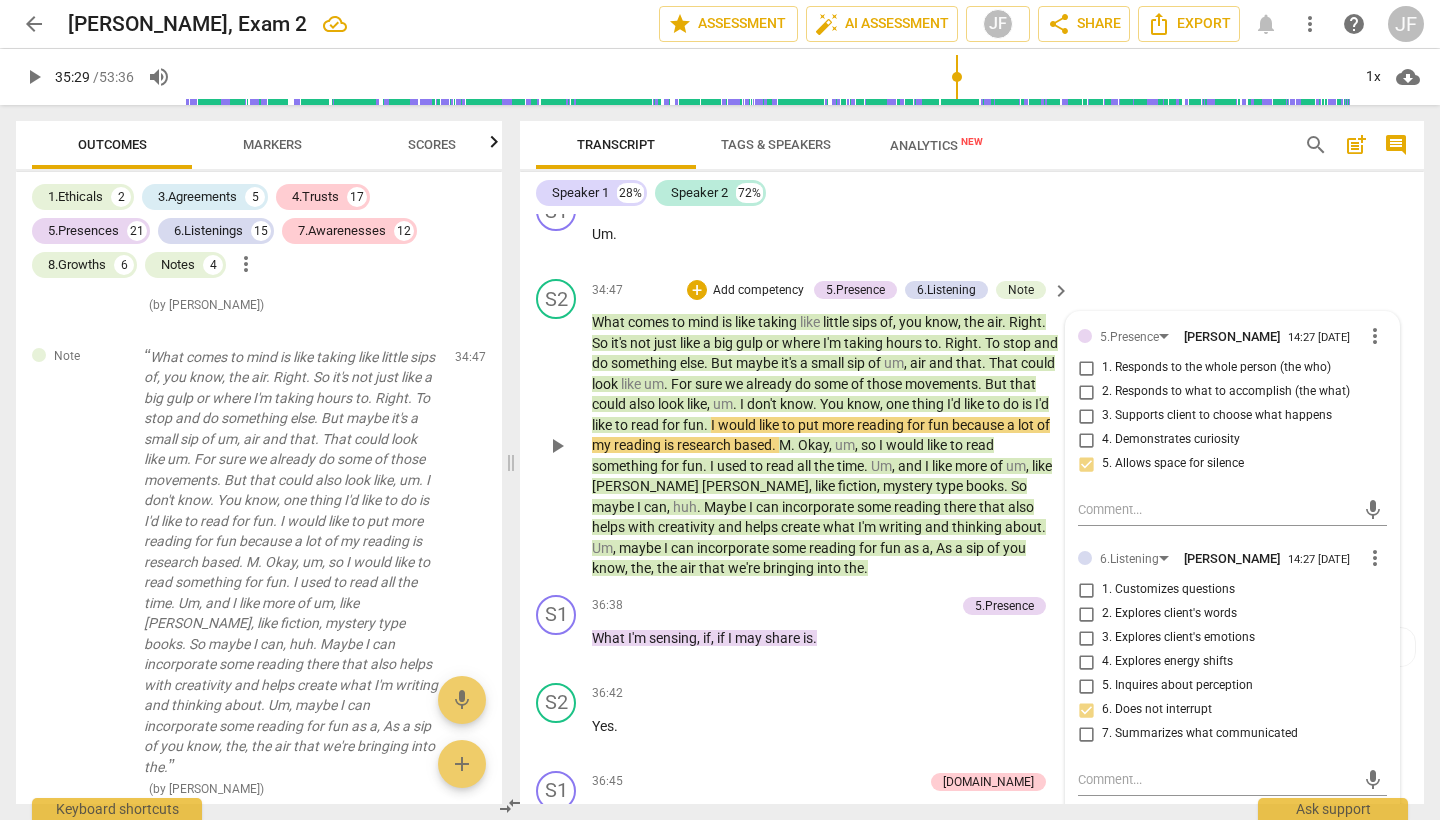 click on "play_arrow" at bounding box center (557, 446) 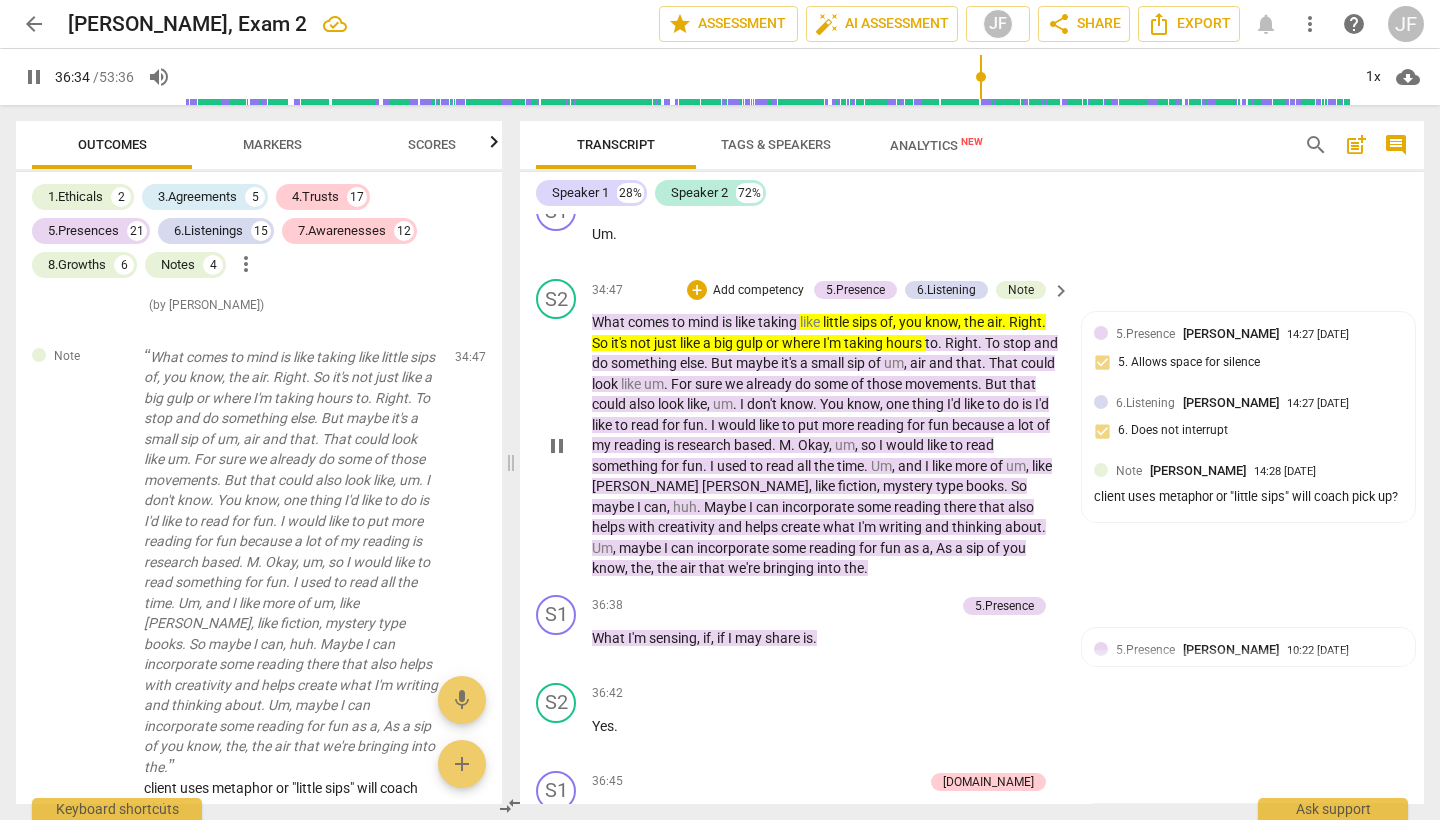 click on "pause" at bounding box center [557, 446] 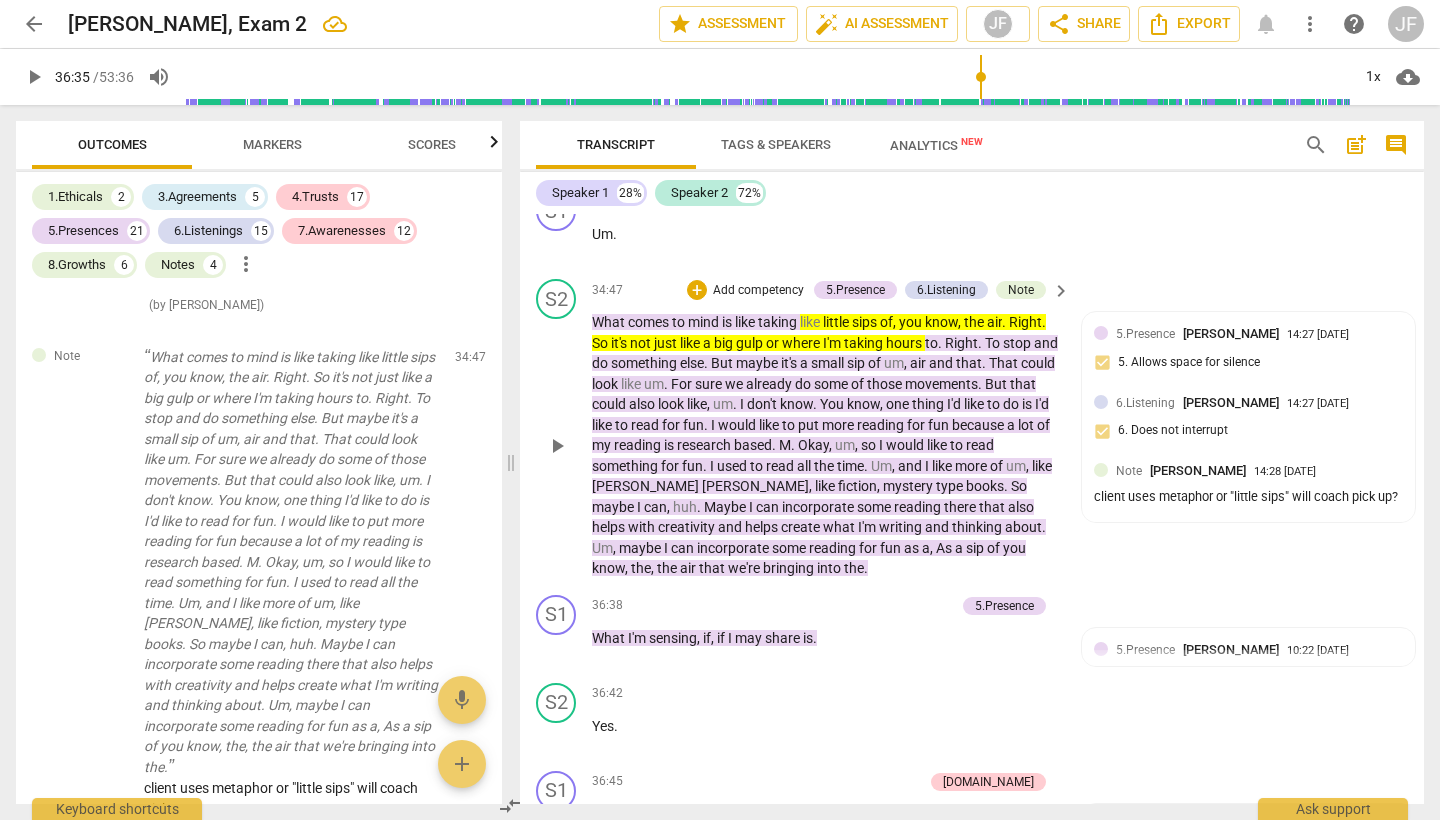click on "." at bounding box center (866, 568) 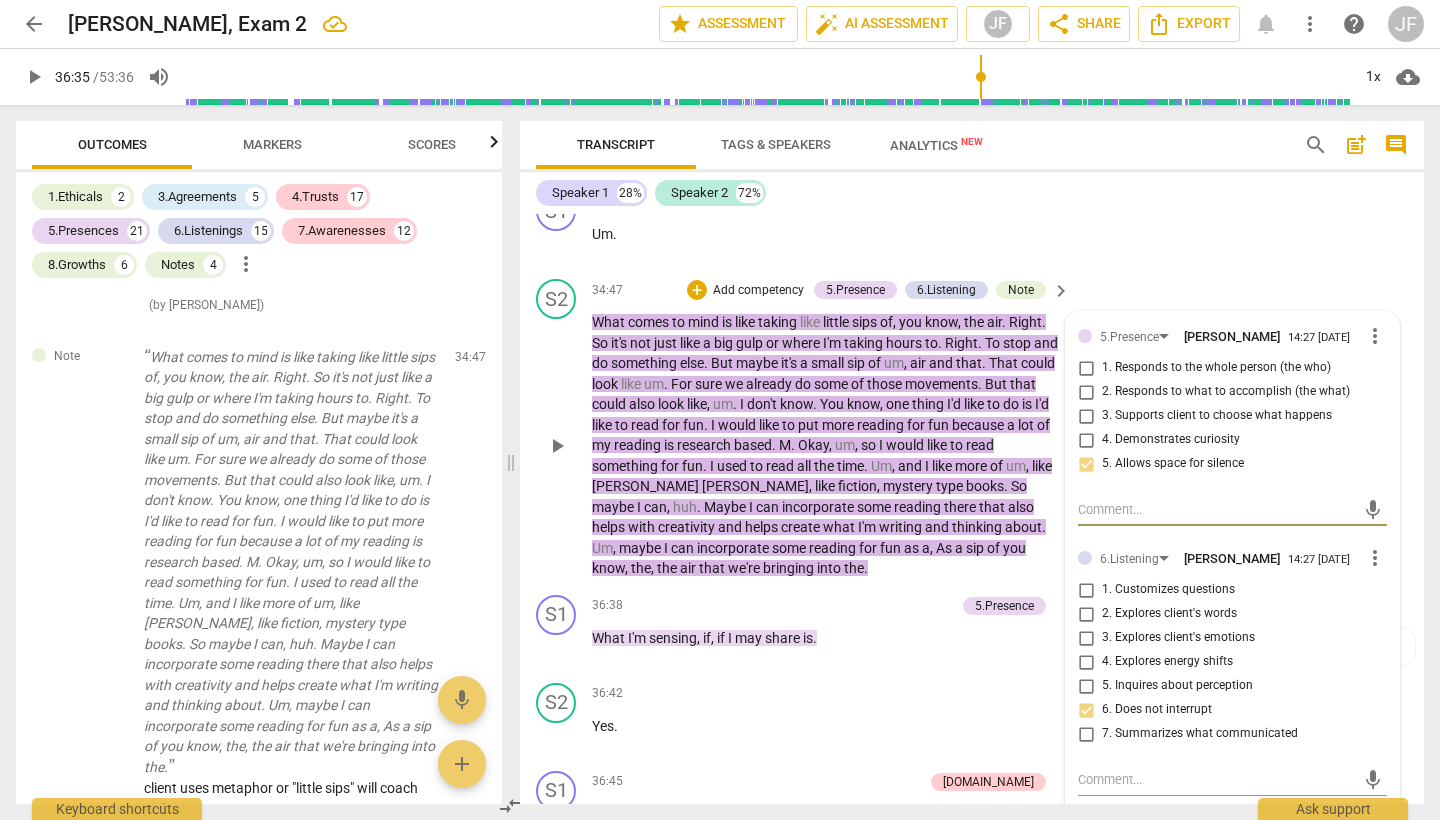 click on "." at bounding box center (866, 568) 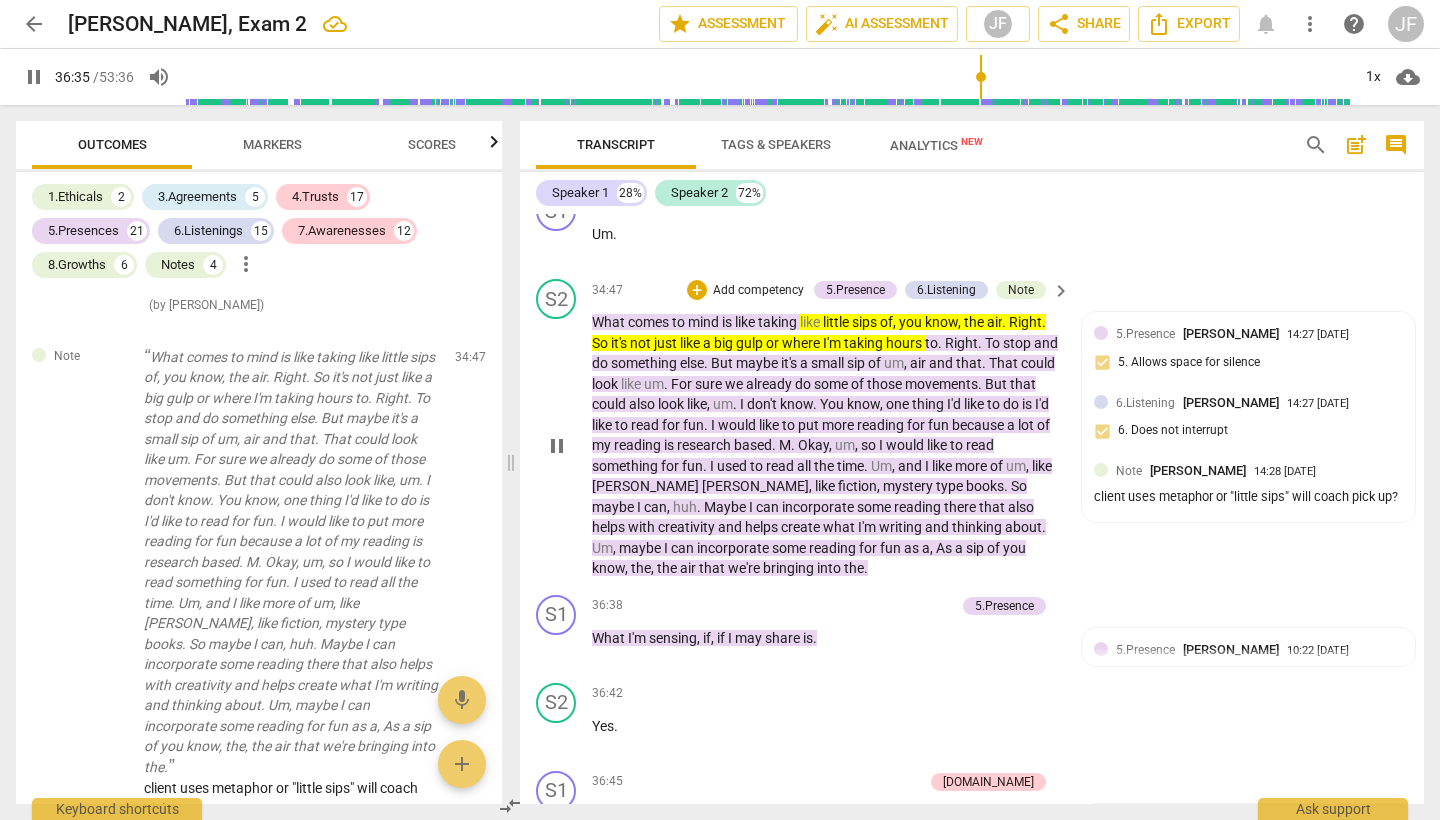 click on "What   comes   to   mind   is   like   taking   like   little   sips   of ,   you   know ,   the   air .   Right .   So   it's   not   just   like   a   big   gulp   or   where   I'm   taking   hours   to .   Right .   To   stop   and   do   something   else .   But   maybe   it's   a   small   sip   of   um ,   air   and   that .   That   could   look   like   um .   For   sure   we   already   do   some   of   those   movements .   But   that   could   also   look   like ,   um .   I   don't   know .   You   know ,   one   thing   I'd   like   to   do   is   I'd   like   to   read   for   fun .   I   would   like   to   put   more   reading   for   fun   because   a   lot   of   my   reading   is   research   based .   M .   Okay ,   um ,   so   I   would   like   to   read   something   for   fun .   I   used   to   read   all   the   time .   Um ,   and   I   like   more   of   um ,   like   [PERSON_NAME] ,   like   fiction ,   mystery   type   books .   So   maybe   I   can ,   huh .   Maybe   I   can" at bounding box center (826, 445) 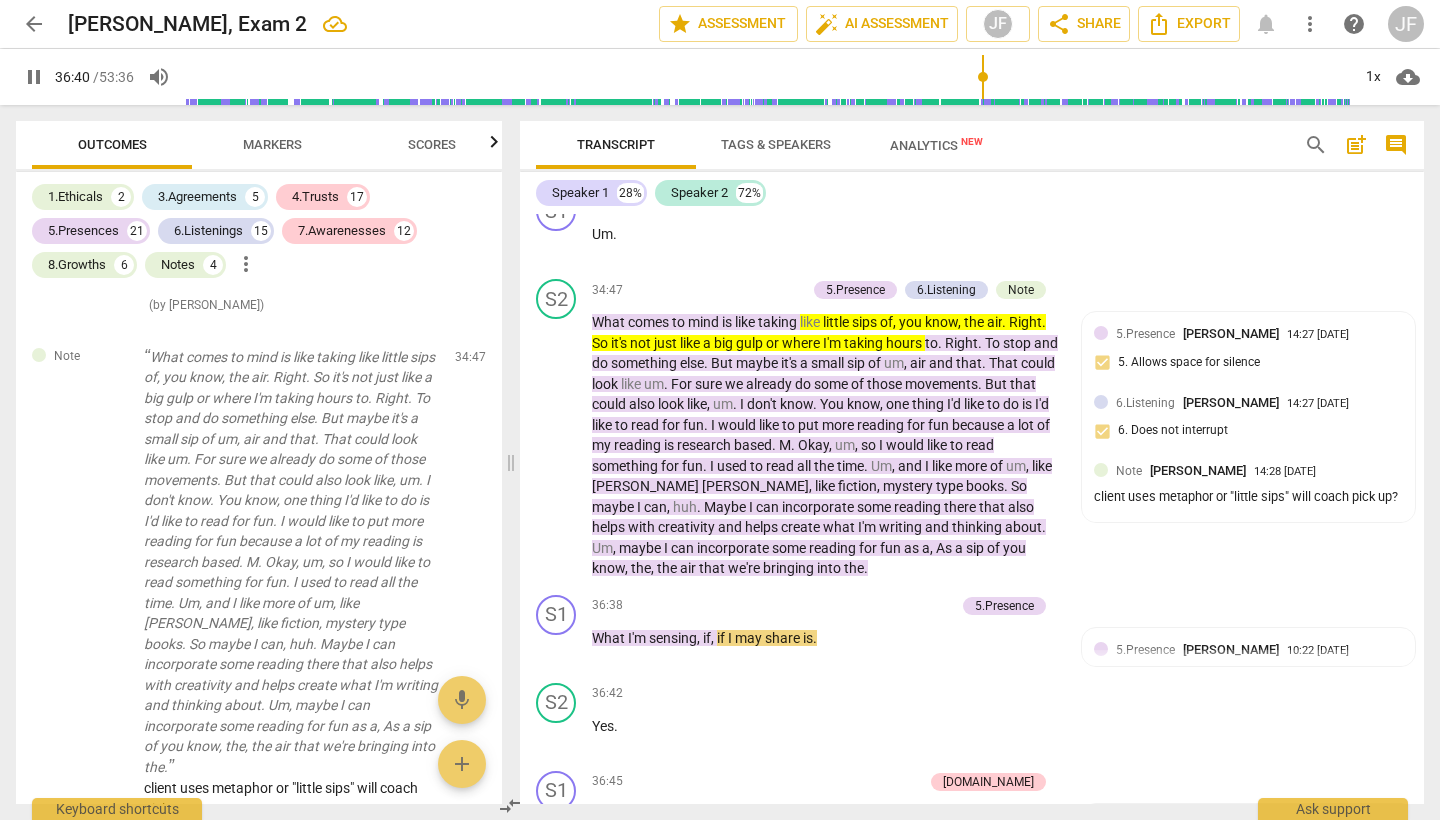 click on "S1 play_arrow pause 00:02 + Add competency keyboard_arrow_right Hi ,   [PERSON_NAME] . S2 play_arrow pause 00:04 + Add competency keyboard_arrow_right Hello . S1 play_arrow pause 00:05 + Add competency keyboard_arrow_right Nice   to   see   you . S2 play_arrow pause 00:07 + Add competency keyboard_arrow_right Yes ,   nice   to   see   you . S1 play_arrow pause 00:09 + Add competency 1.Ethical keyboard_arrow_right Do   you   mind   if   I   record   this   session ? 1.Ethical [PERSON_NAME] 09:50 [DATE] 1. Familiar with Code of Ethics S2 play_arrow pause 00:12 + Add competency keyboard_arrow_right No ,   absolutely   not .   Please   record . S1 play_arrow pause 00:14 + Add competency 1.Ethical [DOMAIN_NAME] keyboard_arrow_right And   I   want   to   let   you   know   that   I   might   be   sending   this   video   in ,   um ,   for   evaluation .   Okay .   So   what   are   we .   How's .   How's   your   day ?   How   have   your   days   gone   these   last   few   days   or   weeks   during   this   tremendous" at bounding box center [972, 509] 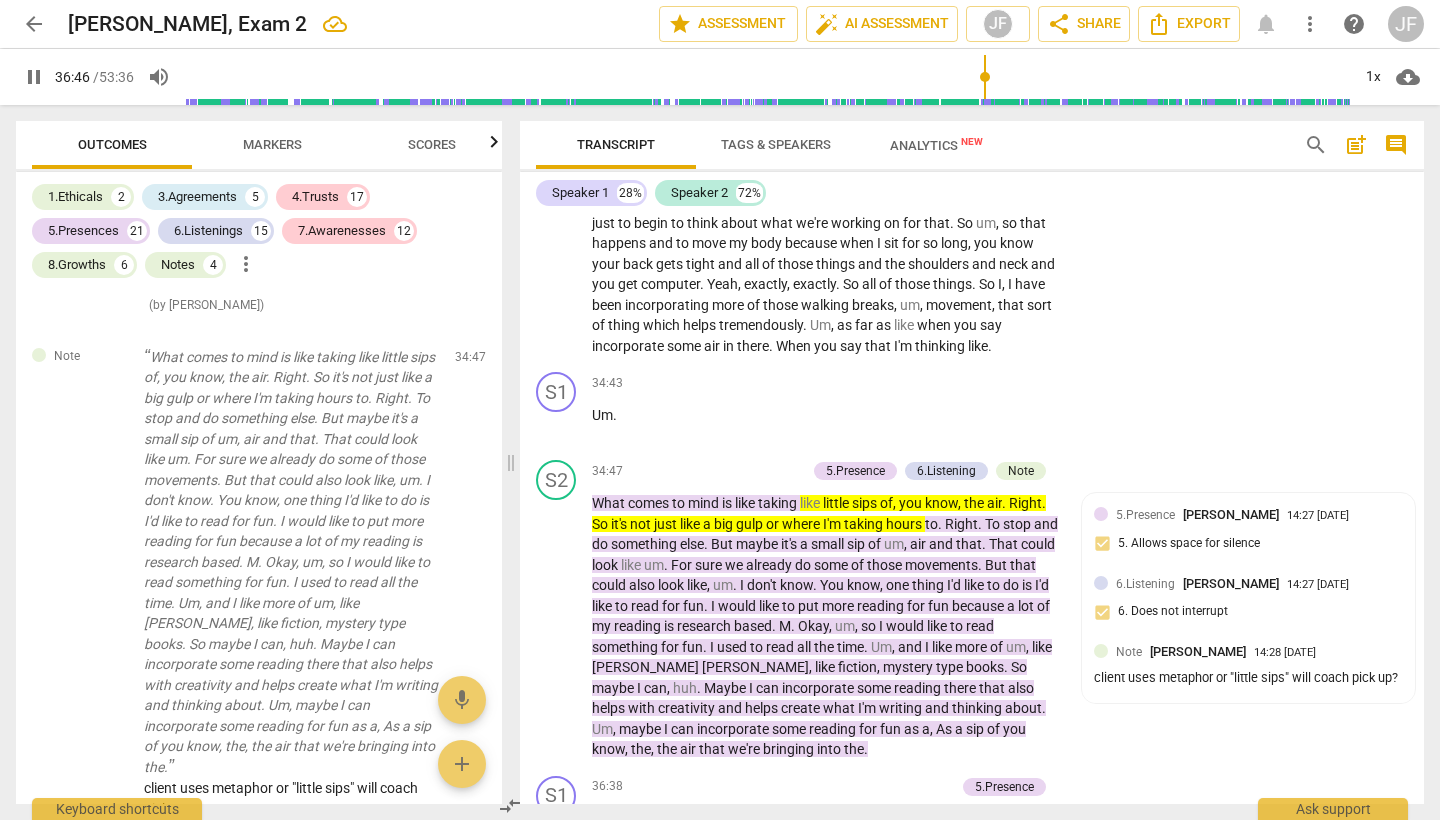 scroll, scrollTop: 13706, scrollLeft: 0, axis: vertical 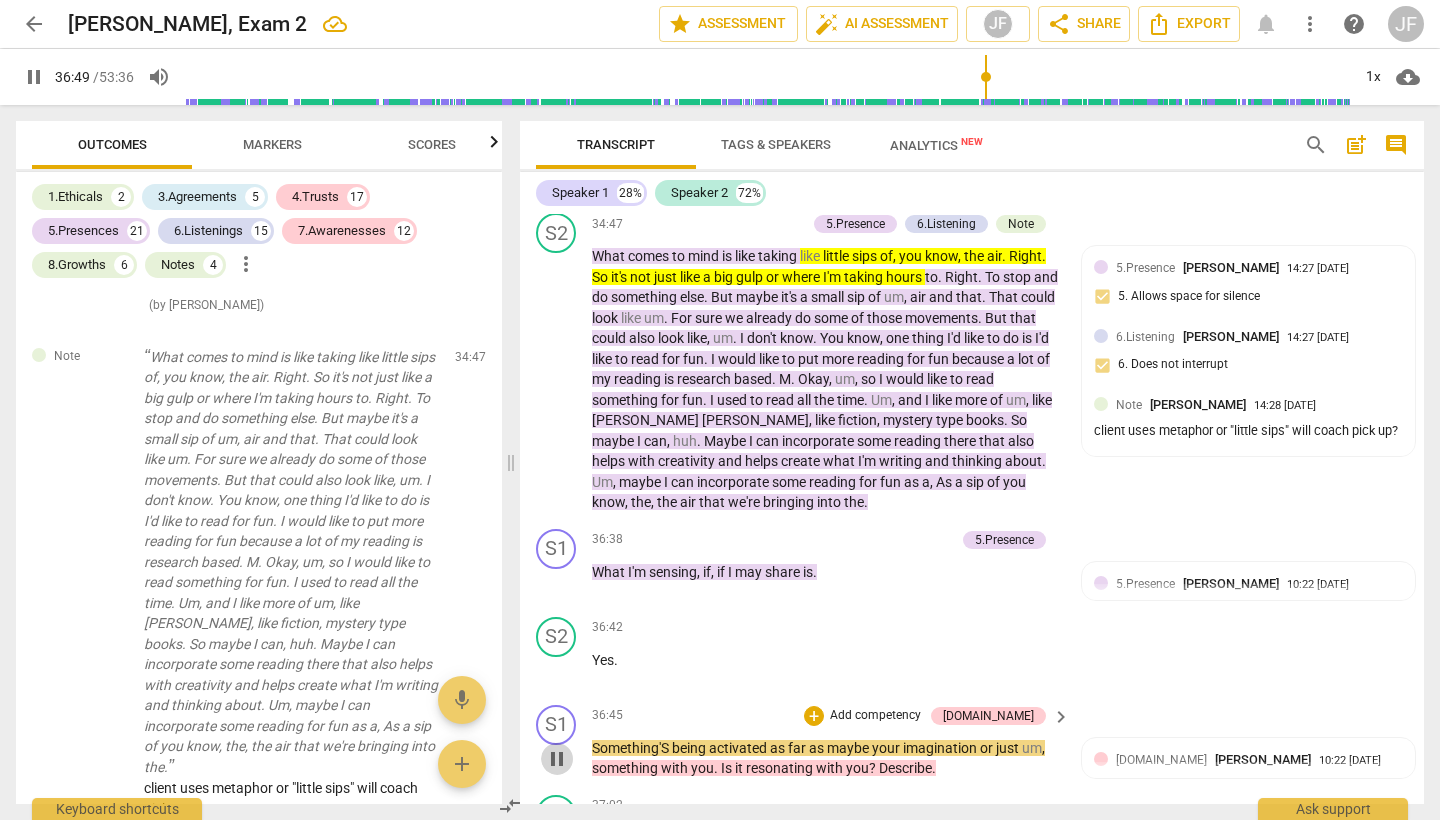 click on "pause" at bounding box center [557, 759] 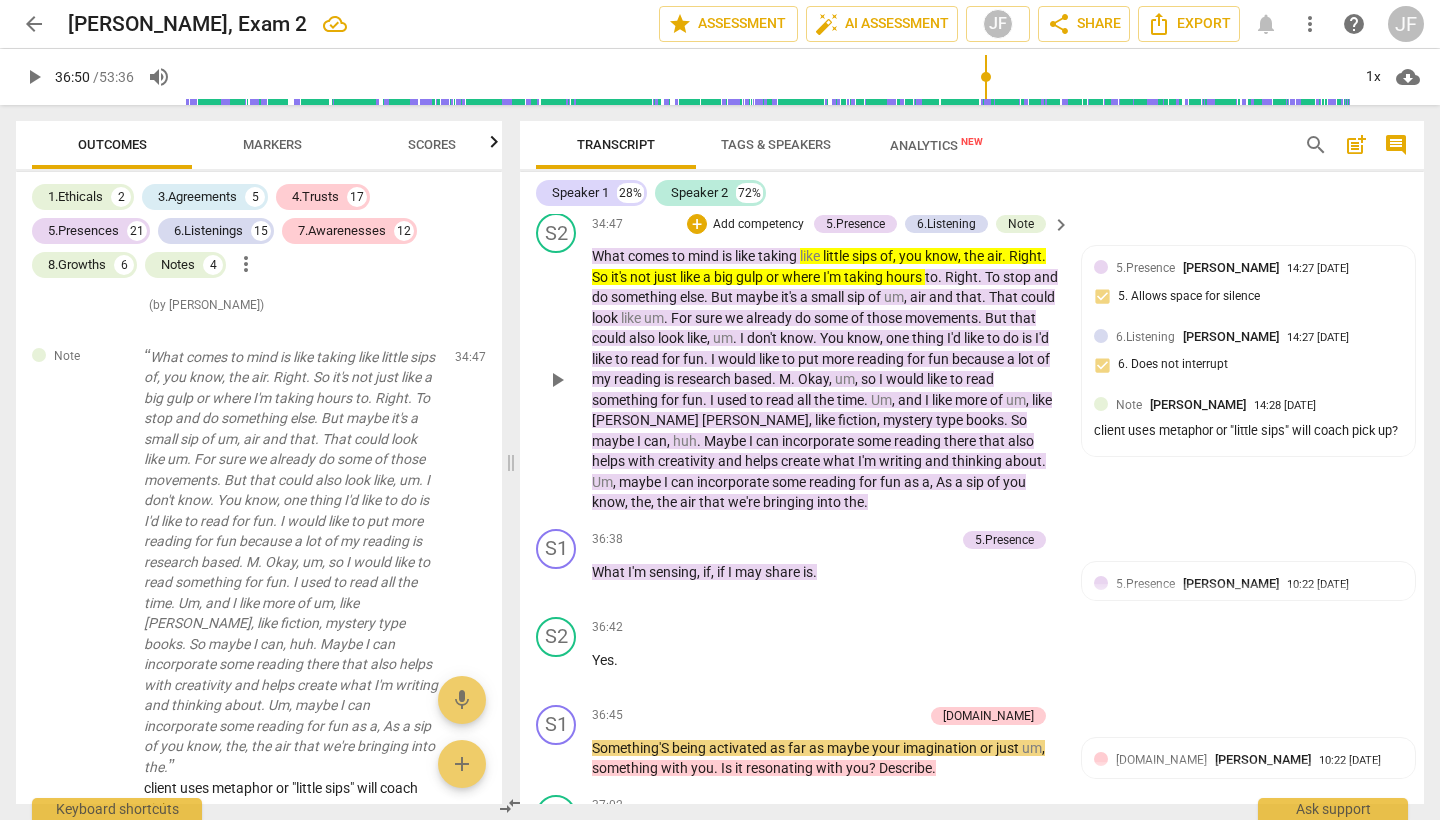 click on "." at bounding box center (866, 502) 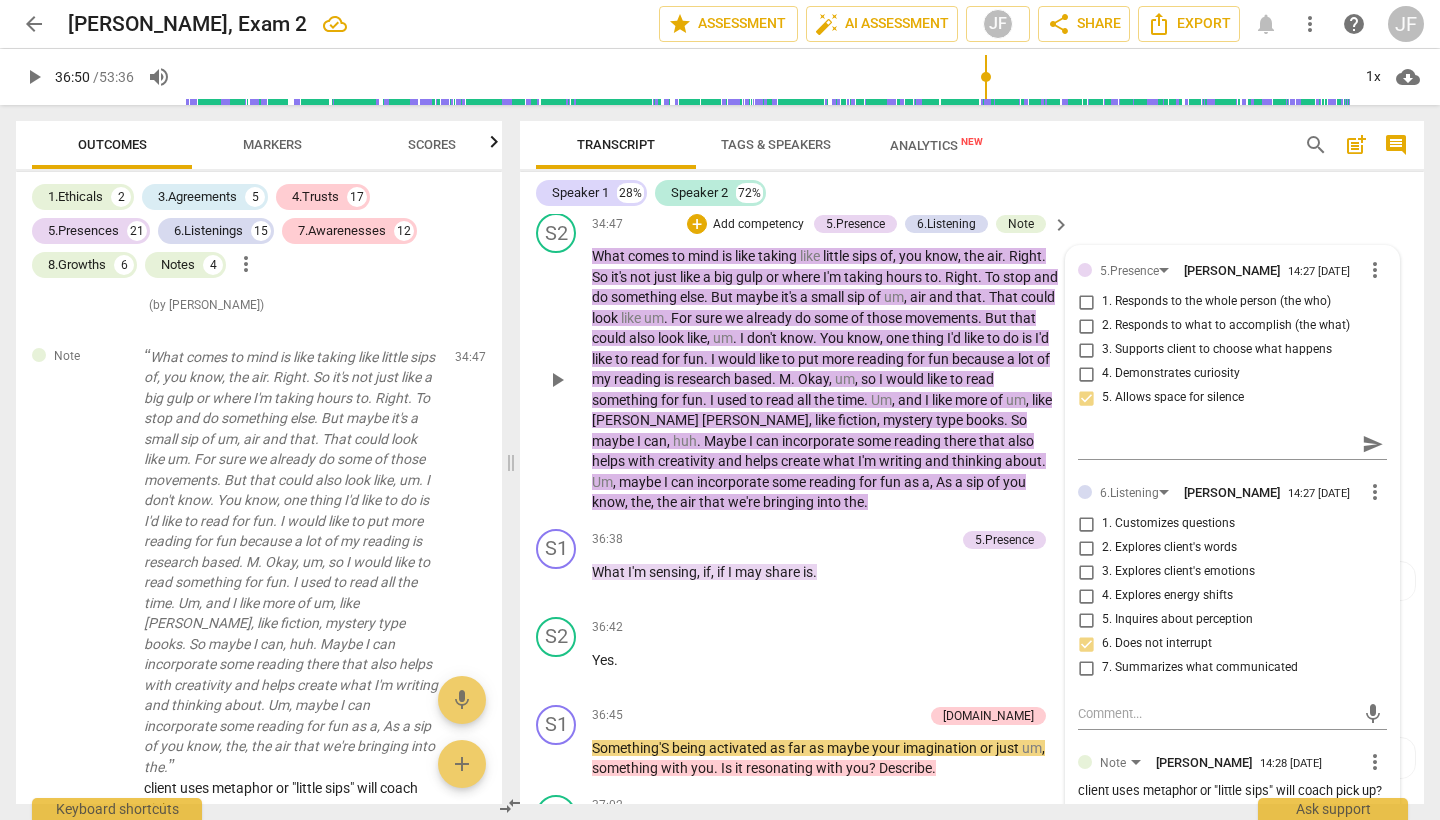 click on "." at bounding box center [866, 502] 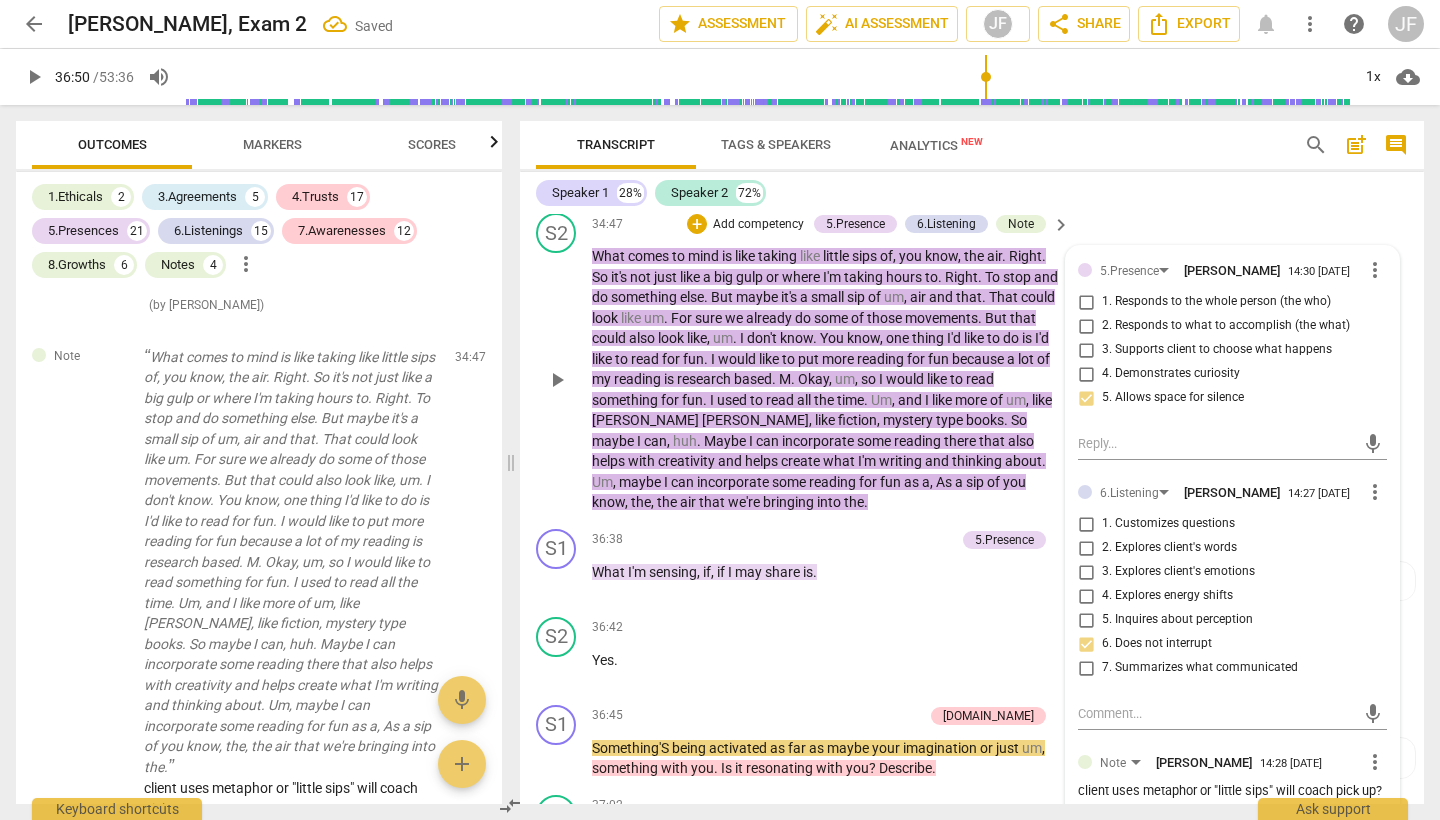 click on "." at bounding box center [866, 502] 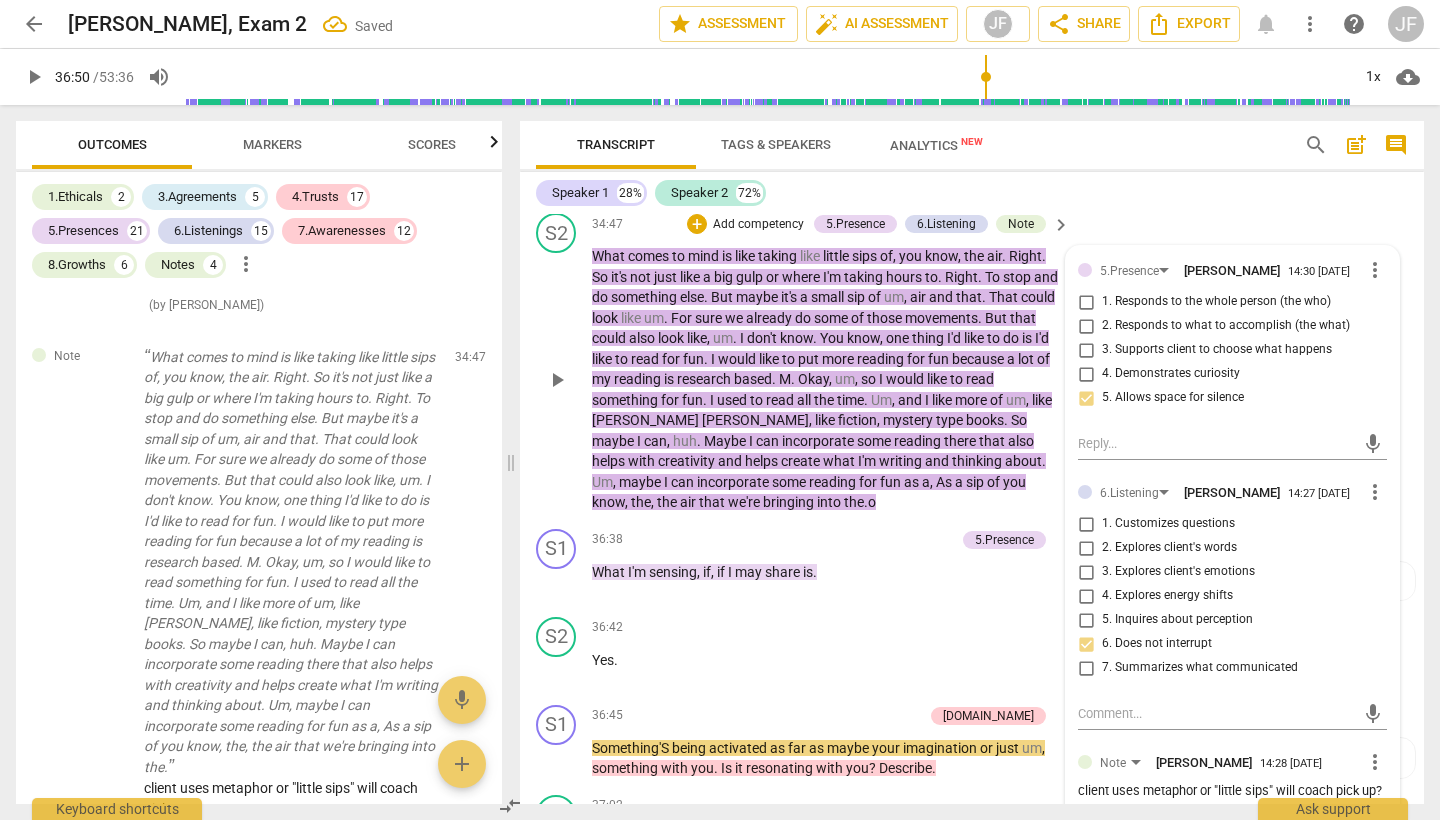 click on ".o" at bounding box center [870, 502] 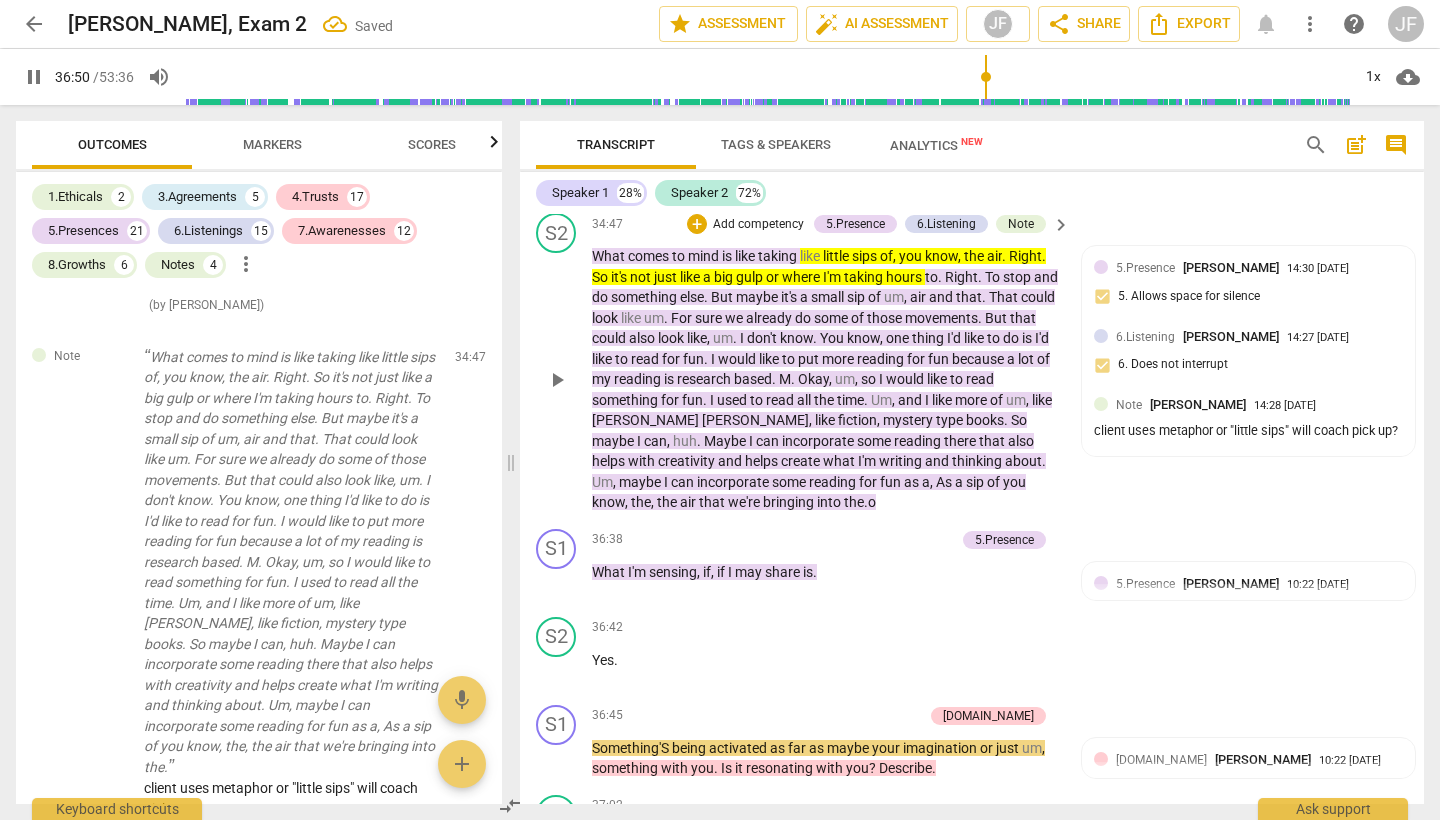 click on ".o" at bounding box center [870, 502] 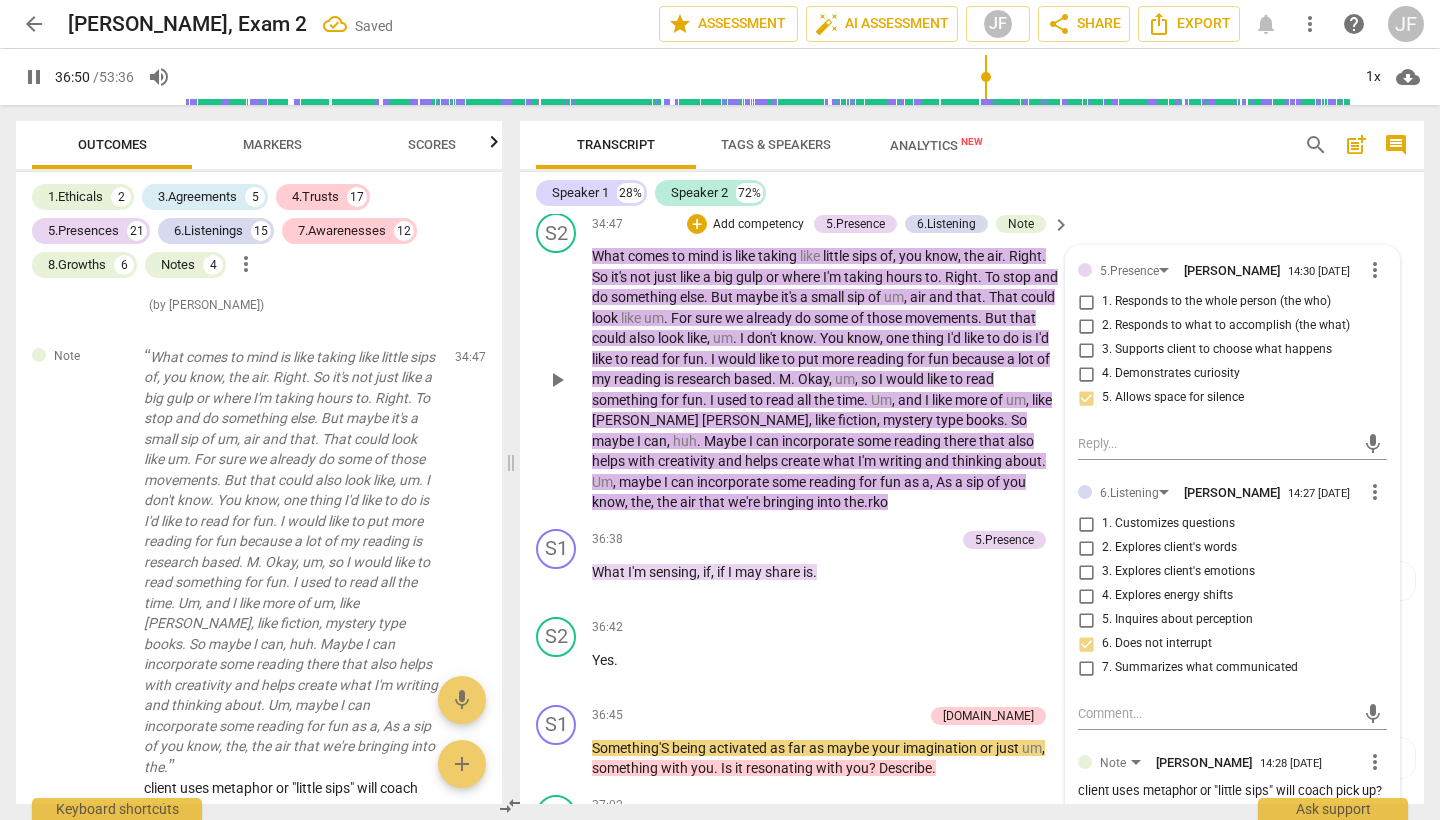 click on ".rko" at bounding box center (876, 502) 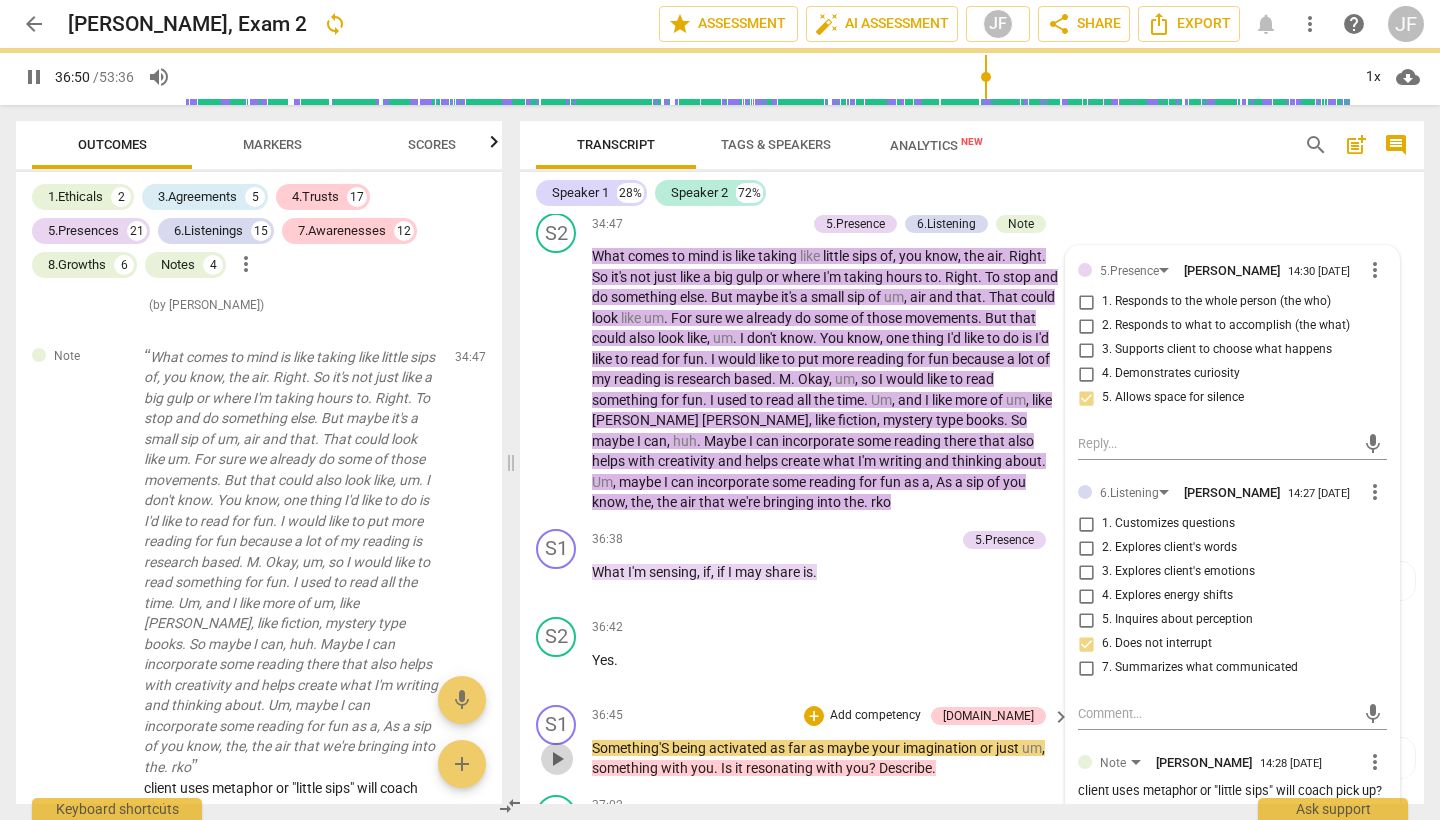 click on "play_arrow" at bounding box center [557, 759] 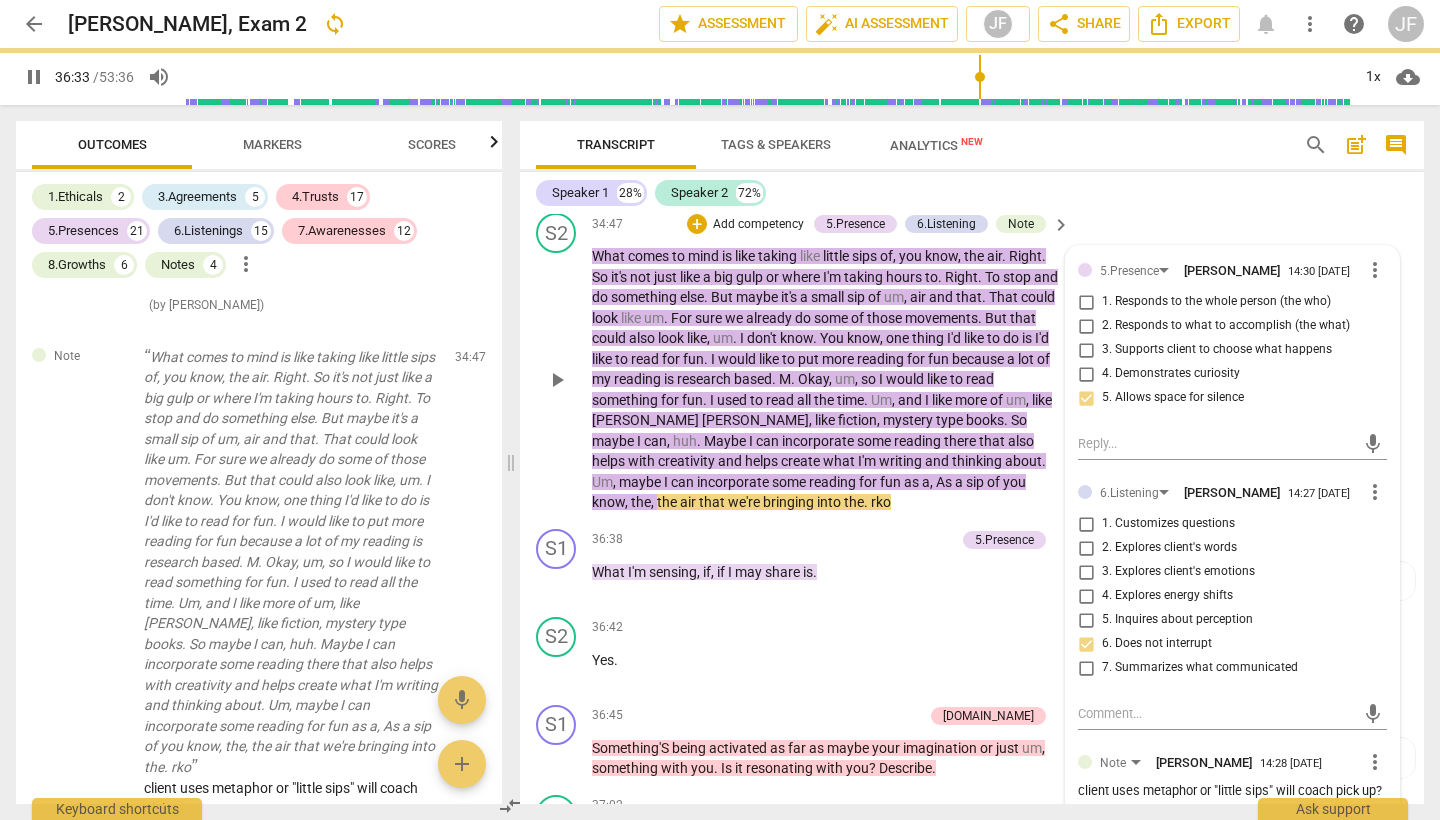 click on "What   comes   to   mind   is   like   taking   like   little   sips   of ,   you   know ,   the   air .   Right .   So   it's   not   just   like   a   big   gulp   or   where   I'm   taking   hours   to .   Right .   To   stop   and   do   something   else .   But   maybe   it's   a   small   sip   of   um ,   air   and   that .   That   could   look   like   um .   For   sure   we   already   do   some   of   those   movements .   But   that   could   also   look   like ,   um .   I   don't   know .   You   know ,   one   thing   I'd   like   to   do   is   I'd   like   to   read   for   fun .   I   would   like   to   put   more   reading   for   fun   because   a   lot   of   my   reading   is   research   based .   M .   Okay ,   um ,   so   I   would   like   to   read   something   for   fun .   I   used   to   read   all   the   time .   Um ,   and   I   like   more   of   um ,   like   [PERSON_NAME] ,   like   fiction ,   mystery   type   books .   So   maybe   I   can ,   huh .   Maybe   I   can" at bounding box center (826, 379) 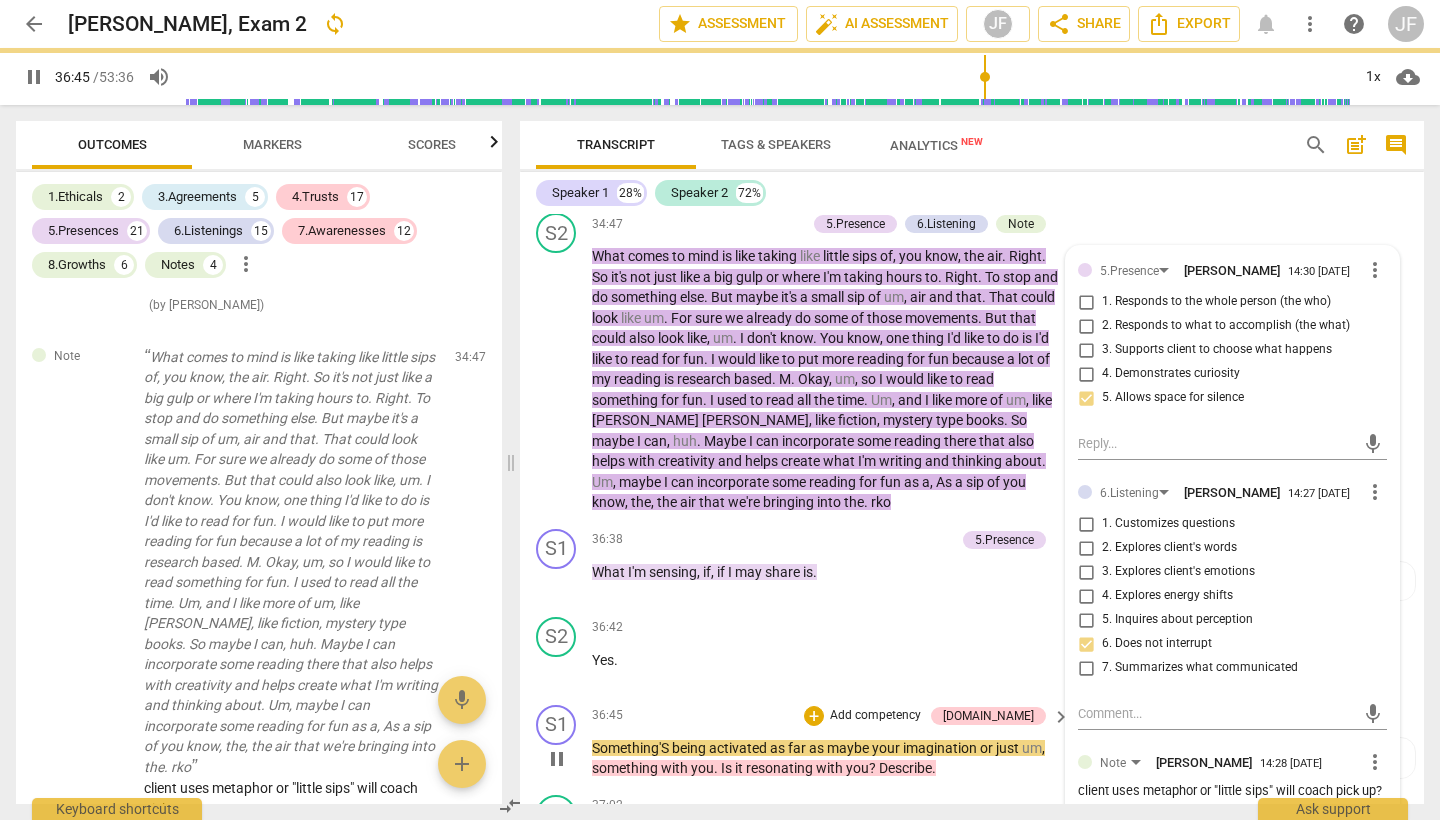 click on "S1 play_arrow pause" at bounding box center (564, 742) 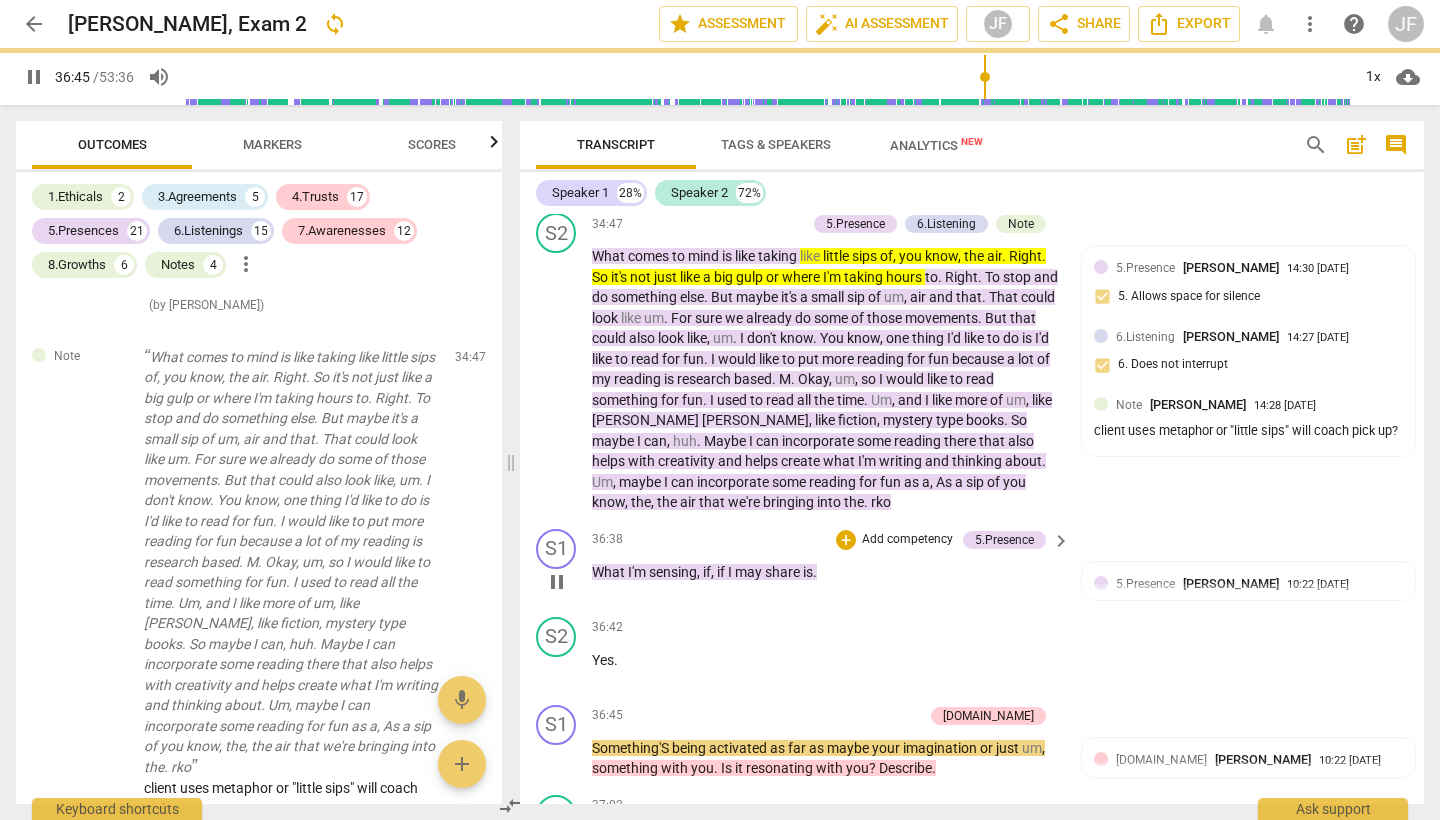 click on "pause" at bounding box center [557, 759] 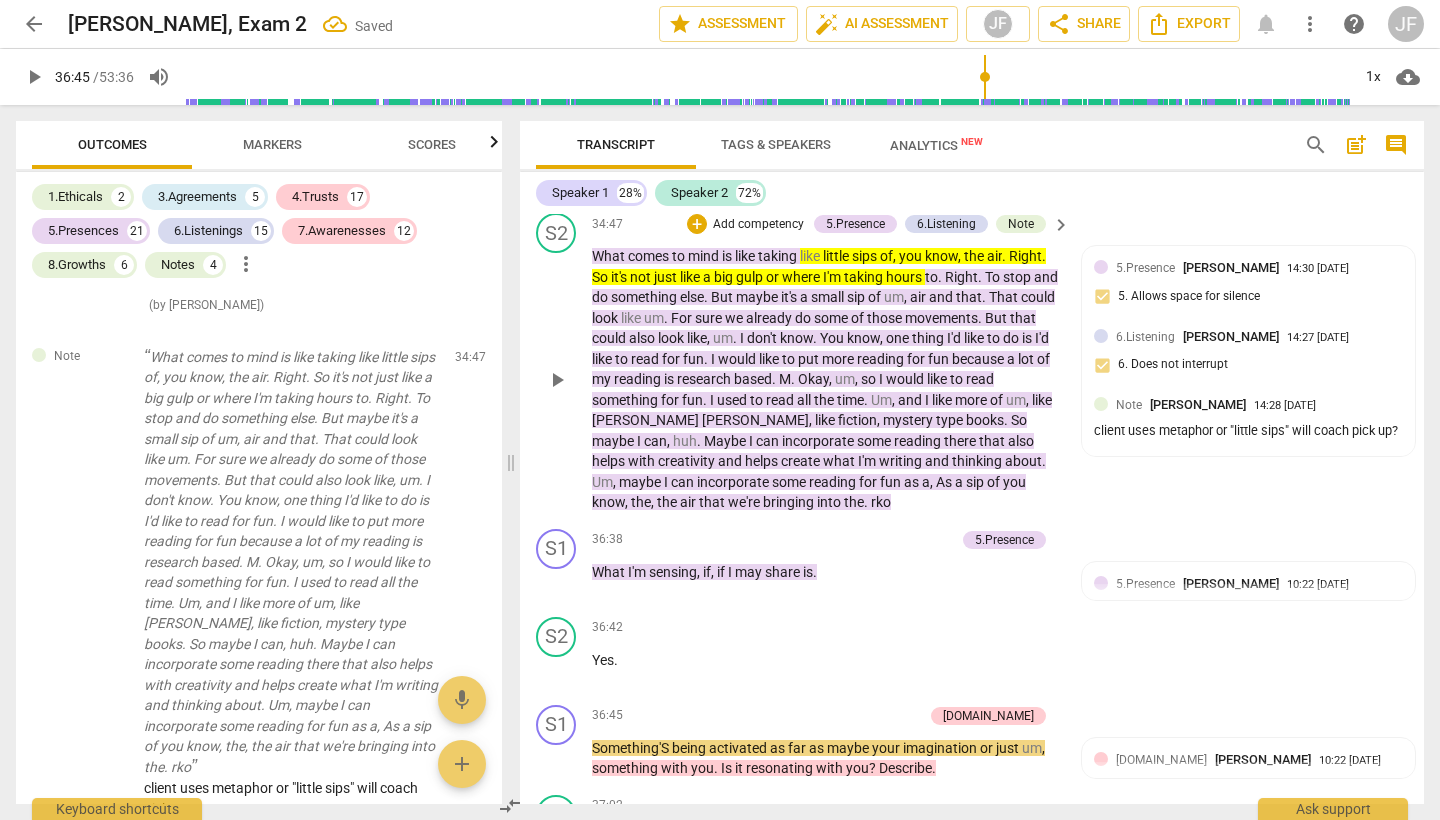 click on "." at bounding box center [867, 502] 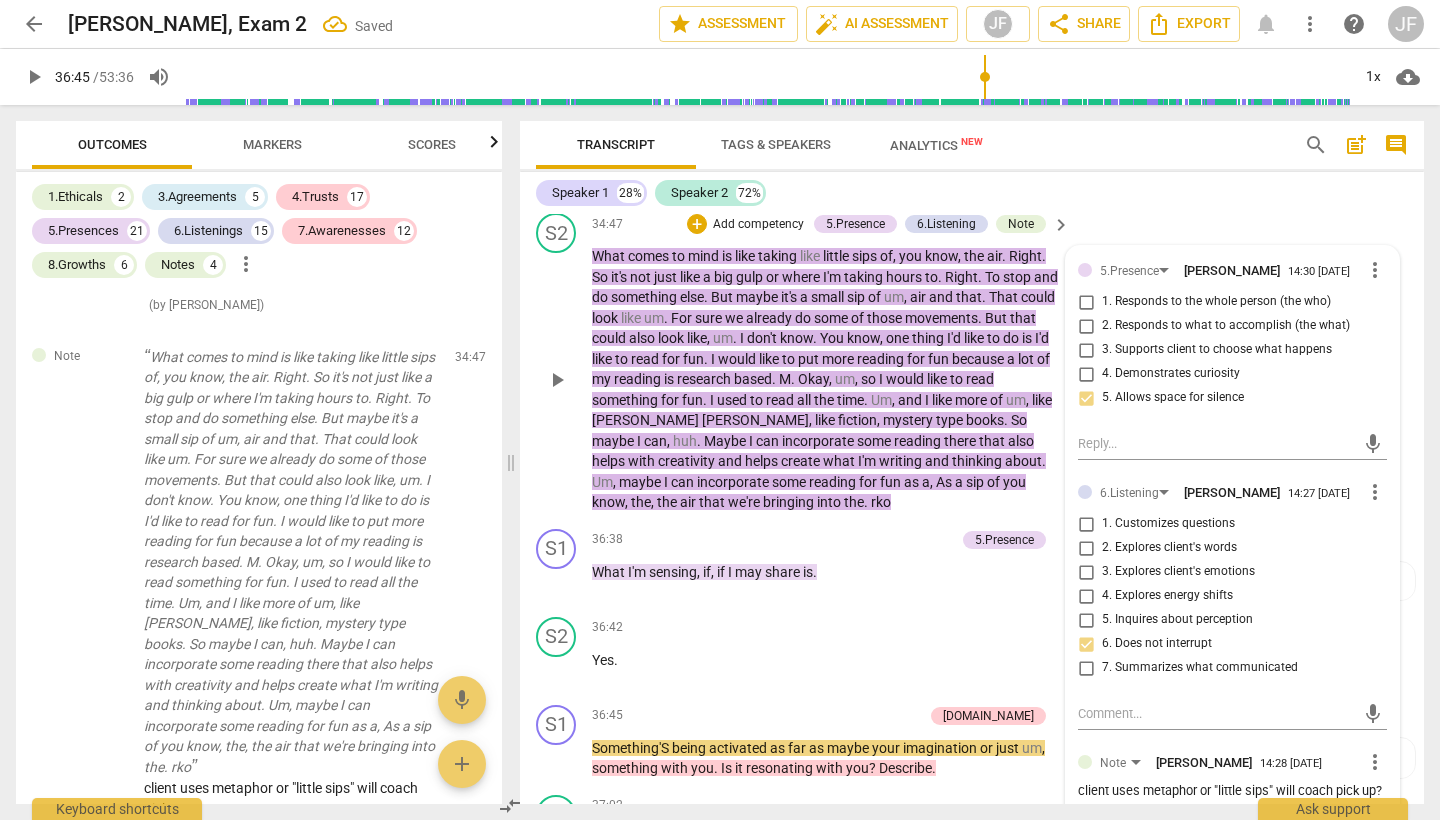 click on "rko" at bounding box center [881, 502] 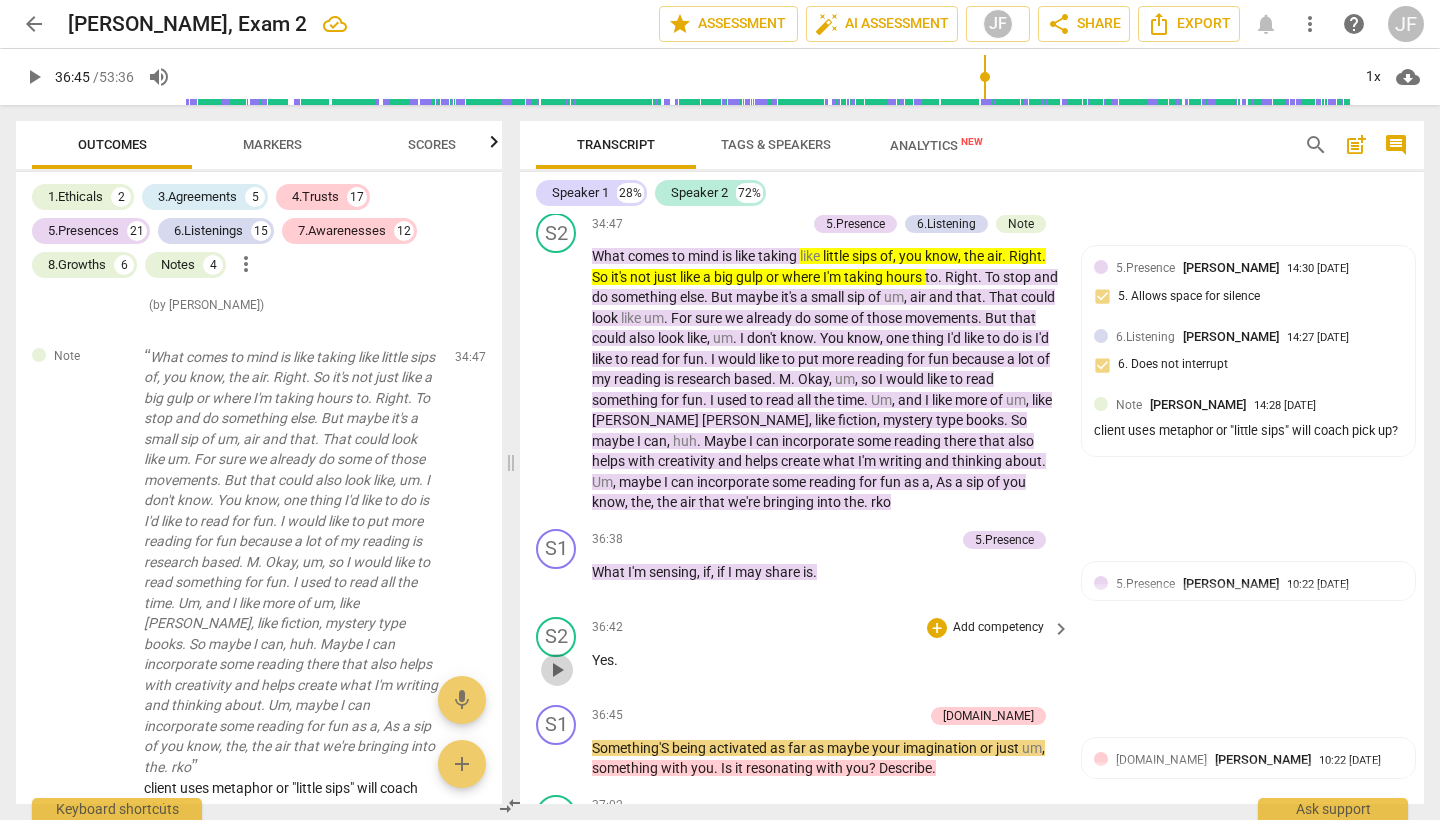 click on "play_arrow" at bounding box center [557, 670] 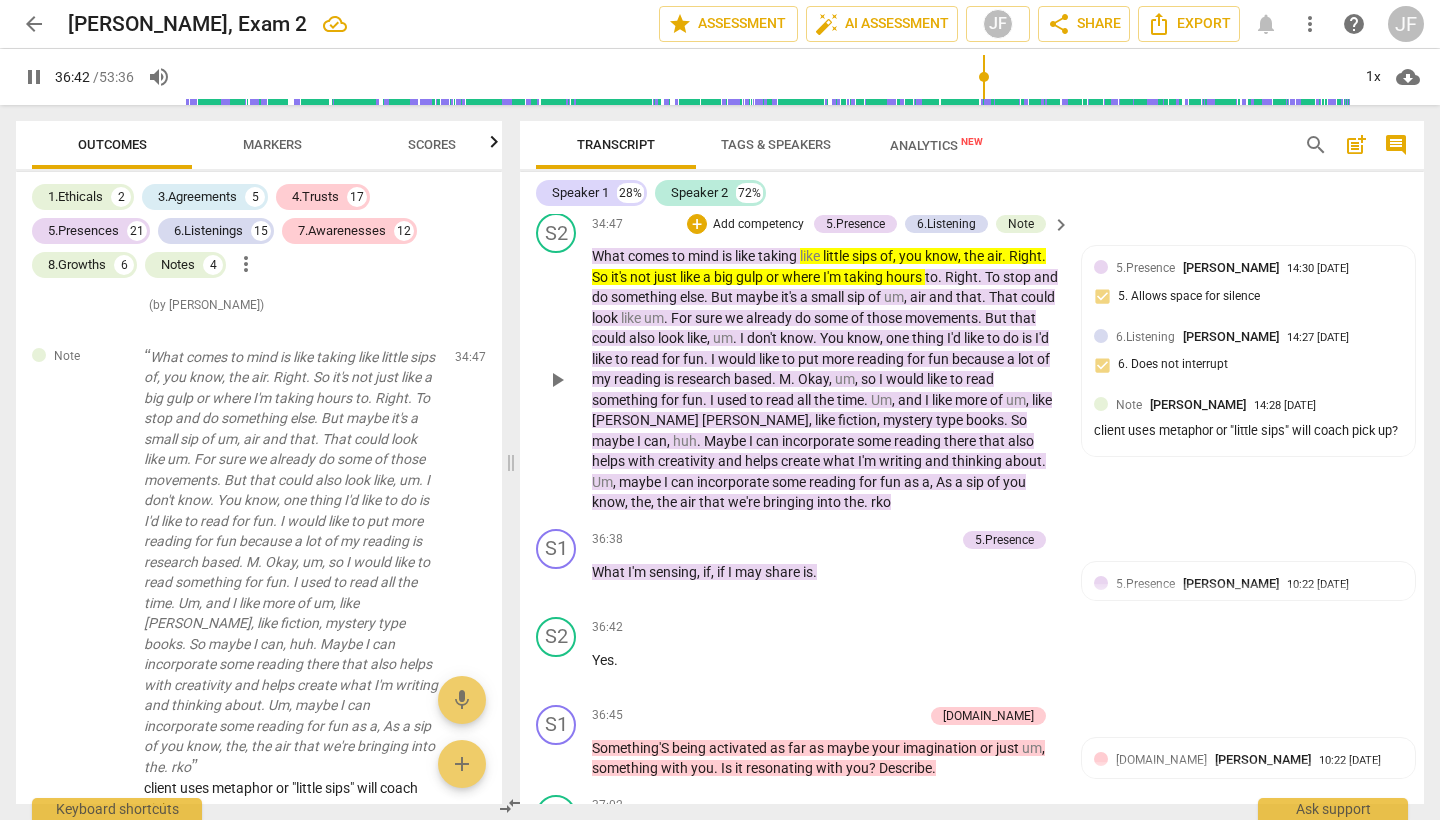 click on "rko" at bounding box center [881, 502] 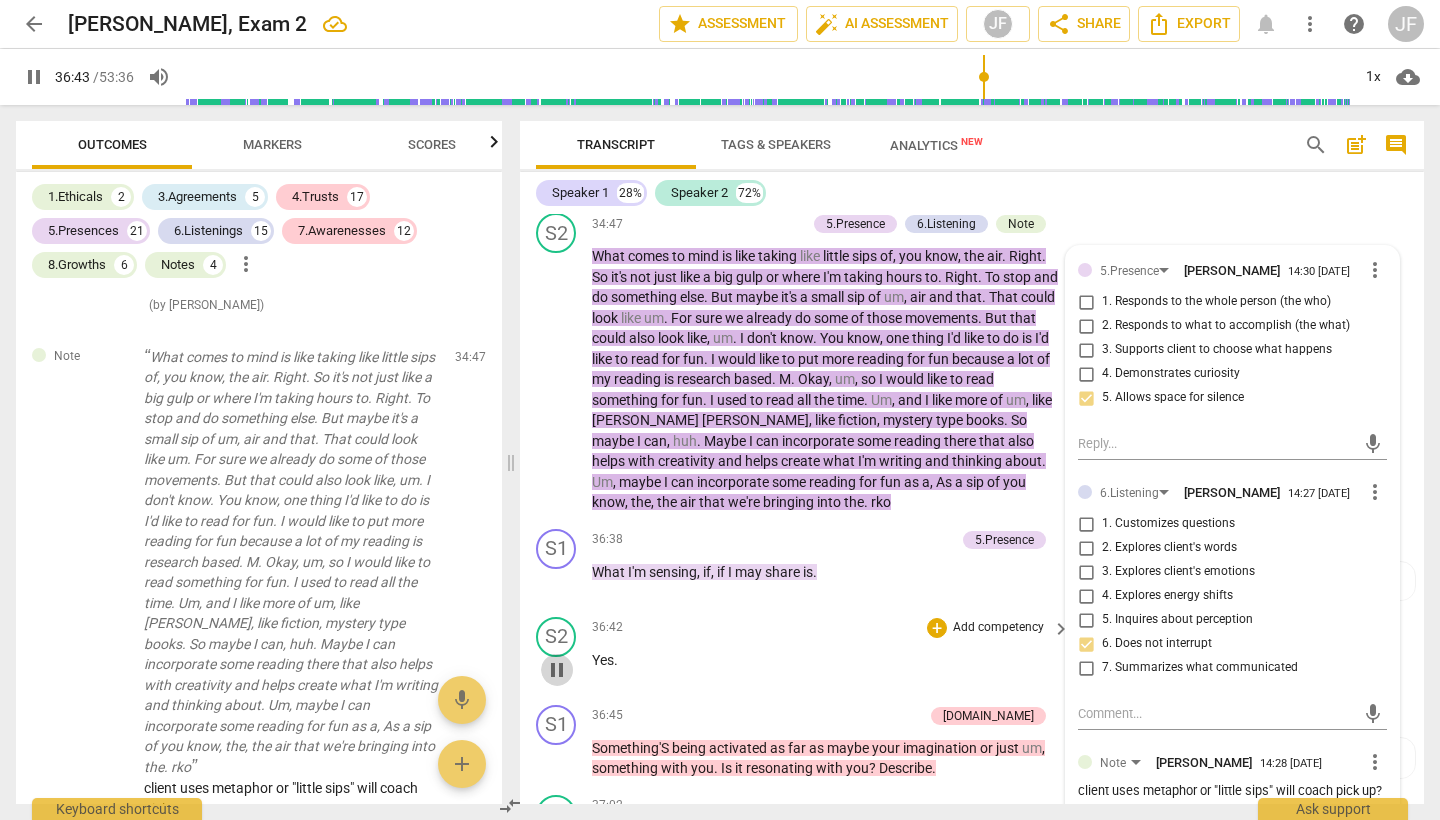 click on "pause" at bounding box center [557, 670] 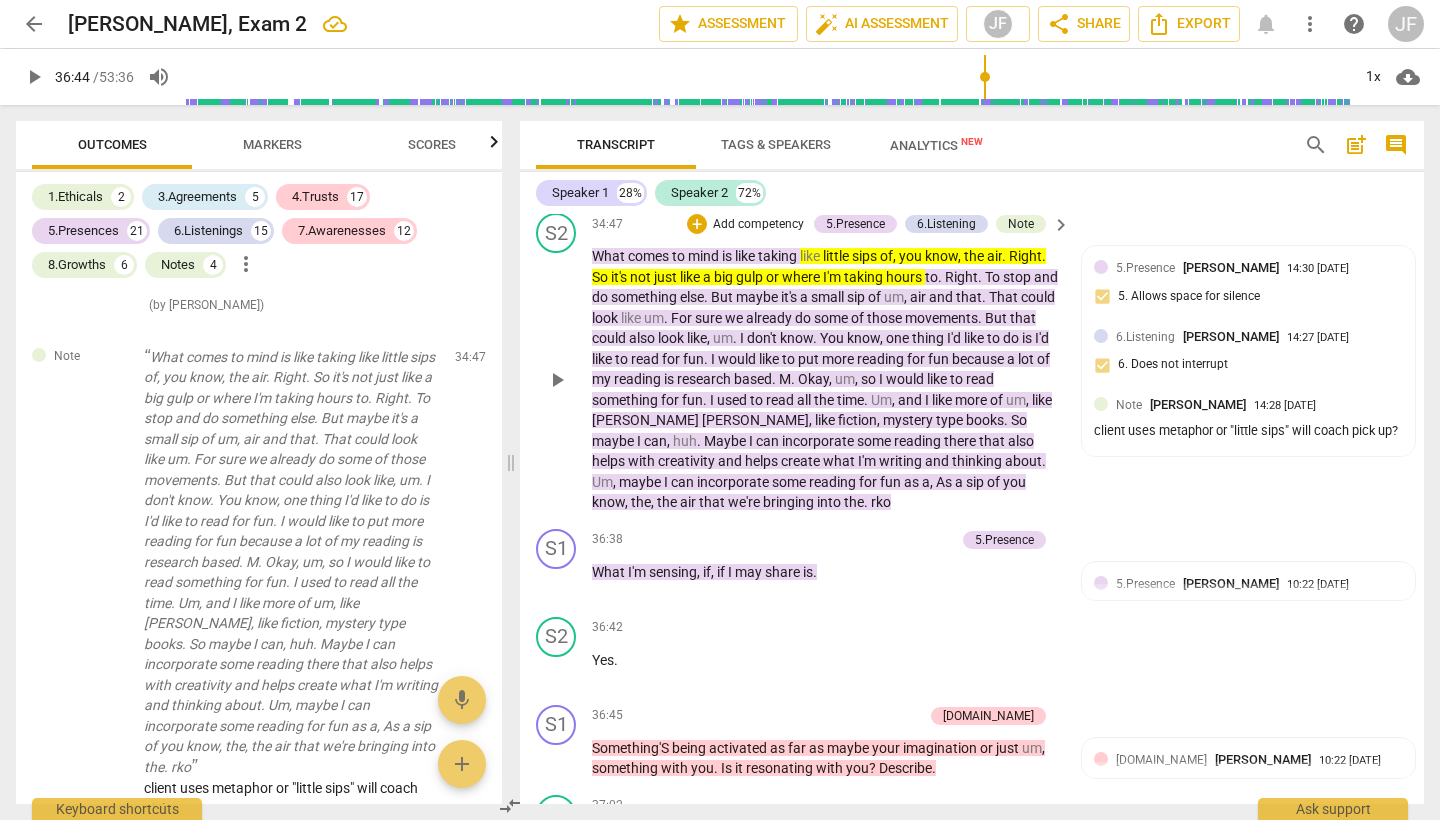 click on "What   comes   to   mind   is   like   taking   like   little   sips   of ,   you   know ,   the   air .   Right .   So   it's   not   just   like   a   big   gulp   or   where   I'm   taking   hours   to .   Right .   To   stop   and   do   something   else .   But   maybe   it's   a   small   sip   of   um ,   air   and   that .   That   could   look   like   um .   For   sure   we   already   do   some   of   those   movements .   But   that   could   also   look   like ,   um .   I   don't   know .   You   know ,   one   thing   I'd   like   to   do   is   I'd   like   to   read   for   fun .   I   would   like   to   put   more   reading   for   fun   because   a   lot   of   my   reading   is   research   based .   M .   Okay ,   um ,   so   I   would   like   to   read   something   for   fun .   I   used   to   read   all   the   time .   Um ,   and   I   like   more   of   um ,   like   [PERSON_NAME] ,   like   fiction ,   mystery   type   books .   So   maybe   I   can ,   huh .   Maybe   I   can" at bounding box center (826, 379) 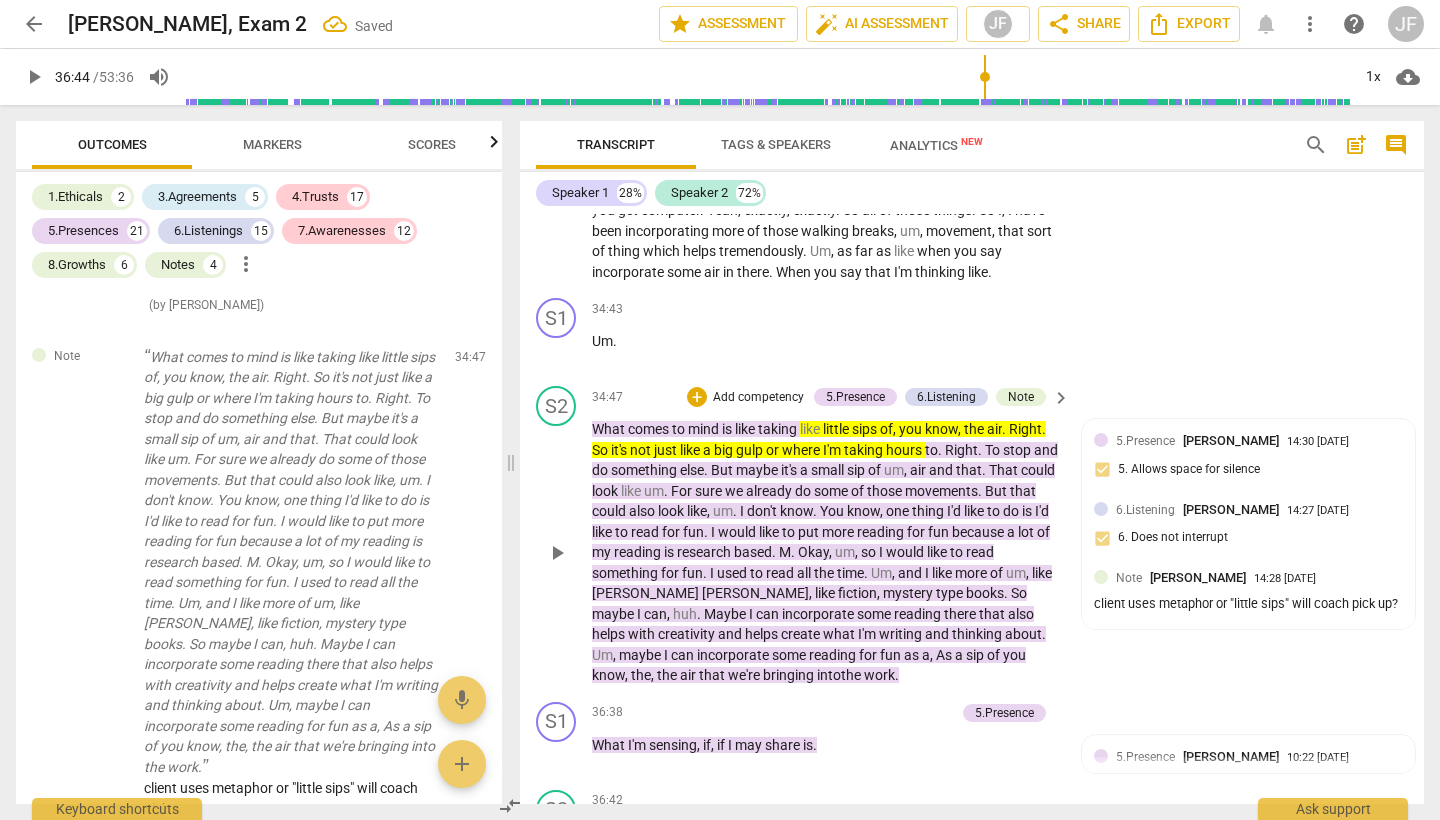 scroll, scrollTop: 13529, scrollLeft: 0, axis: vertical 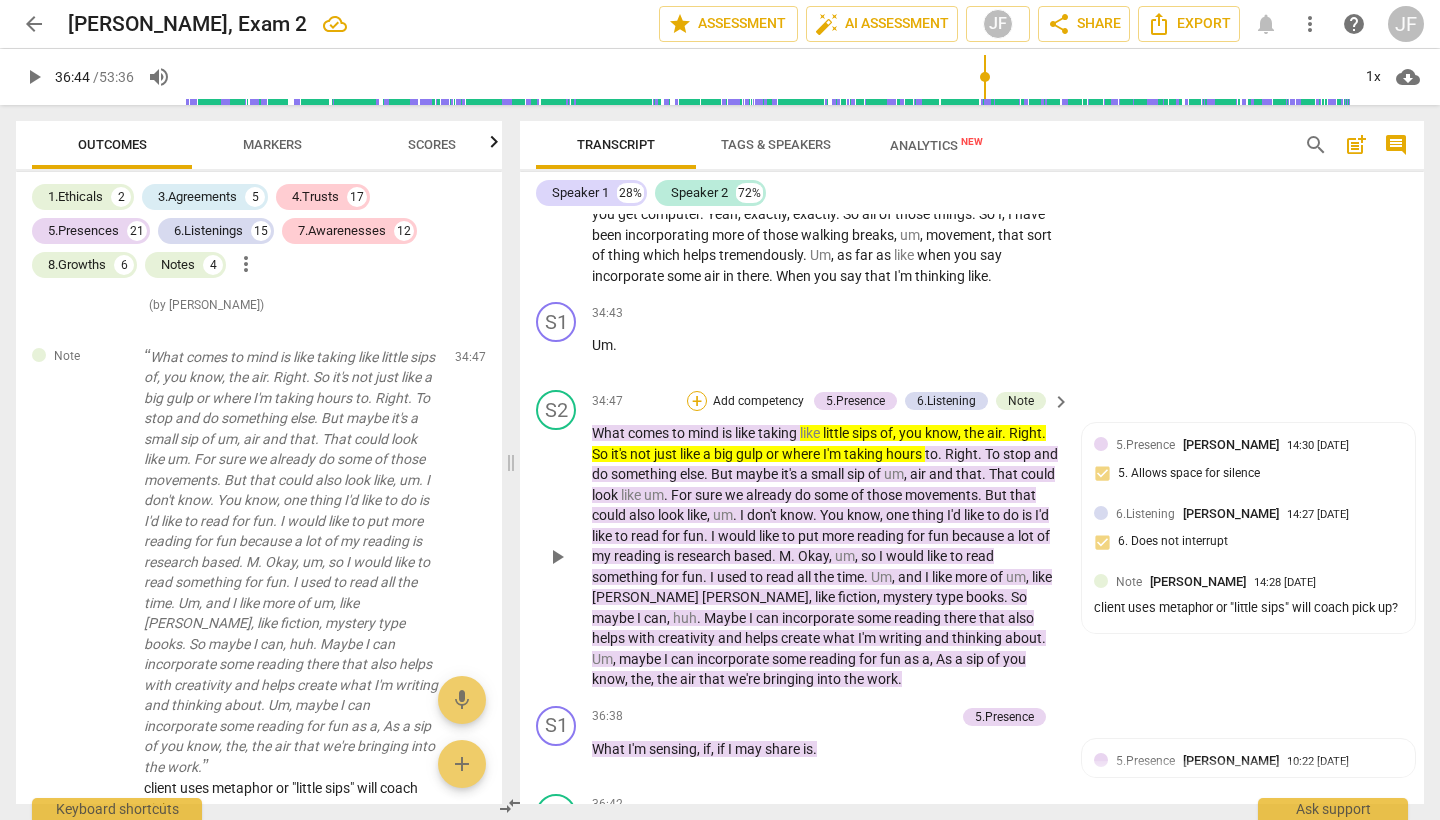 click on "+" at bounding box center (697, 401) 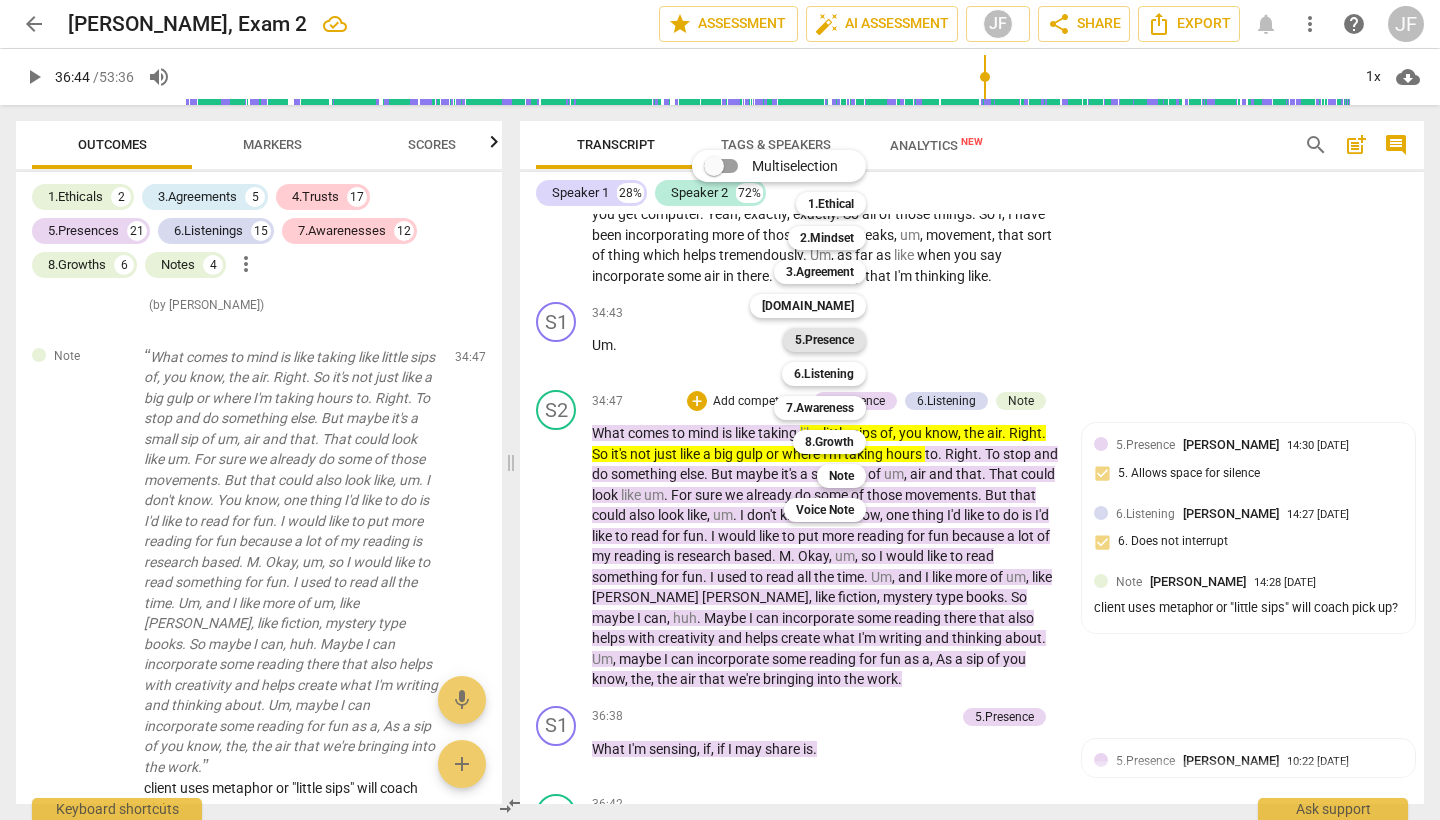 click on "5.Presence" at bounding box center [824, 340] 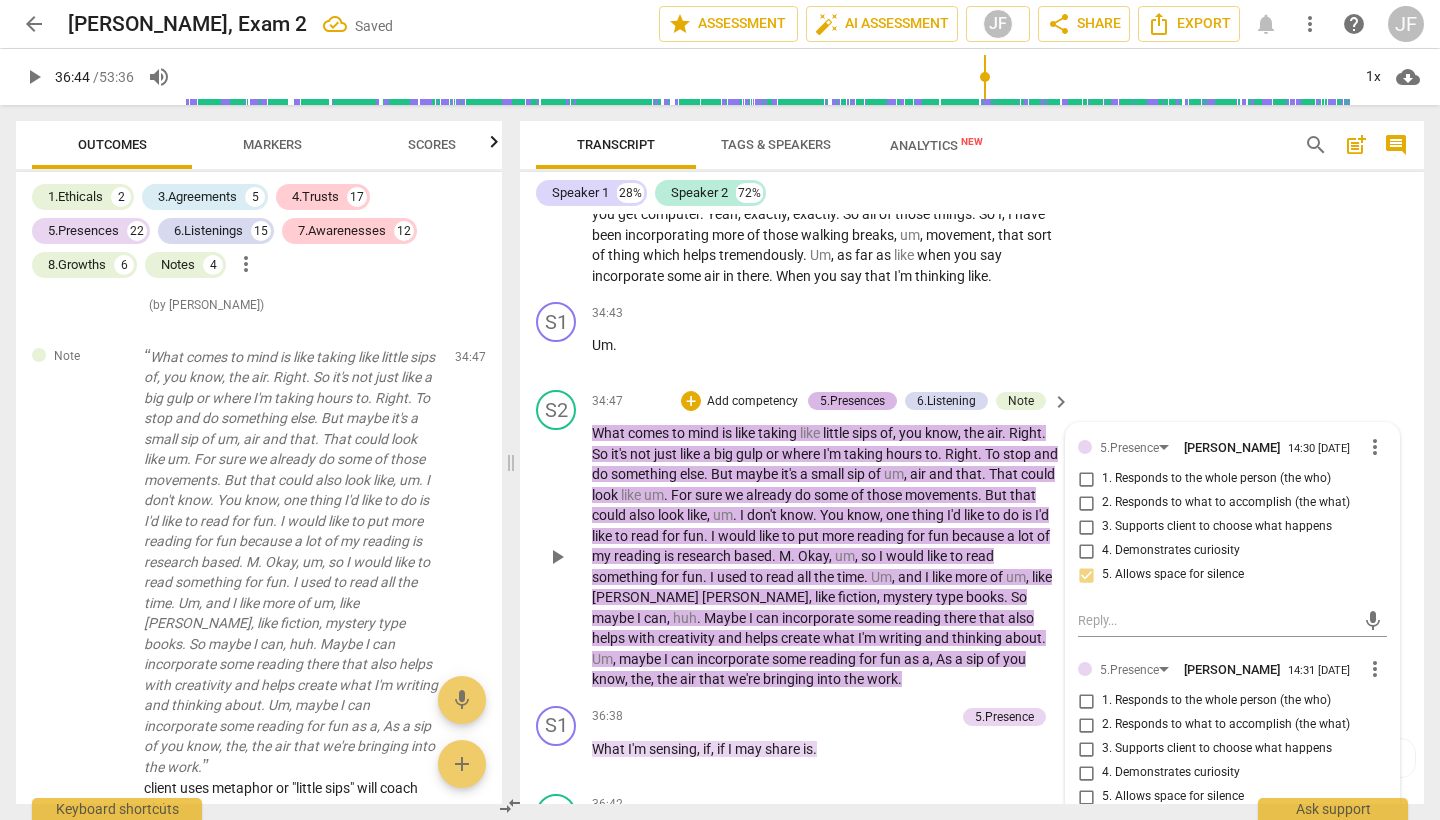 scroll, scrollTop: 12707, scrollLeft: 0, axis: vertical 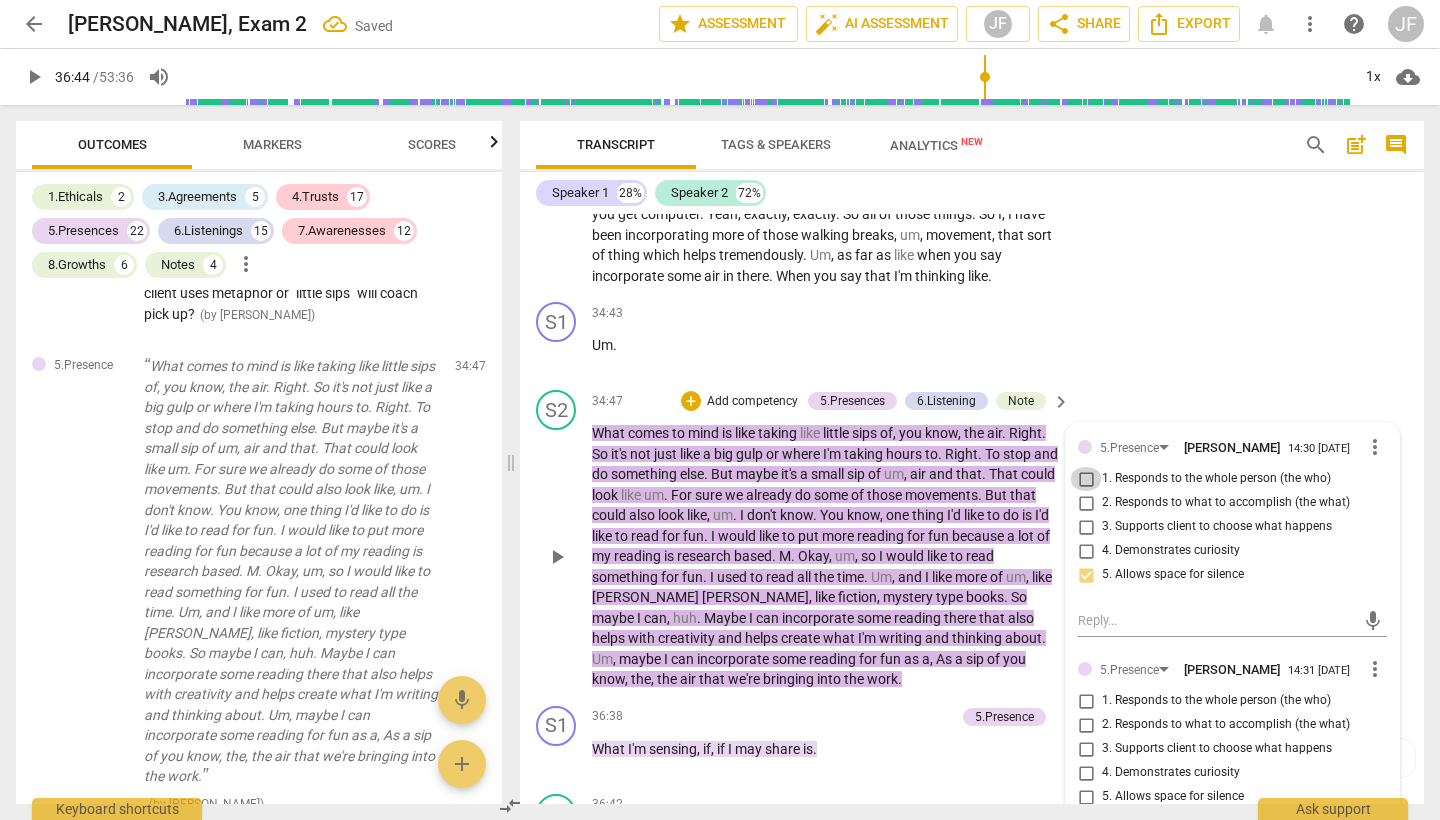 click on "1. Responds to the whole person (the who)" at bounding box center (1086, 479) 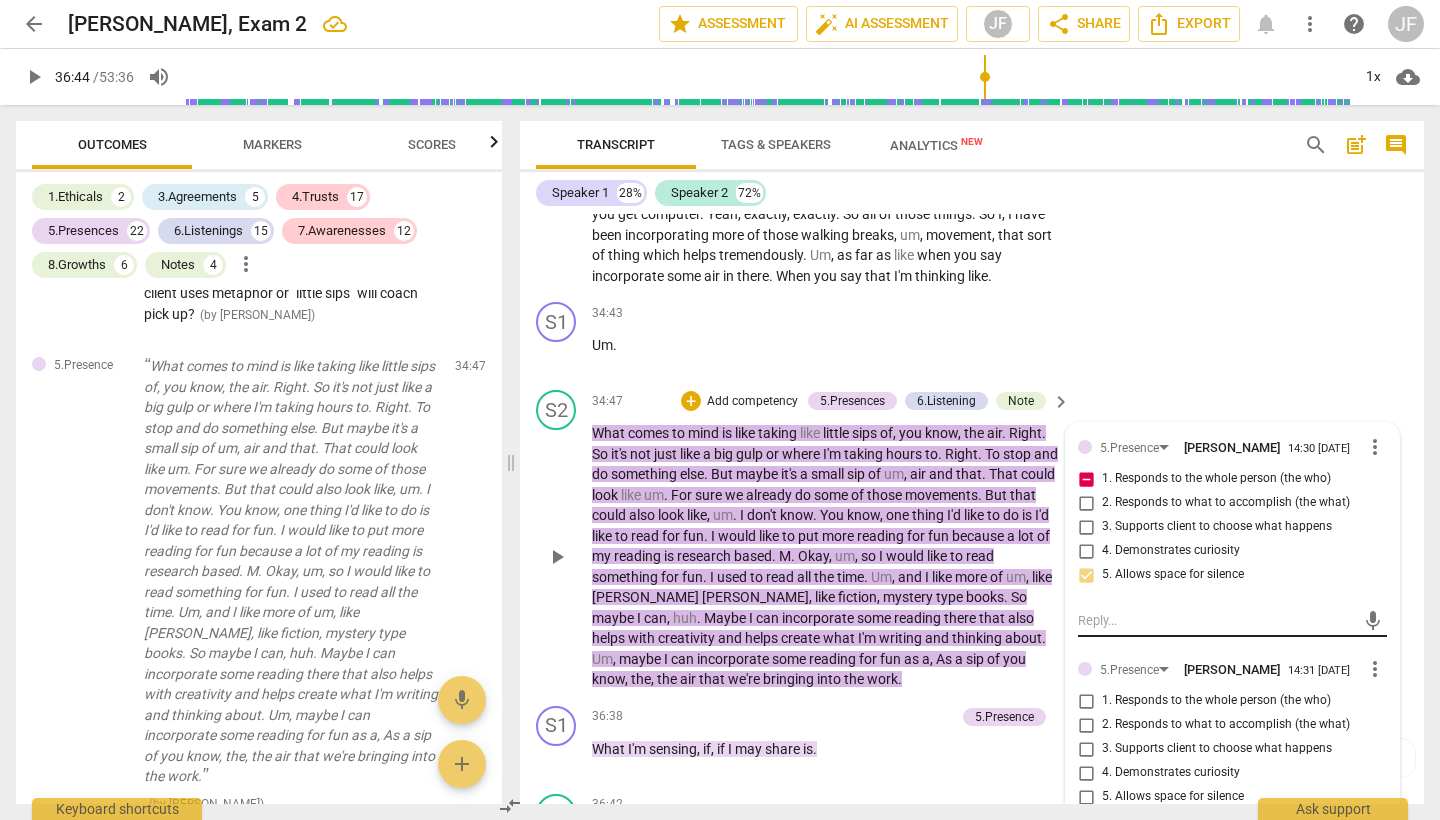 click at bounding box center (1216, 620) 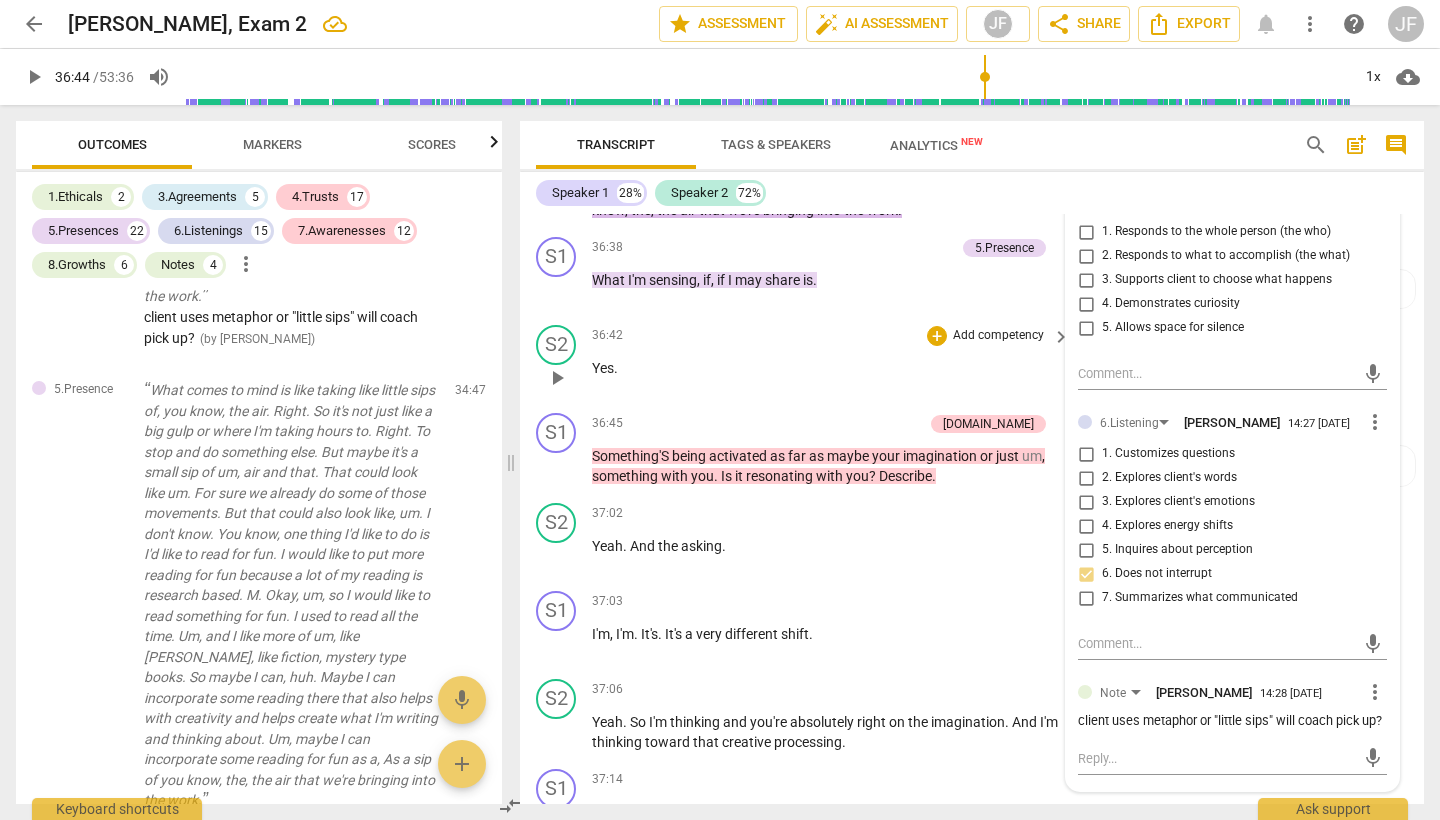 scroll, scrollTop: 13655, scrollLeft: 0, axis: vertical 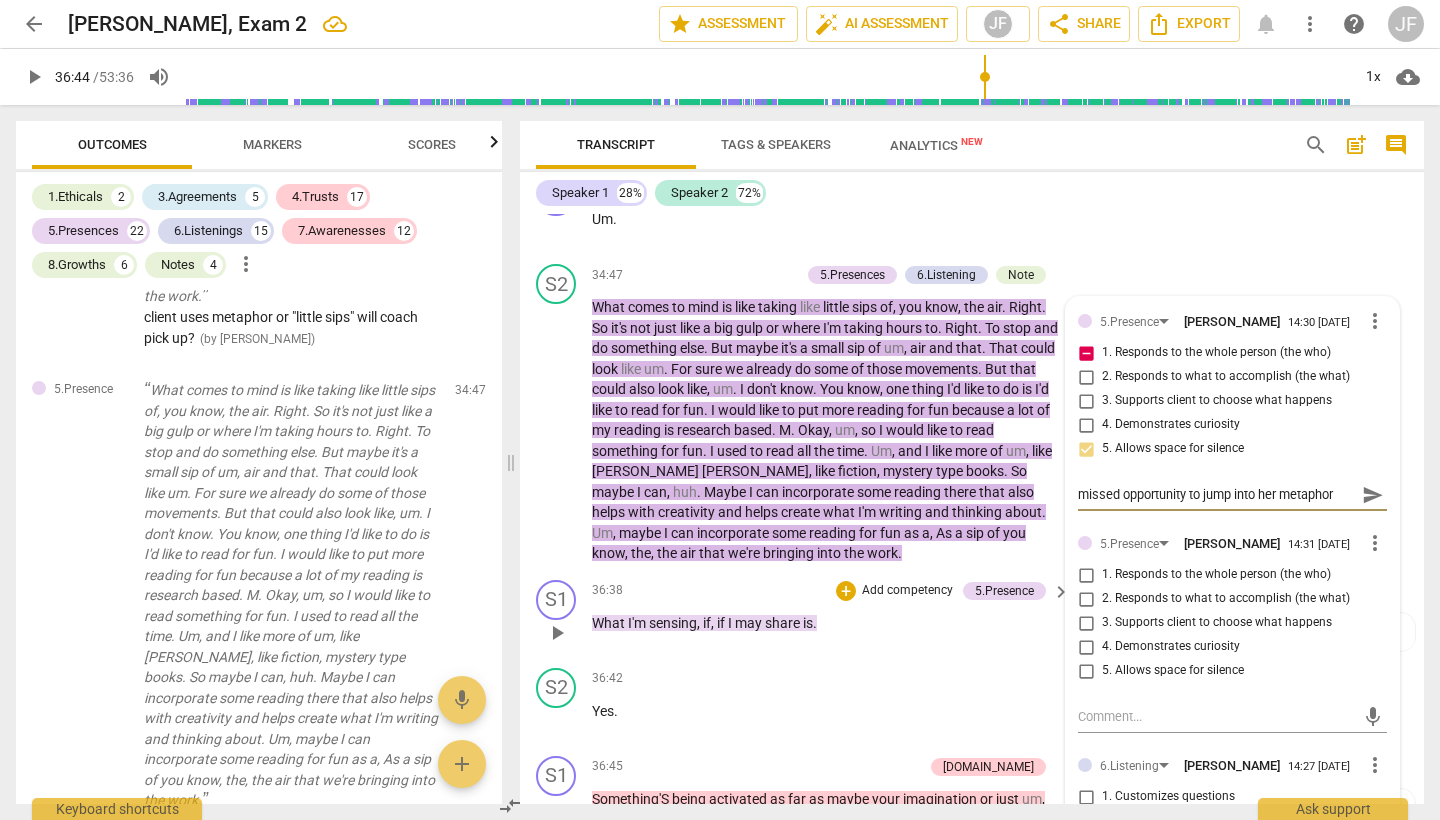 click on "play_arrow" at bounding box center [557, 633] 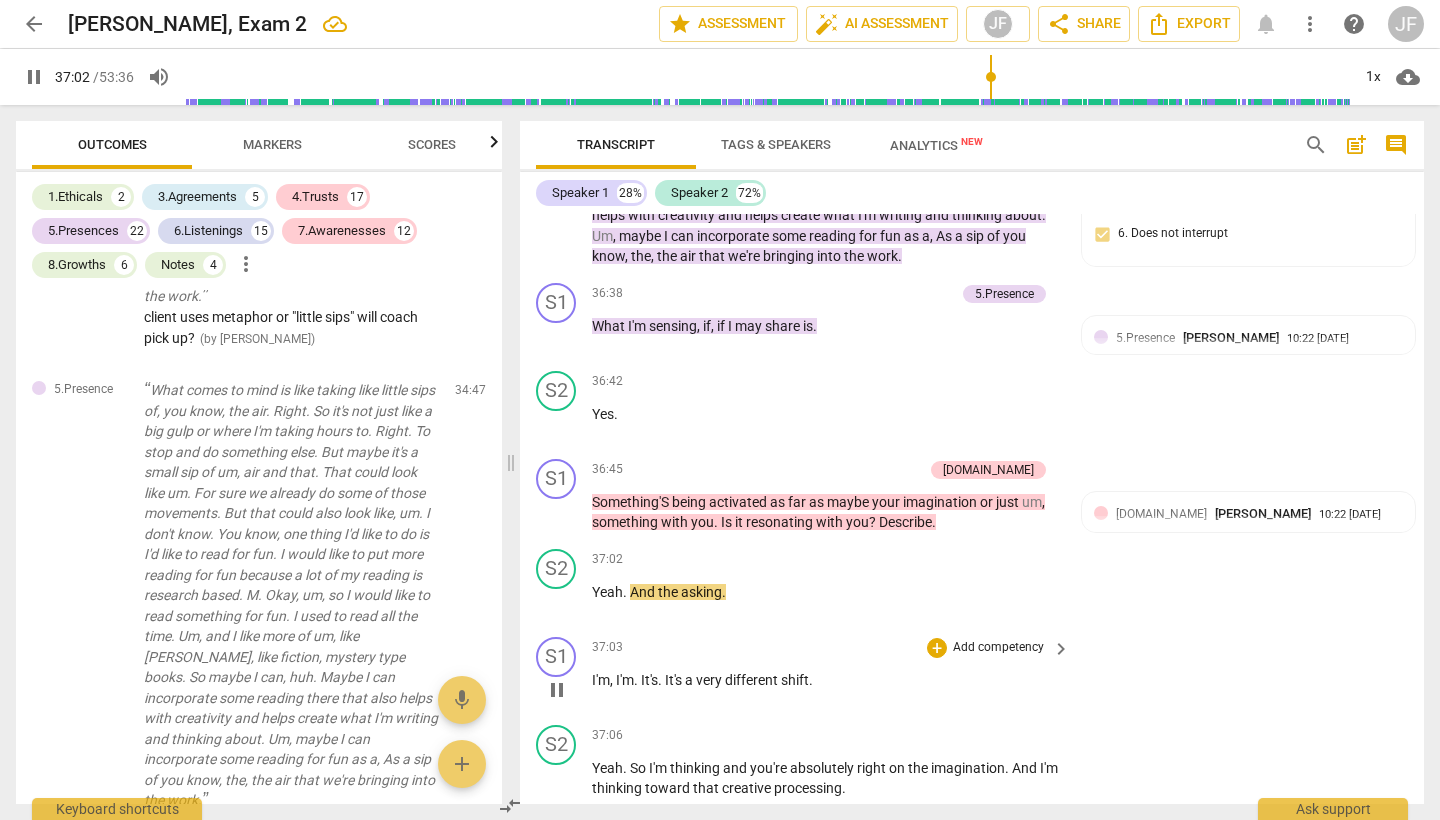 scroll, scrollTop: 14055, scrollLeft: 0, axis: vertical 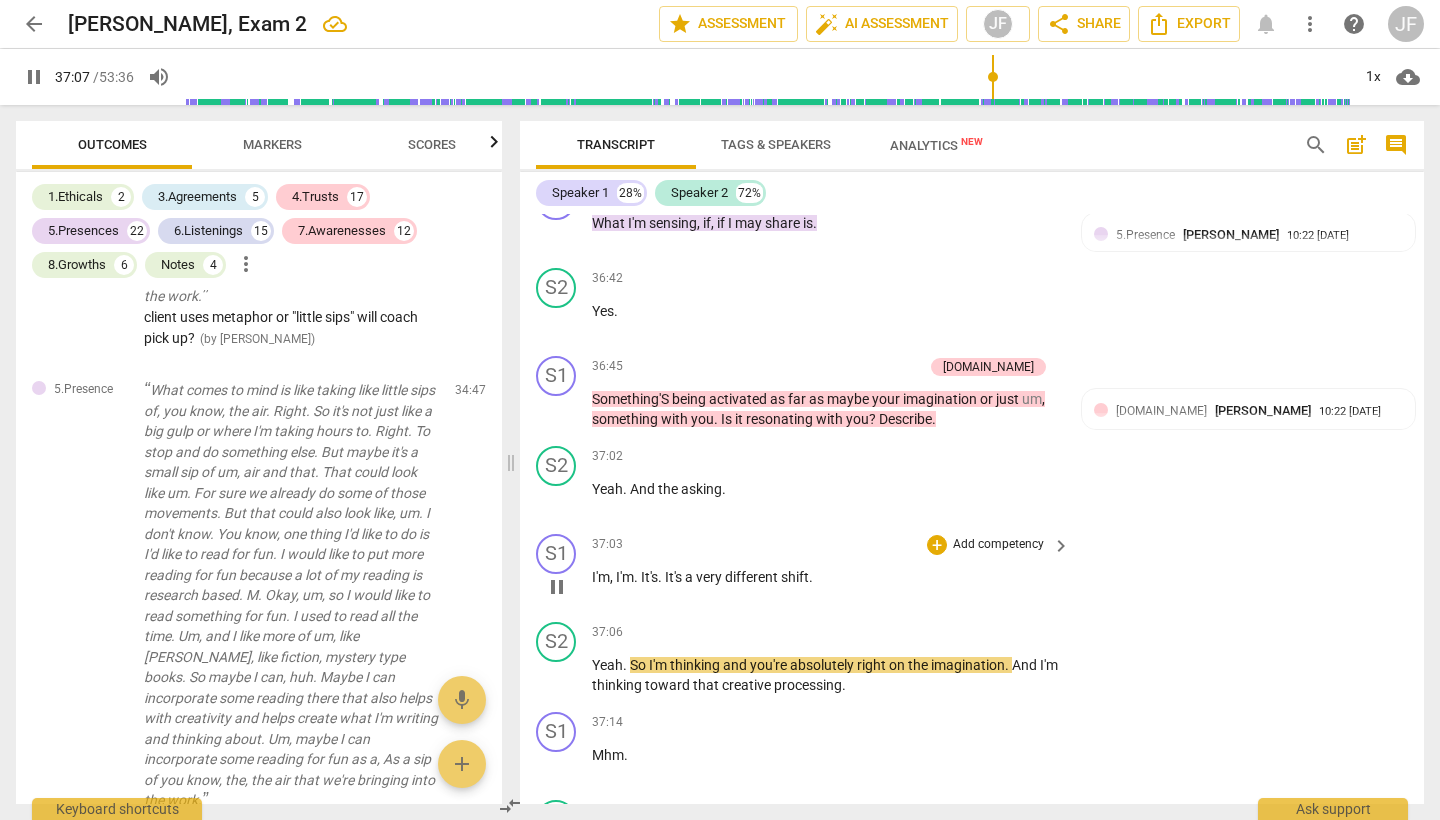 click on "pause" at bounding box center (557, 587) 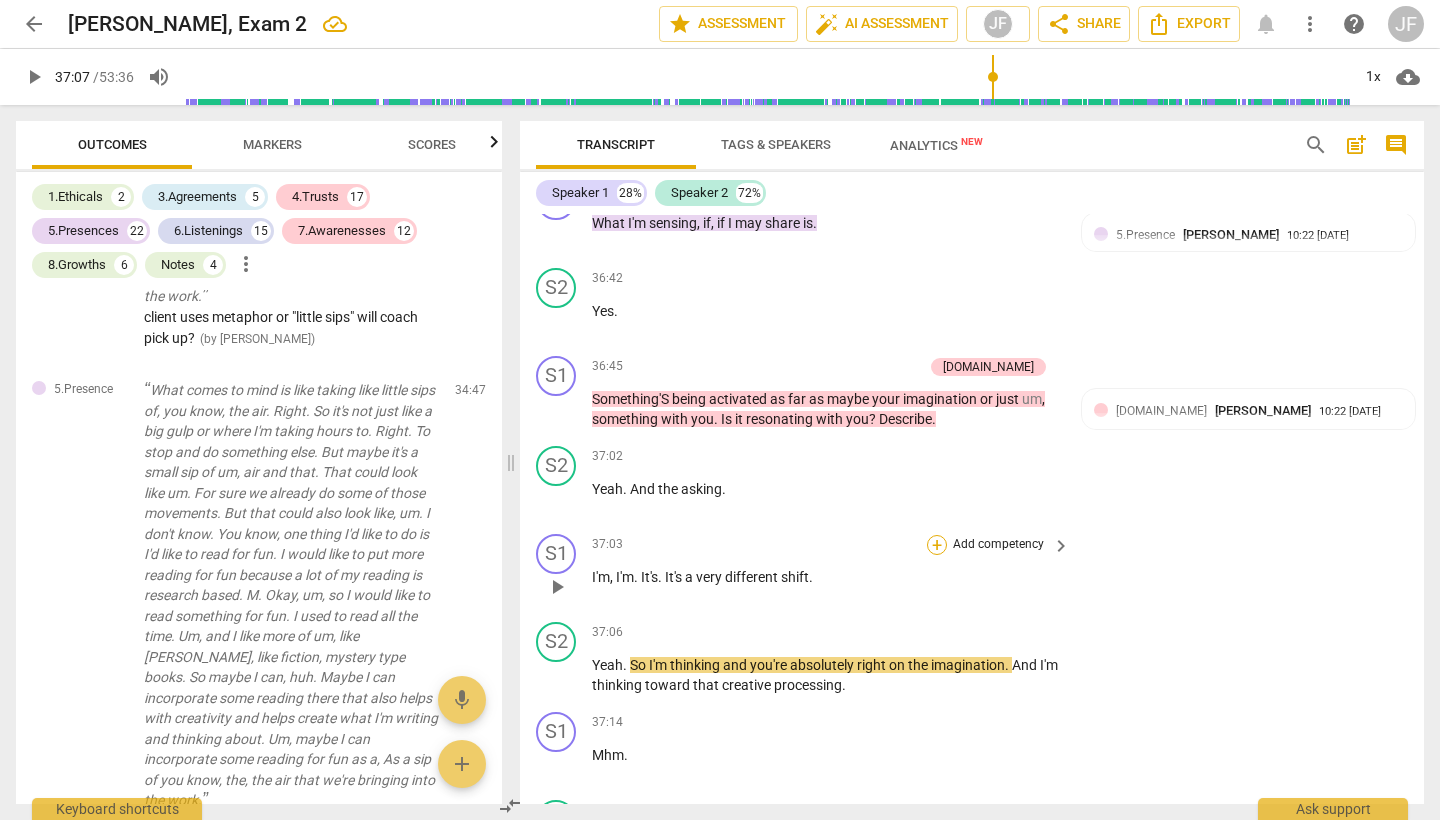 click on "+" at bounding box center (937, 545) 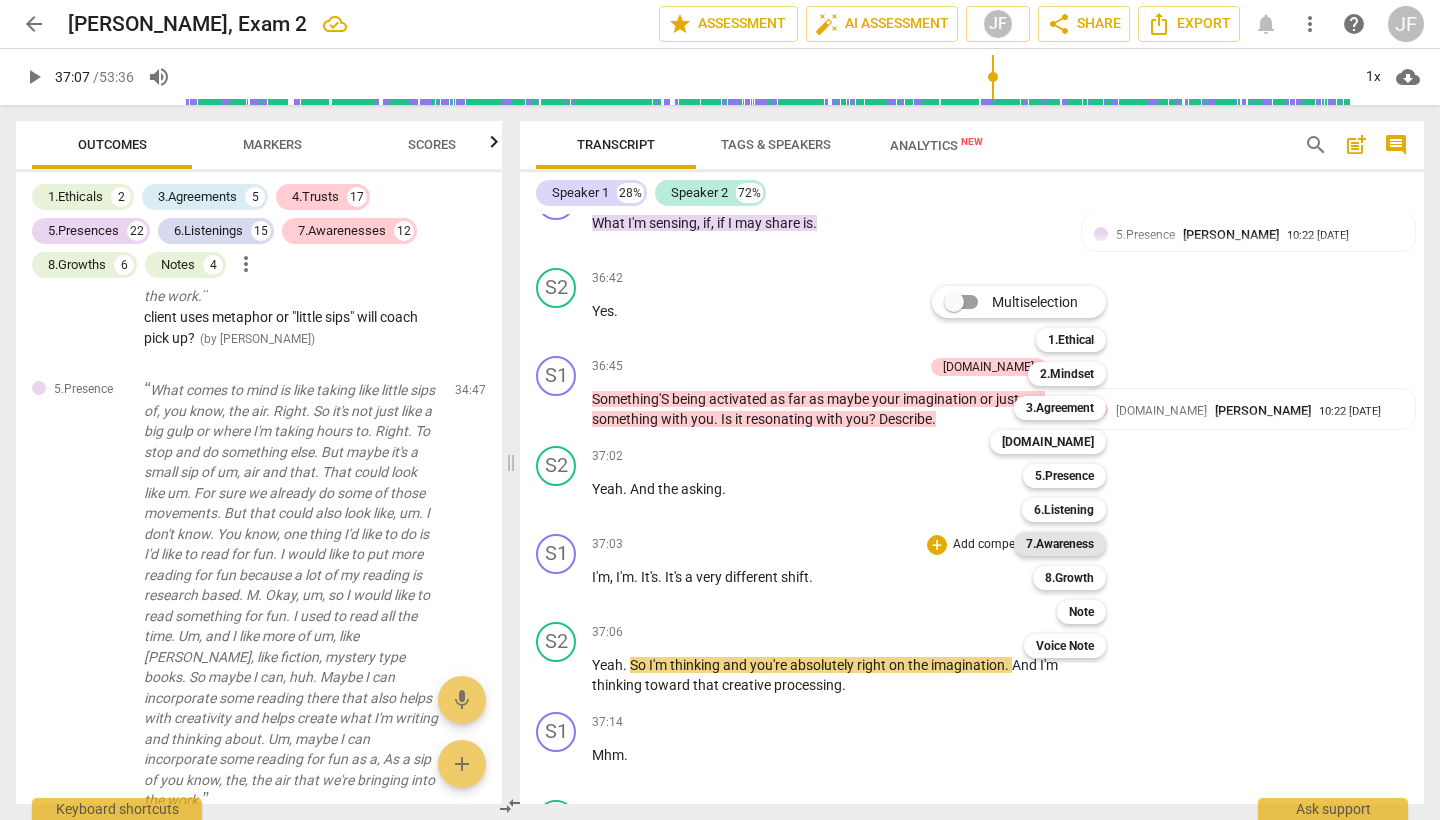 click on "7.Awareness" at bounding box center (1060, 544) 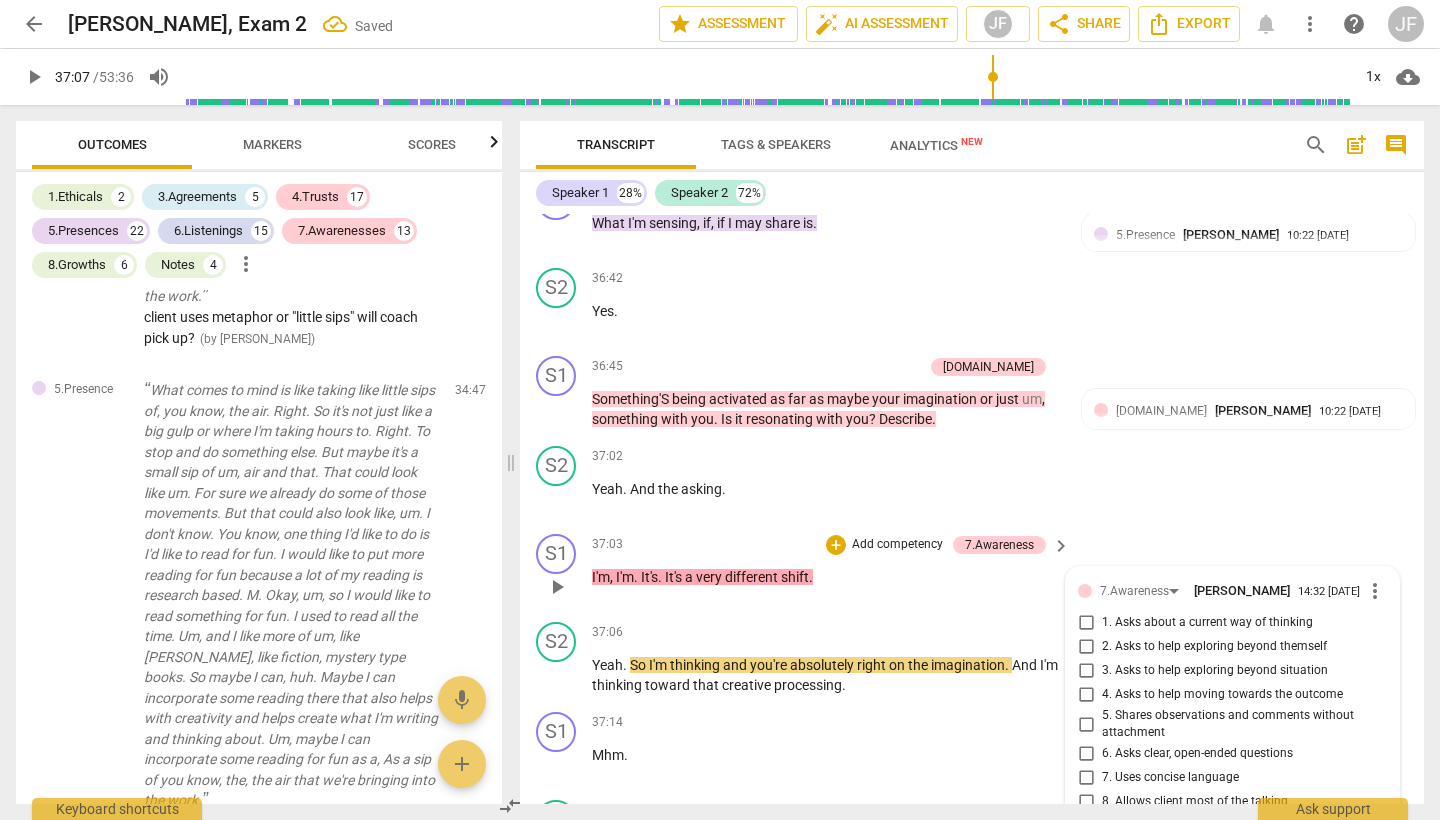 scroll, scrollTop: 13255, scrollLeft: 0, axis: vertical 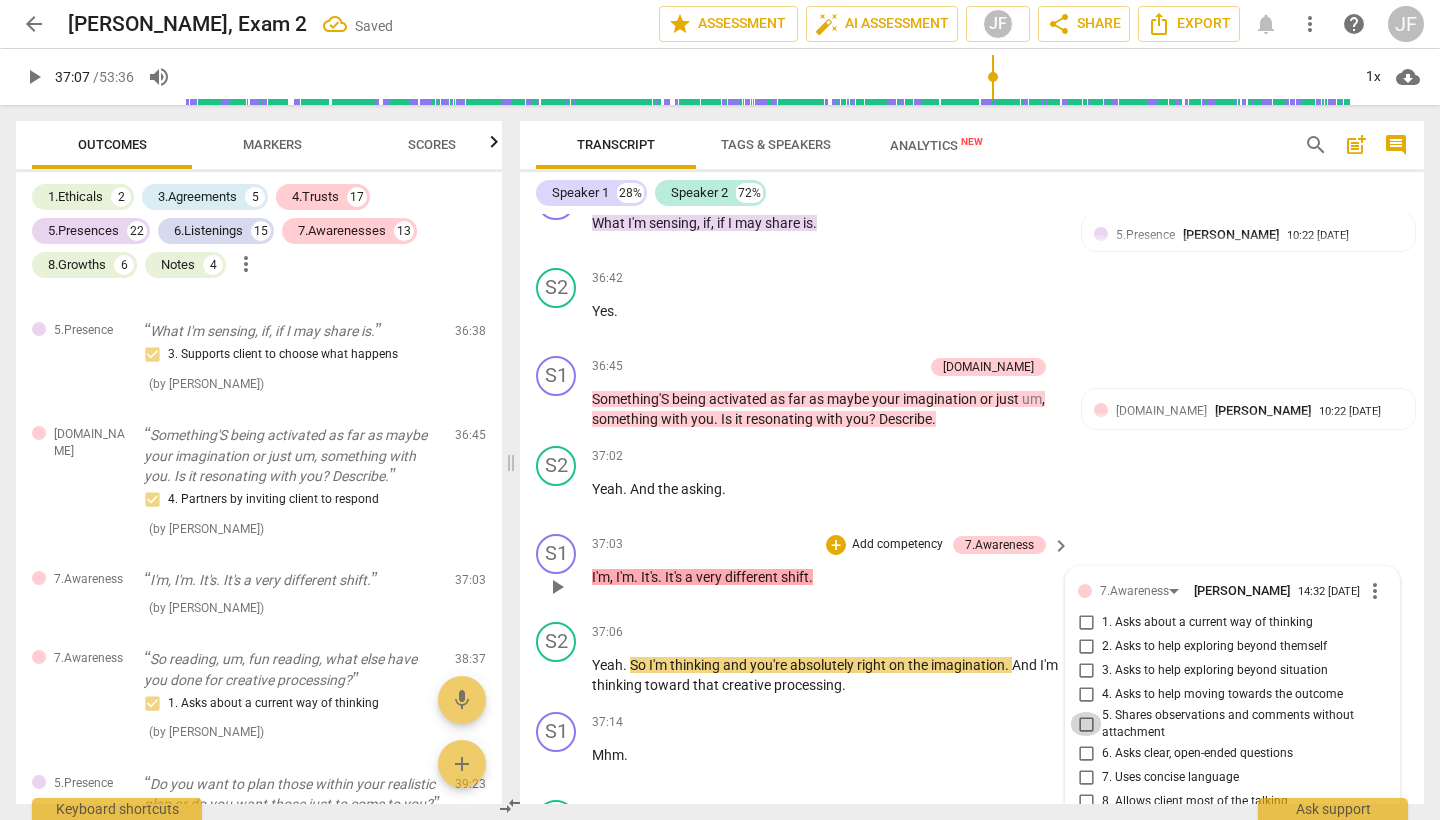 click on "5. Shares observations and comments without attachment" at bounding box center (1086, 724) 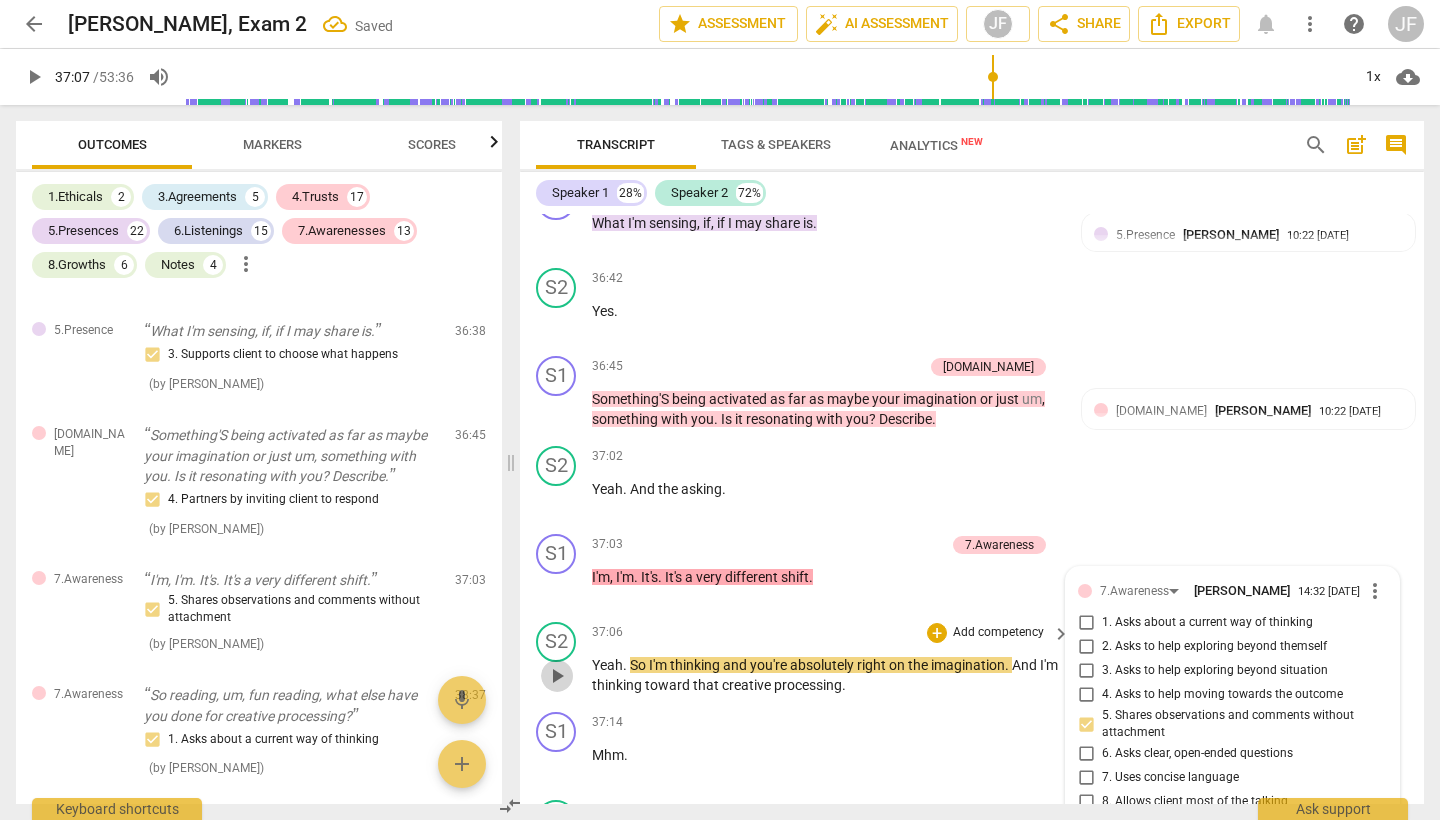 click on "play_arrow" at bounding box center [557, 676] 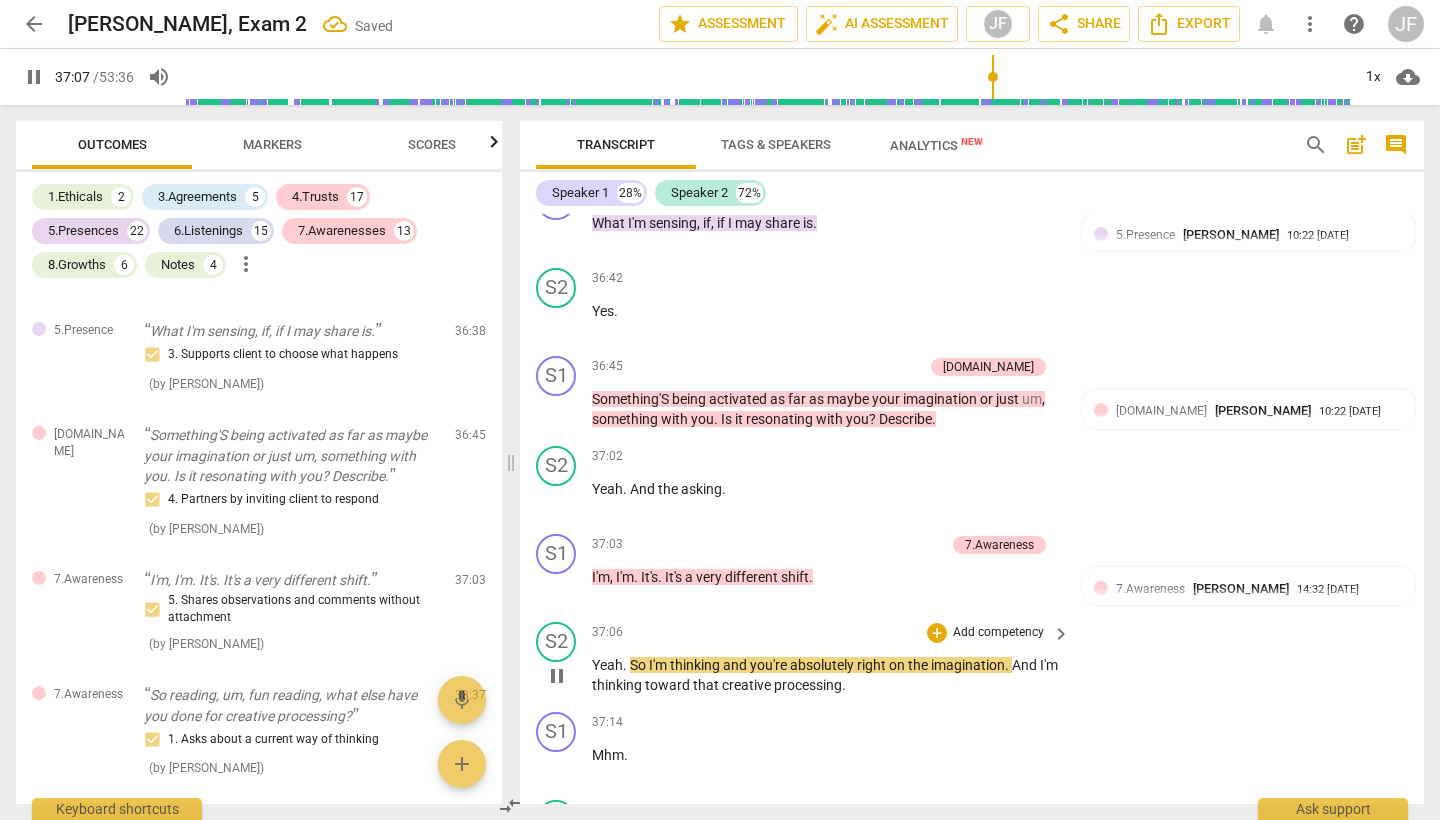 click on "pause" at bounding box center [557, 676] 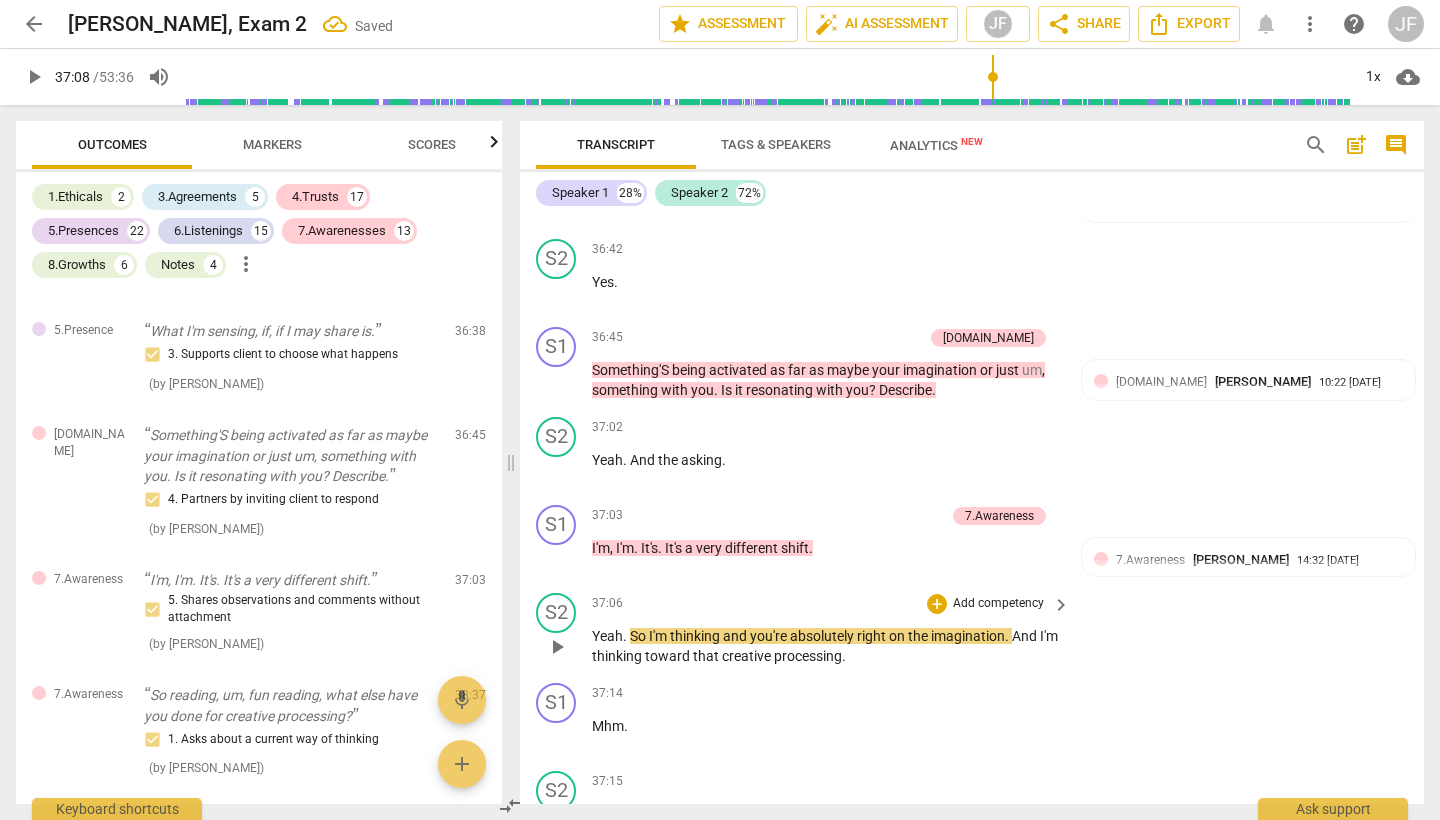 scroll, scrollTop: 14107, scrollLeft: 0, axis: vertical 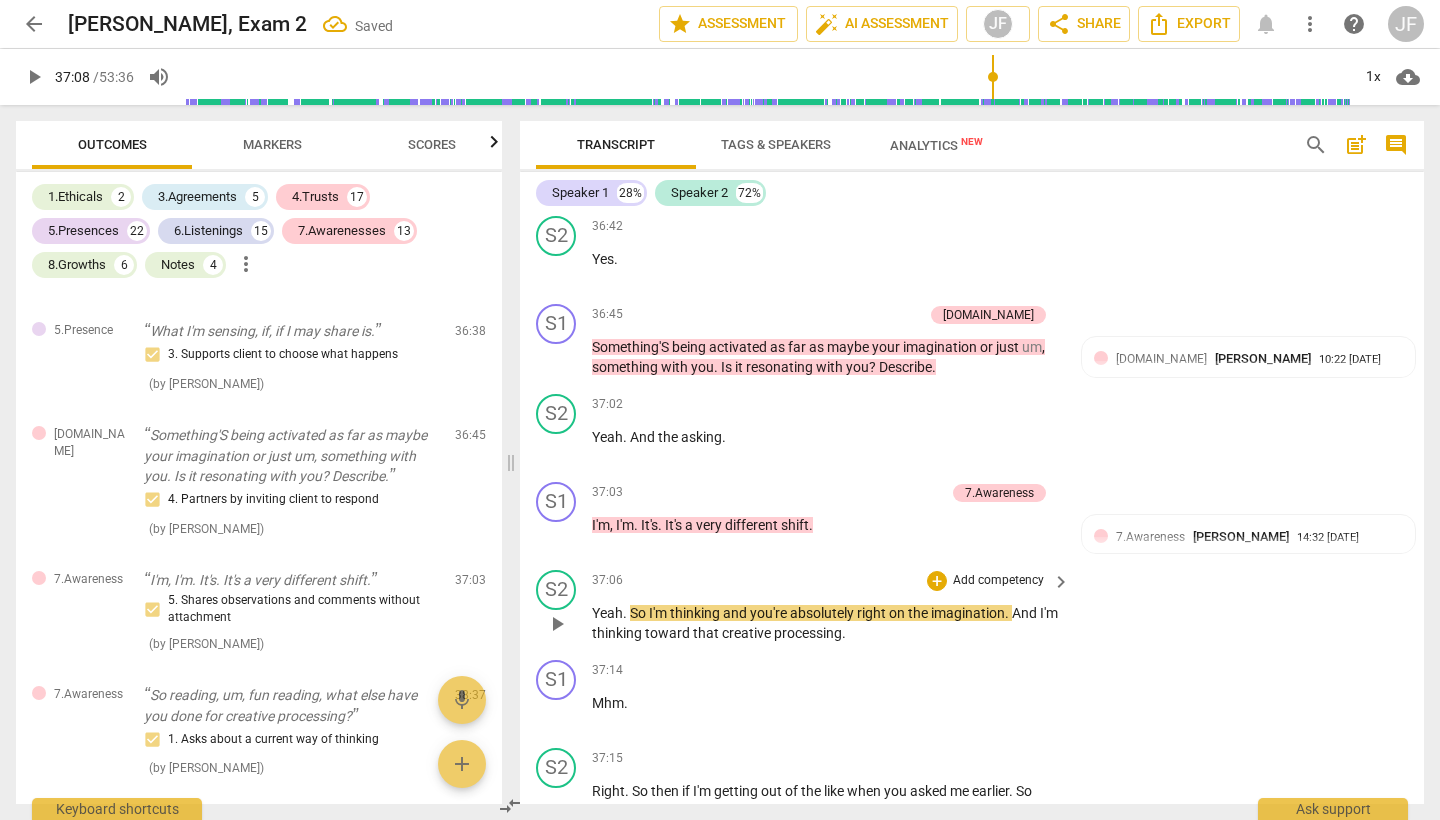 click on "play_arrow" at bounding box center (557, 624) 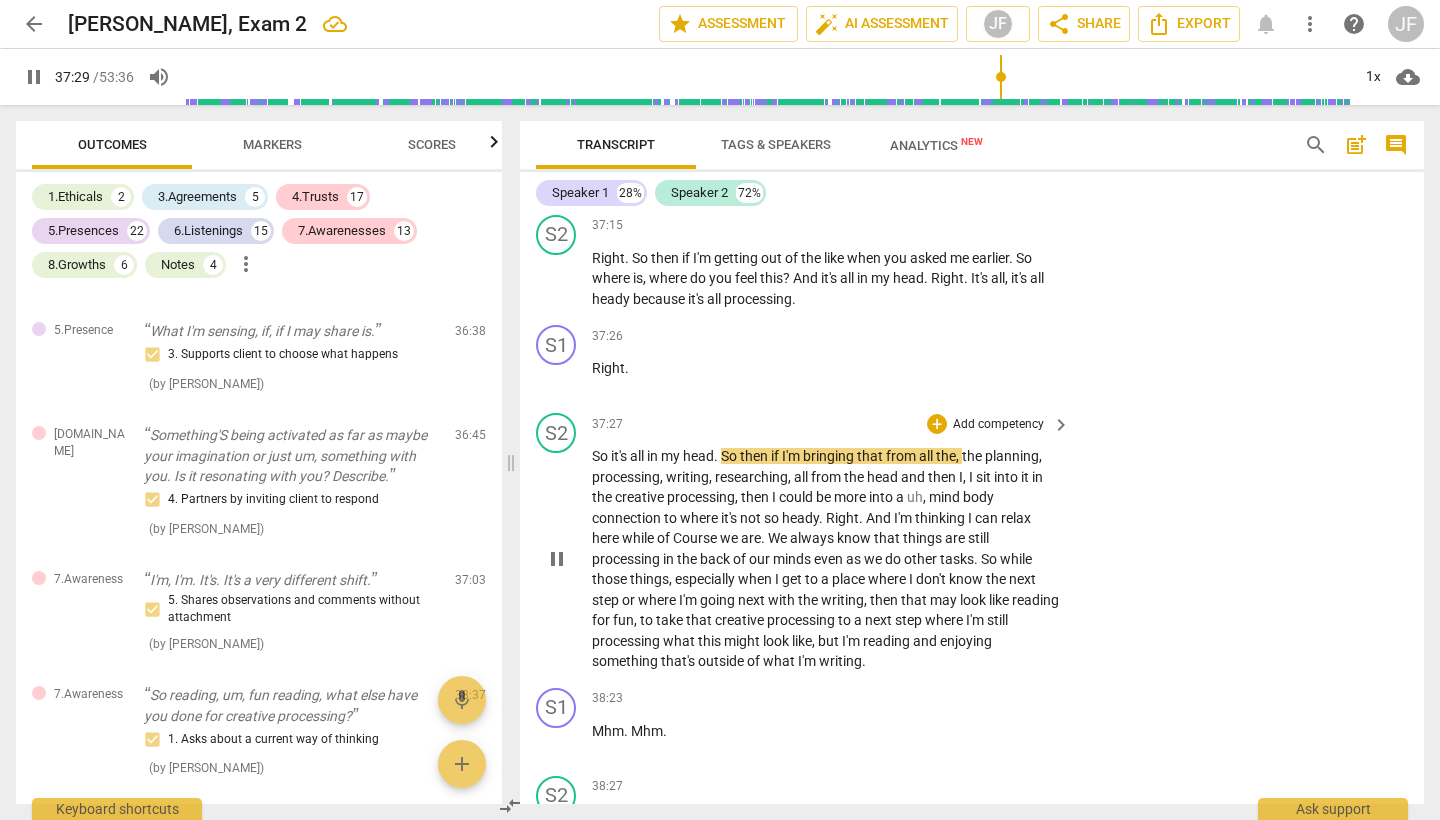scroll, scrollTop: 14697, scrollLeft: 0, axis: vertical 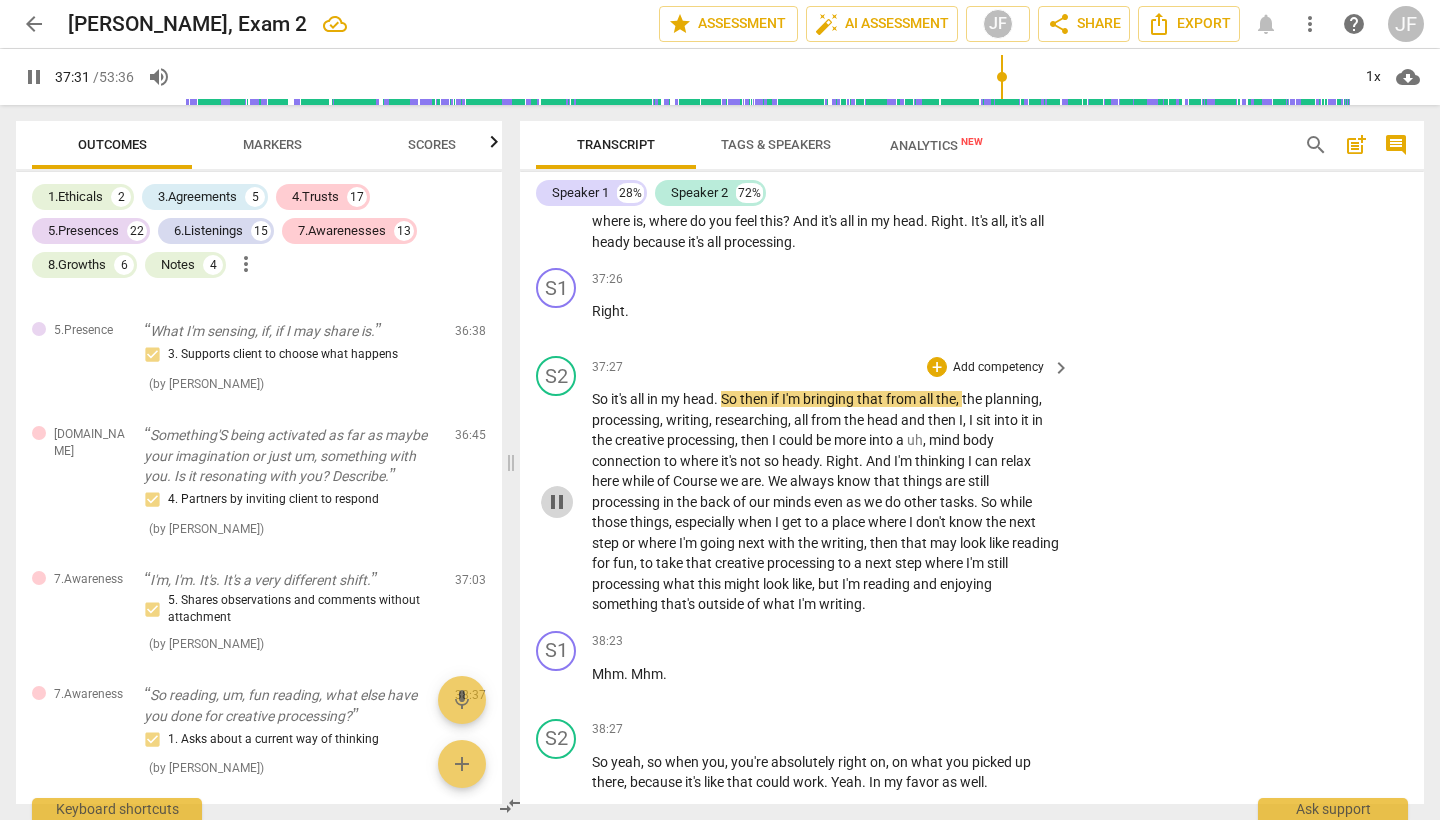 click on "pause" at bounding box center [557, 502] 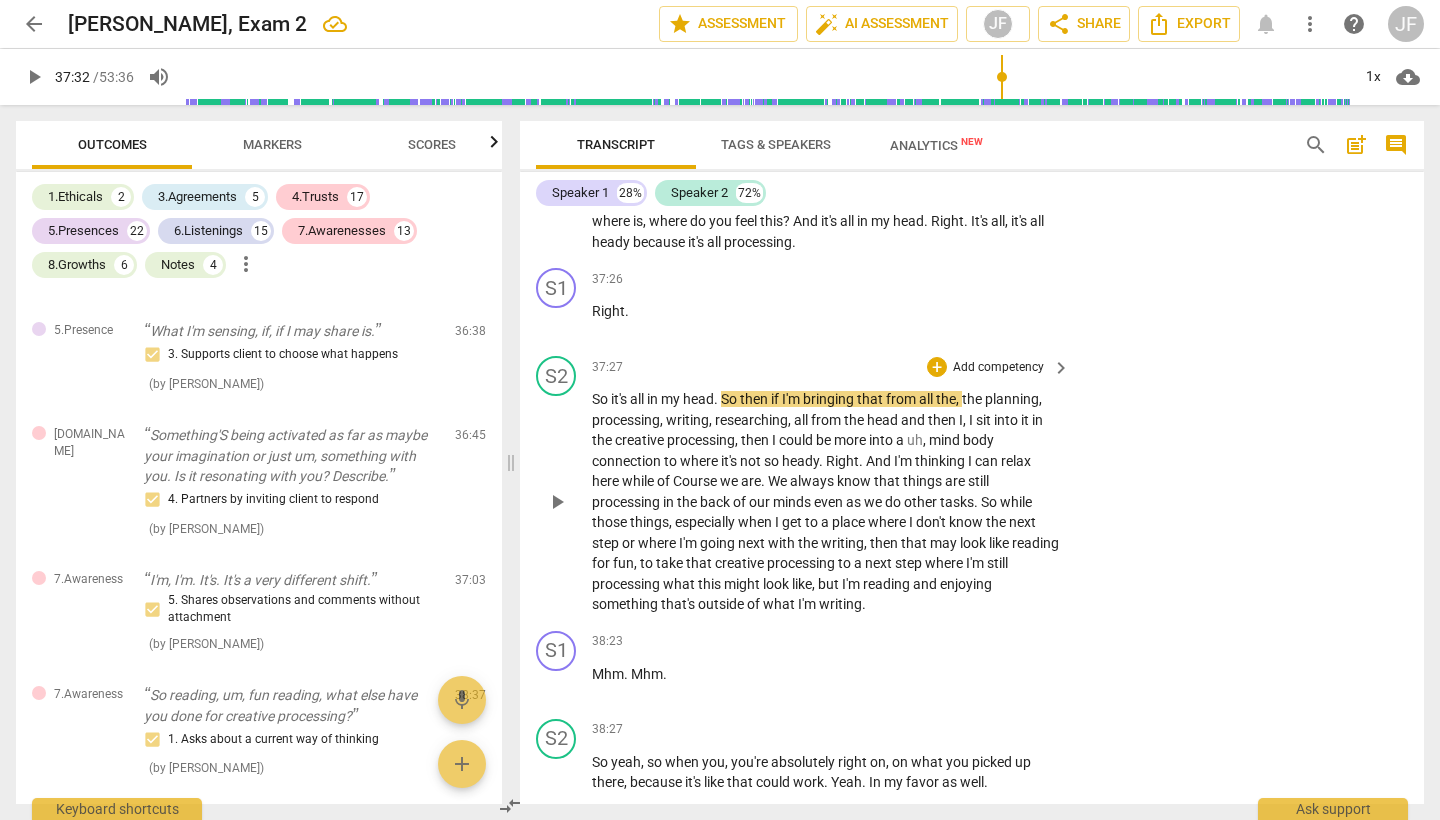 click on "play_arrow" at bounding box center (557, 502) 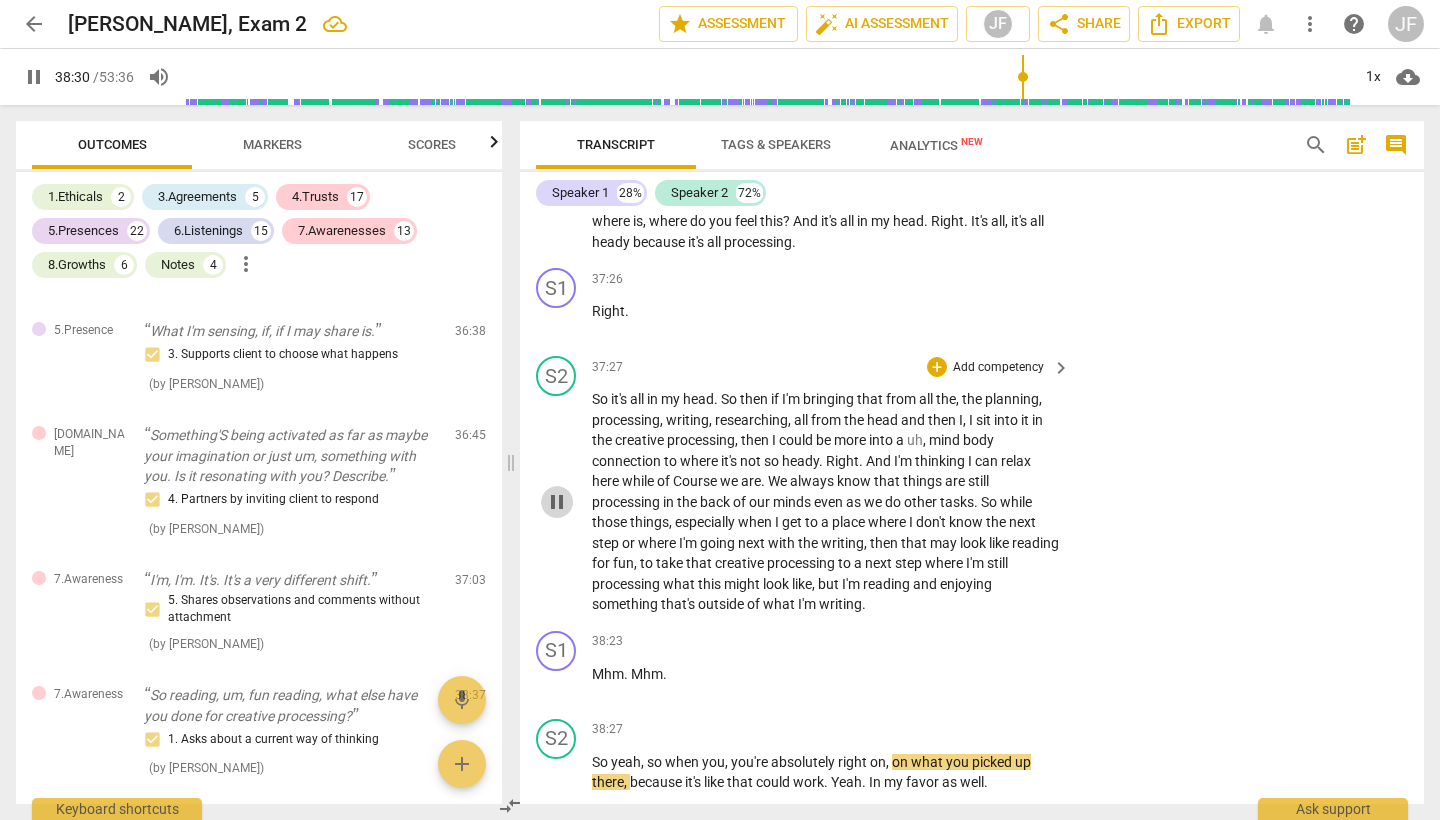 click on "pause" at bounding box center [557, 502] 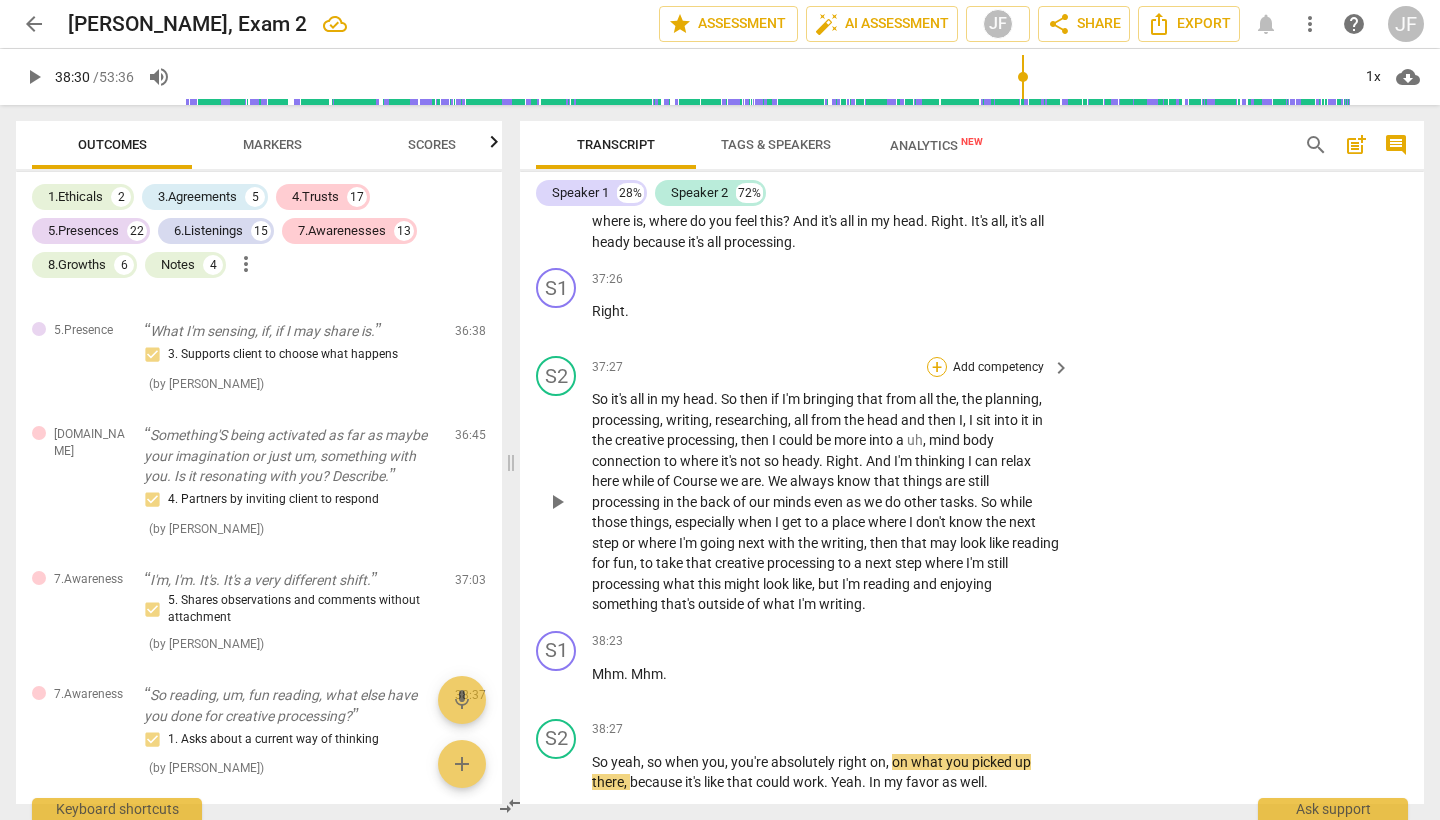 click on "+" at bounding box center (937, 367) 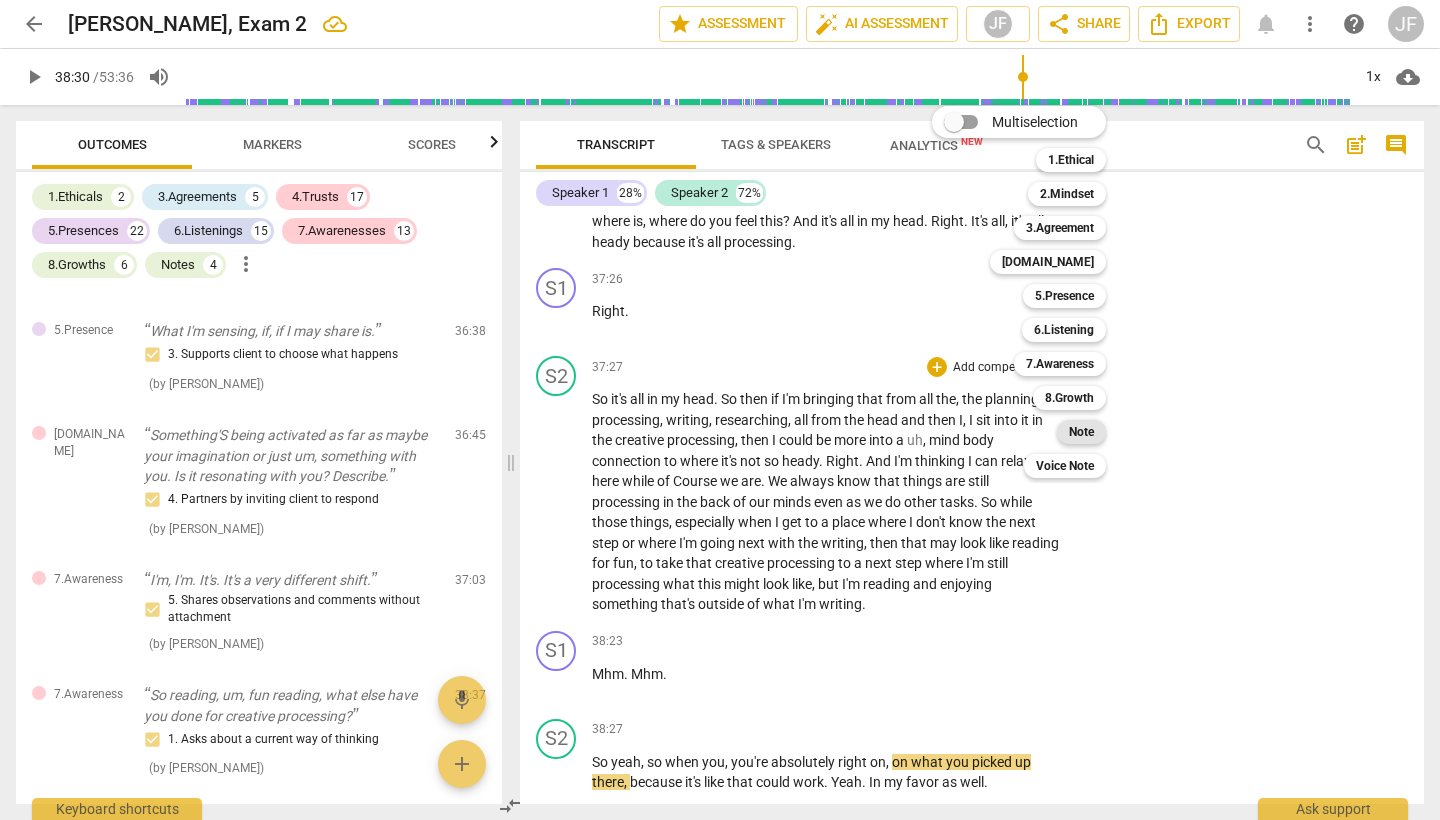 click on "Note" at bounding box center [1081, 432] 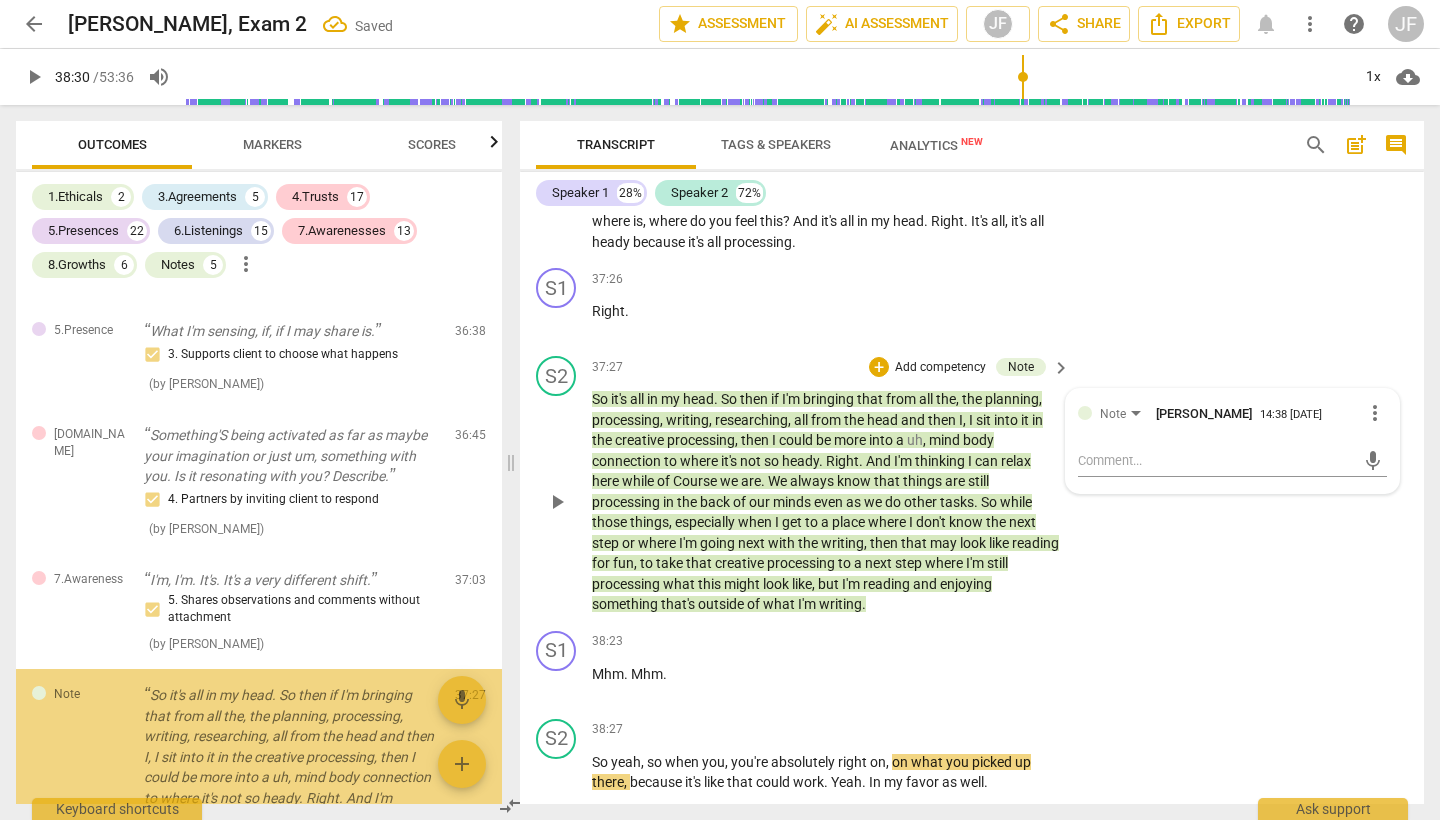 scroll, scrollTop: 13536, scrollLeft: 0, axis: vertical 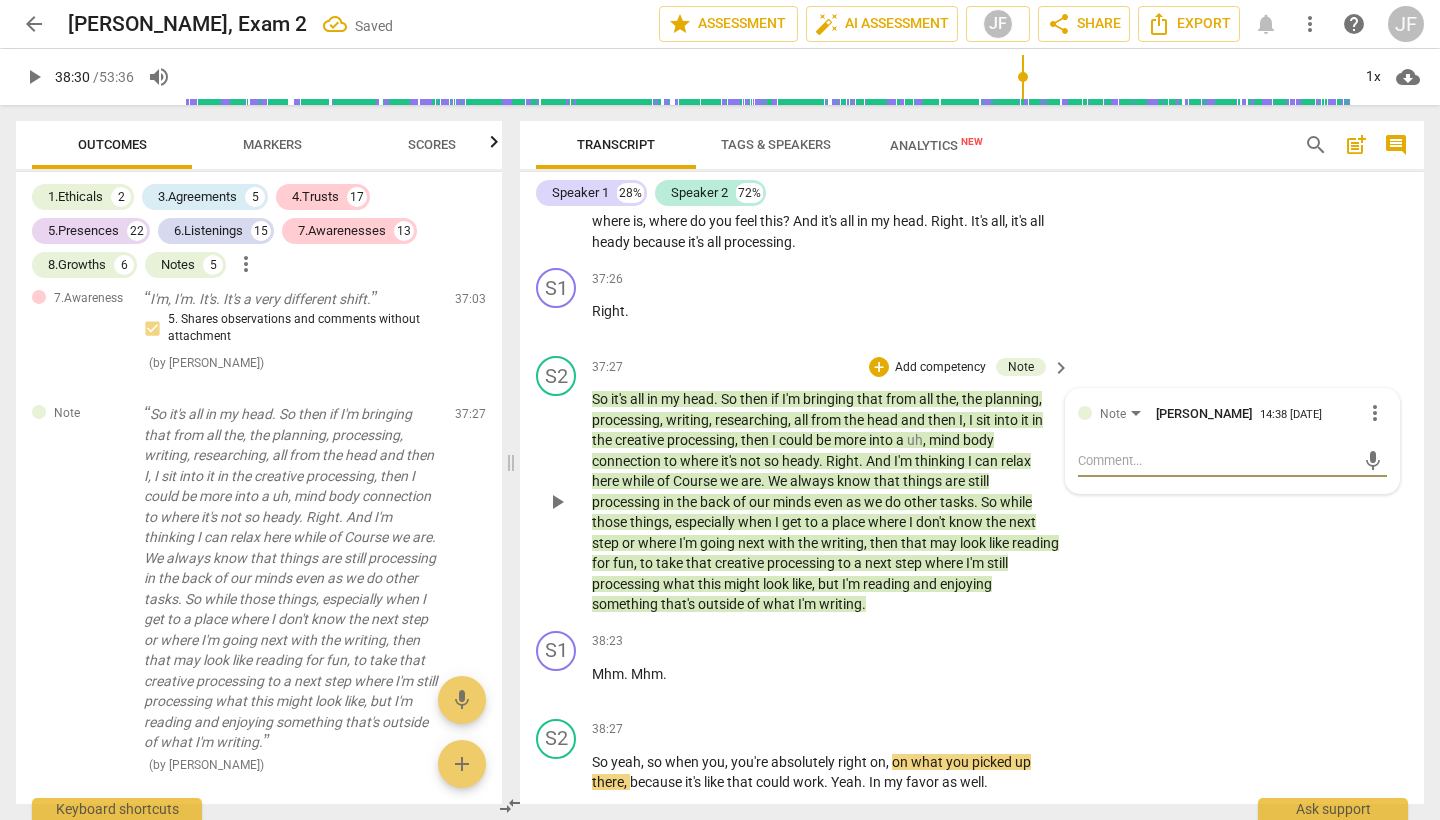 click on "mic" at bounding box center (1232, 461) 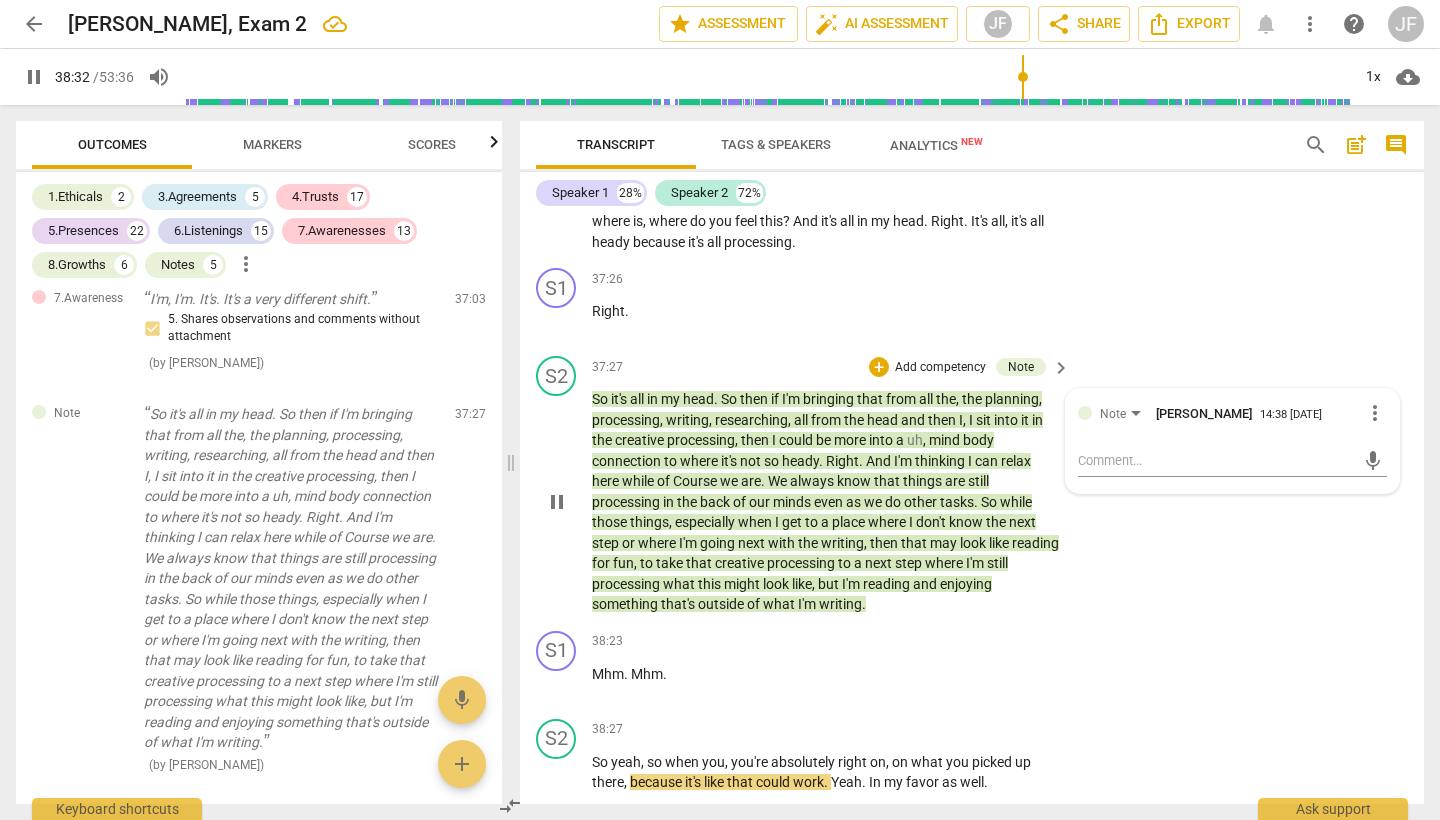 click on "pause" at bounding box center [557, 502] 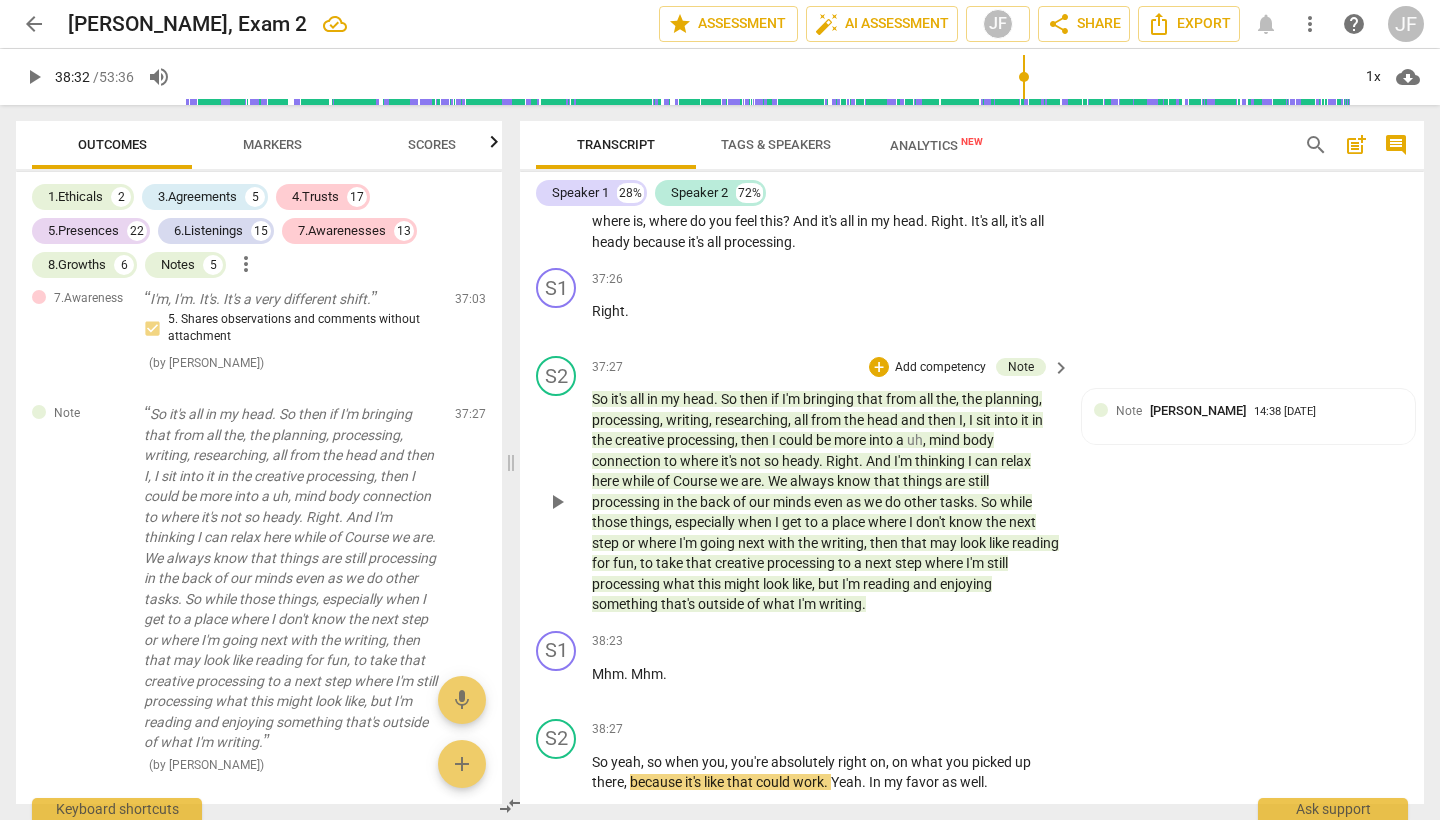 click on "S2 play_arrow pause 37:27 + Add competency Note keyboard_arrow_right So   it's   all   in   my   head .   So   then   if   I'm   bringing   that   from   all   the ,   the   planning ,   processing ,   writing ,   researching ,   all   from   the   head   and   then   I ,   I   sit   into   it   in   the   creative   processing ,   then   I   could   be   more   into   a   uh ,   mind   body   connection   to   where   it's   not   so   heady .   Right .   And   I'm   thinking   I   can   relax   here   while   of   Course   we   are .   We   always   know   that   things   are   still   processing   in   the   back   of   our   minds   even   as   we   do   other   tasks .   So   while   those   things ,   especially   when   I   get   to   a   place   where   I   don't   know   the   next   step   or   where   I'm   going   next   with   the   writing ,   then   that   may   look   like   reading   for   fun ,   to   take   that   creative   processing   to   a   next   step   where   I'm   still     what" at bounding box center (972, 485) 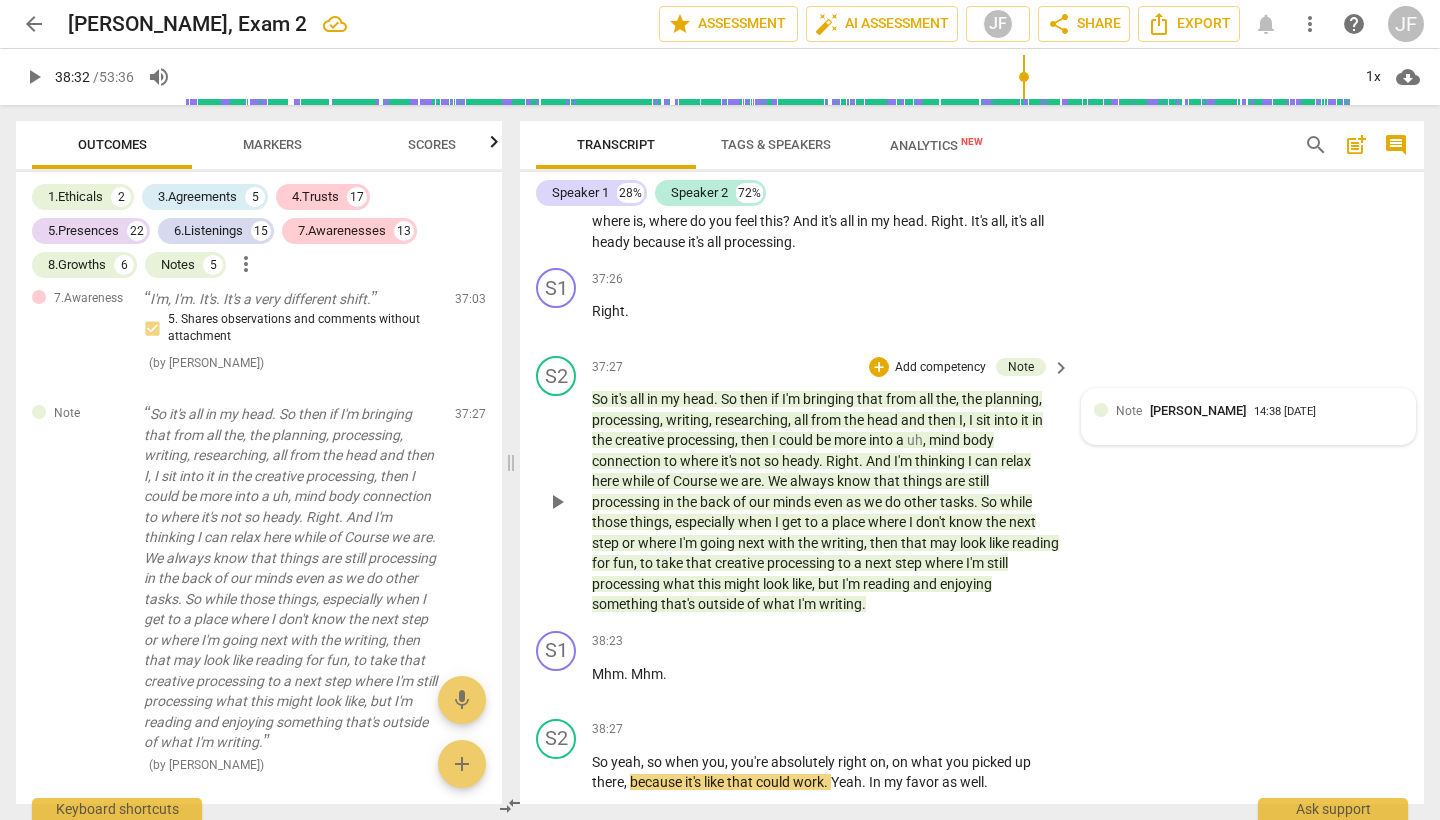 click on "Note" at bounding box center [1129, 411] 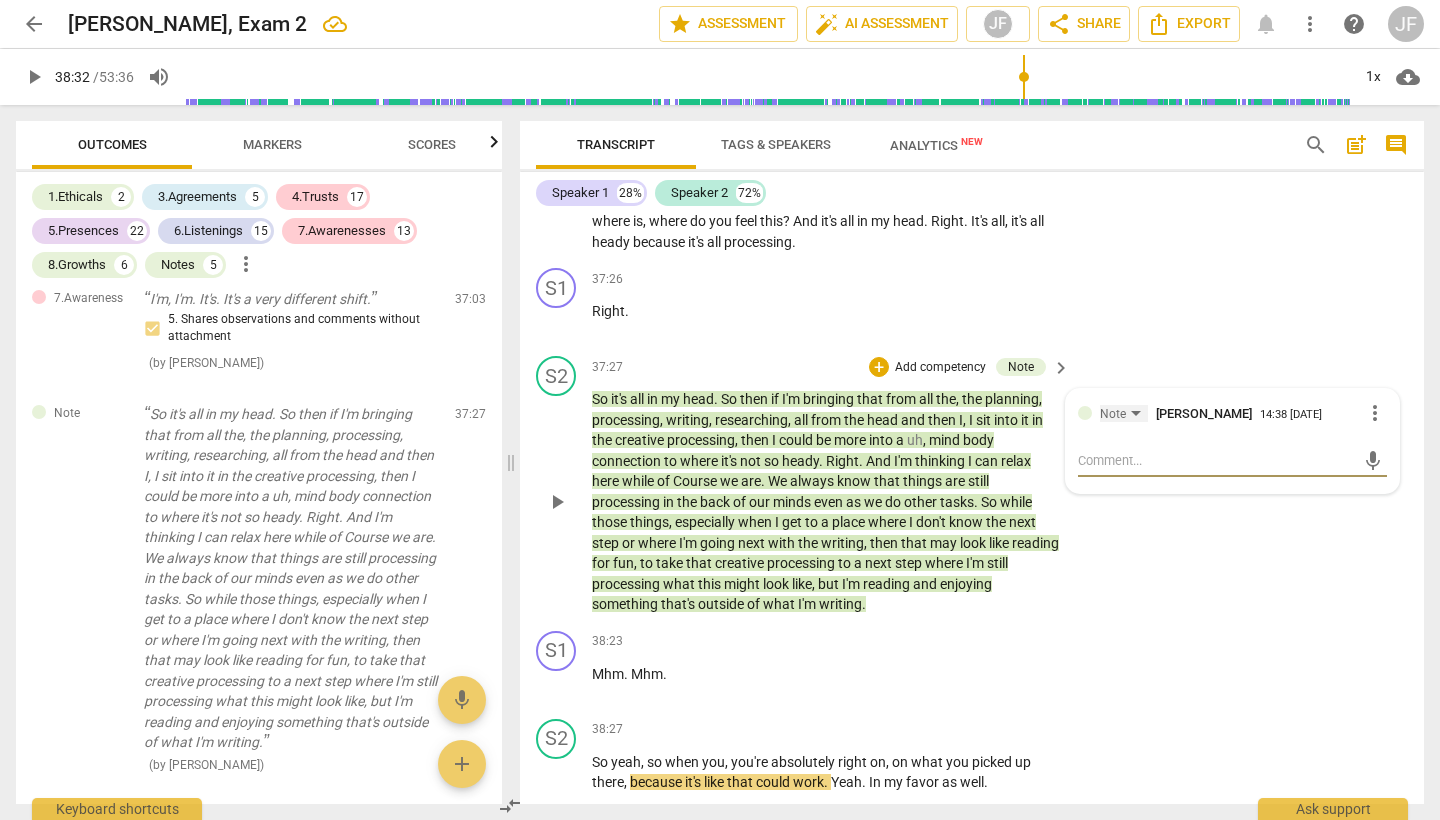 click on "Note" at bounding box center [1113, 414] 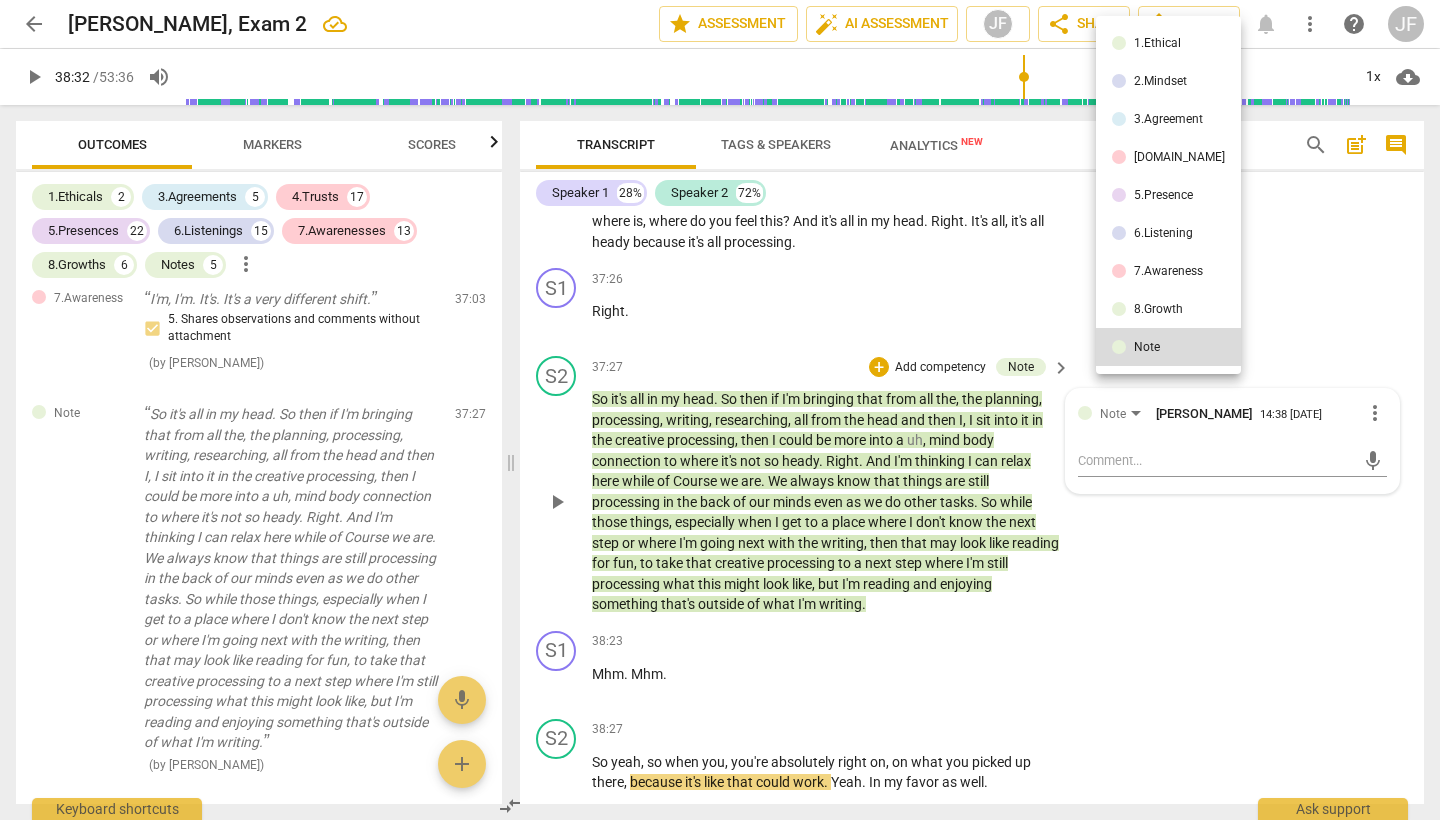 click at bounding box center (720, 410) 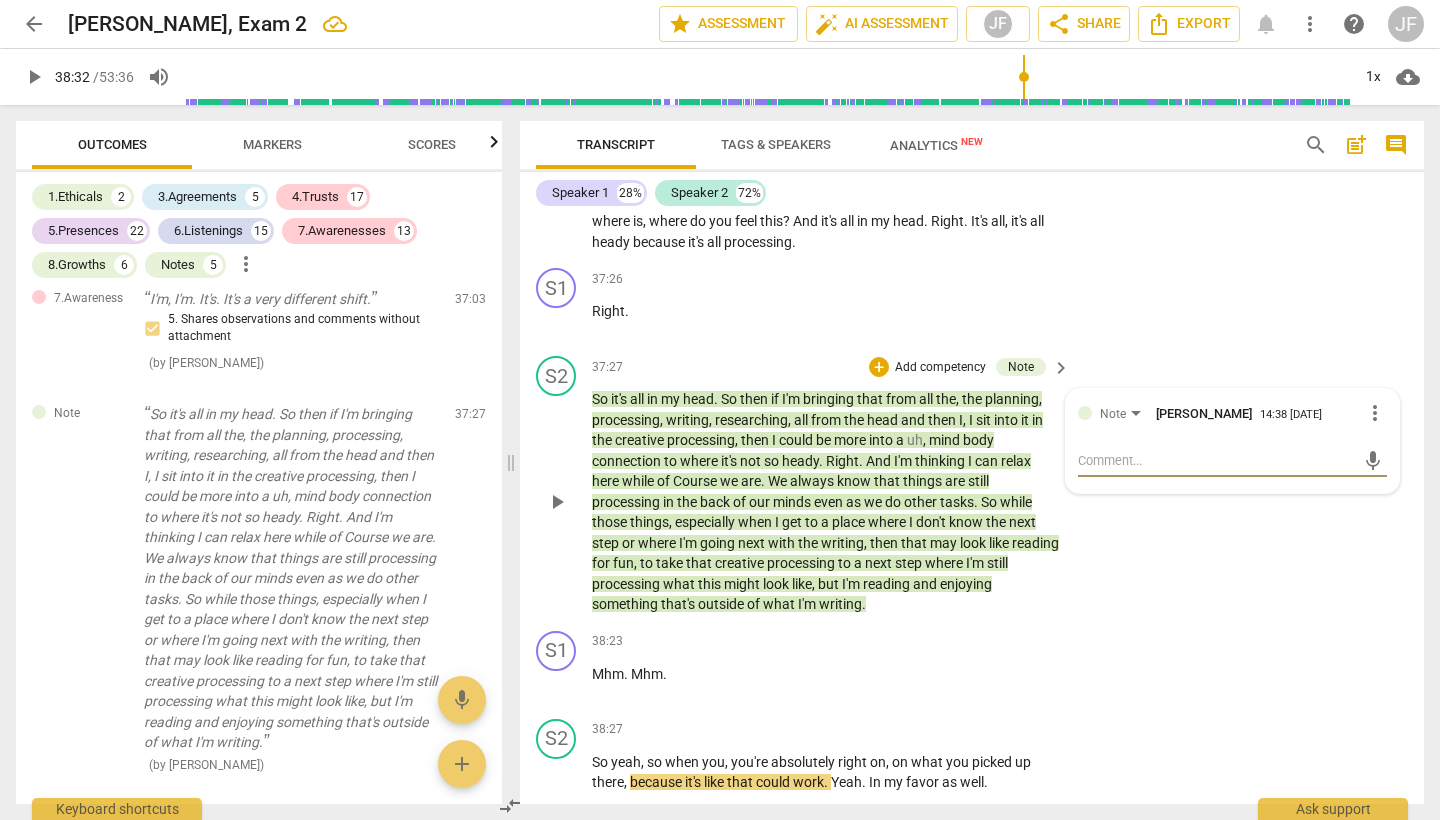 click at bounding box center (1216, 460) 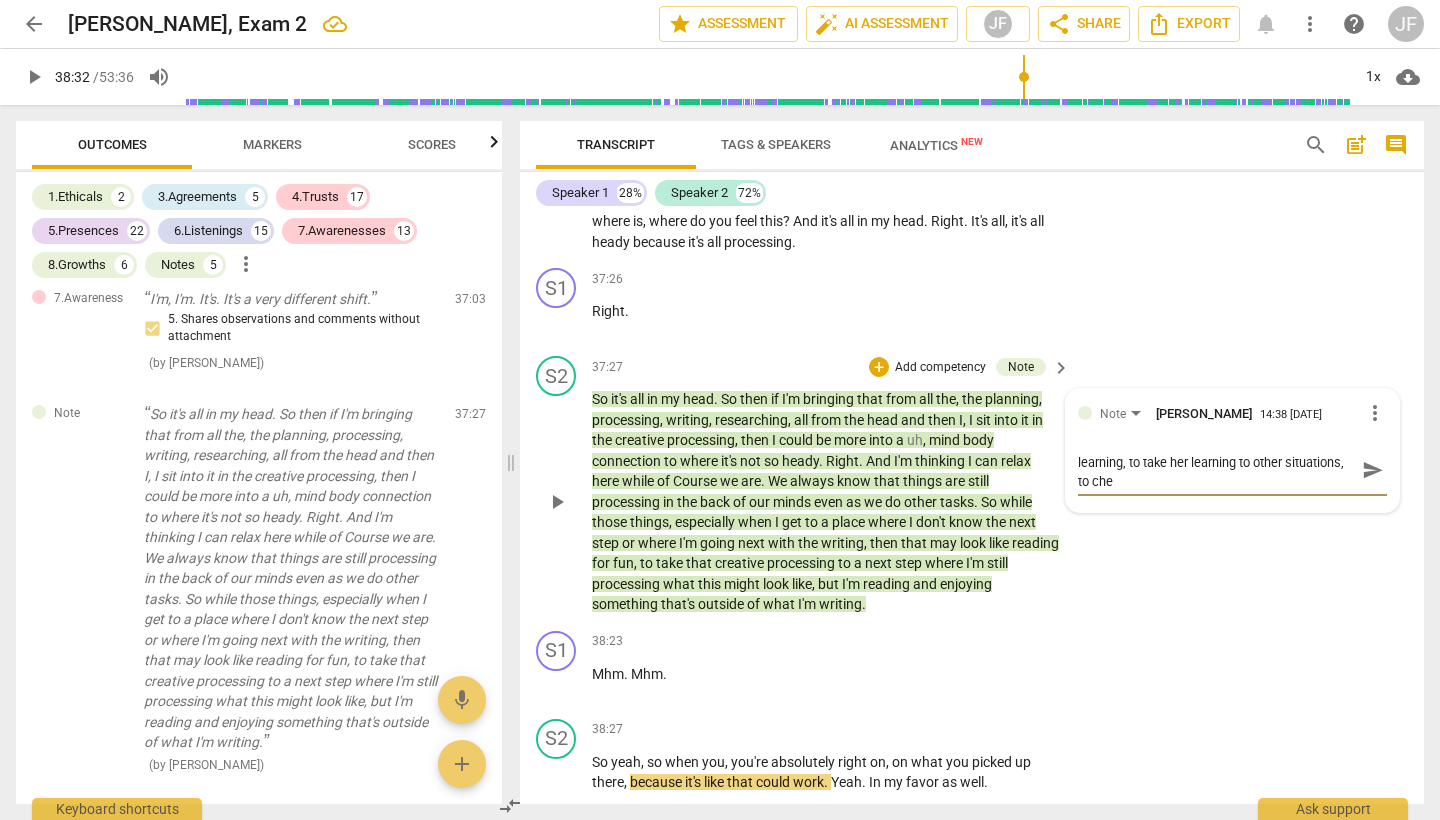 scroll, scrollTop: 0, scrollLeft: 0, axis: both 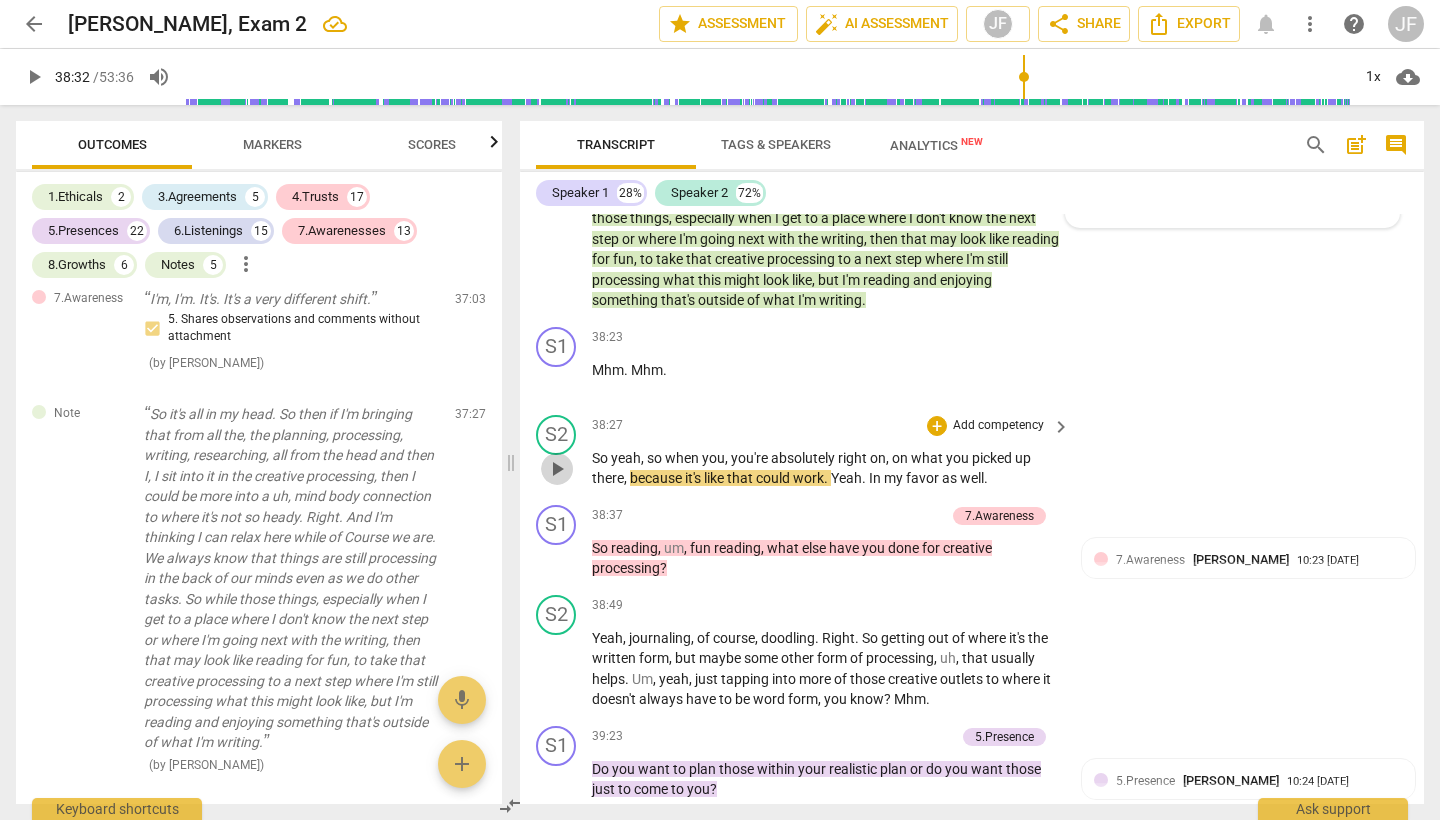 click on "play_arrow" at bounding box center (557, 469) 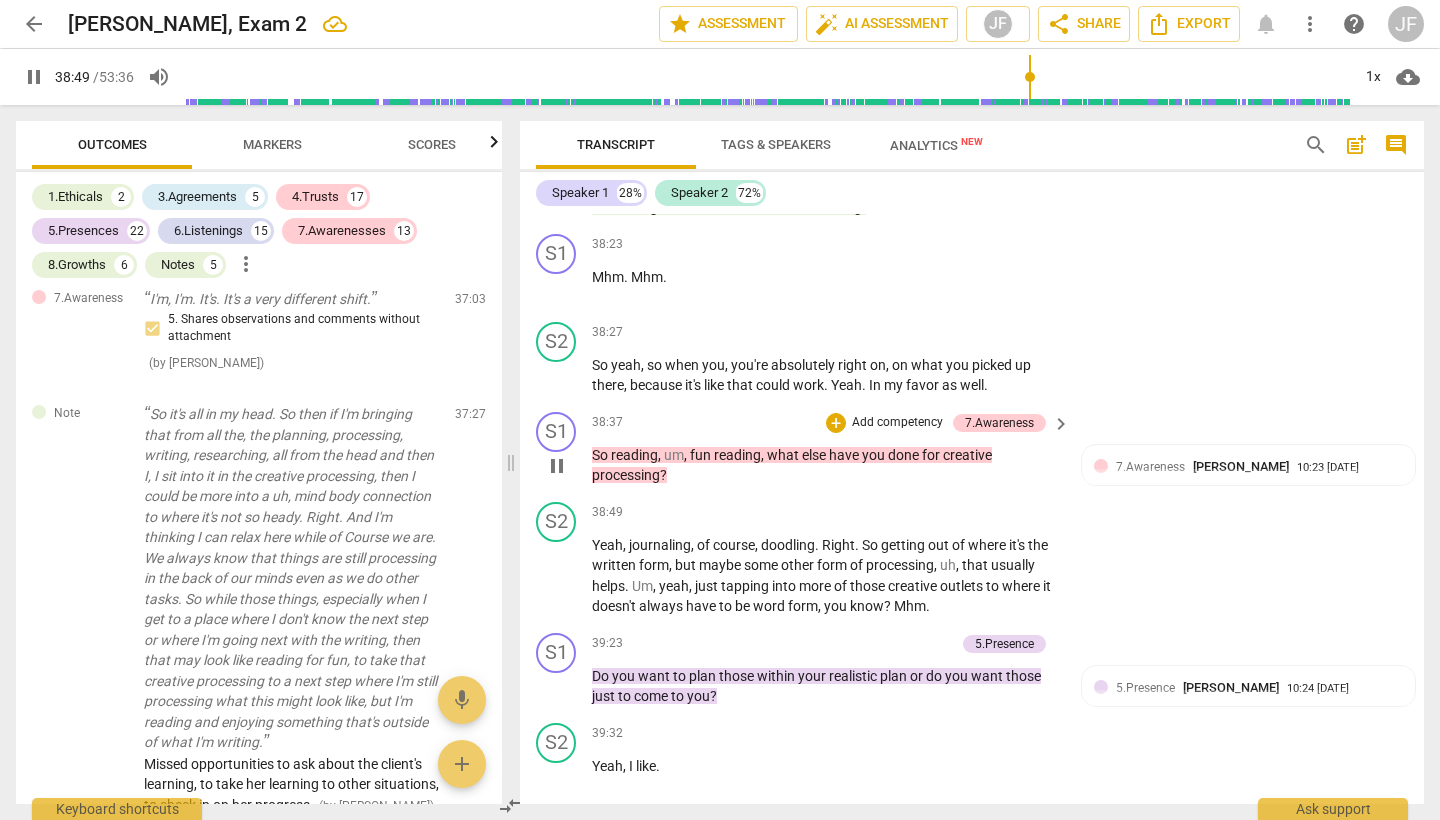 scroll, scrollTop: 15197, scrollLeft: 0, axis: vertical 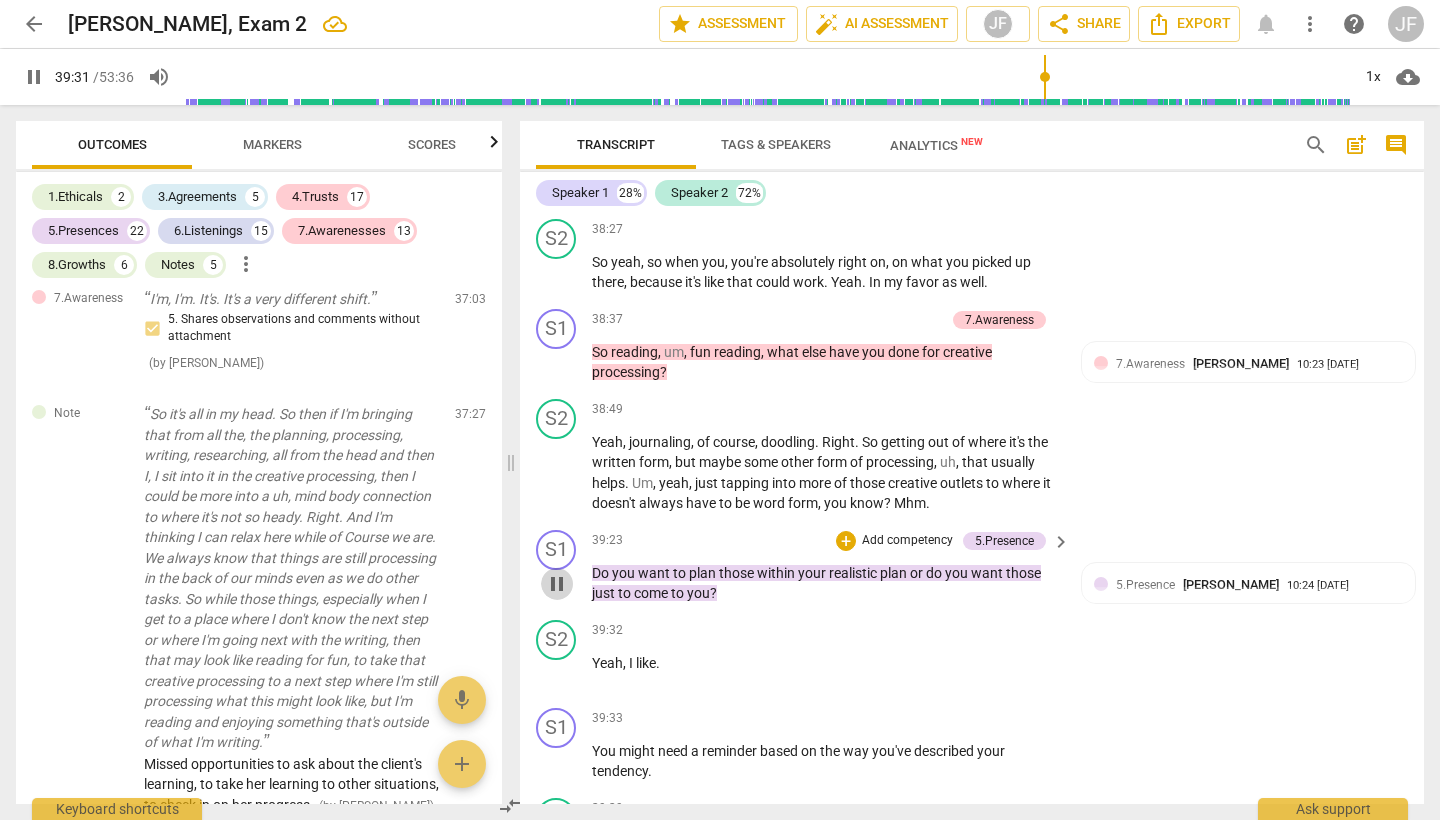 click on "pause" at bounding box center [557, 584] 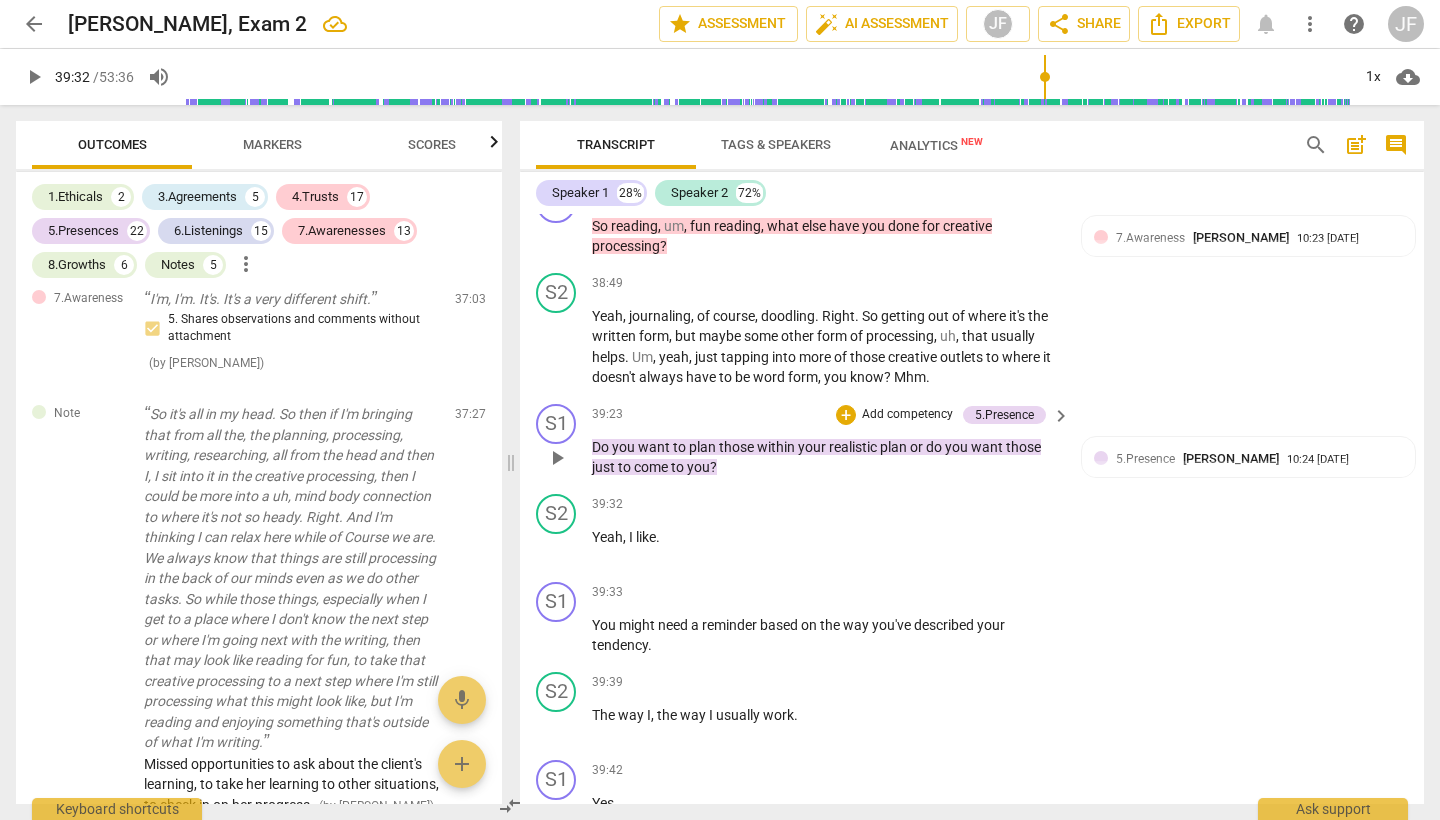 scroll, scrollTop: 15402, scrollLeft: 0, axis: vertical 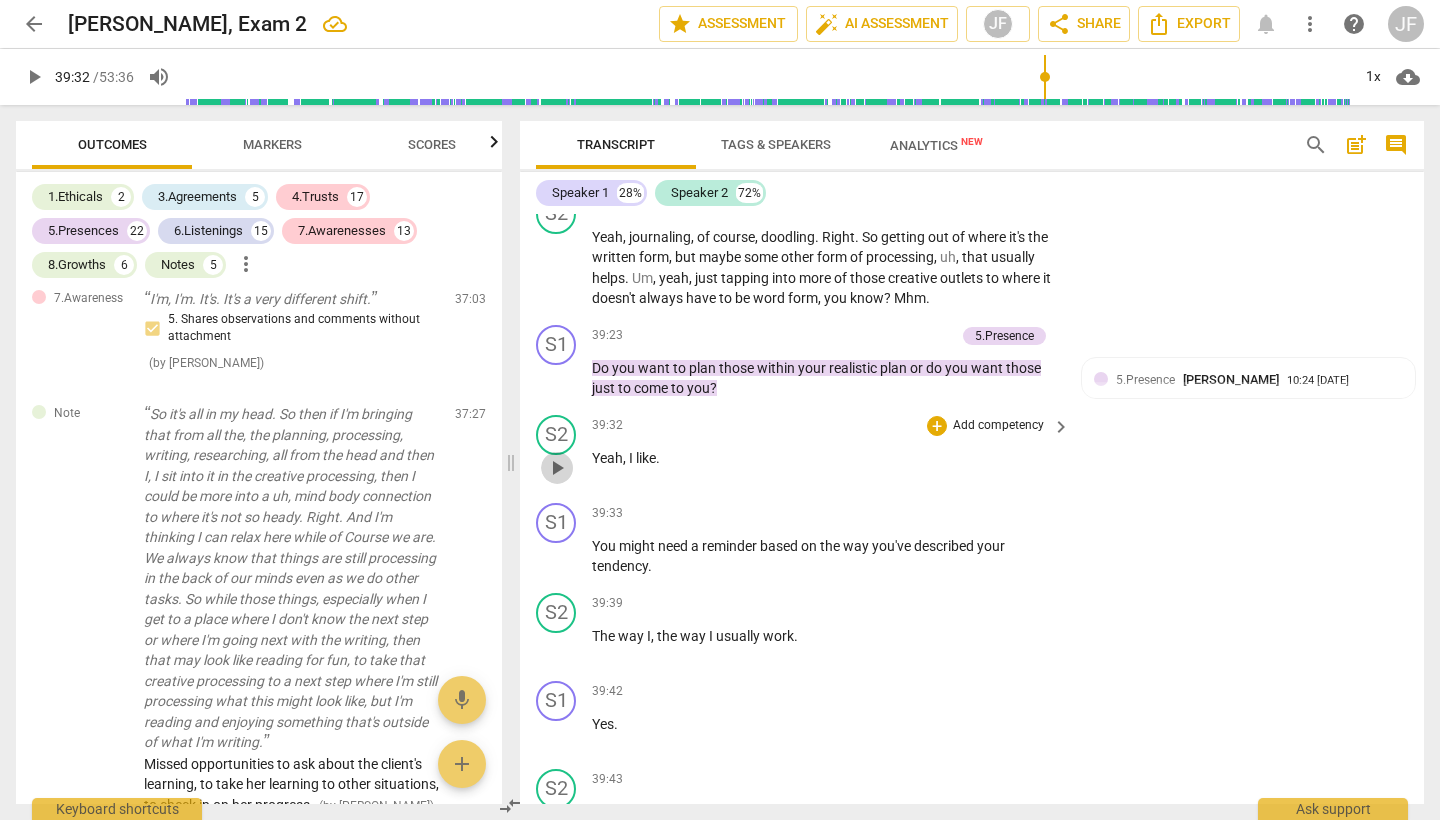 click on "play_arrow" at bounding box center (557, 468) 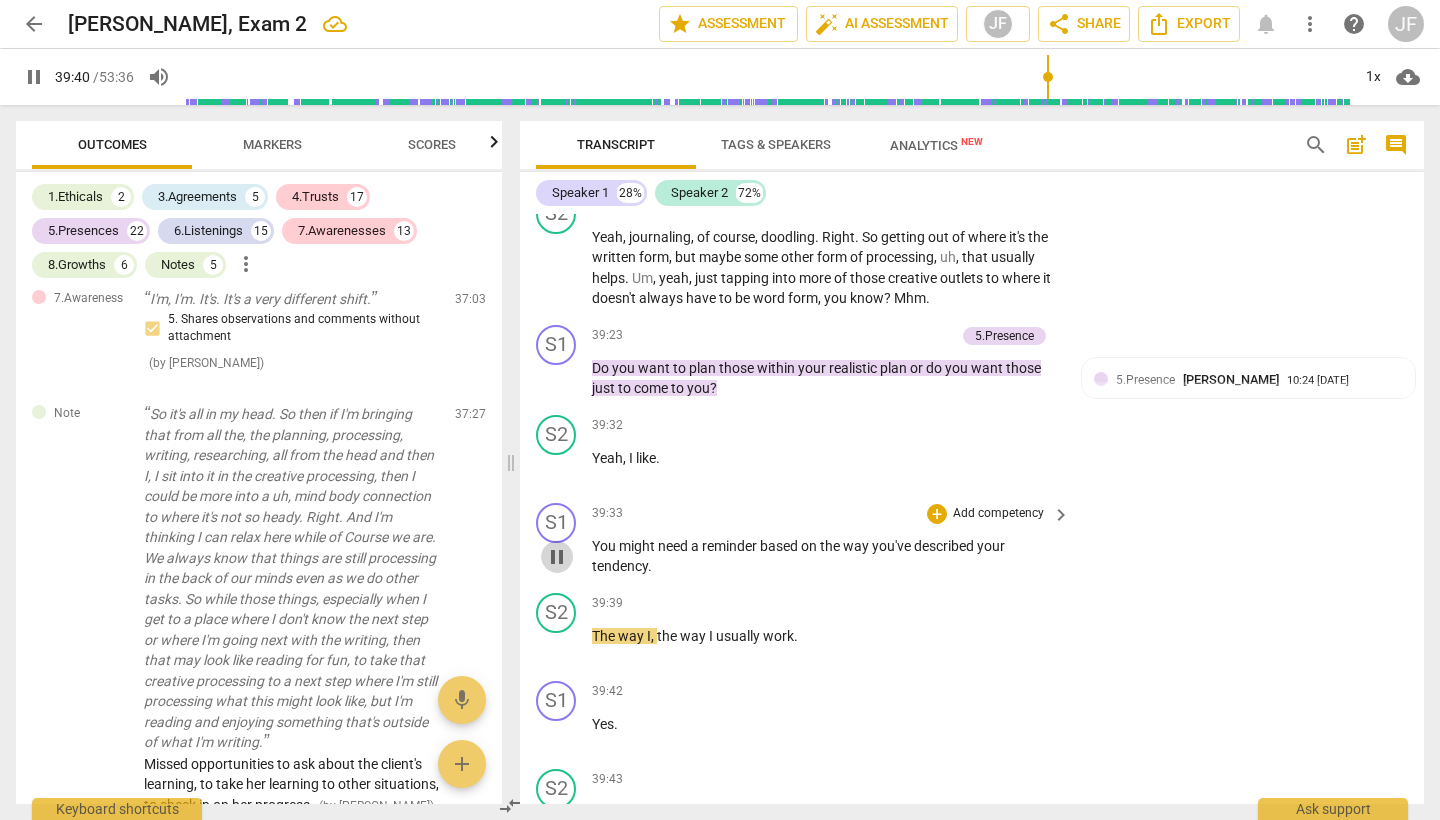 click on "pause" at bounding box center [557, 557] 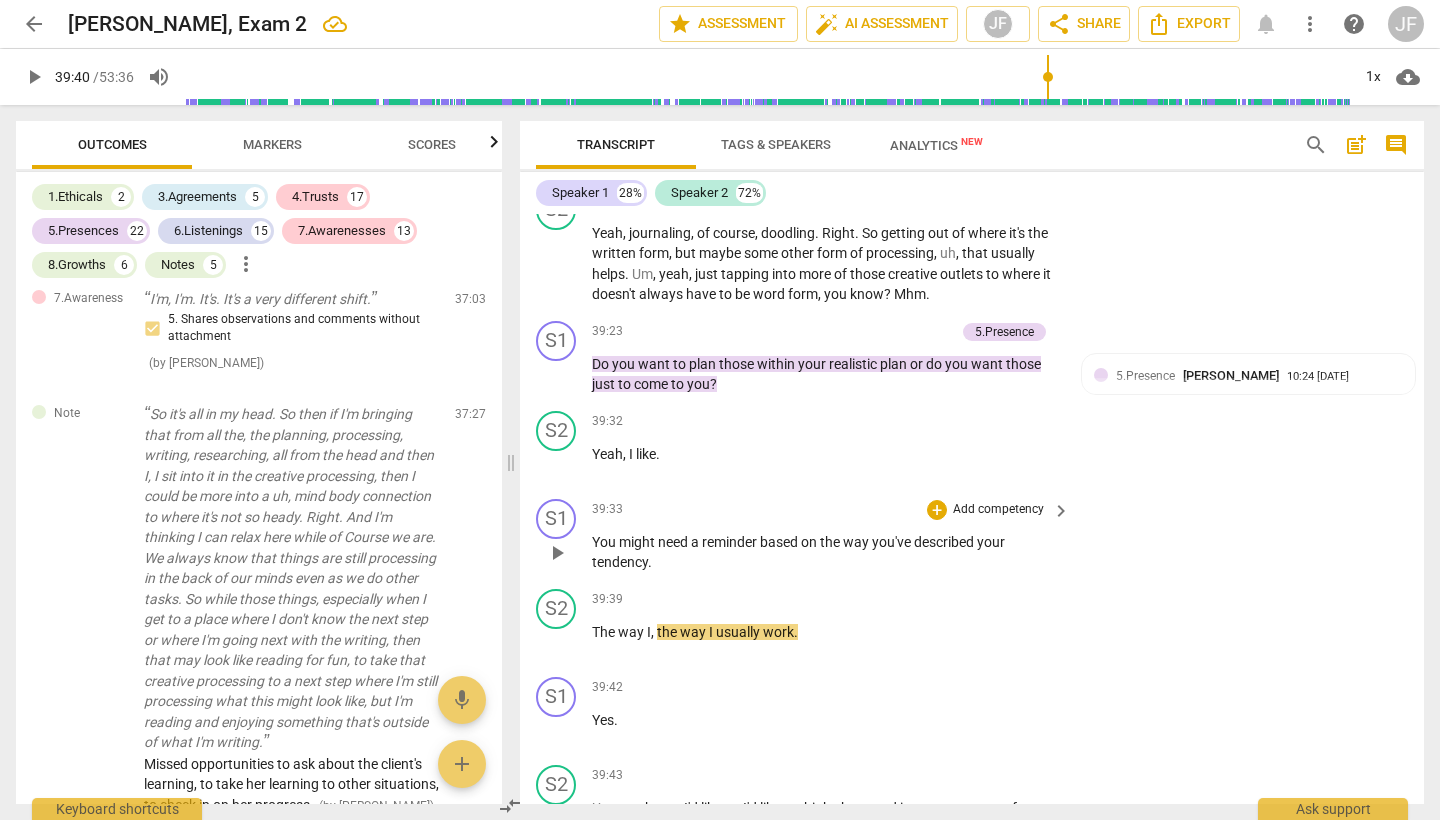 scroll, scrollTop: 15411, scrollLeft: 0, axis: vertical 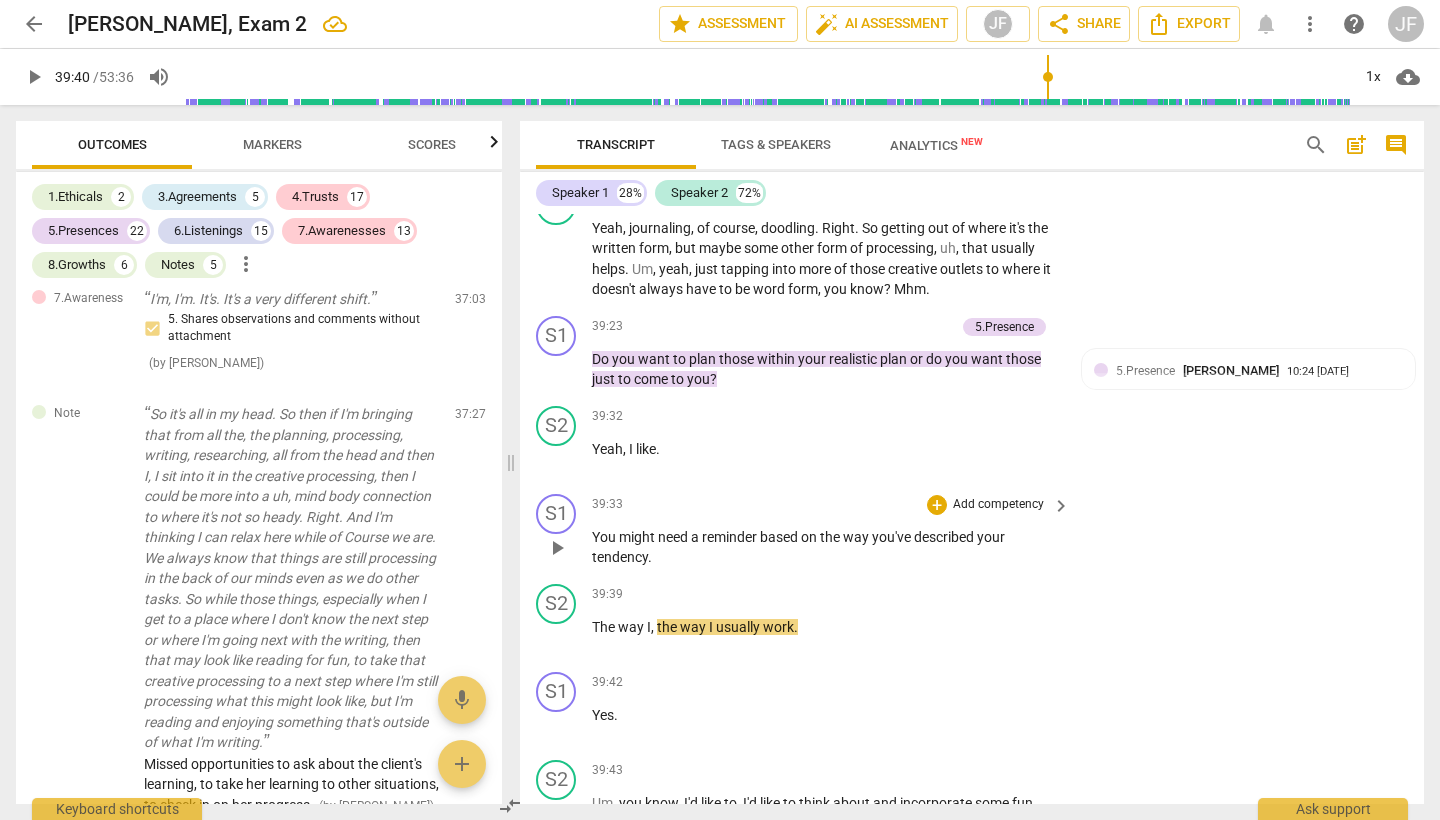 click on "Add competency" at bounding box center [998, 505] 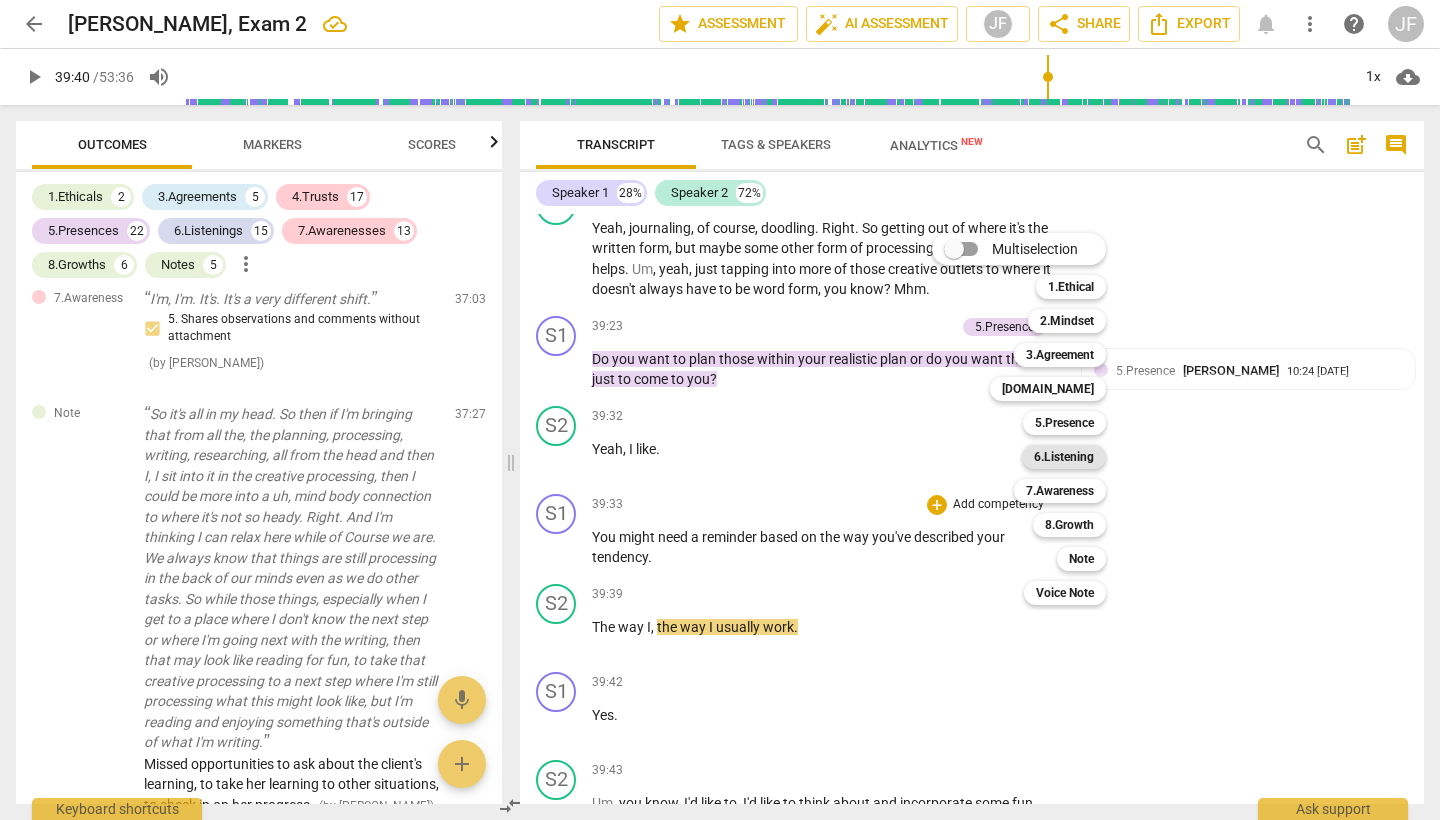 click on "6.Listening" at bounding box center [1064, 457] 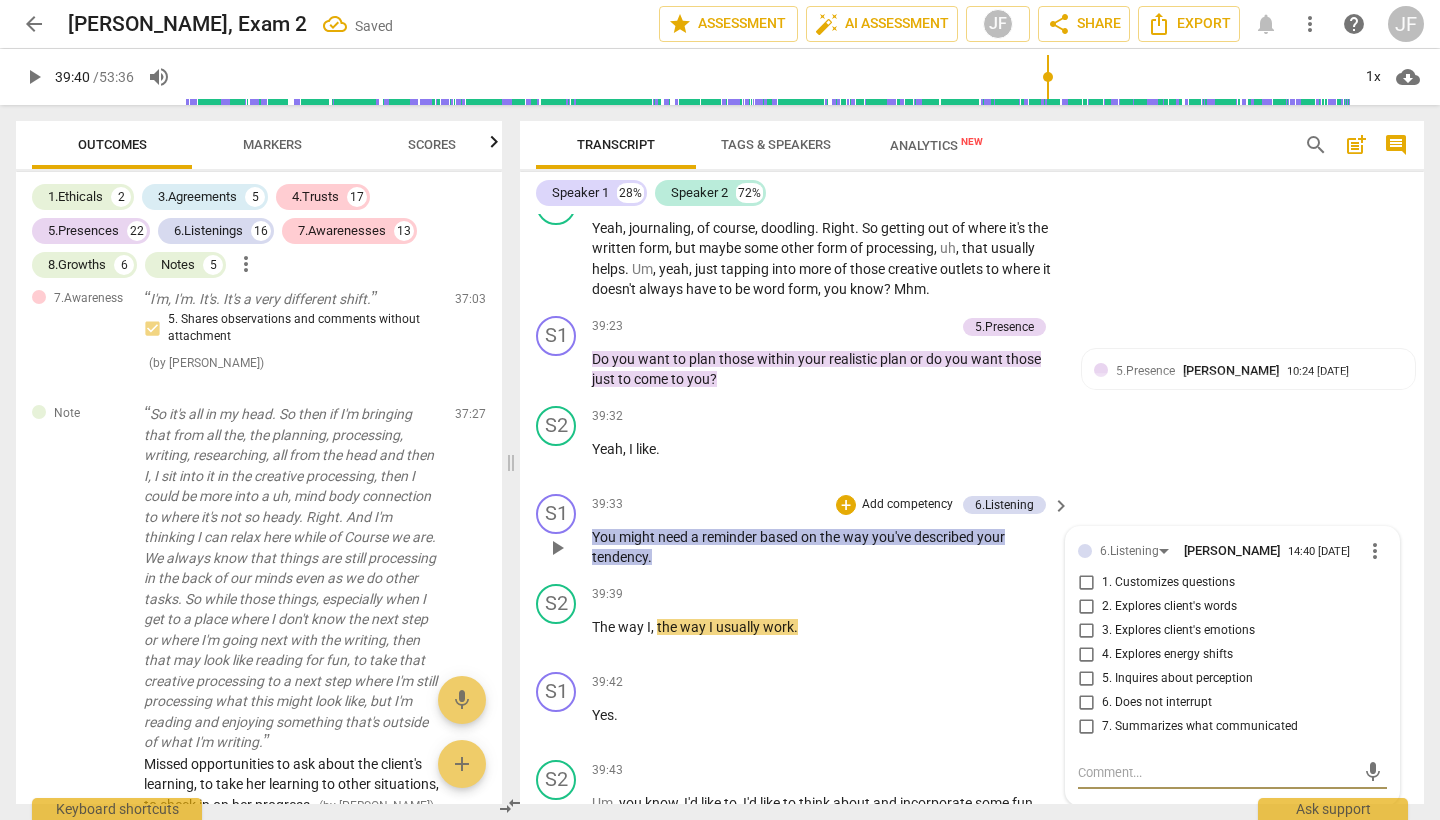 scroll, scrollTop: 14117, scrollLeft: 0, axis: vertical 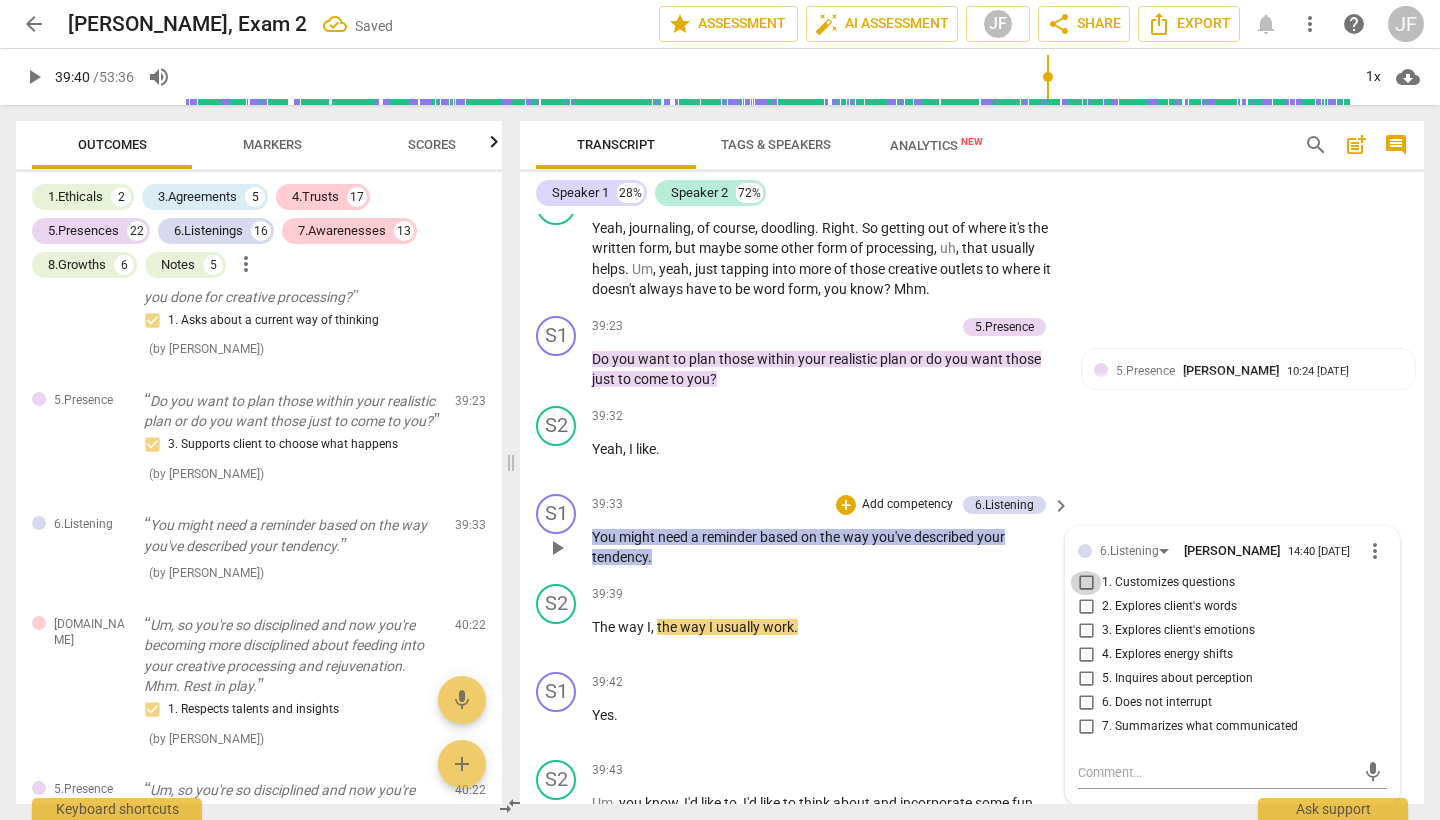 click on "1. Customizes questions" at bounding box center (1086, 583) 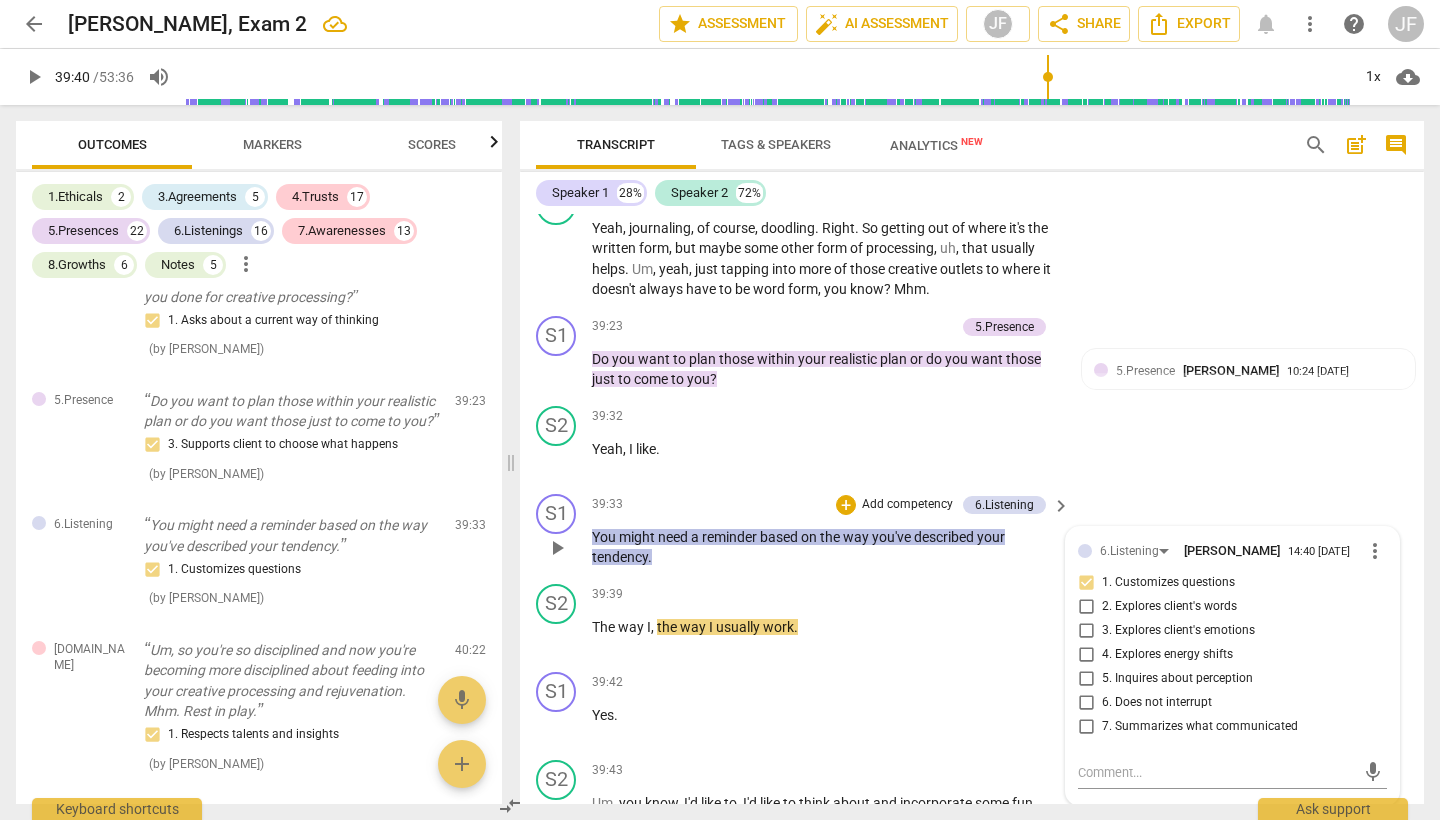 click on "play_arrow" at bounding box center [557, 548] 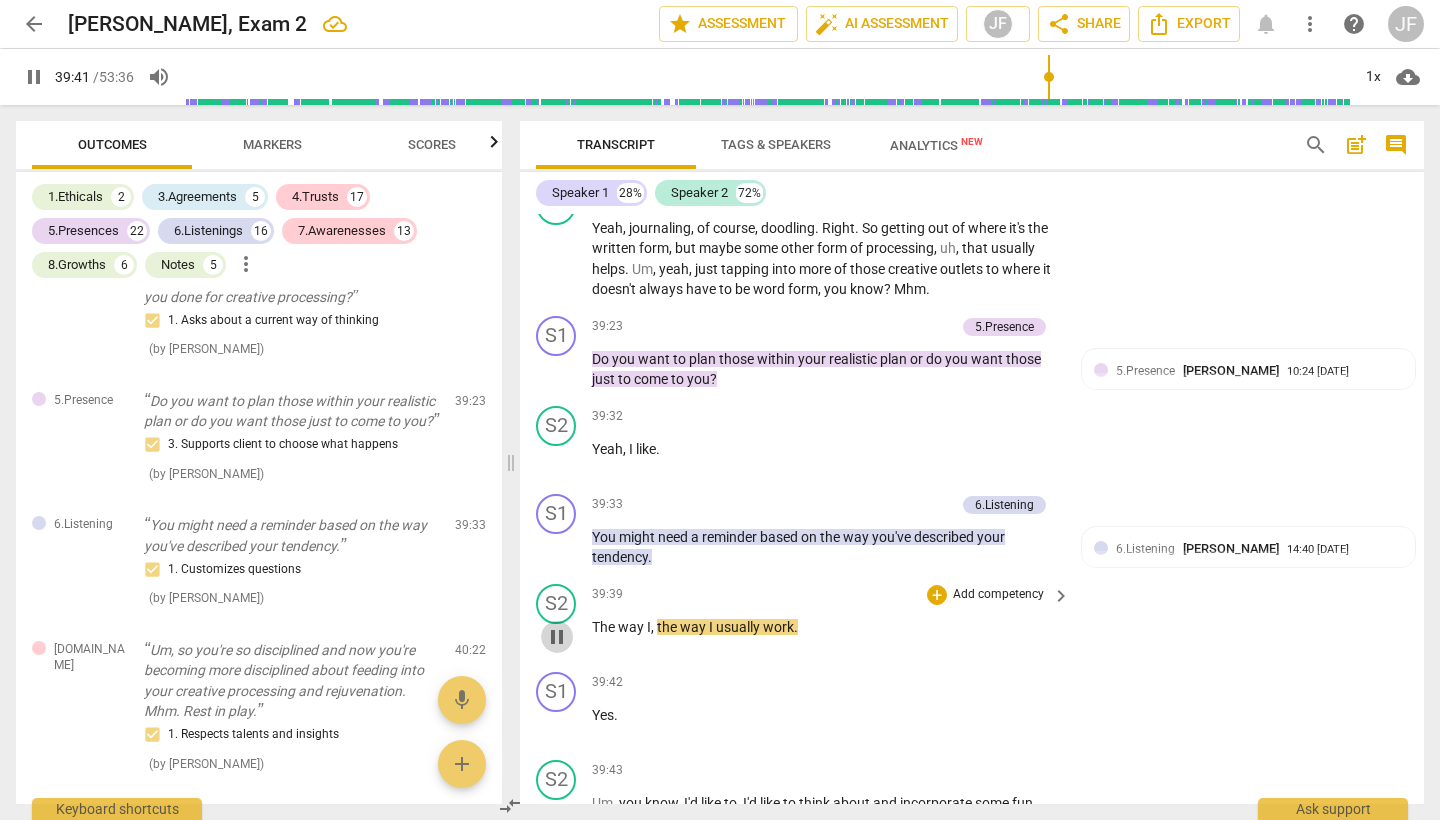 click on "pause" at bounding box center [557, 637] 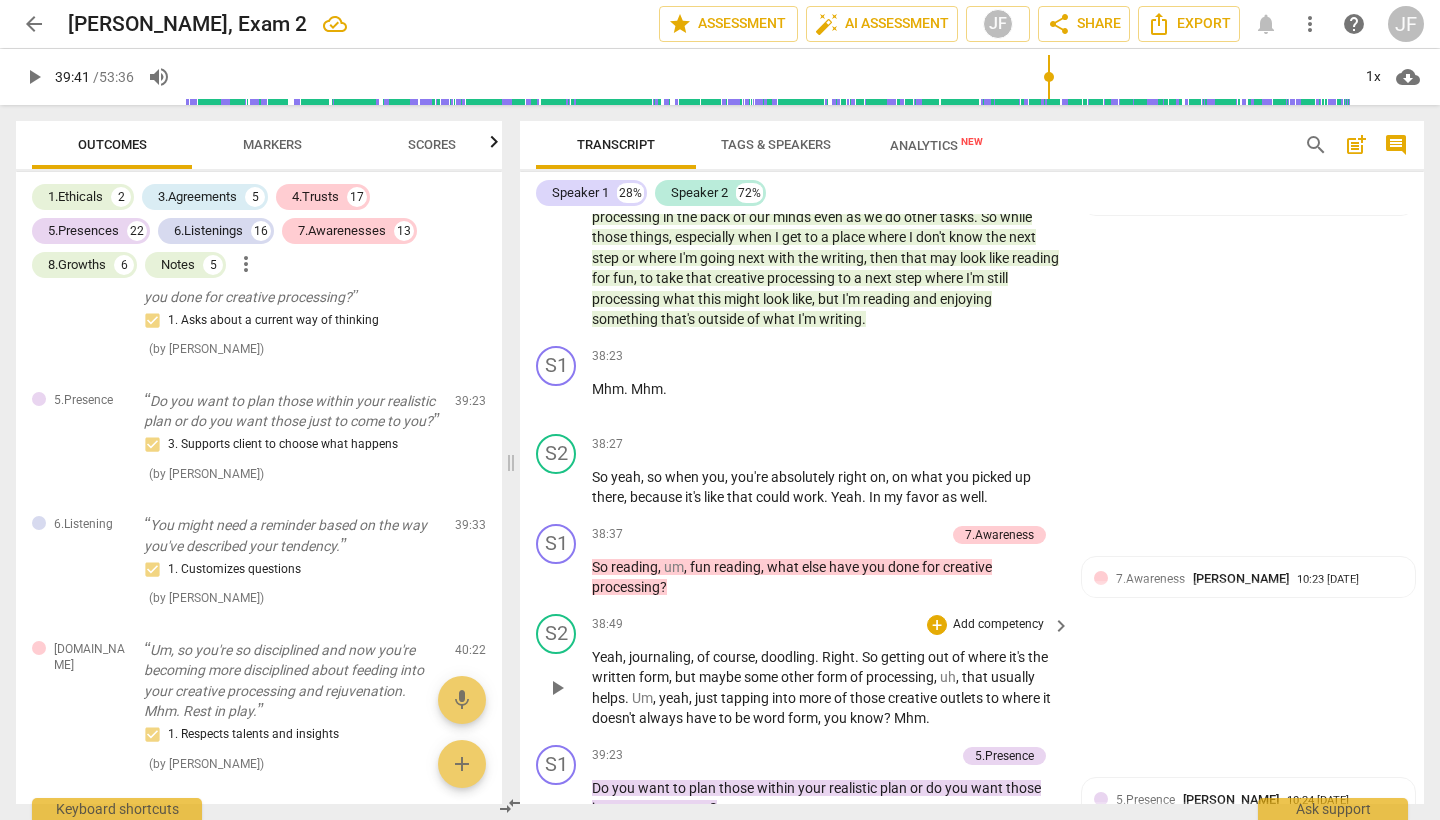scroll, scrollTop: 14960, scrollLeft: 0, axis: vertical 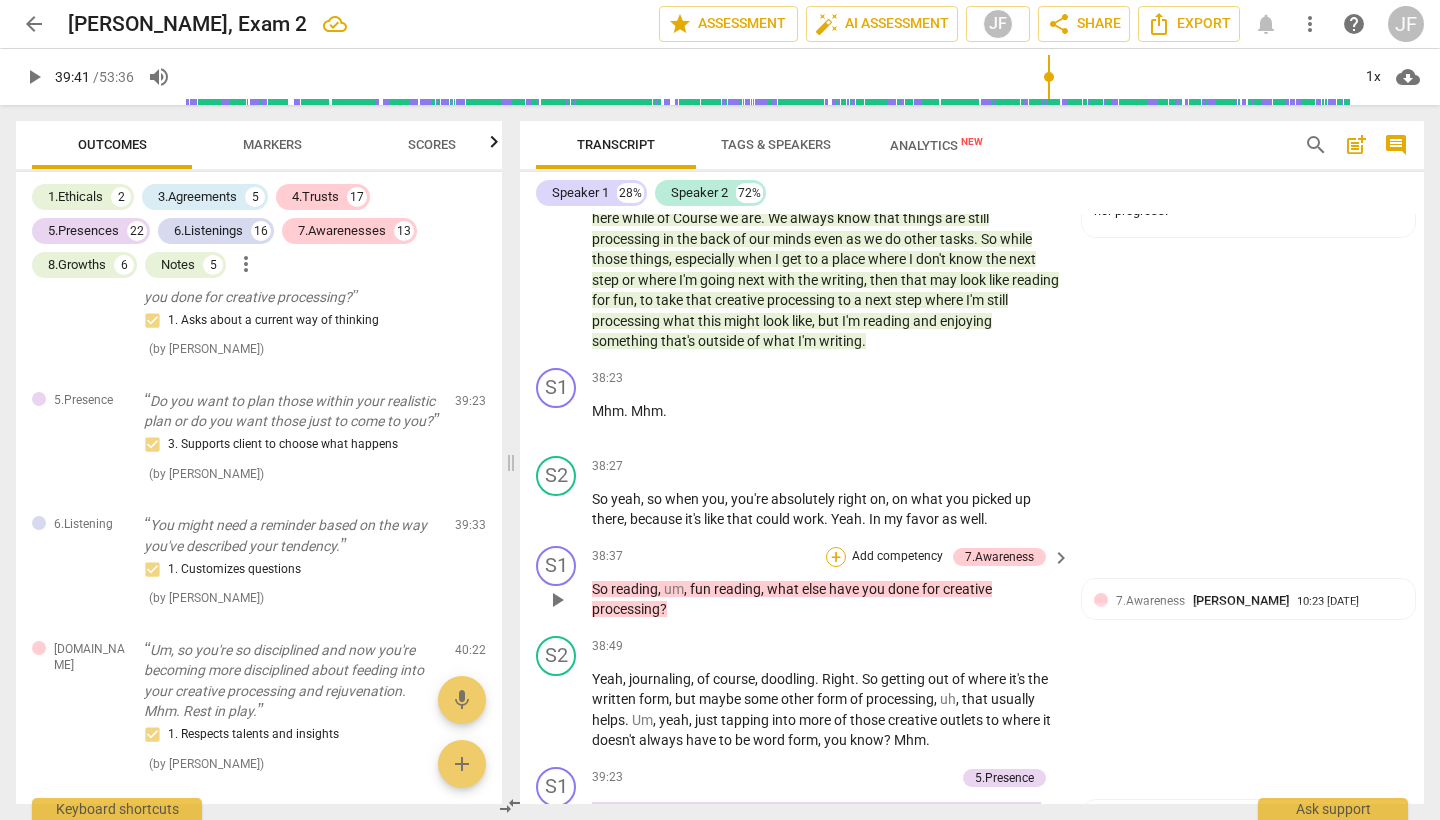 click on "+" at bounding box center (836, 557) 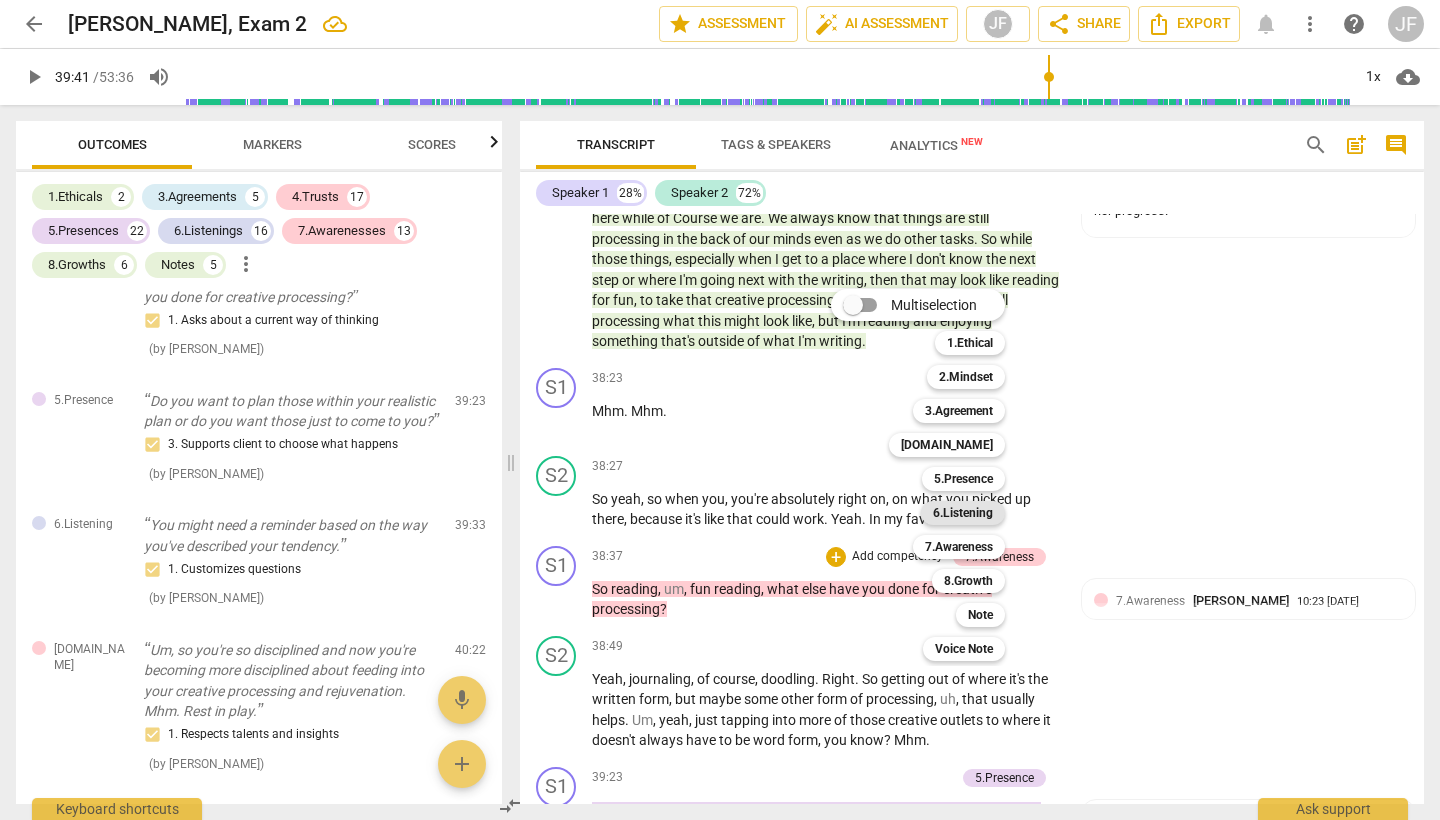 click on "6.Listening" at bounding box center [963, 513] 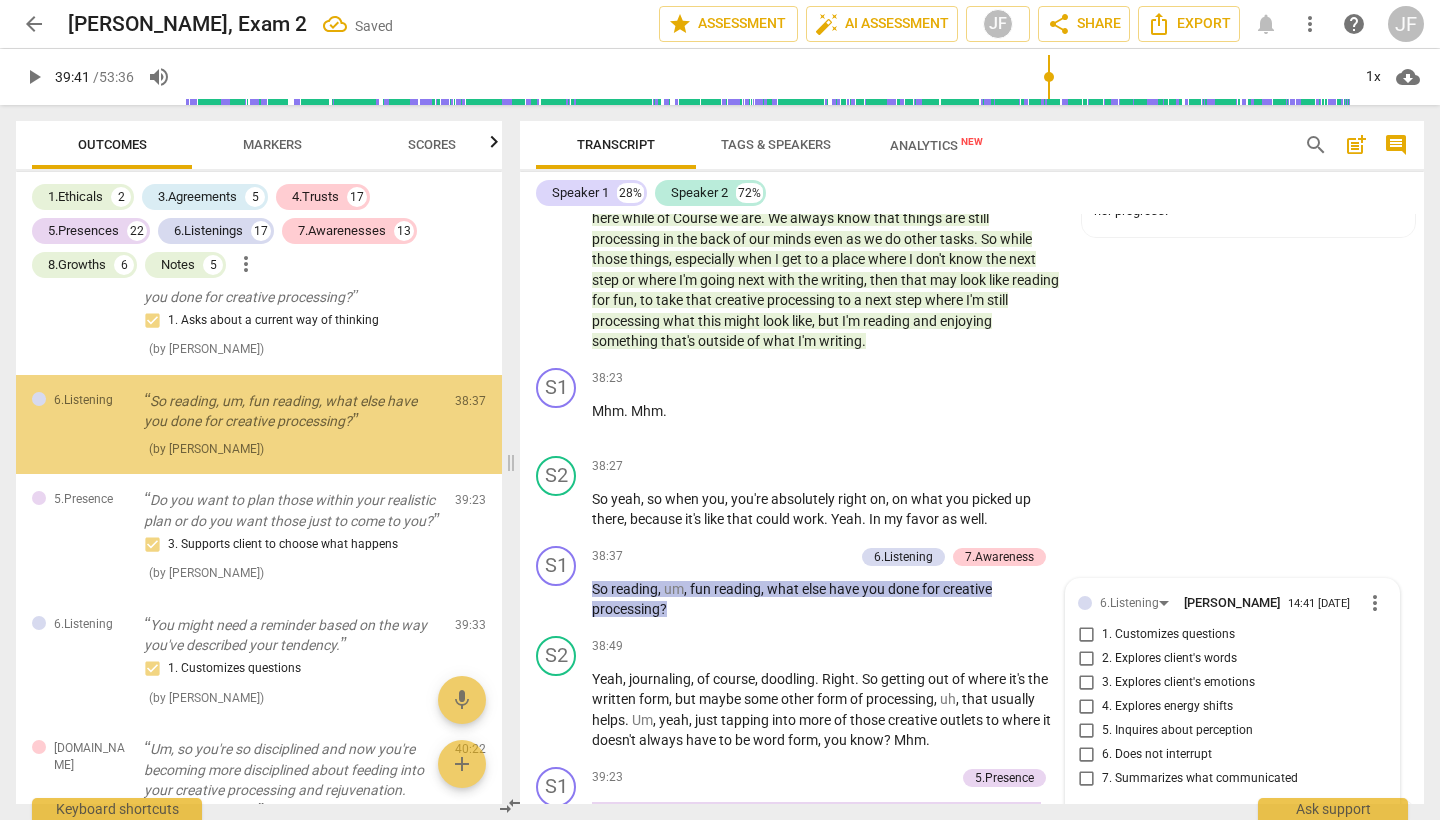 scroll, scrollTop: 13974, scrollLeft: 0, axis: vertical 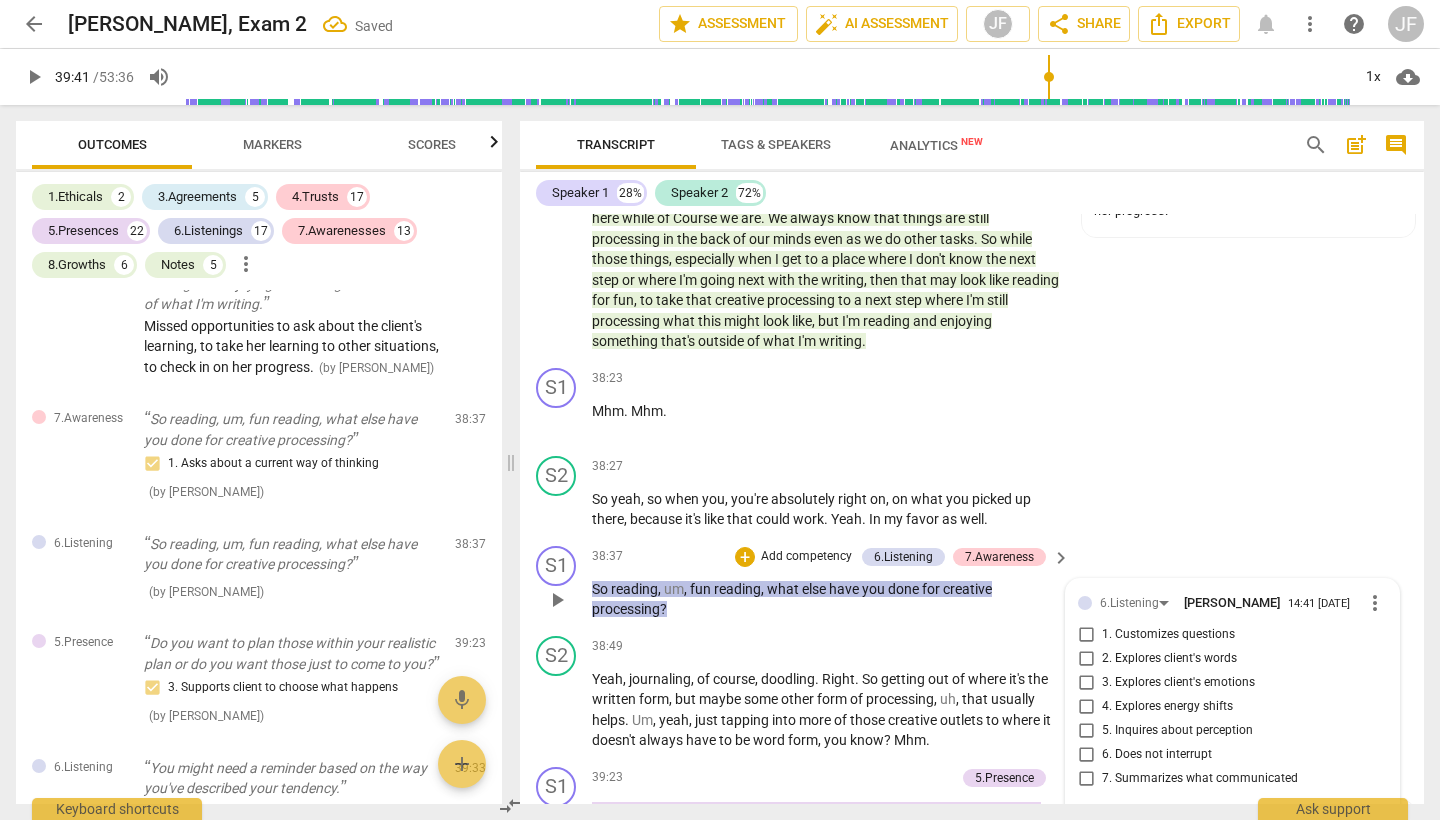 click on "1. Customizes questions" at bounding box center (1086, 635) 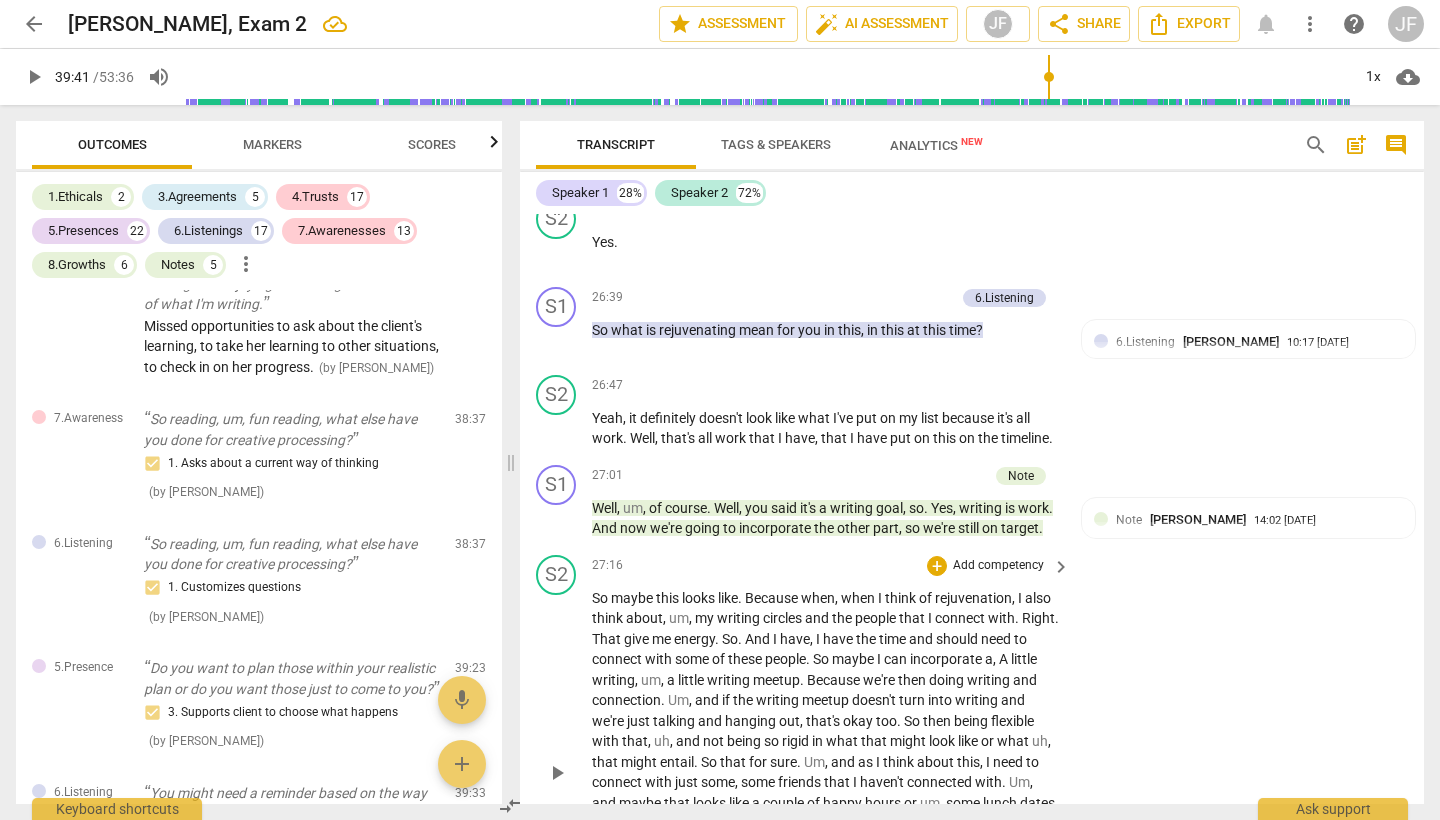 scroll, scrollTop: 9933, scrollLeft: 0, axis: vertical 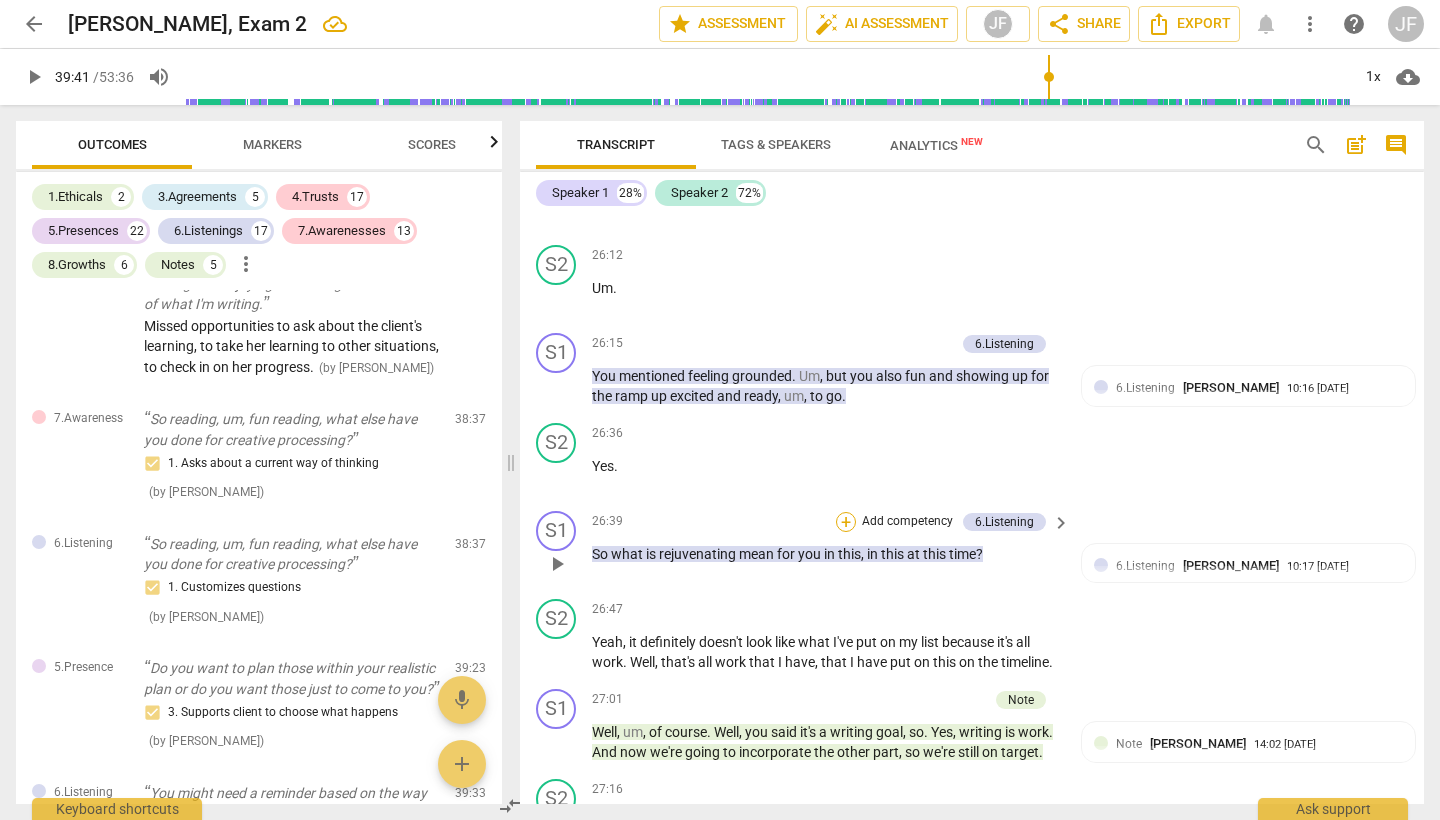 click on "+" at bounding box center (846, 522) 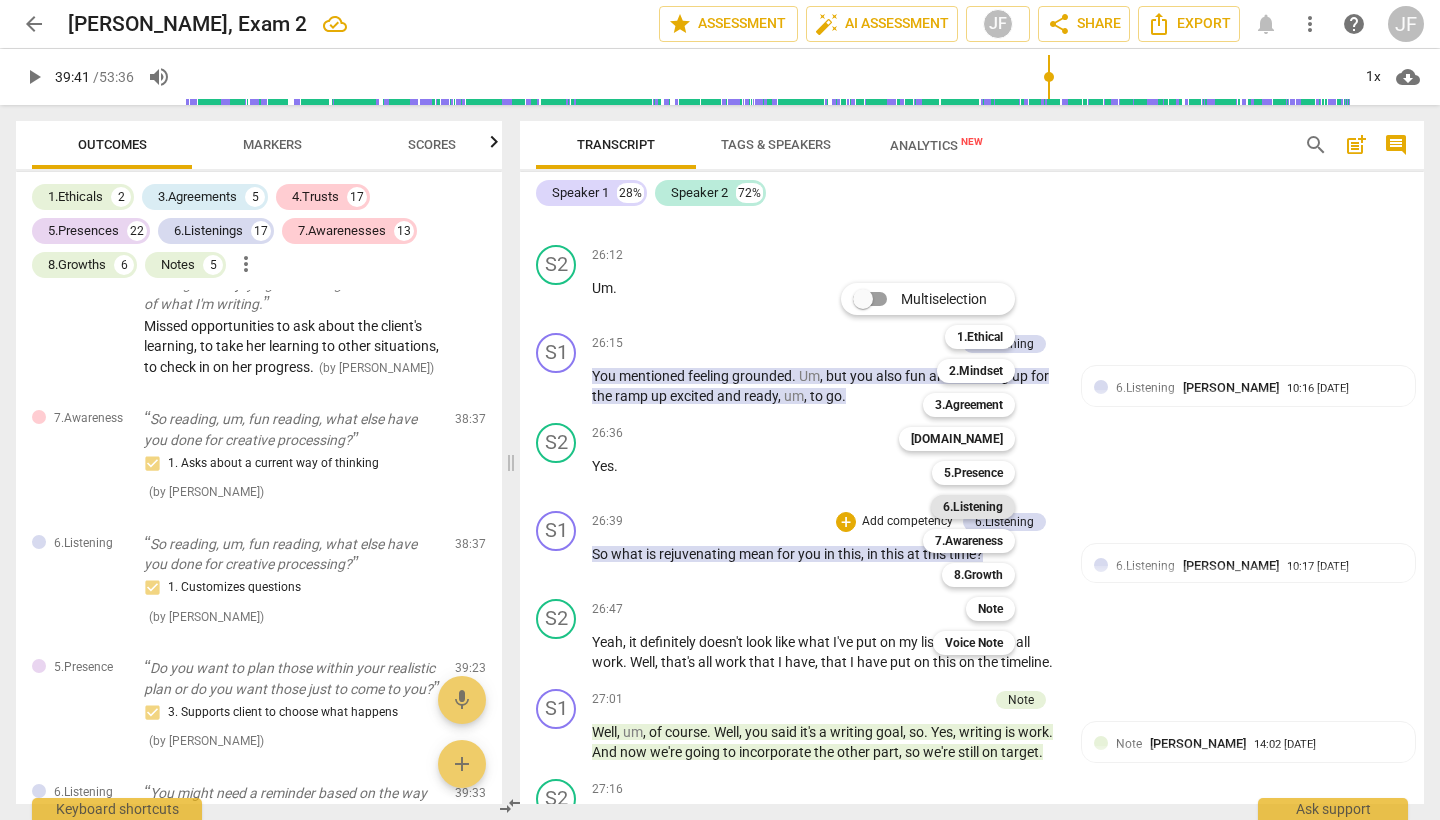 click on "6.Listening" at bounding box center (973, 507) 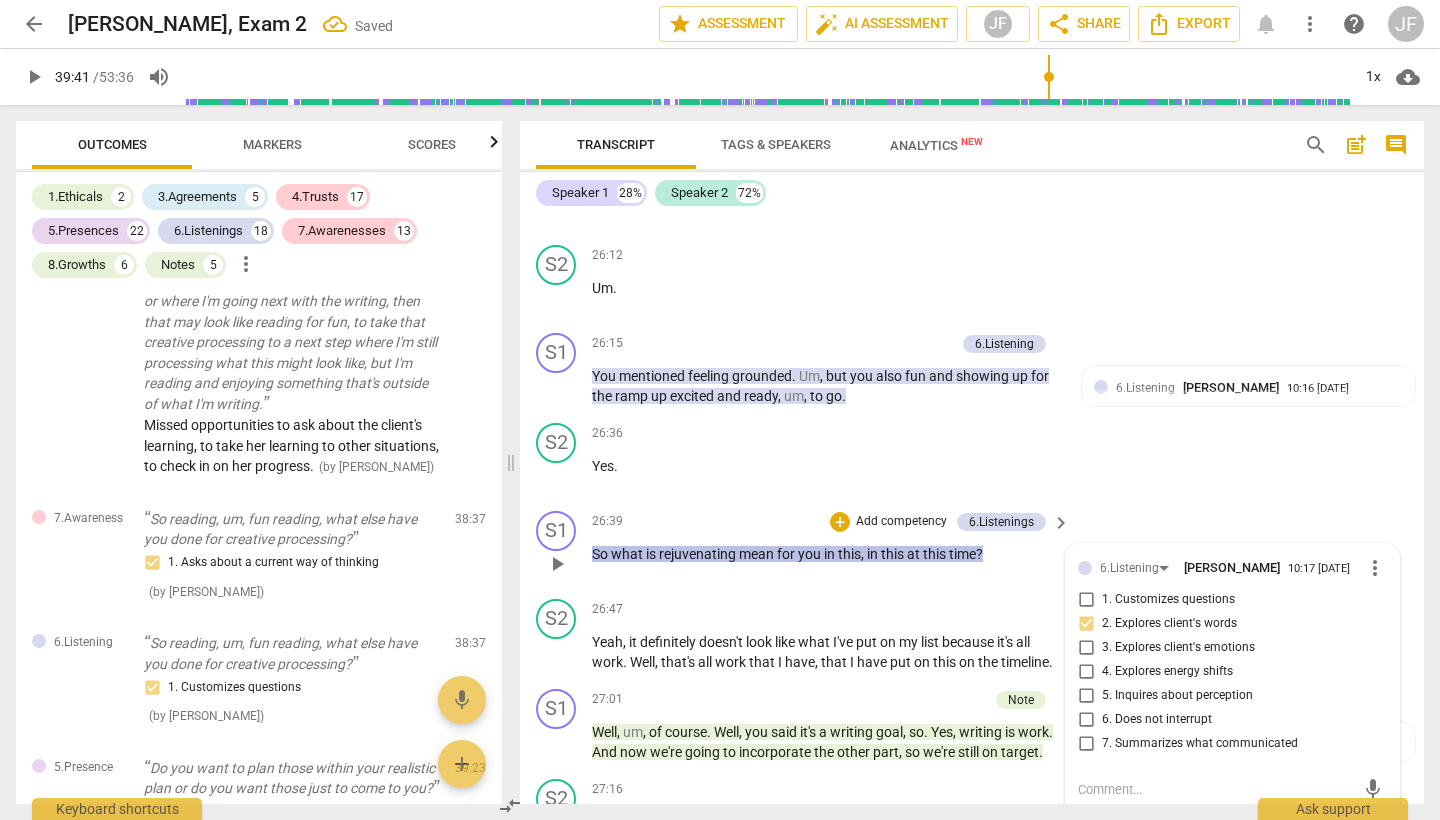 scroll, scrollTop: 9884, scrollLeft: 0, axis: vertical 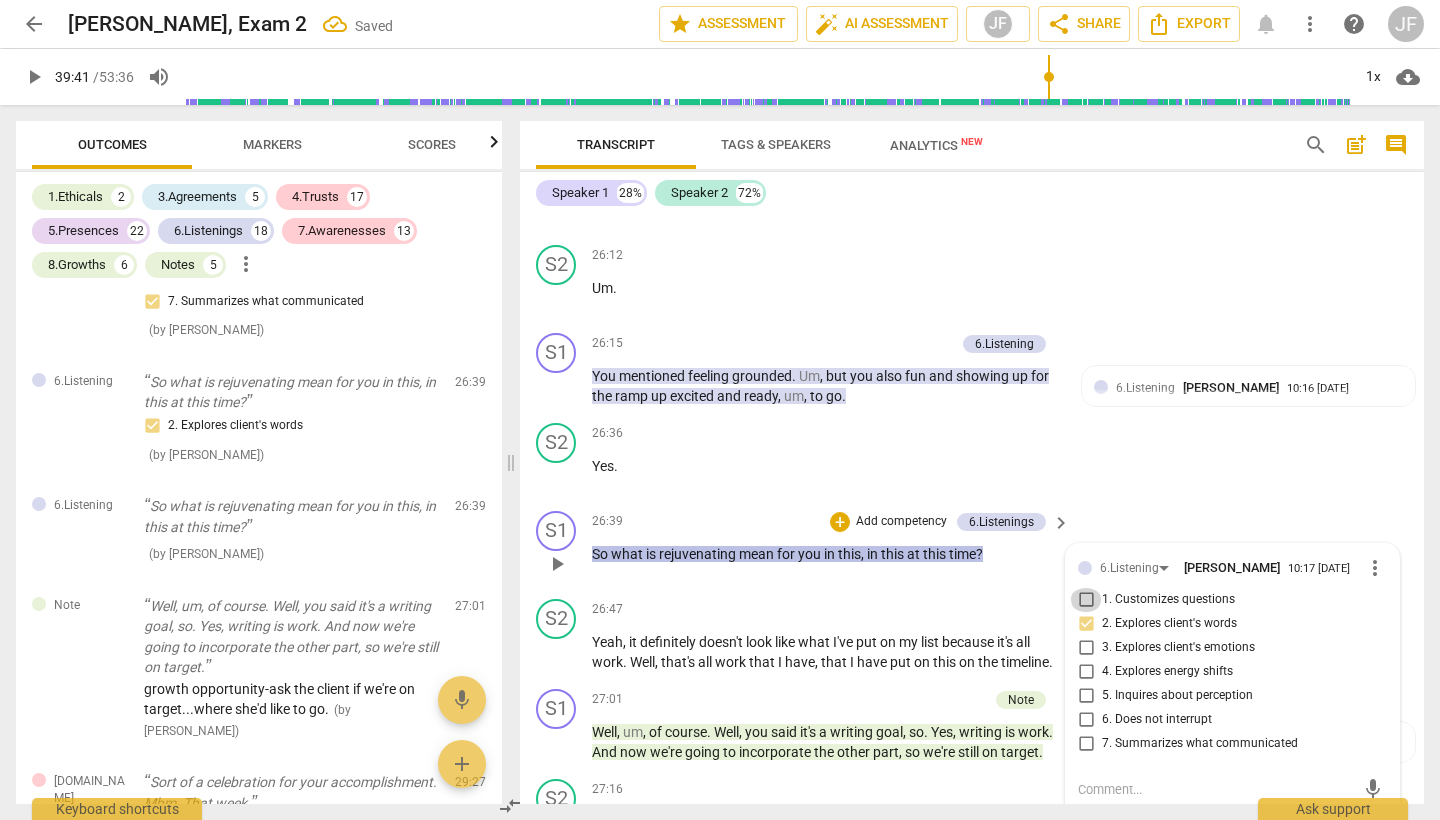 click on "1. Customizes questions" at bounding box center (1086, 600) 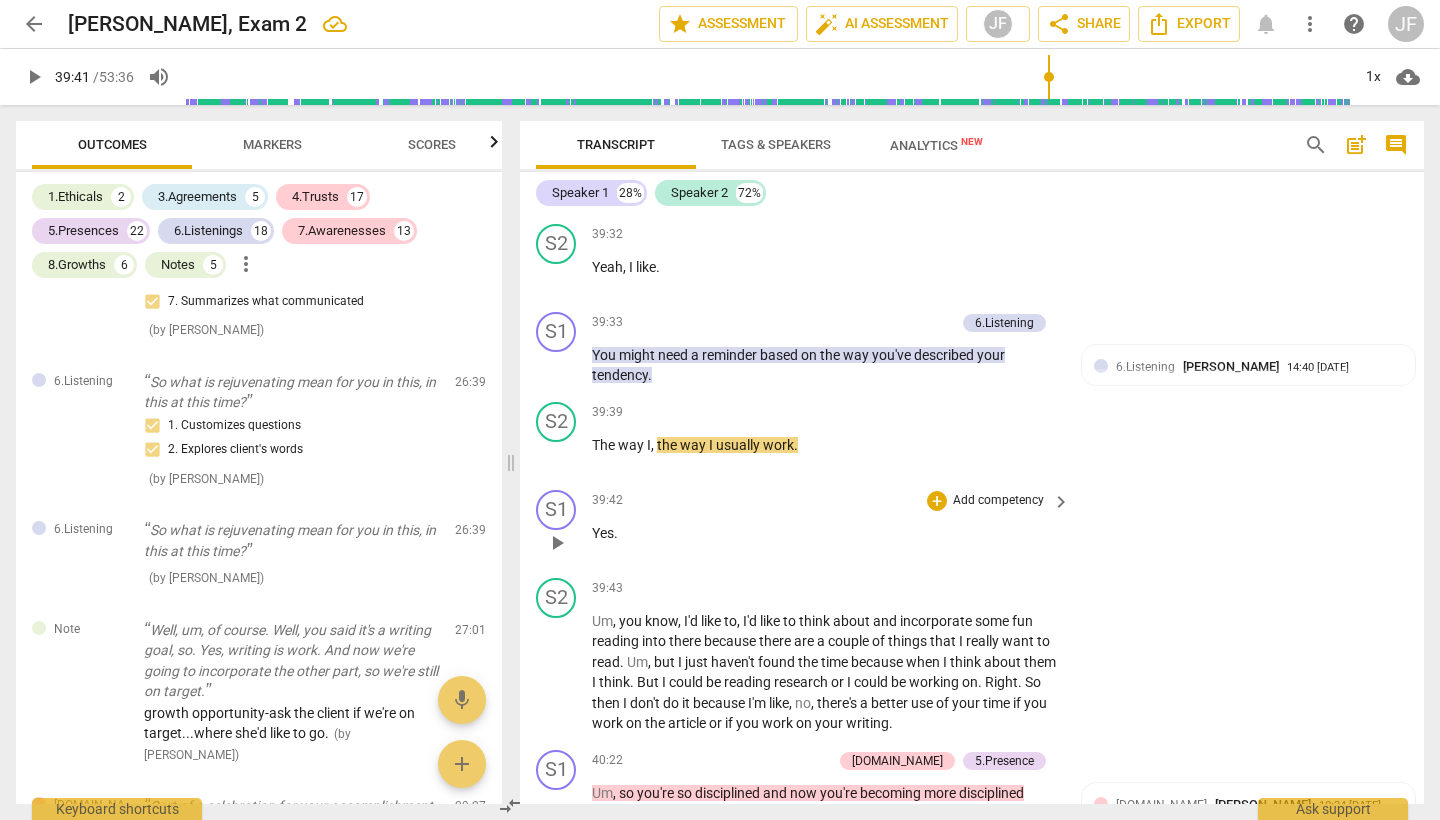 scroll, scrollTop: 15646, scrollLeft: 0, axis: vertical 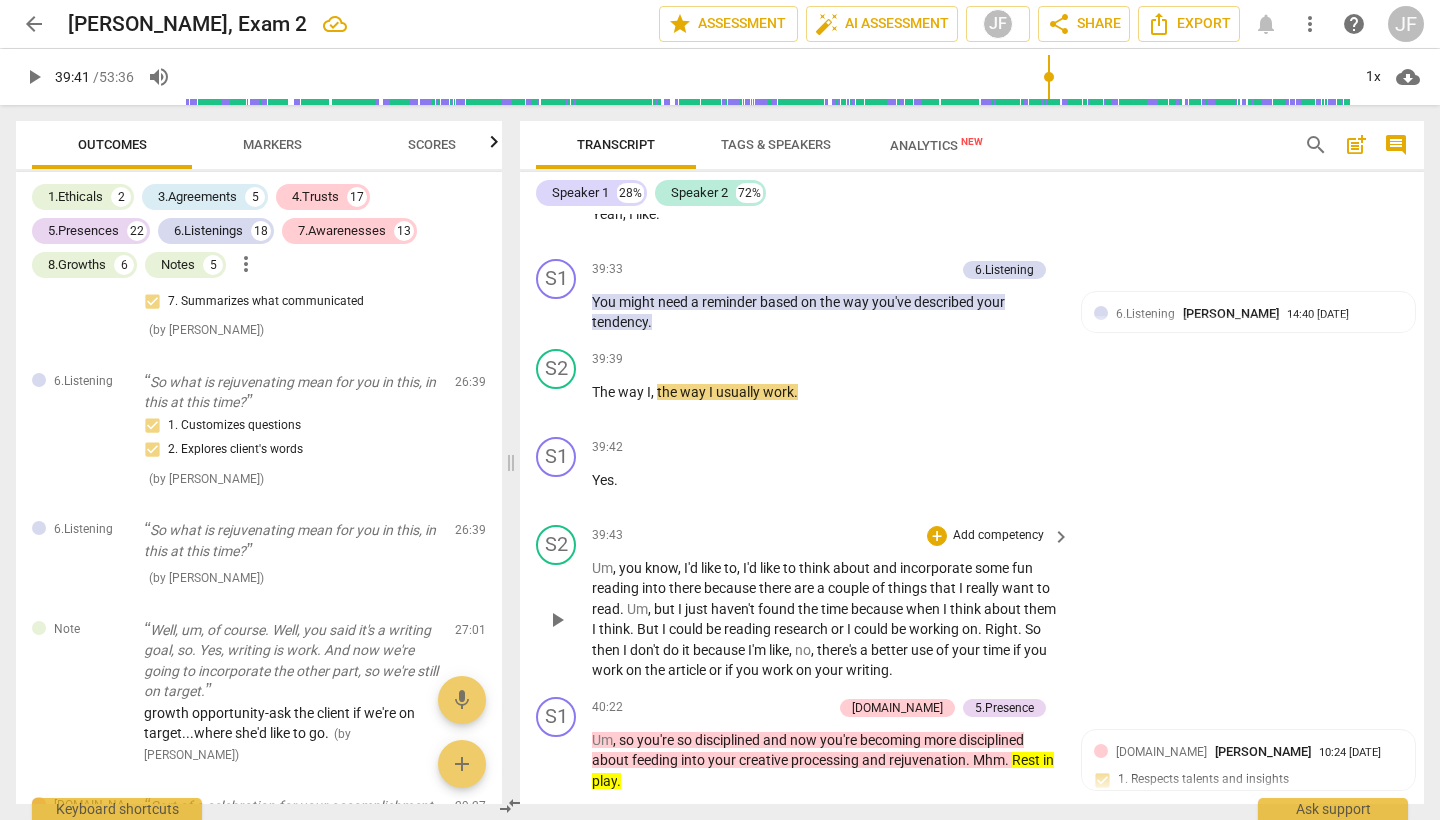 click on "play_arrow" at bounding box center [557, 620] 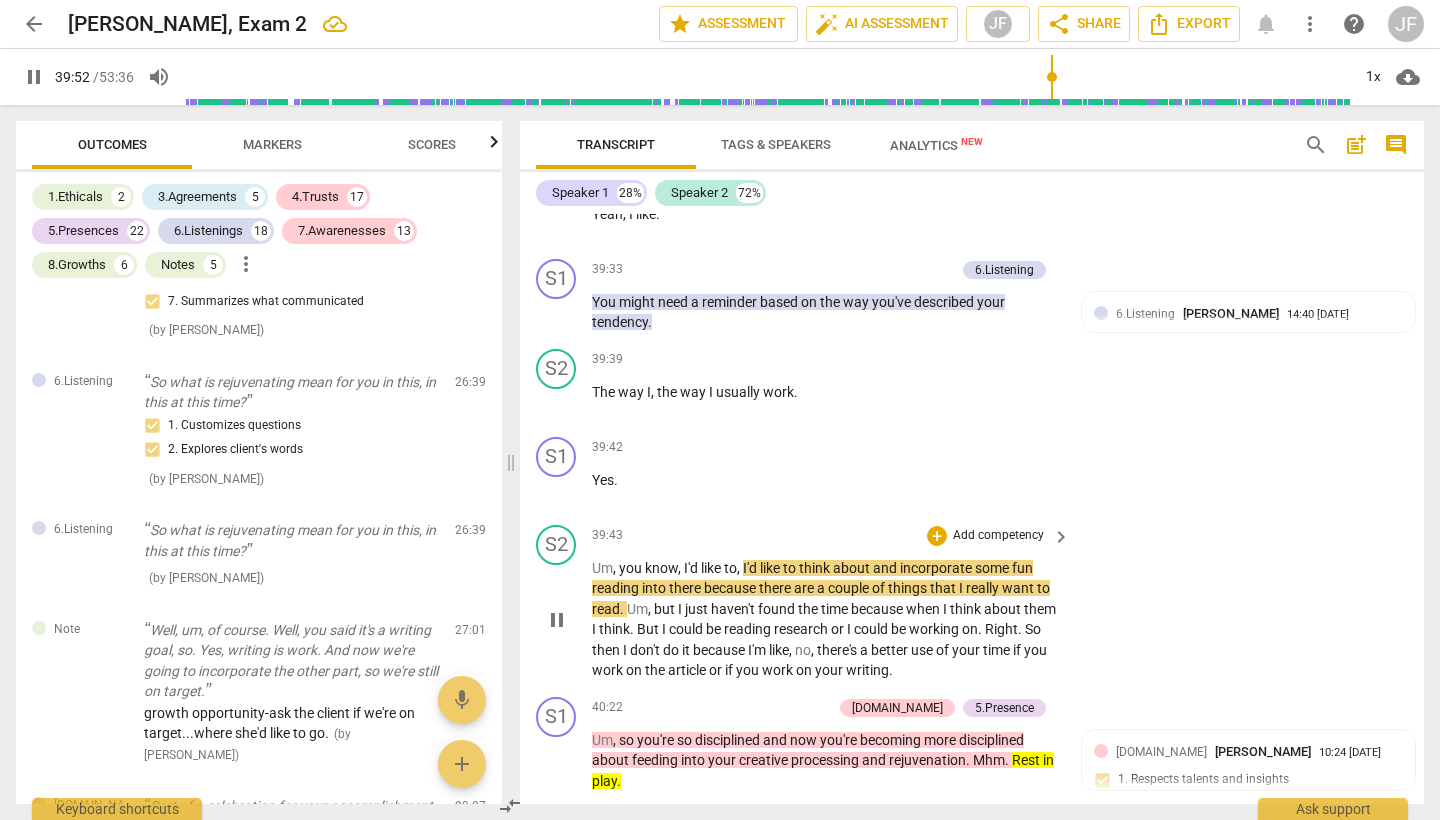 scroll, scrollTop: 15550, scrollLeft: 0, axis: vertical 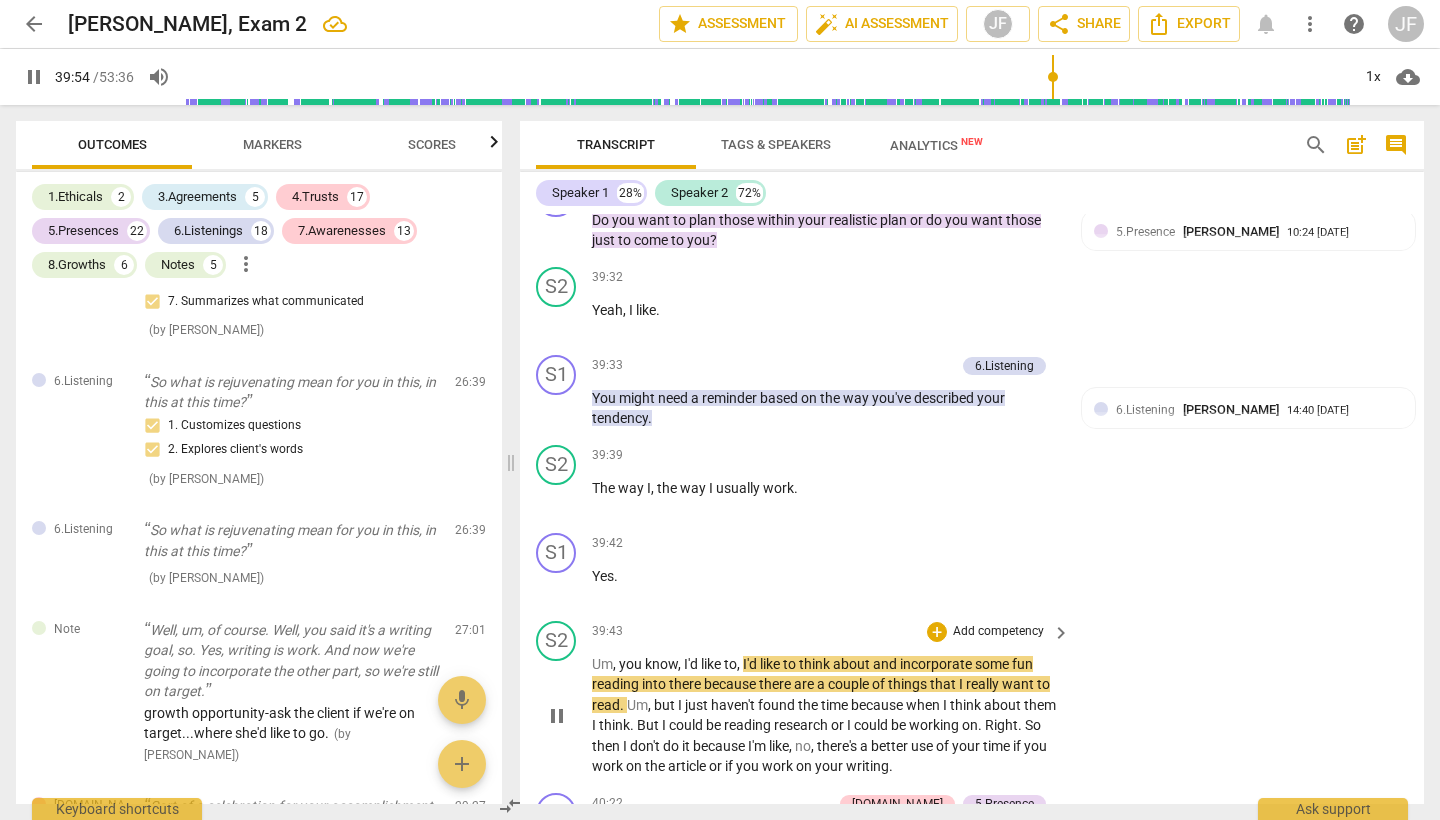 click on "pause" at bounding box center (557, 716) 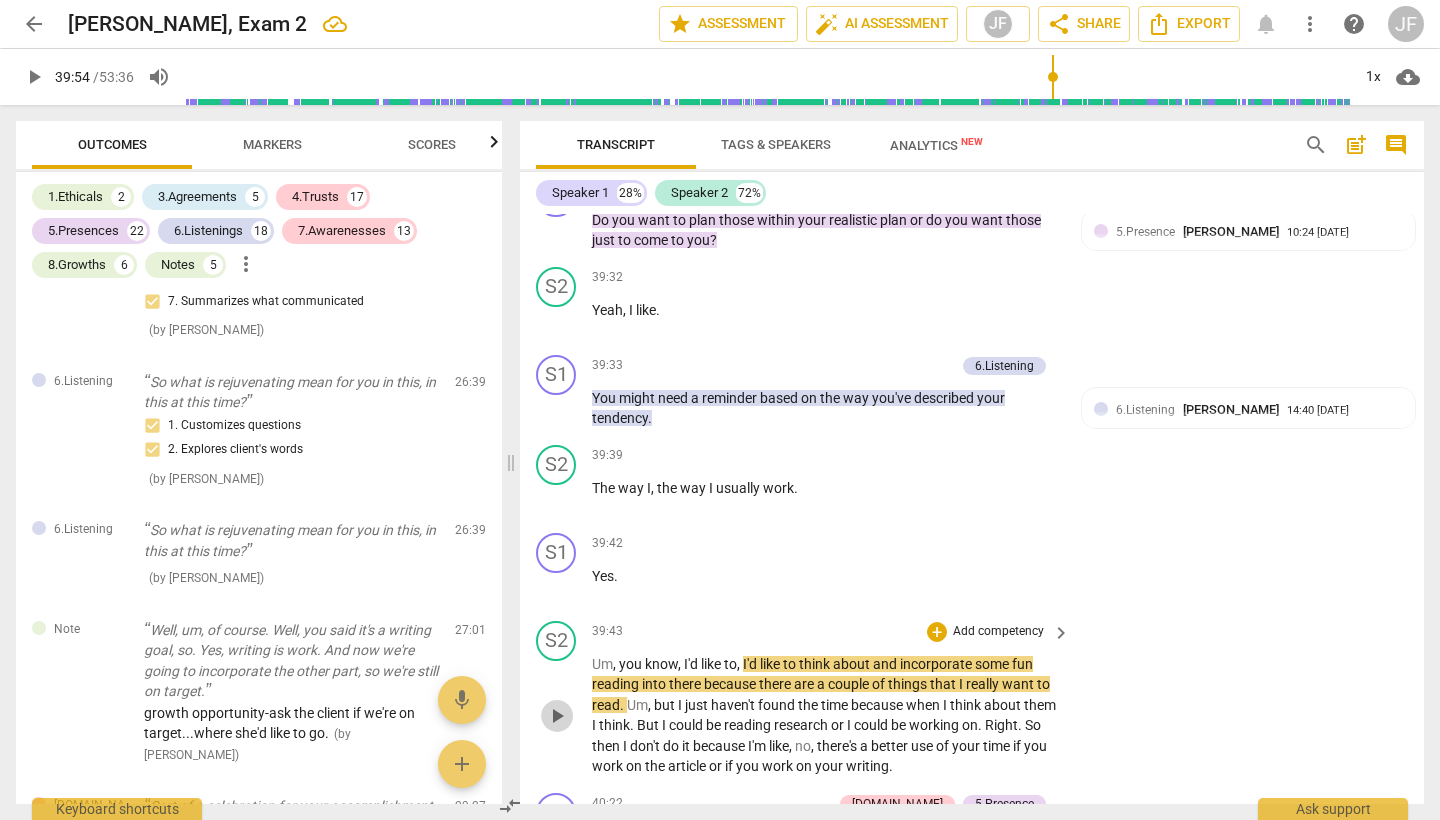 click on "play_arrow" at bounding box center [557, 716] 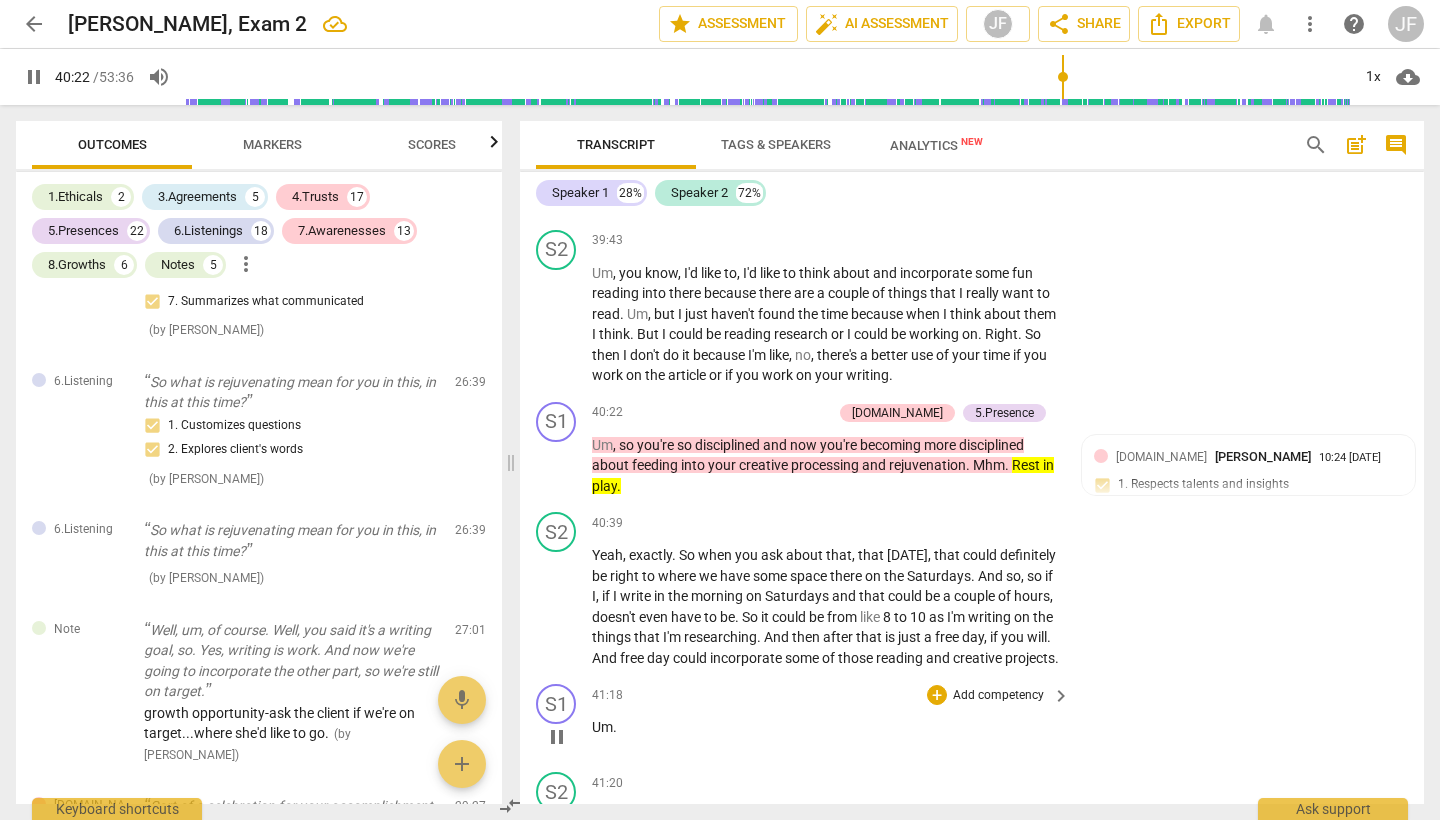 scroll, scrollTop: 15817, scrollLeft: 0, axis: vertical 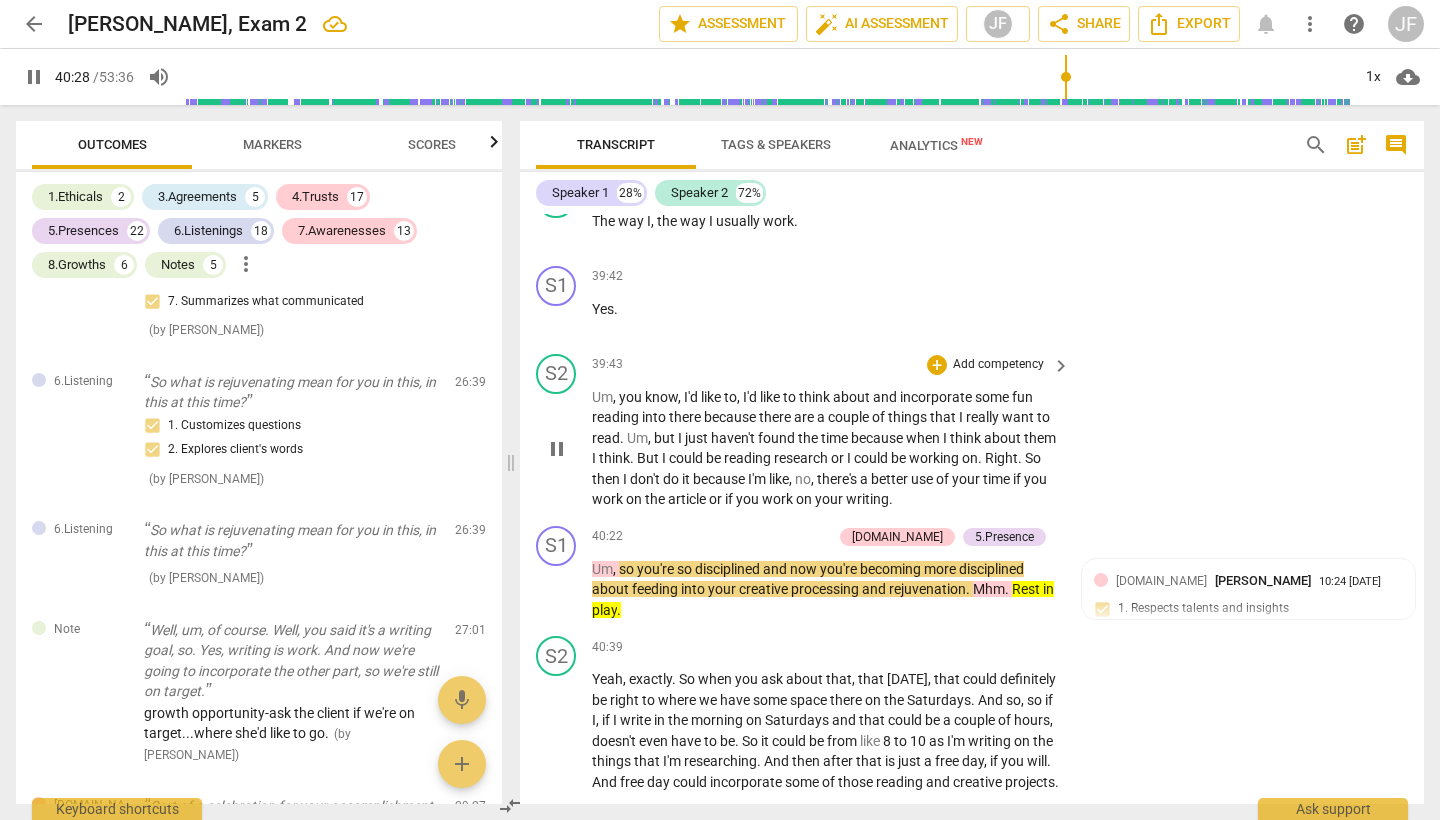 click on "pause" at bounding box center (557, 449) 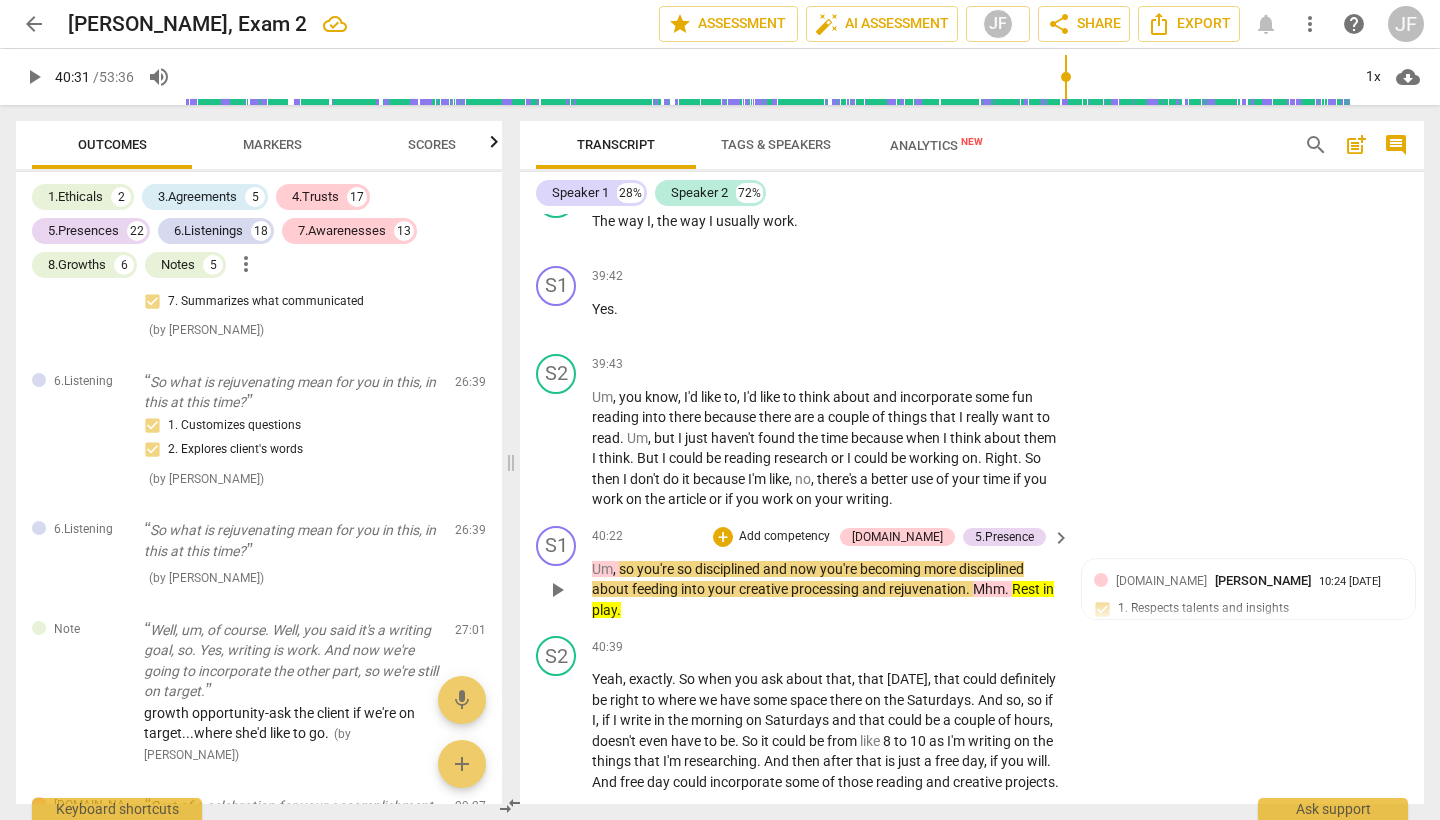 click on "play_arrow" at bounding box center [557, 590] 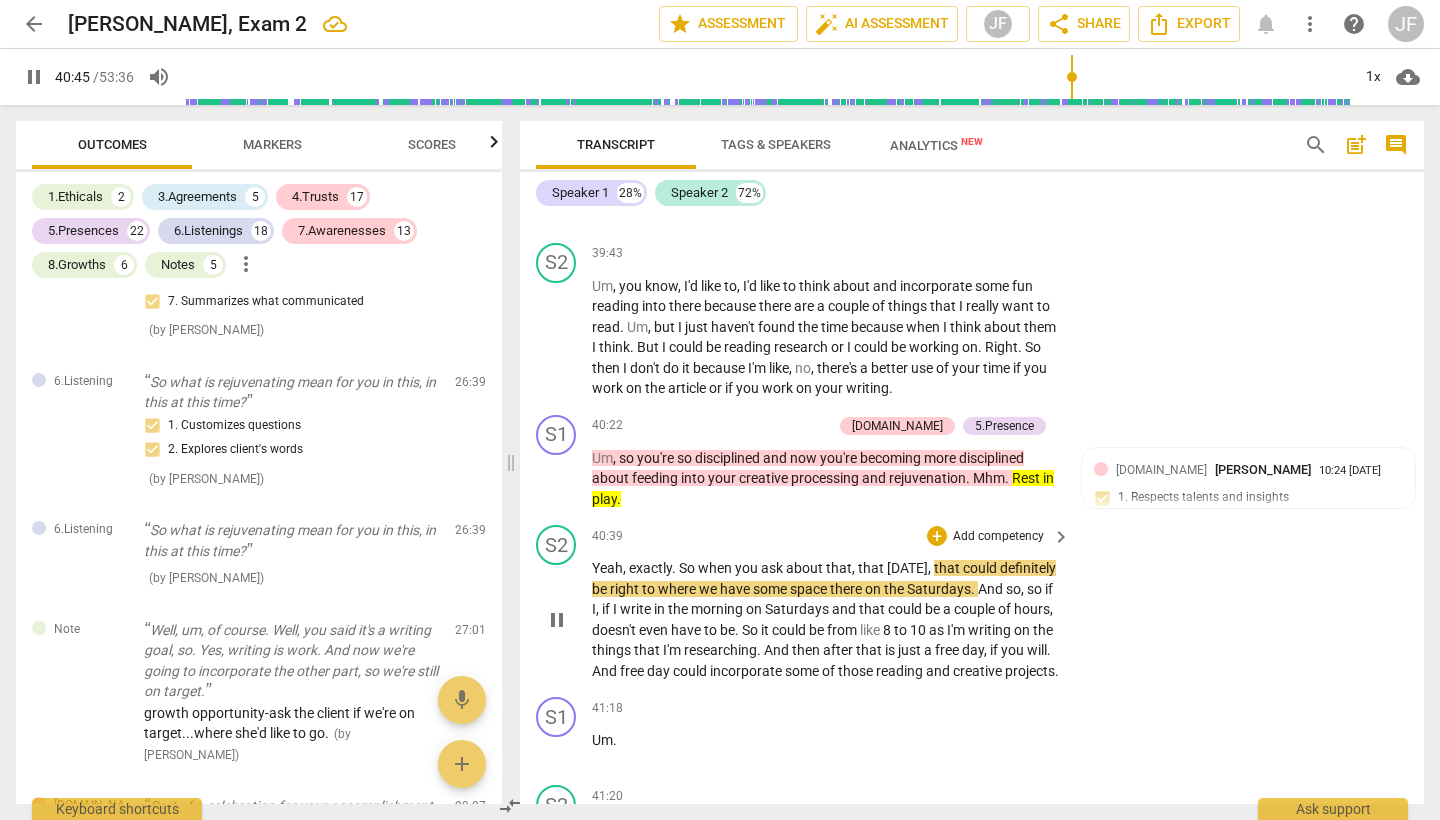 scroll, scrollTop: 15959, scrollLeft: 0, axis: vertical 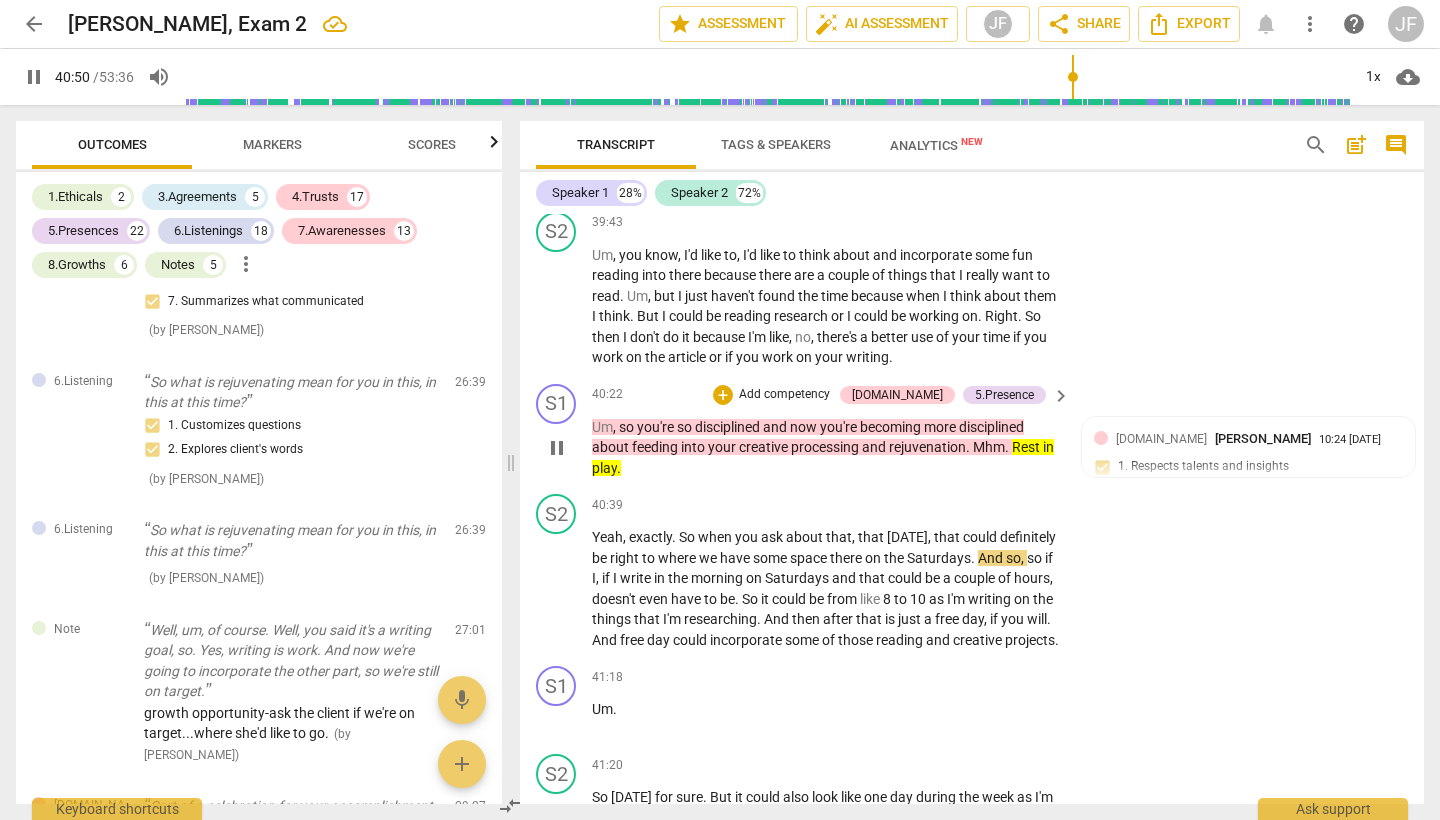 click on "pause" at bounding box center (557, 448) 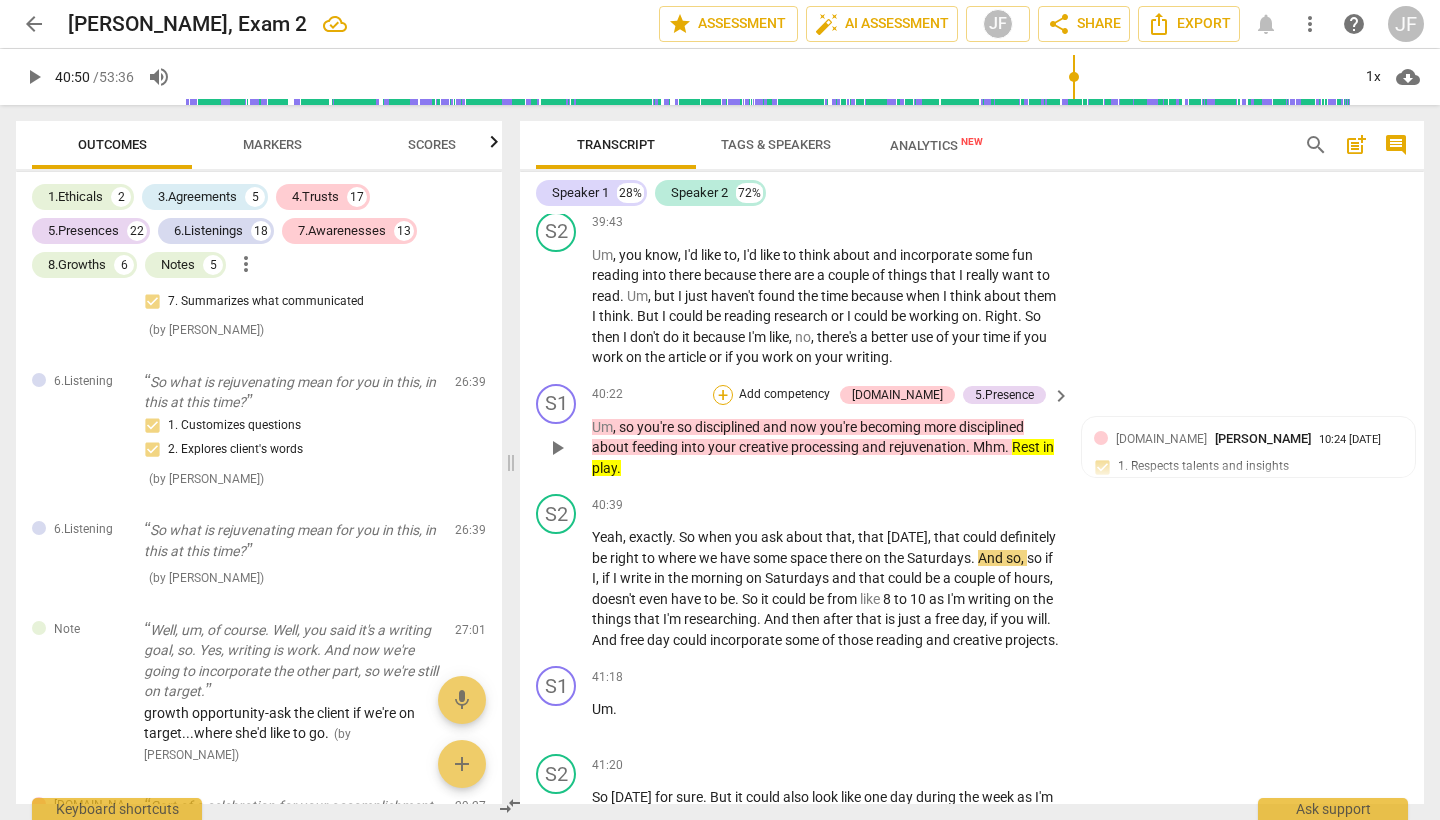click on "+" at bounding box center [723, 395] 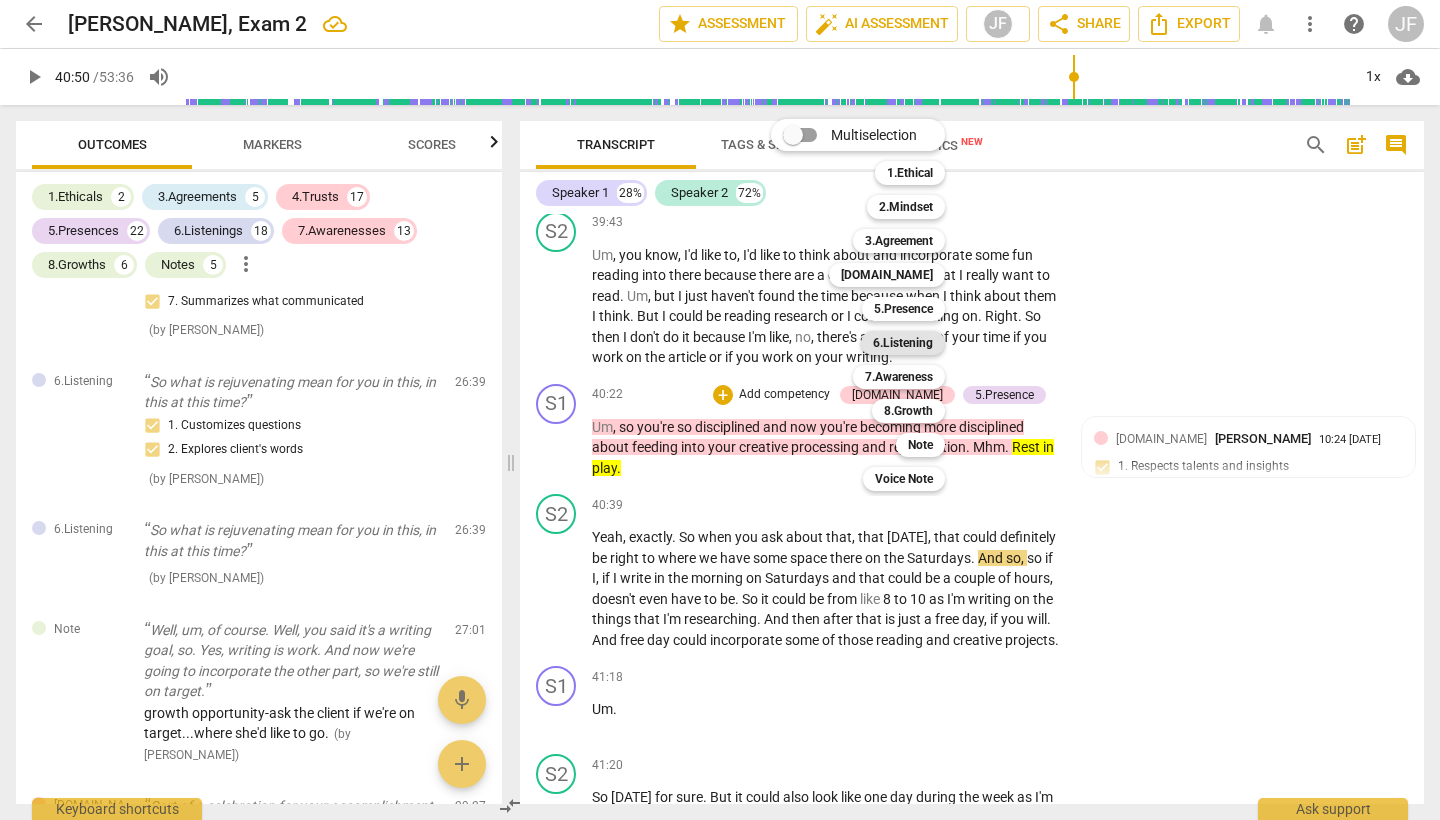 click on "6.Listening" at bounding box center (903, 343) 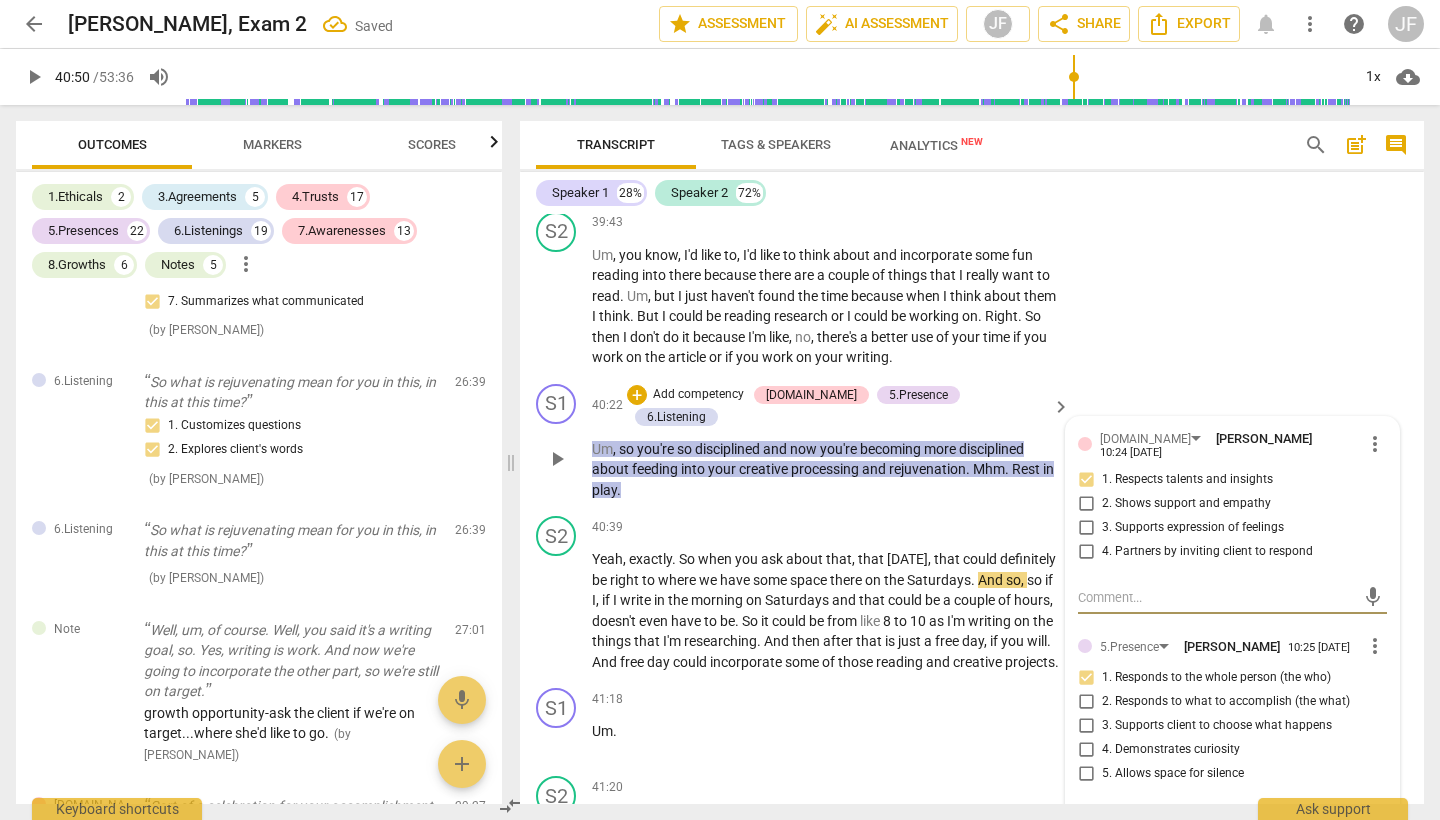 scroll, scrollTop: 14831, scrollLeft: 0, axis: vertical 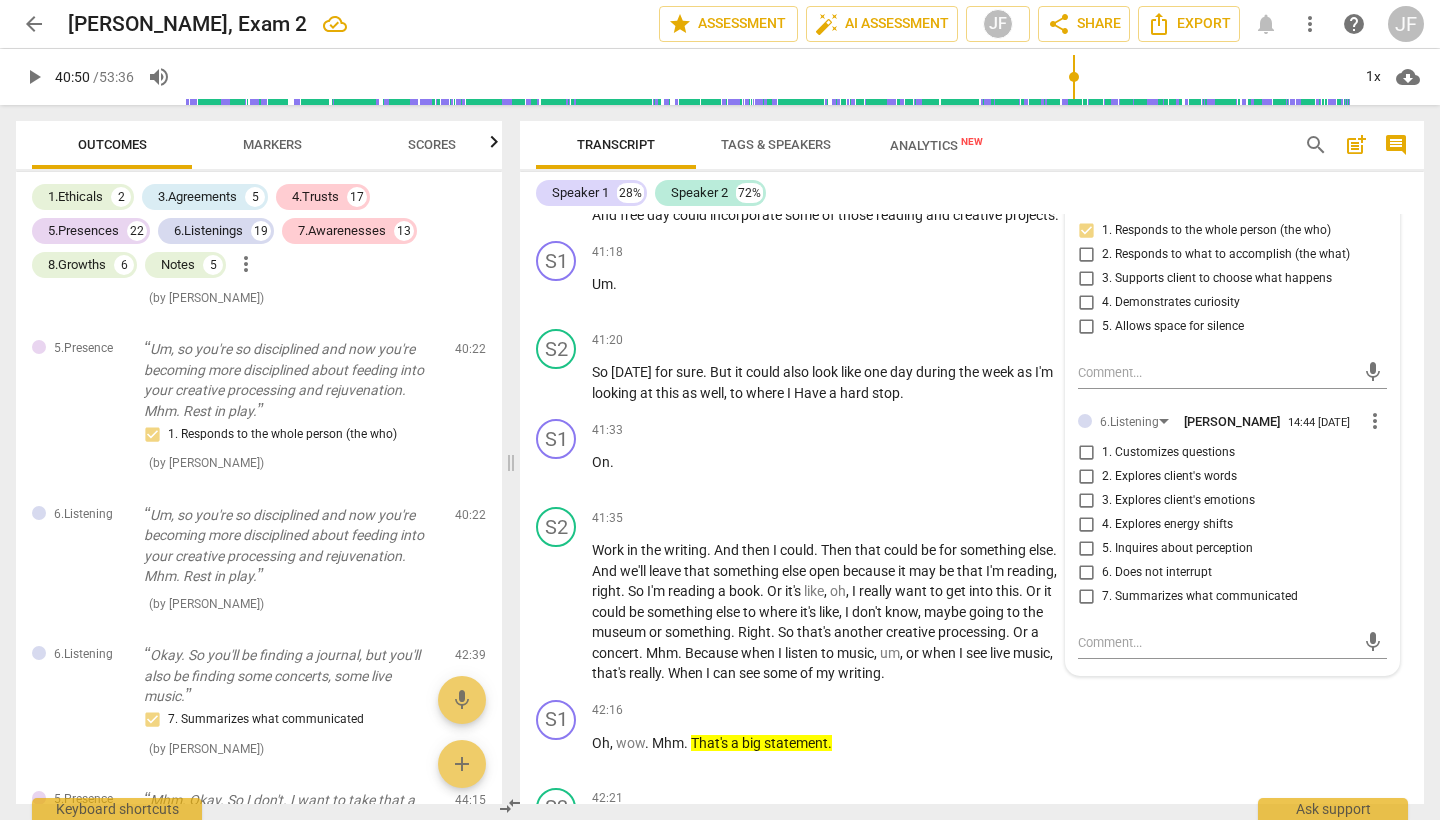 click on "7. Summarizes what communicated" at bounding box center (1086, 597) 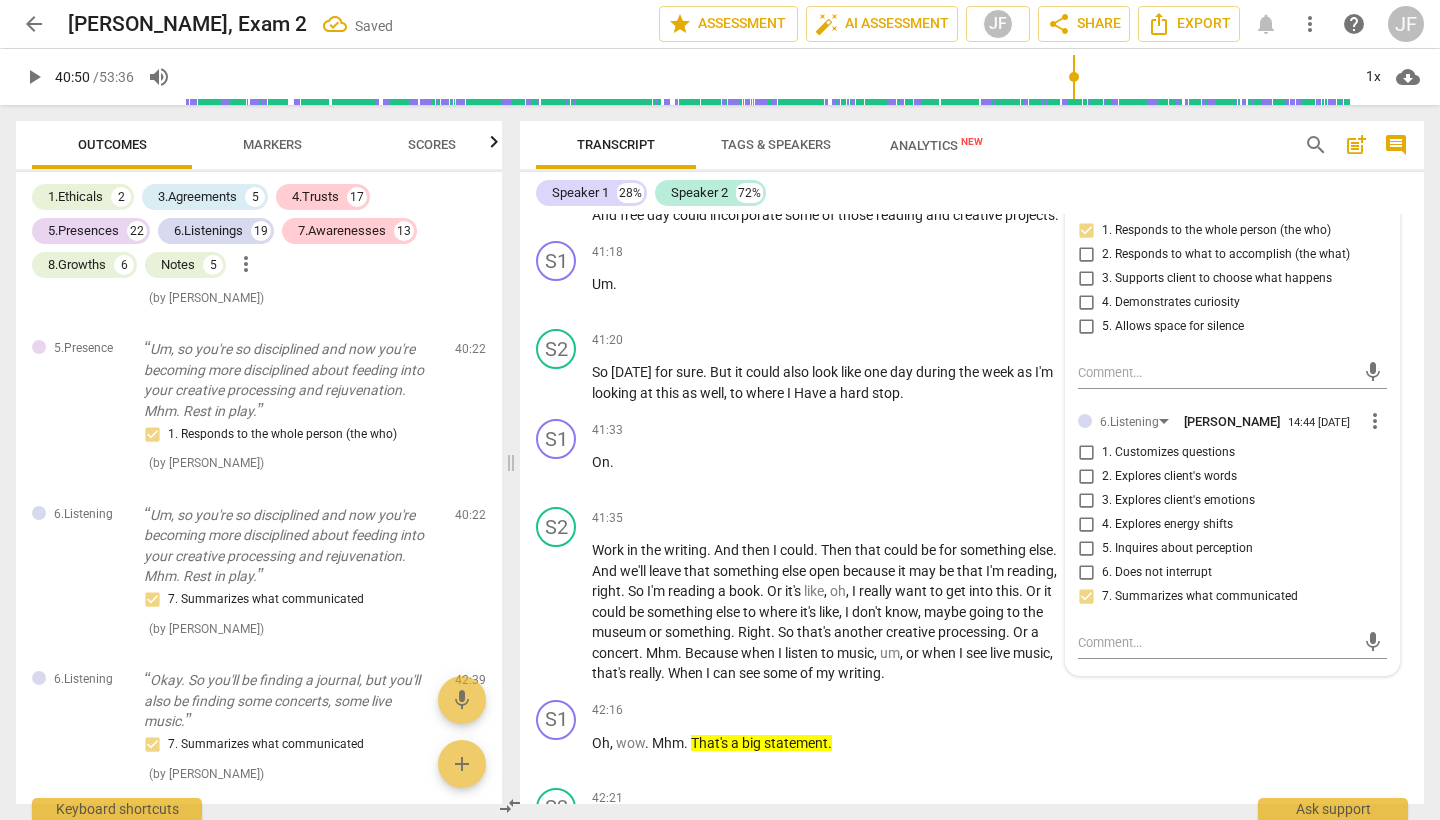 scroll, scrollTop: 15914, scrollLeft: 0, axis: vertical 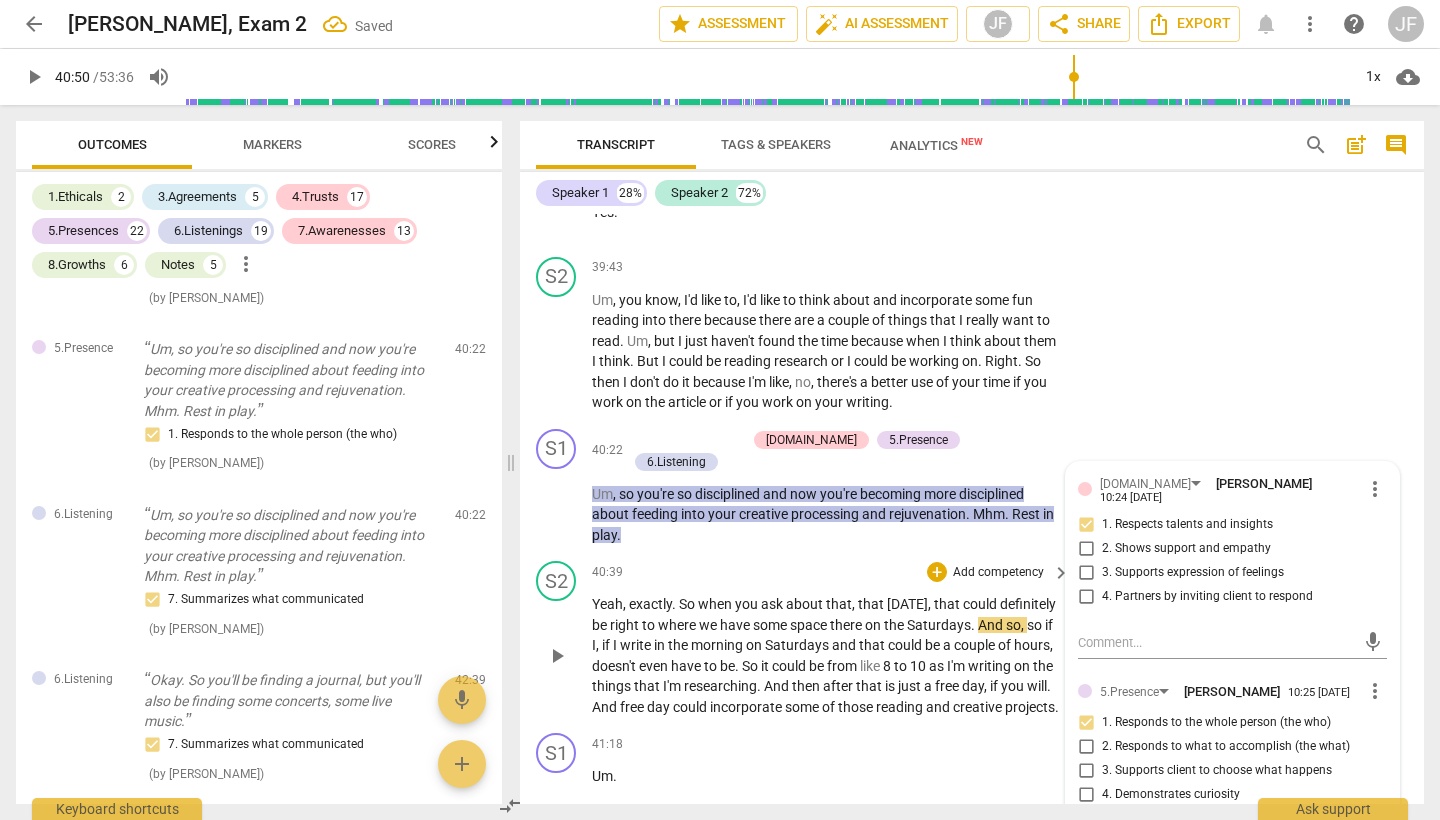 click on "play_arrow" at bounding box center [557, 656] 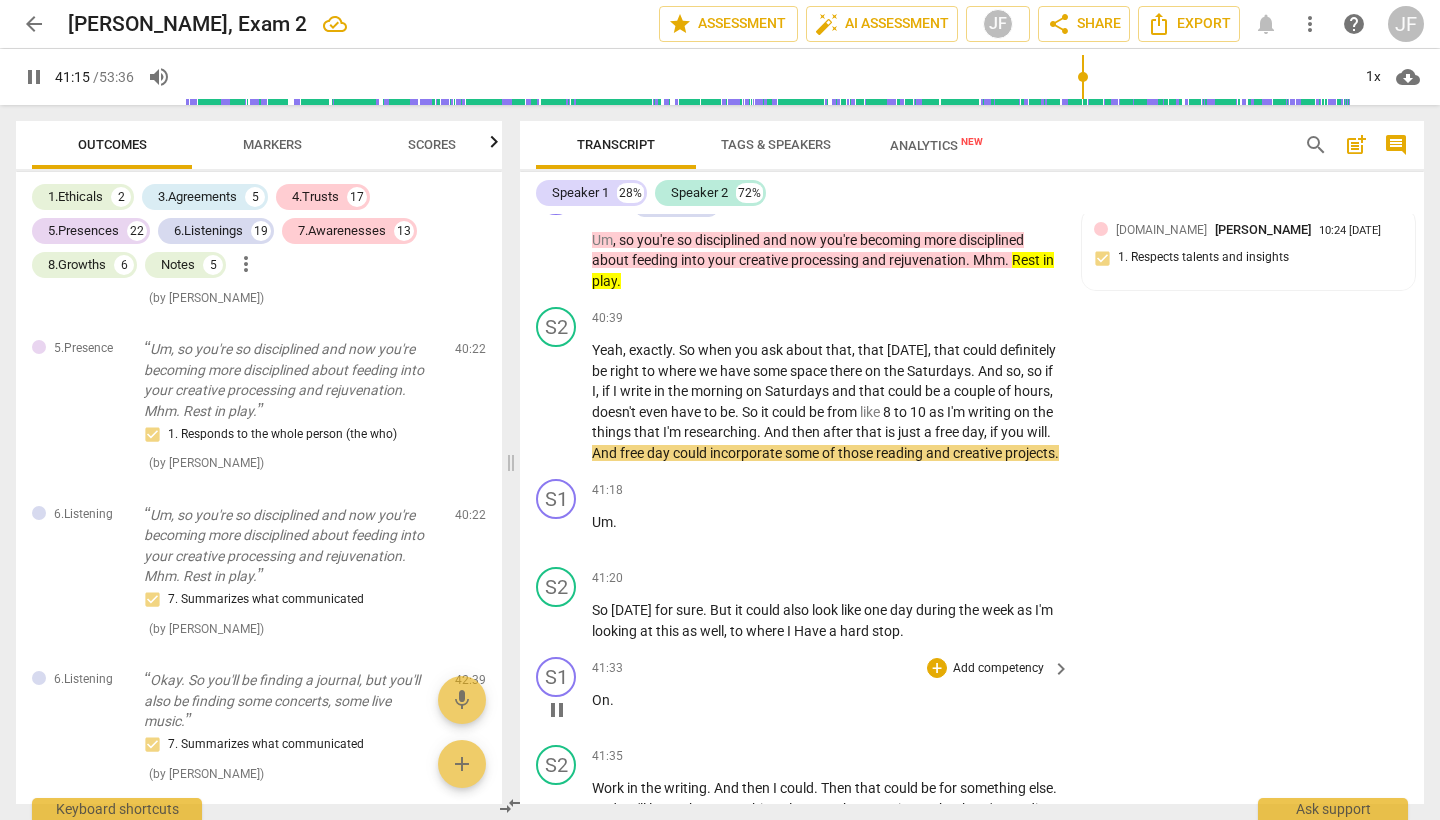 scroll, scrollTop: 16220, scrollLeft: 0, axis: vertical 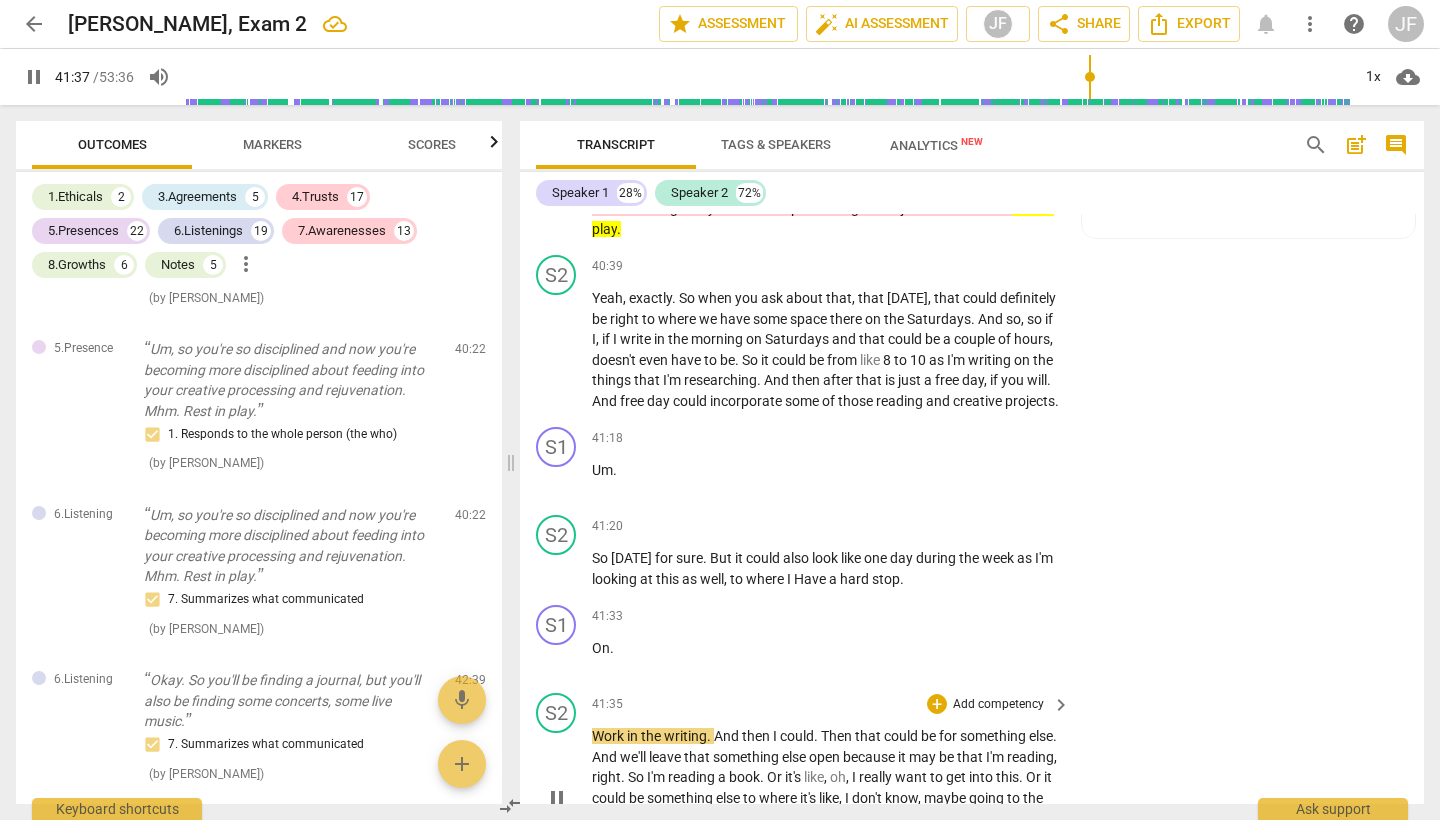 click on "pause" at bounding box center (557, 798) 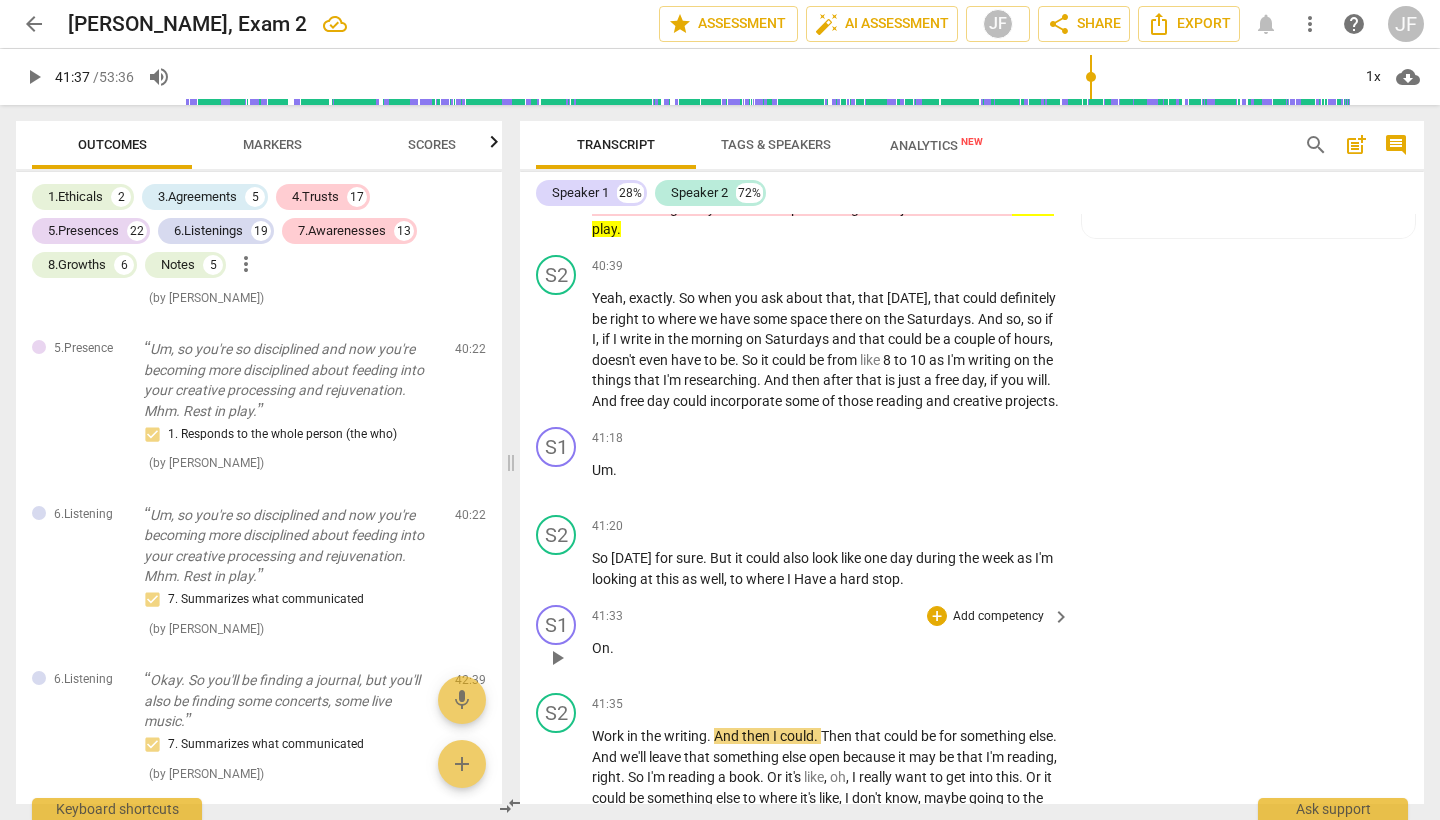 click on "play_arrow pause" at bounding box center (566, 658) 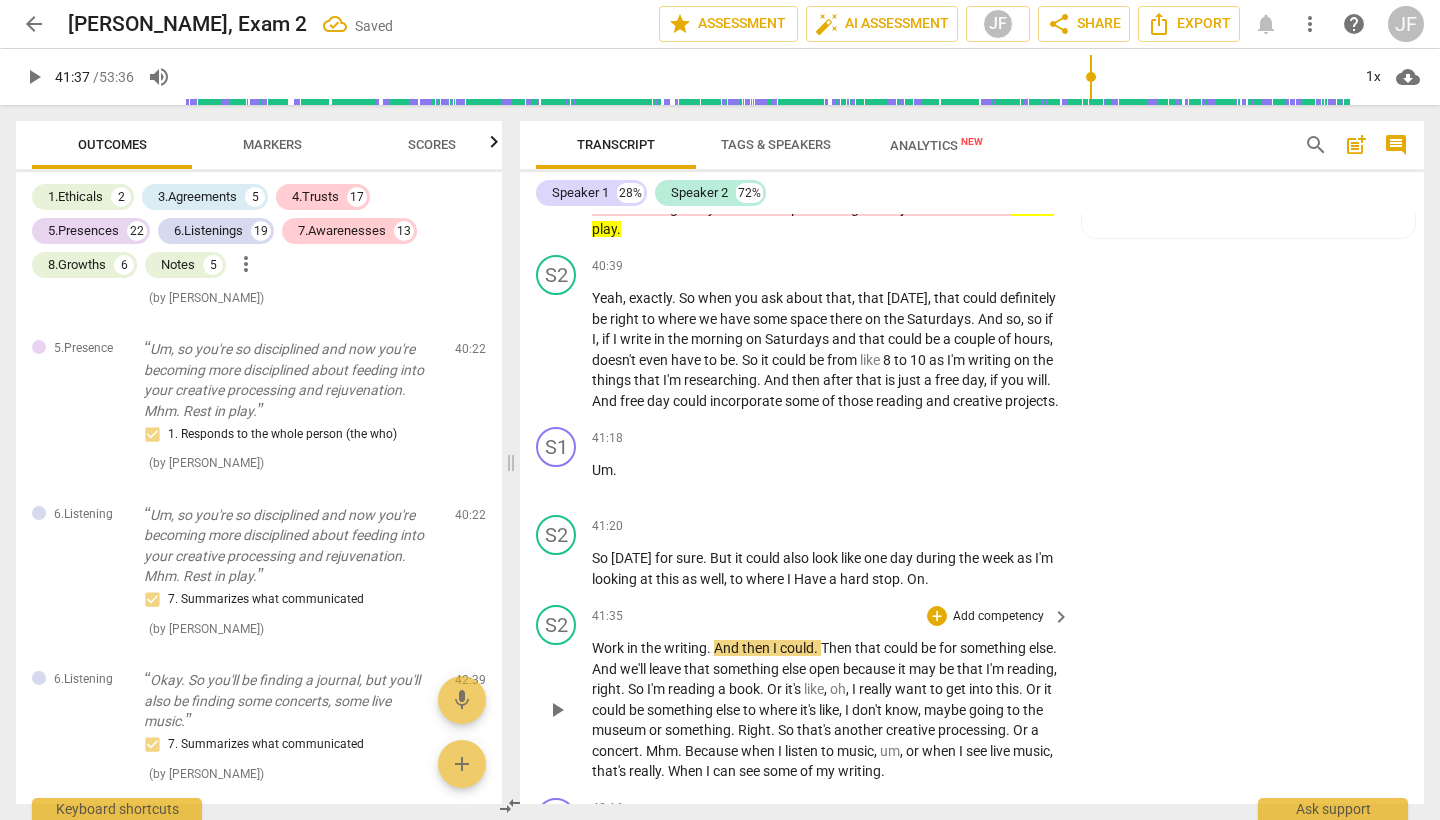 click on "Work" at bounding box center [609, 648] 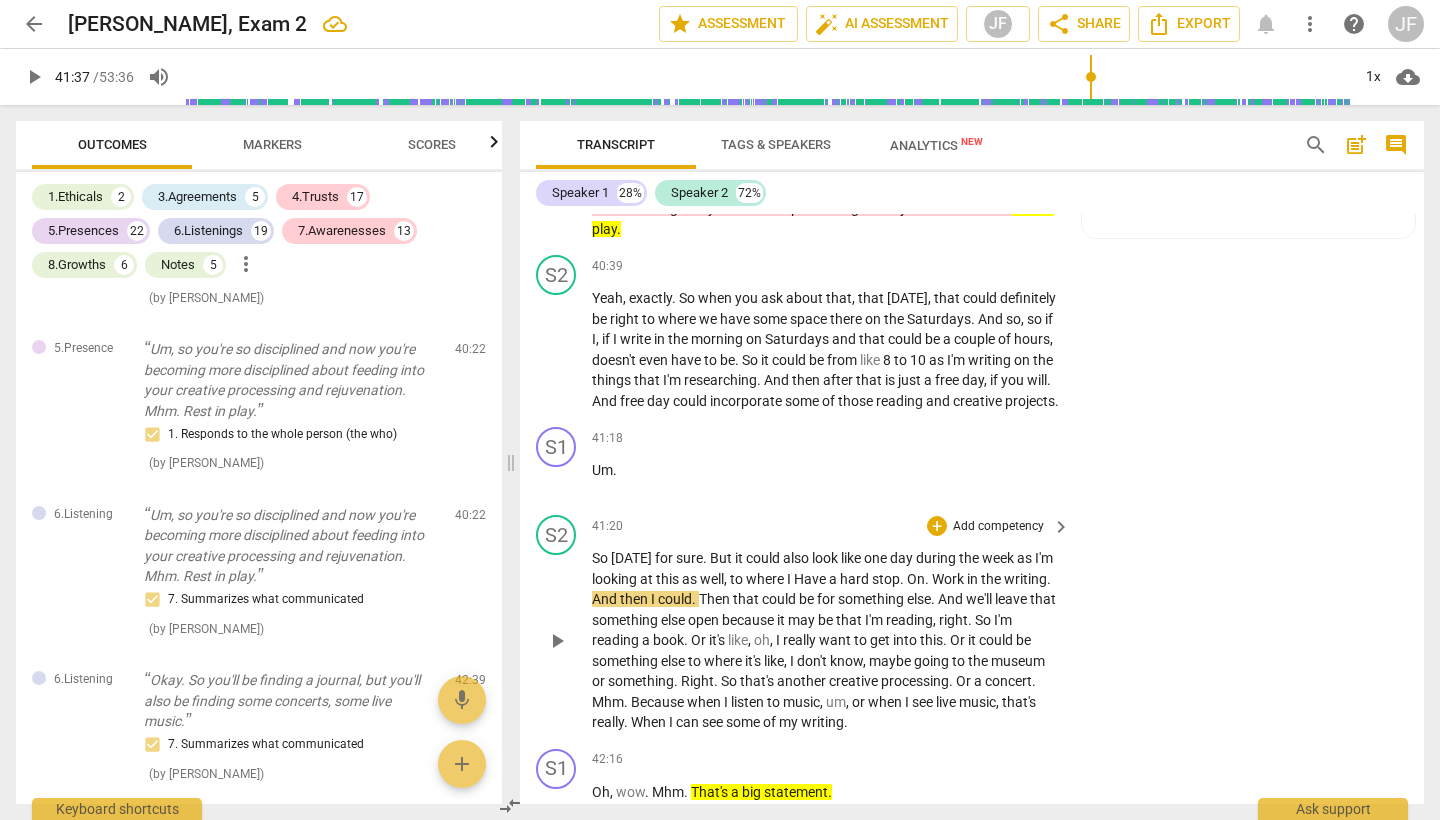 click on "play_arrow" at bounding box center (557, 641) 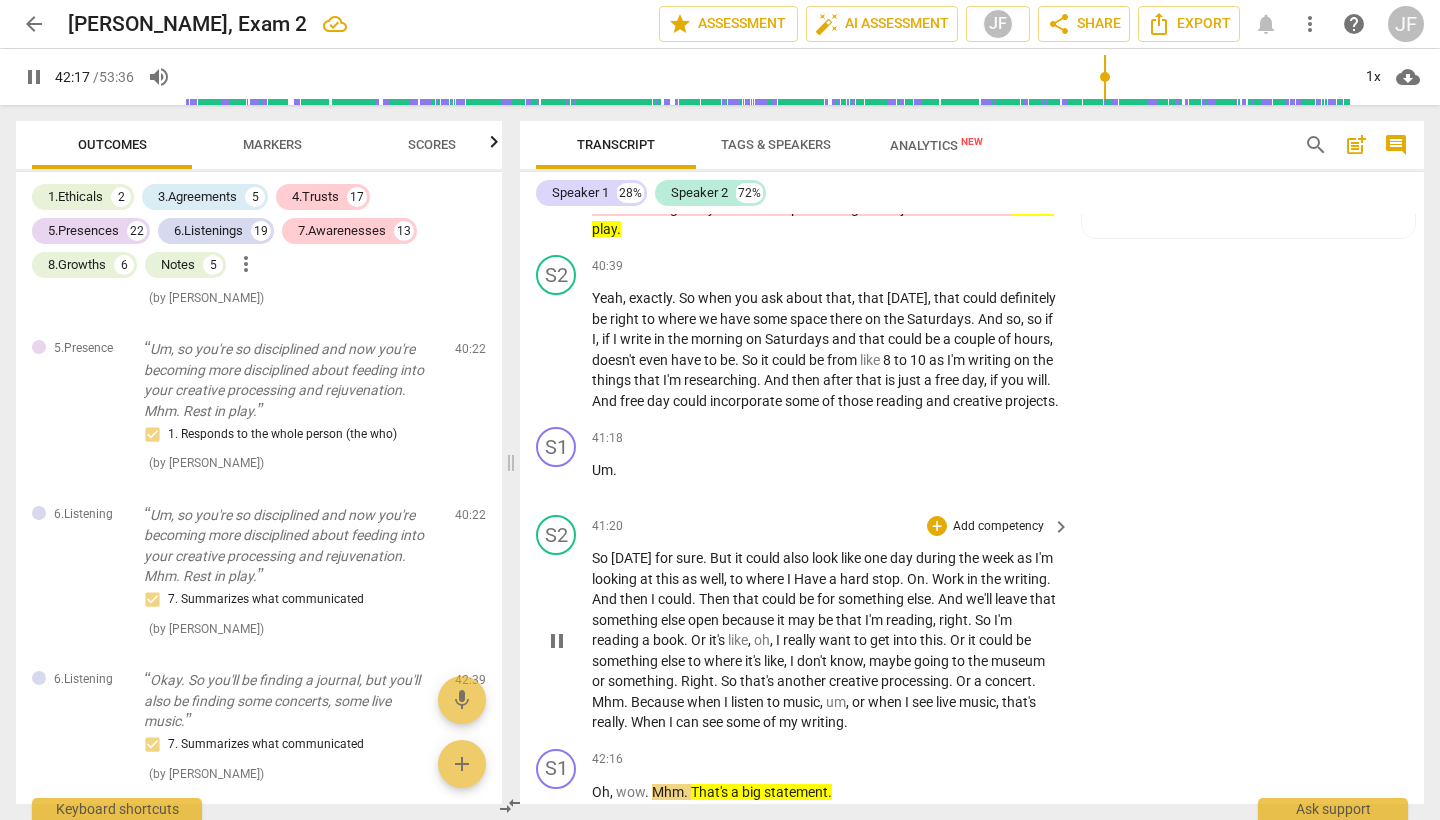 click on "pause" at bounding box center (557, 641) 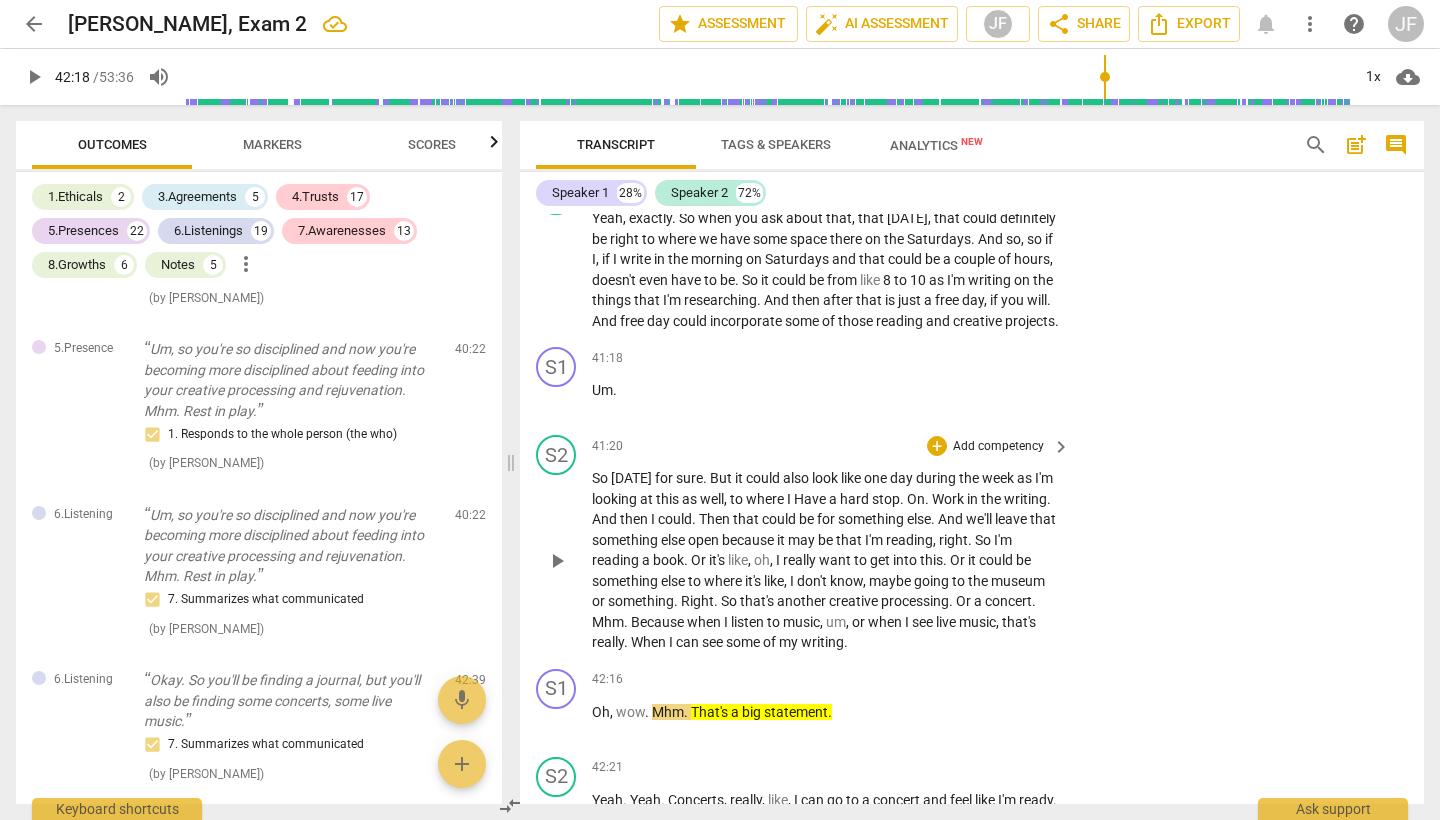 scroll, scrollTop: 16345, scrollLeft: 0, axis: vertical 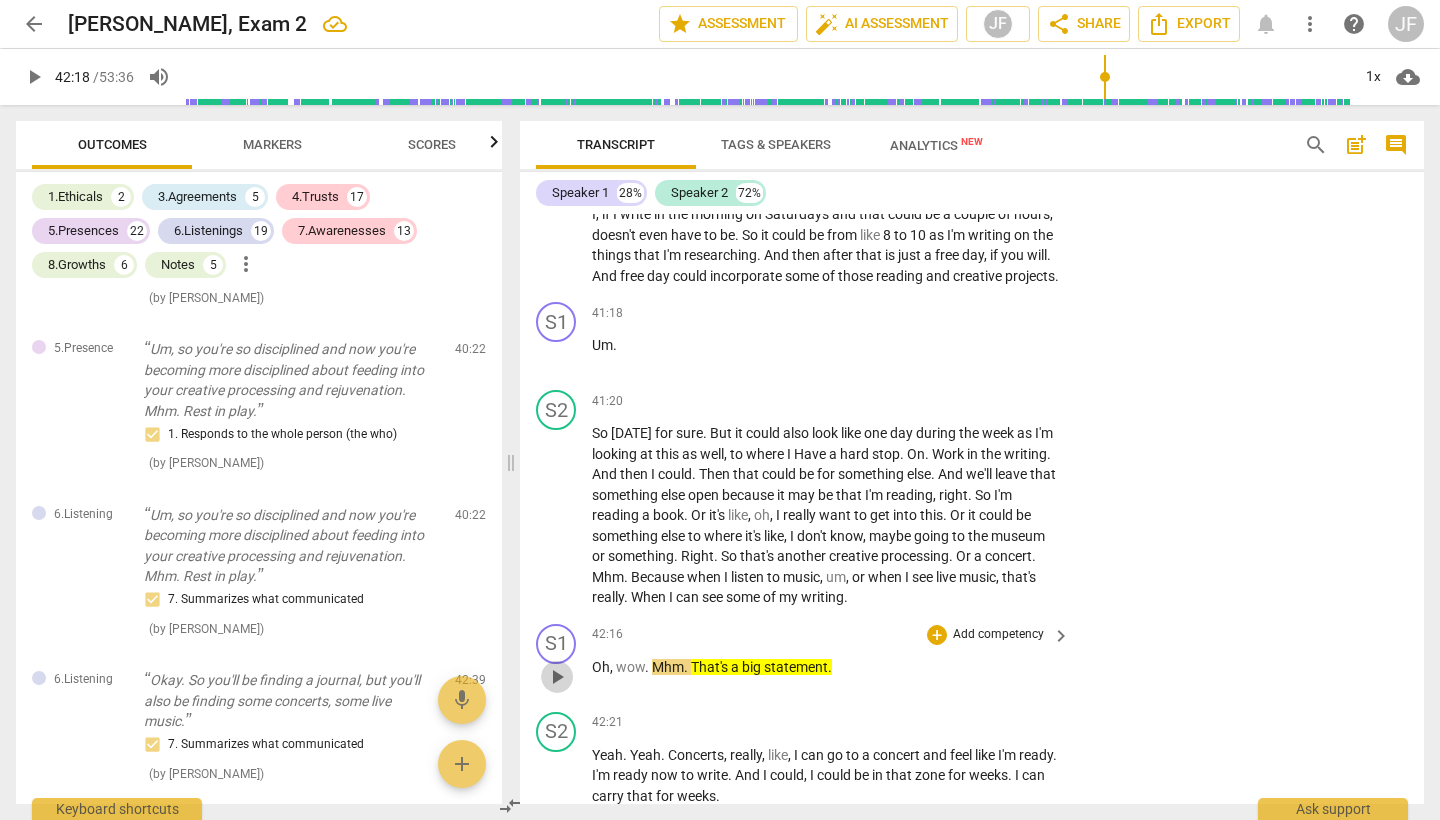 click on "play_arrow" at bounding box center (557, 677) 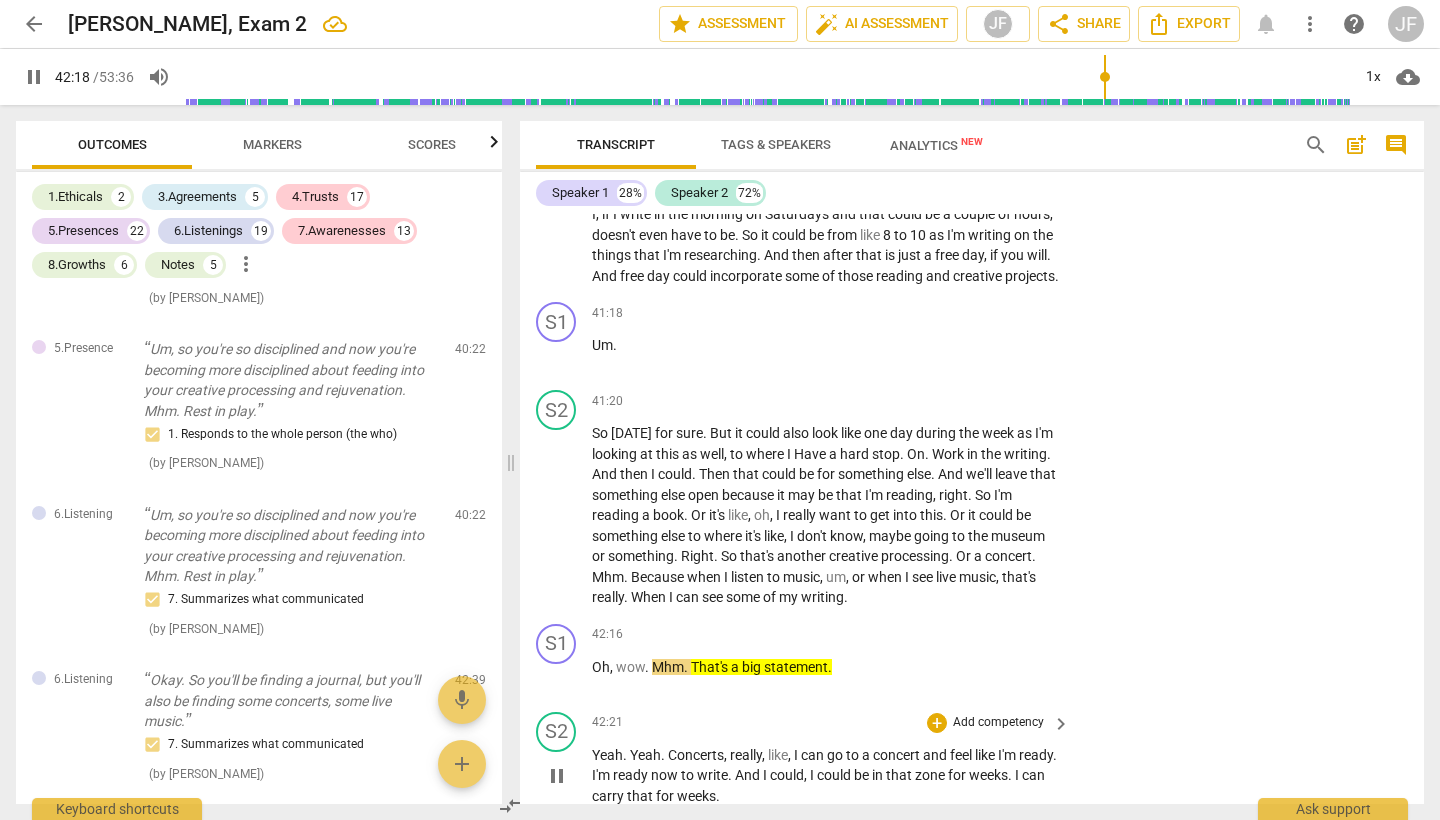scroll, scrollTop: 16451, scrollLeft: 0, axis: vertical 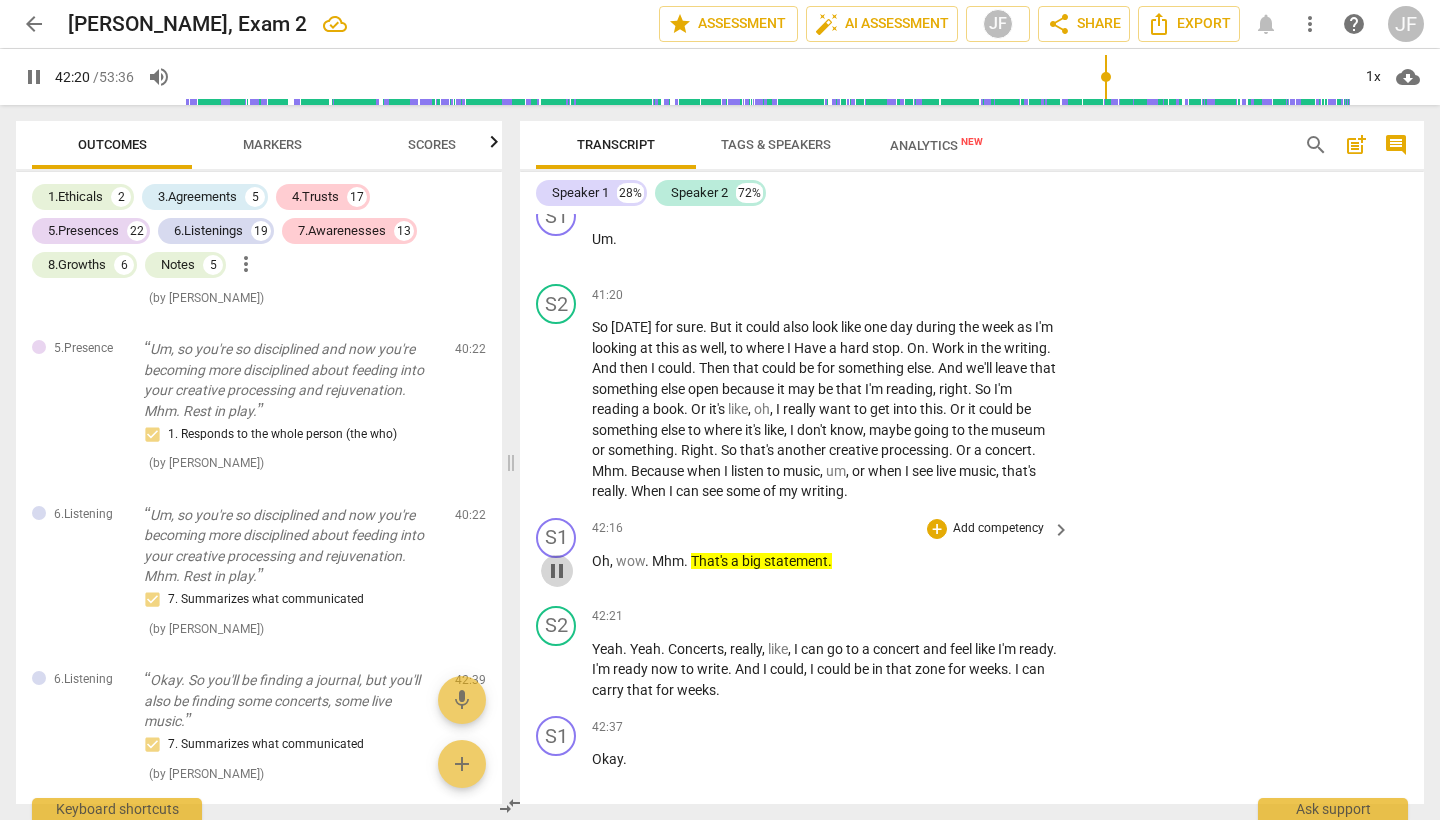 click on "pause" at bounding box center [557, 571] 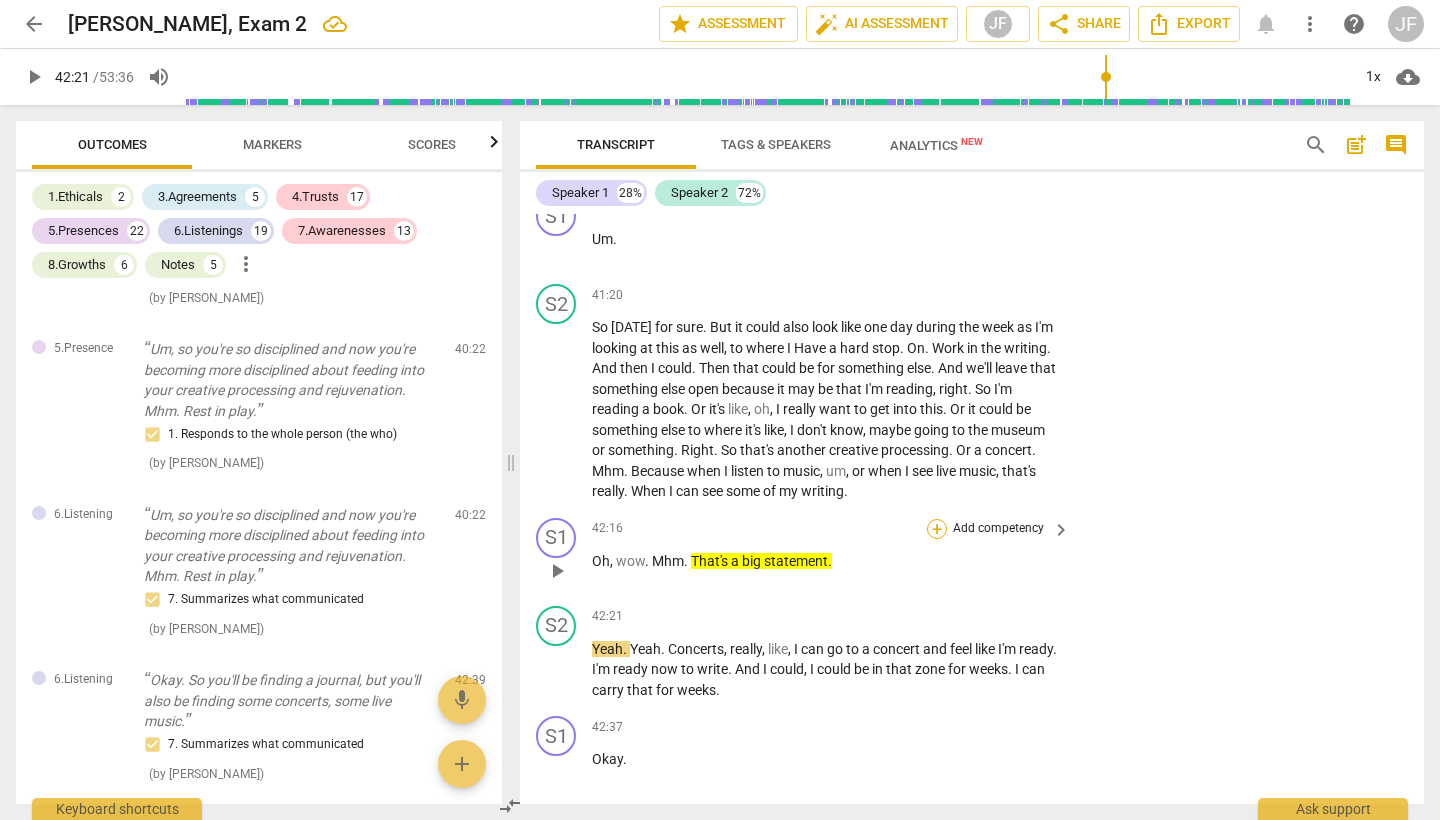 click on "+" at bounding box center (937, 529) 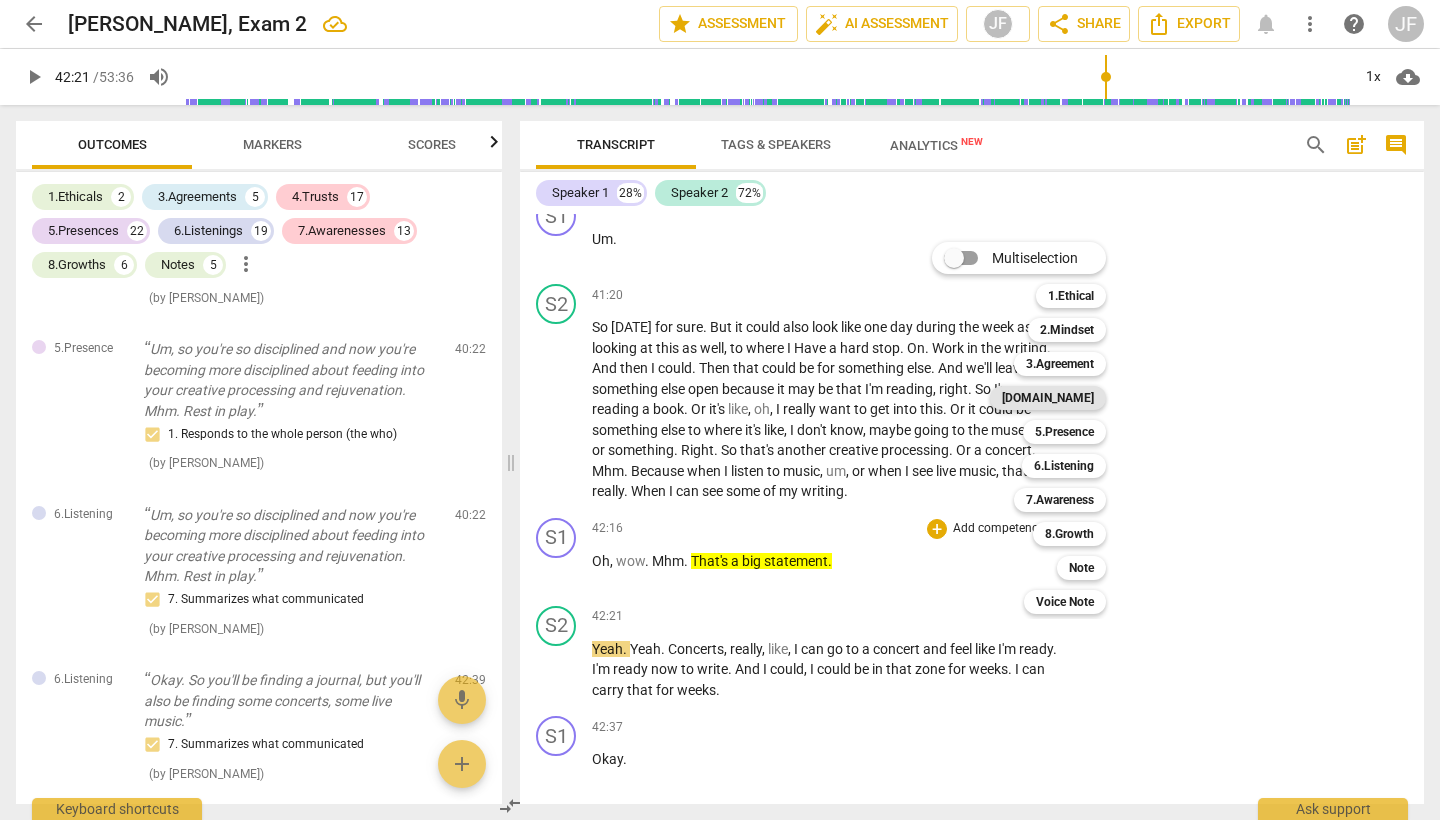 click on "[DOMAIN_NAME]" at bounding box center [1048, 398] 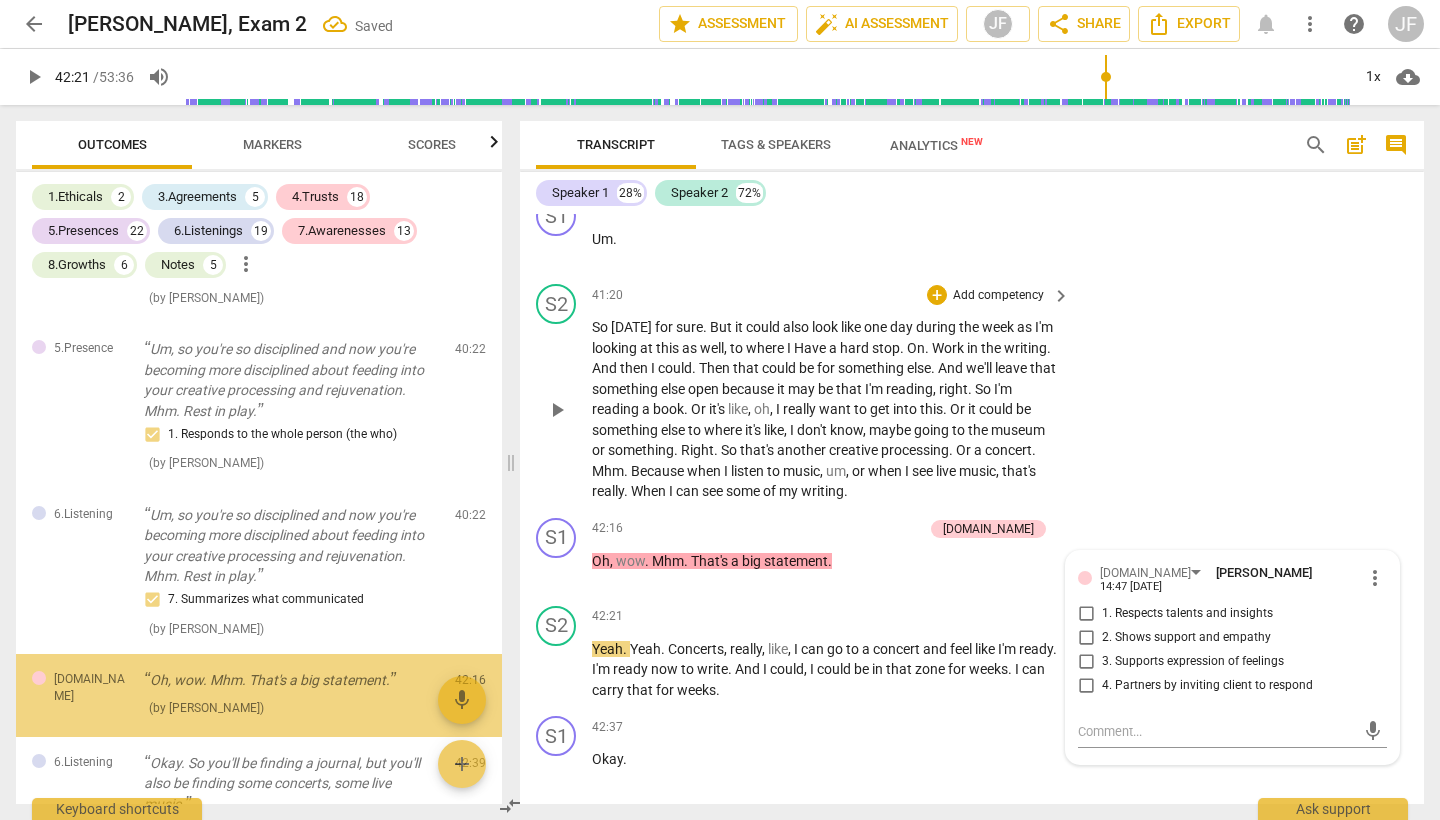 scroll, scrollTop: 14964, scrollLeft: 0, axis: vertical 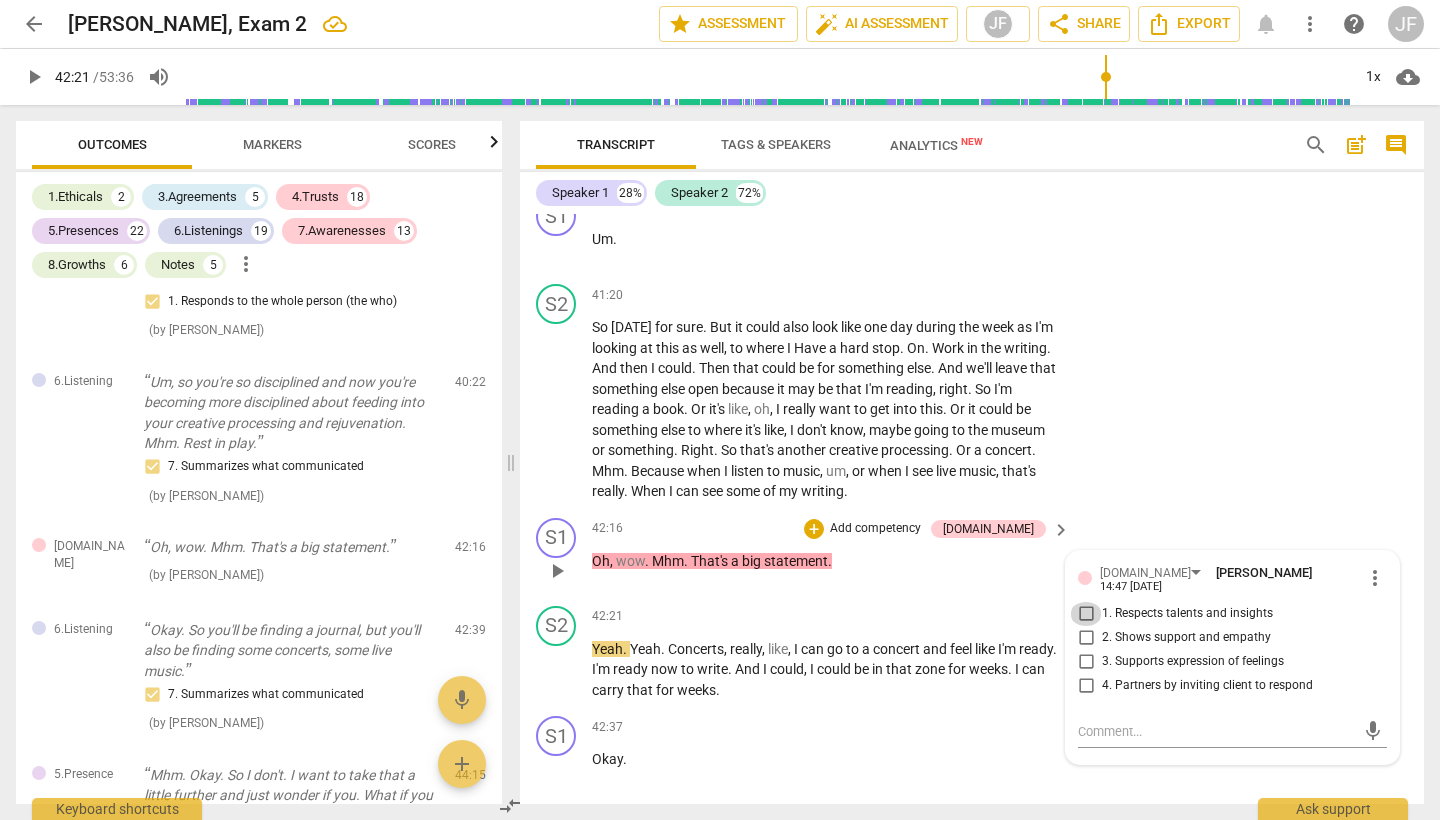click on "1. Respects talents and insights" at bounding box center [1086, 614] 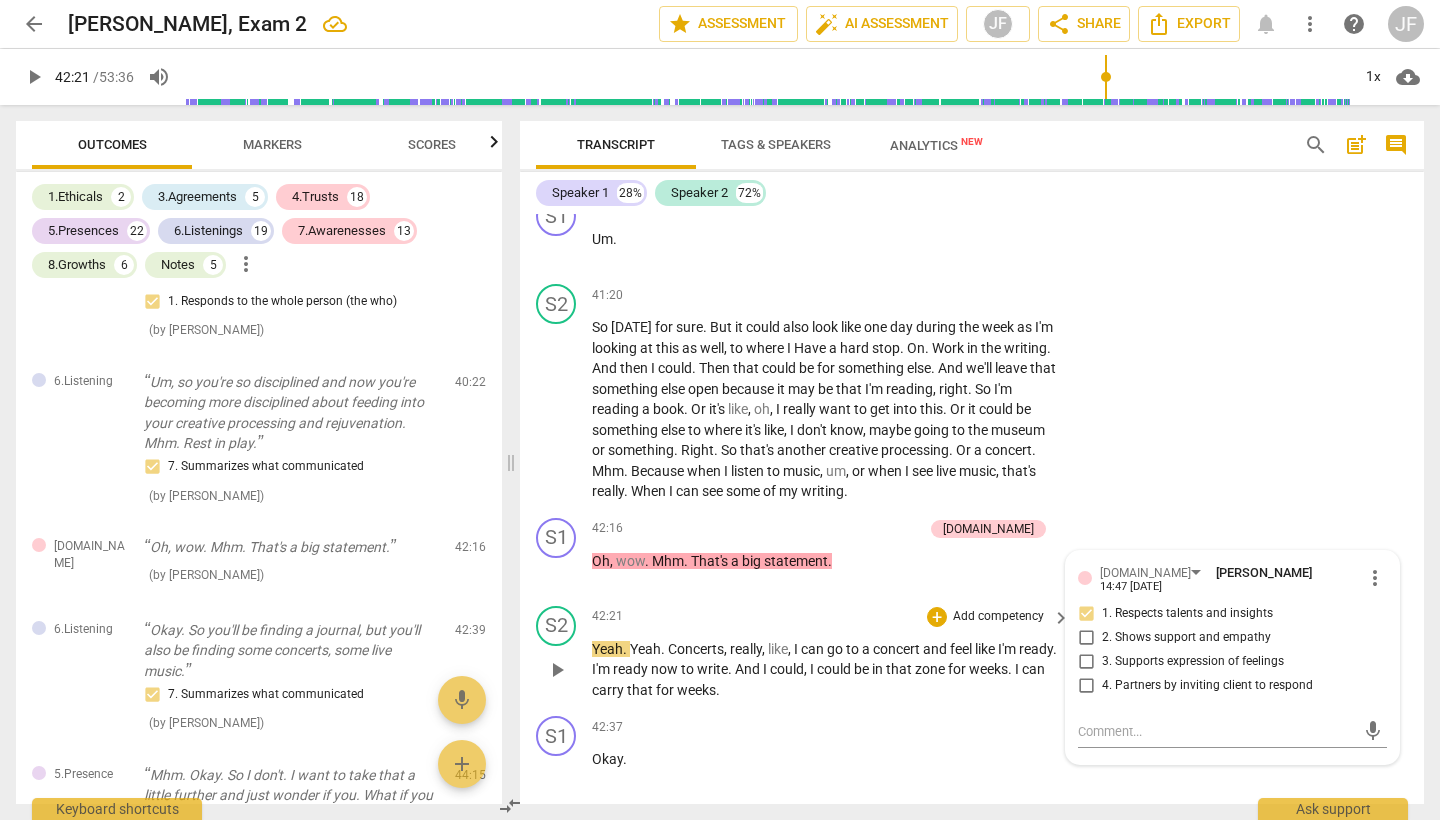click on "play_arrow" at bounding box center [557, 670] 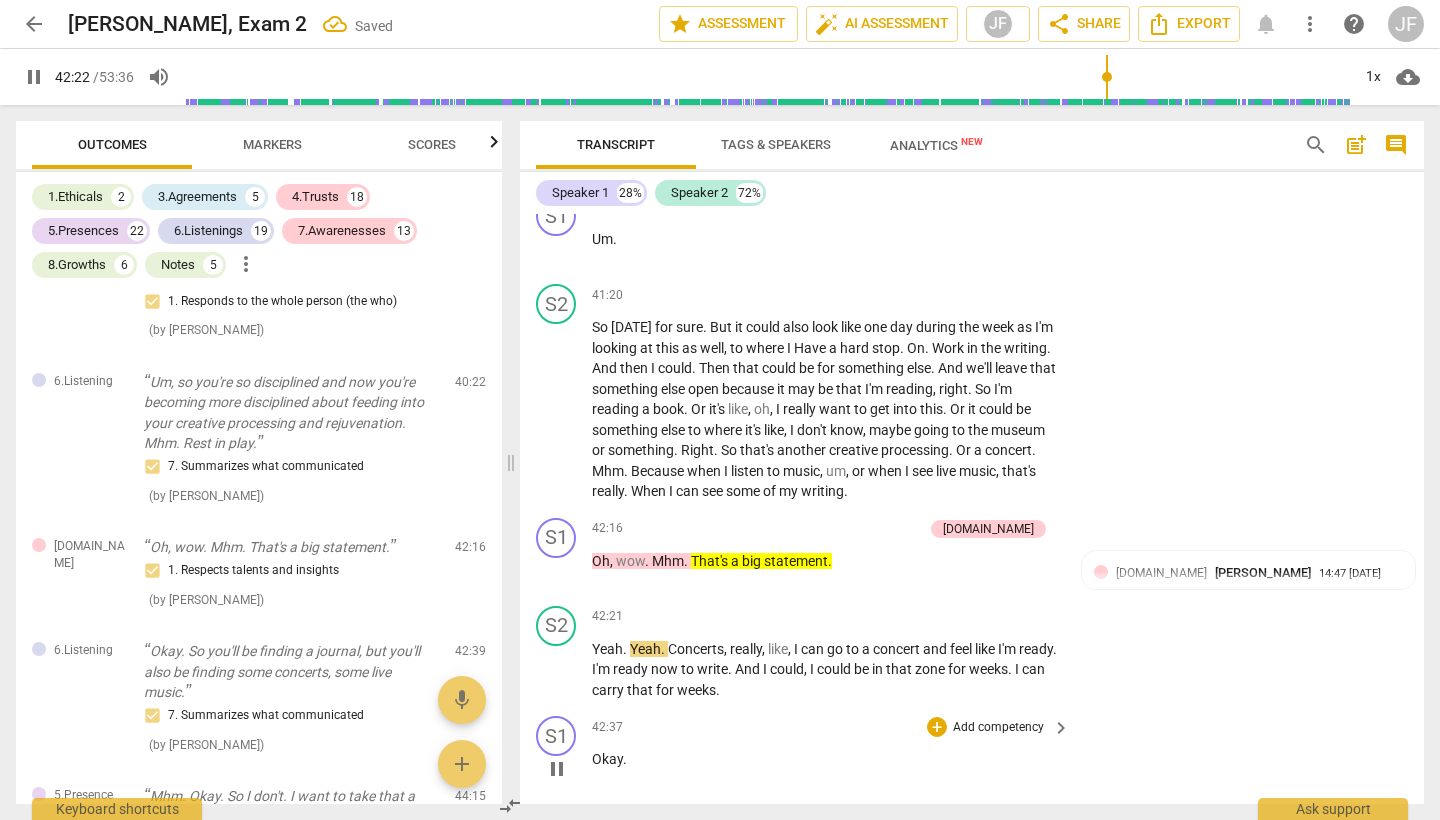scroll, scrollTop: 16574, scrollLeft: 0, axis: vertical 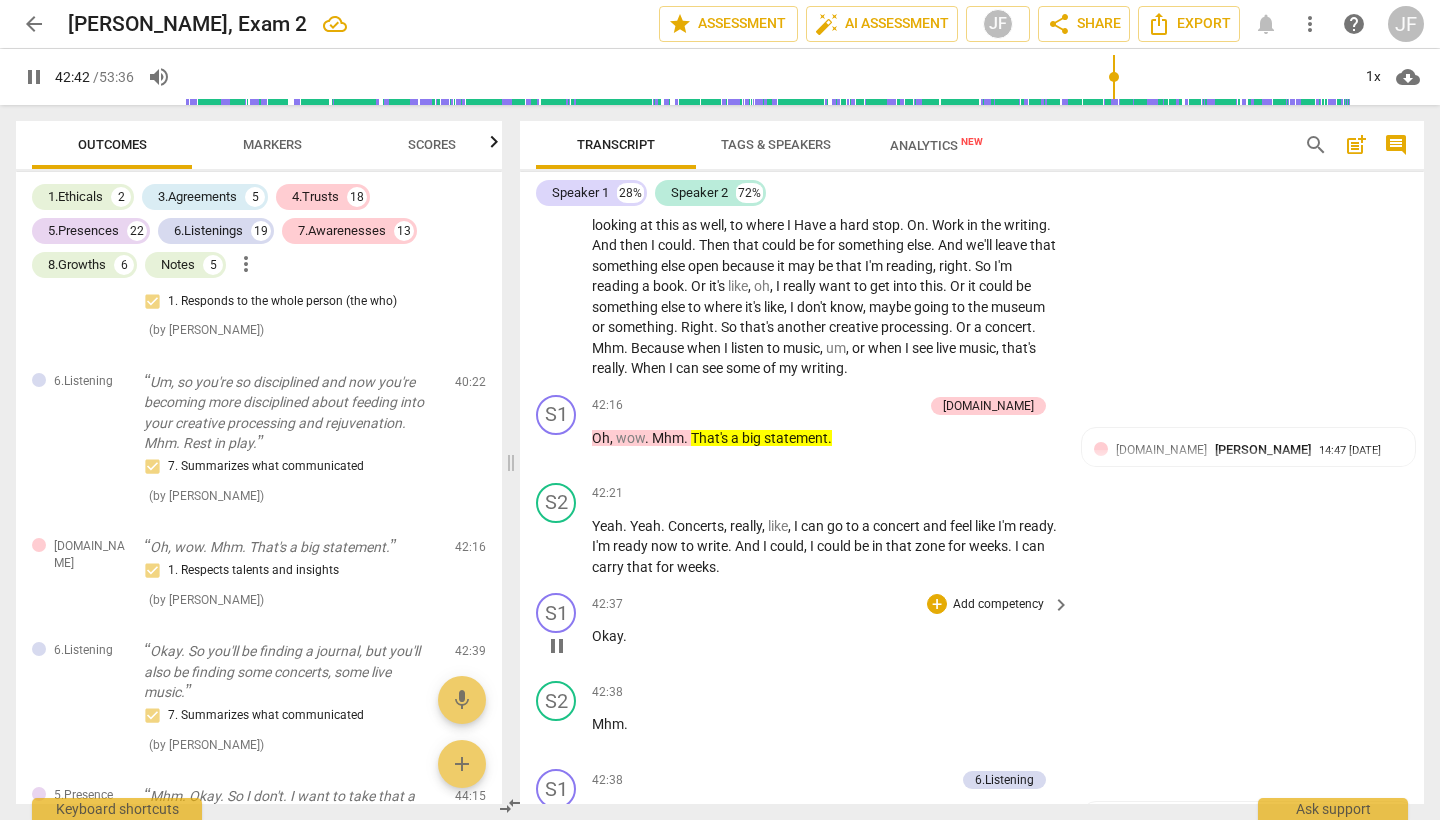 click on "pause" at bounding box center (557, 646) 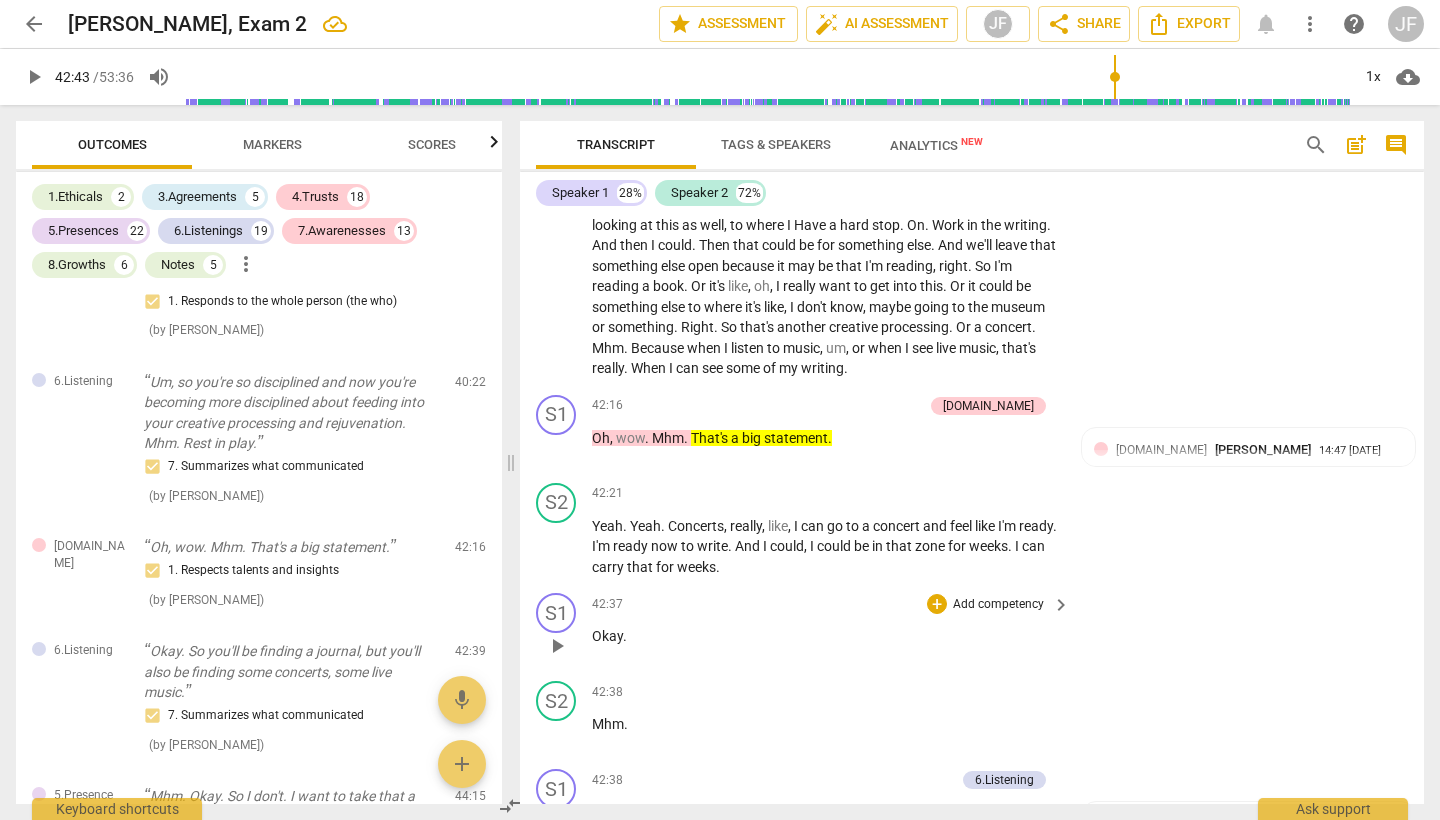 click on "play_arrow" at bounding box center [557, 646] 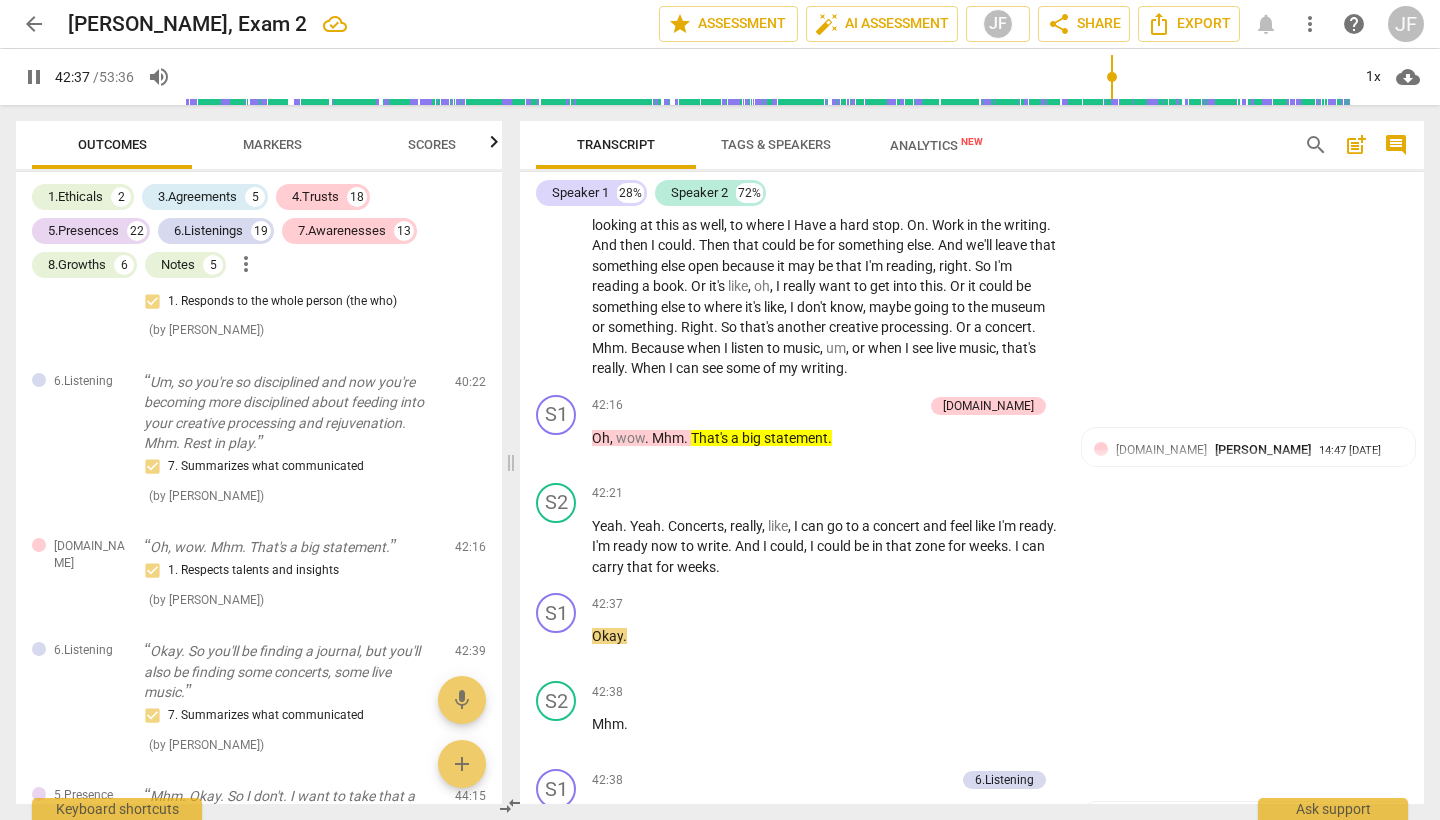 scroll, scrollTop: 16918, scrollLeft: 0, axis: vertical 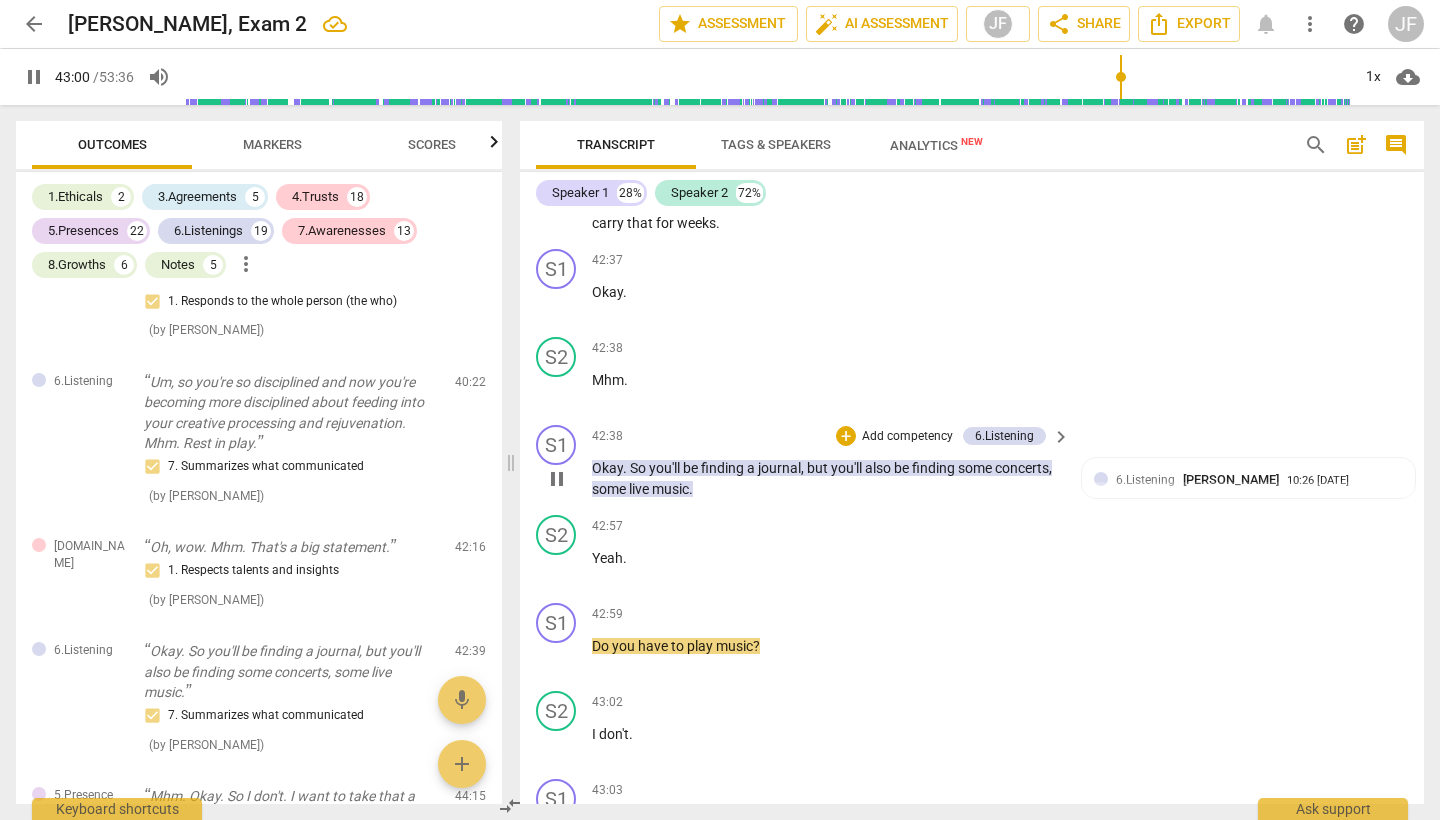 click on "pause" at bounding box center (557, 479) 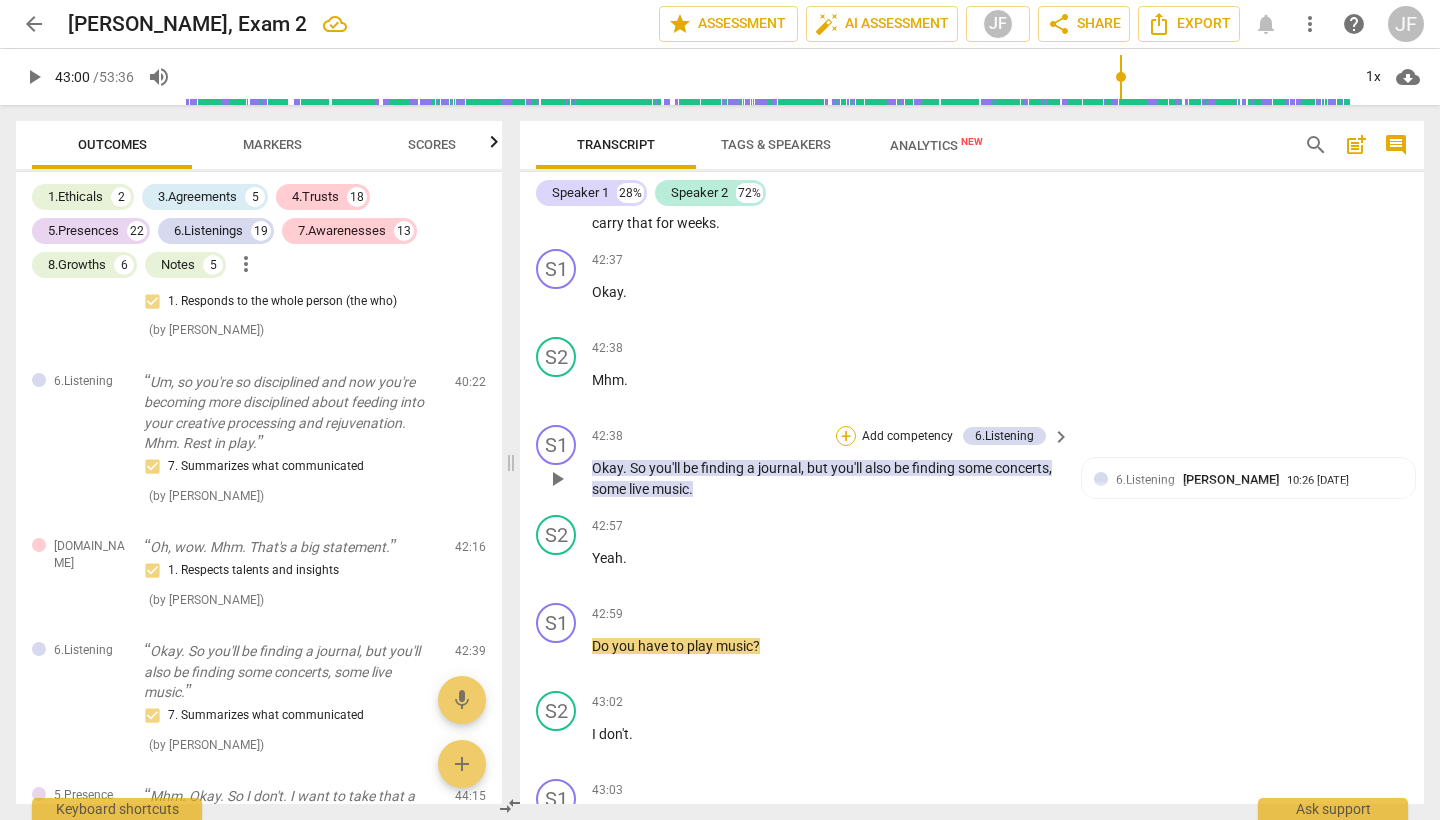 click on "+" at bounding box center (846, 436) 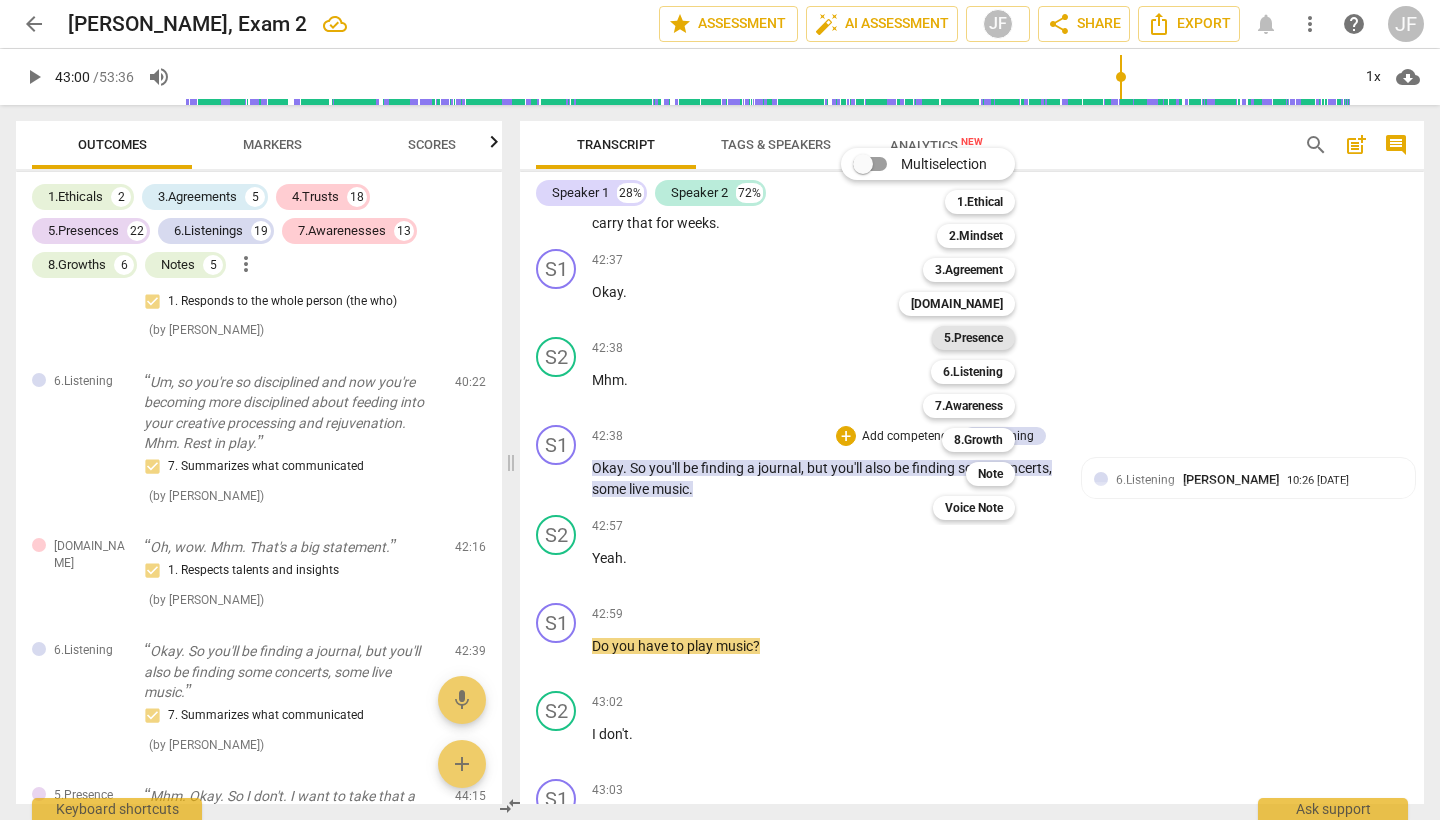 click on "5.Presence" at bounding box center [973, 338] 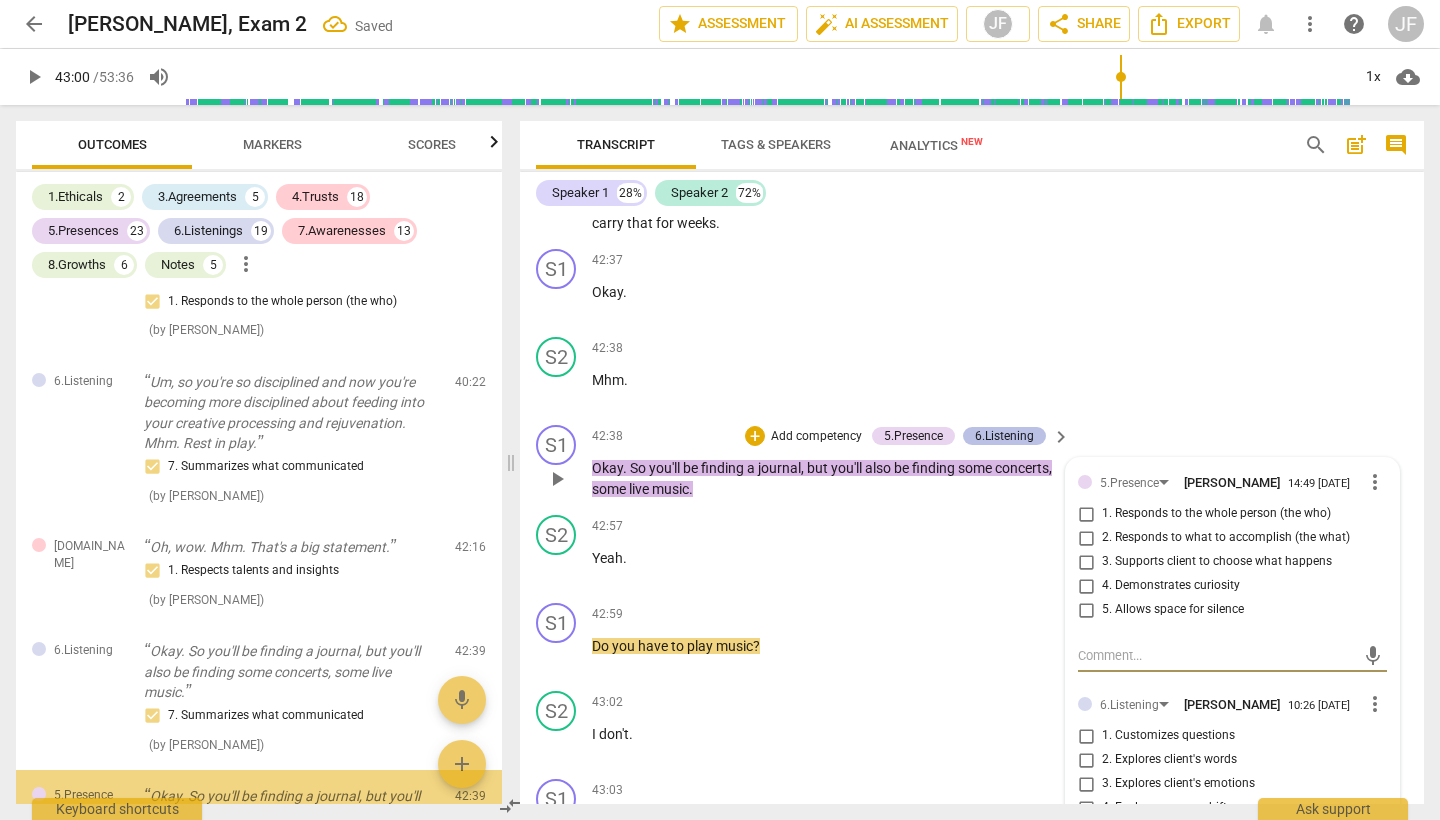 scroll, scrollTop: 15230, scrollLeft: 0, axis: vertical 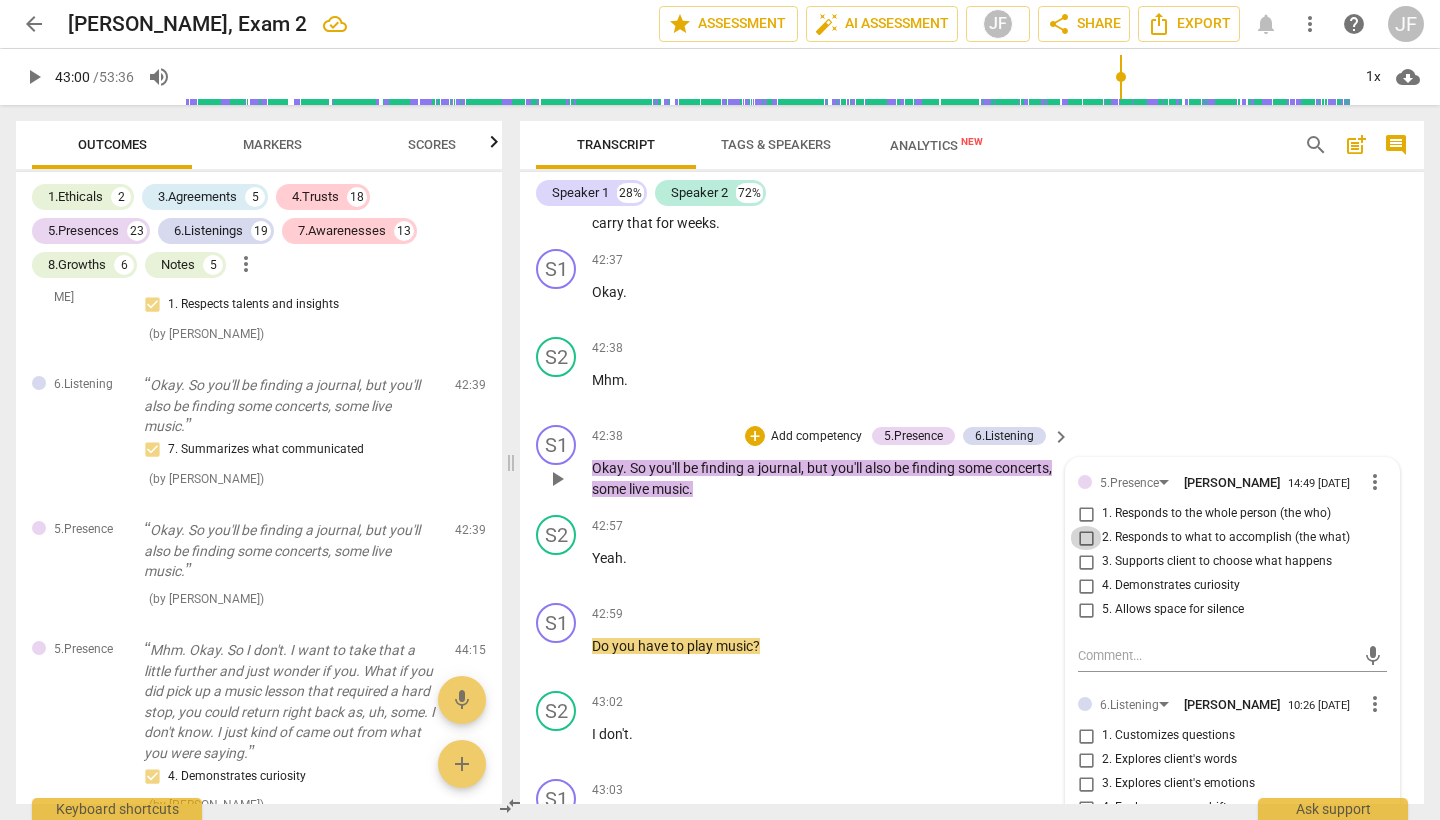 click on "2. Responds to what to accomplish (the what)" at bounding box center [1086, 538] 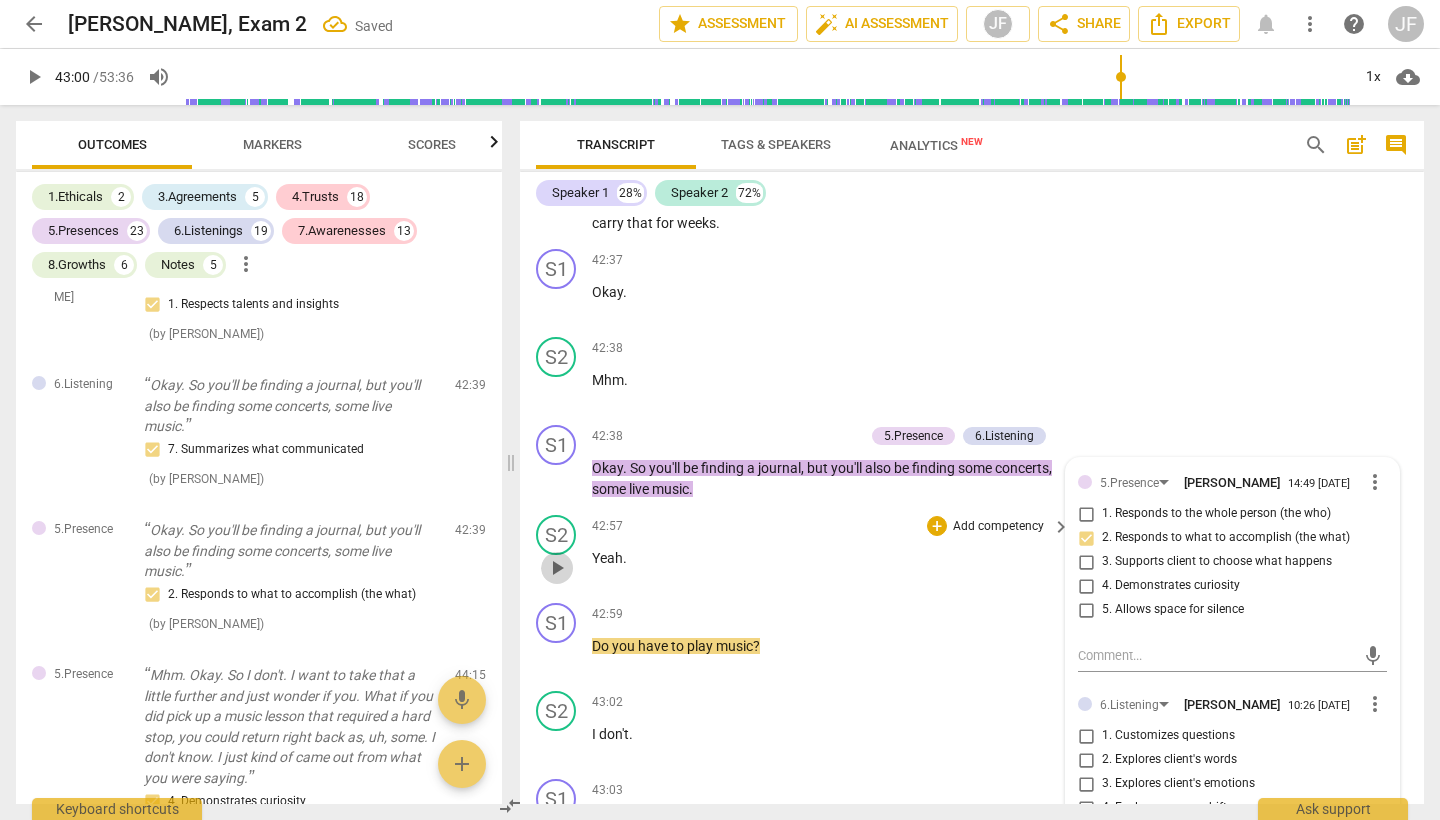 click on "play_arrow" at bounding box center (557, 568) 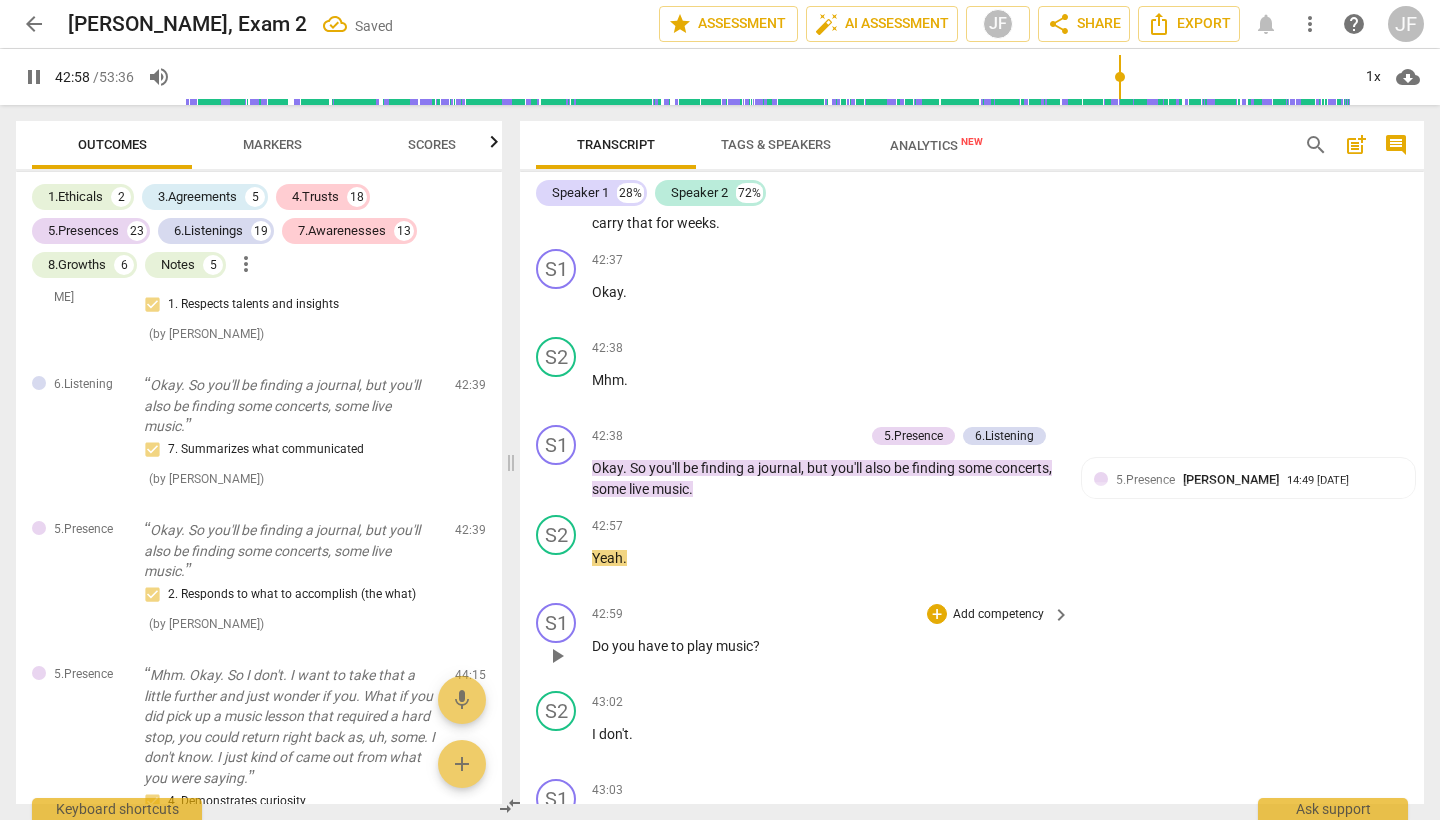 scroll, scrollTop: 16964, scrollLeft: 0, axis: vertical 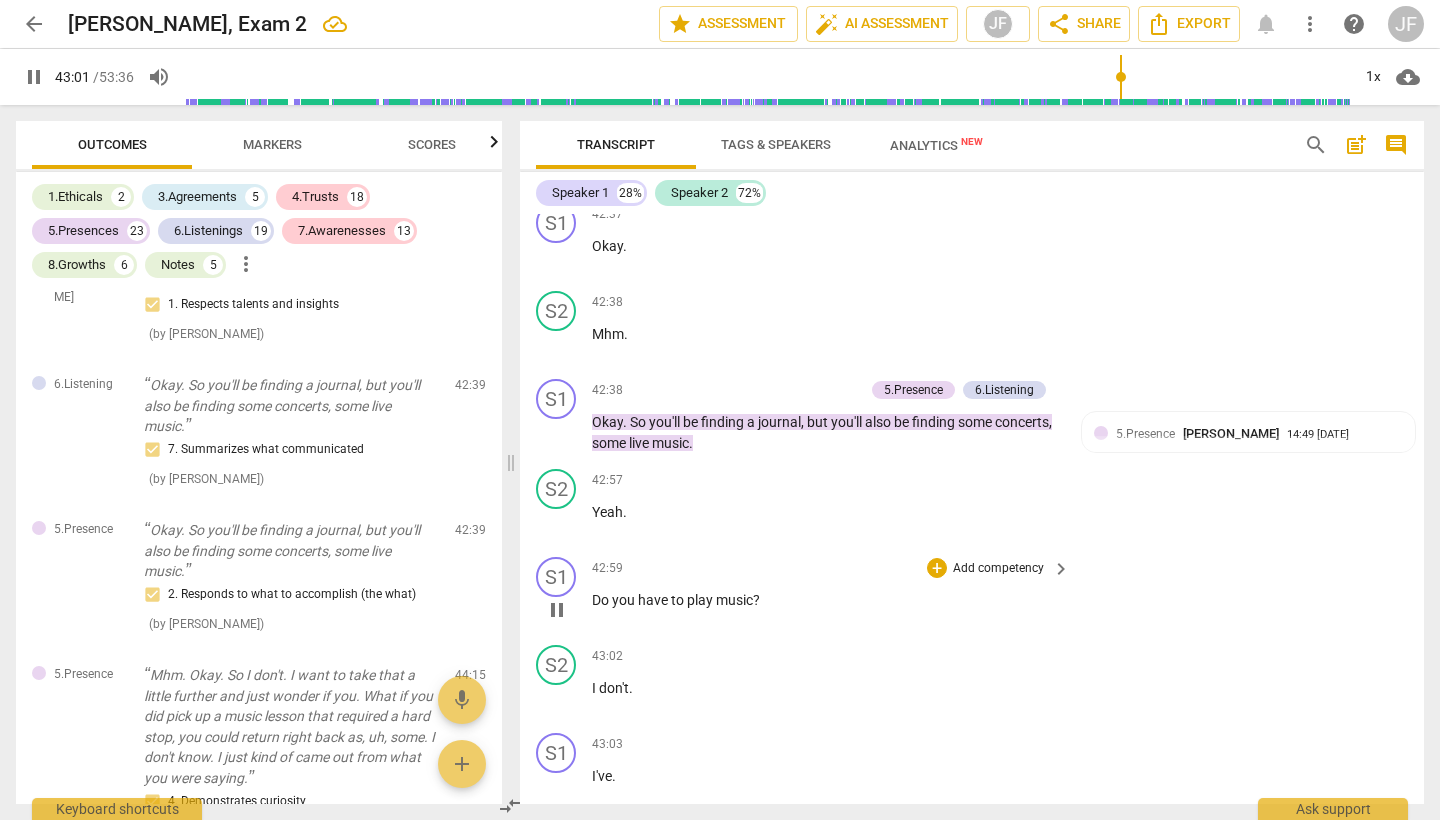 click on "pause" at bounding box center (557, 610) 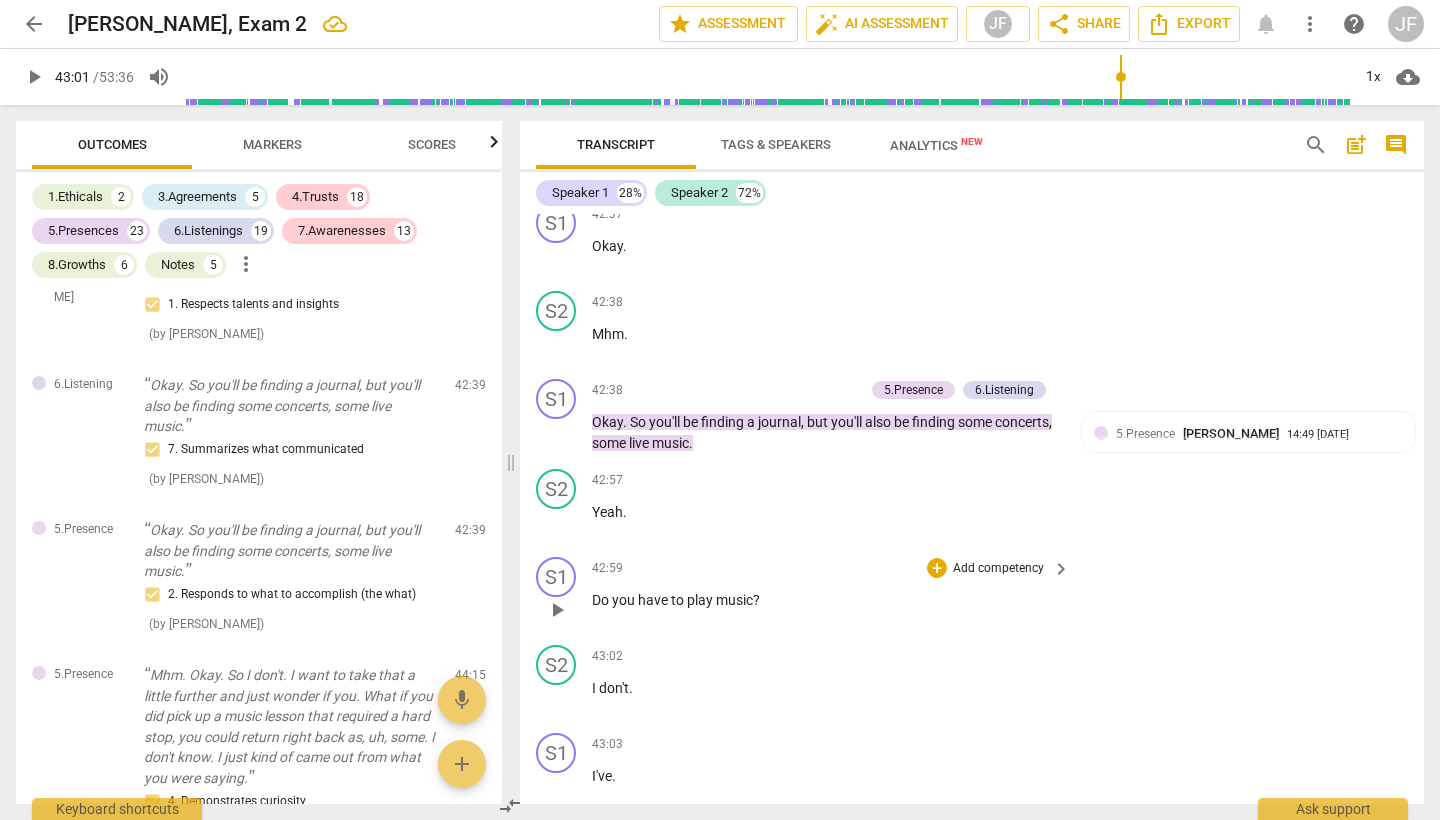 click on "play" at bounding box center [701, 600] 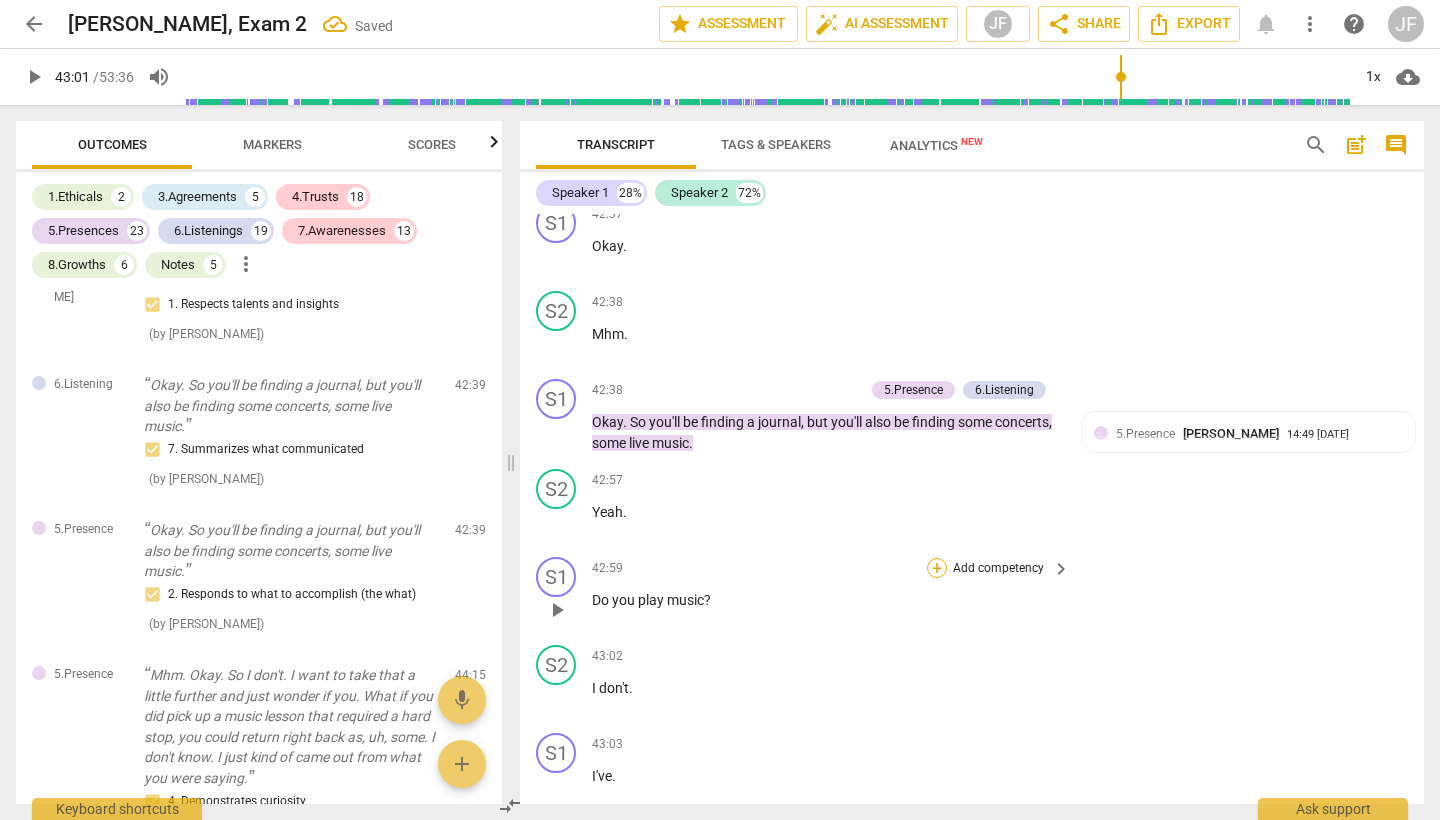 click on "+" at bounding box center [937, 568] 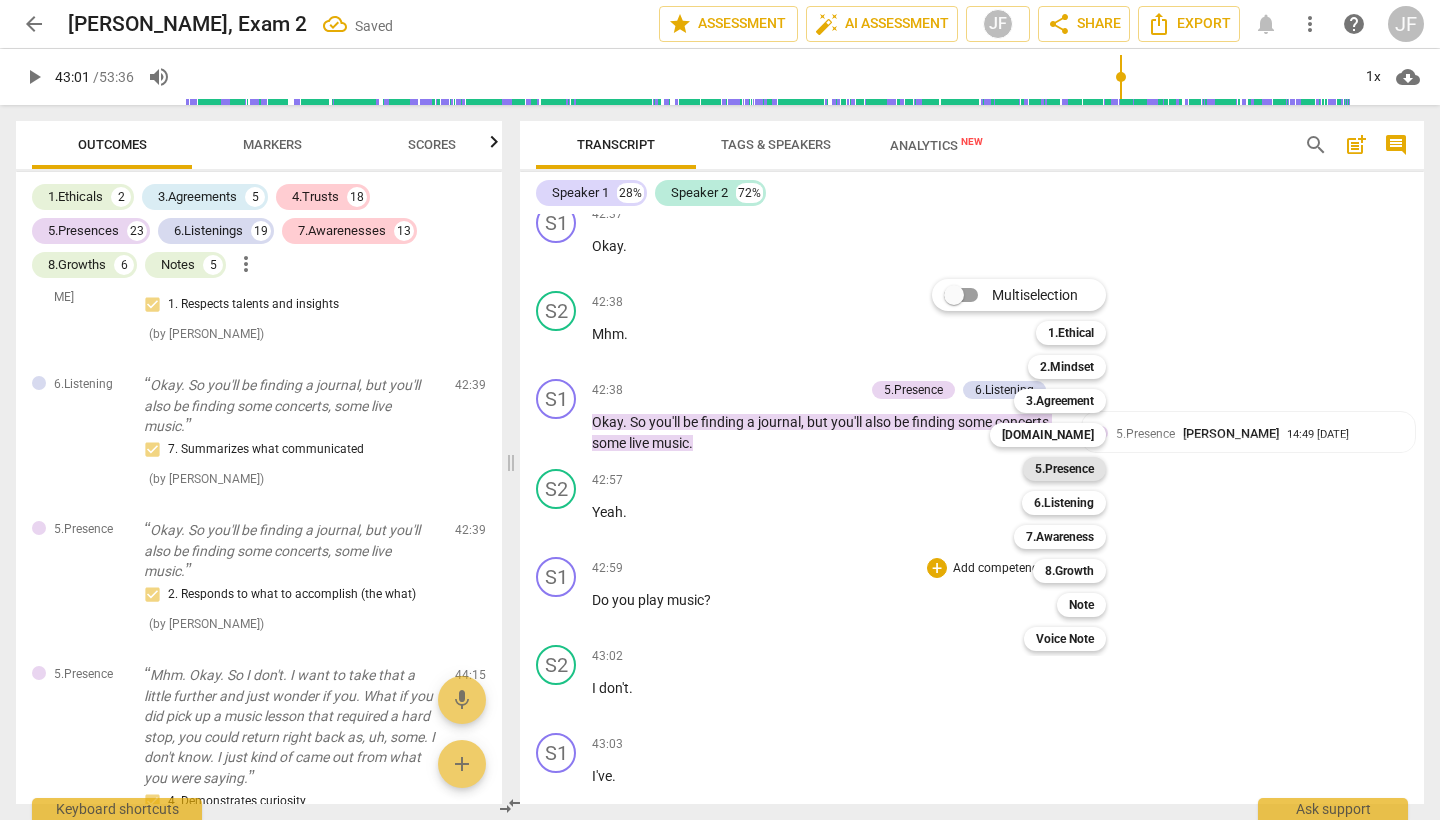 click on "5.Presence" at bounding box center (1064, 469) 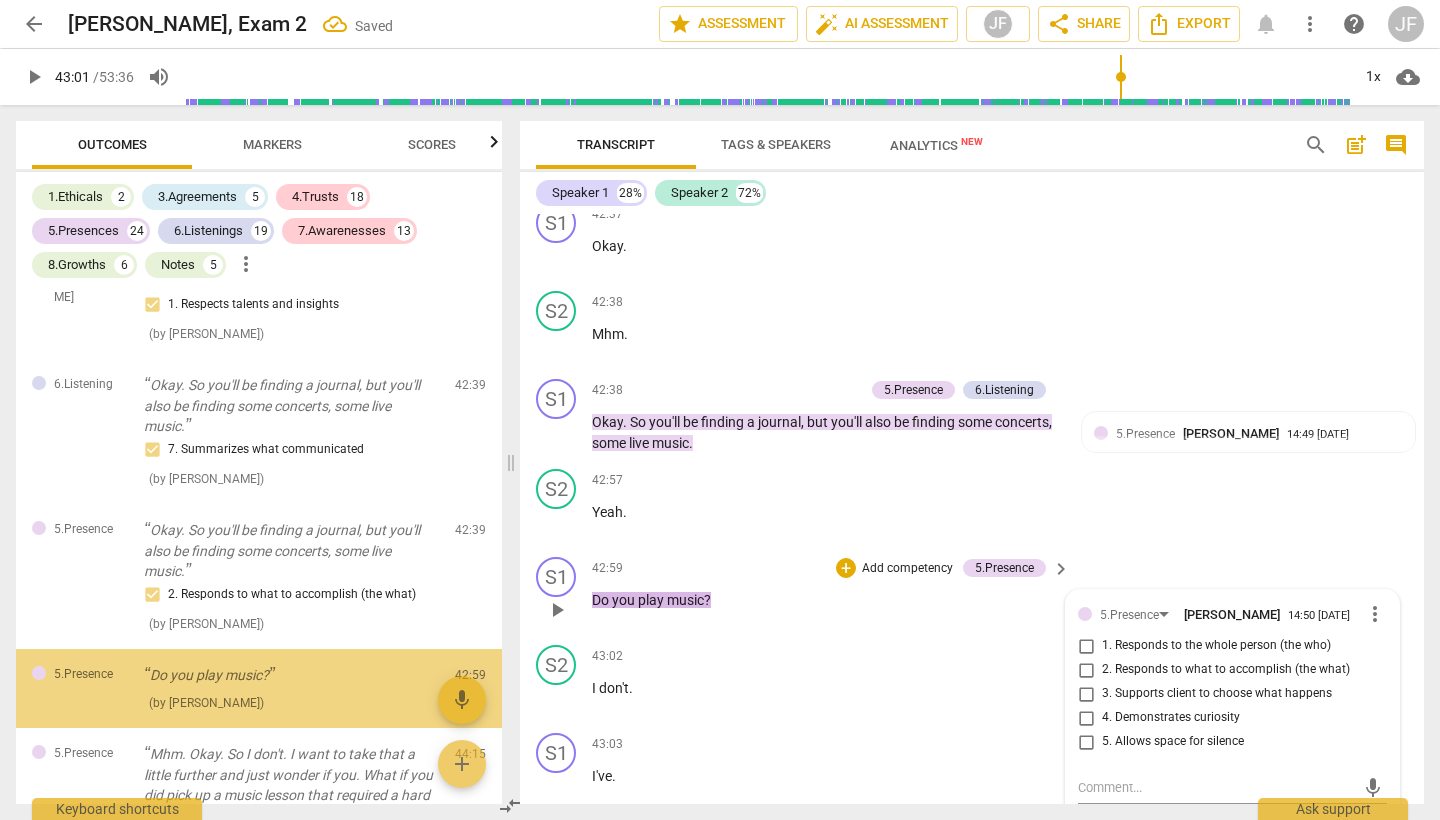scroll, scrollTop: 15353, scrollLeft: 0, axis: vertical 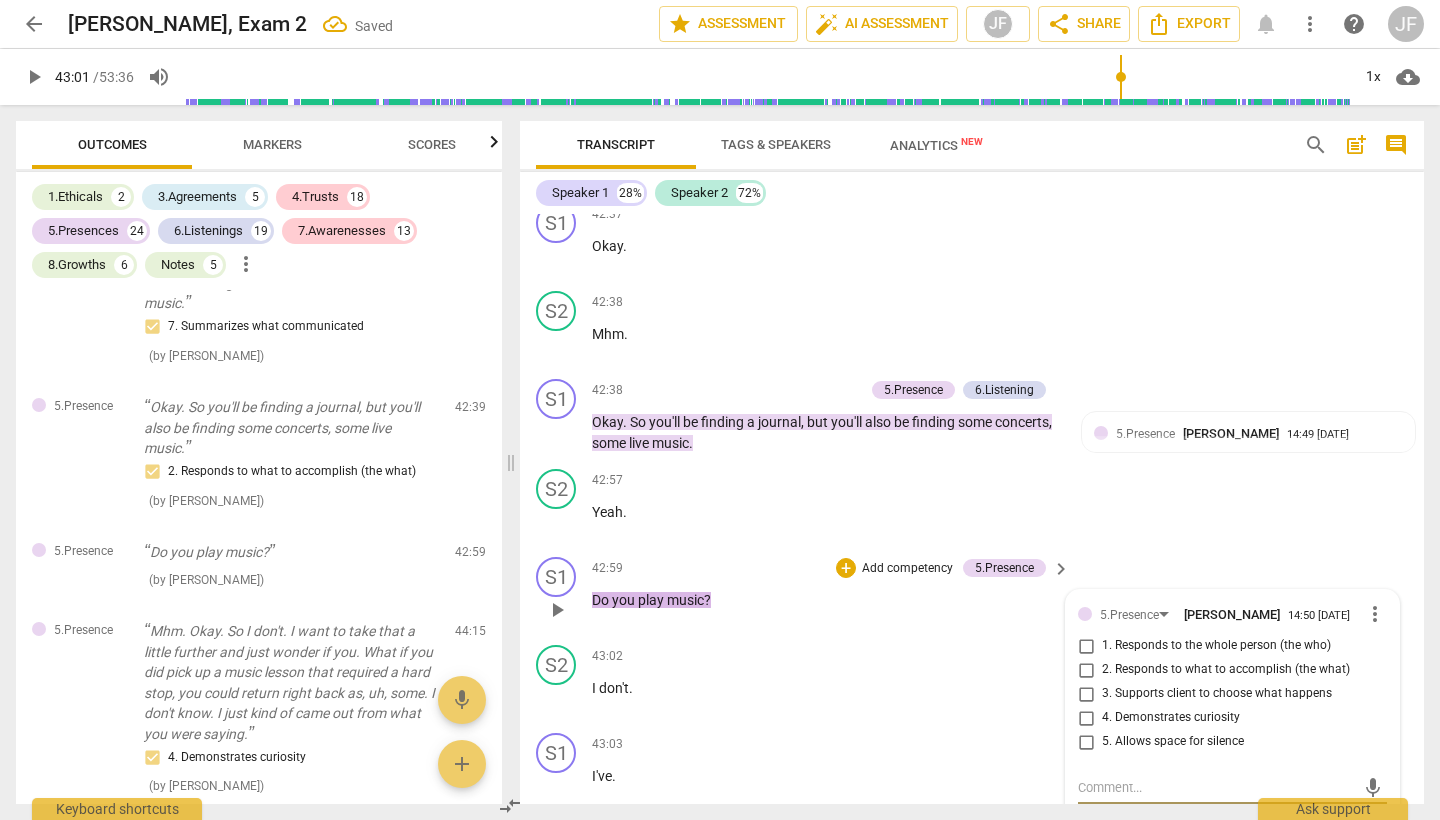 click on "4. Demonstrates curiosity" at bounding box center [1086, 718] 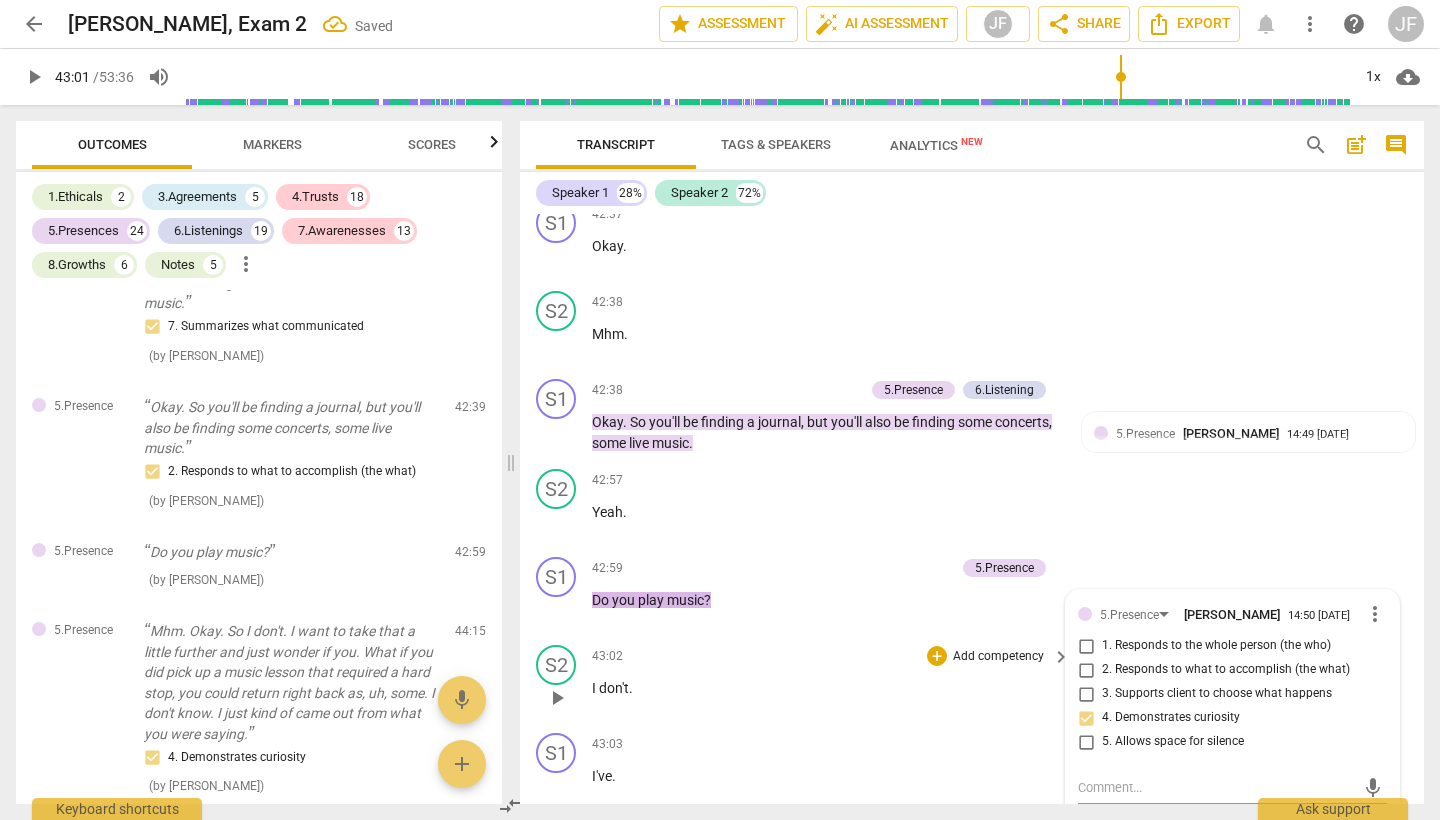click on "S1 play_arrow pause 00:02 + Add competency keyboard_arrow_right Hi ,   [PERSON_NAME] . S2 play_arrow pause 00:04 + Add competency keyboard_arrow_right Hello . S1 play_arrow pause 00:05 + Add competency keyboard_arrow_right Nice   to   see   you . S2 play_arrow pause 00:07 + Add competency keyboard_arrow_right Yes ,   nice   to   see   you . S1 play_arrow pause 00:09 + Add competency 1.Ethical keyboard_arrow_right Do   you   mind   if   I   record   this   session ? 1.Ethical [PERSON_NAME] 09:50 [DATE] 1. Familiar with Code of Ethics S2 play_arrow pause 00:12 + Add competency keyboard_arrow_right No ,   absolutely   not .   Please   record . S1 play_arrow pause 00:14 + Add competency 1.Ethical [DOMAIN_NAME] keyboard_arrow_right And   I   want   to   let   you   know   that   I   might   be   sending   this   video   in ,   um ,   for   evaluation .   Okay .   So   what   are   we .   How's .   How's   your   day ?   How   have   your   days   gone   these   last   few   days   or   weeks   during   this   tremendous" at bounding box center [972, 509] 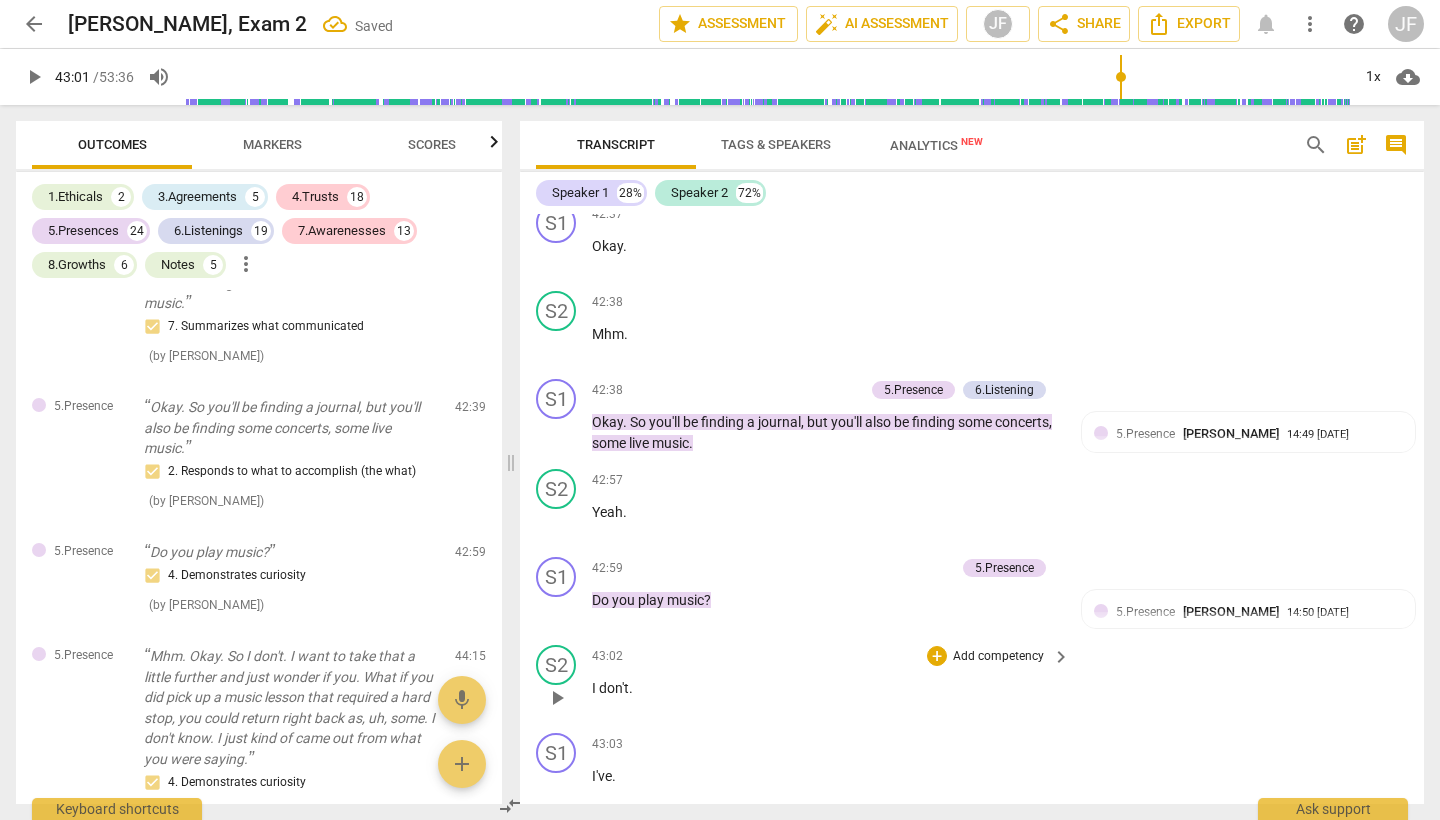 scroll, scrollTop: 17131, scrollLeft: 0, axis: vertical 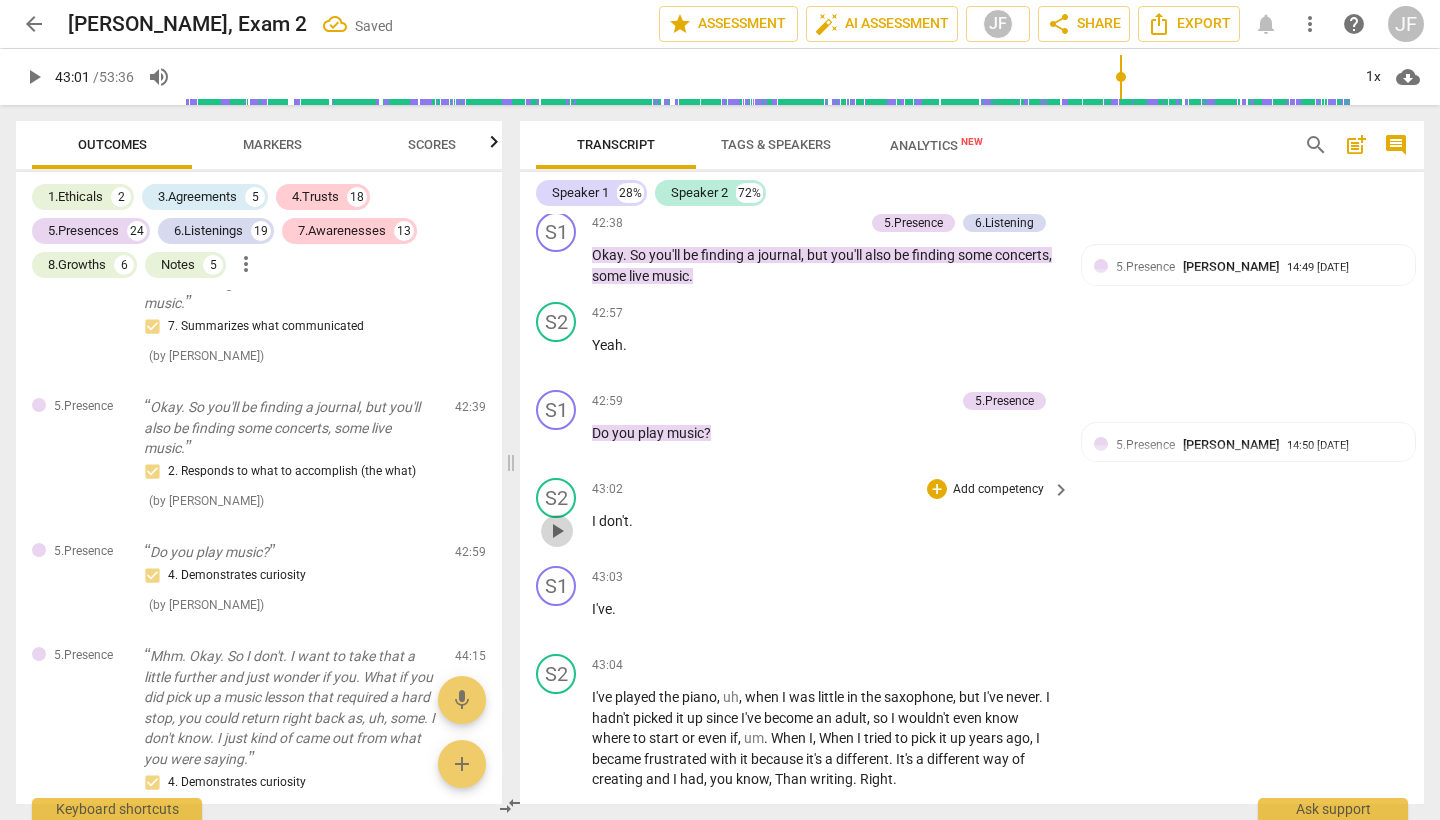 click on "play_arrow" at bounding box center (557, 531) 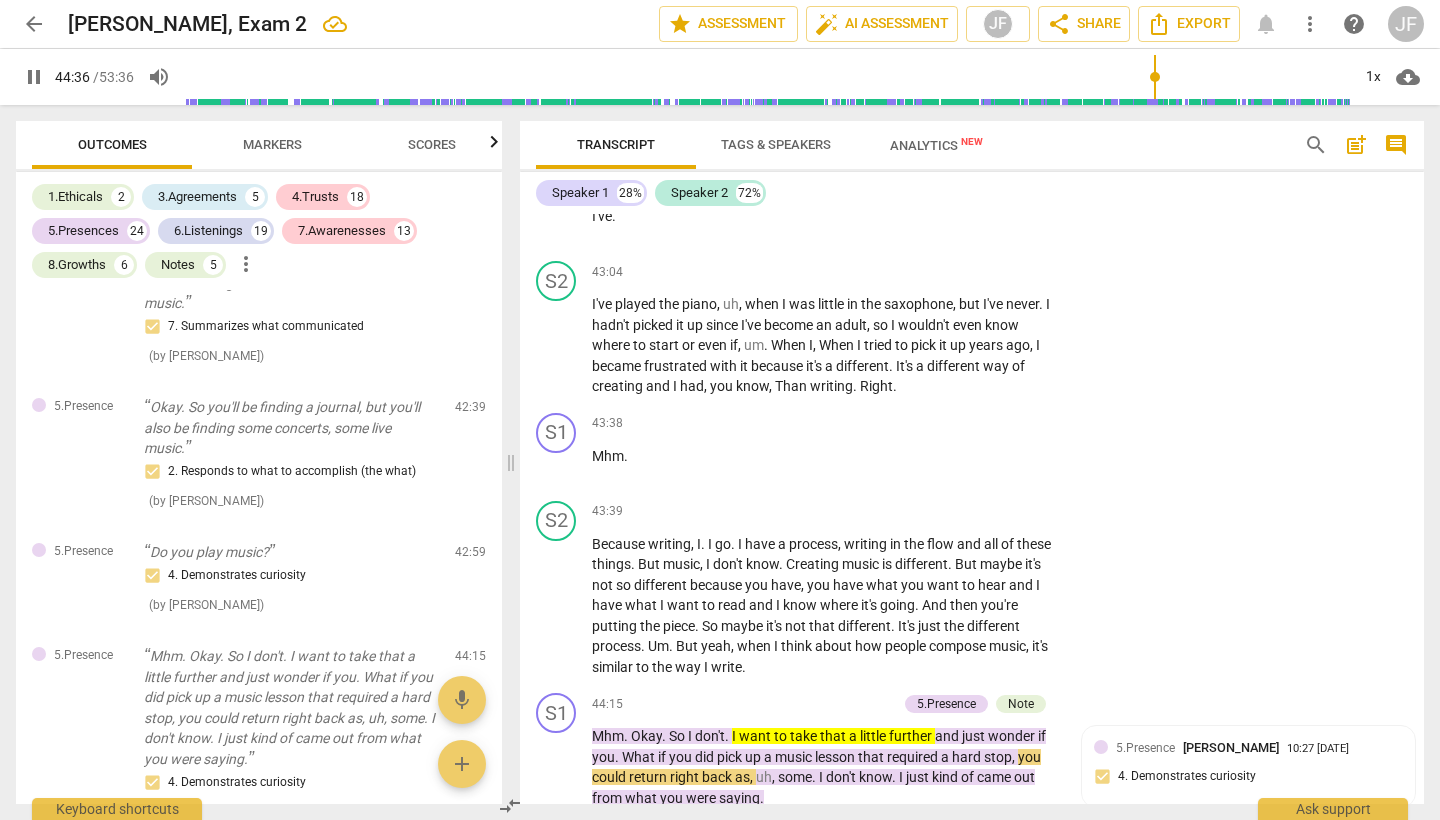 scroll, scrollTop: 17827, scrollLeft: 0, axis: vertical 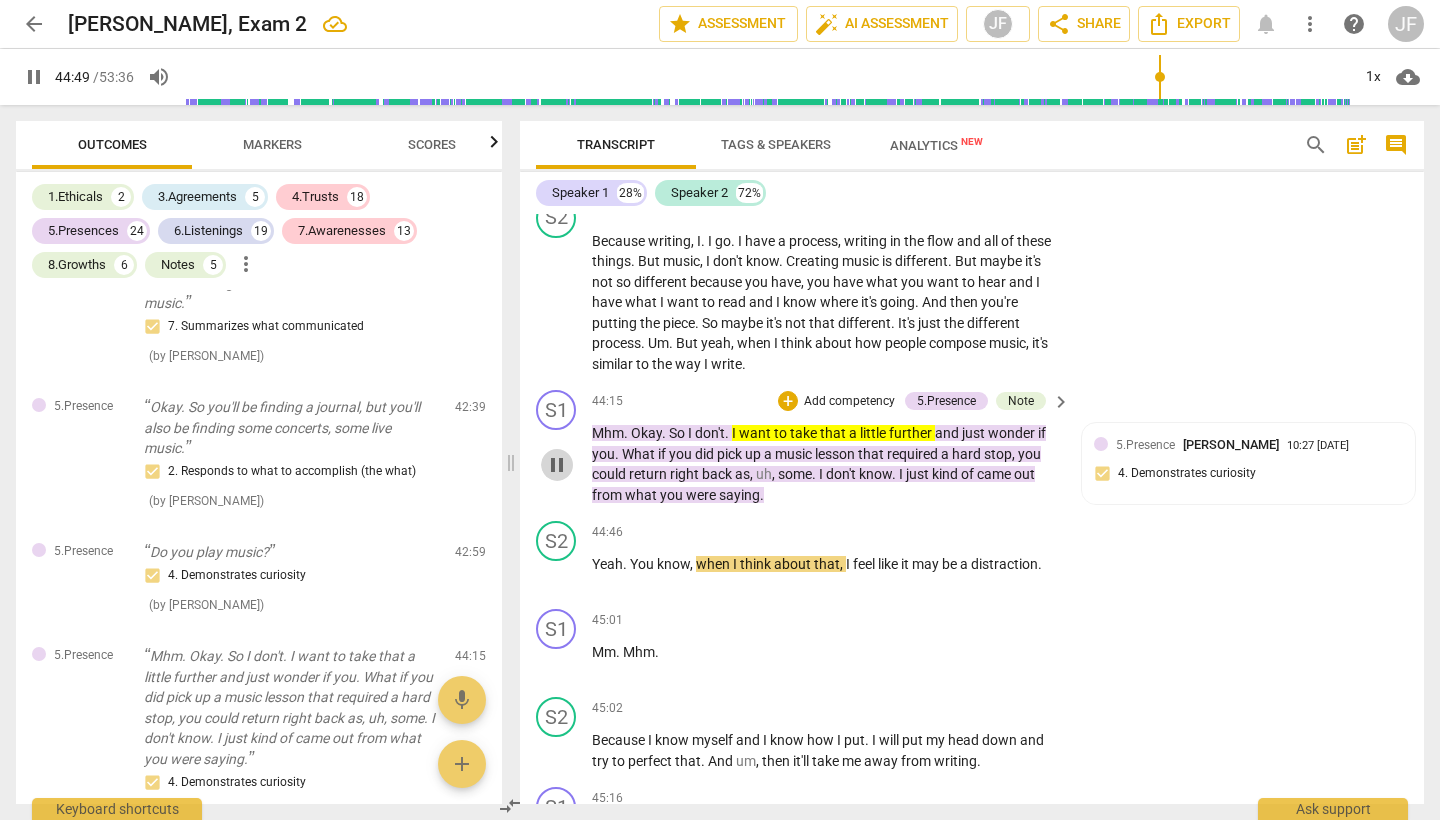 click on "pause" at bounding box center (557, 465) 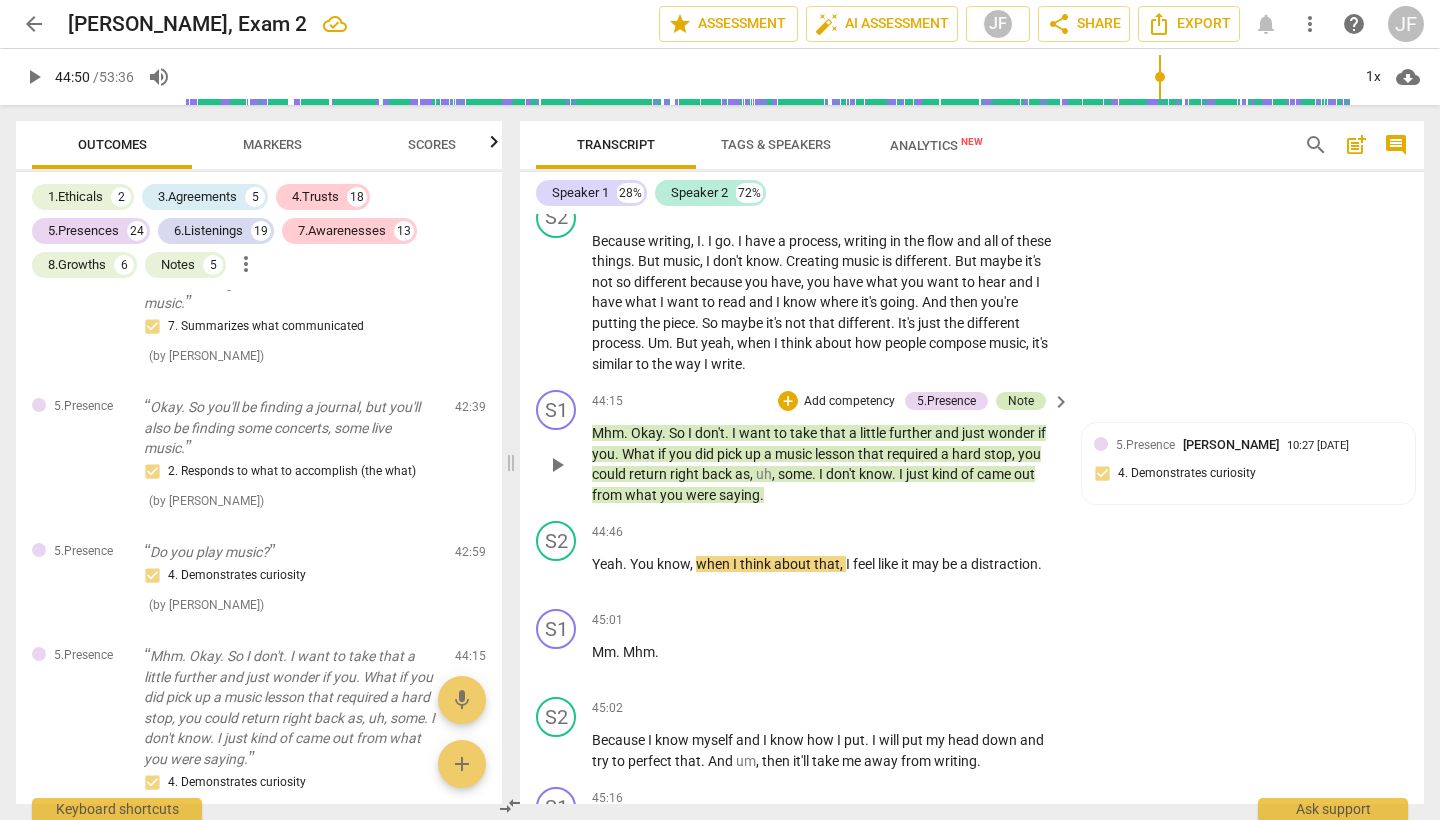 click on "Note" at bounding box center (1021, 401) 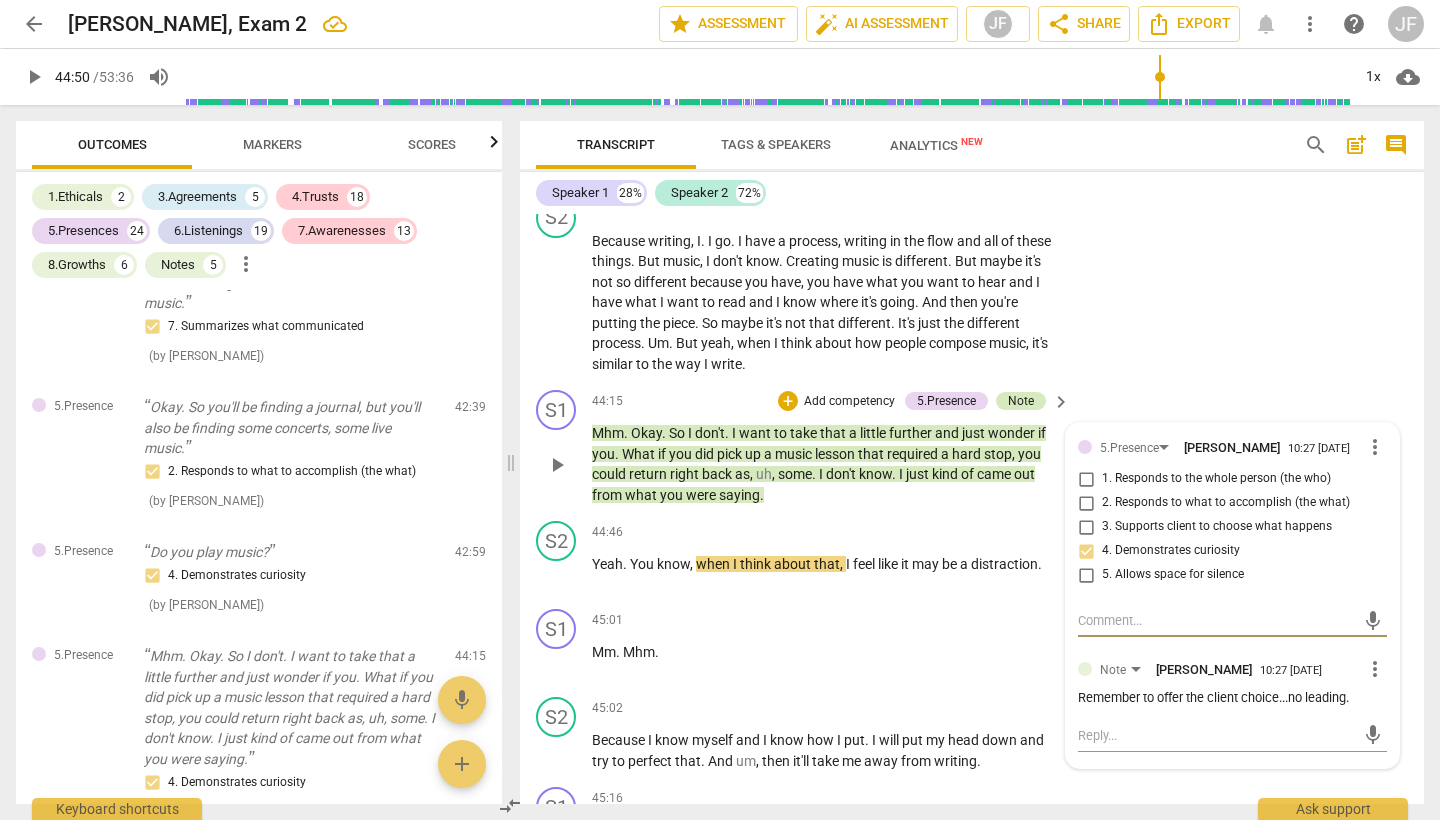 scroll, scrollTop: 15717, scrollLeft: 0, axis: vertical 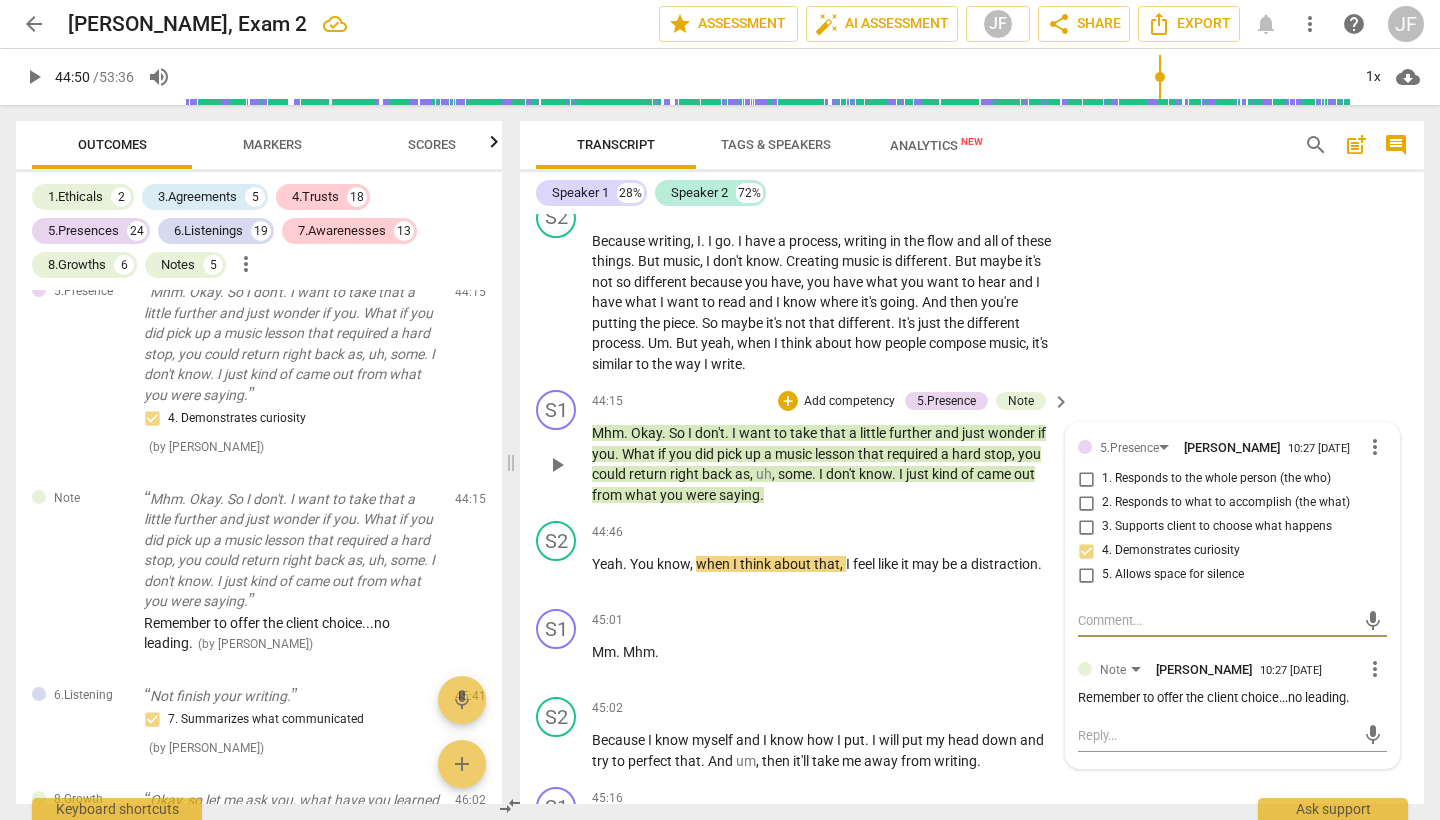 click on "Add competency" at bounding box center (849, 402) 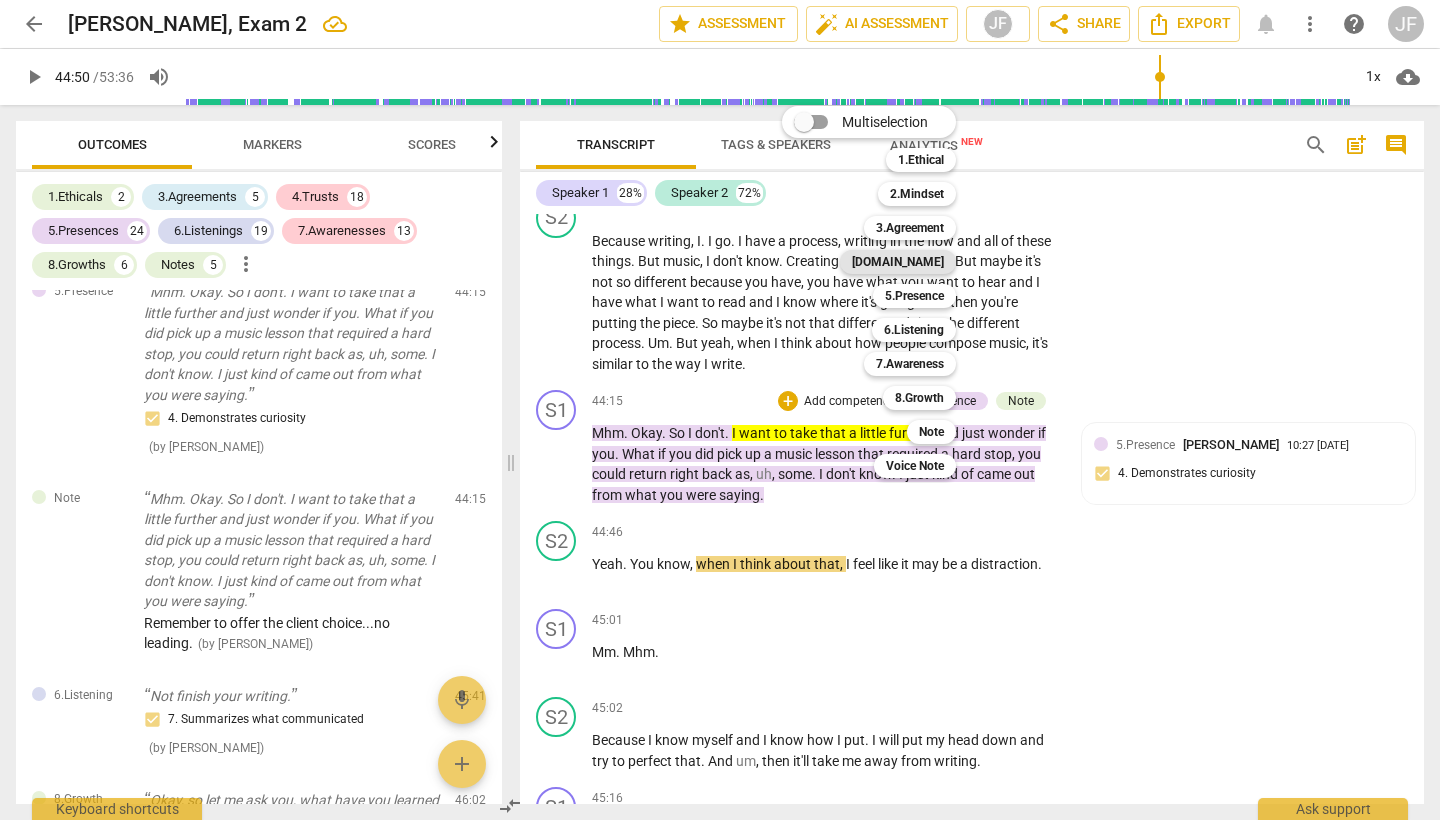 click on "[DOMAIN_NAME]" at bounding box center [898, 262] 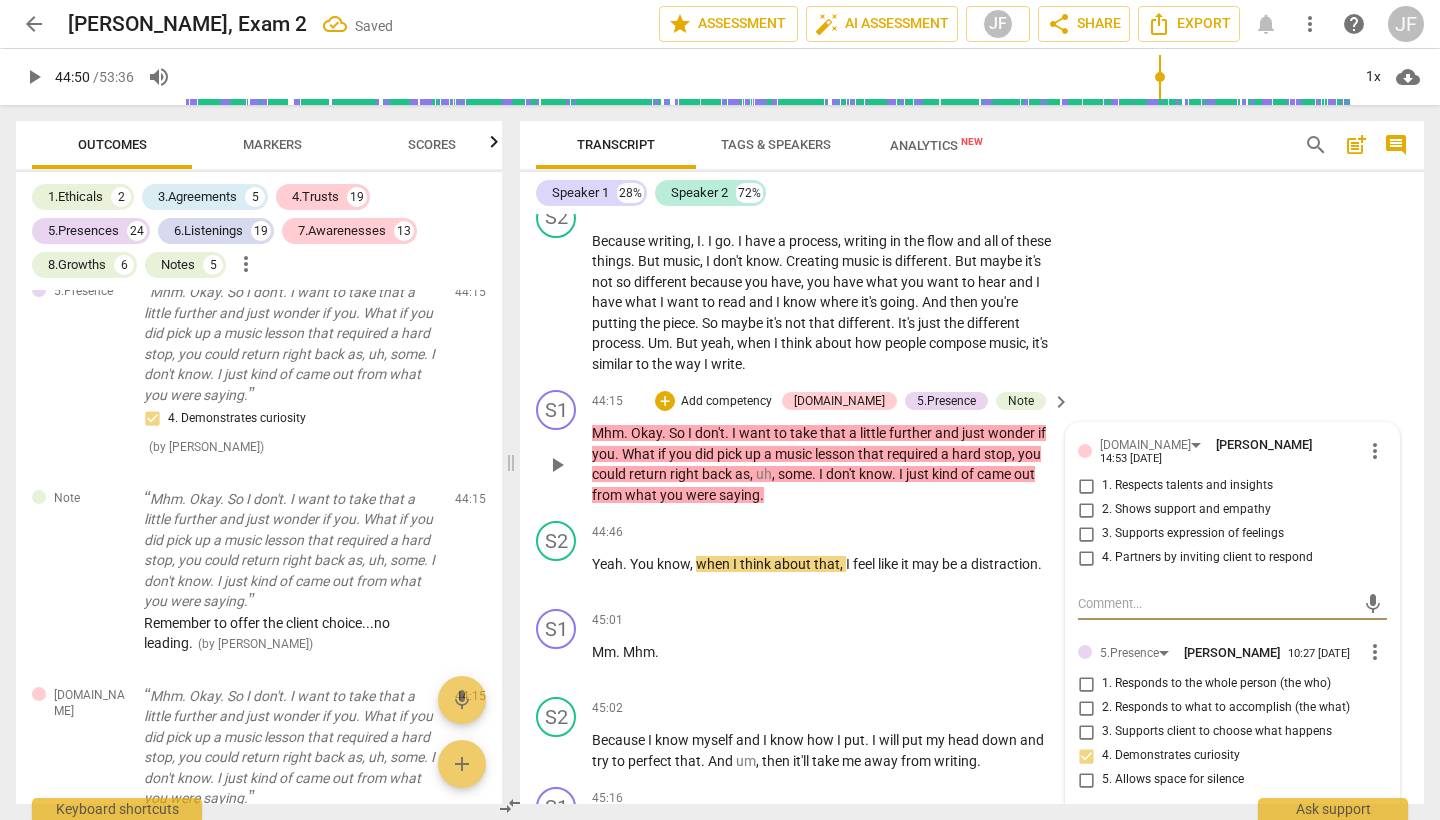 scroll, scrollTop: 15902, scrollLeft: 0, axis: vertical 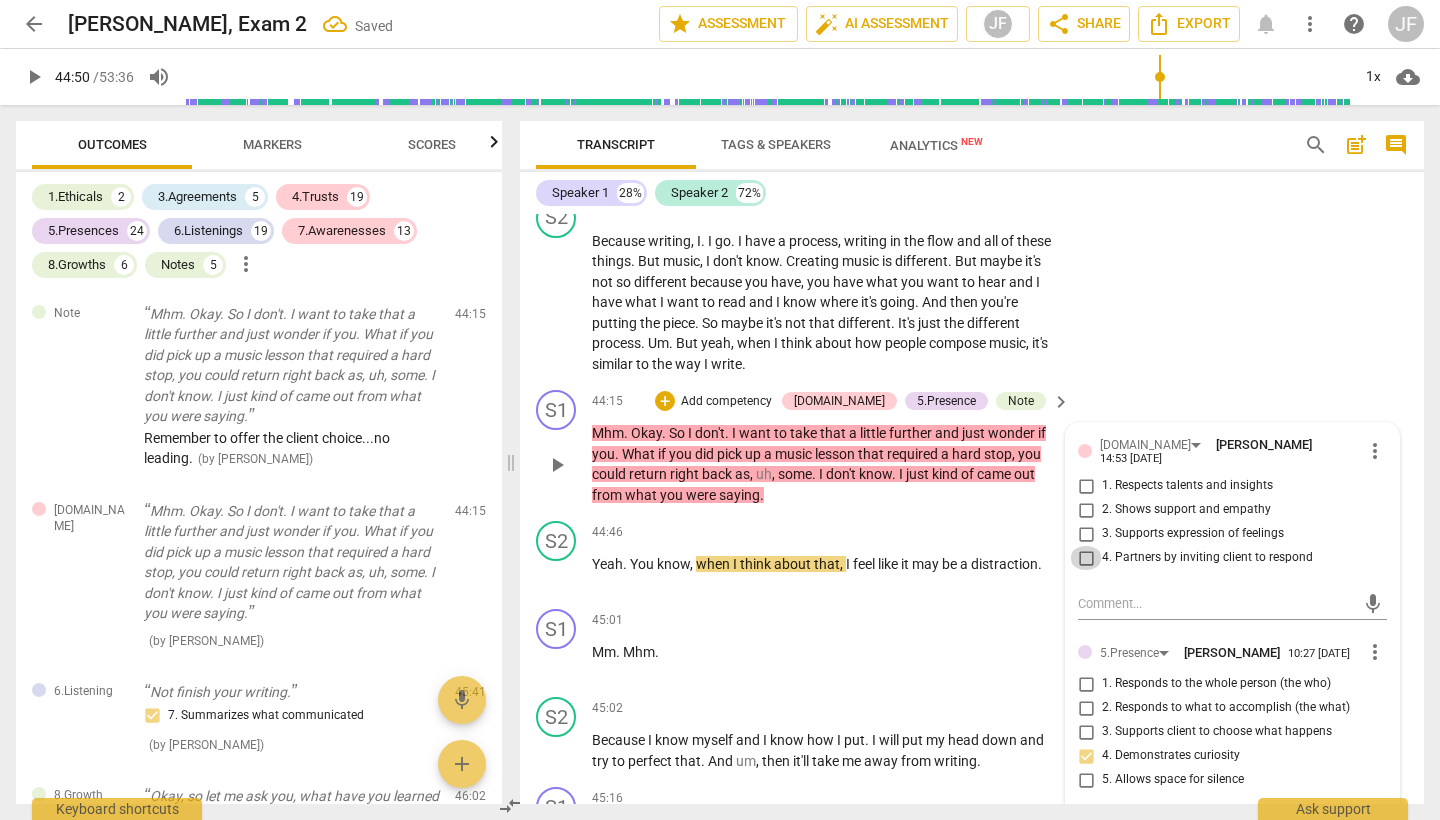 click on "4. Partners by inviting client to respond" at bounding box center (1086, 558) 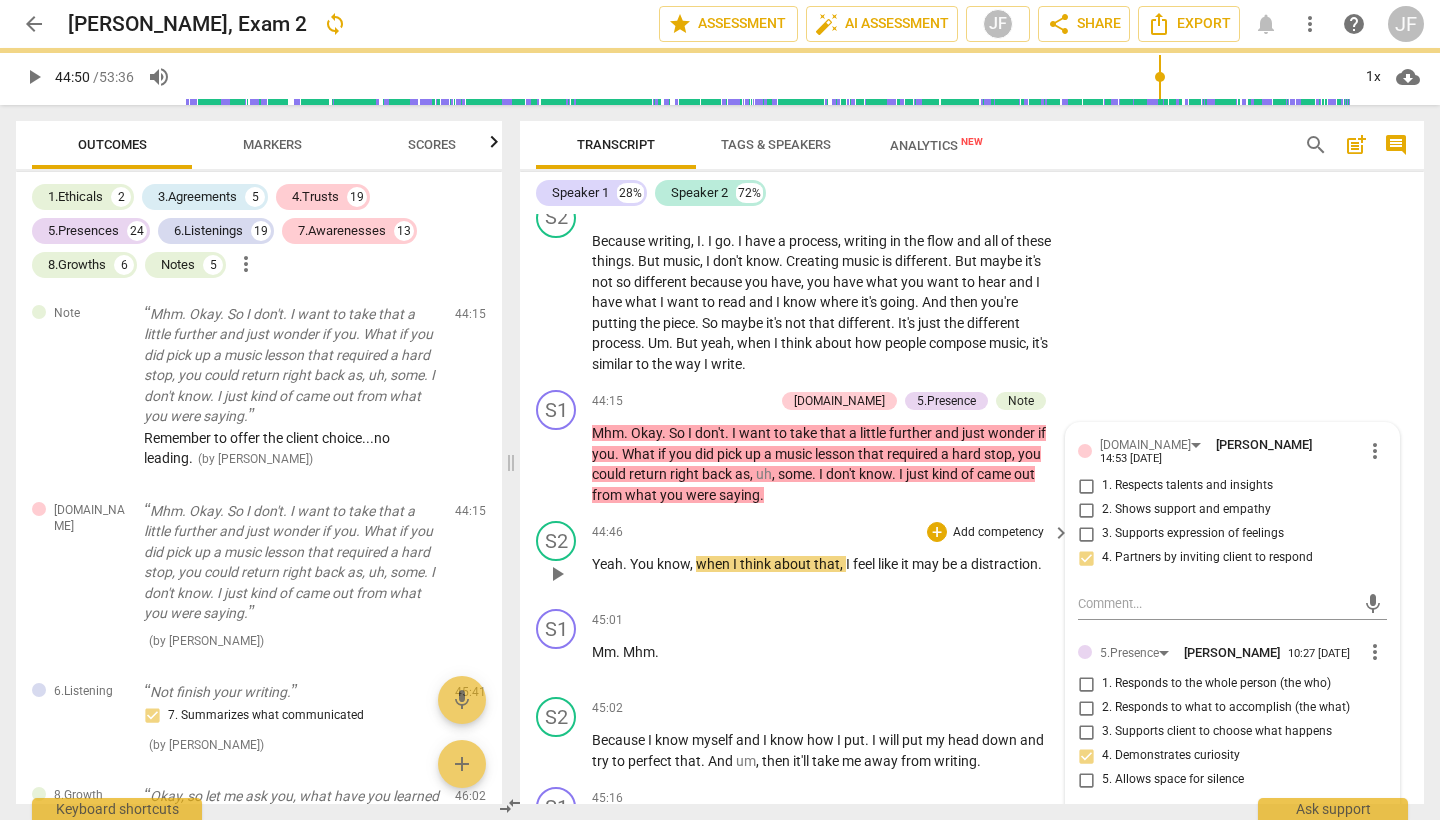 click on "S2 play_arrow pause" at bounding box center [564, 557] 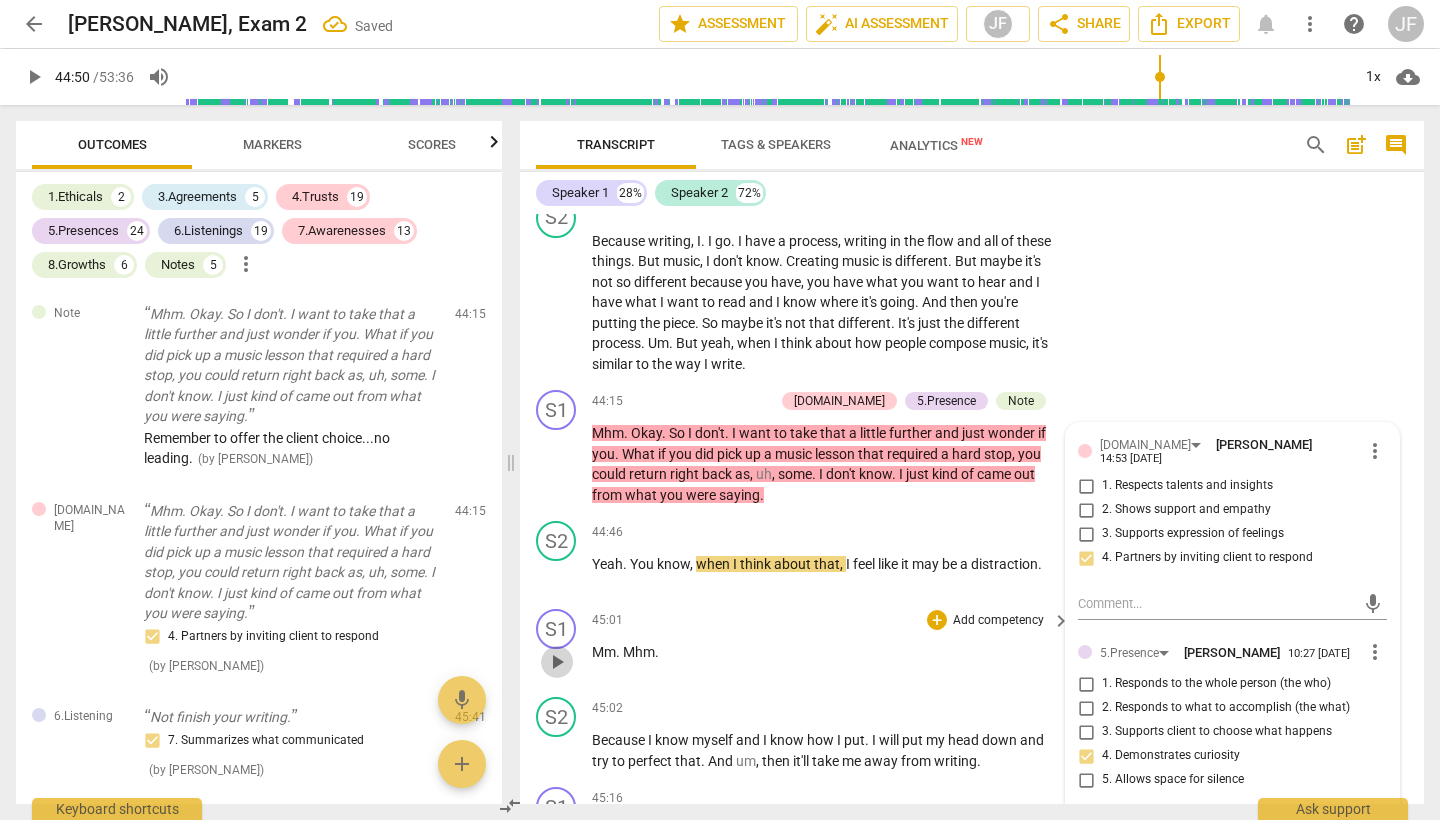 click on "play_arrow" at bounding box center [557, 662] 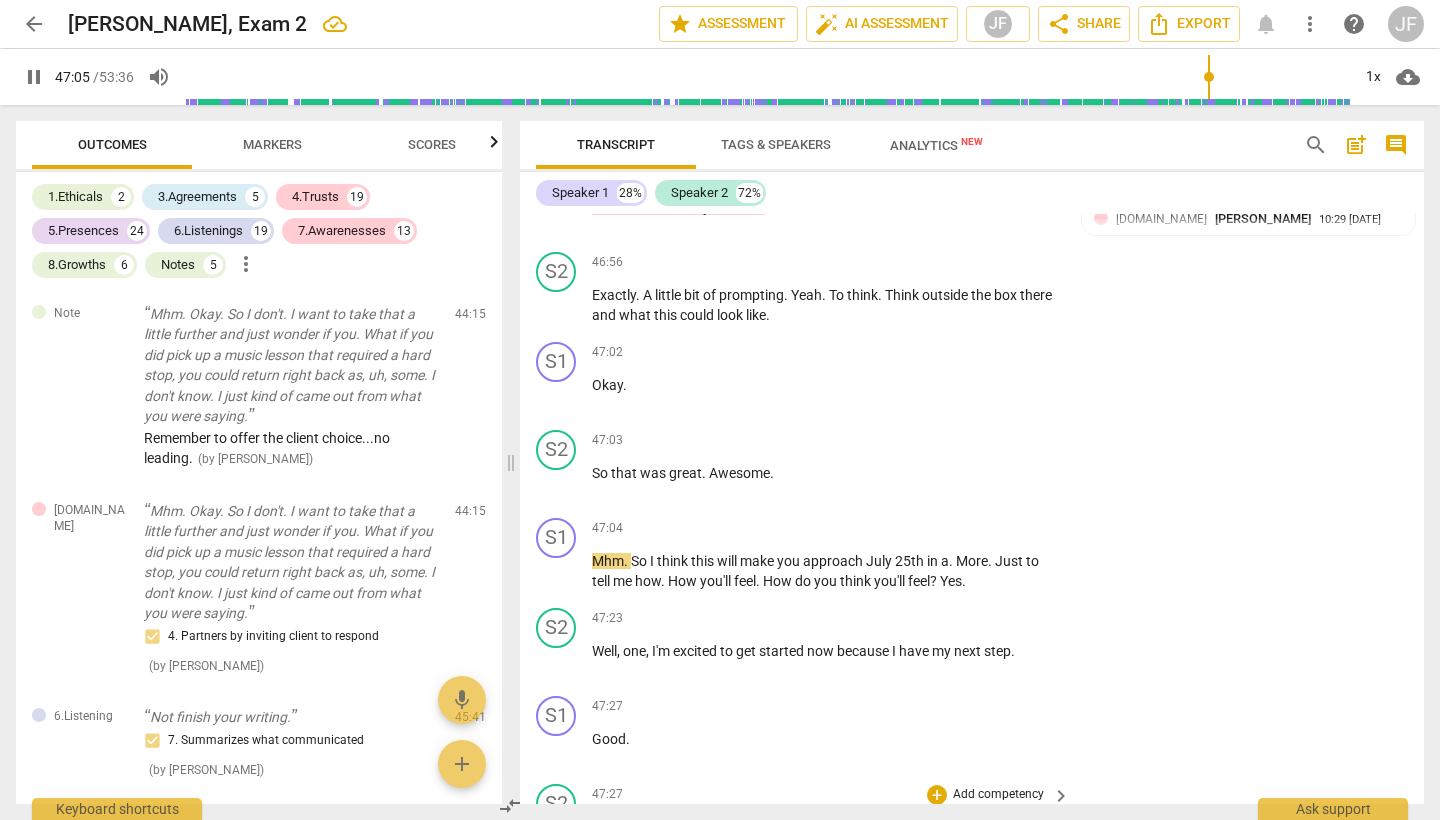 scroll, scrollTop: 19486, scrollLeft: 0, axis: vertical 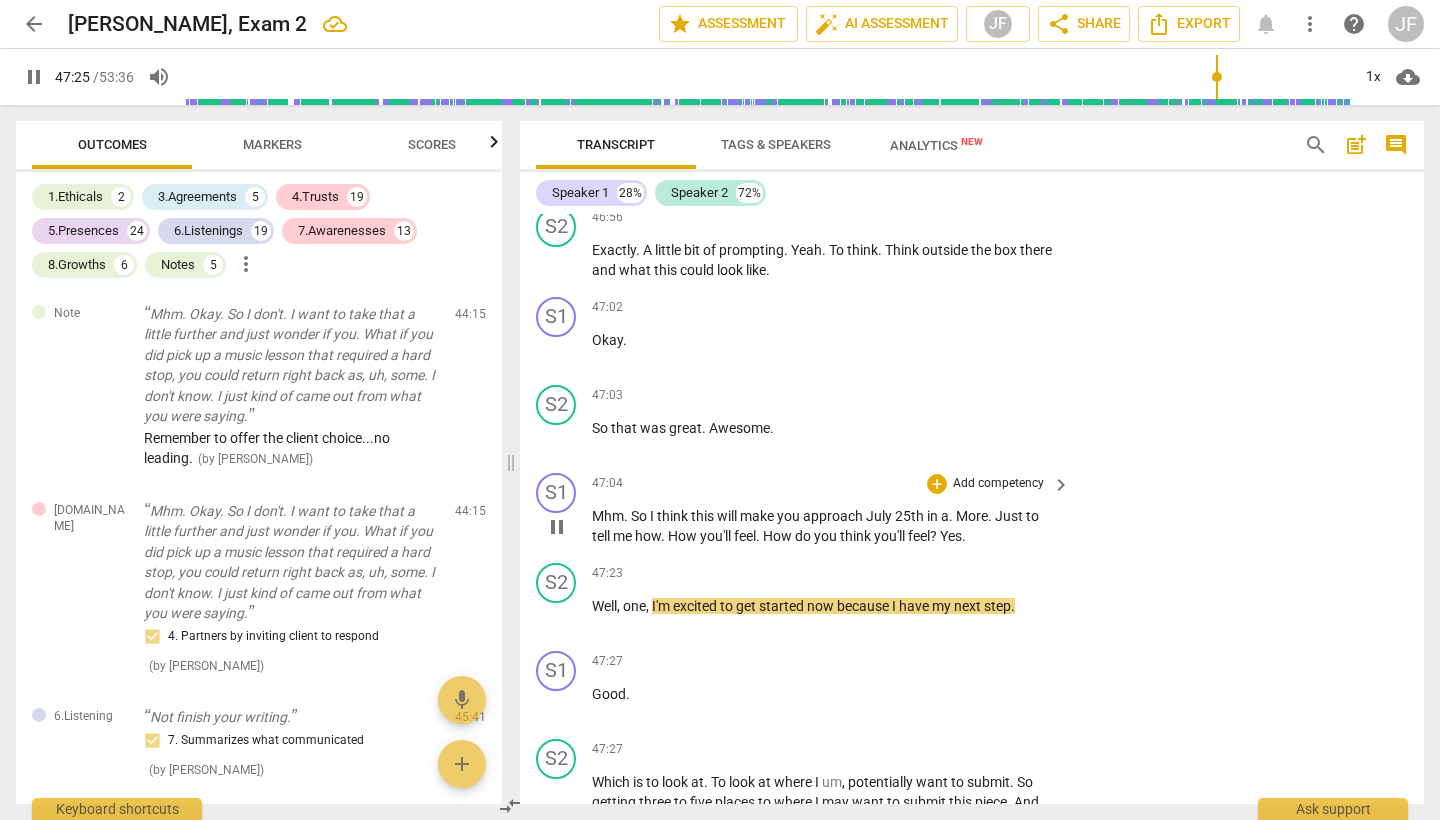 click on "pause" at bounding box center (557, 527) 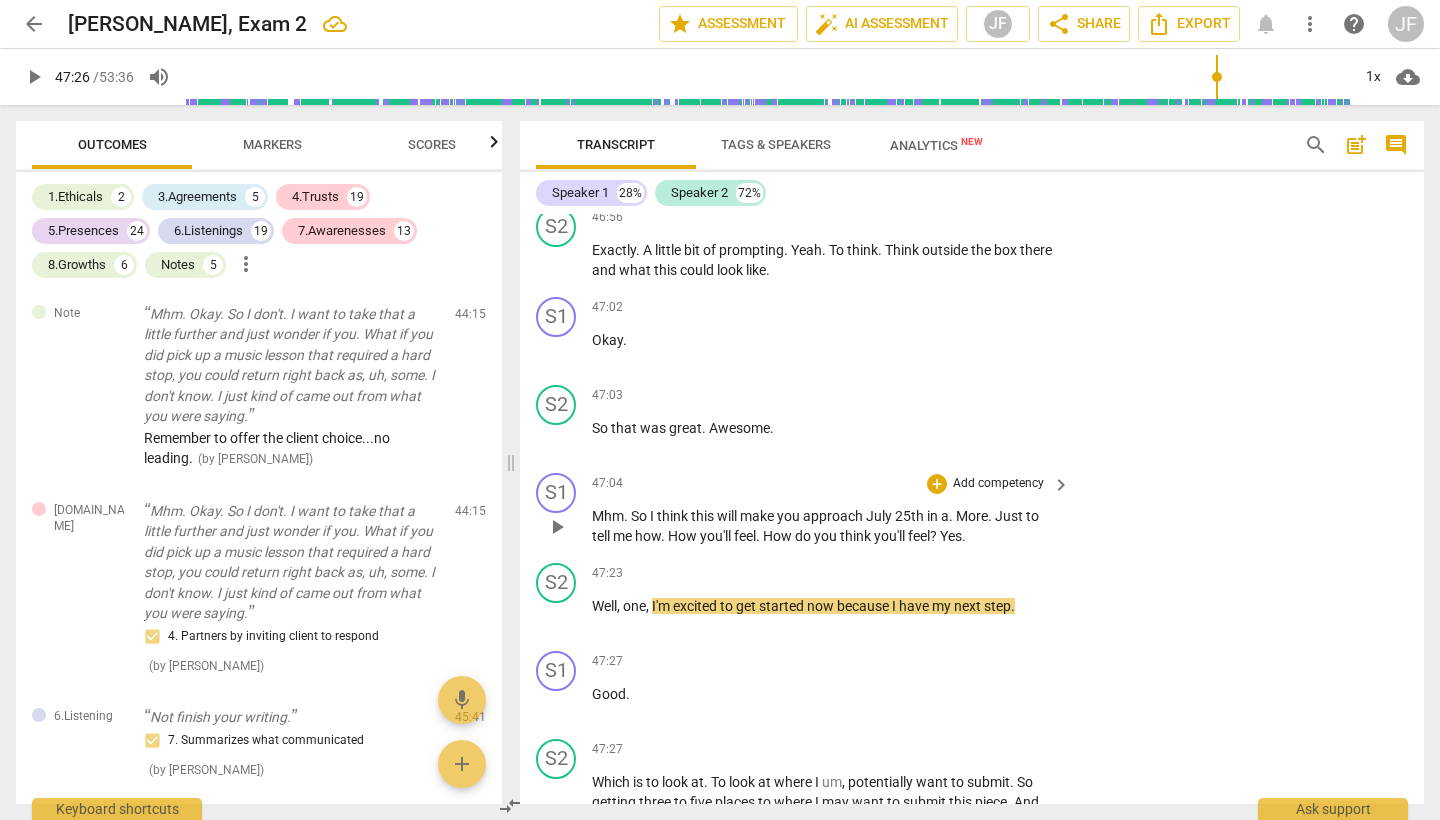 click on "think" at bounding box center (674, 516) 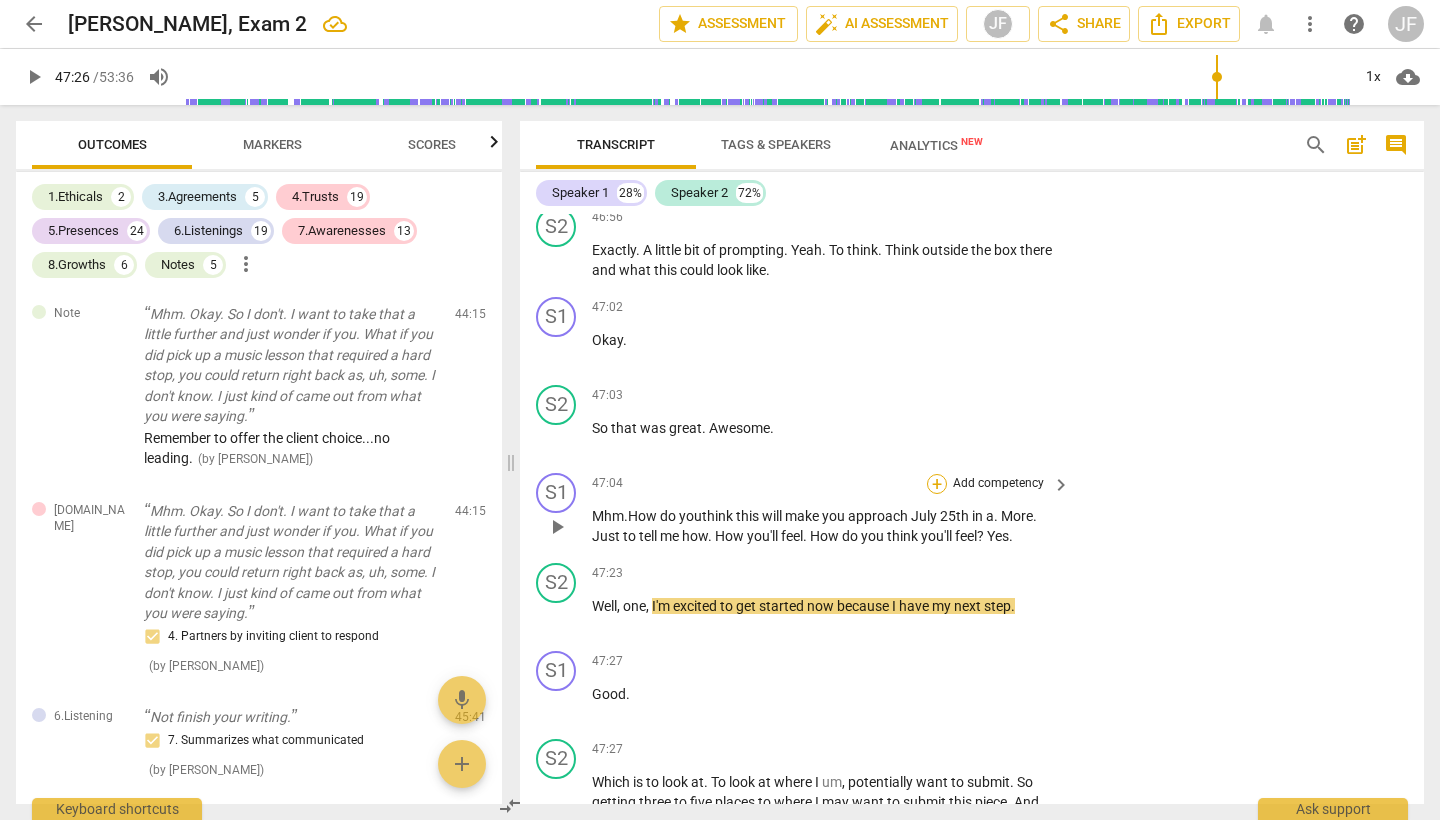click on "+" at bounding box center [937, 484] 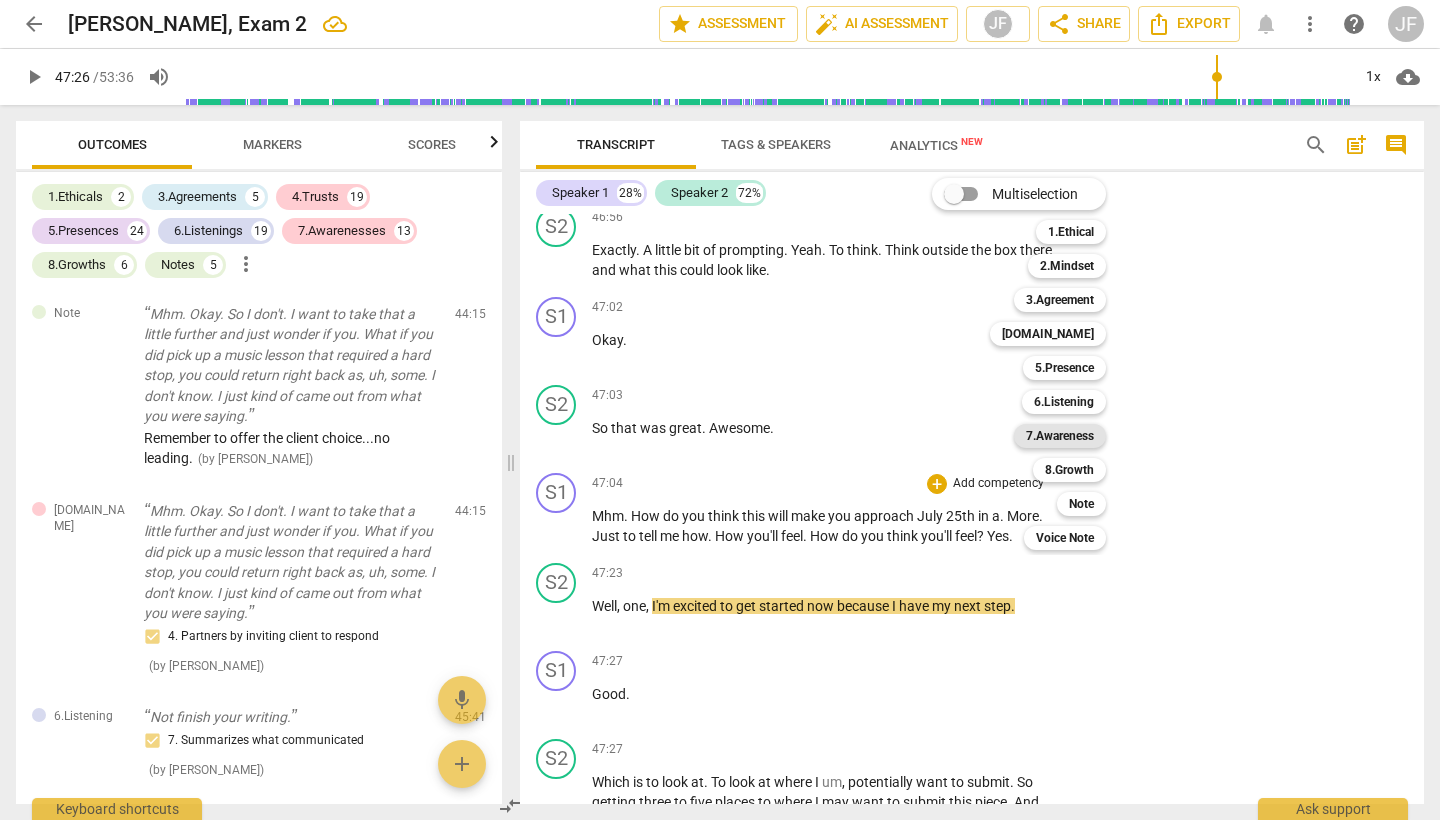click on "7.Awareness" at bounding box center (1060, 436) 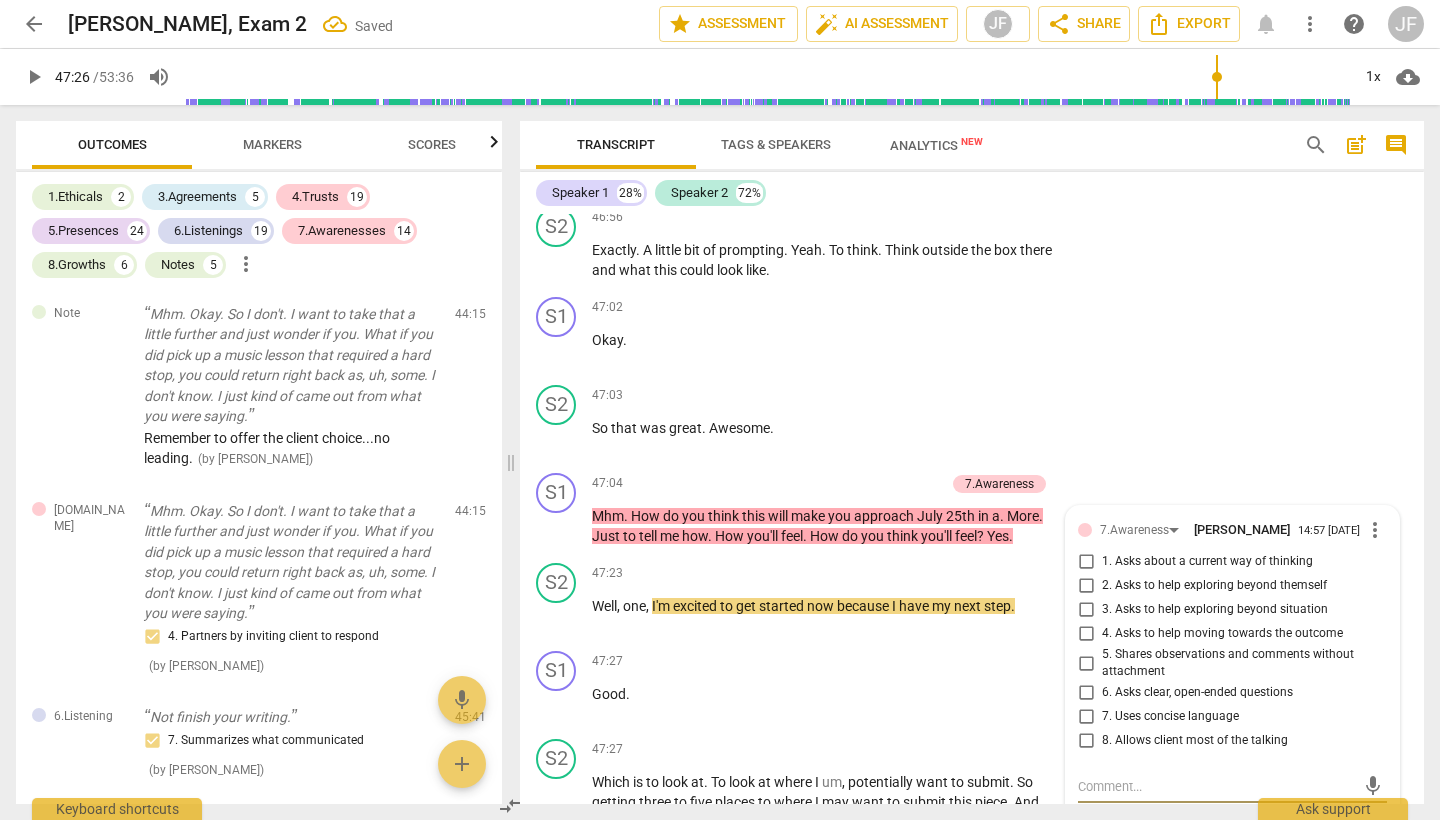 scroll, scrollTop: 16557, scrollLeft: 0, axis: vertical 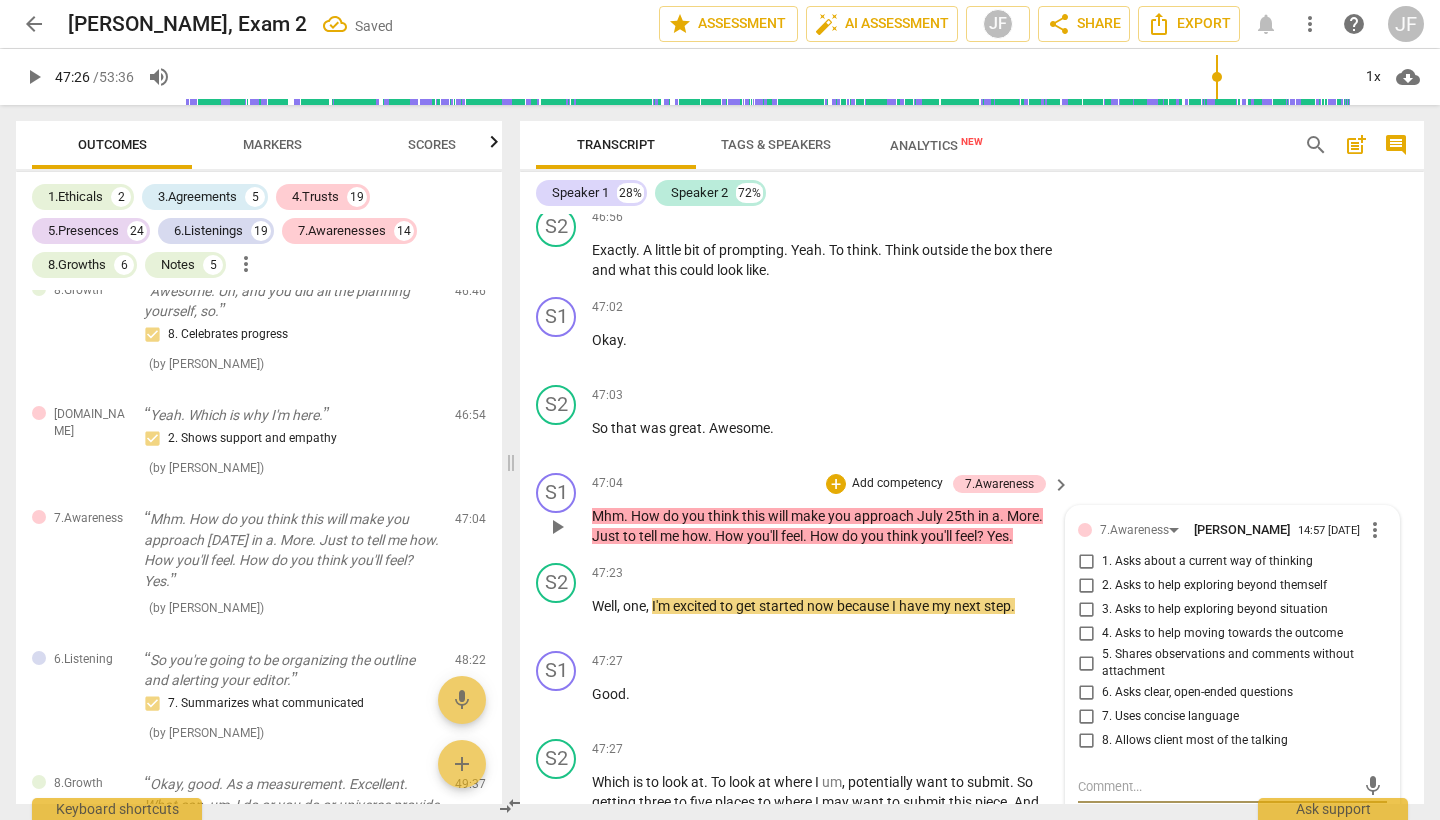 click on "2. Asks to help exploring beyond themself" at bounding box center (1086, 586) 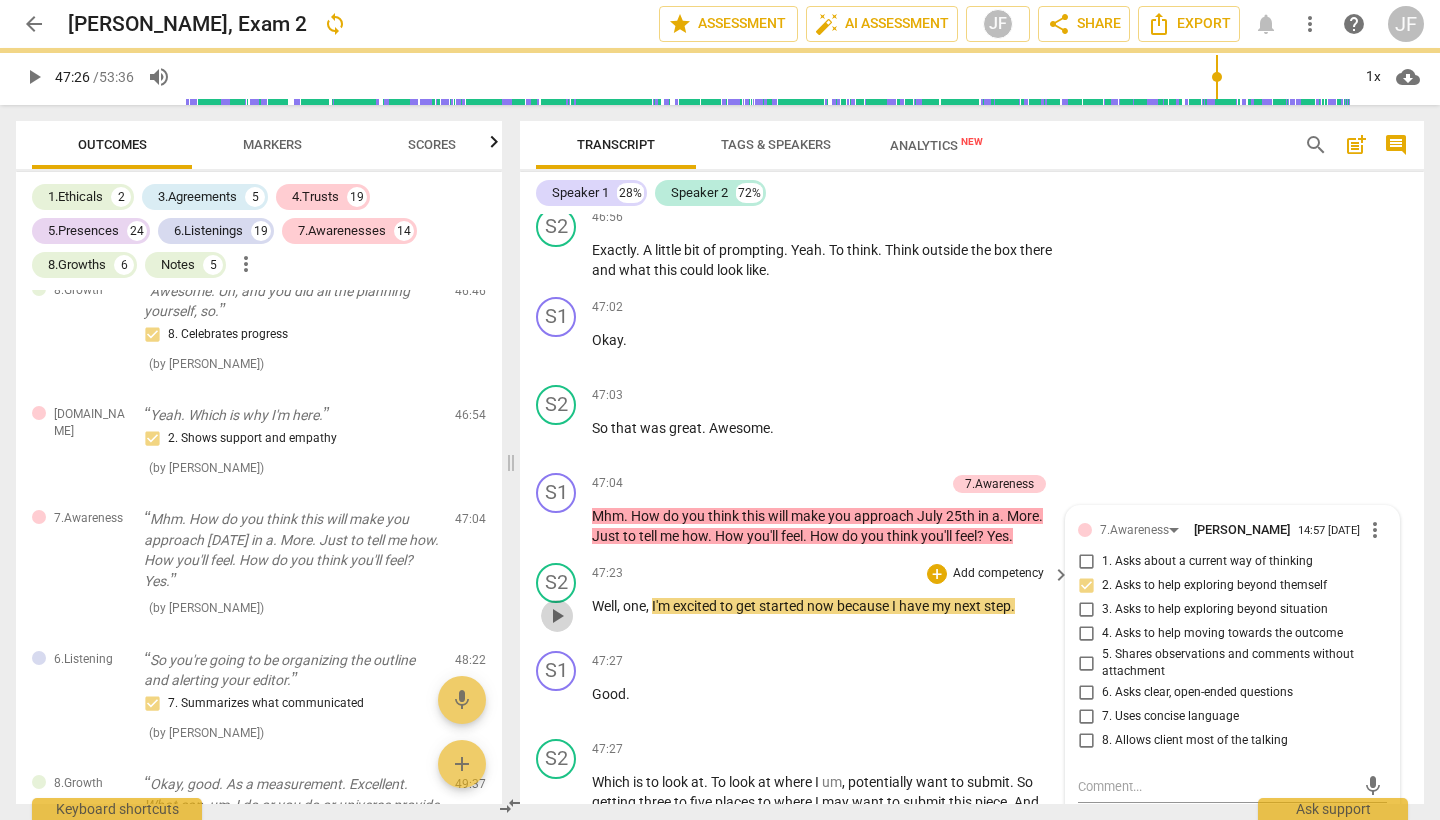click on "play_arrow" at bounding box center [557, 616] 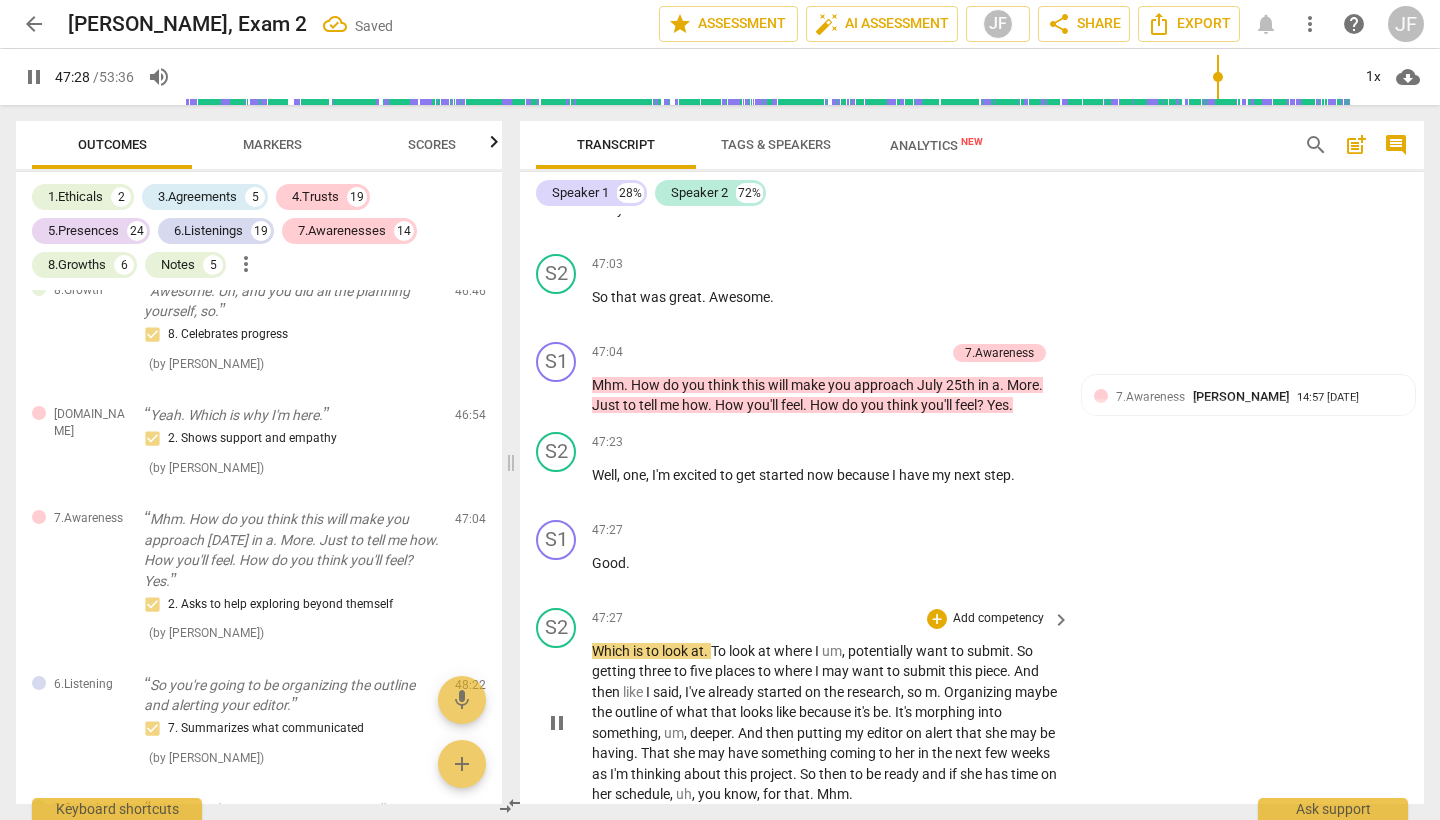 scroll, scrollTop: 19662, scrollLeft: 0, axis: vertical 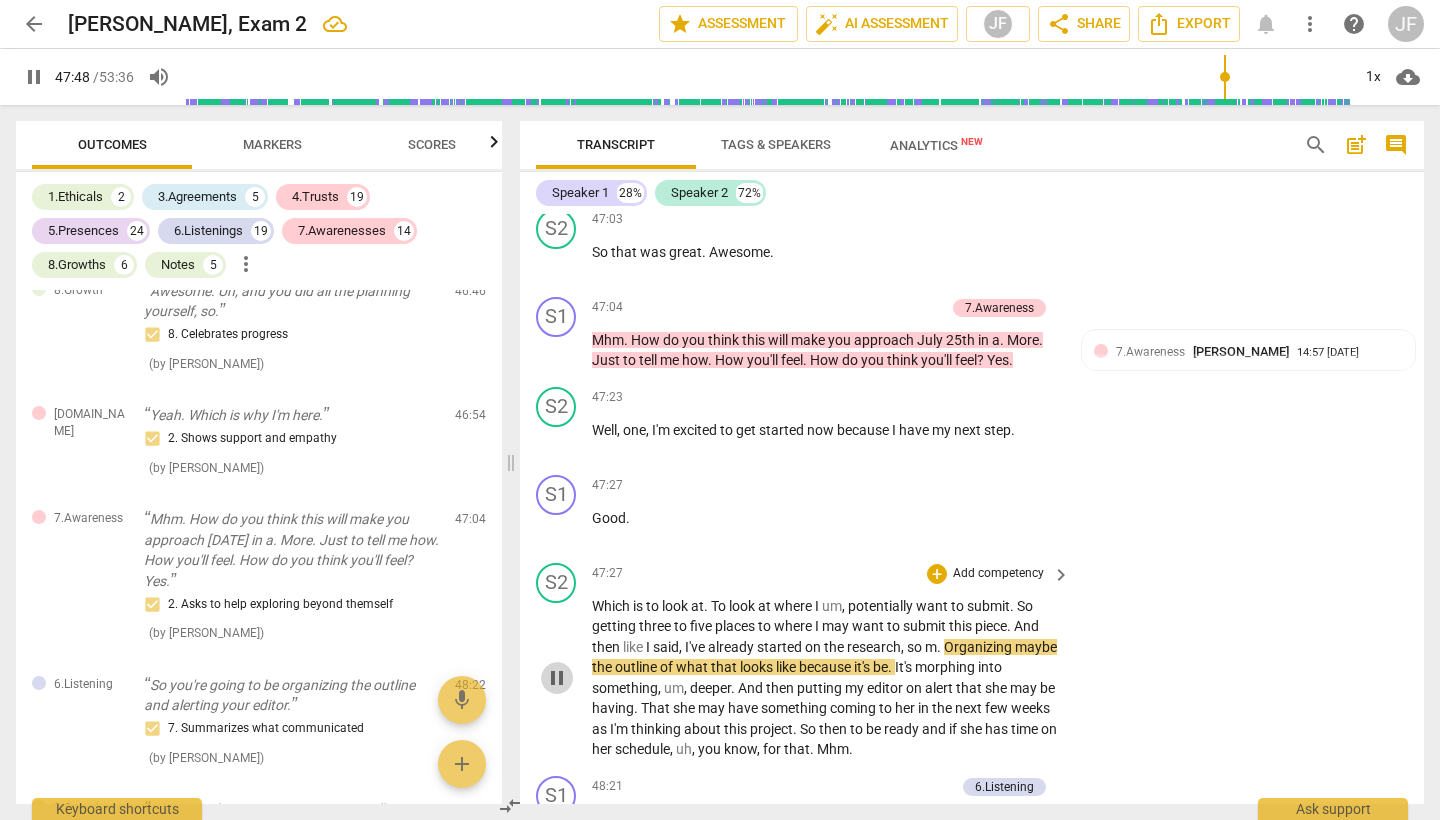 click on "pause" at bounding box center (557, 678) 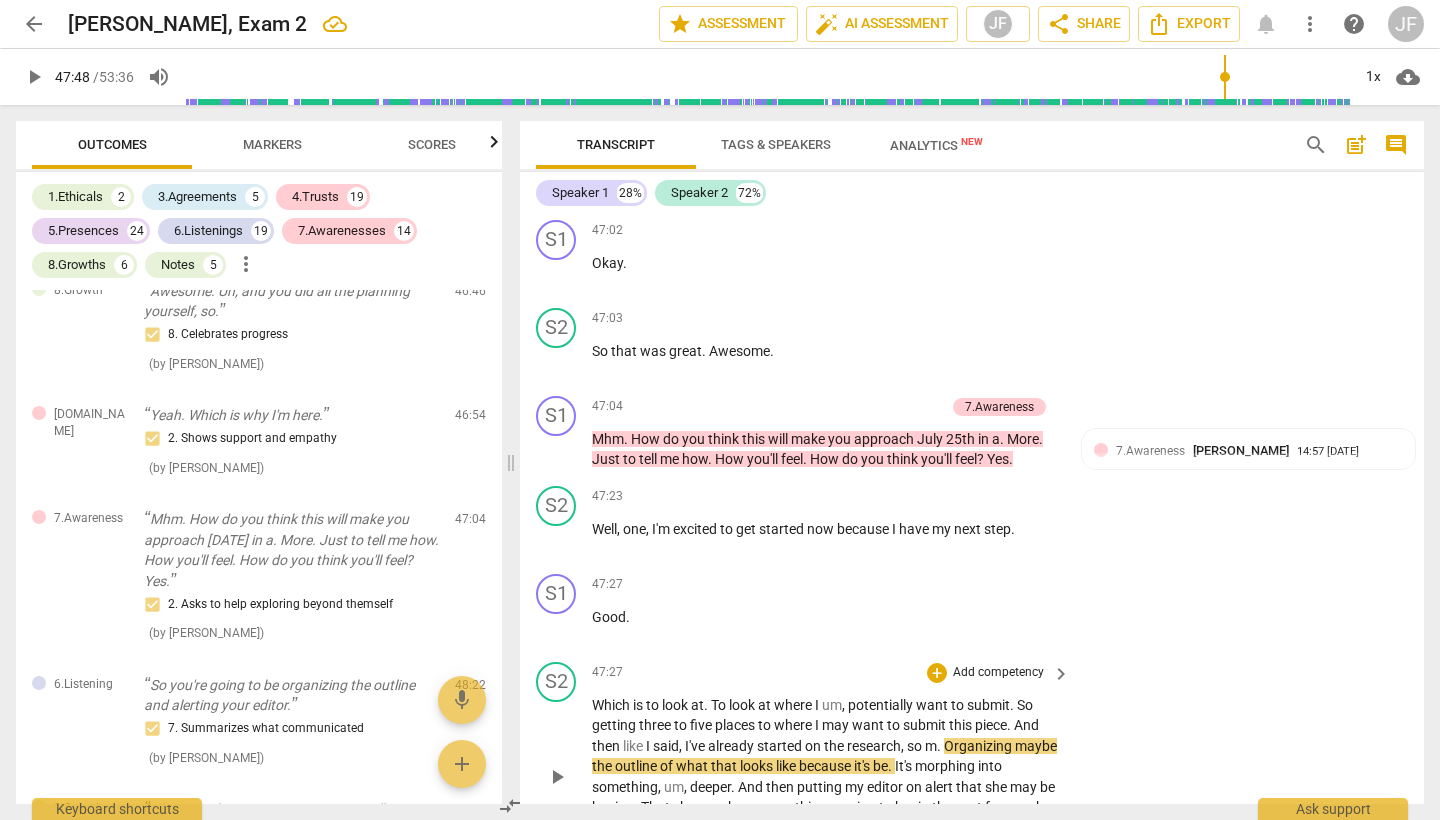 scroll, scrollTop: 19468, scrollLeft: 0, axis: vertical 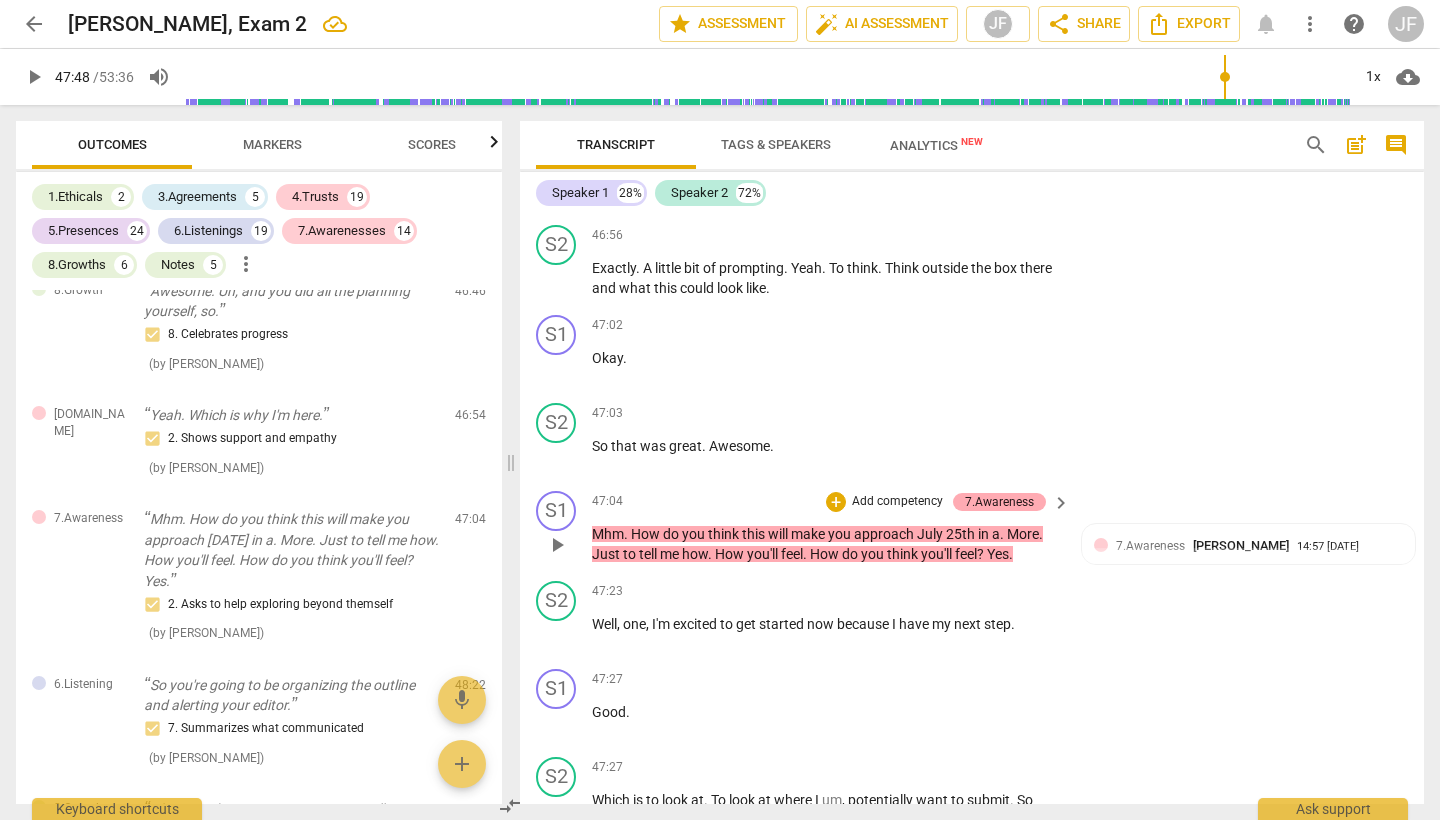 click on "7.Awareness" at bounding box center [999, 502] 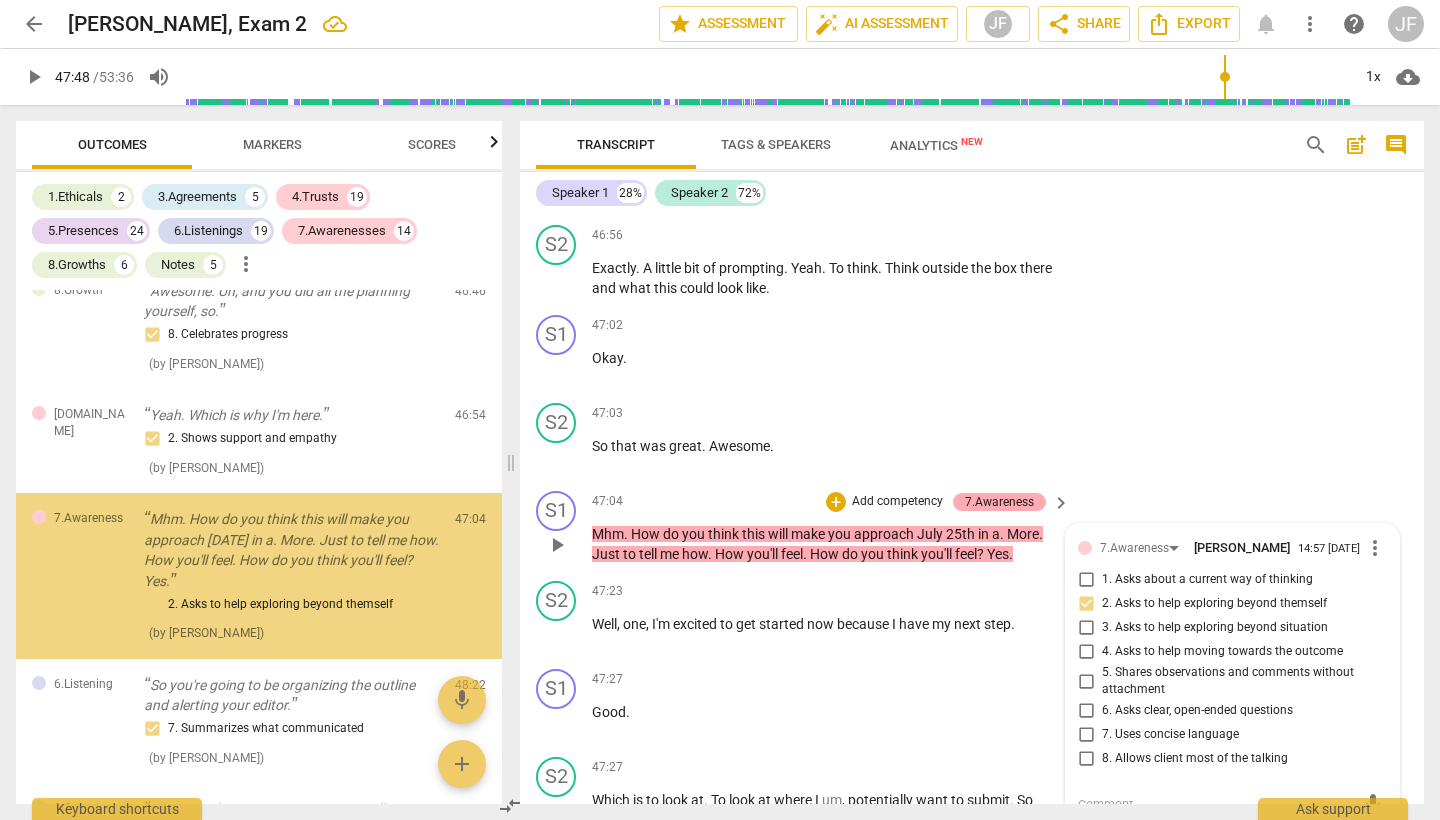 scroll, scrollTop: 16570, scrollLeft: 0, axis: vertical 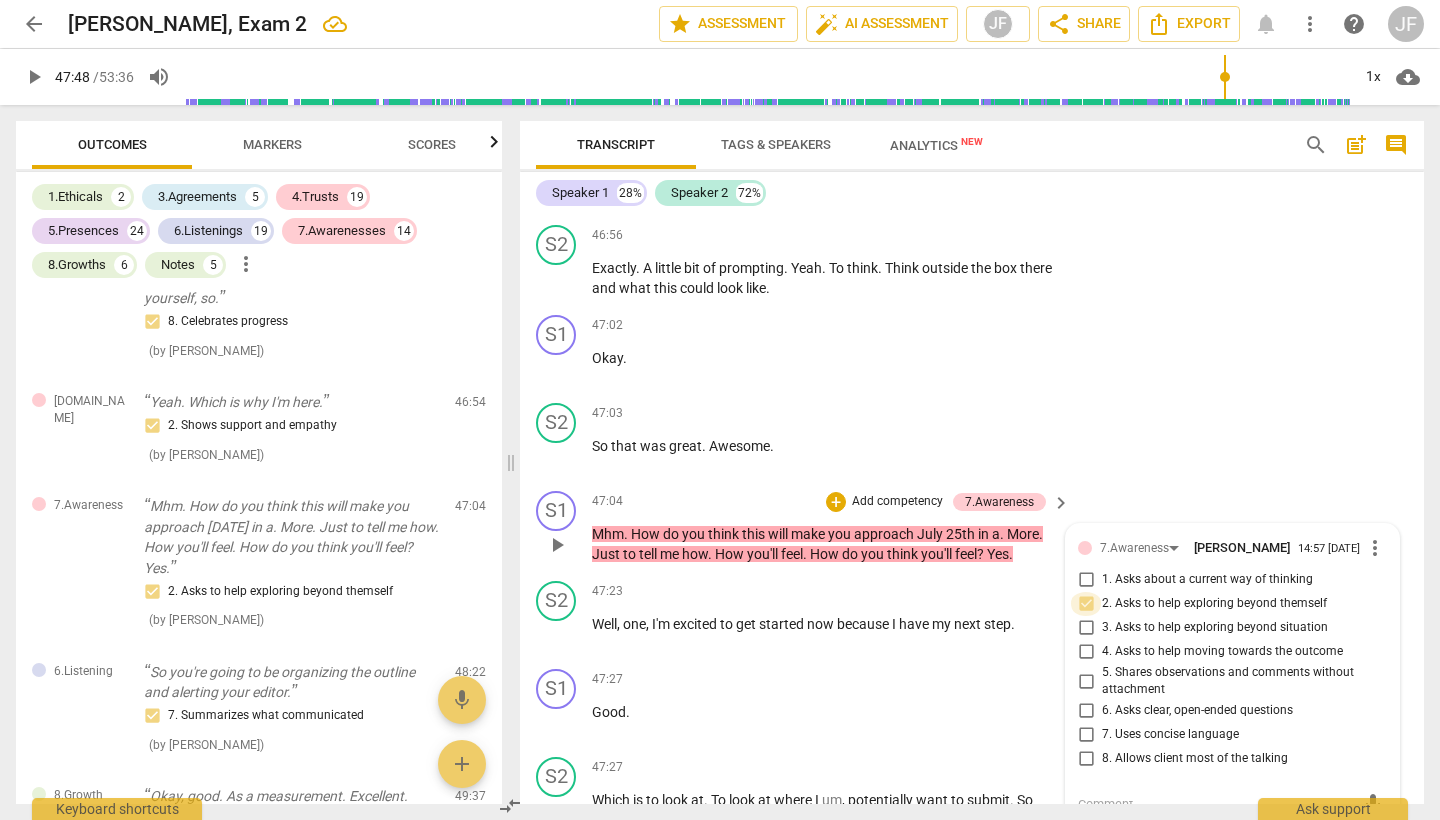 click on "2. Asks to help exploring beyond themself" at bounding box center [1086, 604] 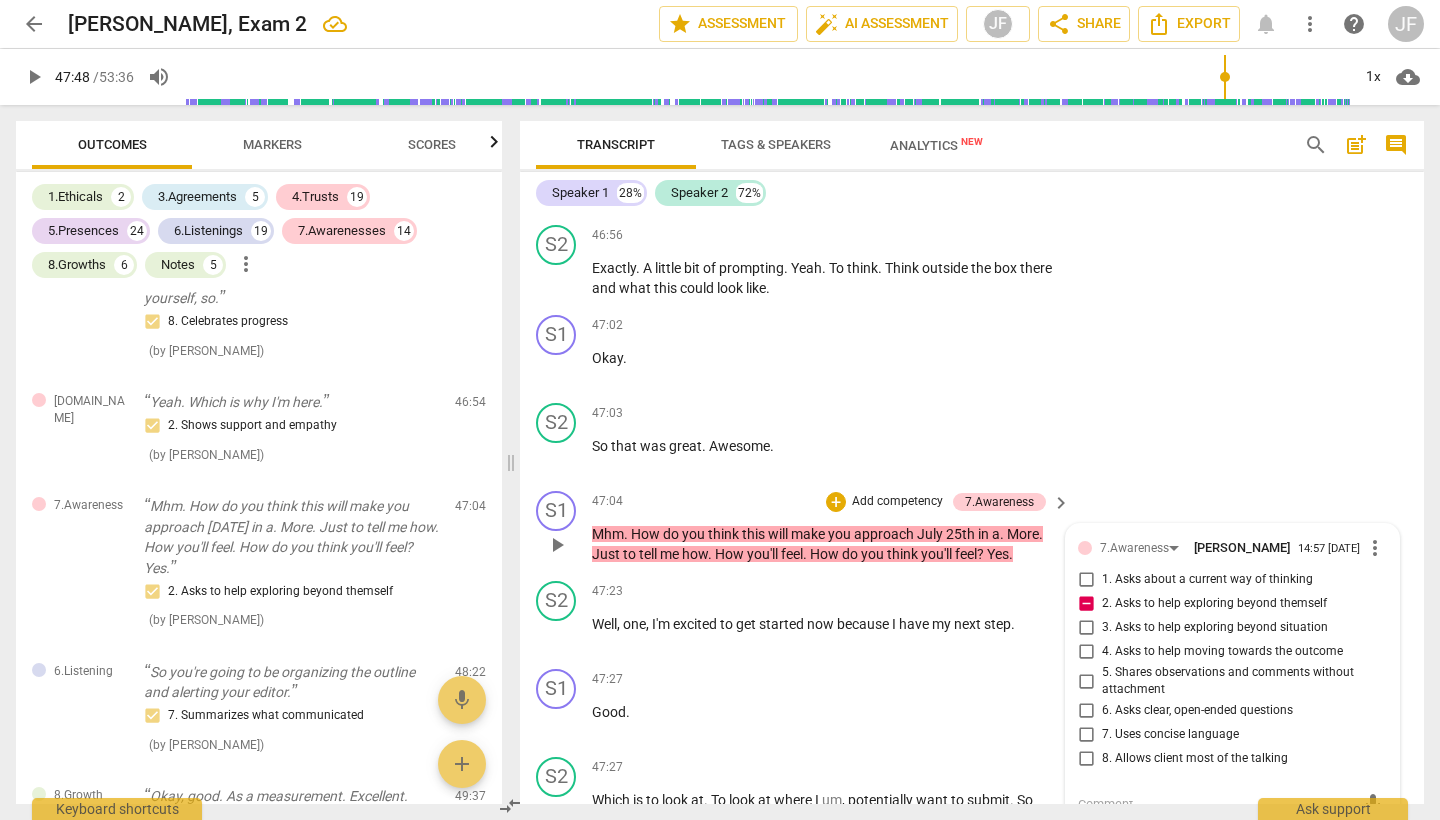 click on "2. Asks to help exploring beyond themself" at bounding box center [1086, 604] 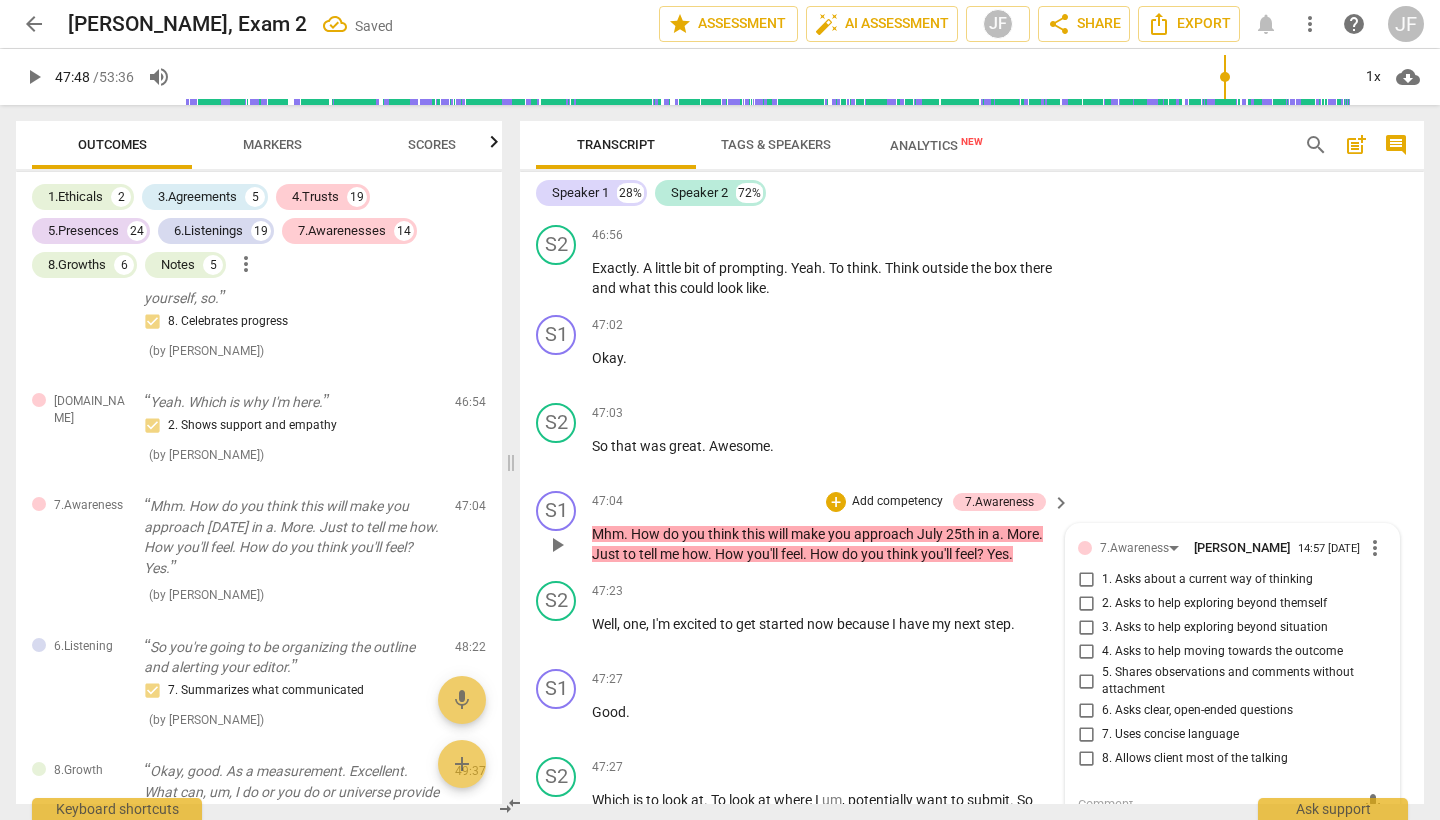 click on "3. Asks to help exploring beyond situation" at bounding box center (1086, 628) 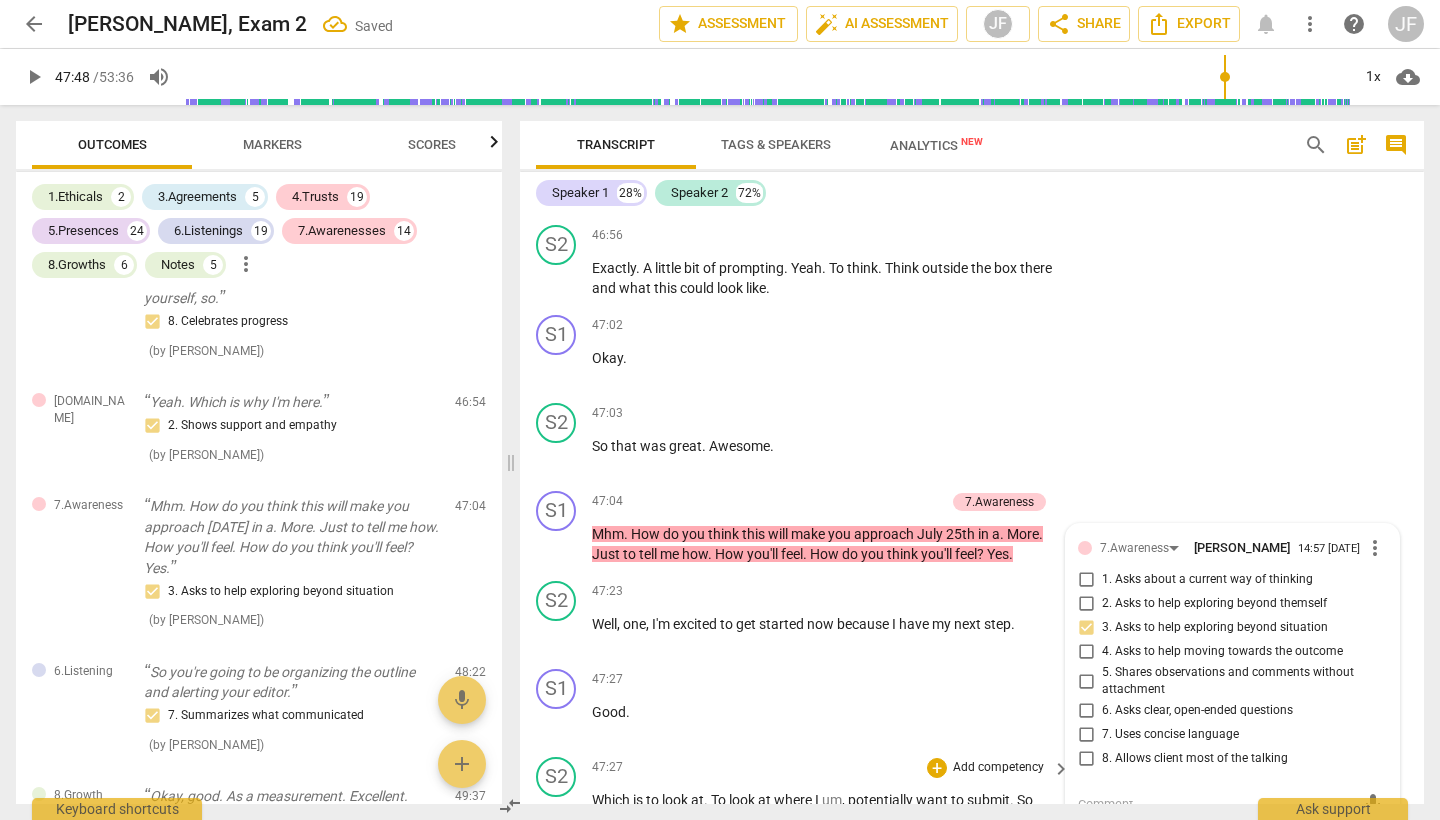 click on "play_arrow" at bounding box center (557, 872) 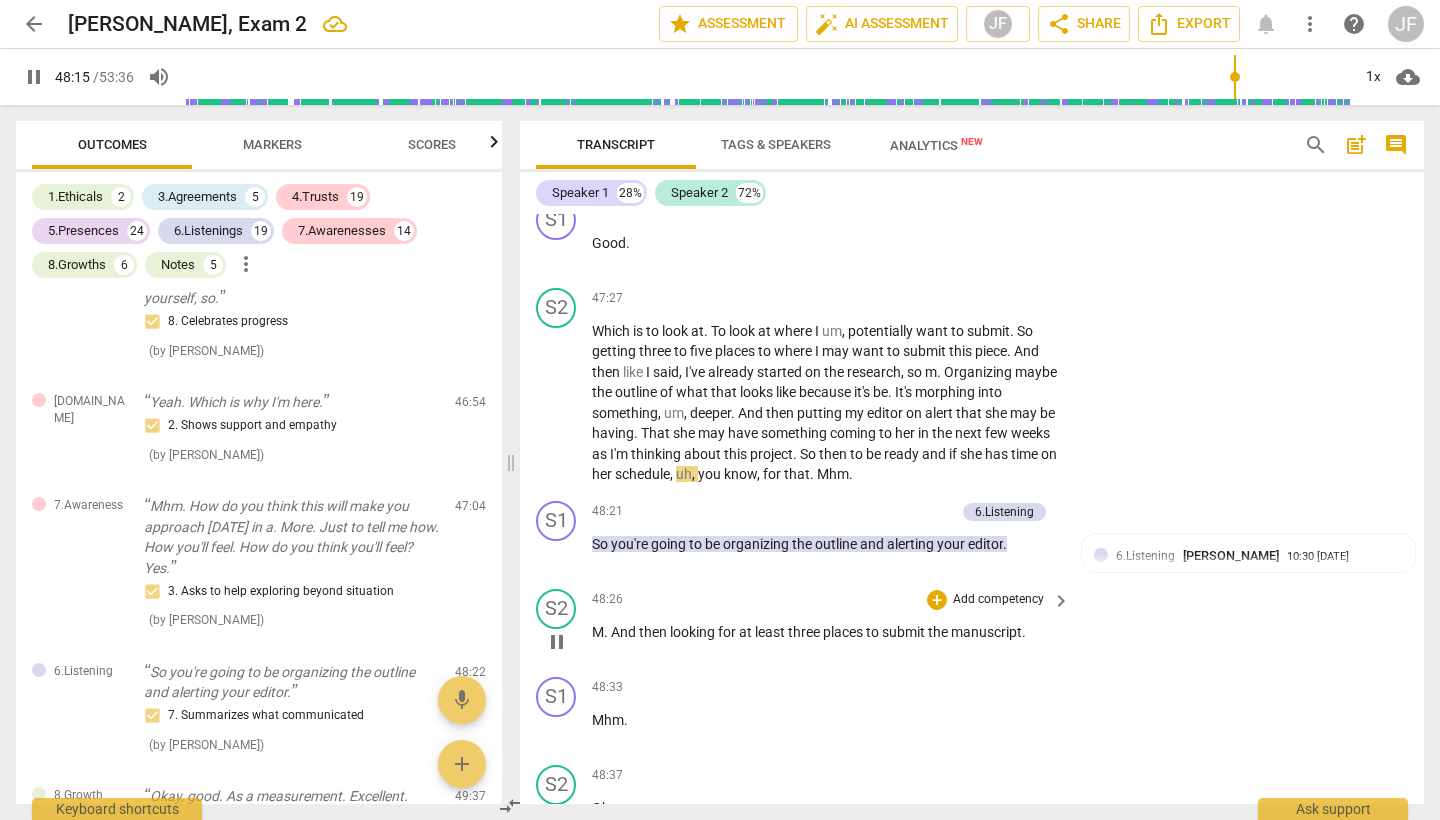 scroll, scrollTop: 19836, scrollLeft: 0, axis: vertical 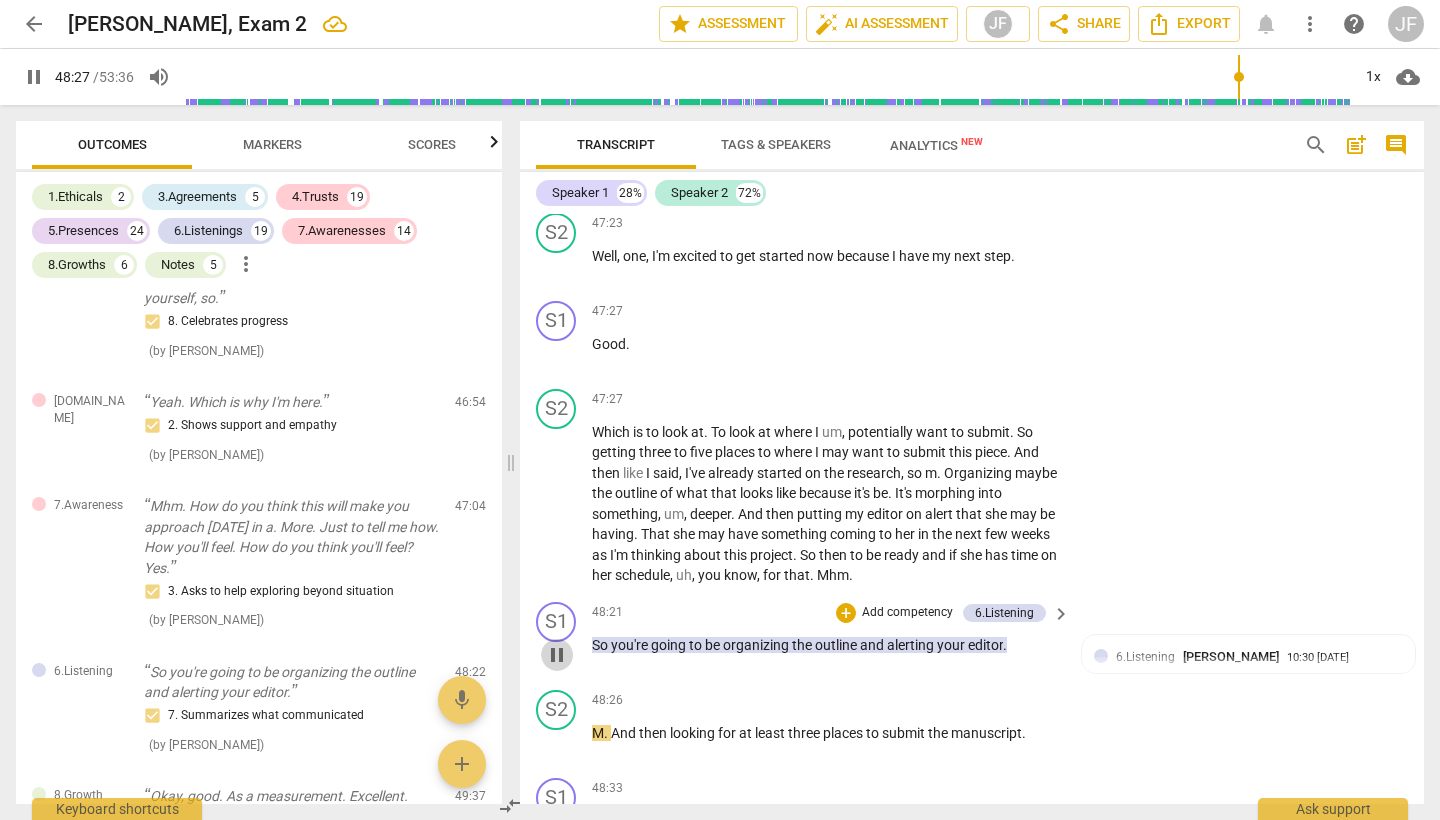 click on "pause" at bounding box center [557, 655] 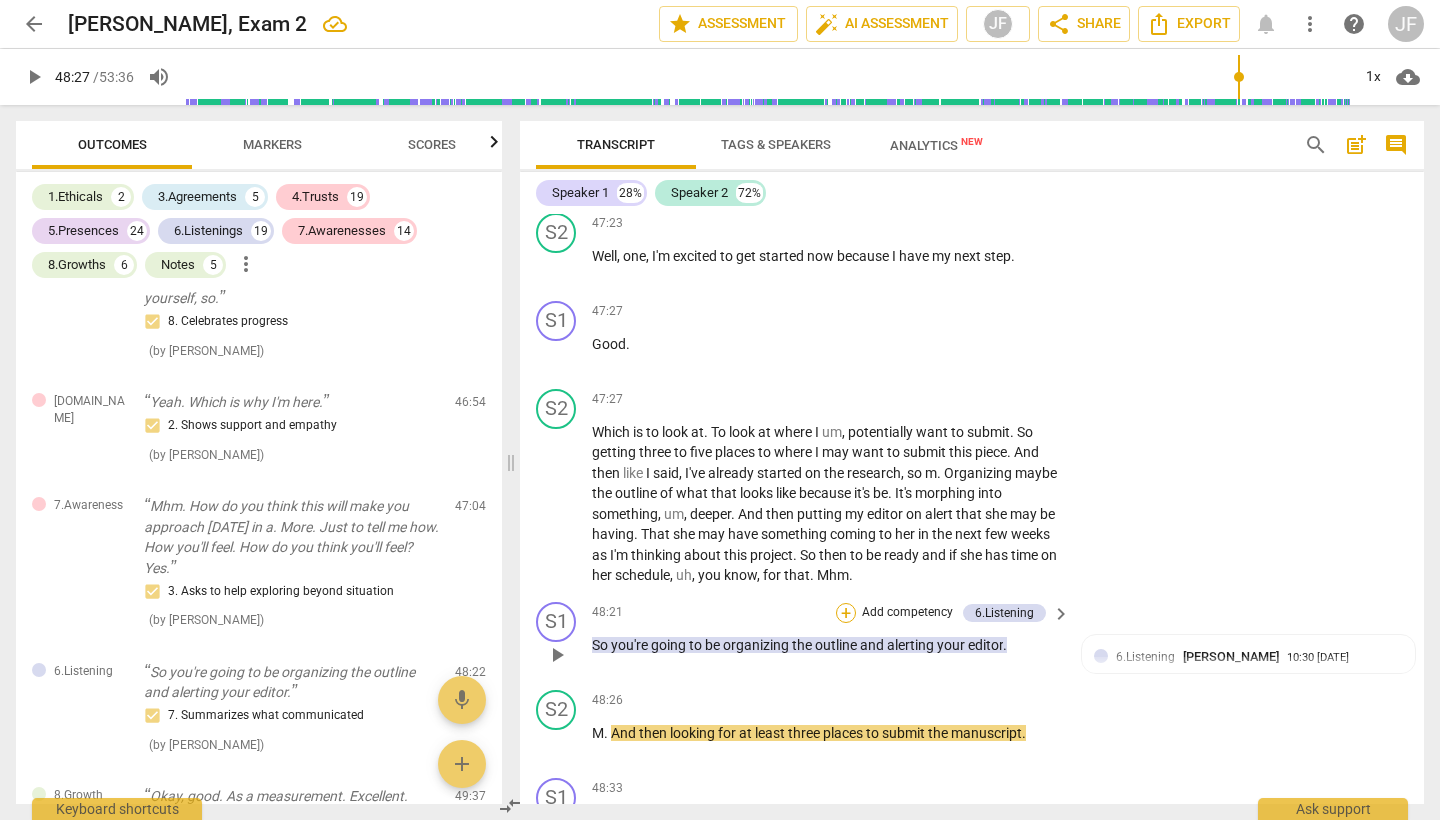 click on "+" at bounding box center [846, 613] 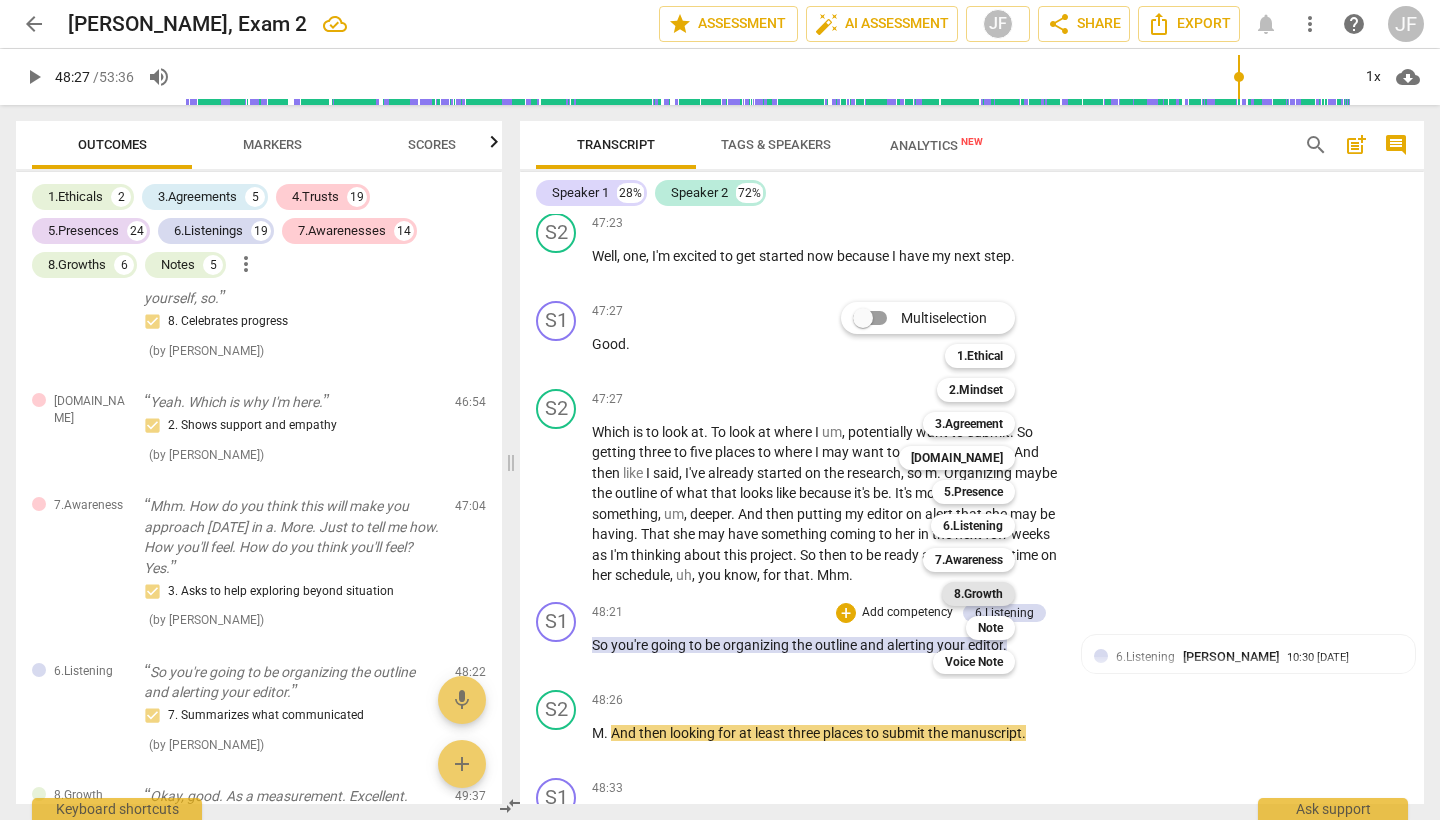 click on "8.Growth" at bounding box center [978, 594] 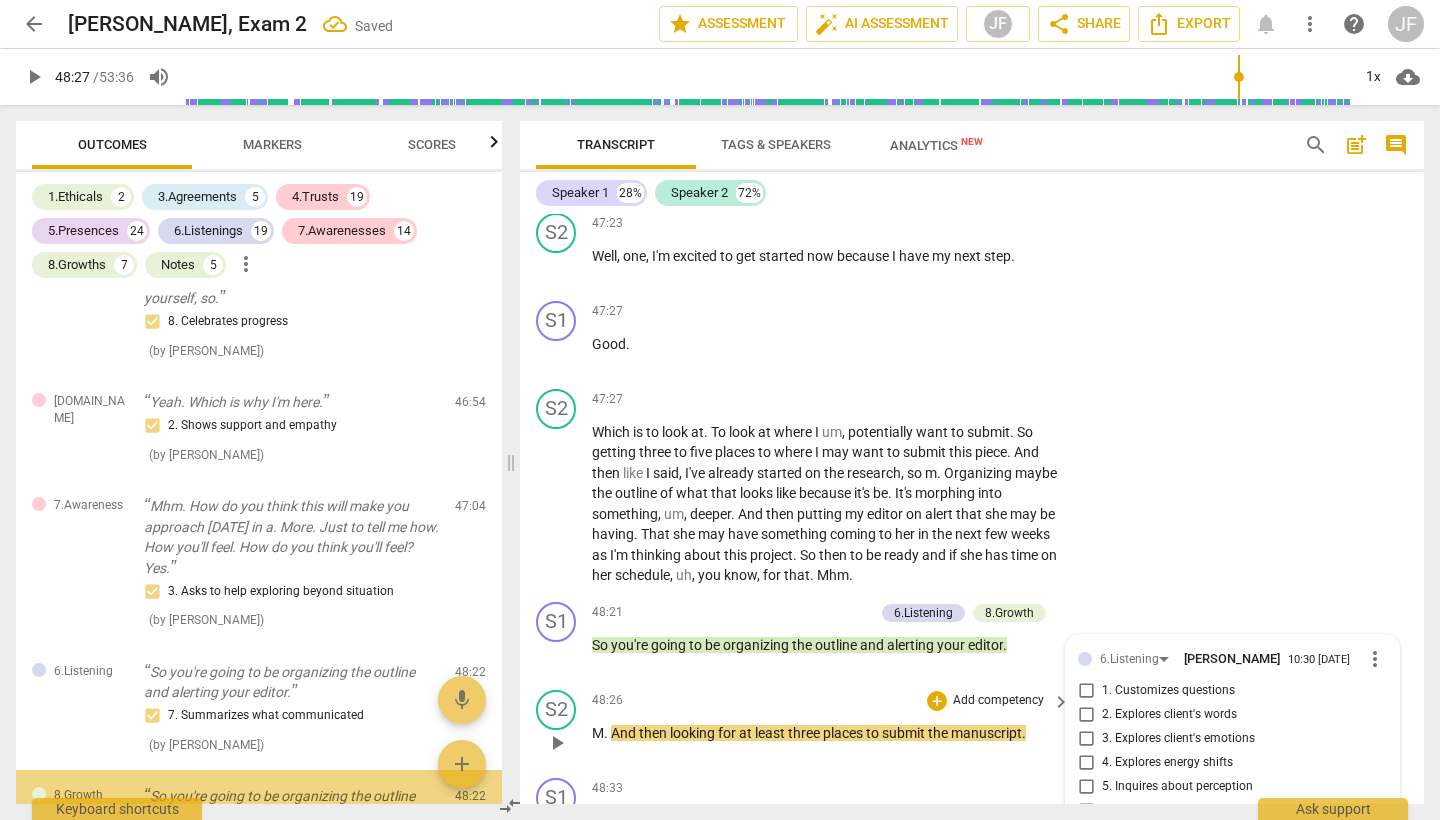 scroll, scrollTop: 16823, scrollLeft: 0, axis: vertical 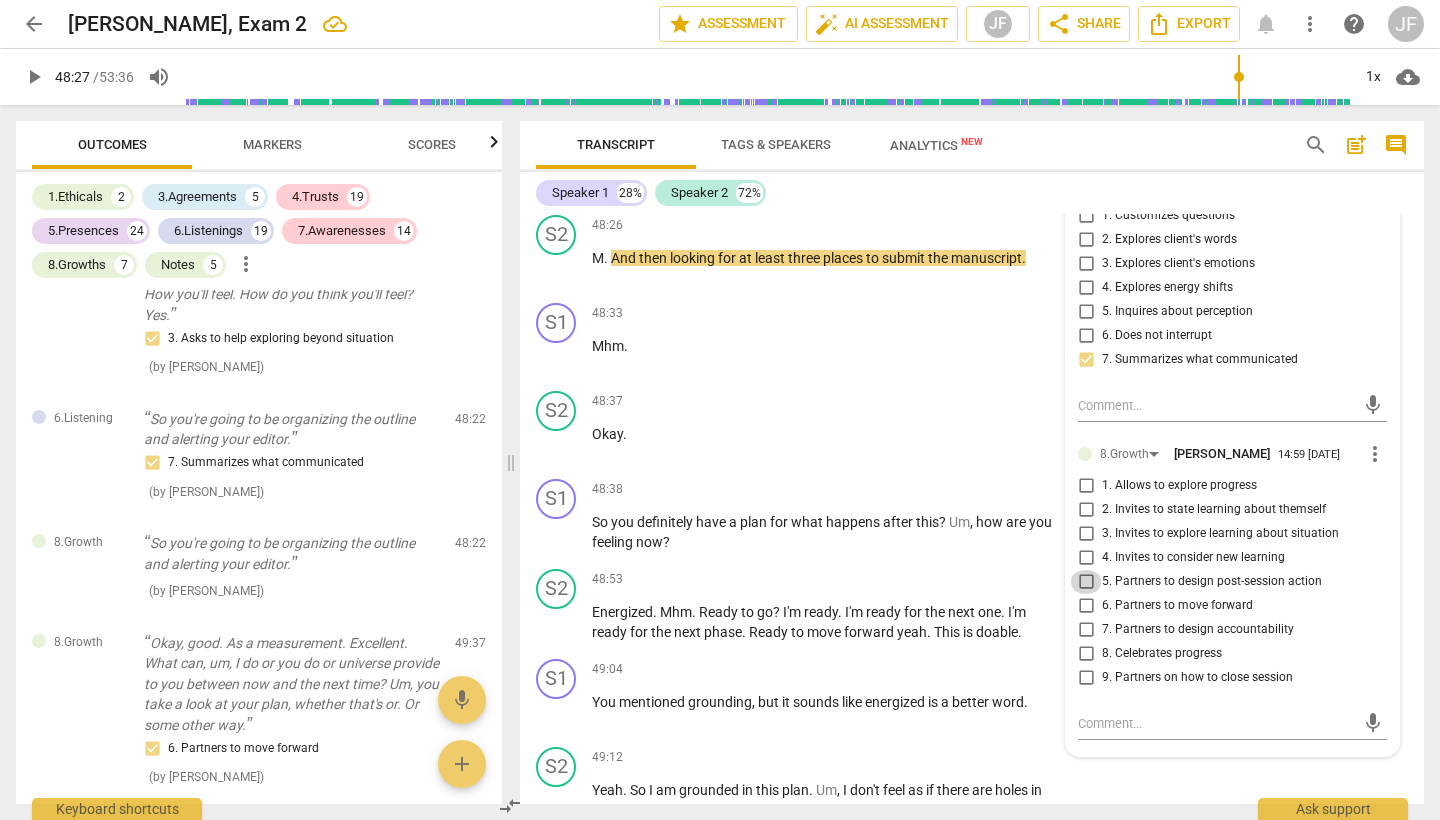 click on "5. Partners to design post-session action" at bounding box center [1086, 582] 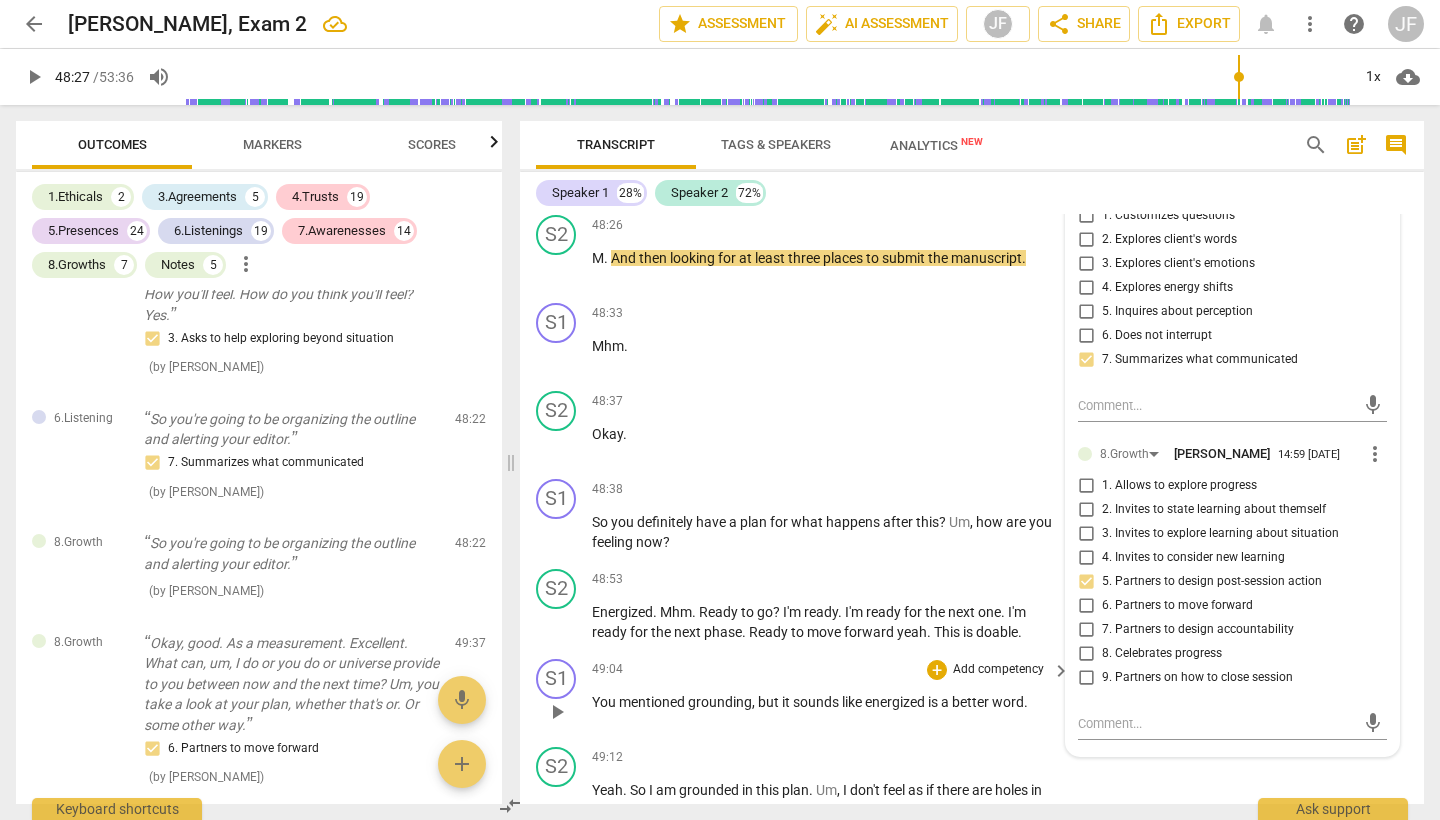 scroll, scrollTop: 19952, scrollLeft: 0, axis: vertical 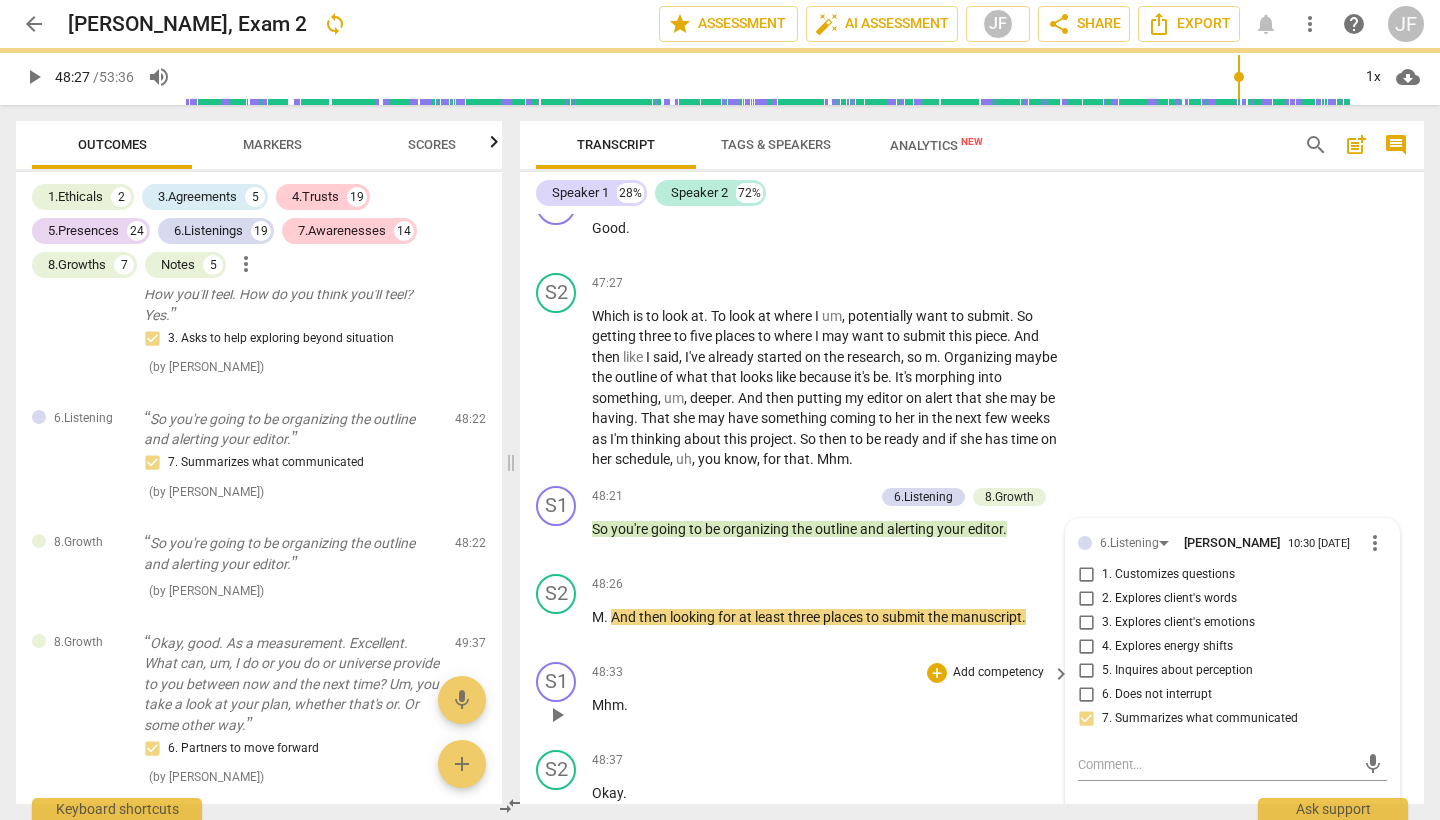 click on "48:33 + Add competency keyboard_arrow_right Mhm ." at bounding box center (832, 698) 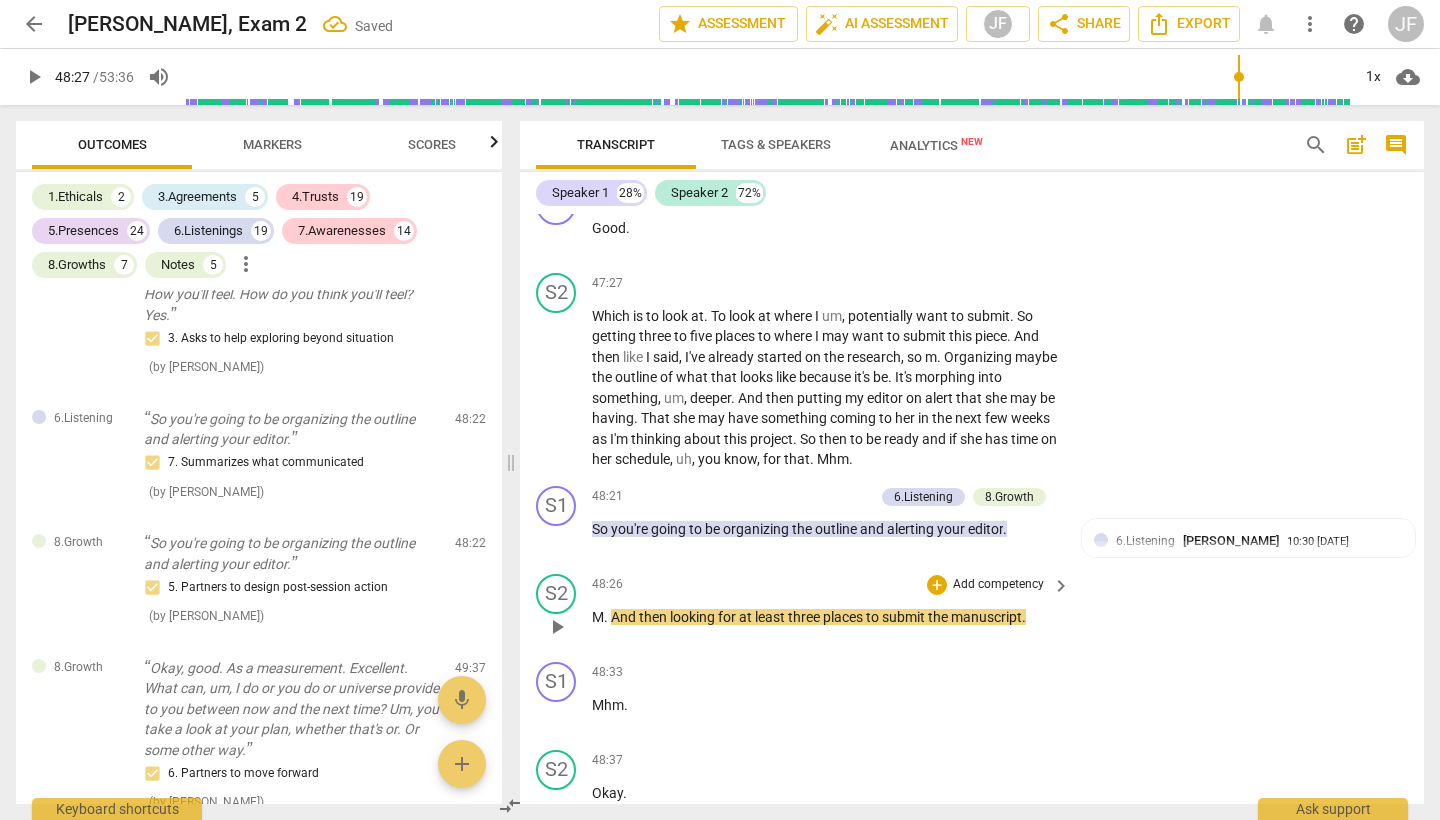 click on "S2 play_arrow pause 48:26 + Add competency keyboard_arrow_right M .   And   then   looking   for   at   least   three   places   to   submit   the   manuscript ." at bounding box center [972, 610] 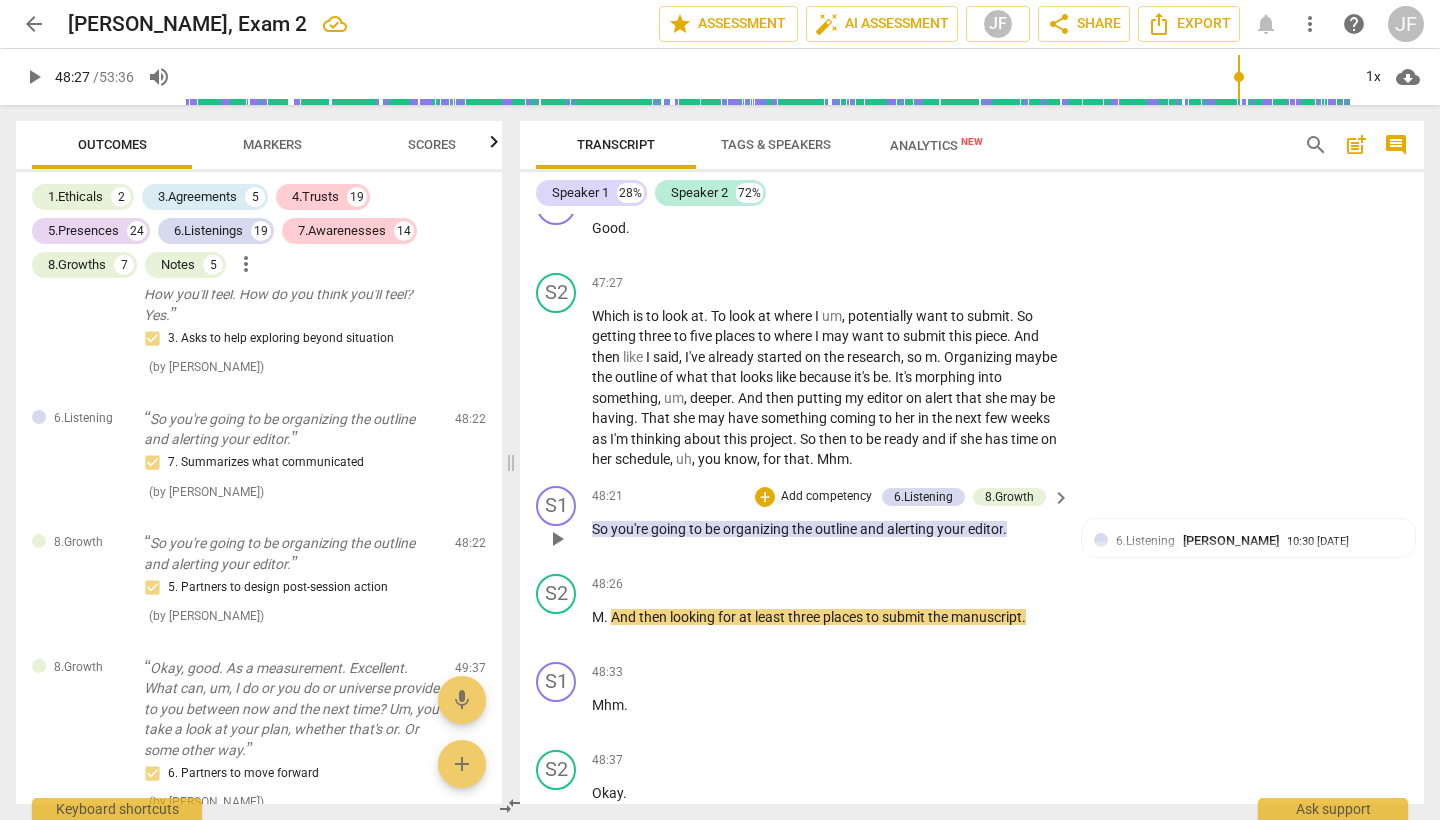 click on "So   you're   going   to   be   organizing   the   outline   and   alerting   your   editor ." at bounding box center [826, 529] 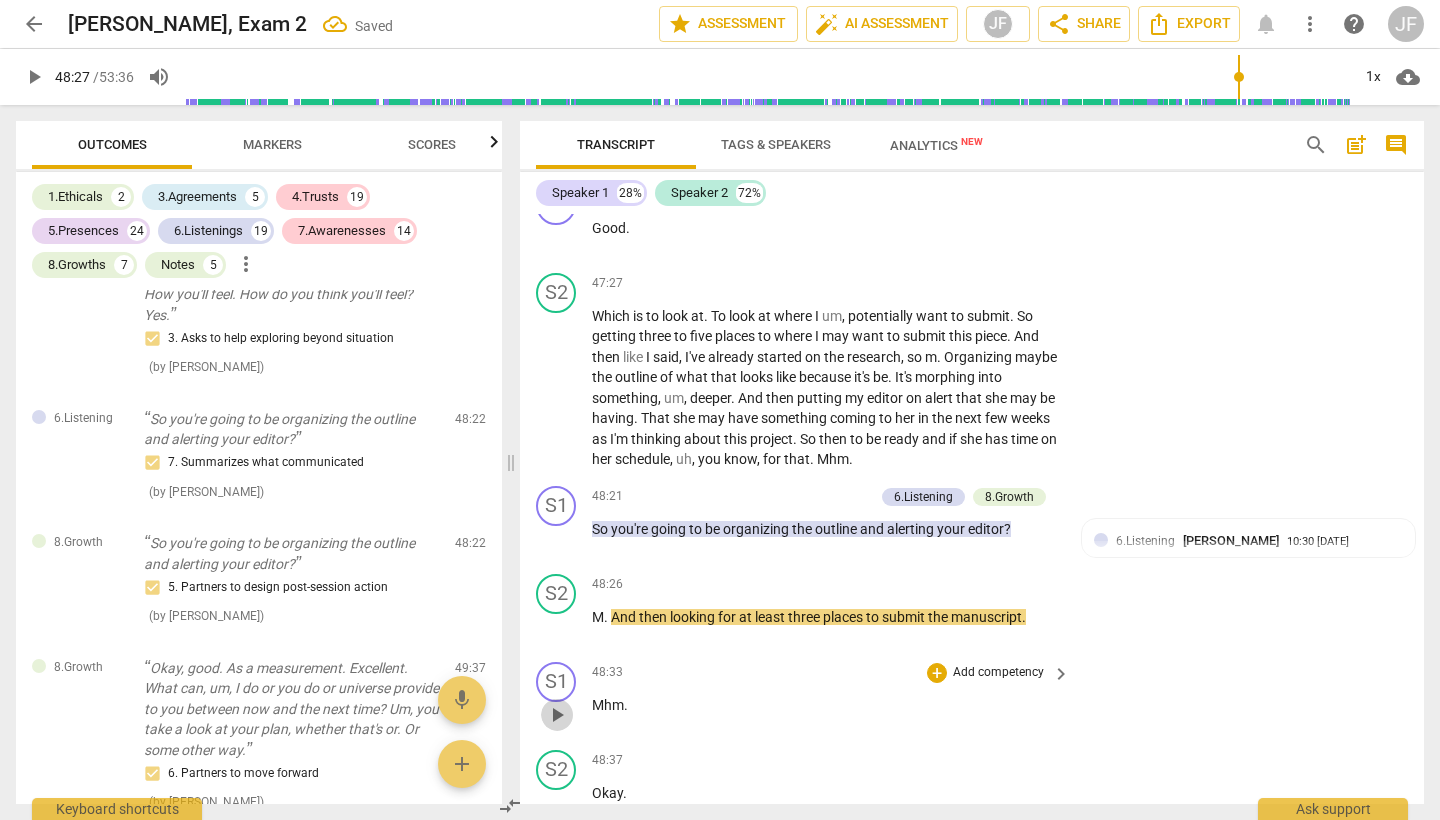 click on "play_arrow" at bounding box center (557, 715) 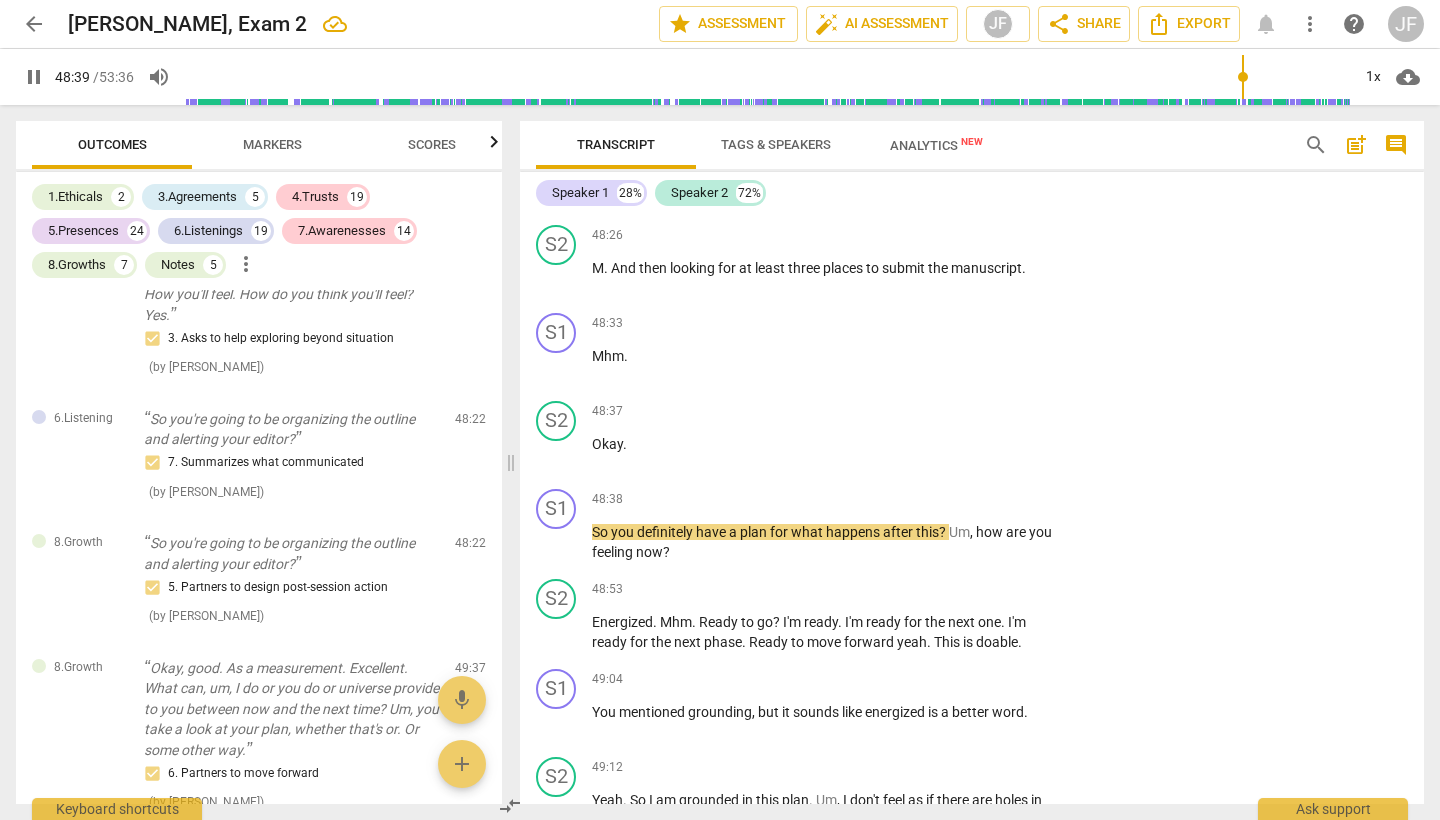 scroll, scrollTop: 20329, scrollLeft: 0, axis: vertical 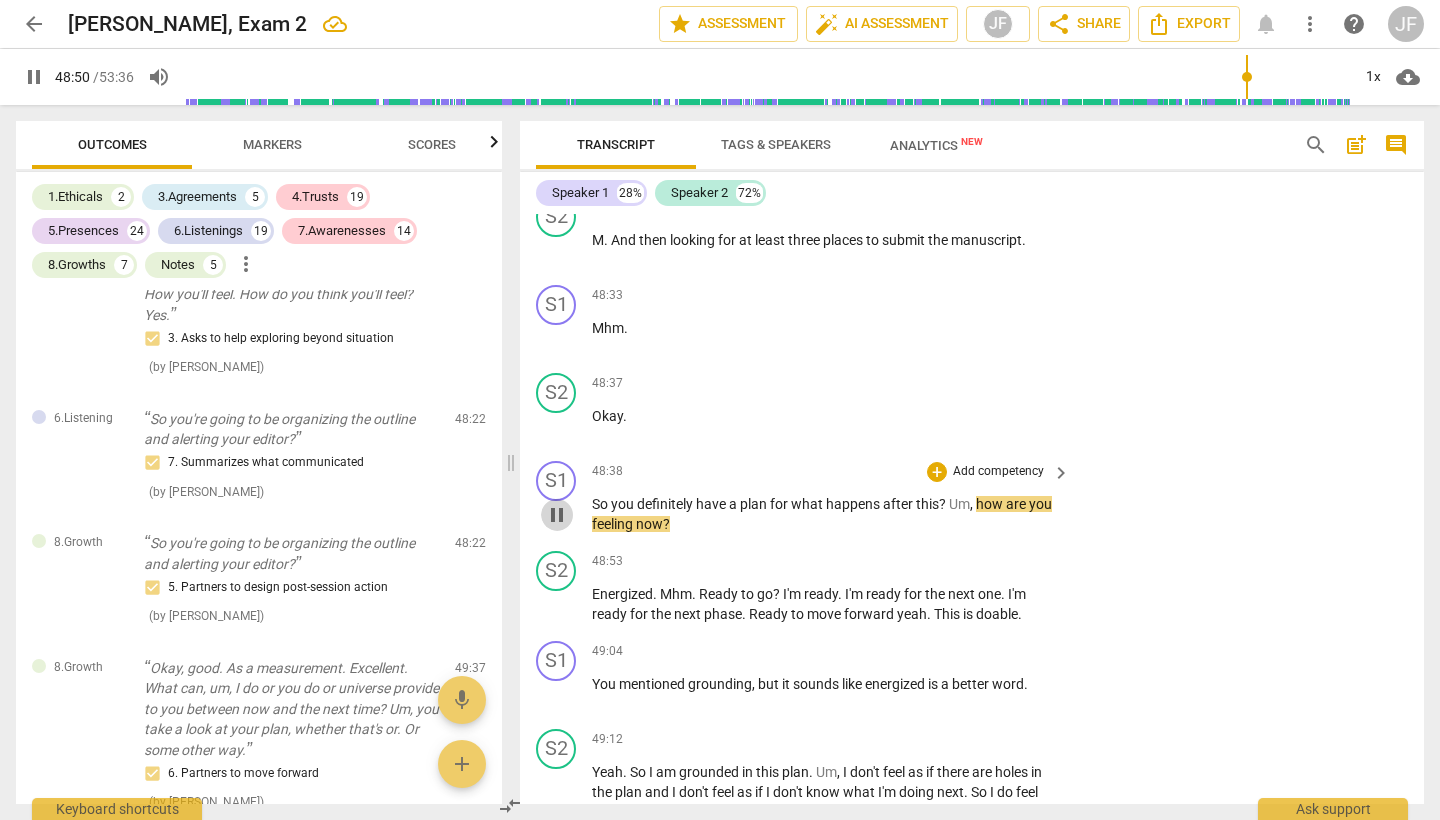 click on "pause" at bounding box center (557, 515) 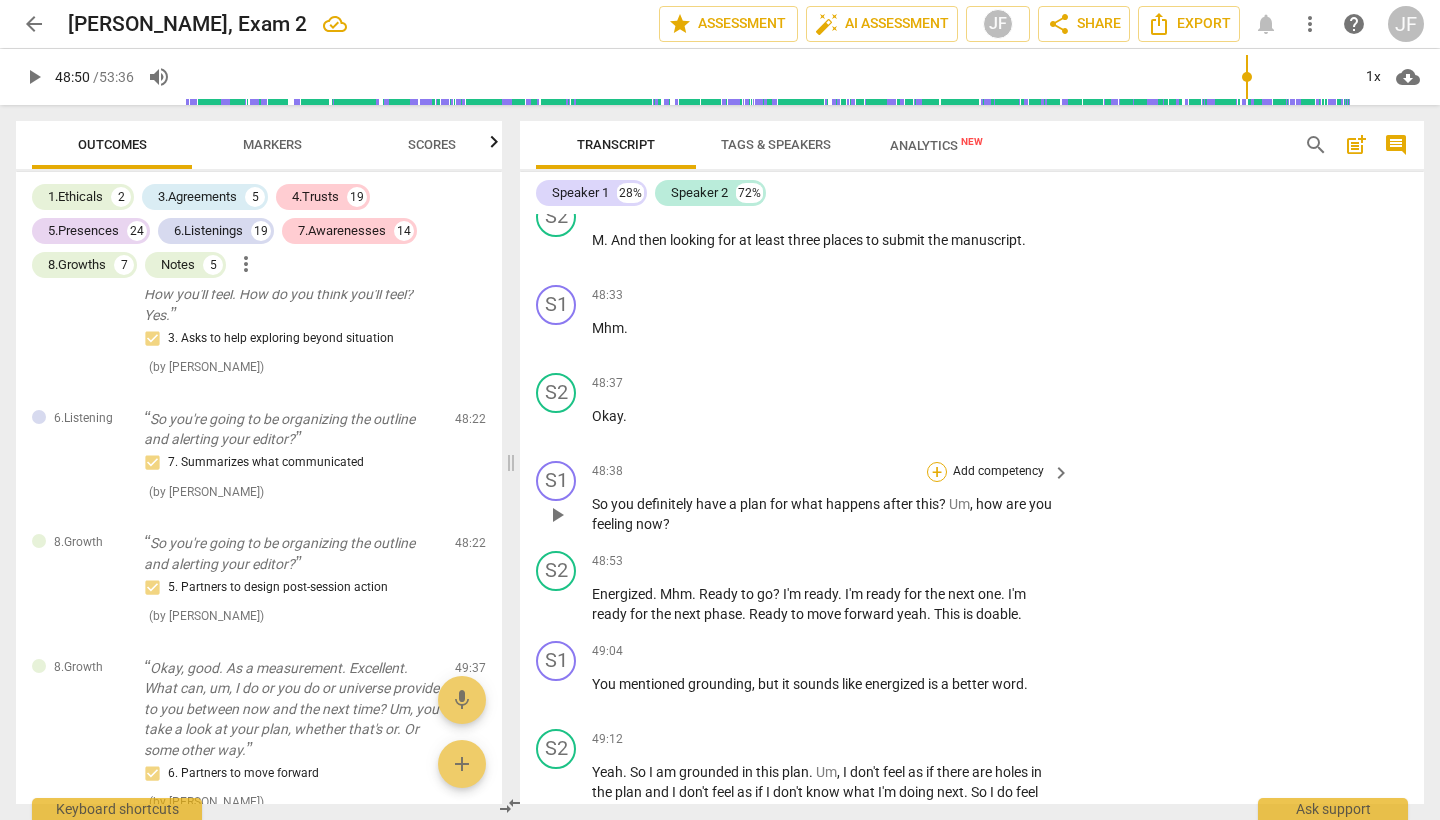 click on "+" at bounding box center (937, 472) 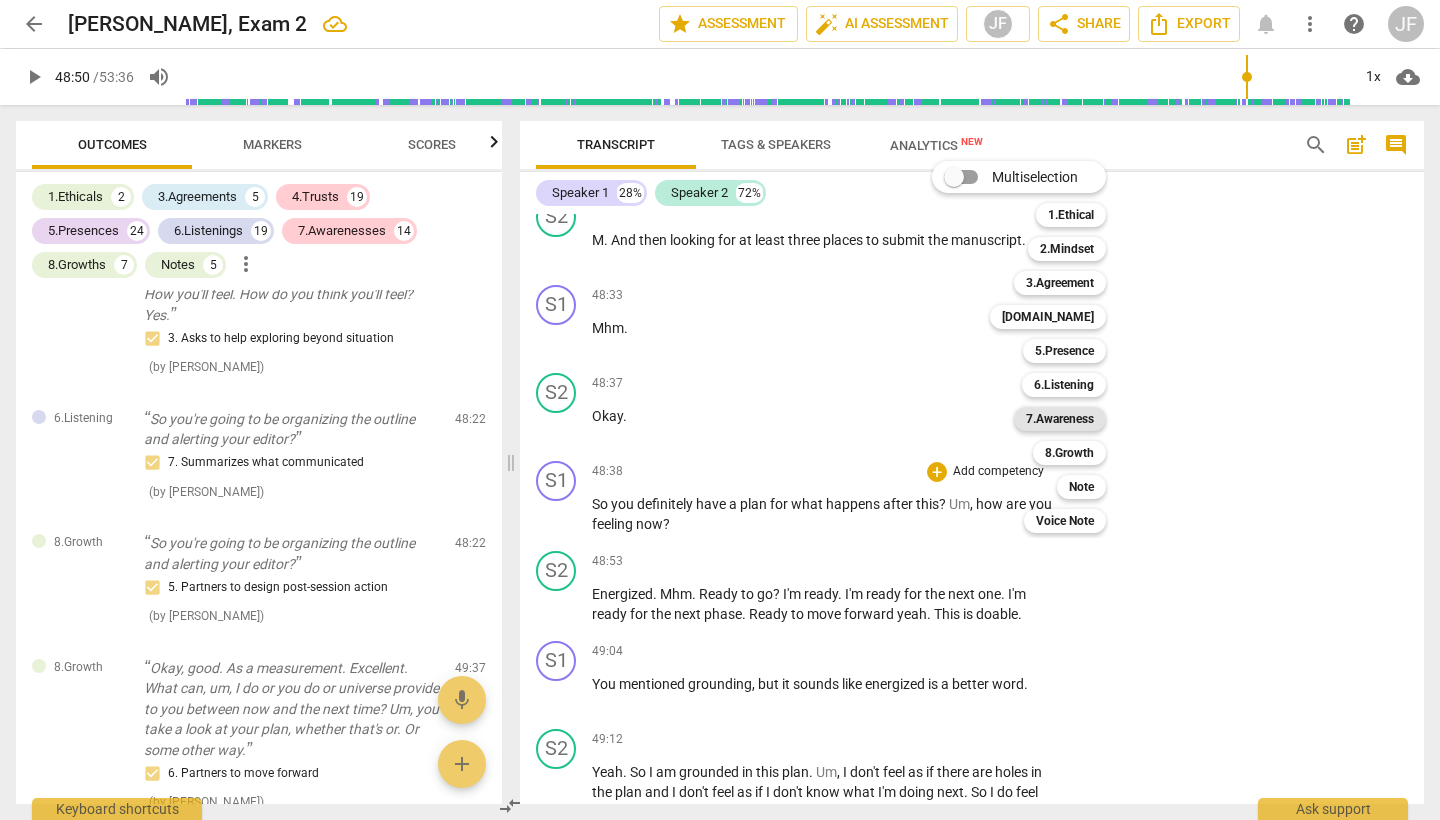 click on "7.Awareness" at bounding box center (1060, 419) 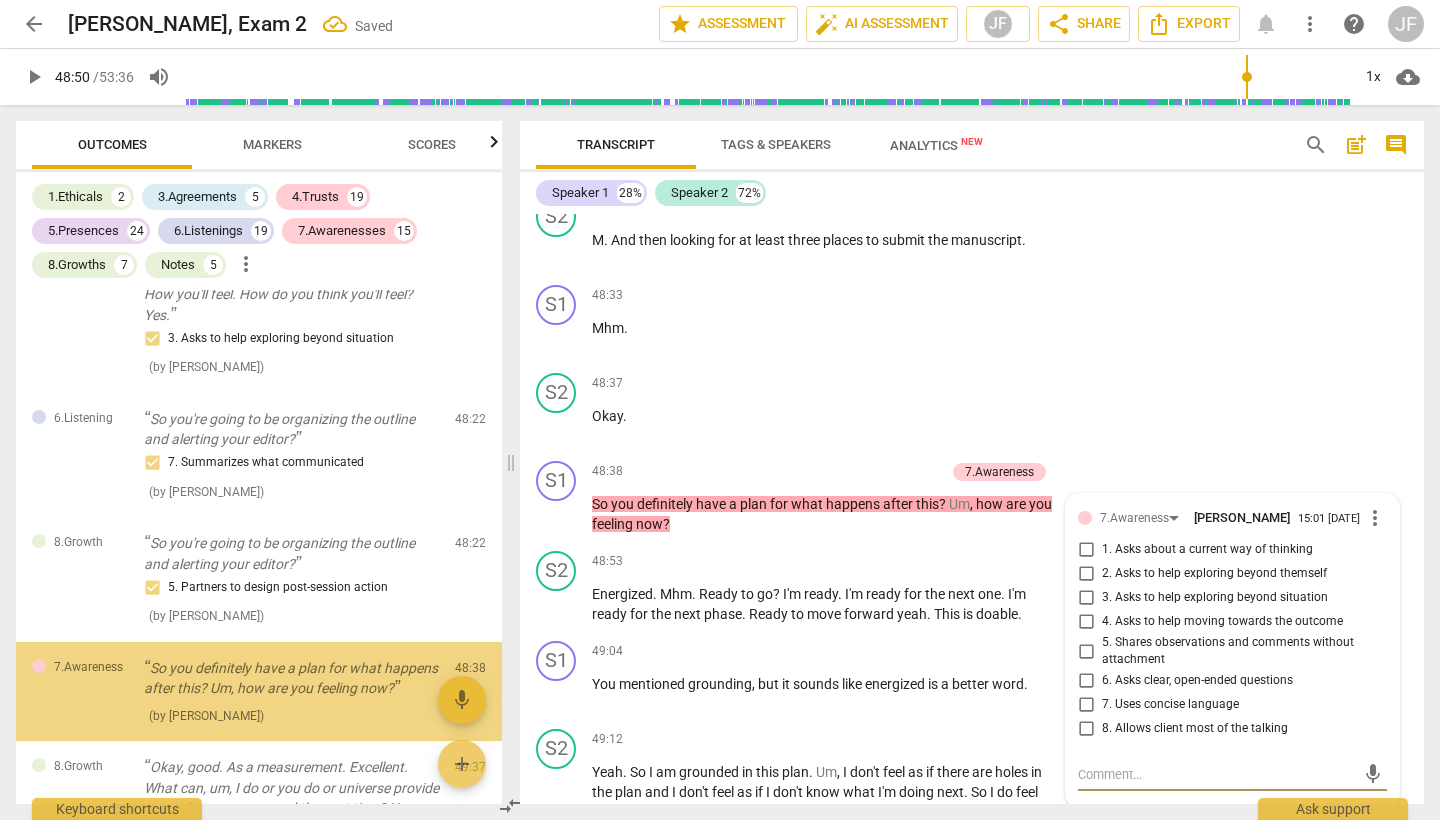scroll, scrollTop: 16956, scrollLeft: 0, axis: vertical 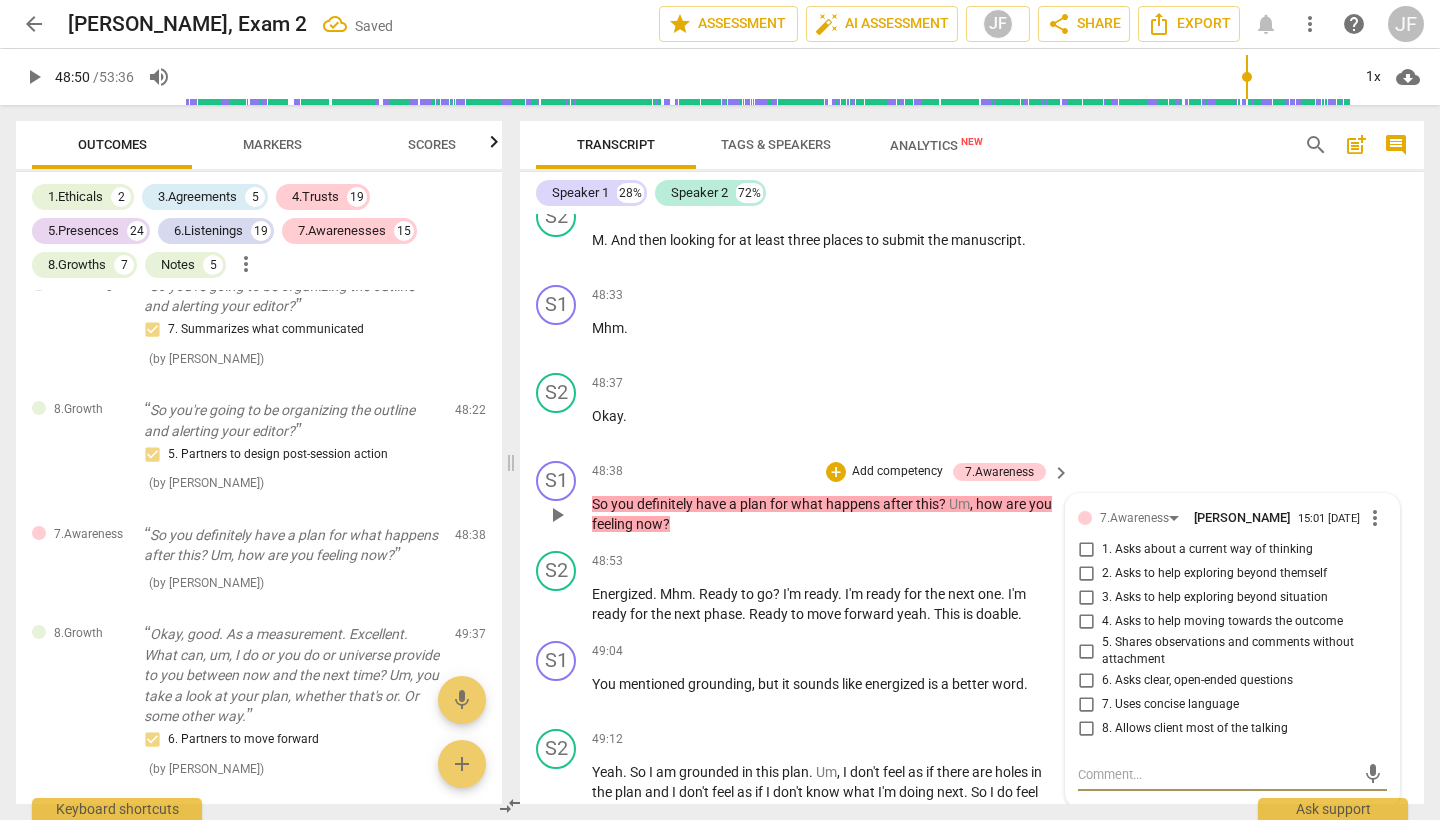 click on "1. Asks about a current way of thinking" at bounding box center (1086, 550) 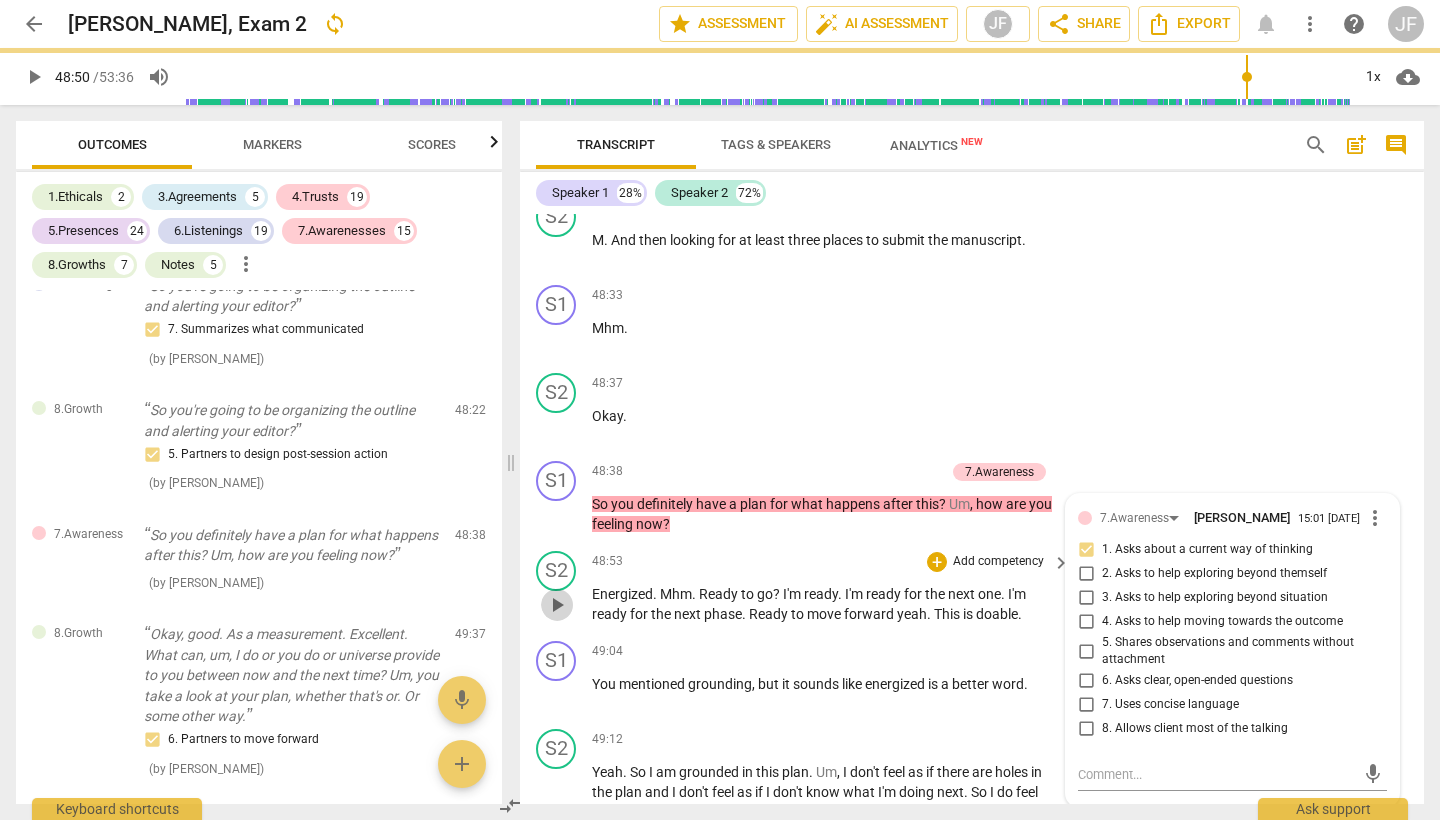 click on "play_arrow" at bounding box center [557, 605] 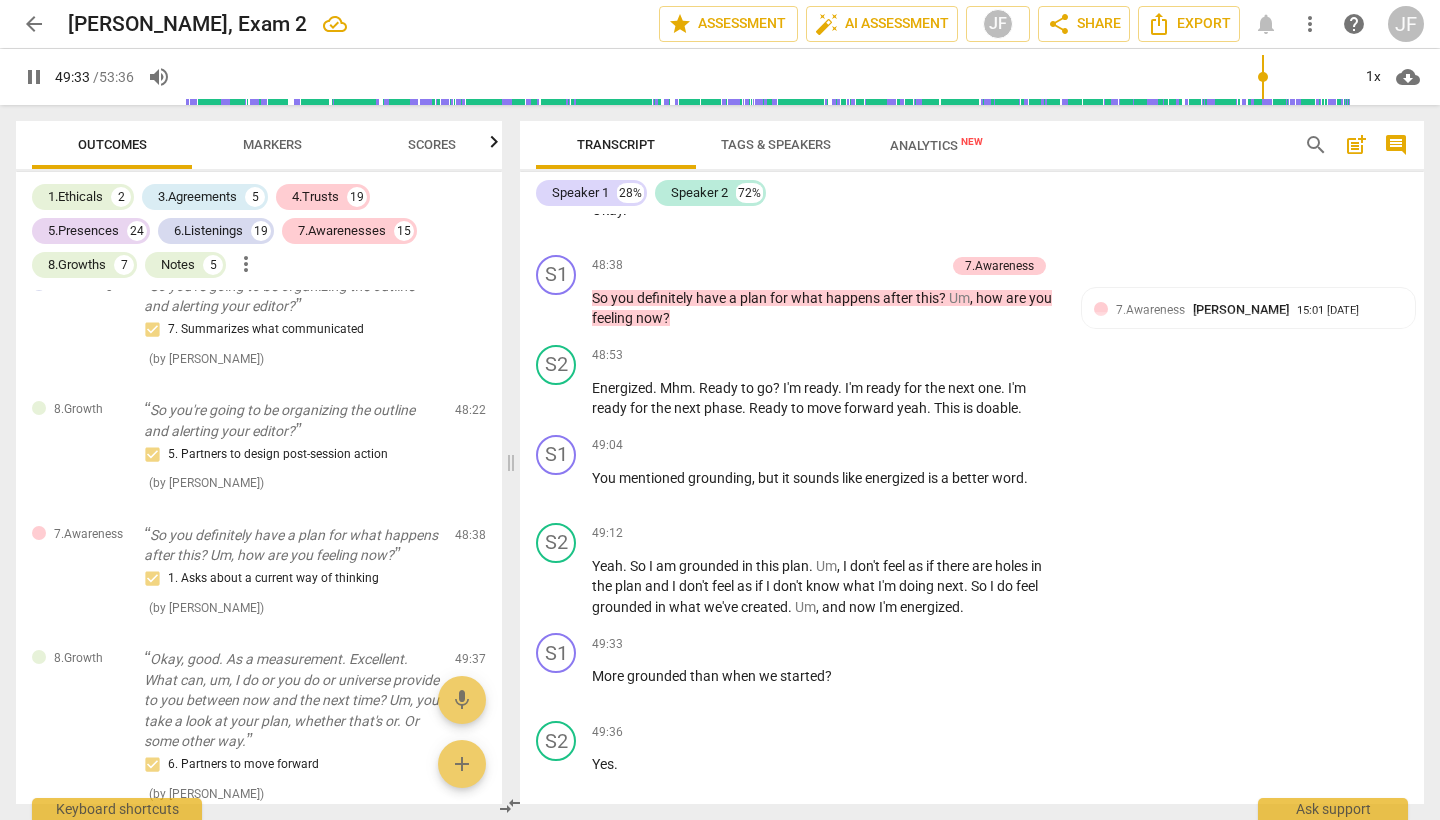 scroll, scrollTop: 20657, scrollLeft: 0, axis: vertical 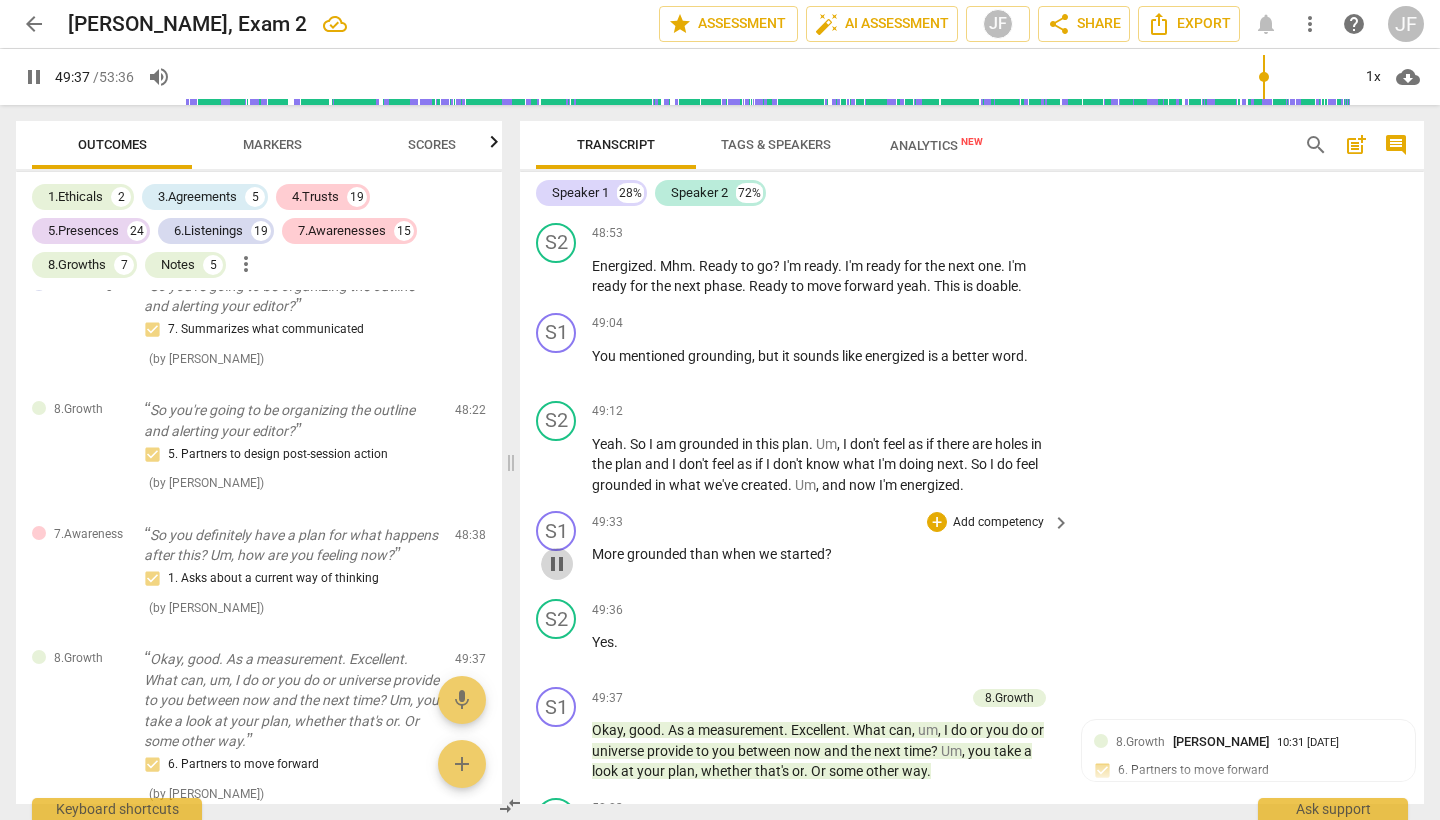 click on "pause" at bounding box center [557, 564] 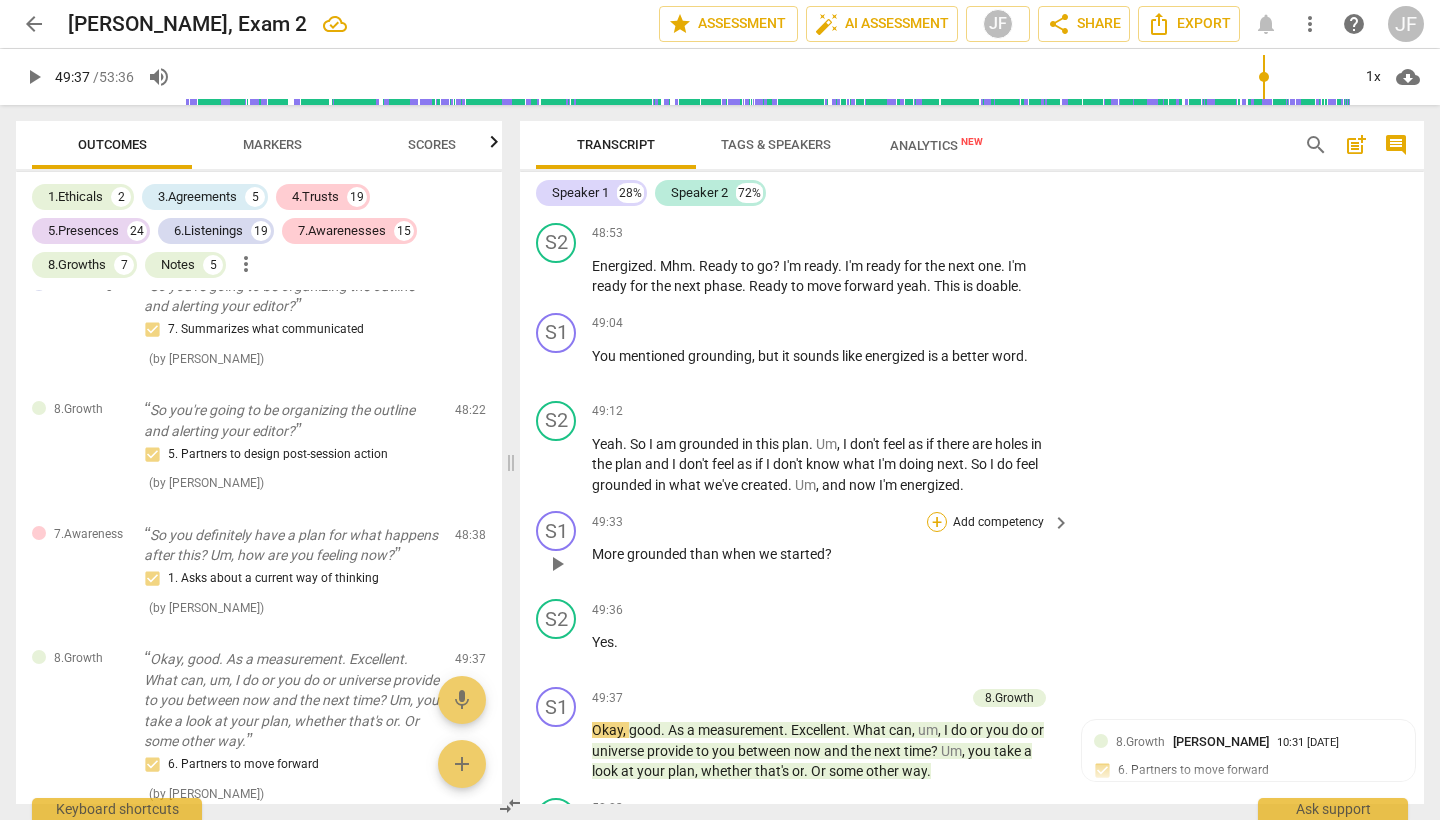 click on "+" at bounding box center [937, 522] 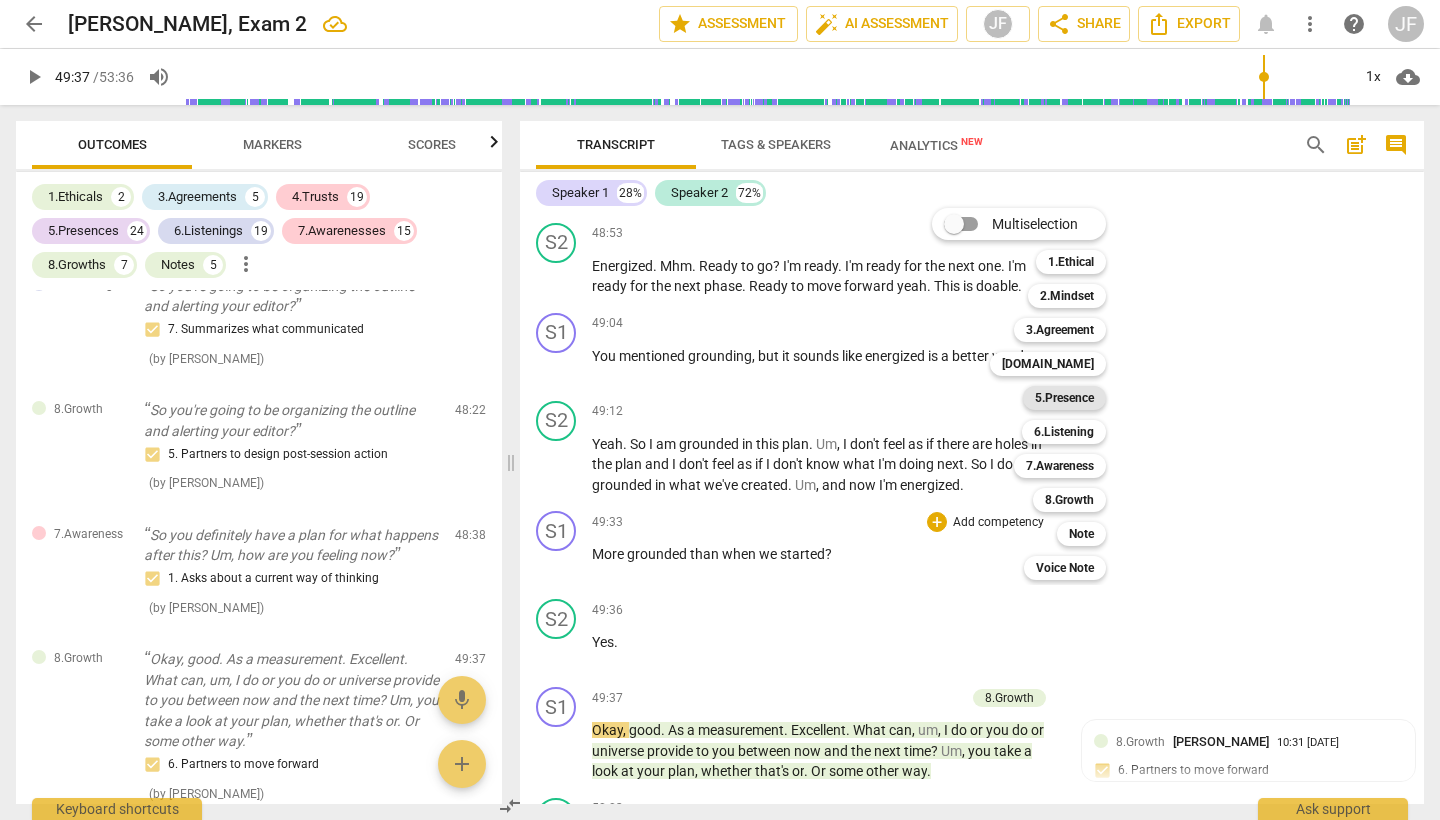 click on "5.Presence" at bounding box center (1064, 398) 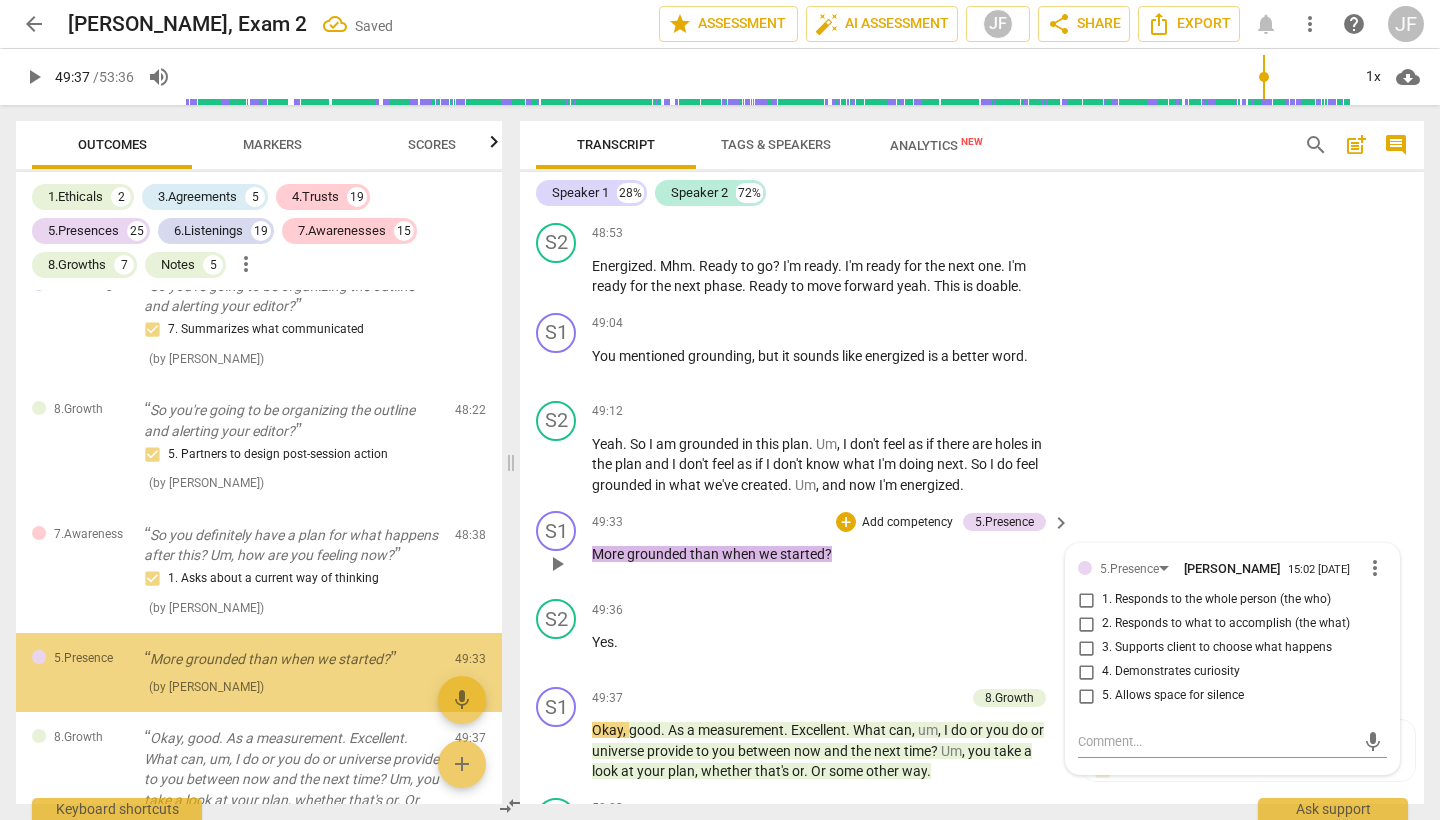 scroll, scrollTop: 17079, scrollLeft: 0, axis: vertical 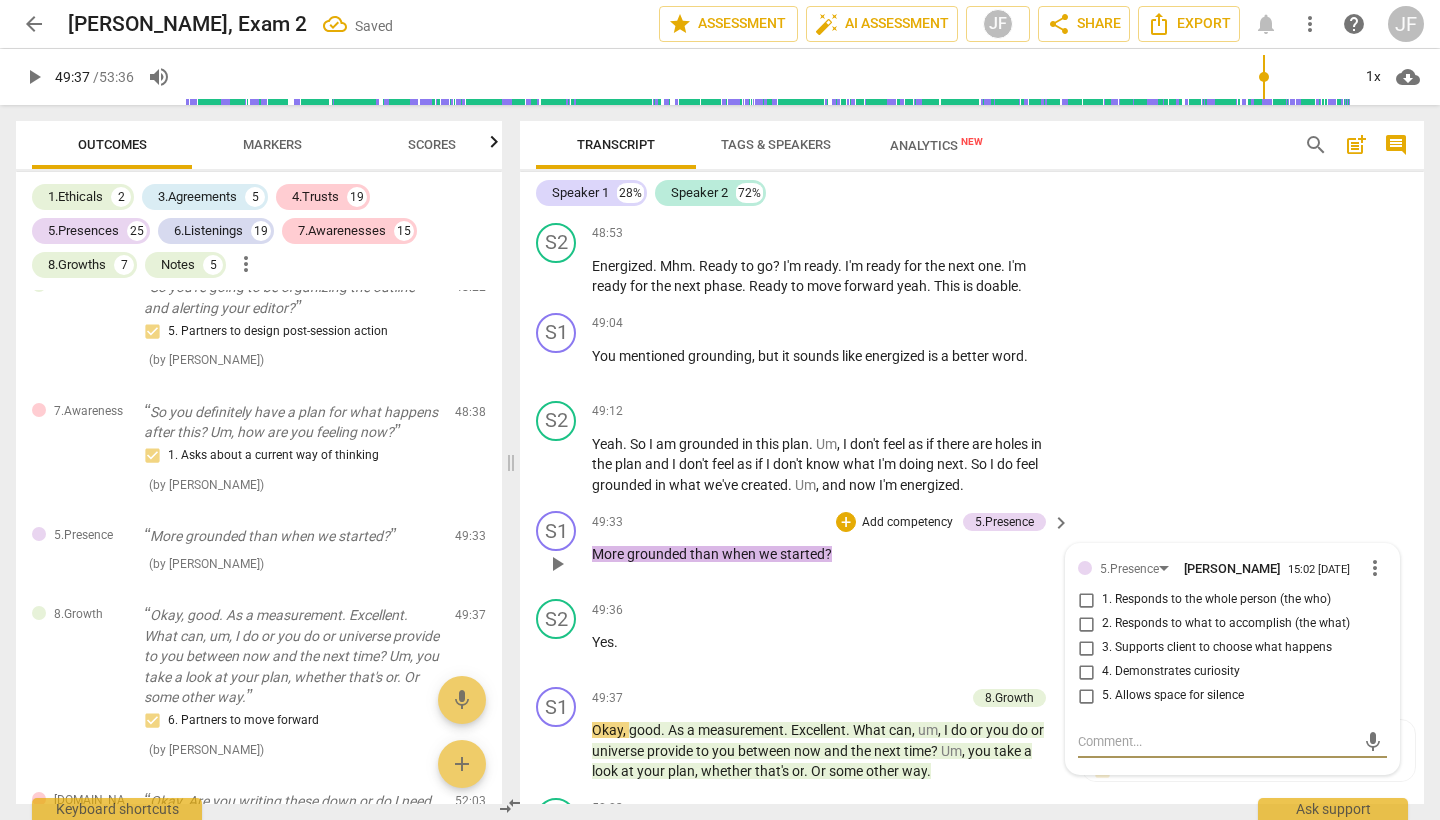 click on "4. Demonstrates curiosity" at bounding box center (1086, 672) 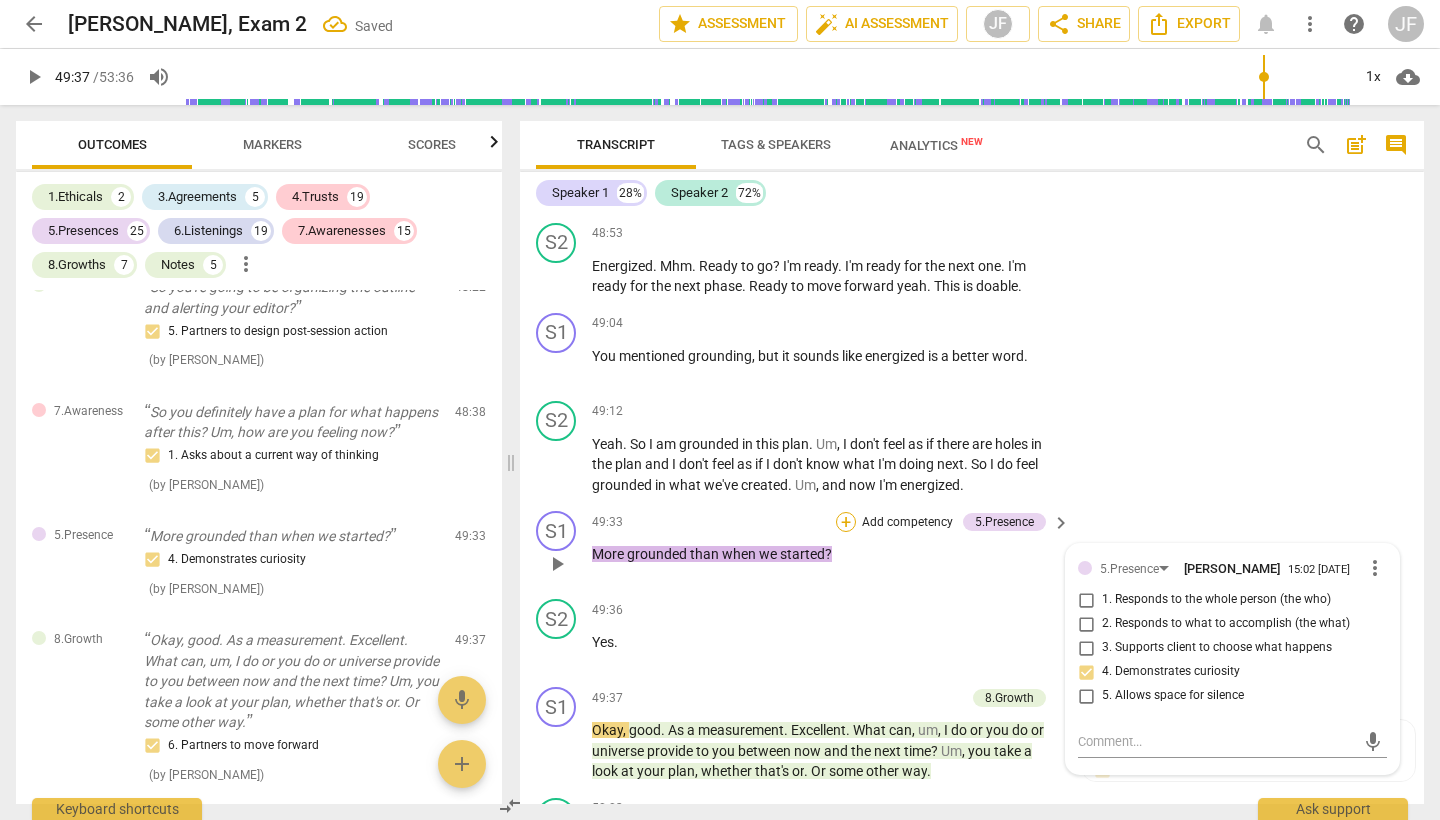 click on "+" at bounding box center (846, 522) 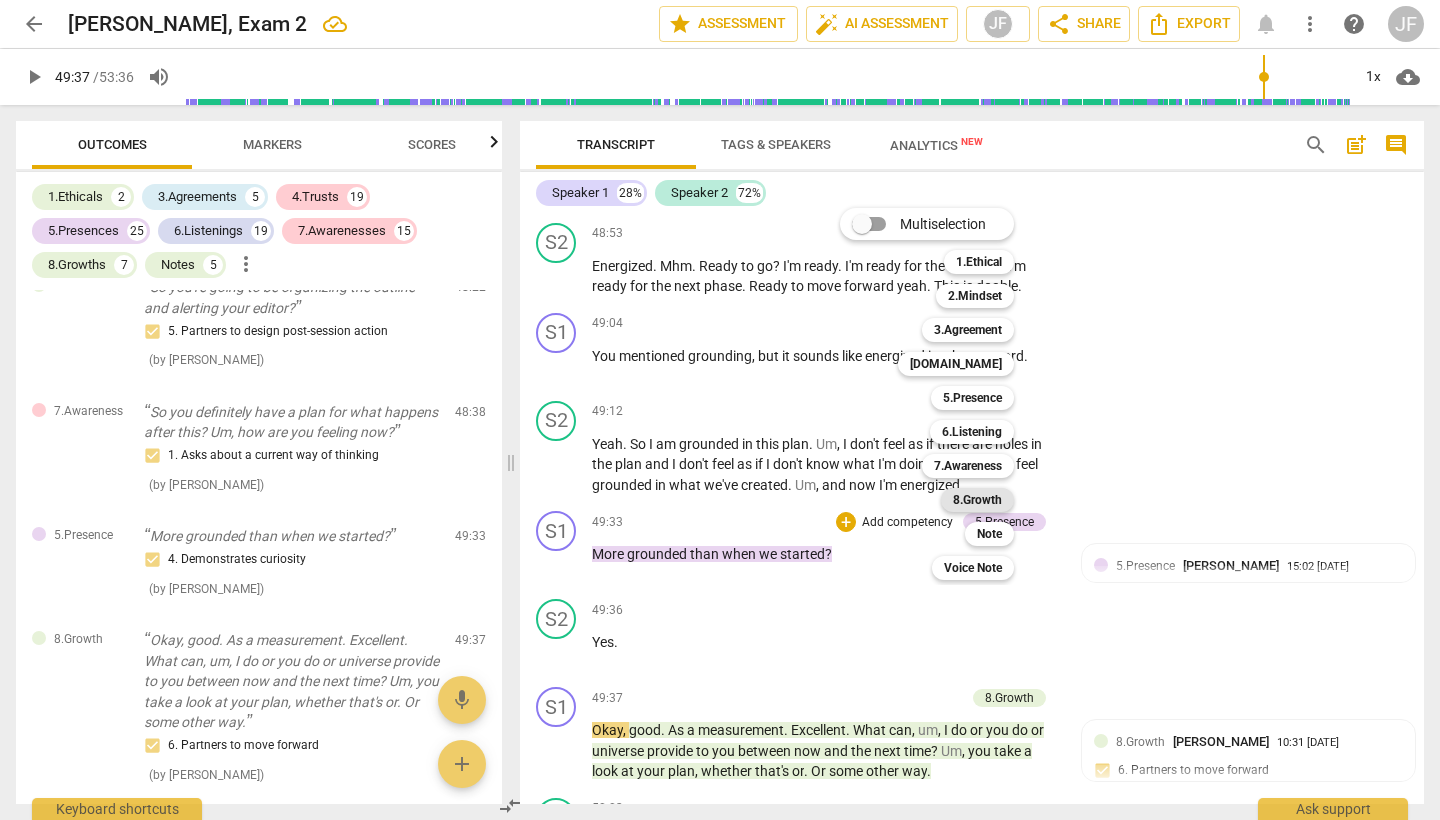 click on "8.Growth" at bounding box center [977, 500] 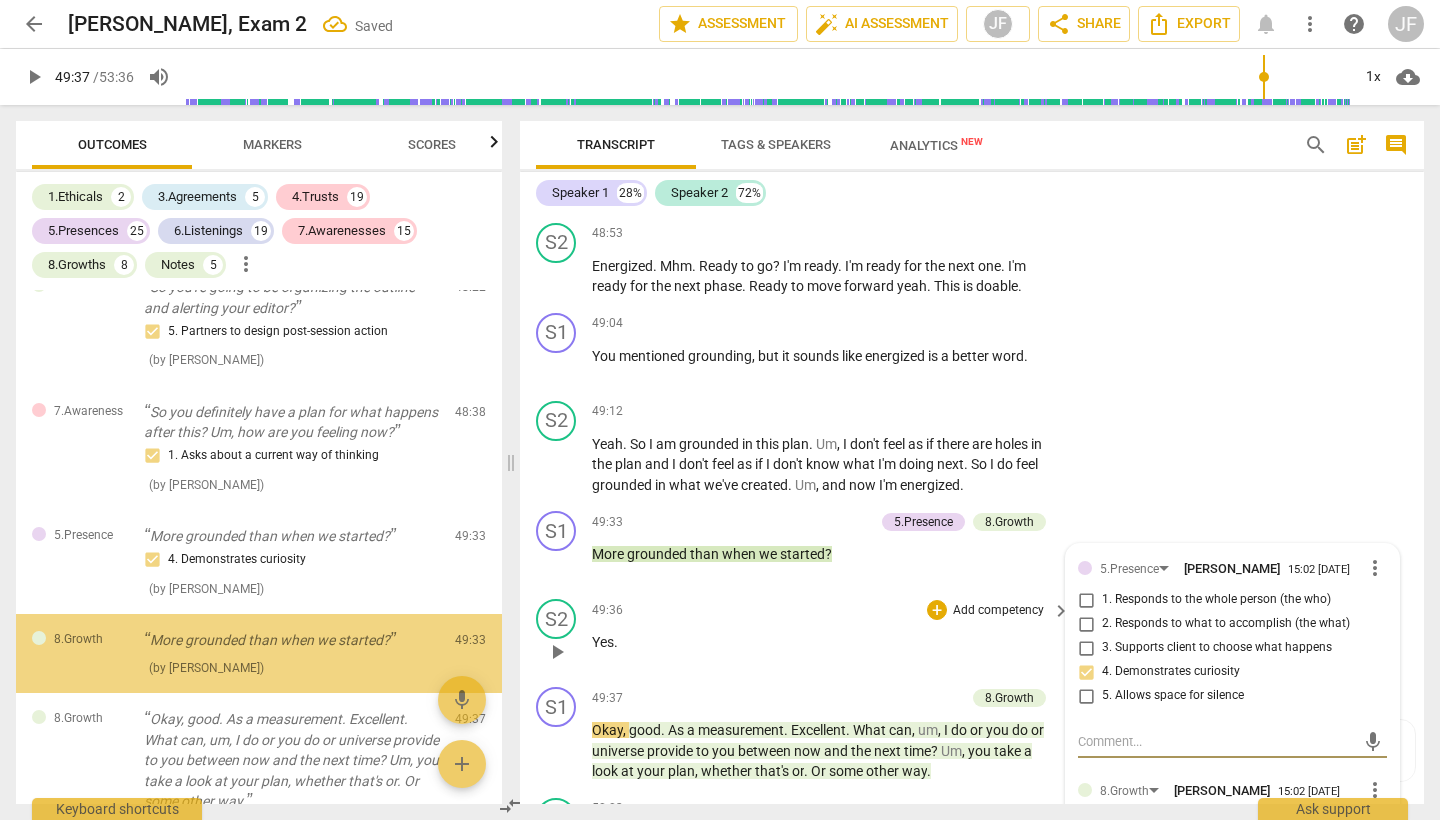 scroll, scrollTop: 17182, scrollLeft: 0, axis: vertical 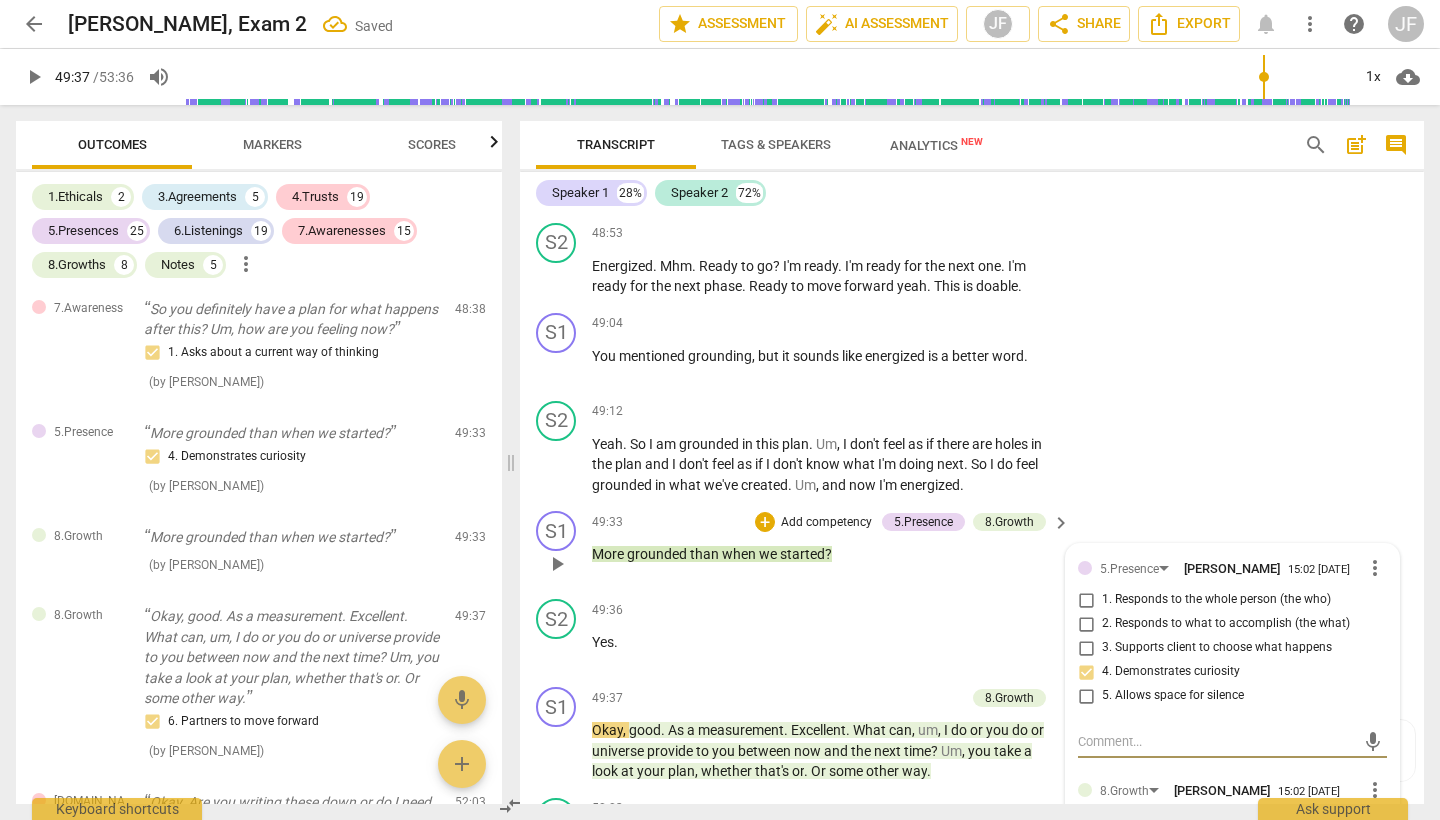 click on "1. Allows to explore progress" at bounding box center (1086, 822) 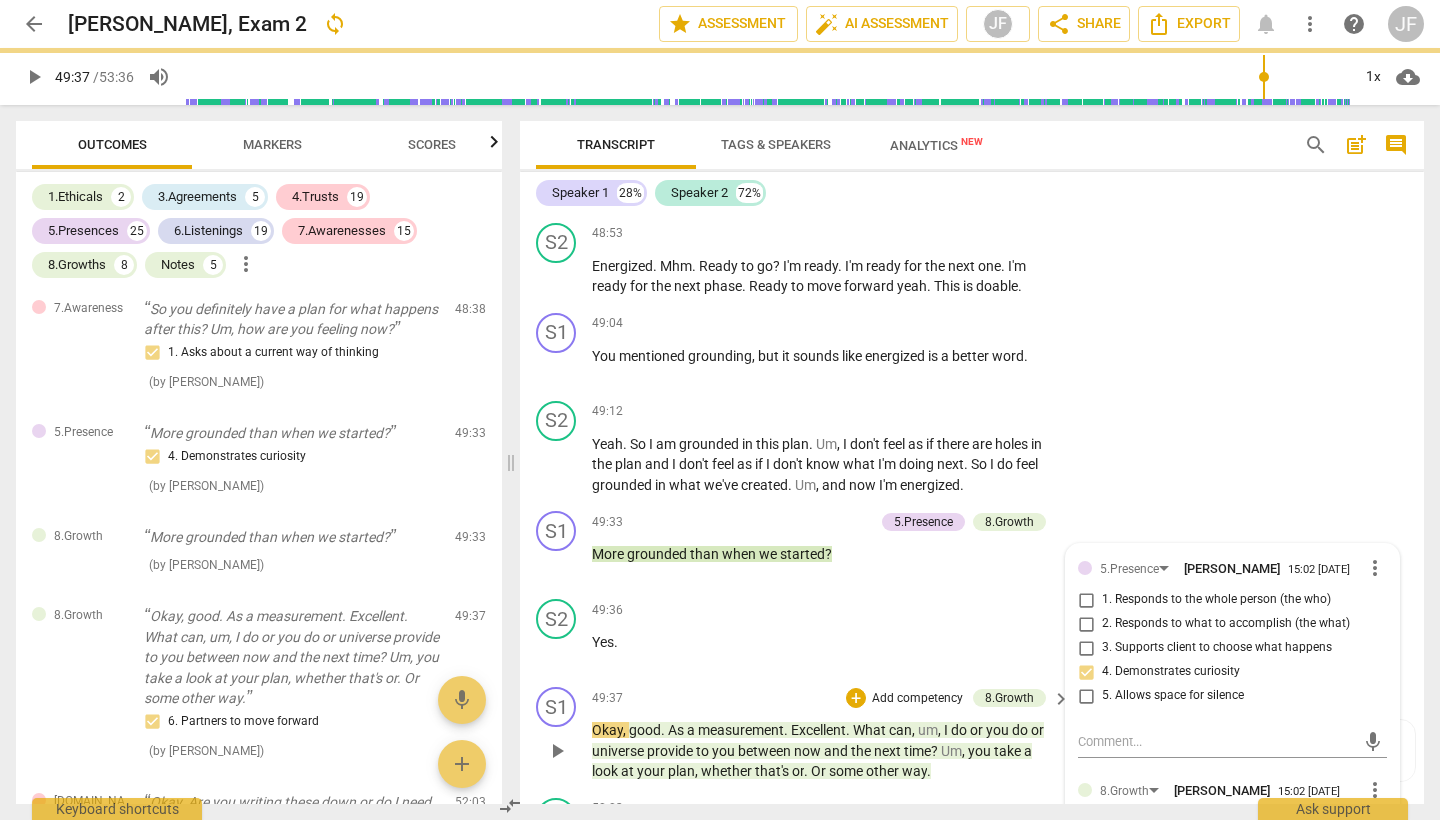 scroll, scrollTop: 20840, scrollLeft: 0, axis: vertical 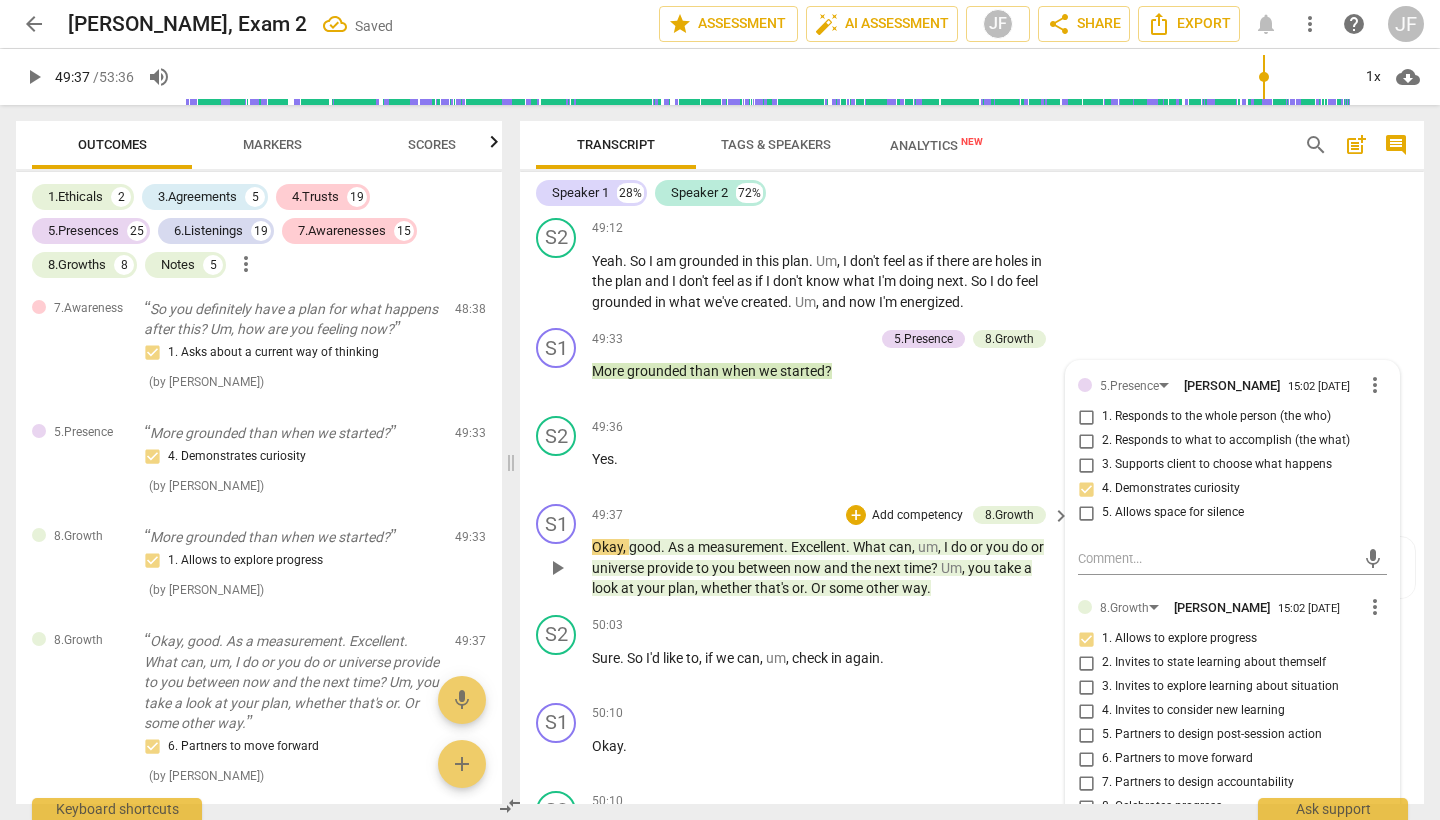 click on "play_arrow" at bounding box center [557, 568] 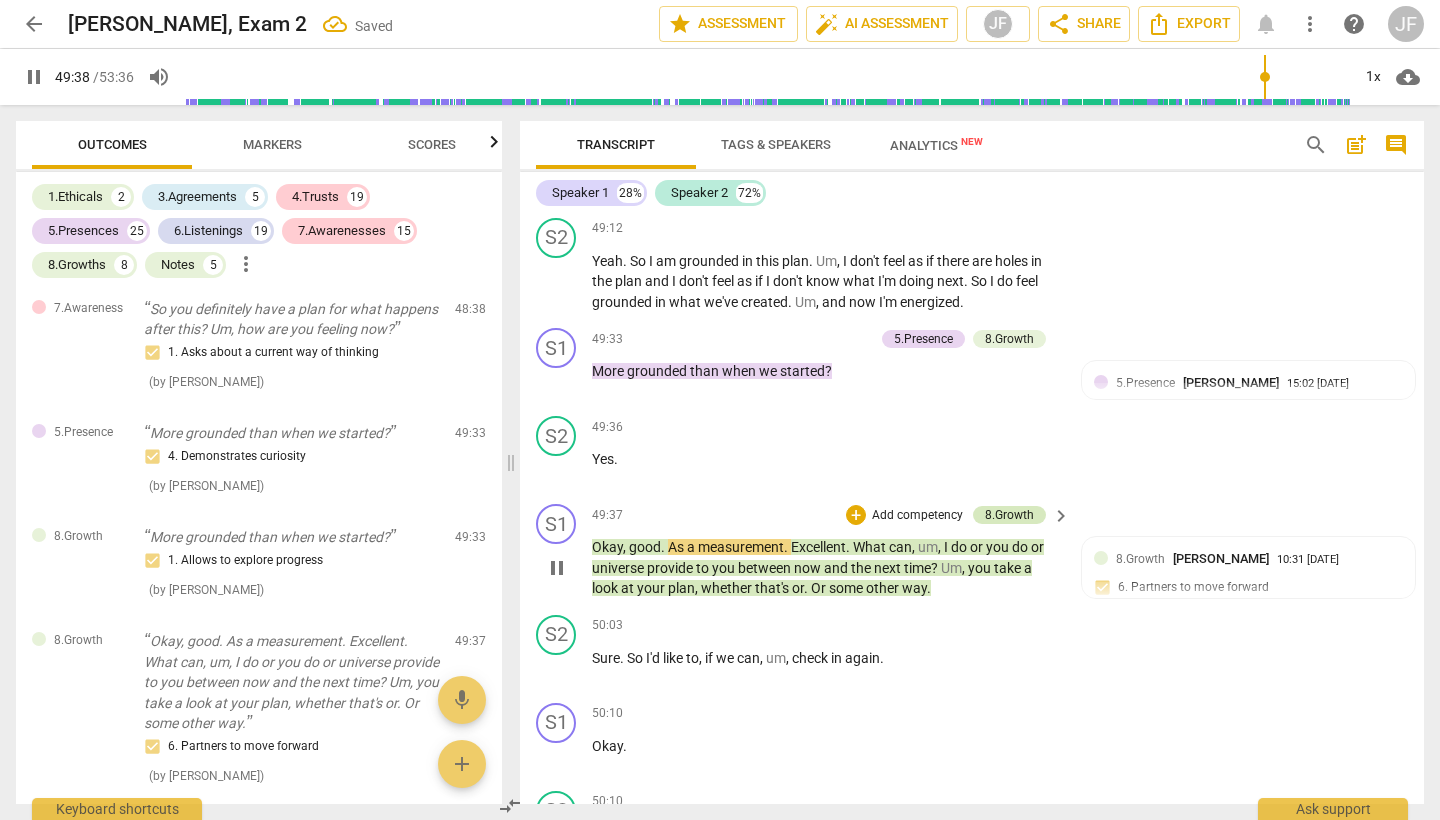 click on "8.Growth" at bounding box center [1009, 515] 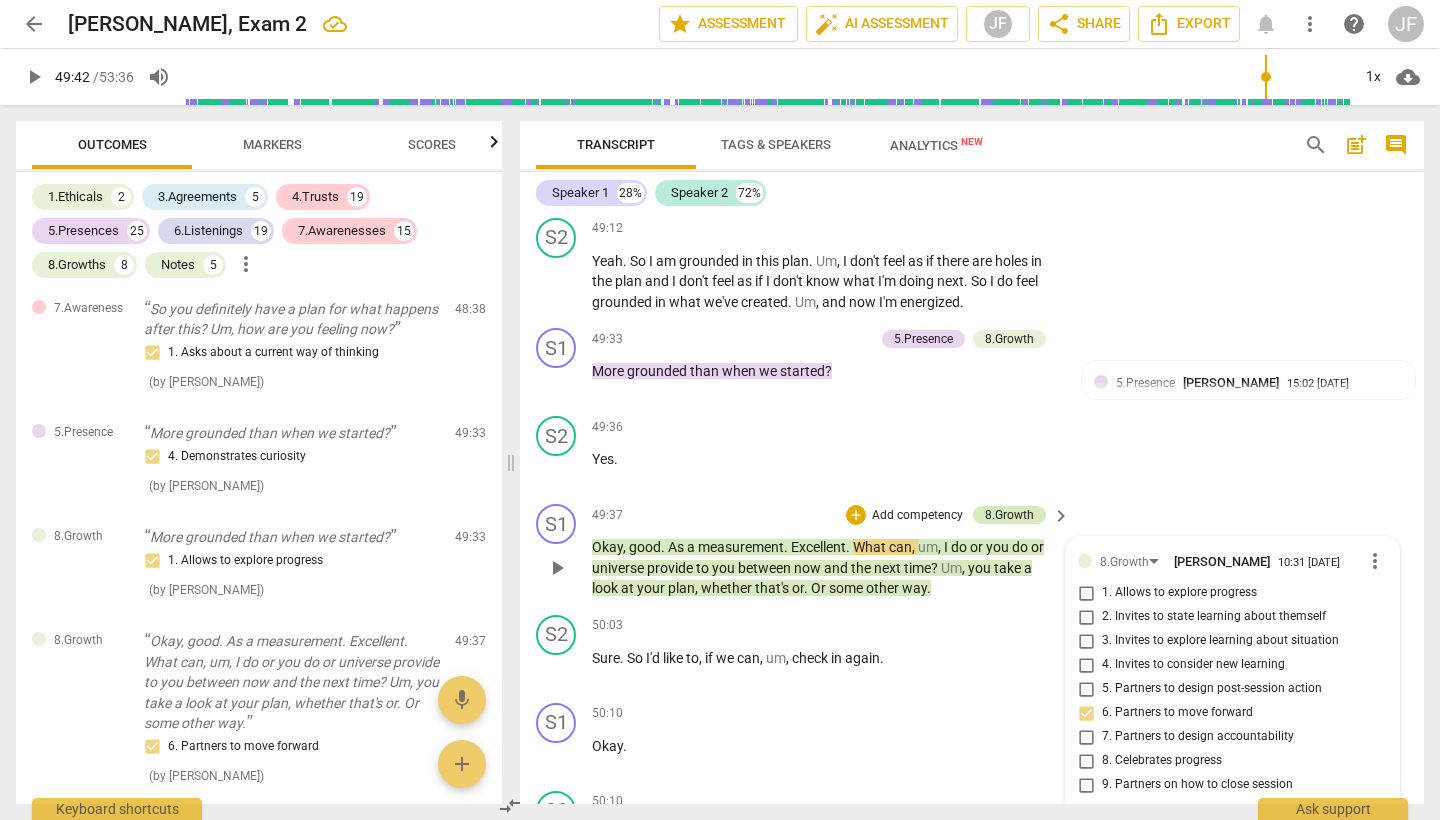 scroll, scrollTop: 17338, scrollLeft: 0, axis: vertical 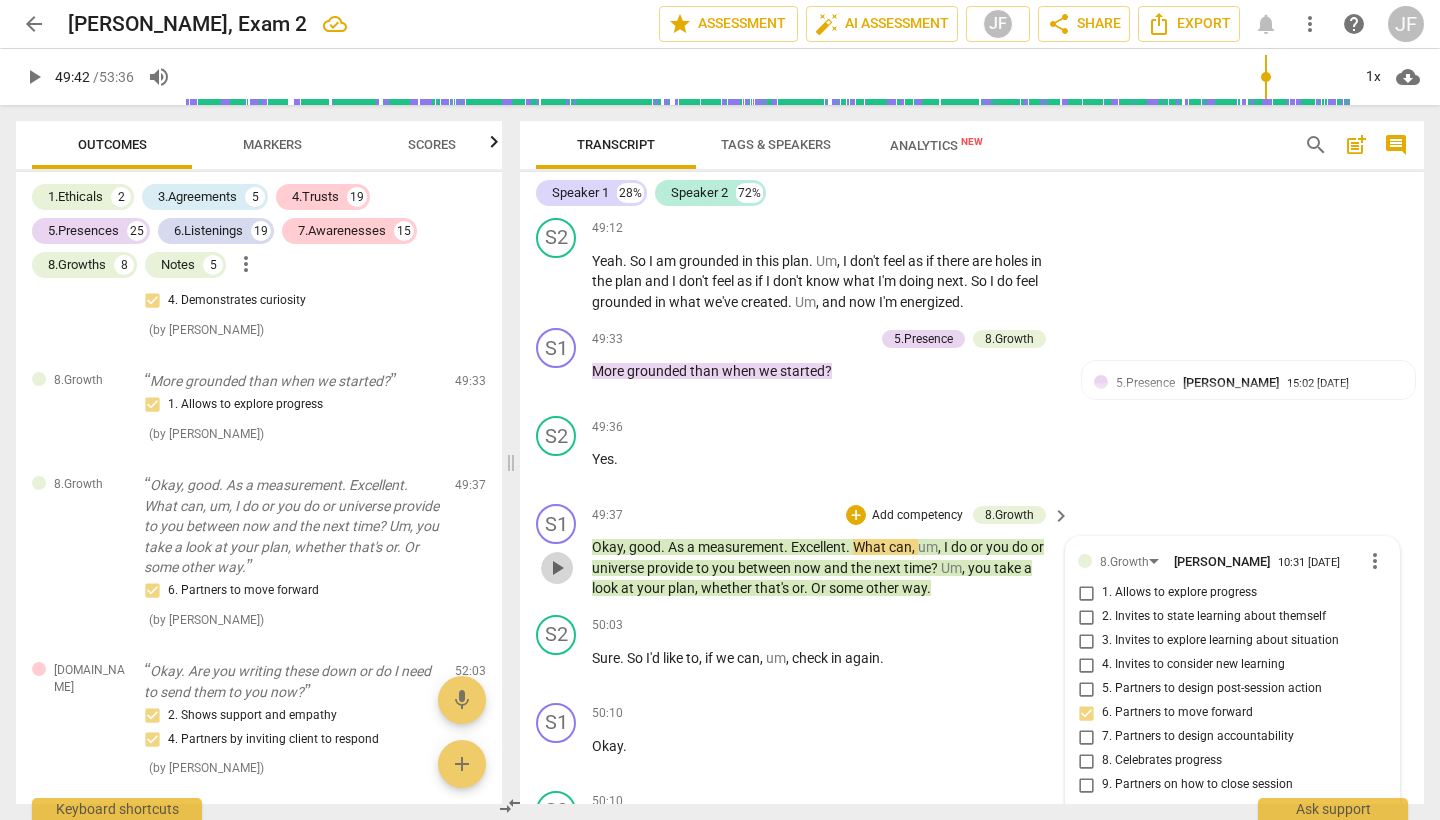 click on "play_arrow" at bounding box center [557, 568] 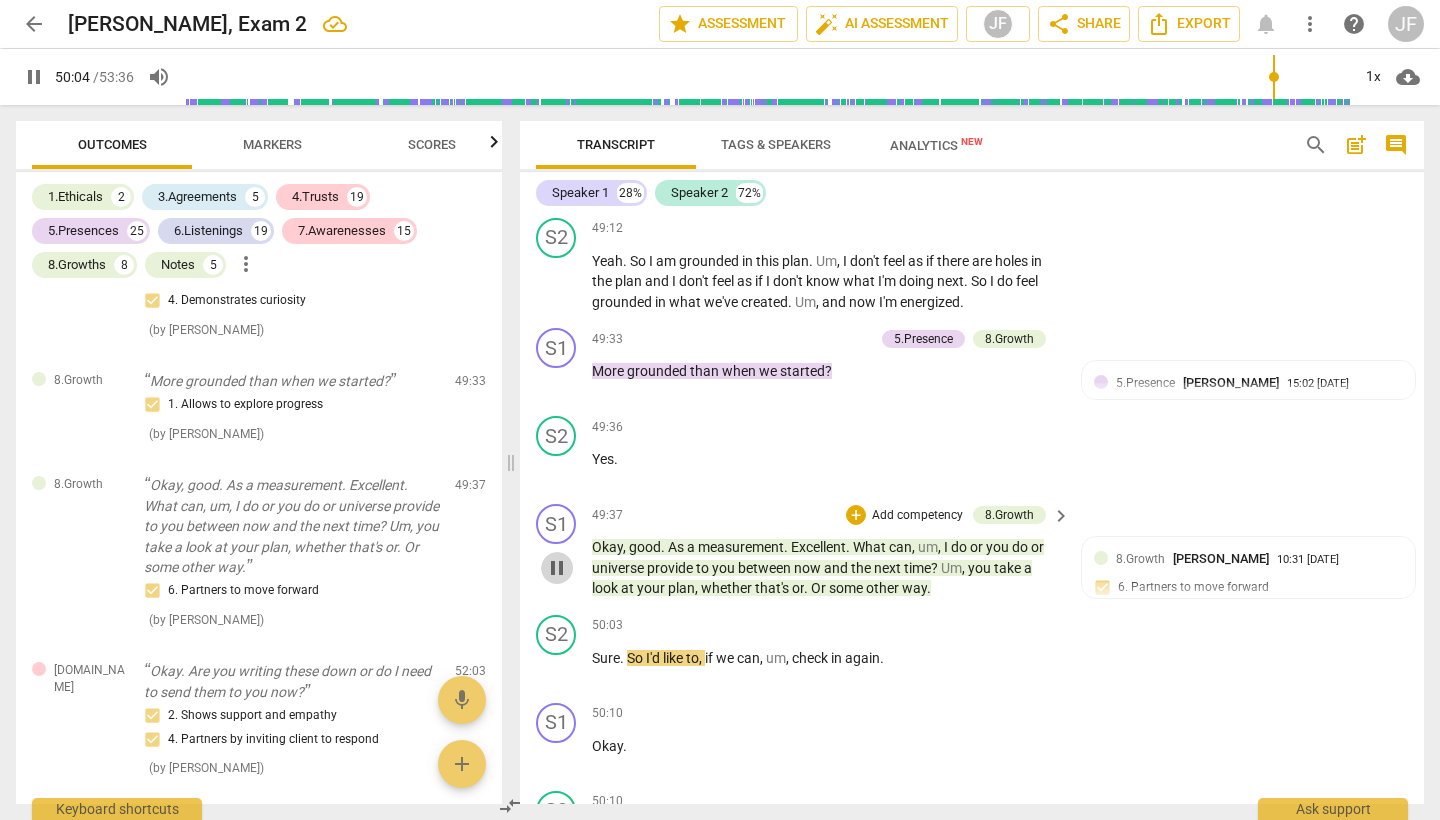 click on "pause" at bounding box center (557, 568) 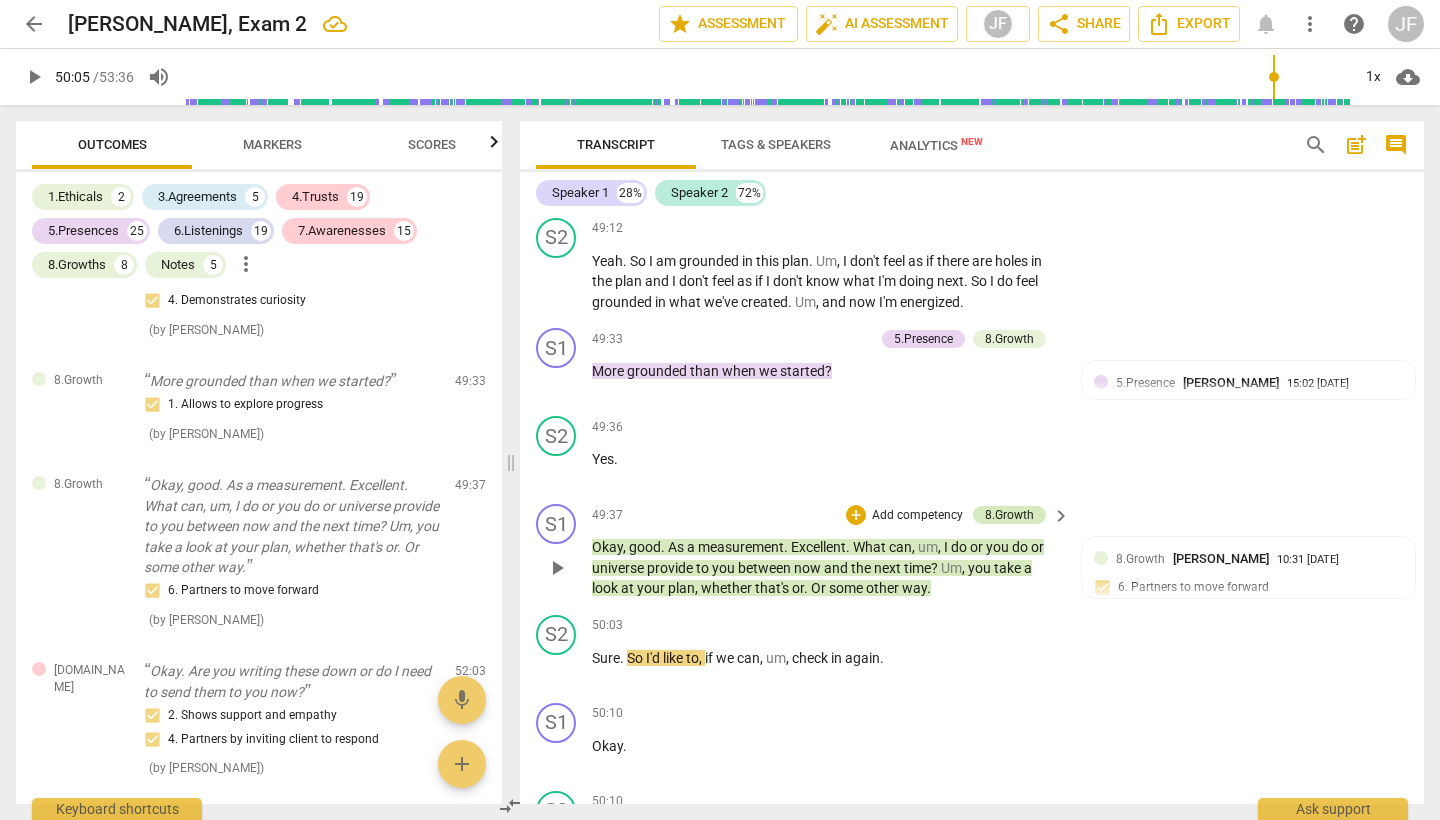 click on "8.Growth" at bounding box center [1009, 515] 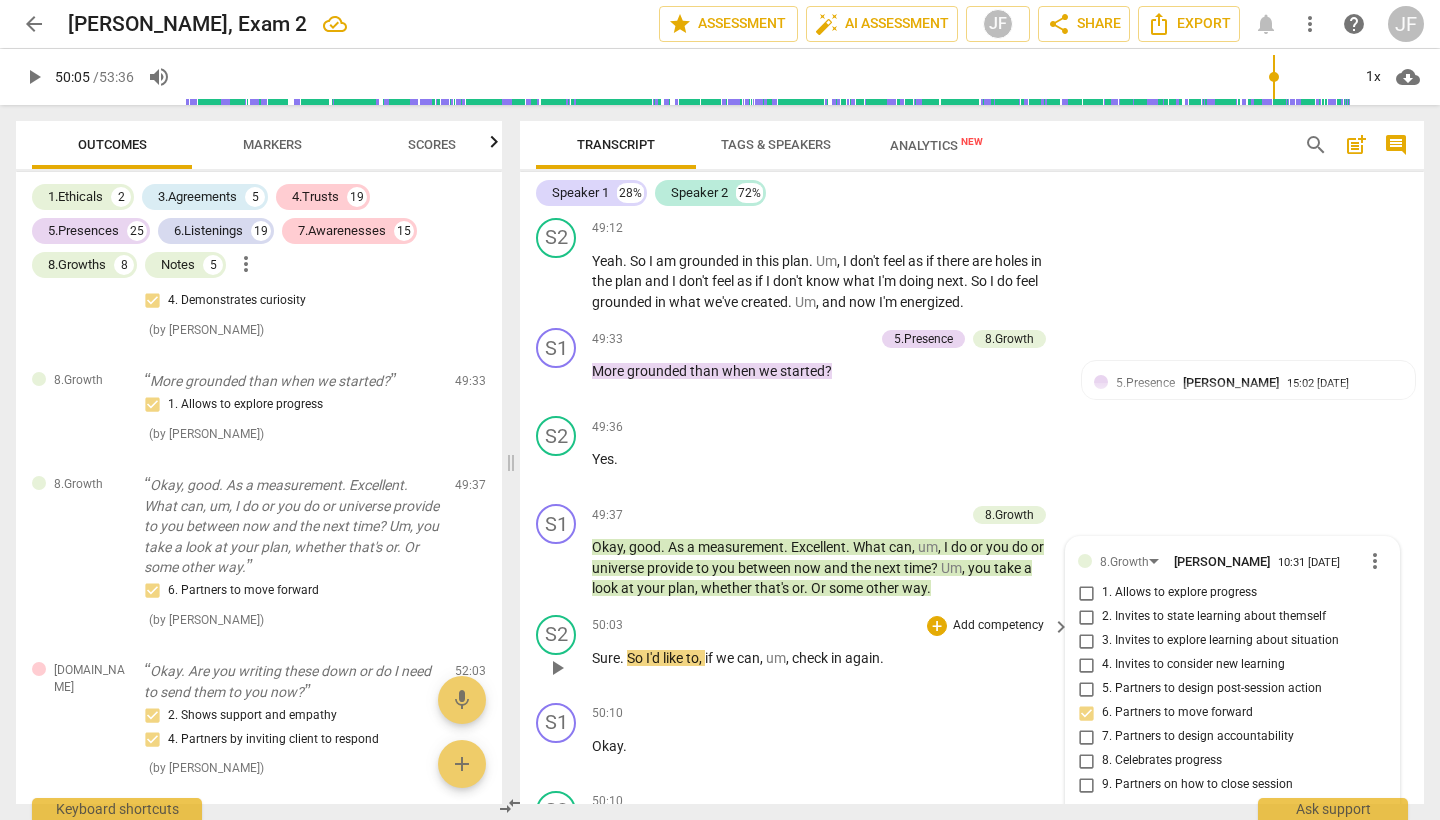 click on "play_arrow" at bounding box center [557, 668] 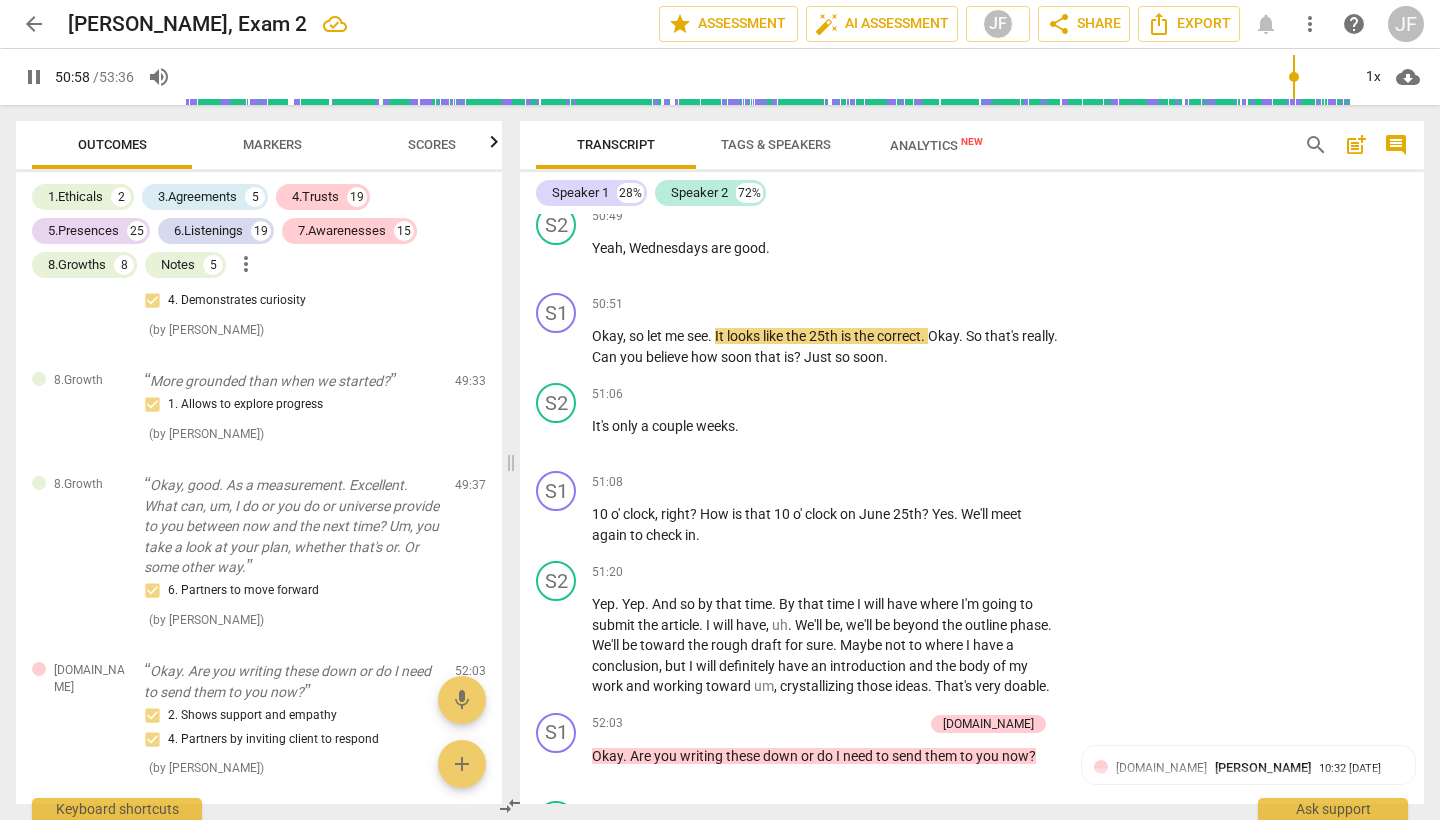 scroll, scrollTop: 21871, scrollLeft: 0, axis: vertical 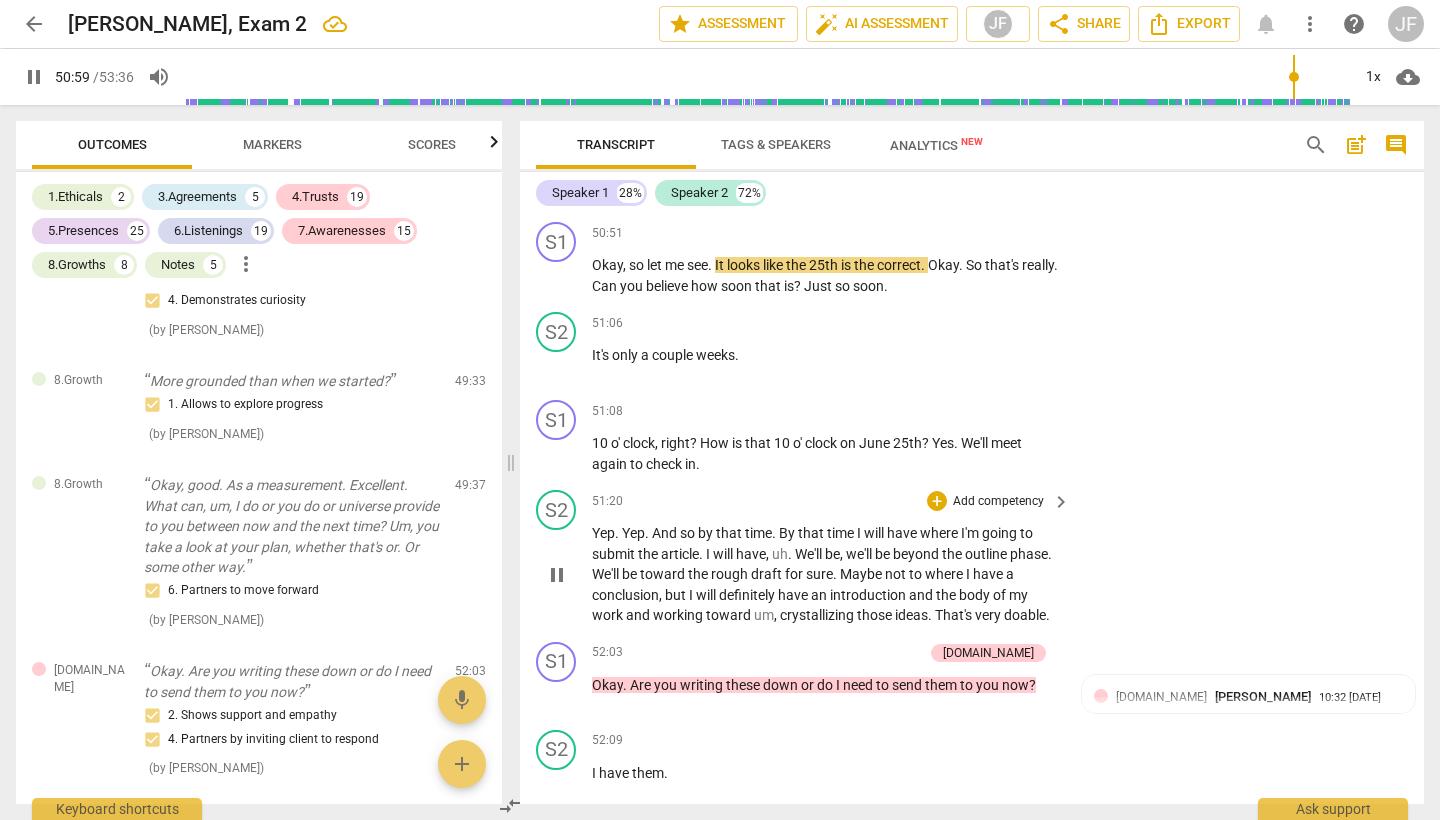 click on "pause" at bounding box center (557, 575) 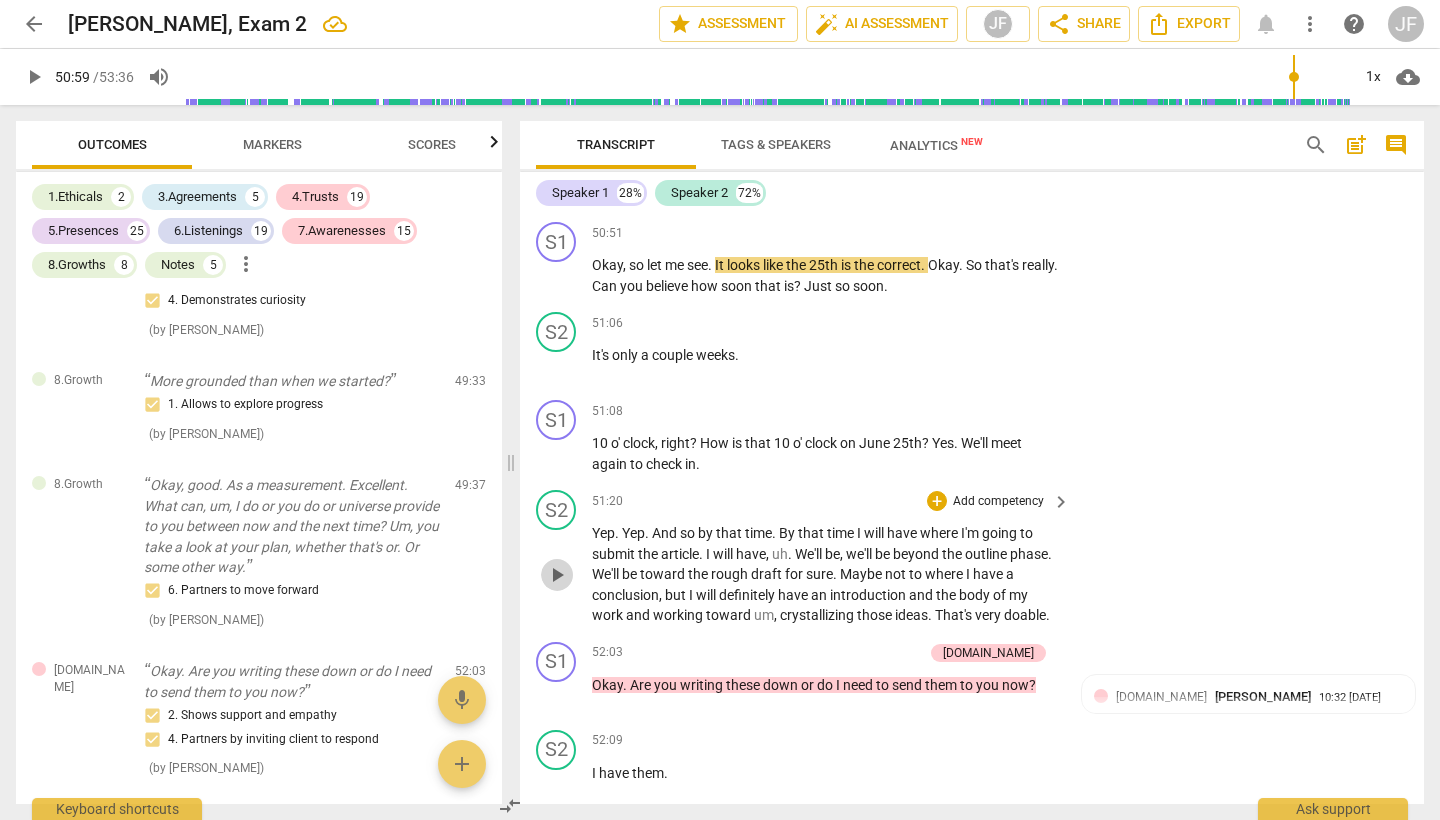 click on "play_arrow" at bounding box center [557, 575] 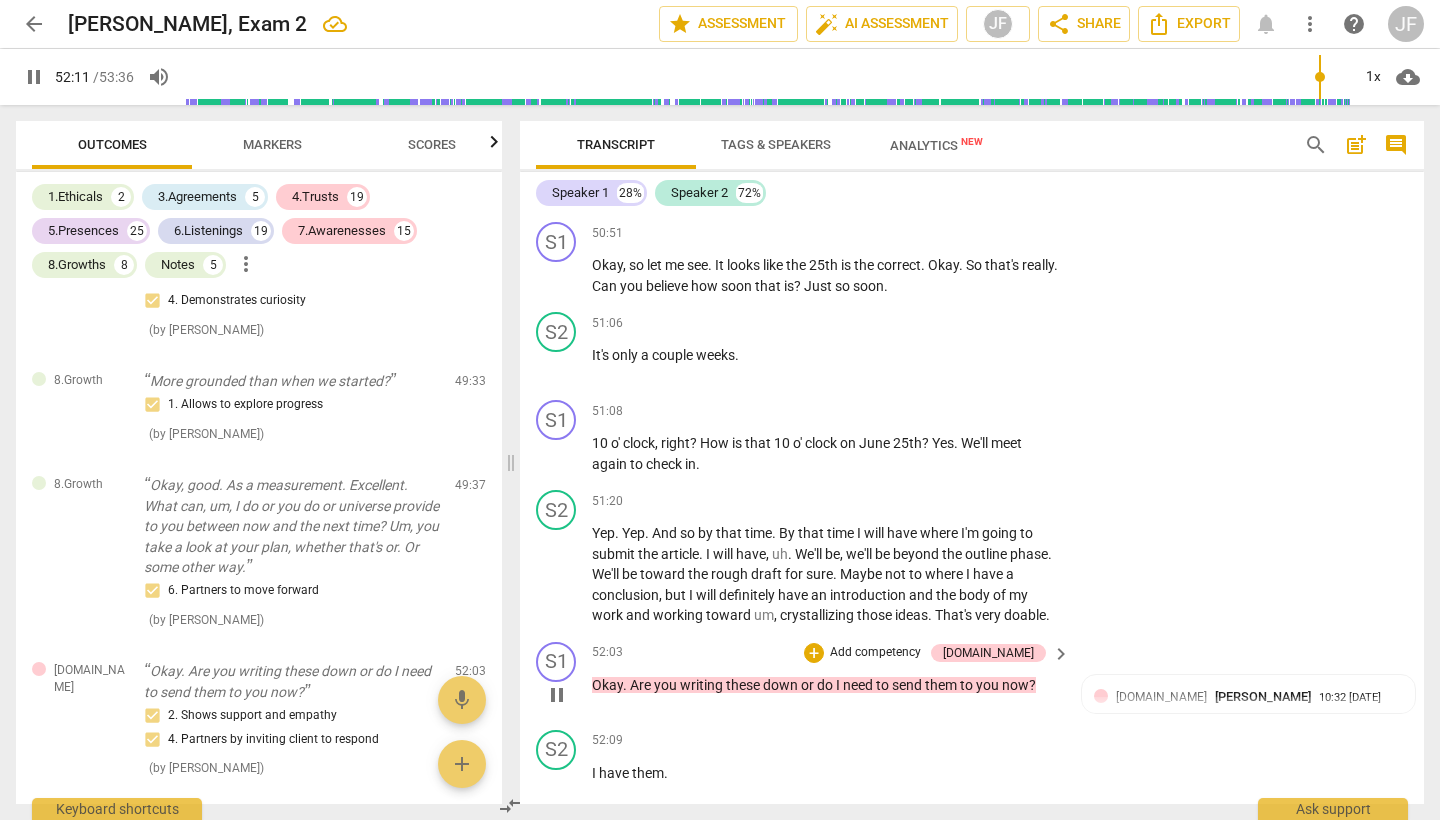 scroll, scrollTop: 21904, scrollLeft: 0, axis: vertical 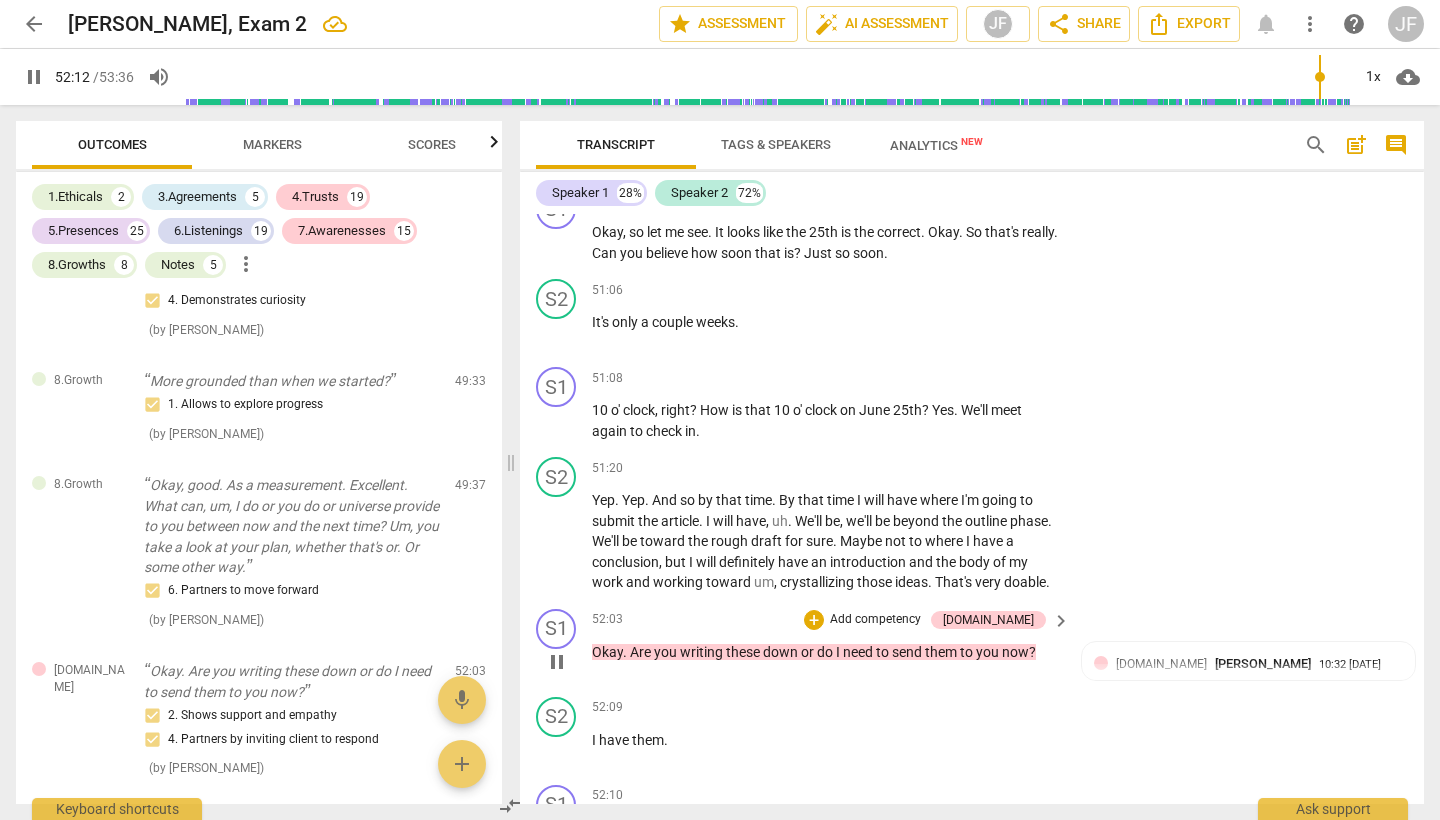 click on "pause" at bounding box center [557, 662] 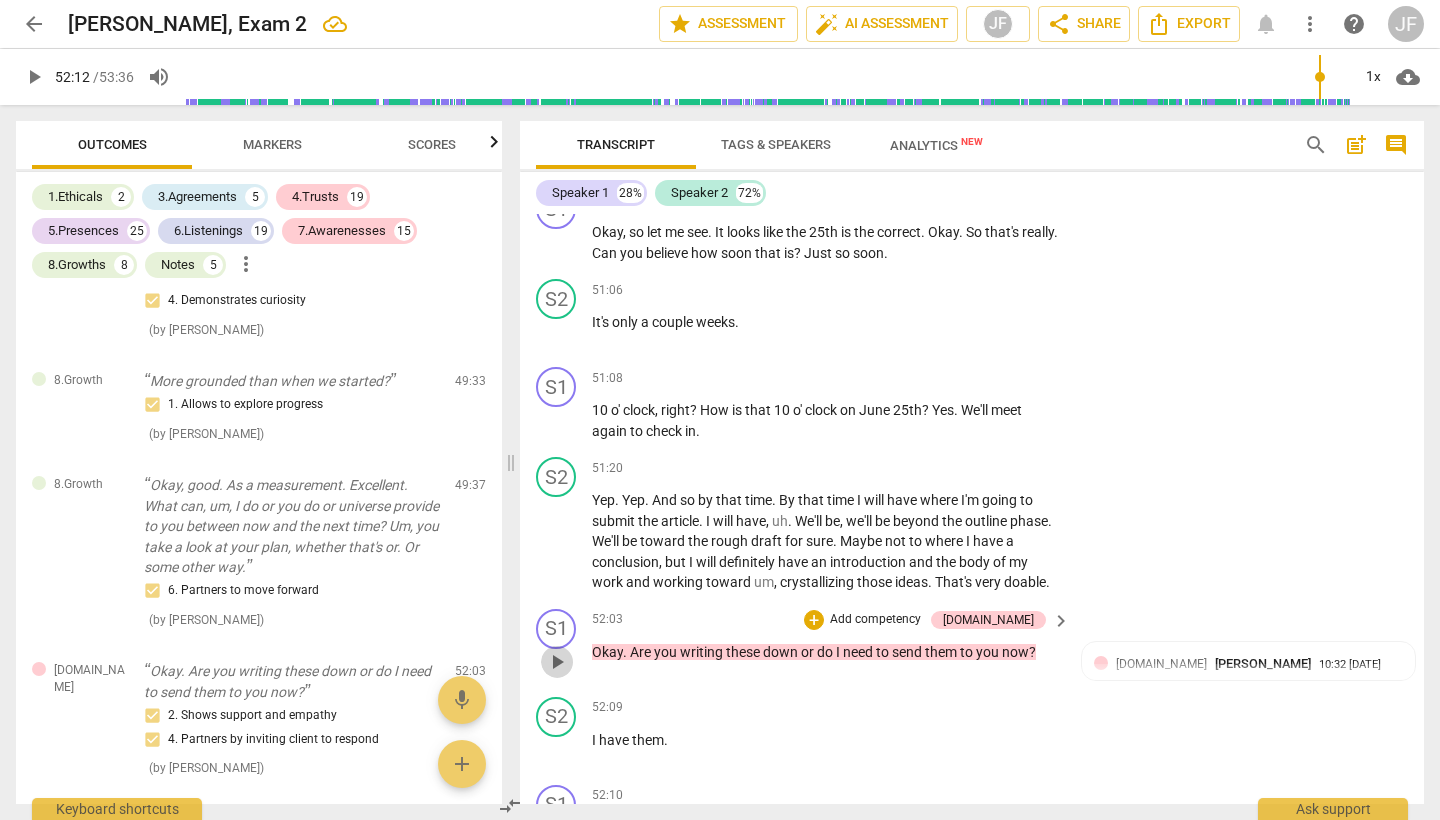 click on "play_arrow" at bounding box center [557, 662] 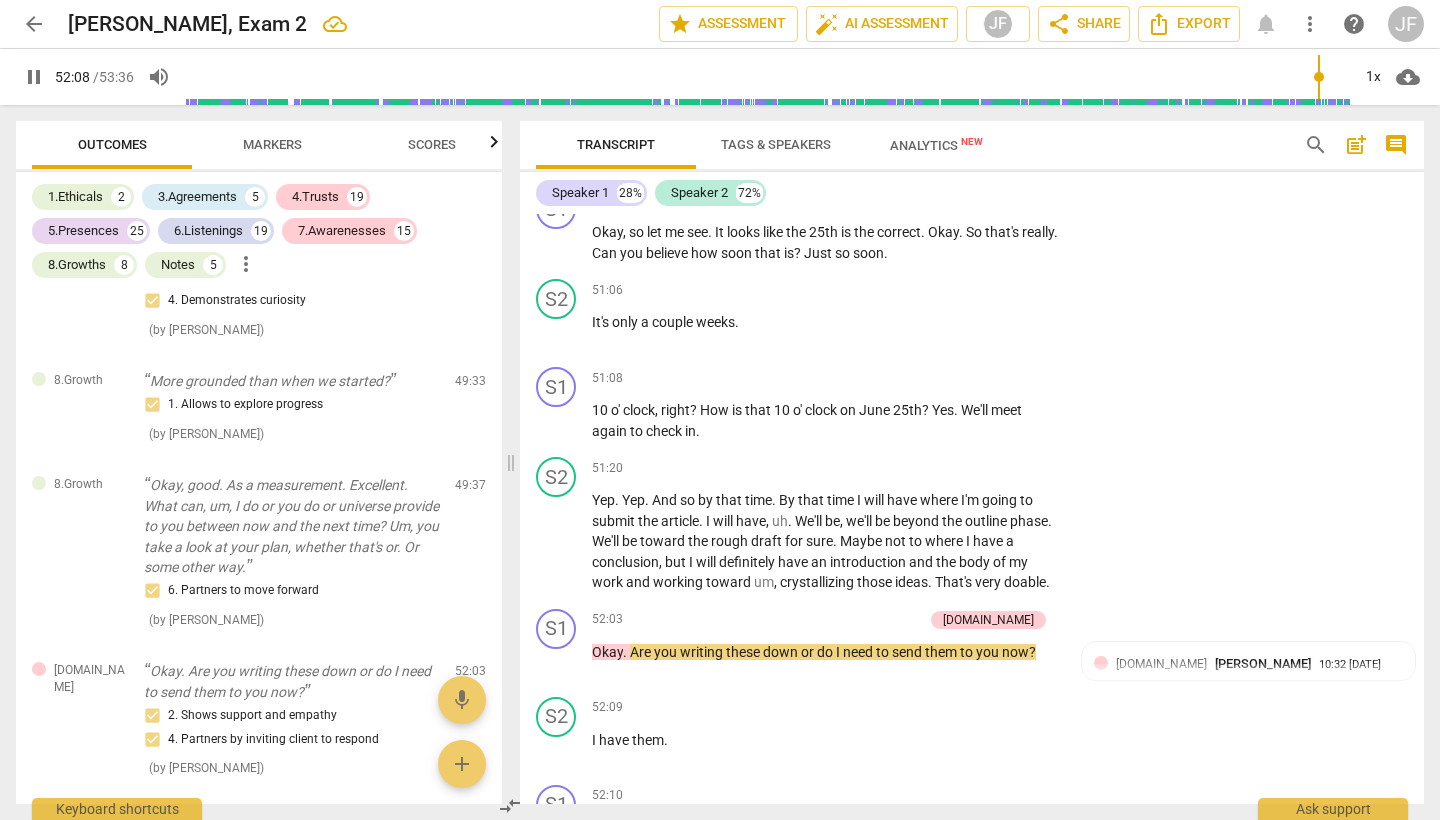 click on "pause" at bounding box center [557, 1014] 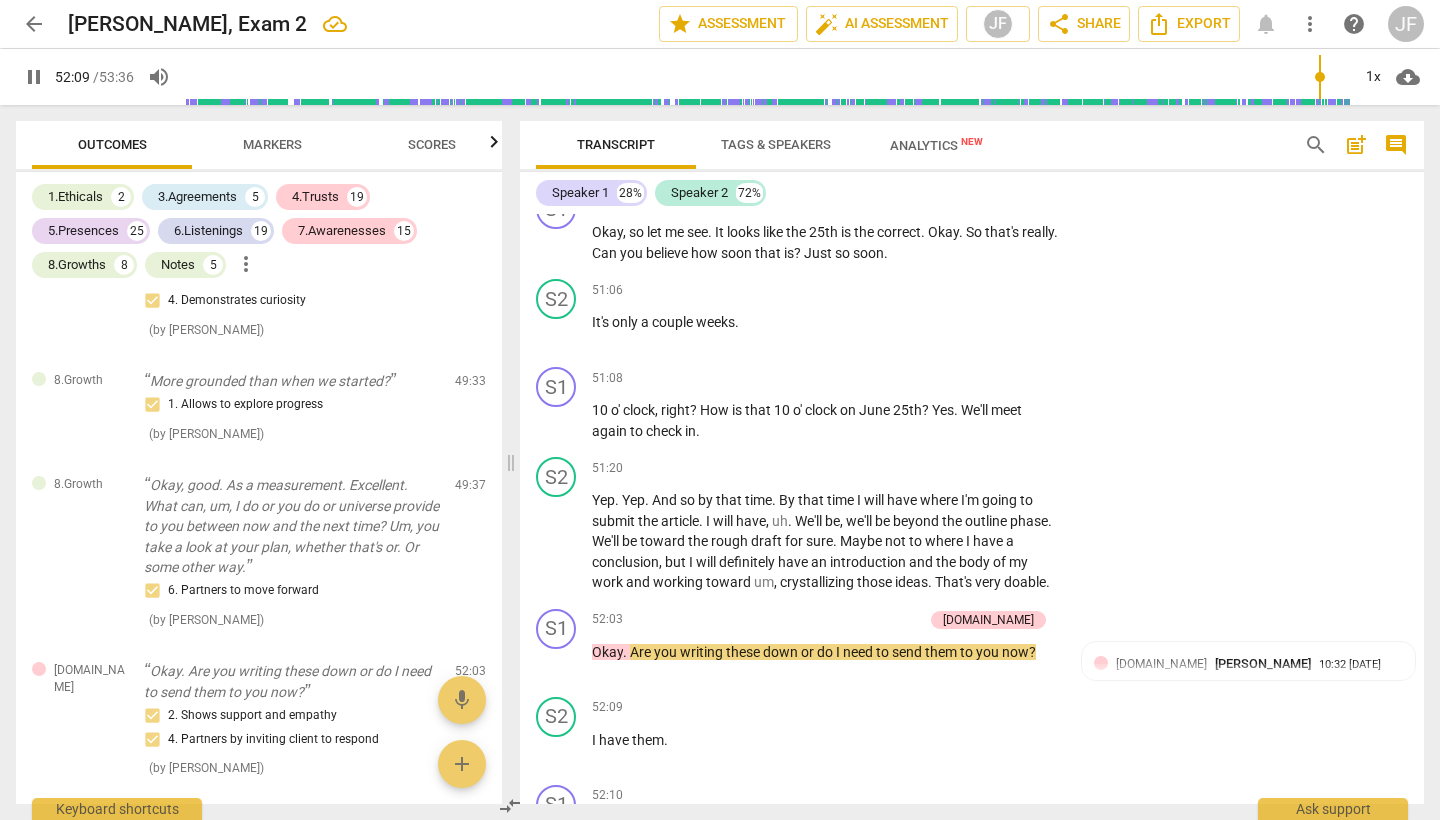 click on "play_arrow" at bounding box center [557, 1014] 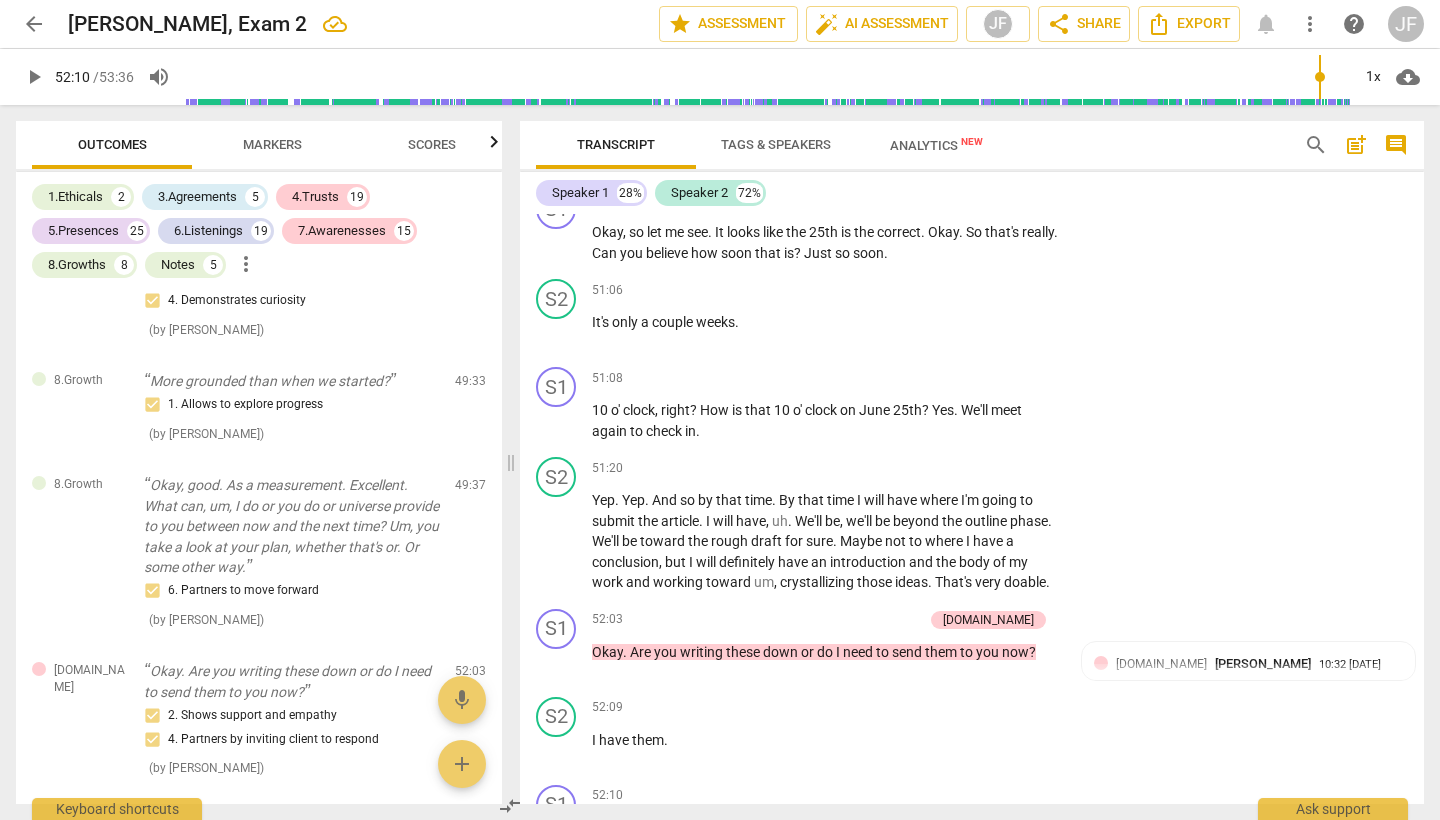 scroll, scrollTop: 22411, scrollLeft: 0, axis: vertical 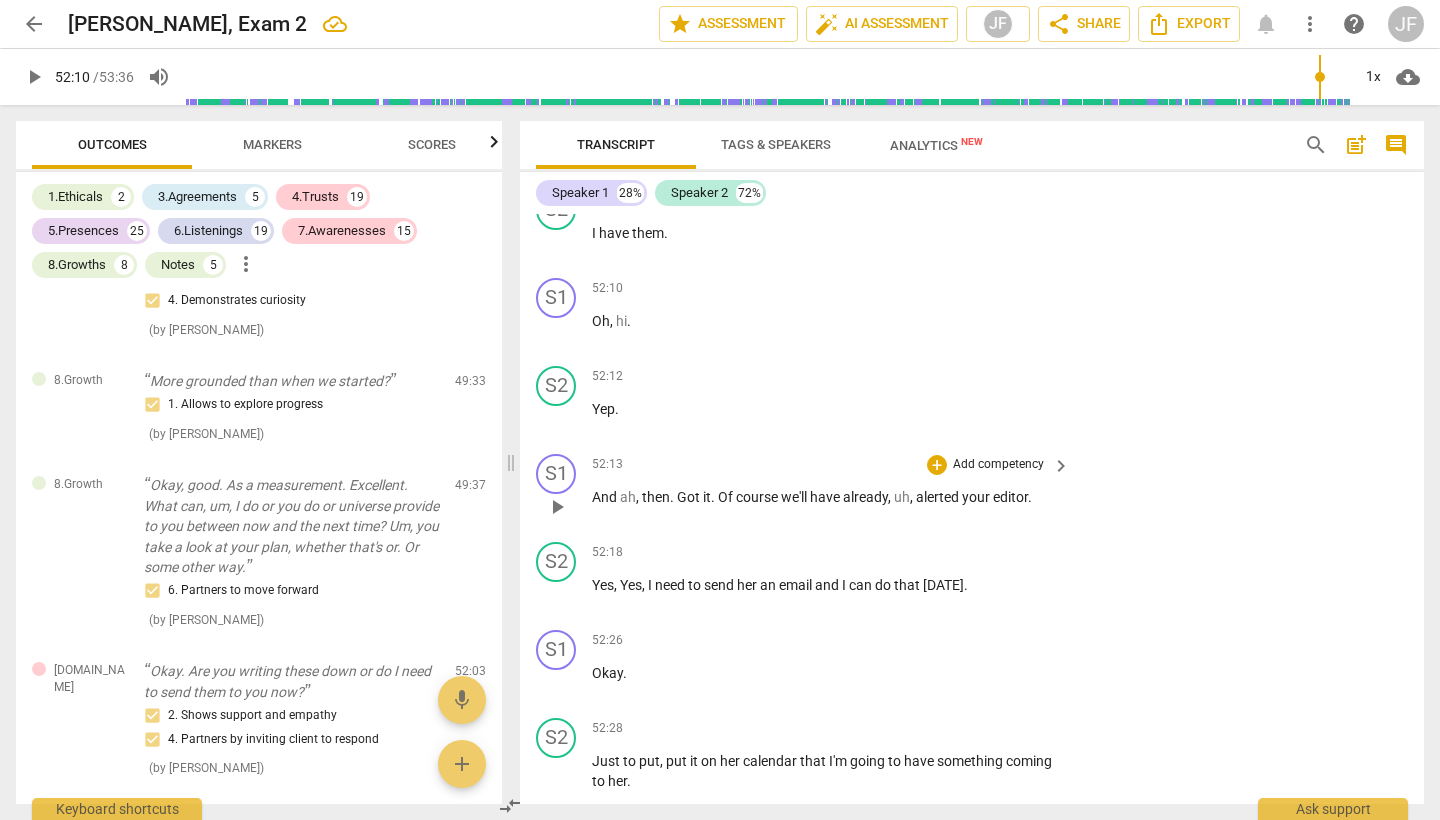 click on "play_arrow" at bounding box center (557, 507) 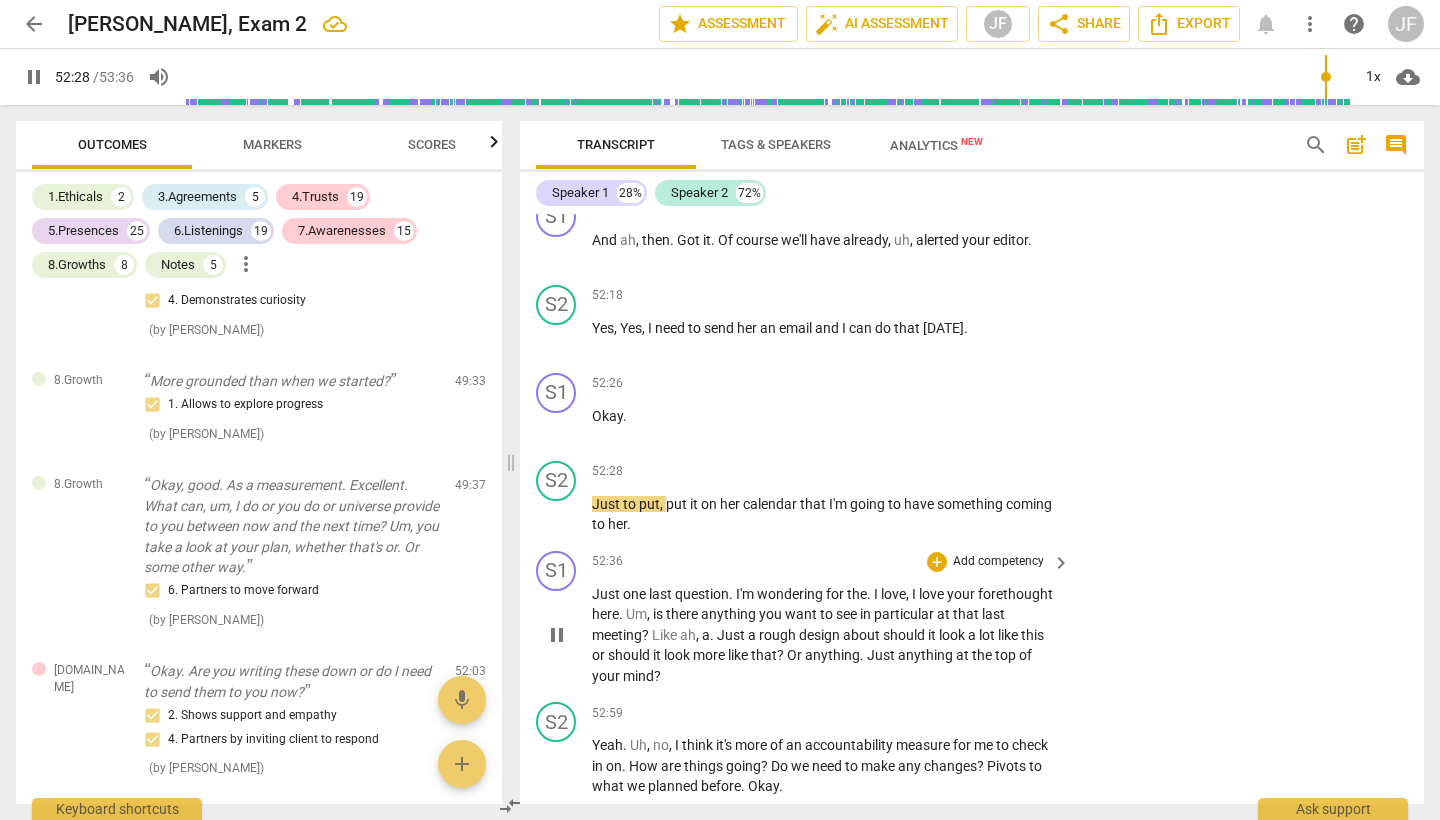 scroll, scrollTop: 22719, scrollLeft: 0, axis: vertical 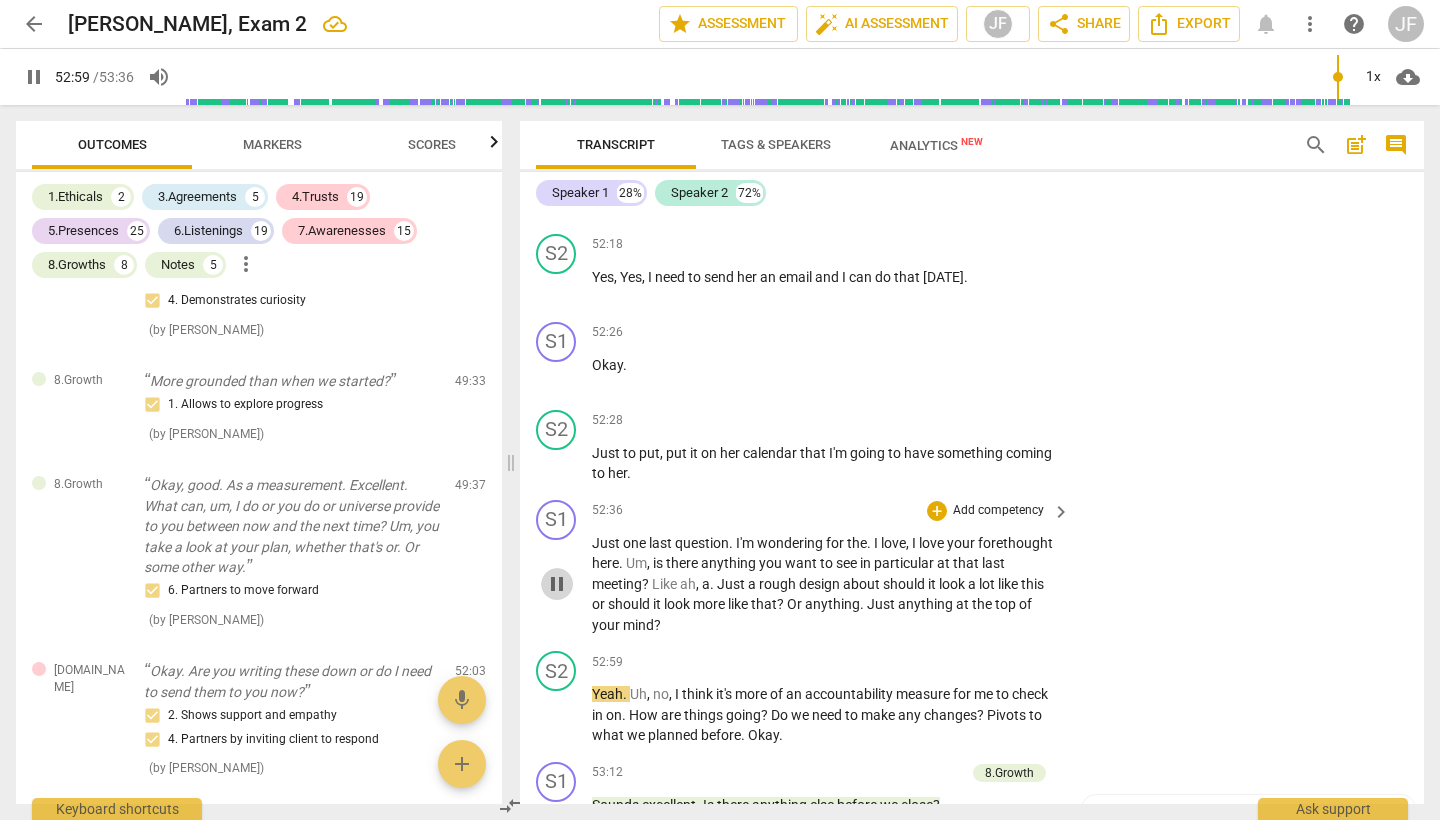 click on "pause" at bounding box center [557, 584] 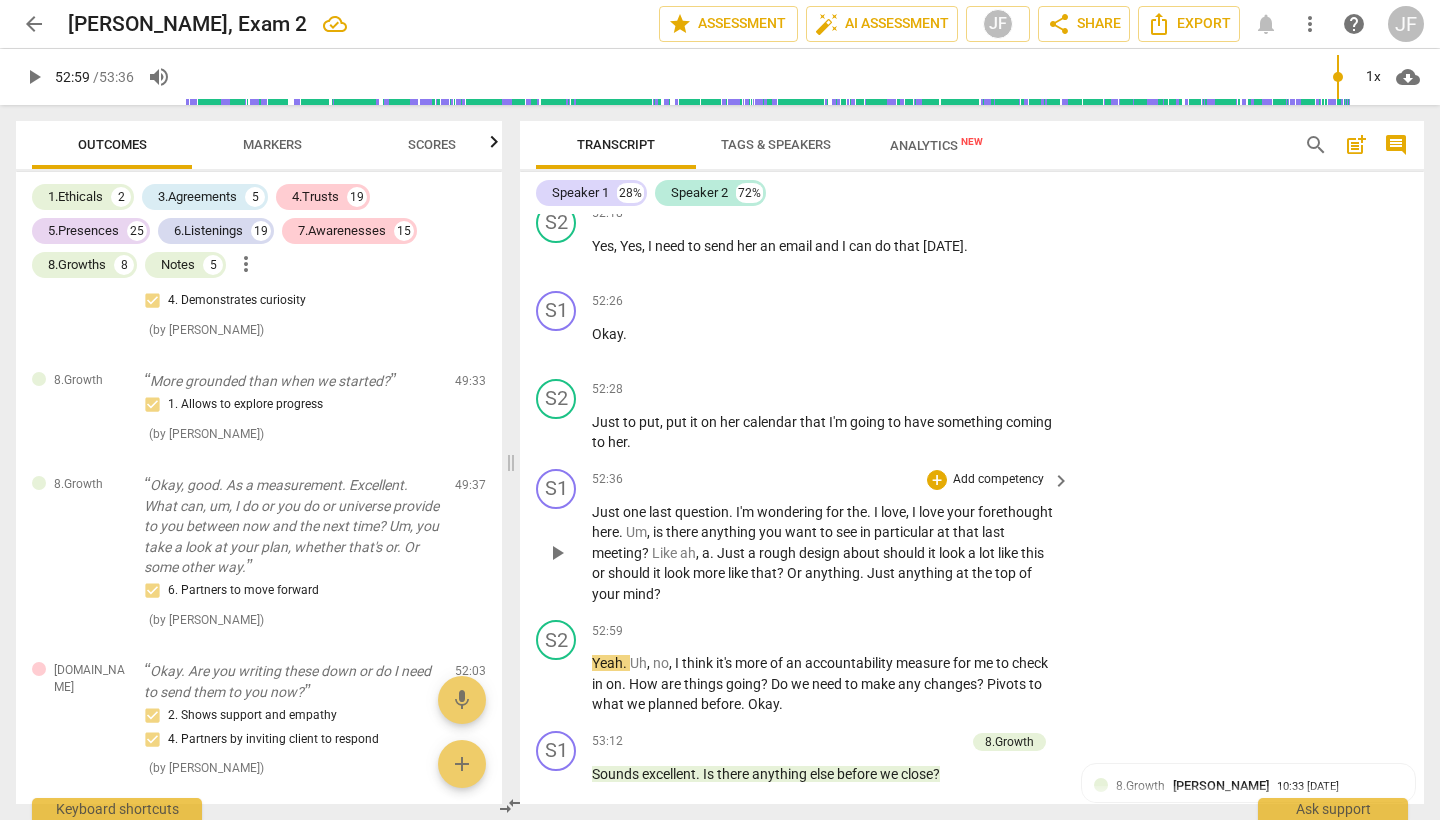 scroll, scrollTop: 22732, scrollLeft: 0, axis: vertical 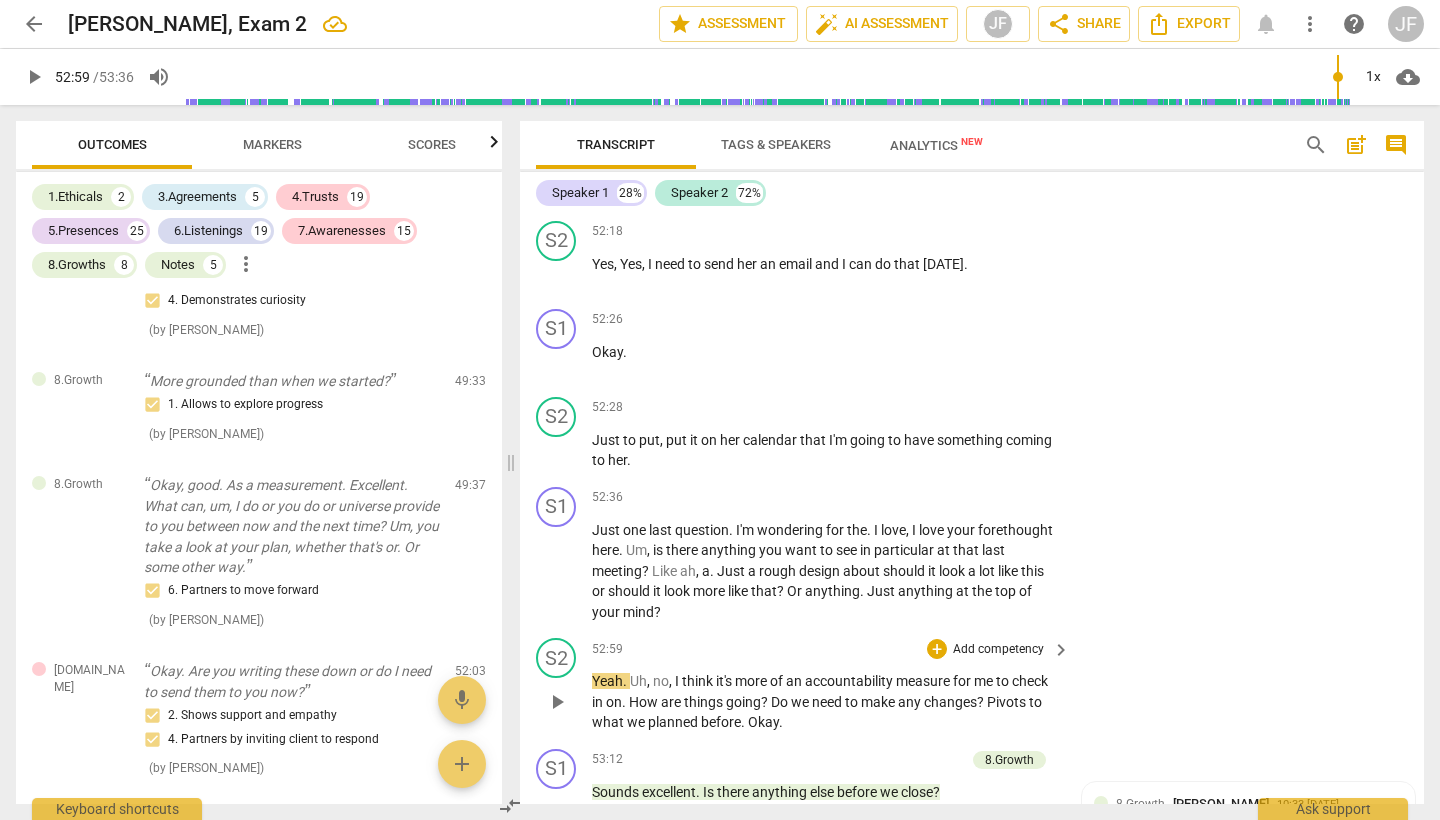 click on "play_arrow" at bounding box center [557, 702] 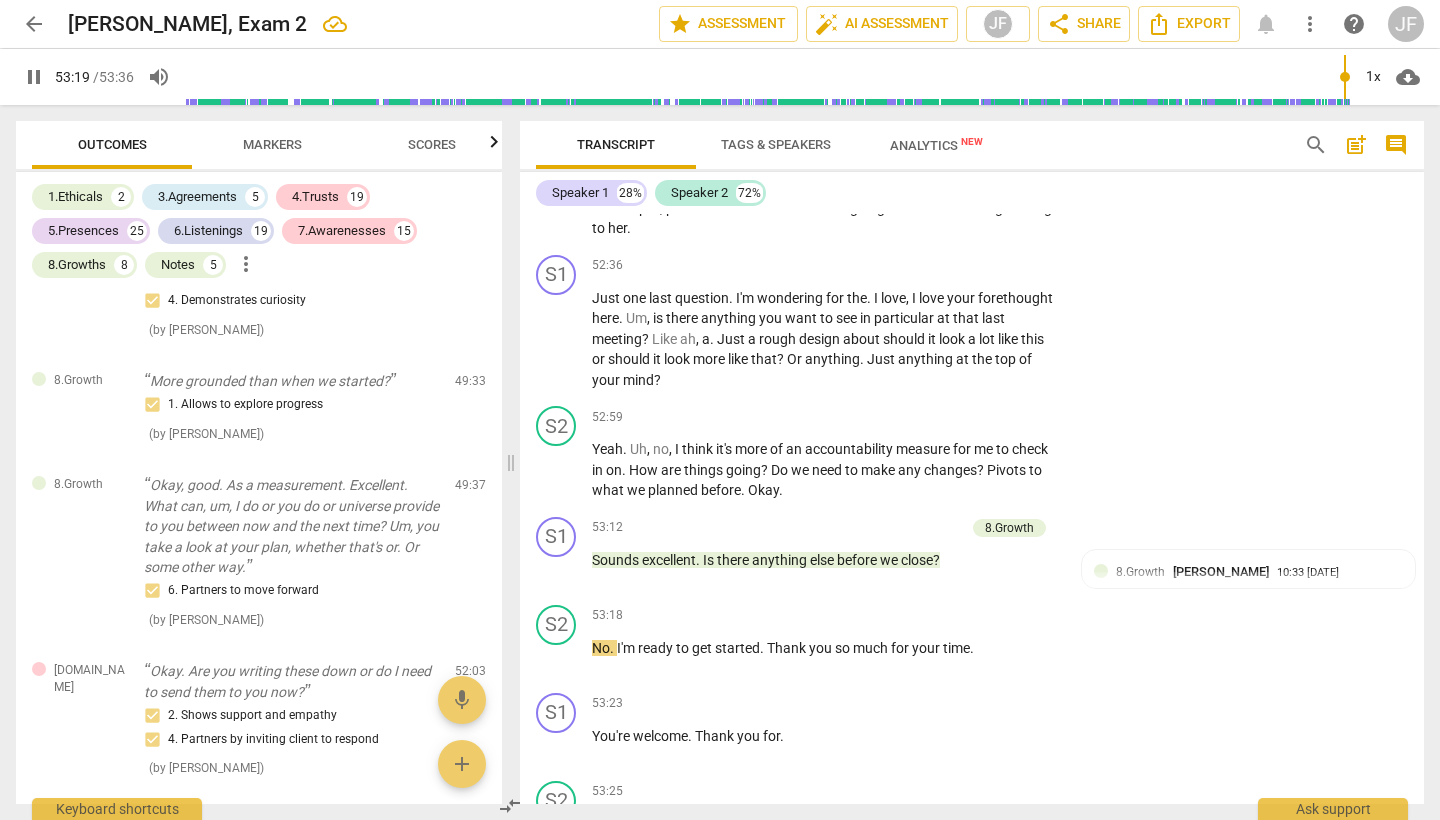 scroll, scrollTop: 23218, scrollLeft: 0, axis: vertical 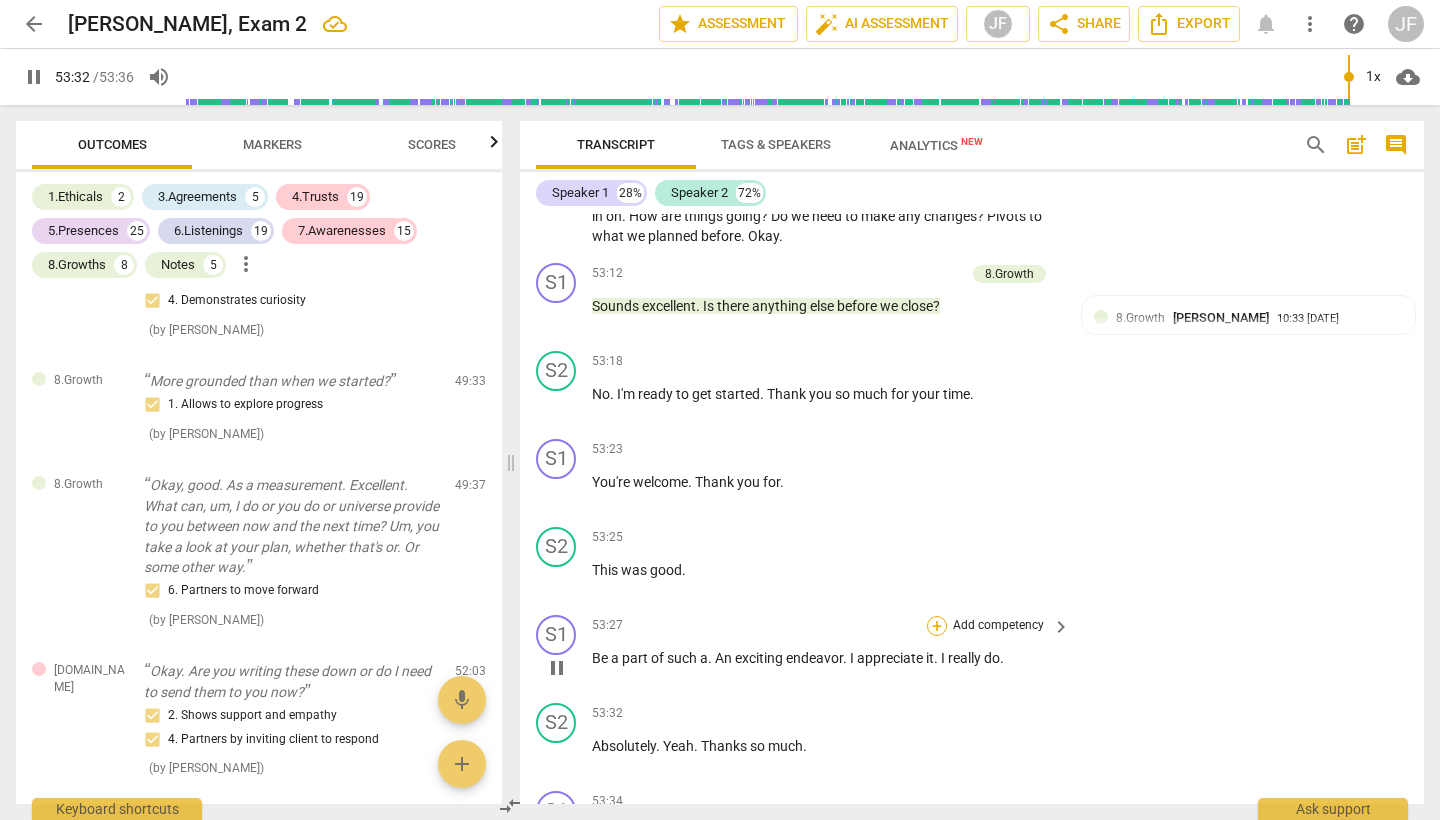 click on "+" at bounding box center [937, 626] 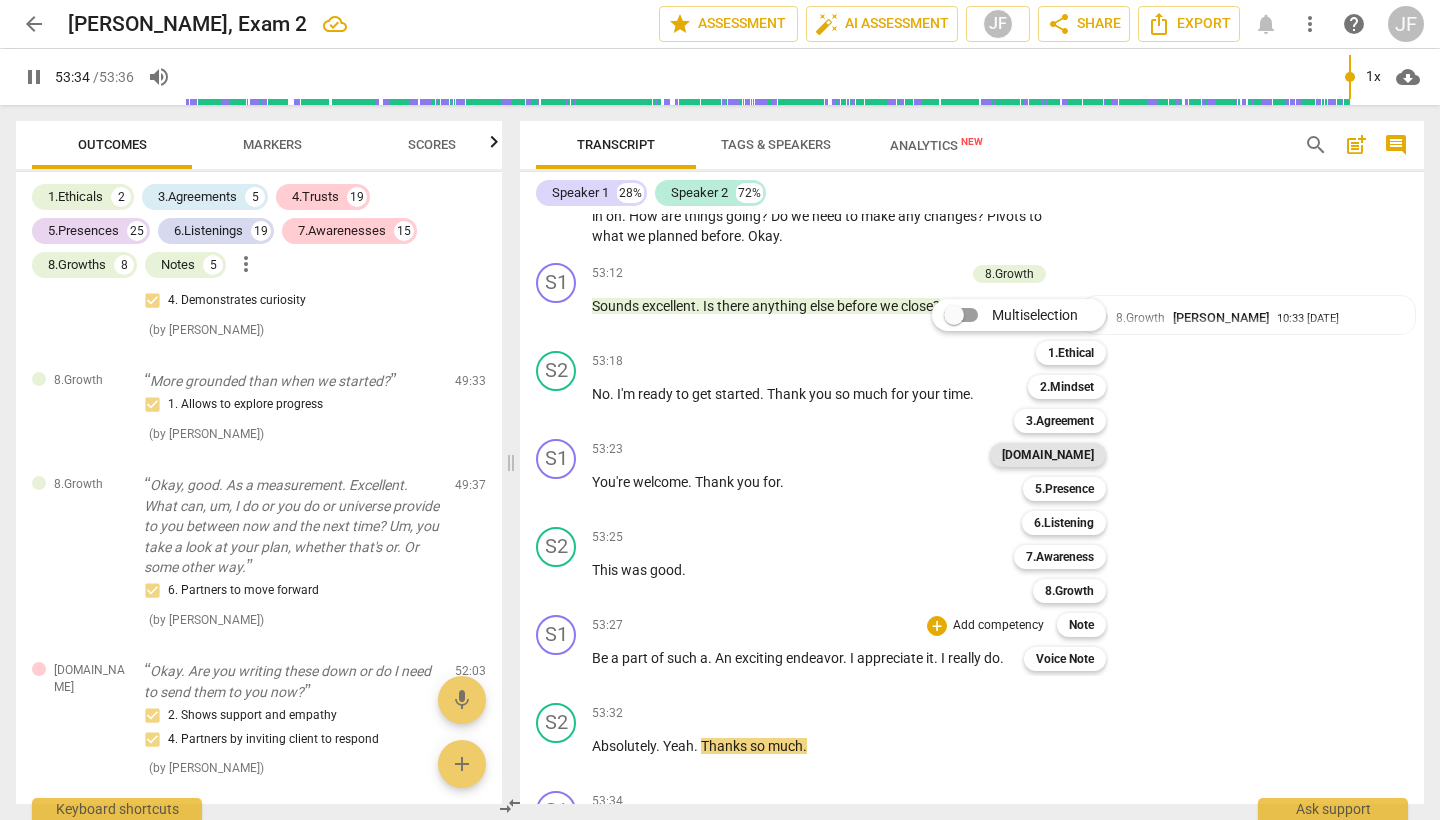 click on "[DOMAIN_NAME]" at bounding box center [1048, 455] 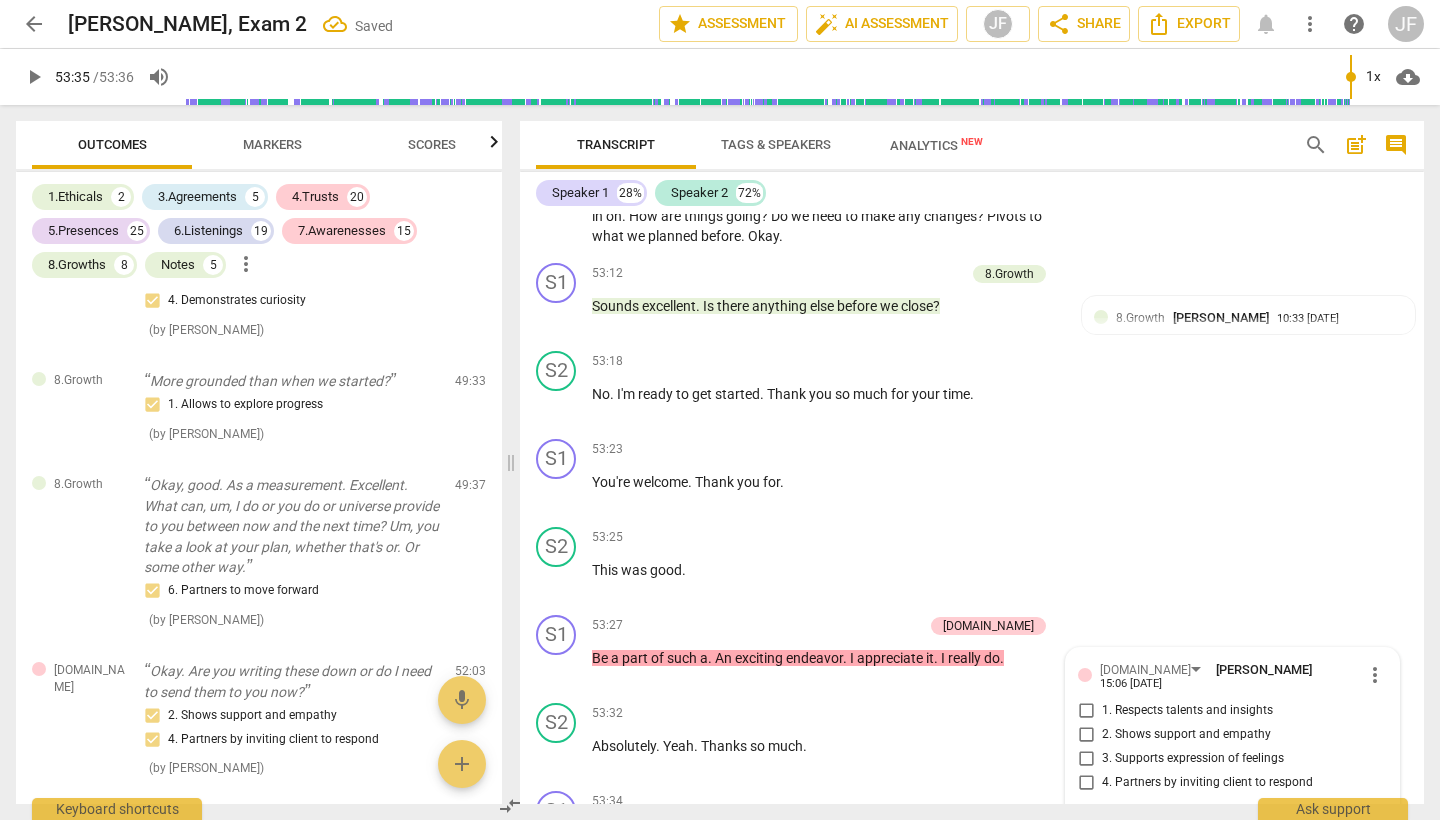 scroll, scrollTop: 17640, scrollLeft: 0, axis: vertical 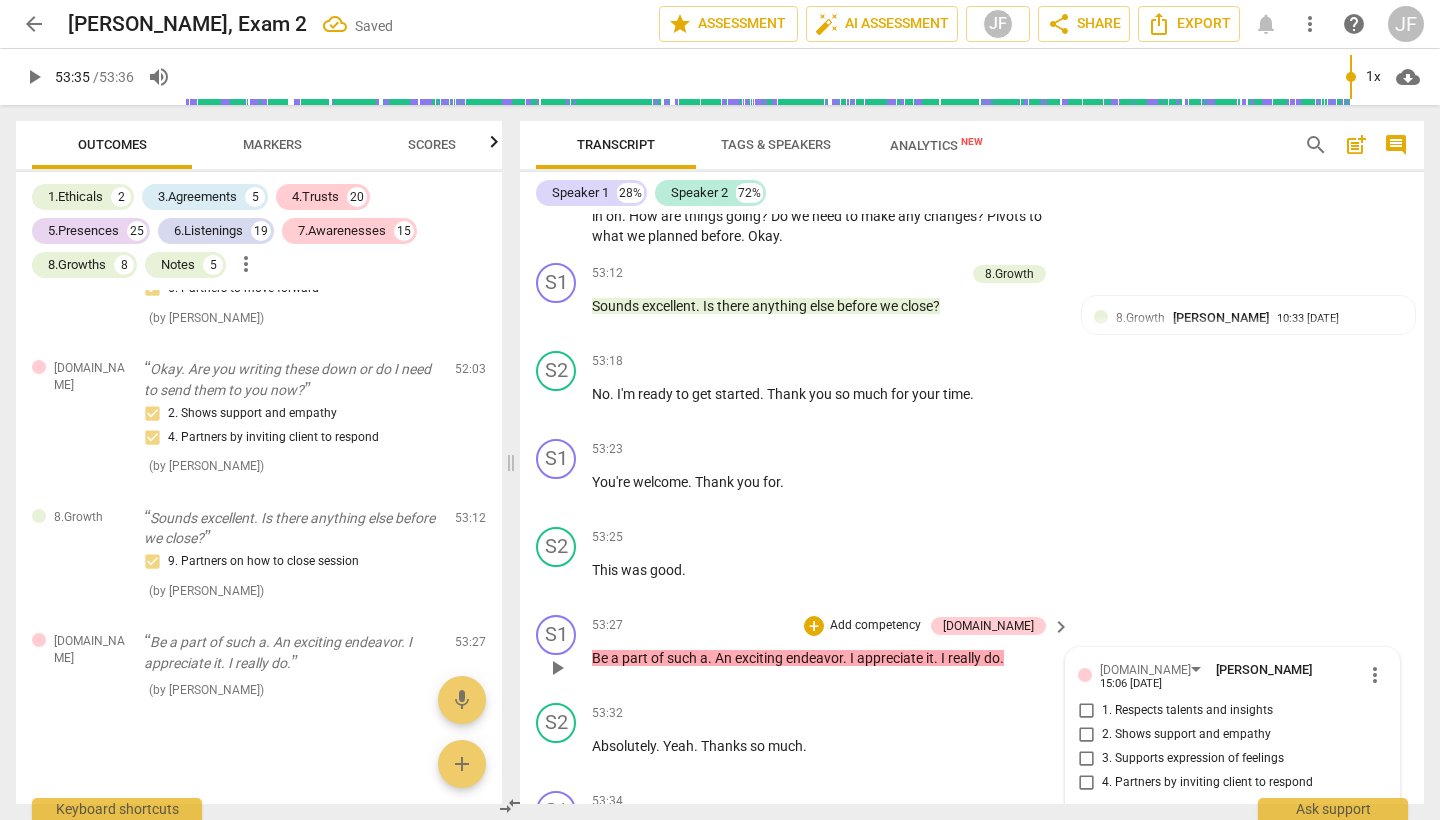 click on "2. Shows support and empathy" at bounding box center [1086, 735] 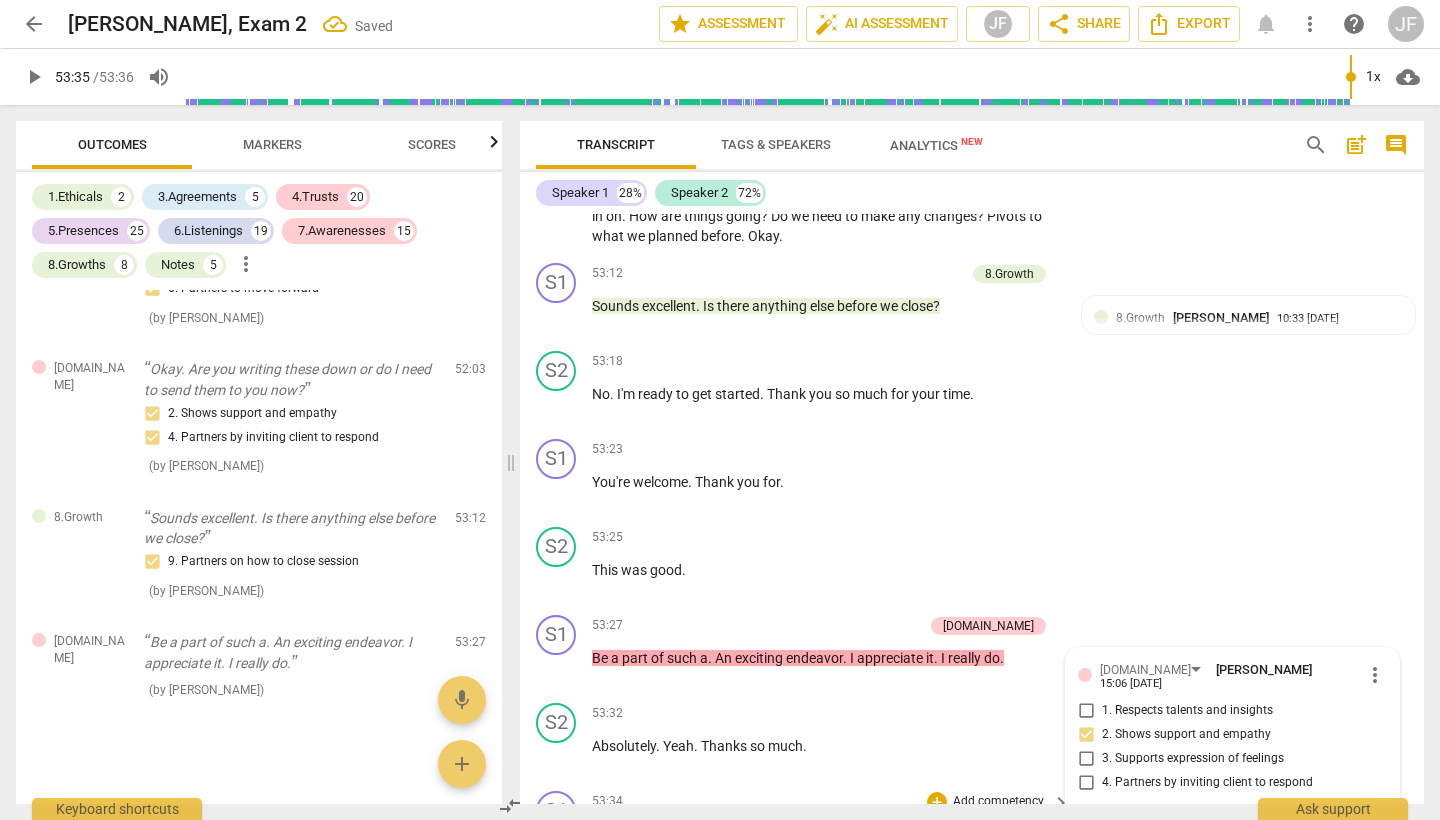 click on "S1 play_arrow pause 53:34 + Add competency keyboard_arrow_right You're   welcome .   Okay ." at bounding box center [972, 827] 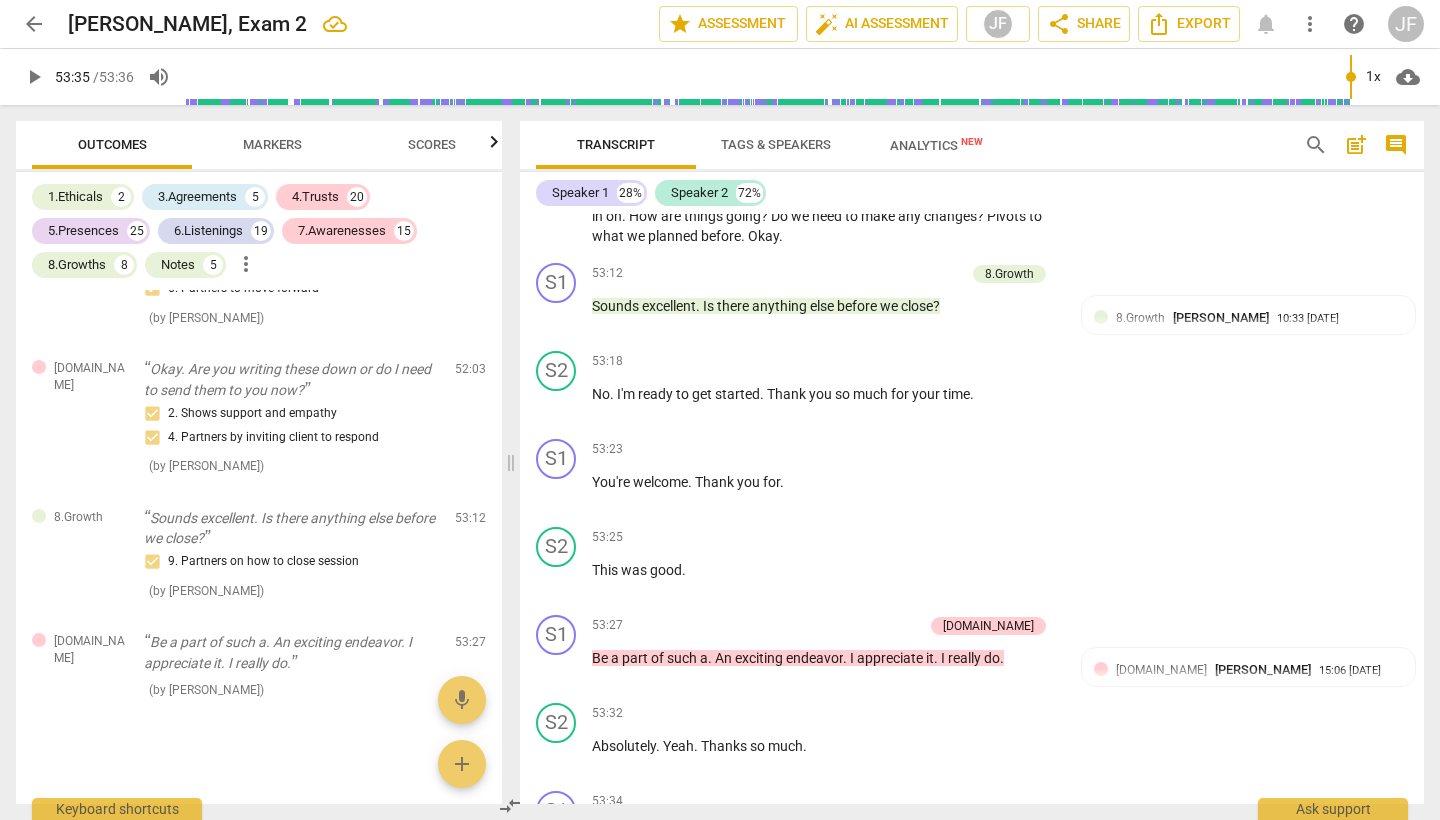 click on "Export" at bounding box center (972, 908) 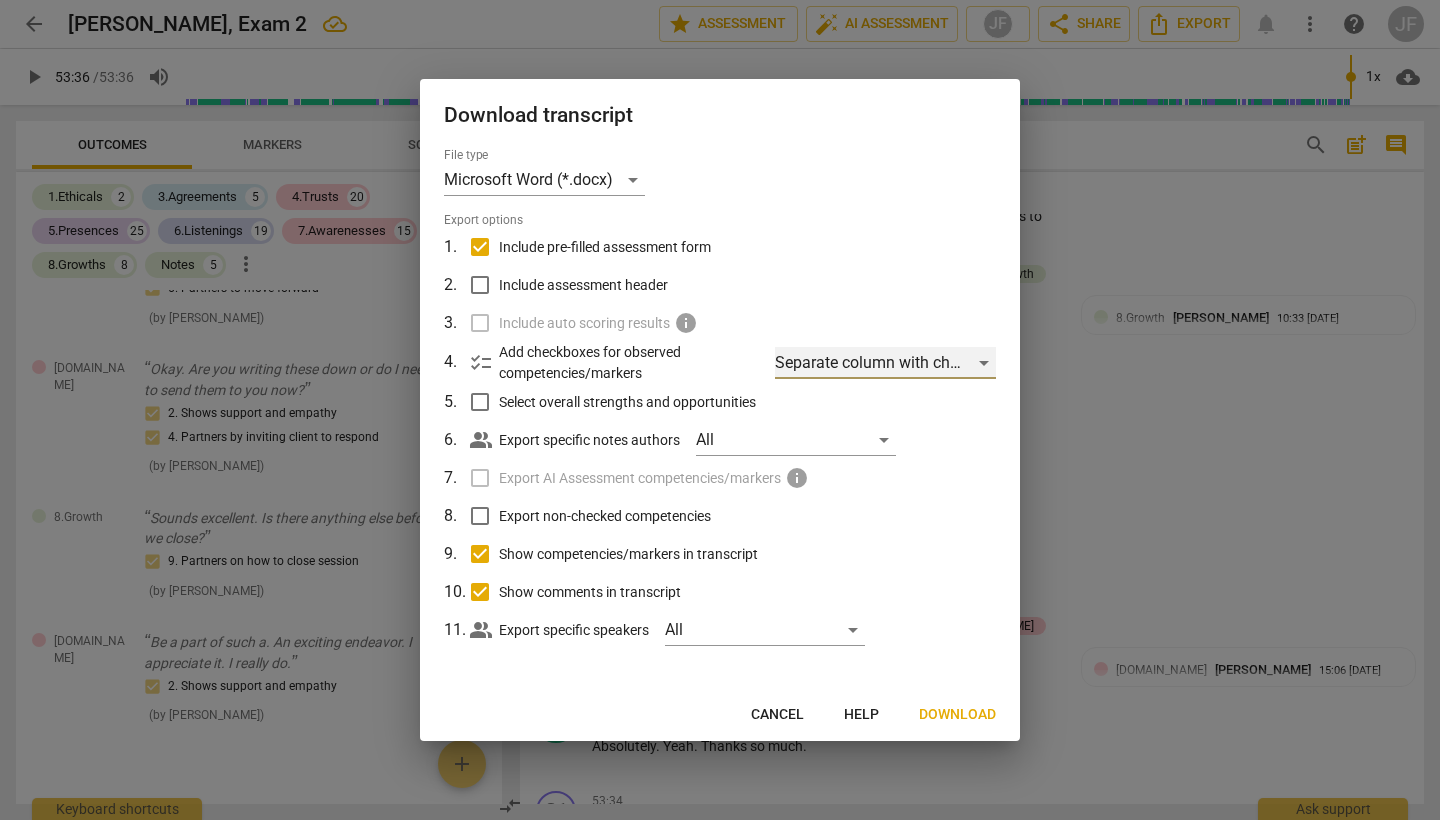 click on "Separate column with check marks" at bounding box center [885, 363] 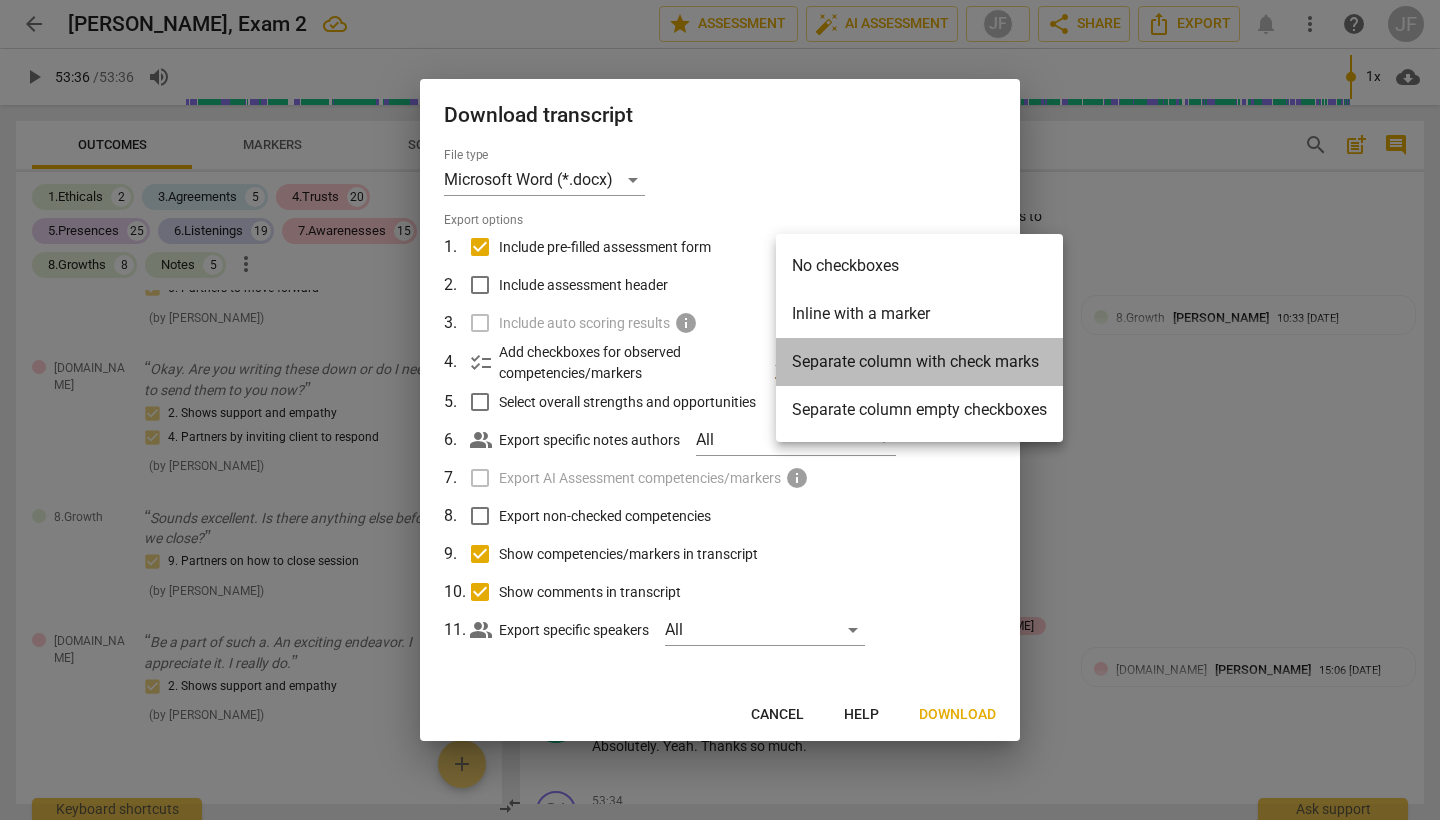 click on "Separate column with check marks" at bounding box center (919, 362) 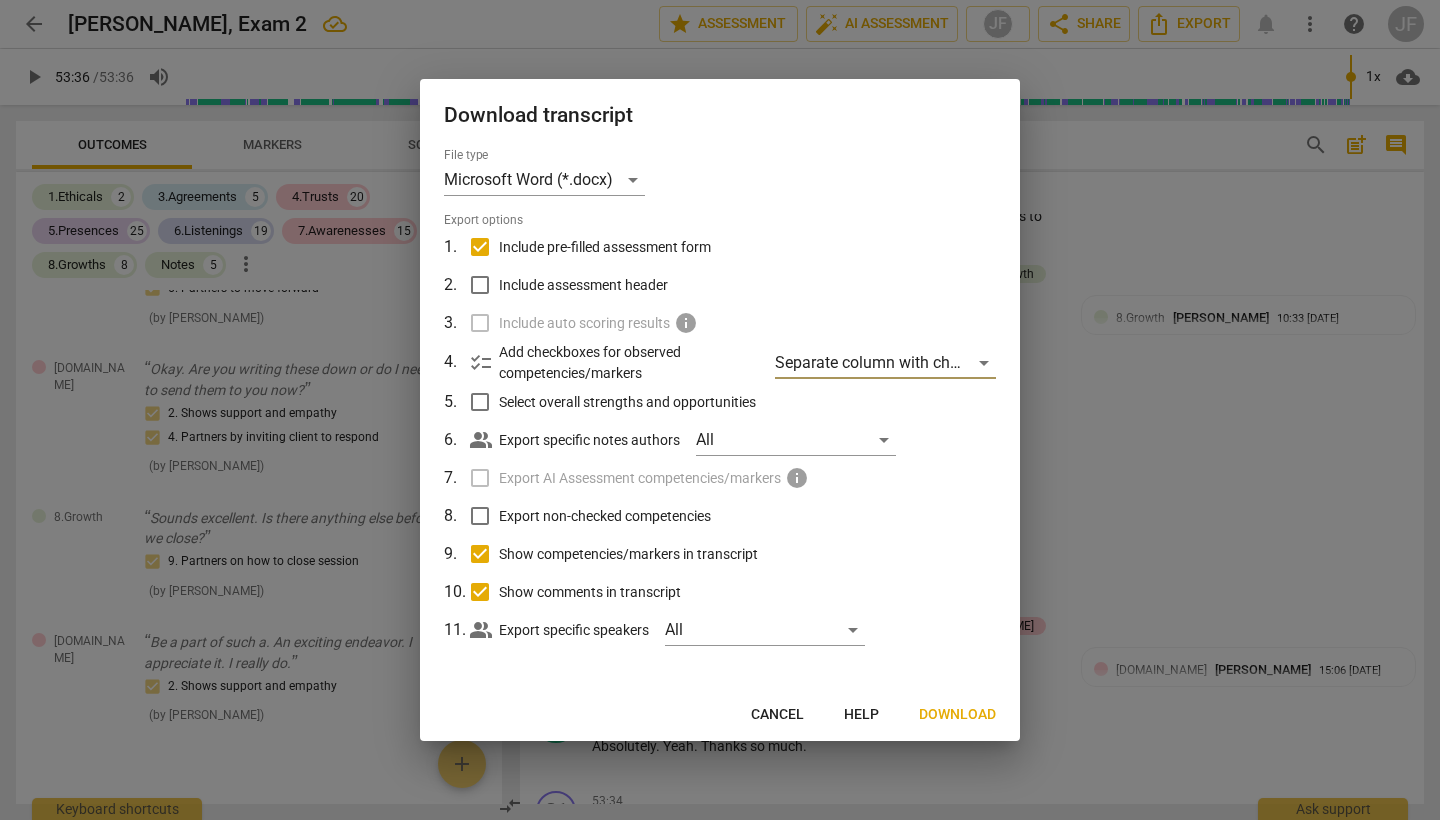 click on "Download" at bounding box center [957, 715] 